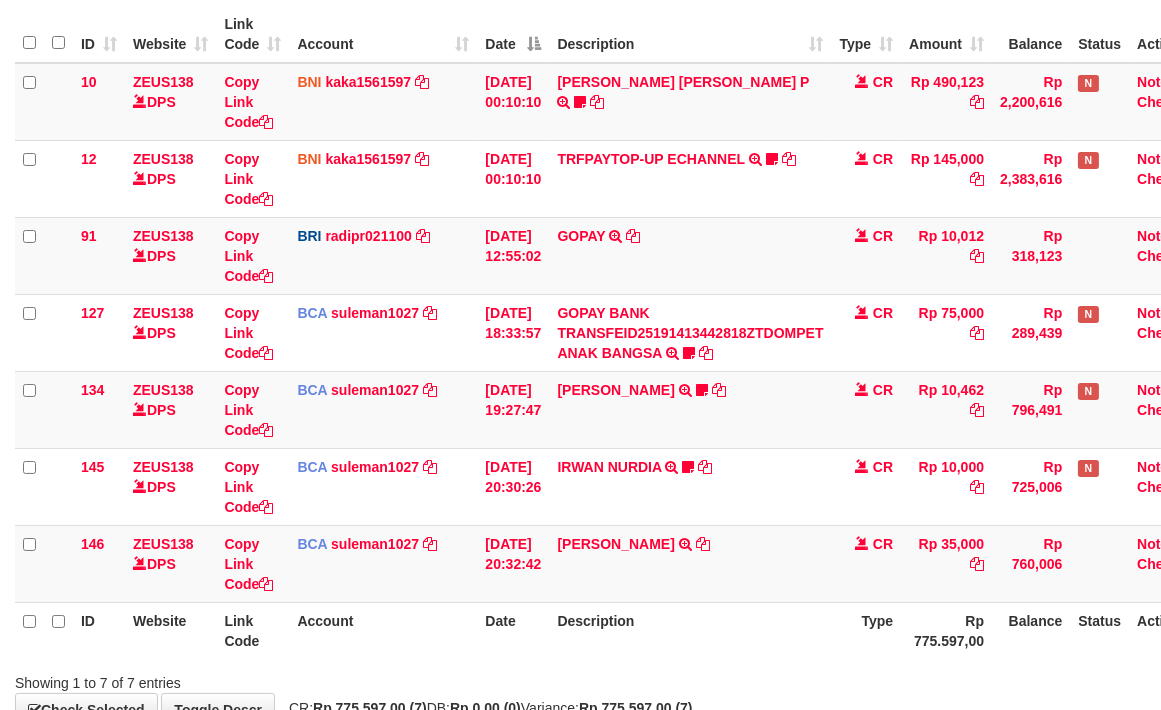 scroll, scrollTop: 314, scrollLeft: 0, axis: vertical 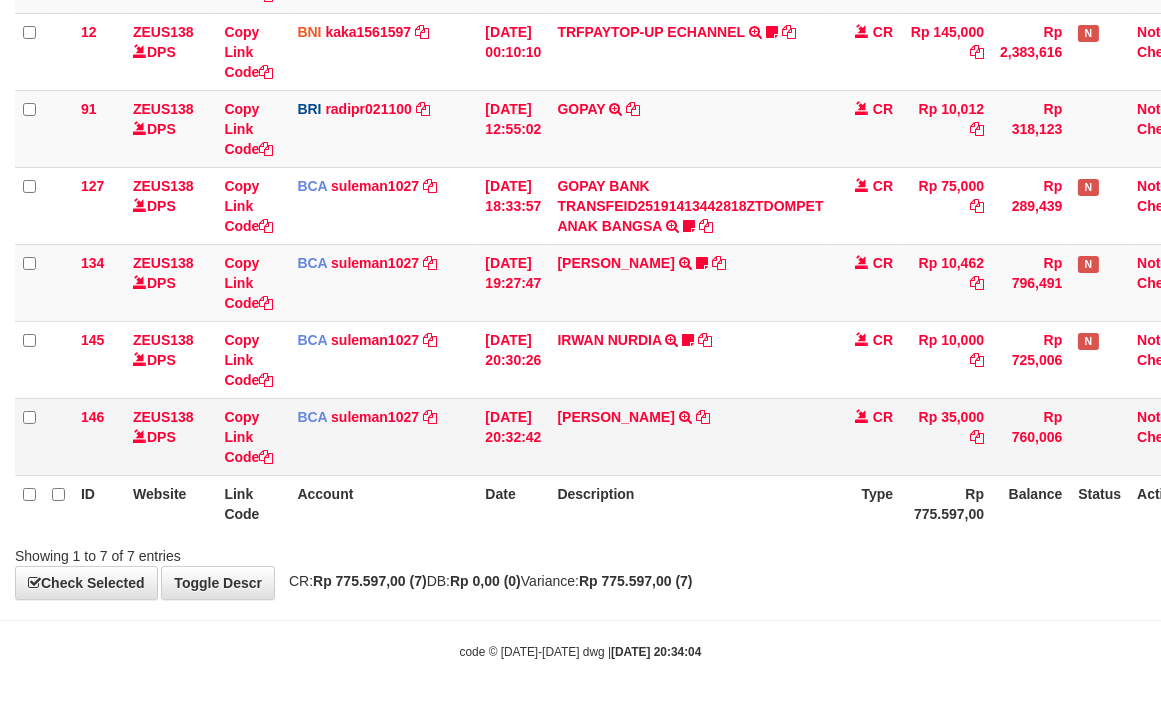 click on "[PERSON_NAME]         TRSF E-BANKING CR 1007/FTSCY/WS95031
35000.00[PERSON_NAME]" at bounding box center [690, 436] 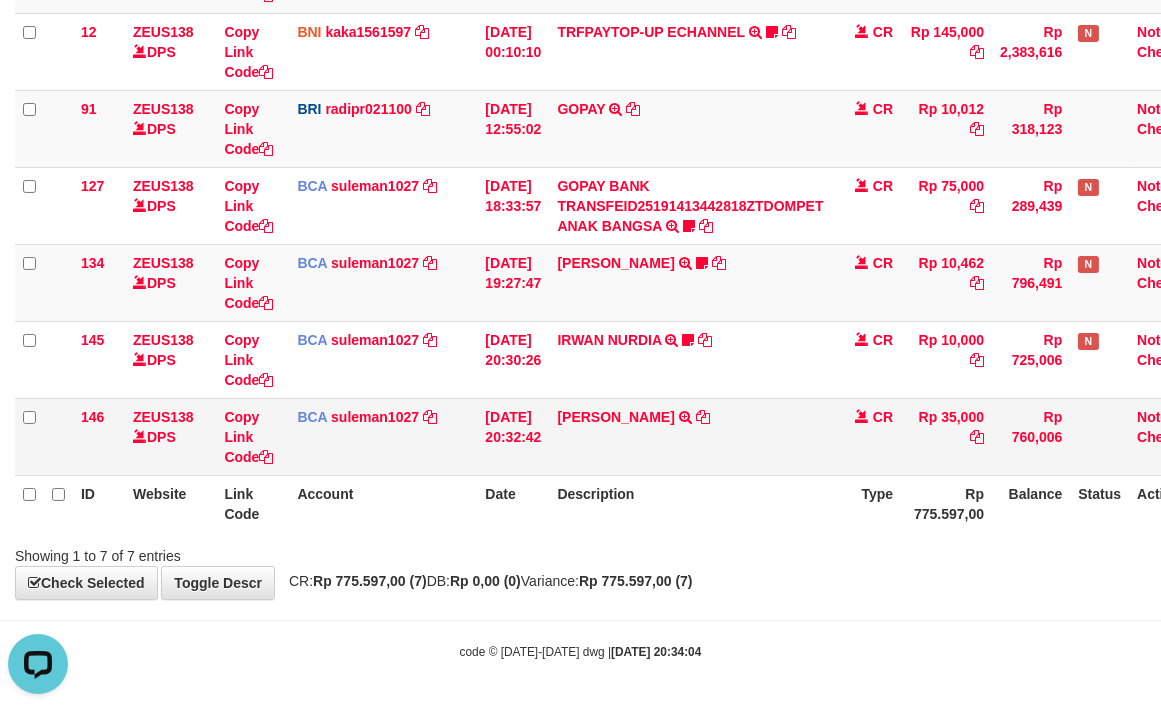 scroll, scrollTop: 0, scrollLeft: 0, axis: both 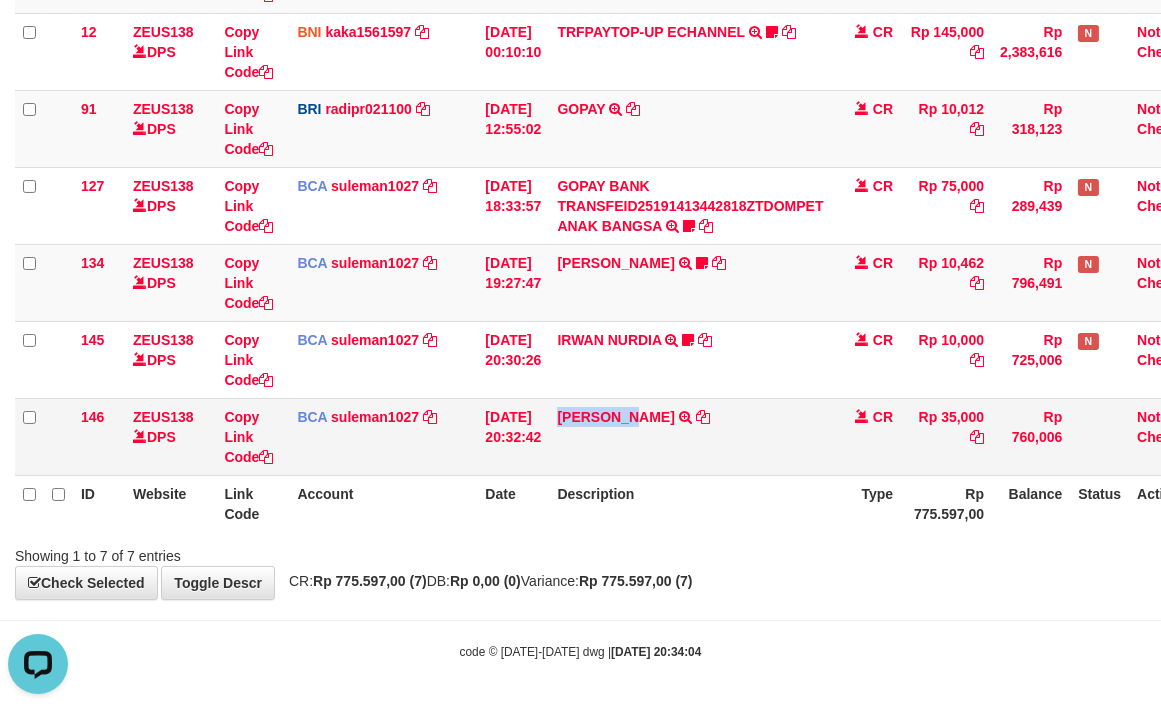 click on "[PERSON_NAME]         TRSF E-BANKING CR 1007/FTSCY/WS95031
35000.00[PERSON_NAME]" at bounding box center (690, 436) 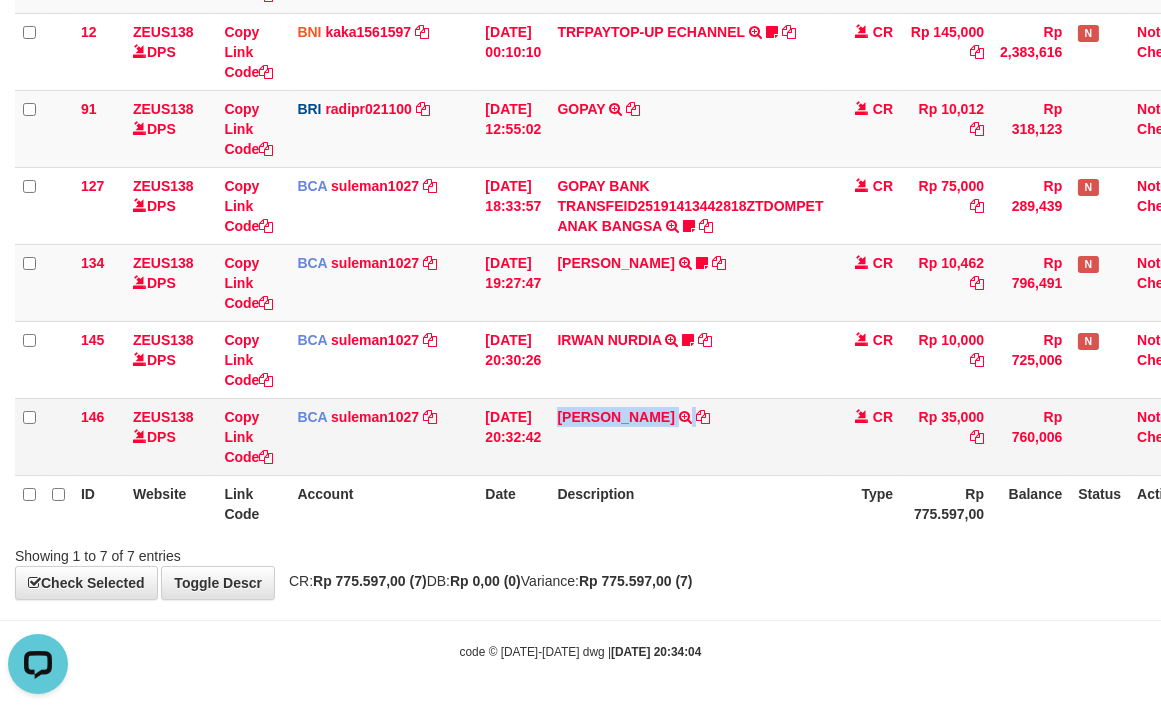 drag, startPoint x: 583, startPoint y: 453, endPoint x: 220, endPoint y: 402, distance: 366.56512 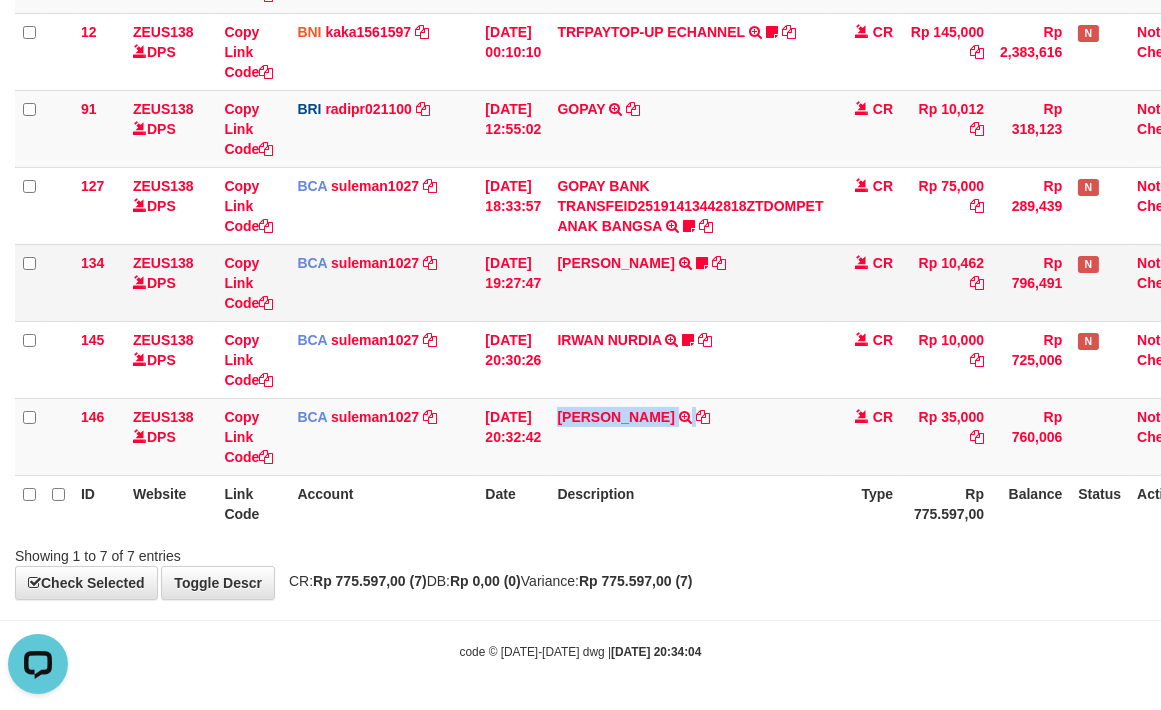 click on "MUHAMMAD RAFI AGUS            TRSF E-BANKING CR 1007/FTSCY/WS95031
10462.00MUHAMMAD RAFI AGUS    pukimak666" at bounding box center (690, 282) 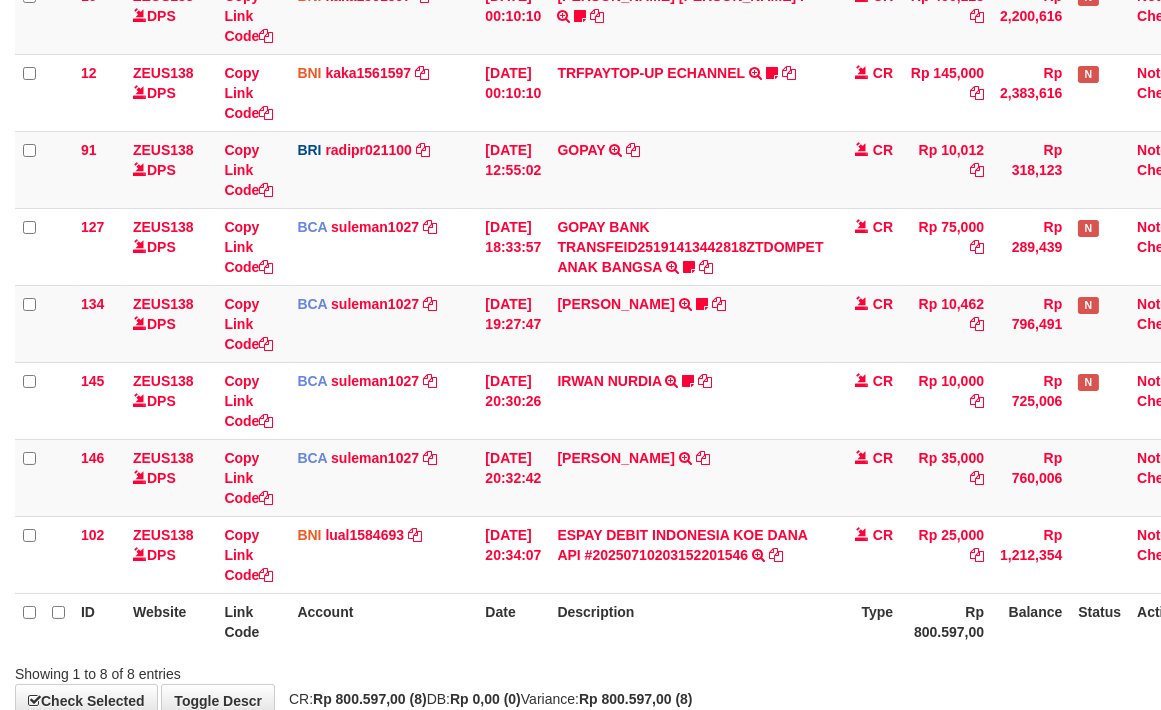 scroll, scrollTop: 314, scrollLeft: 0, axis: vertical 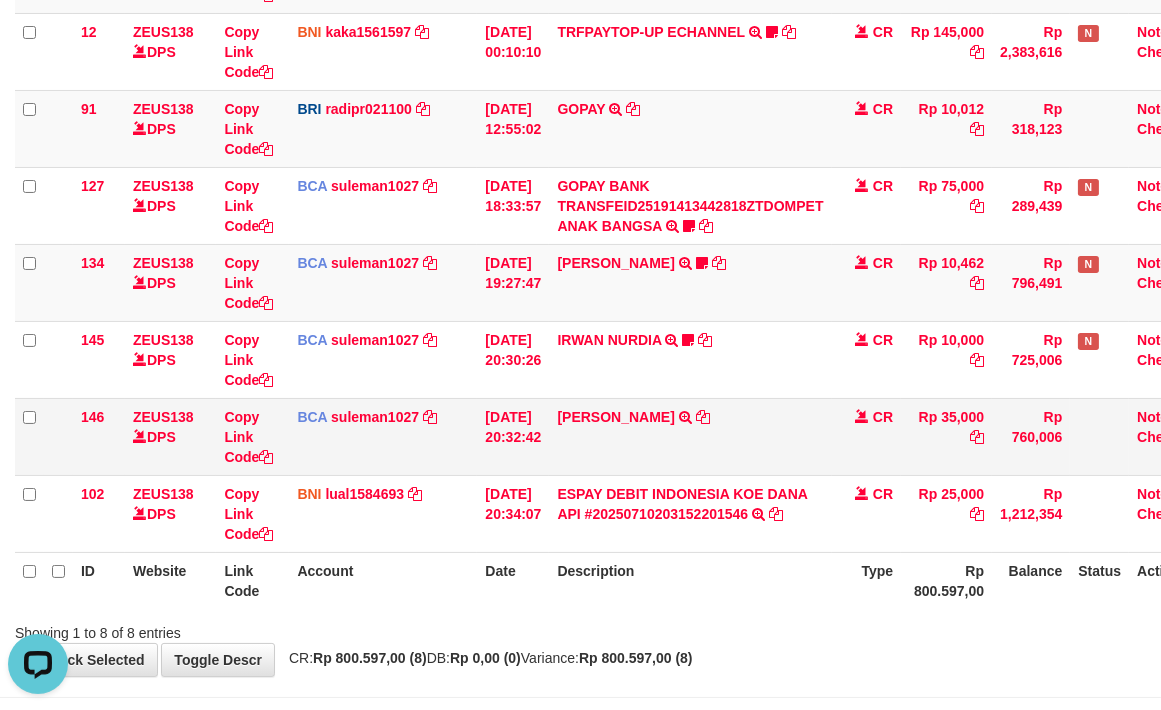 drag, startPoint x: 757, startPoint y: 448, endPoint x: 748, endPoint y: 436, distance: 15 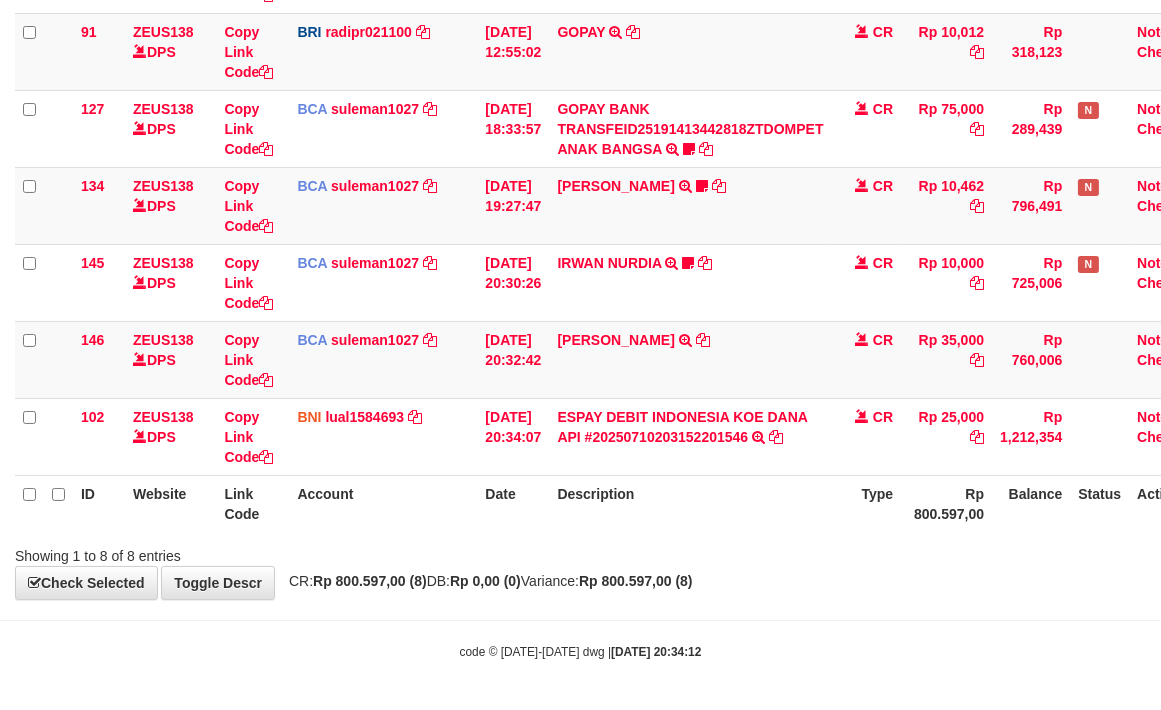 scroll, scrollTop: 391, scrollLeft: 0, axis: vertical 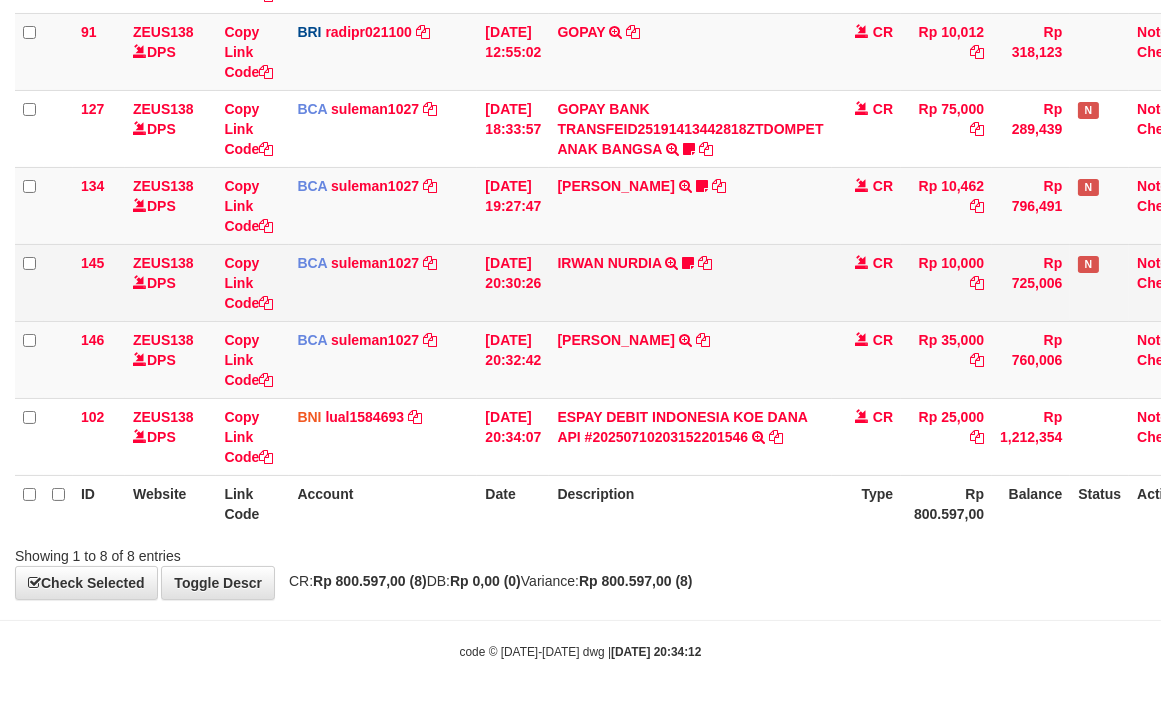 drag, startPoint x: 763, startPoint y: 333, endPoint x: 334, endPoint y: 304, distance: 429.97906 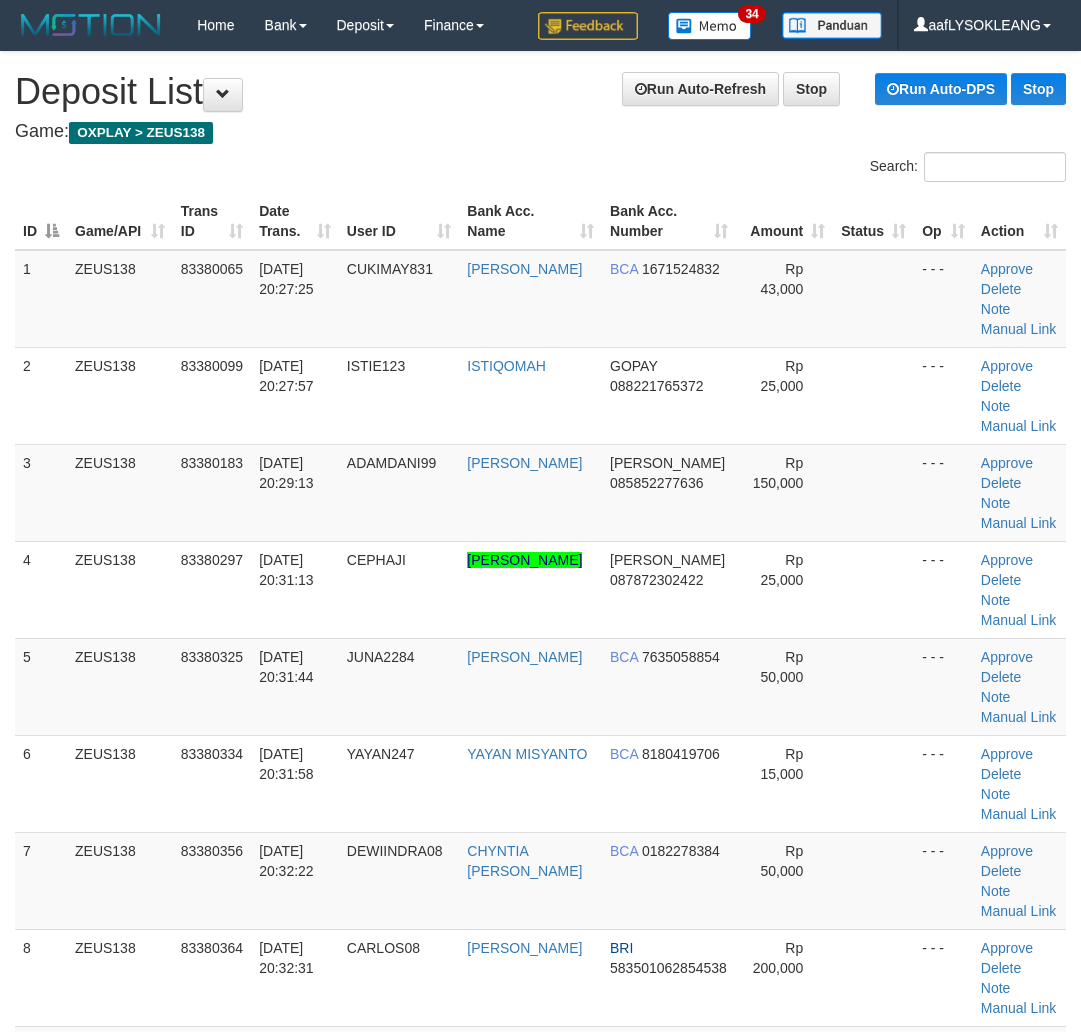 scroll, scrollTop: 1565, scrollLeft: 0, axis: vertical 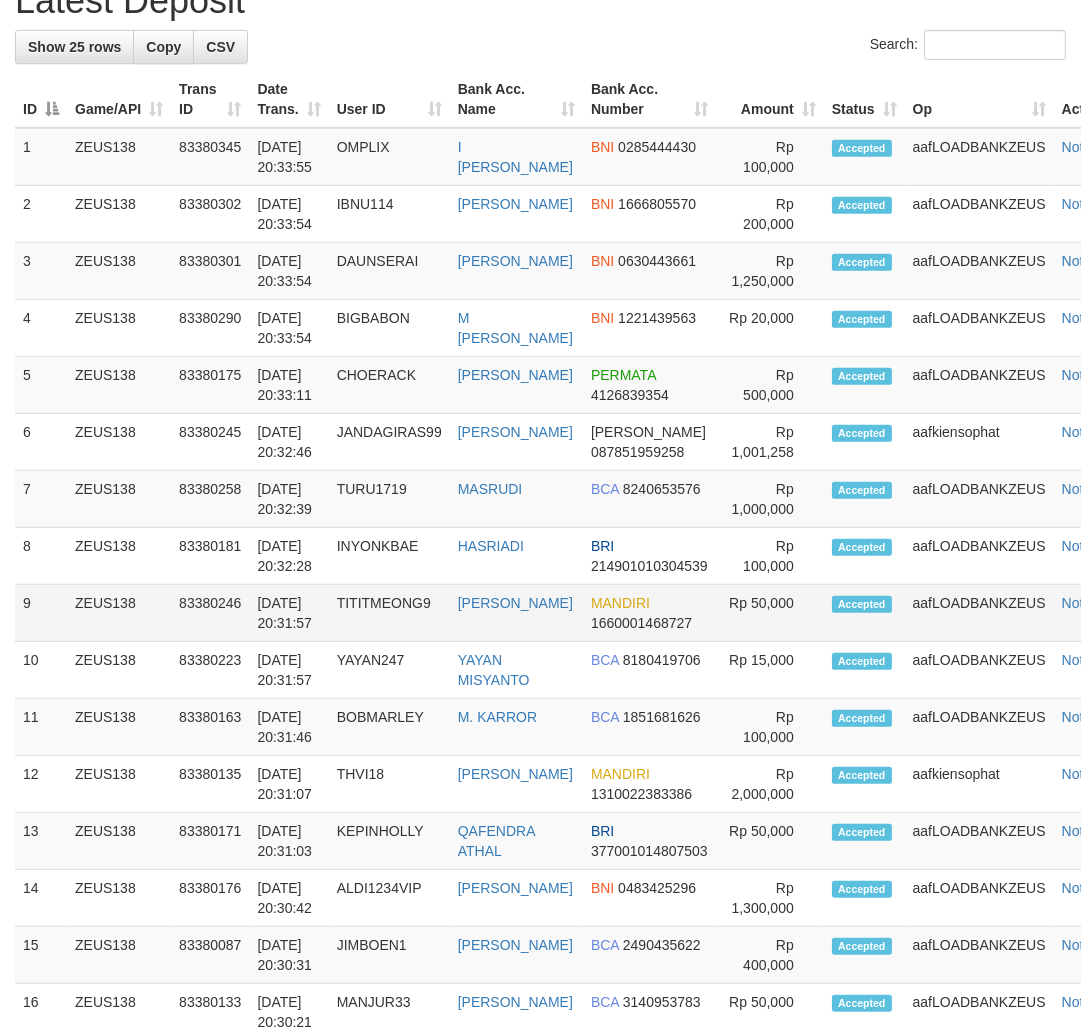 click on "MANDIRI
1660001468727" at bounding box center [649, 613] 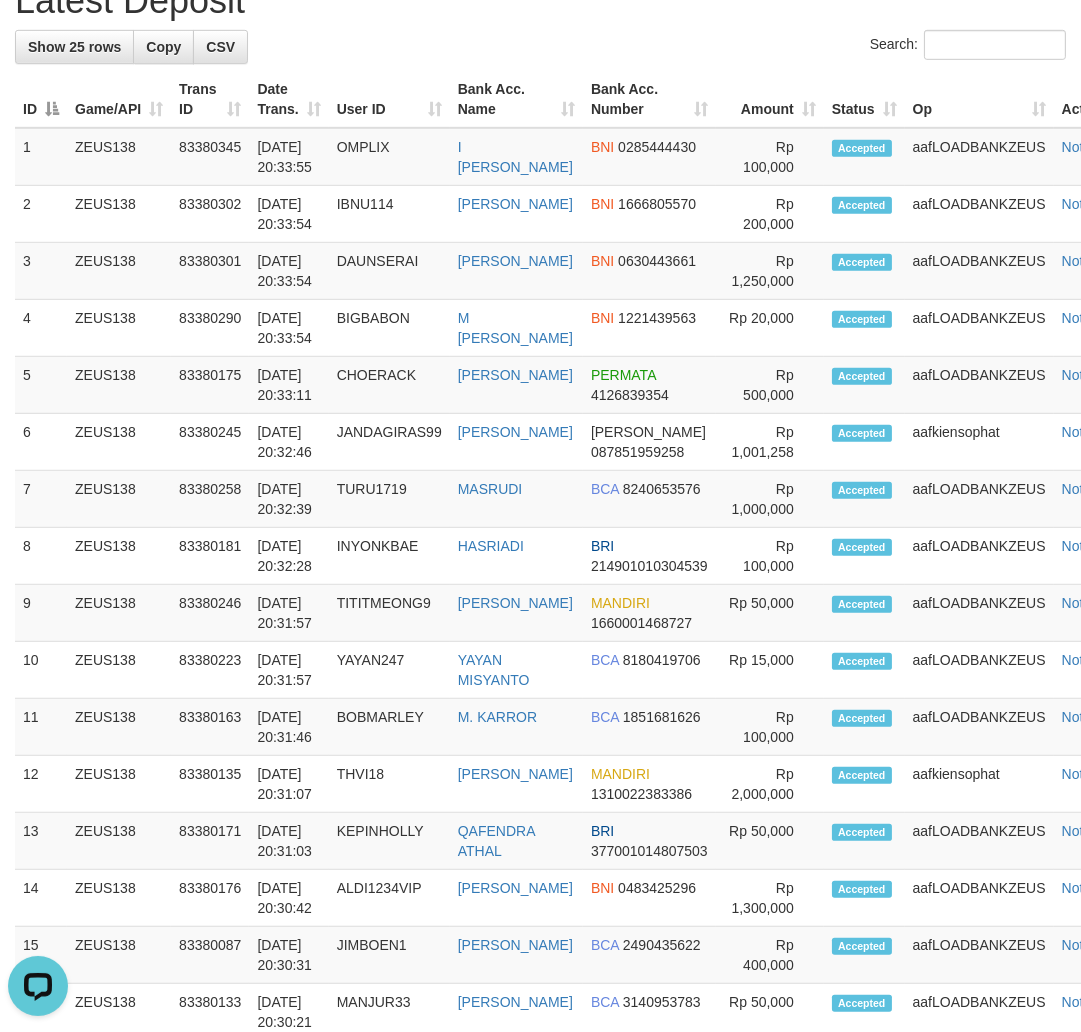 scroll, scrollTop: 0, scrollLeft: 0, axis: both 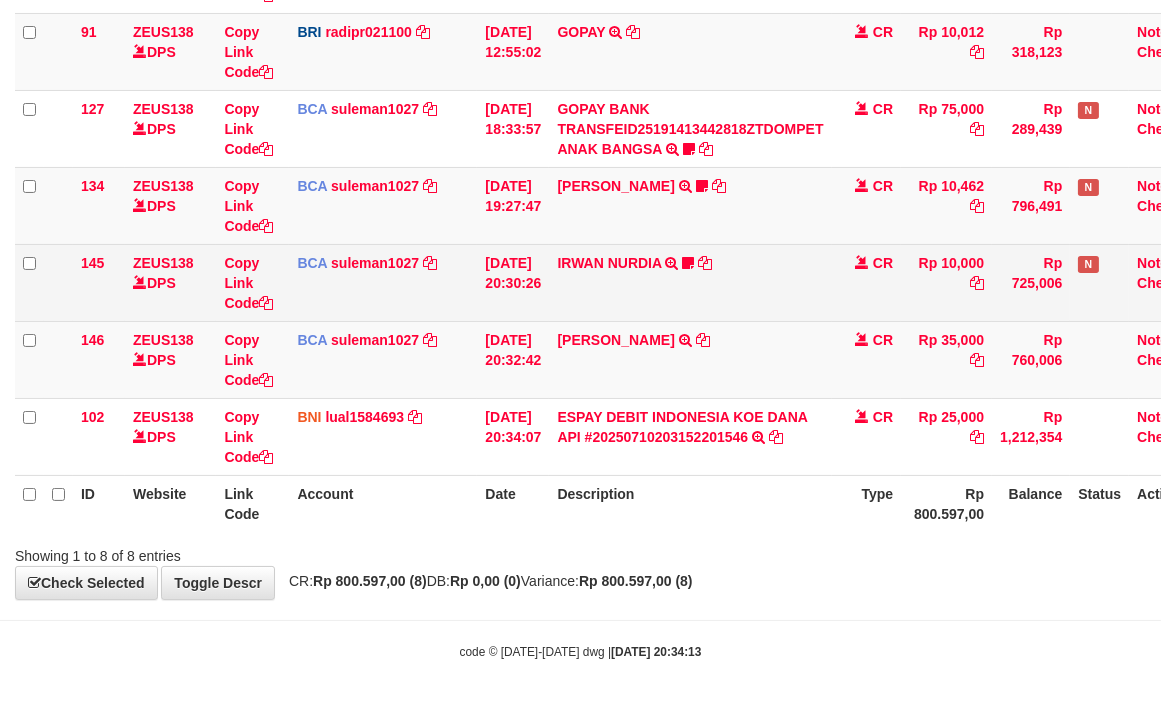 click on "[PERSON_NAME]            TRSF E-BANKING CR 1007/FTSCY/WS95051
10000.002025071027994446 TRFDN-[PERSON_NAME] DEBIT INDONE    Boswin822" at bounding box center (690, 282) 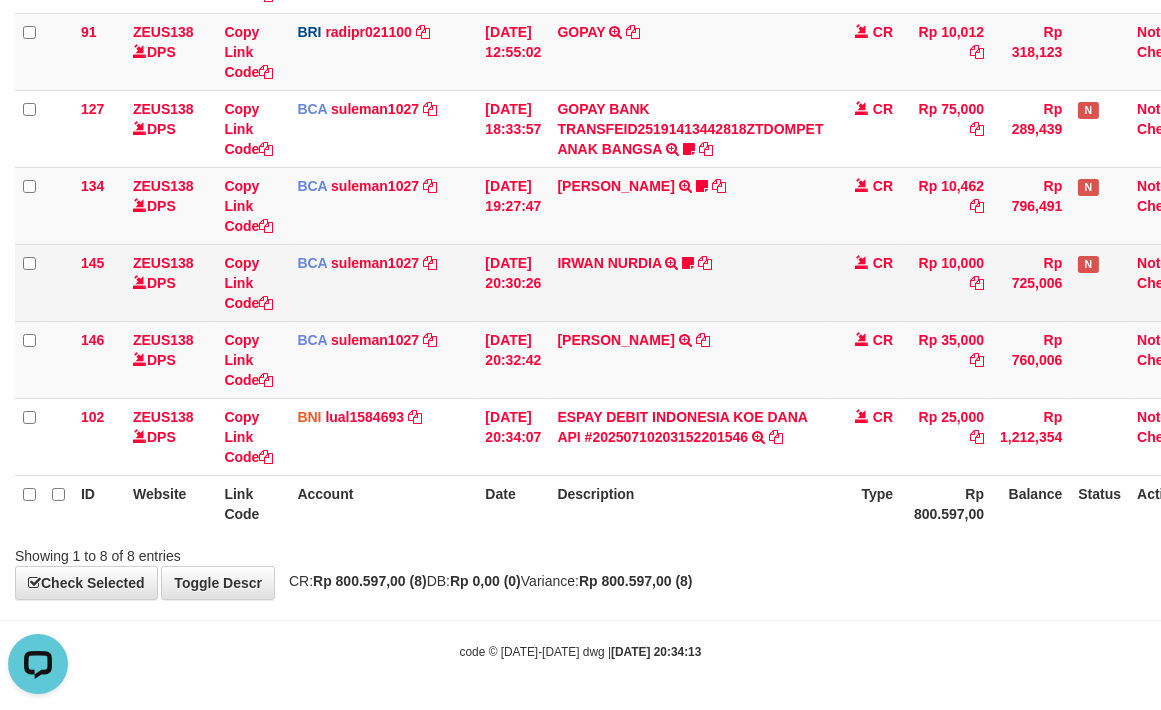 scroll, scrollTop: 0, scrollLeft: 0, axis: both 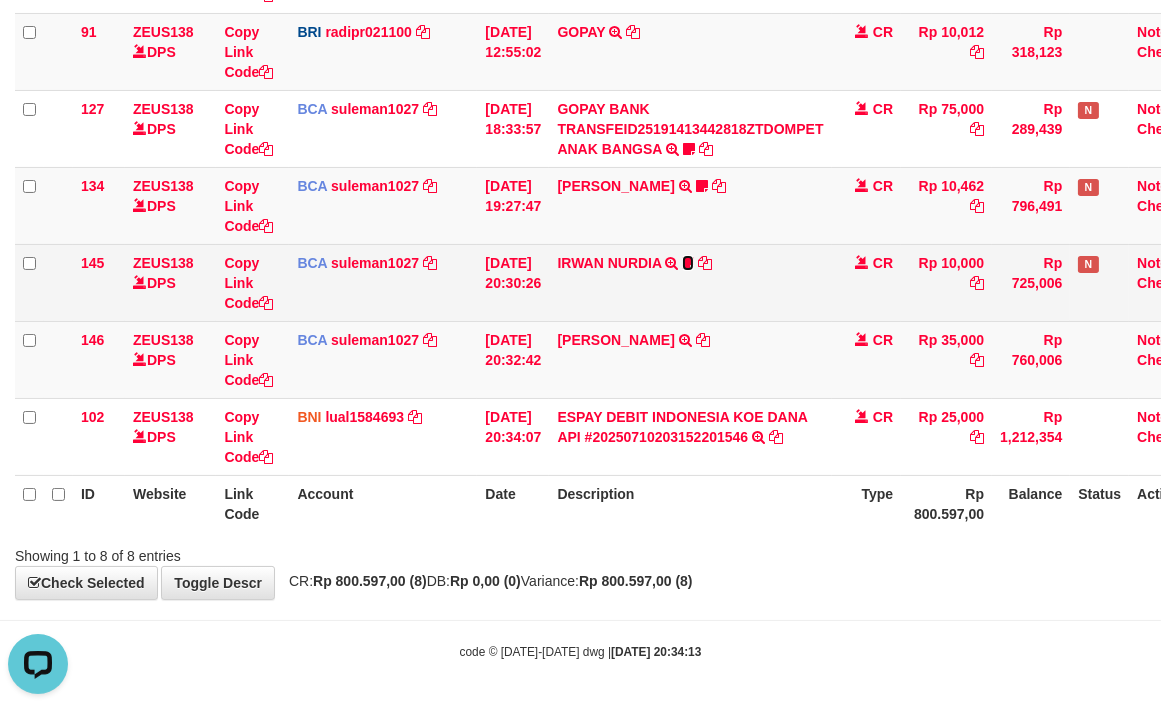 click at bounding box center [688, 263] 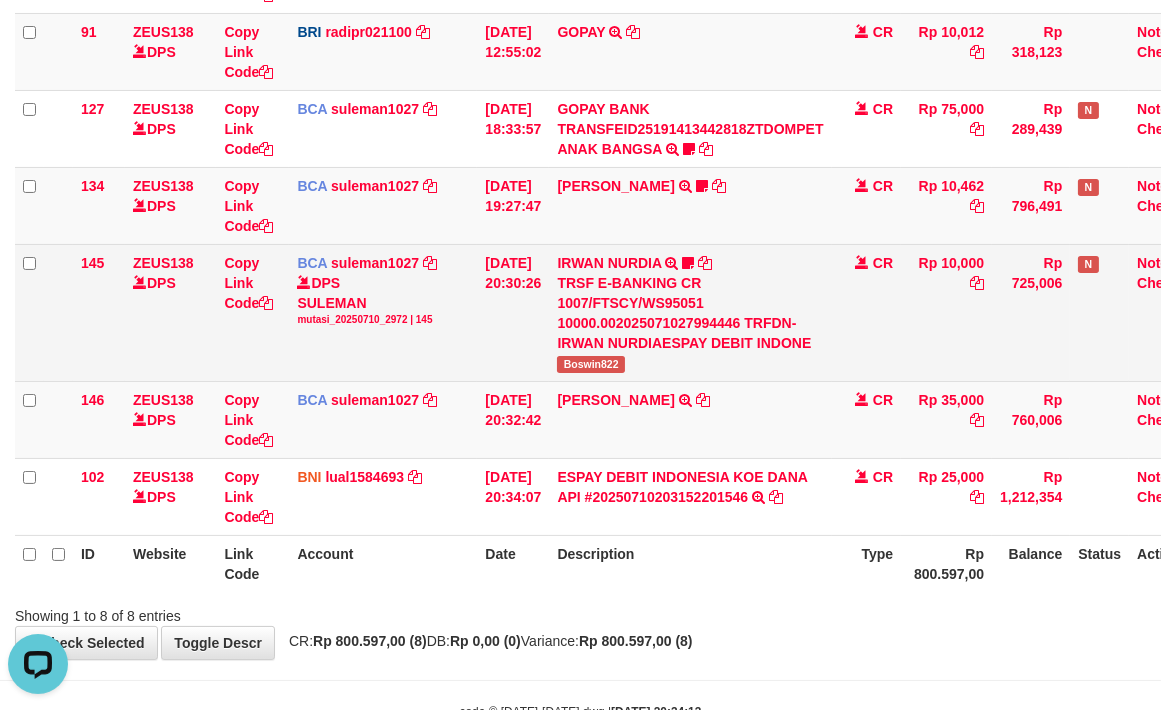click on "Boswin822" at bounding box center (590, 364) 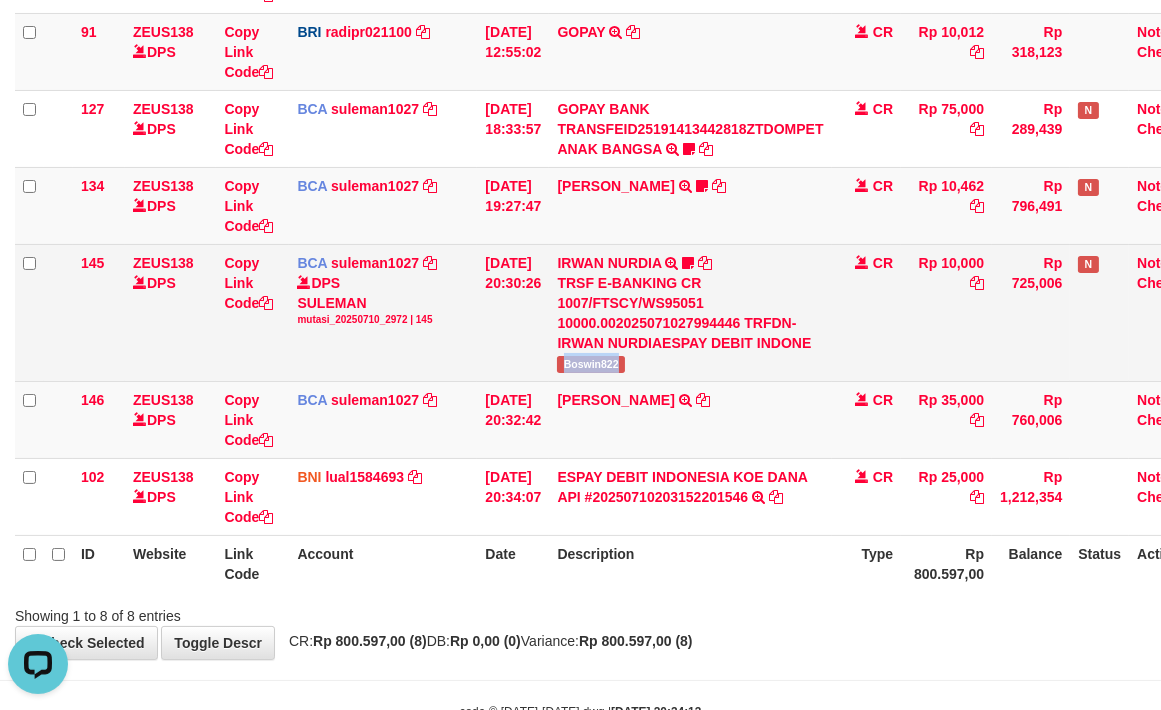 click on "Boswin822" at bounding box center [590, 364] 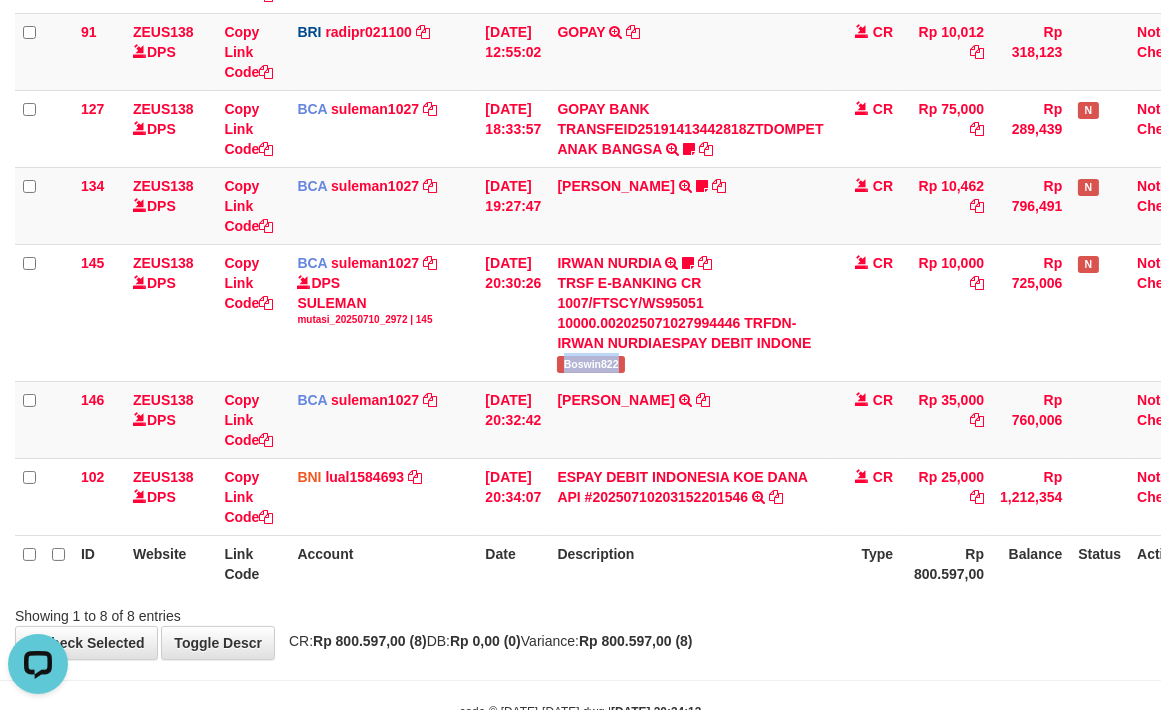 copy on "Boswin822" 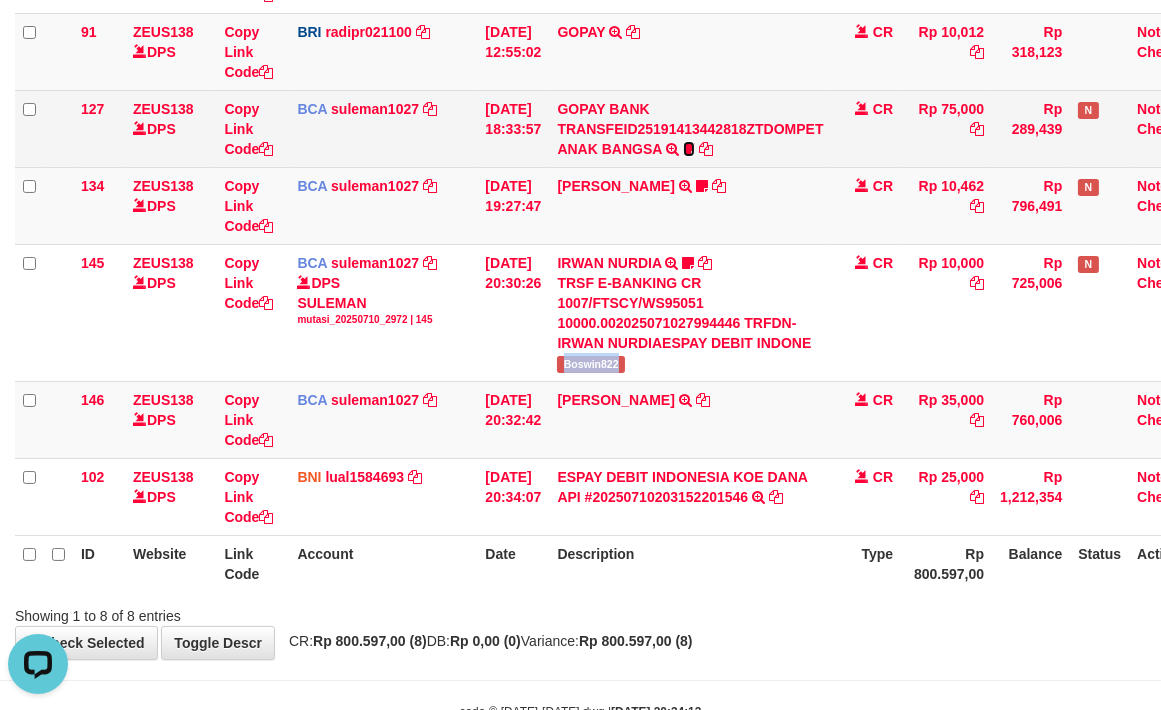 click at bounding box center [689, 149] 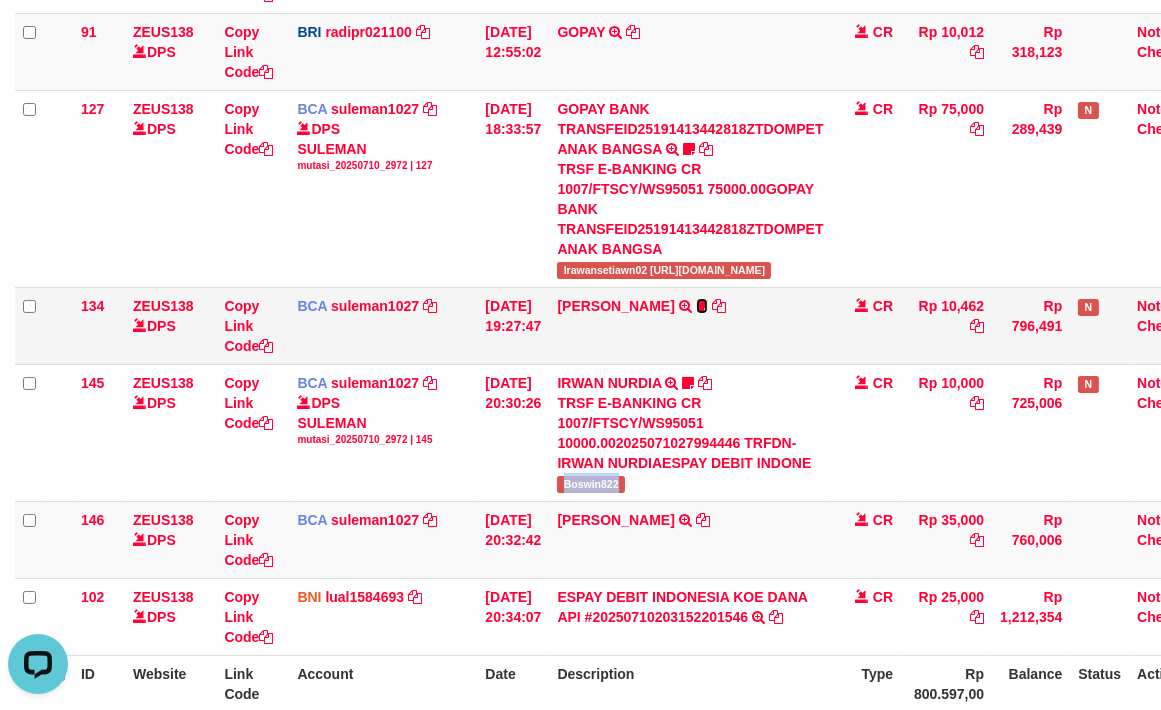 click at bounding box center (702, 306) 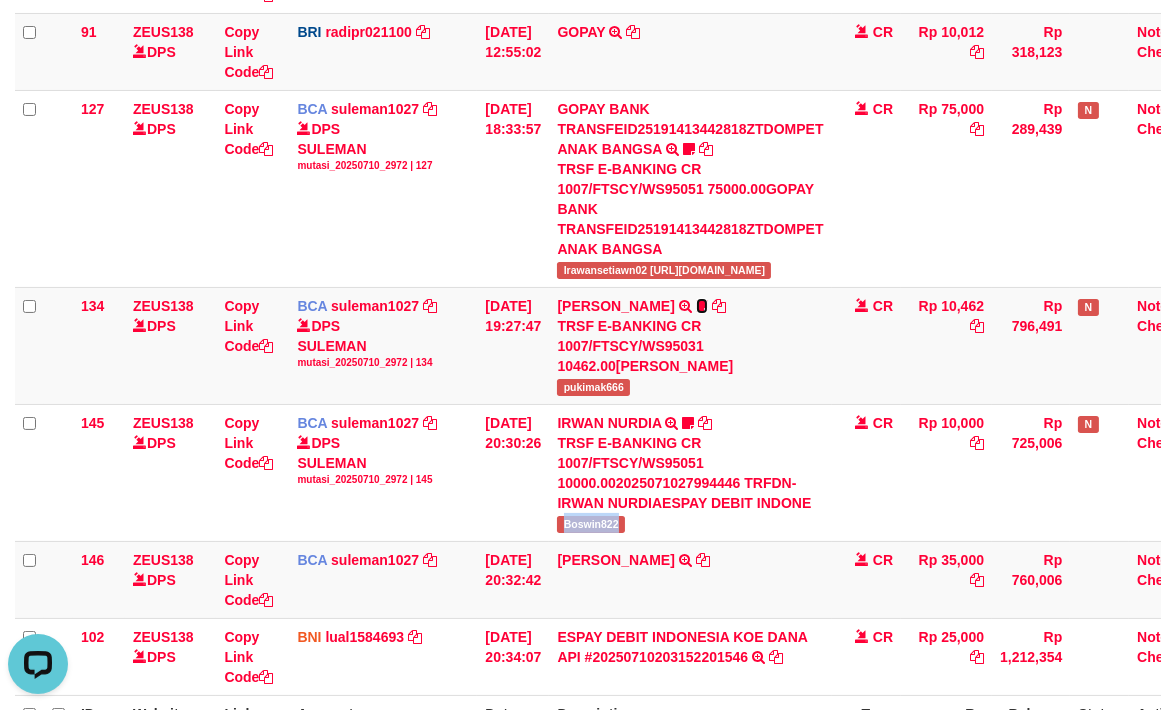 scroll, scrollTop: 611, scrollLeft: 0, axis: vertical 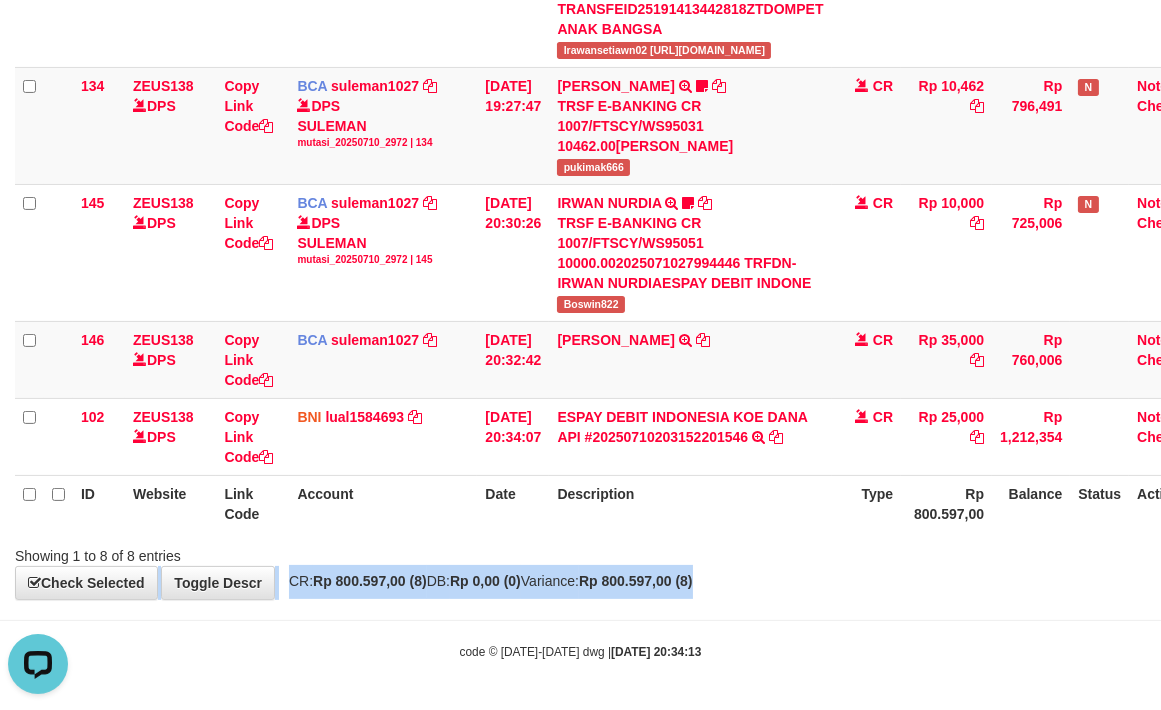 drag, startPoint x: 805, startPoint y: 597, endPoint x: 666, endPoint y: 507, distance: 165.59288 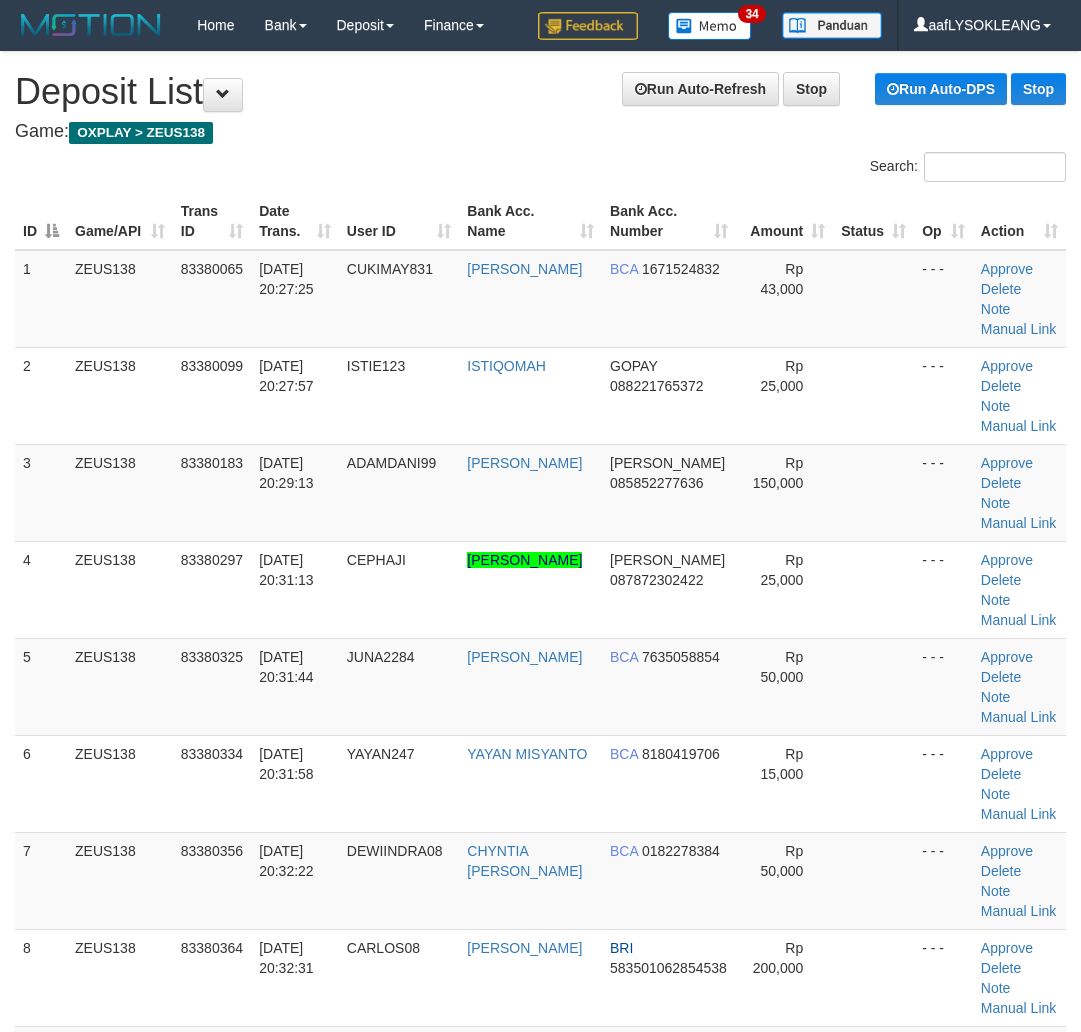 scroll, scrollTop: 1566, scrollLeft: 0, axis: vertical 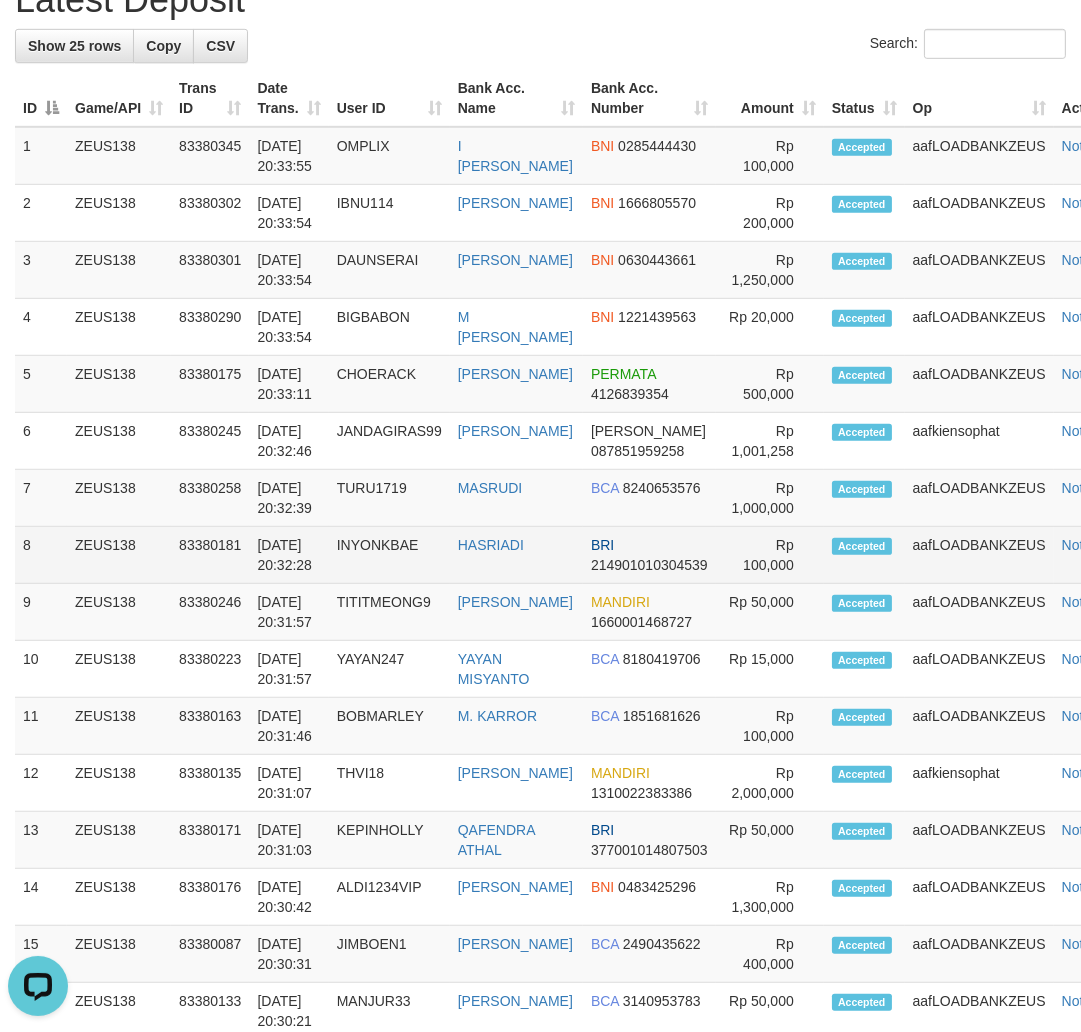 drag, startPoint x: 691, startPoint y: 535, endPoint x: 668, endPoint y: 533, distance: 23.086792 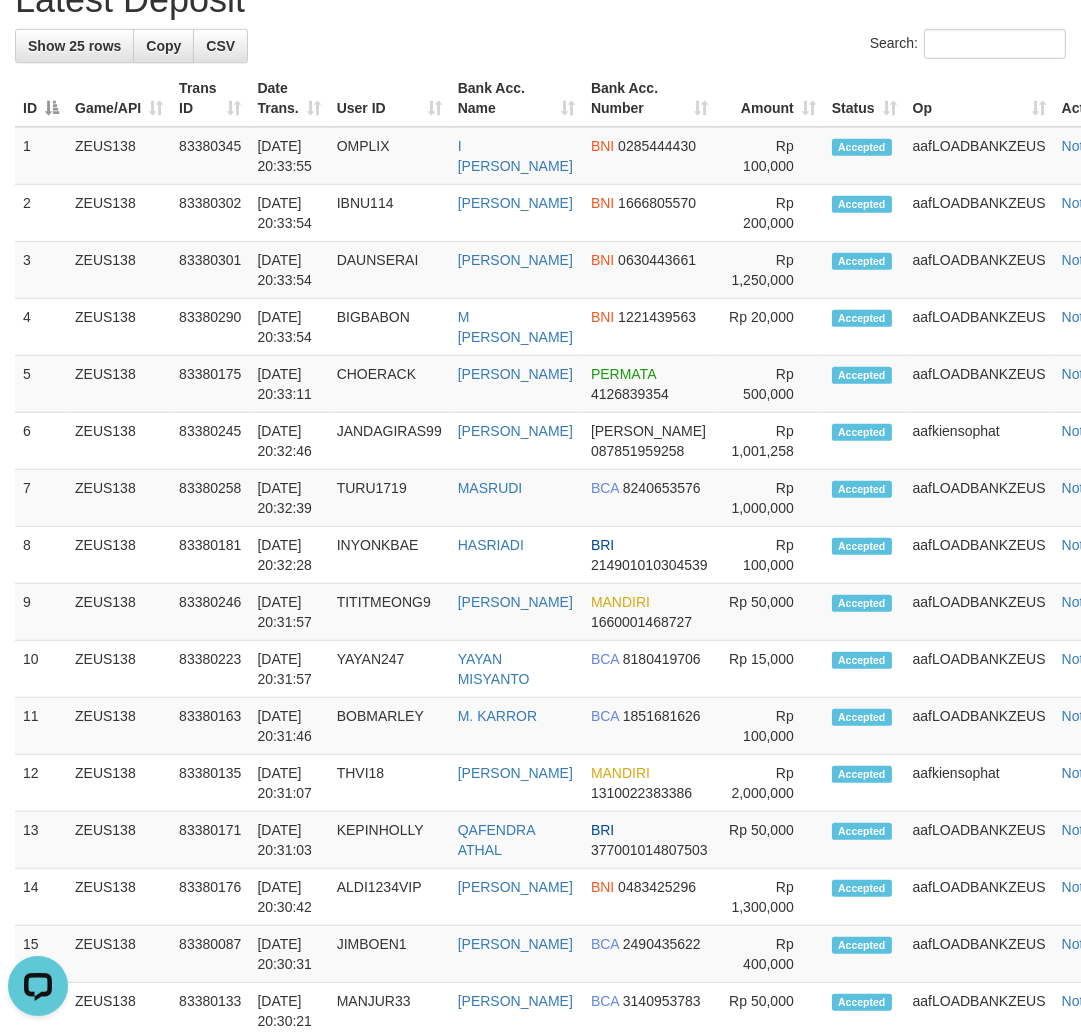 scroll, scrollTop: 1714, scrollLeft: 0, axis: vertical 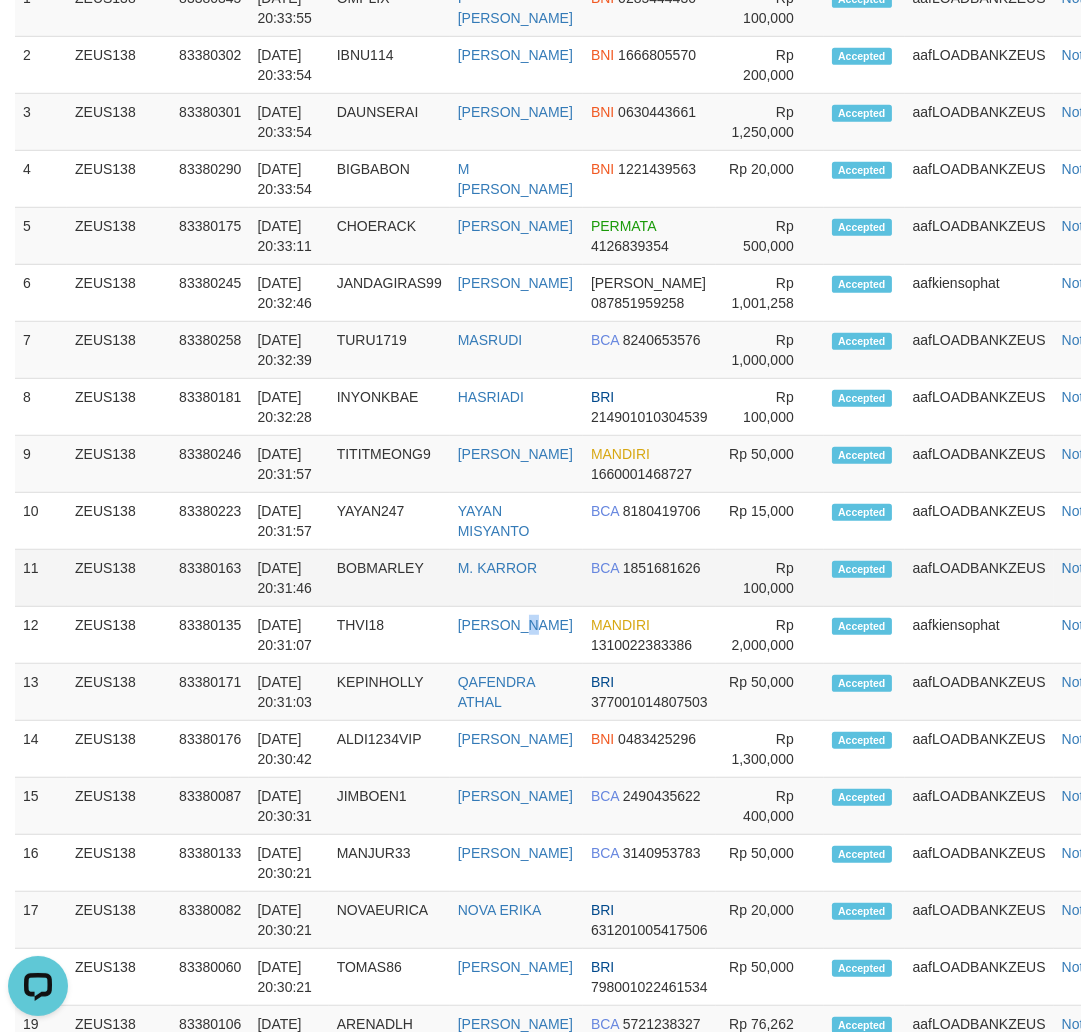 drag, startPoint x: 526, startPoint y: 613, endPoint x: 602, endPoint y: 598, distance: 77.46612 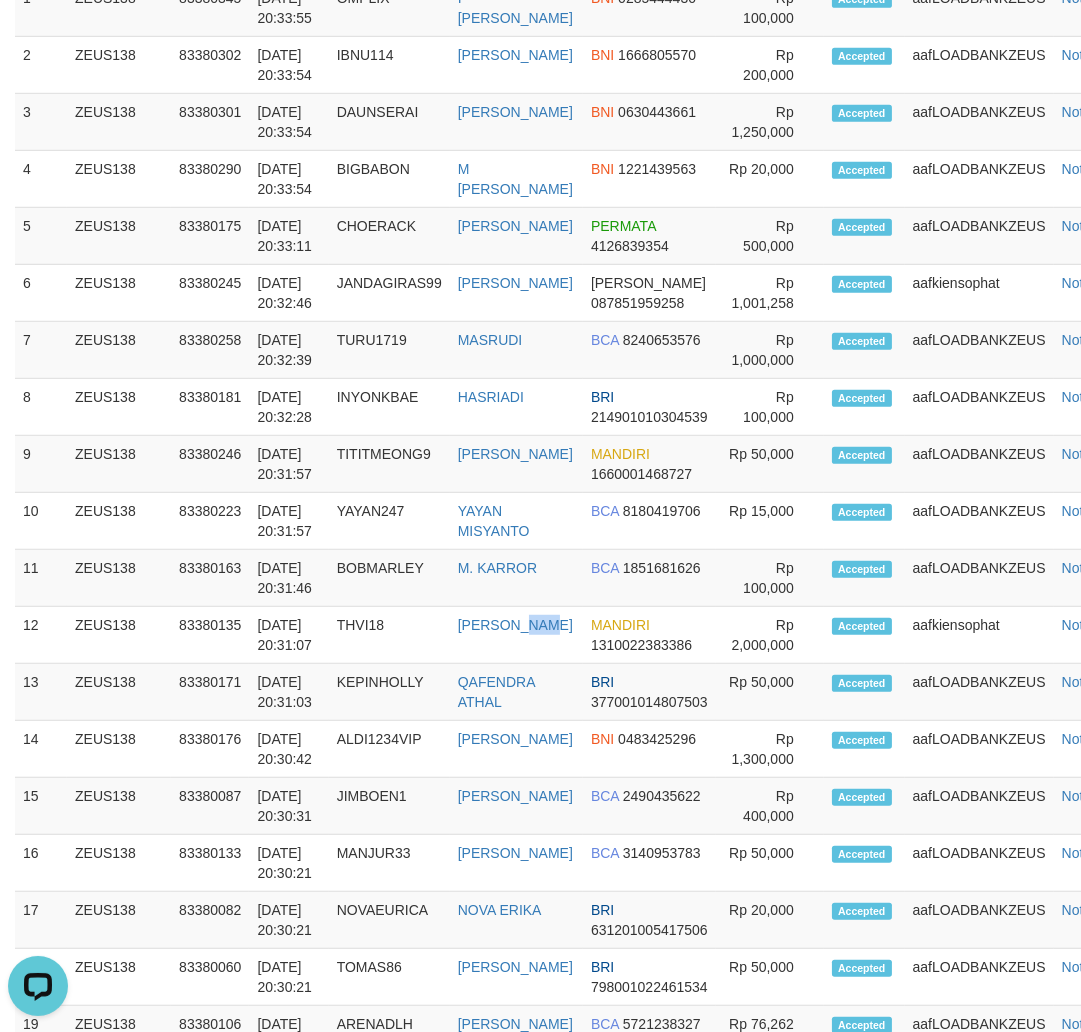 scroll, scrollTop: 2011, scrollLeft: 0, axis: vertical 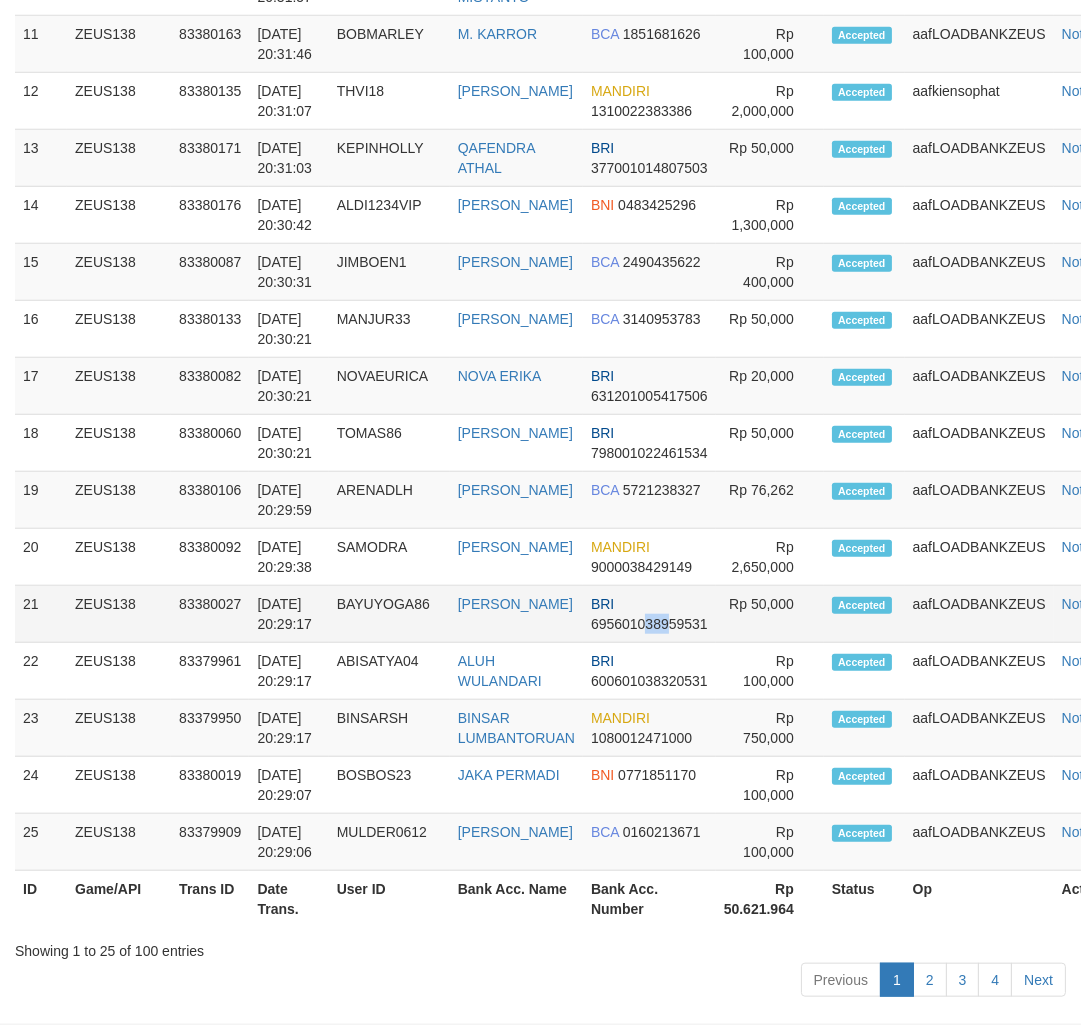 click on "BRI
695601038959531" at bounding box center (649, 614) 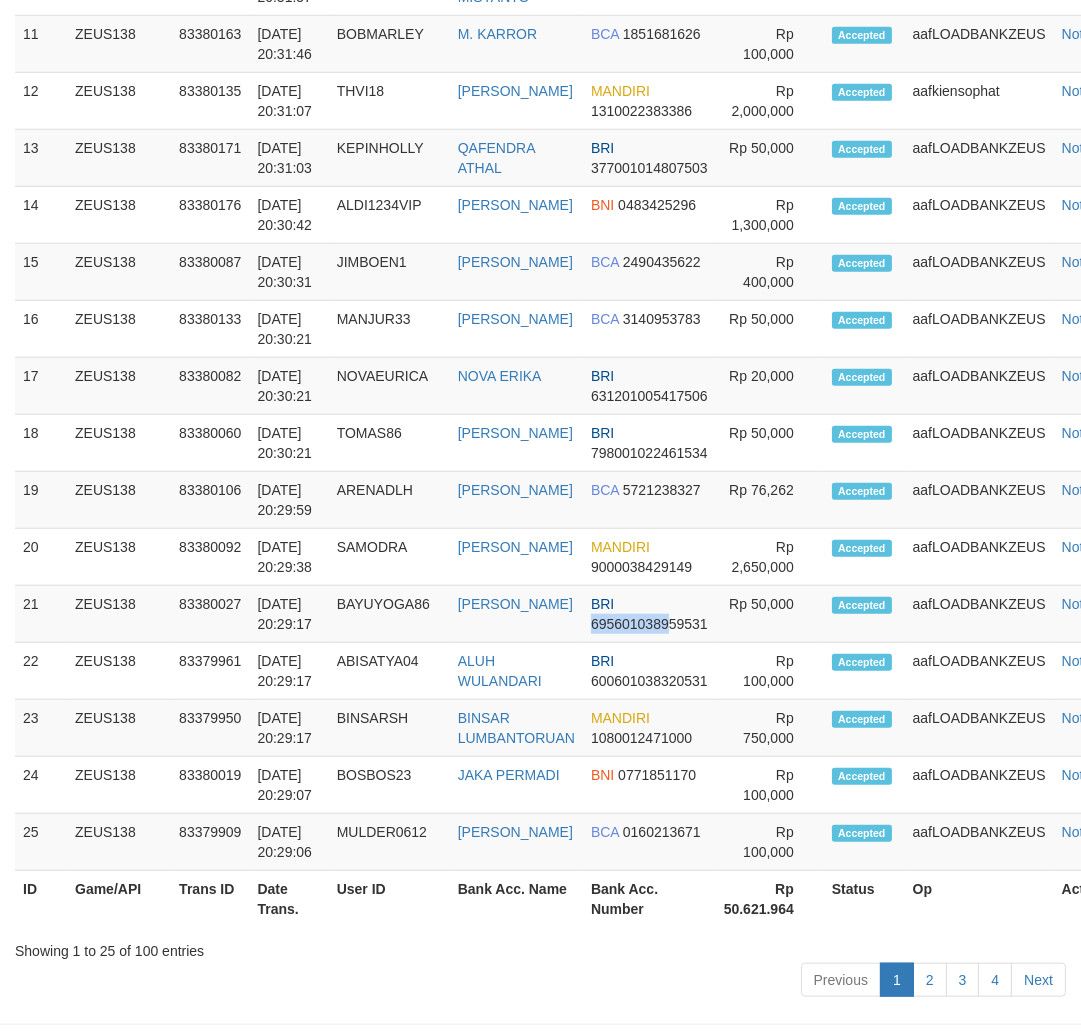 scroll, scrollTop: 2410, scrollLeft: 0, axis: vertical 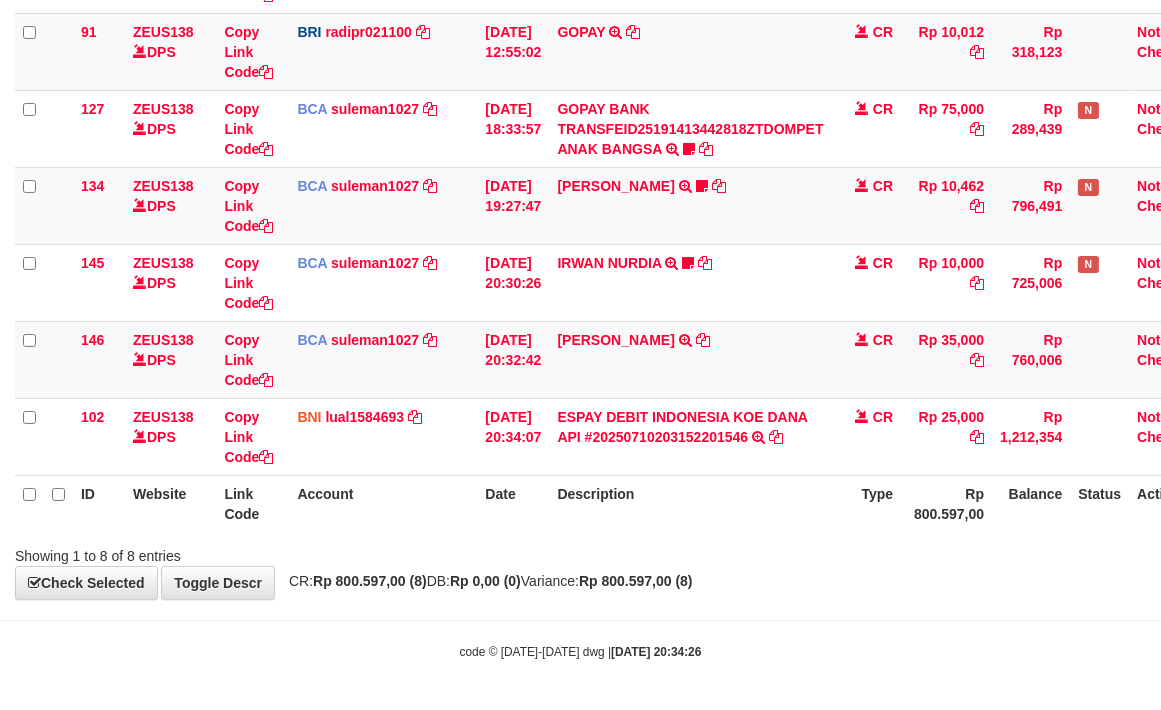 drag, startPoint x: 634, startPoint y: 502, endPoint x: 585, endPoint y: 493, distance: 49.819675 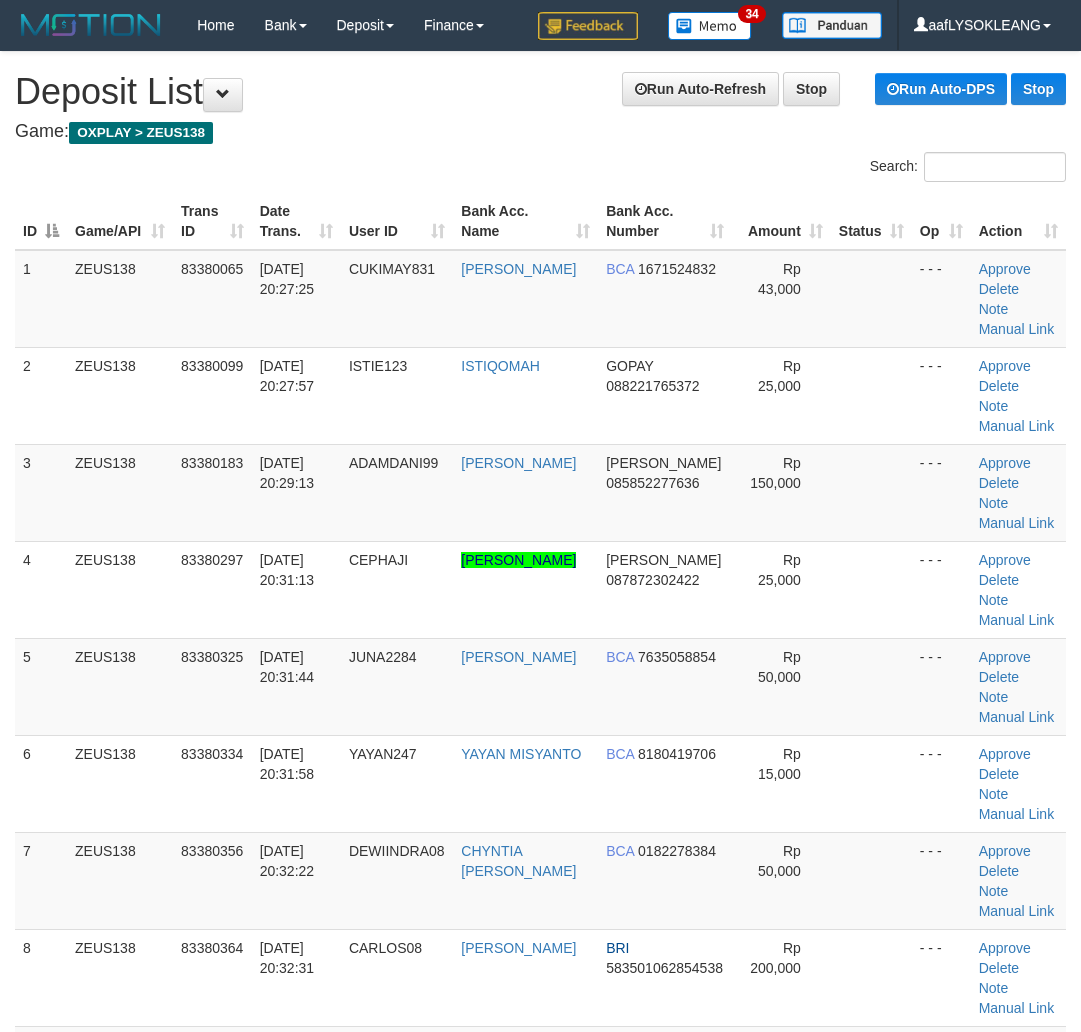 scroll, scrollTop: 2332, scrollLeft: 0, axis: vertical 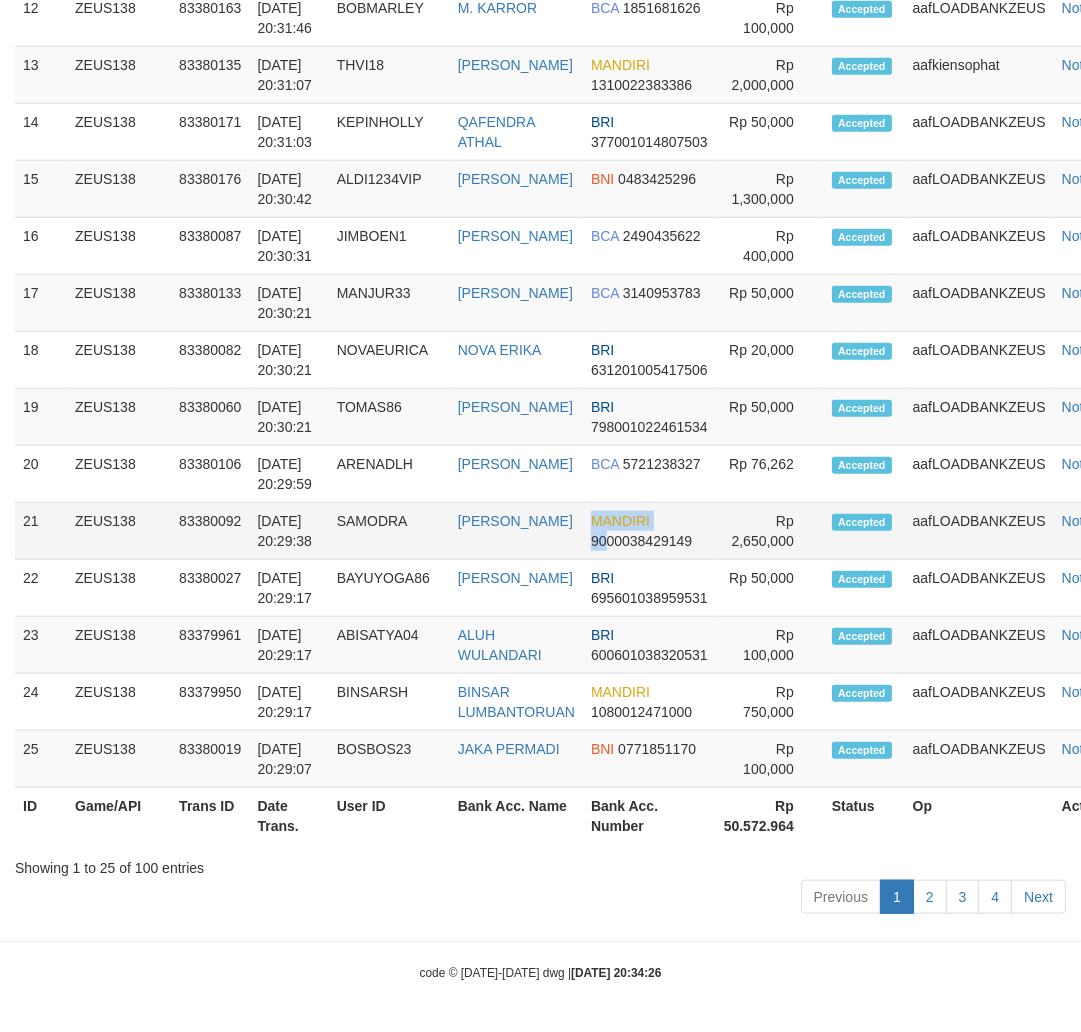 drag, startPoint x: 571, startPoint y: 553, endPoint x: 627, endPoint y: 551, distance: 56.0357 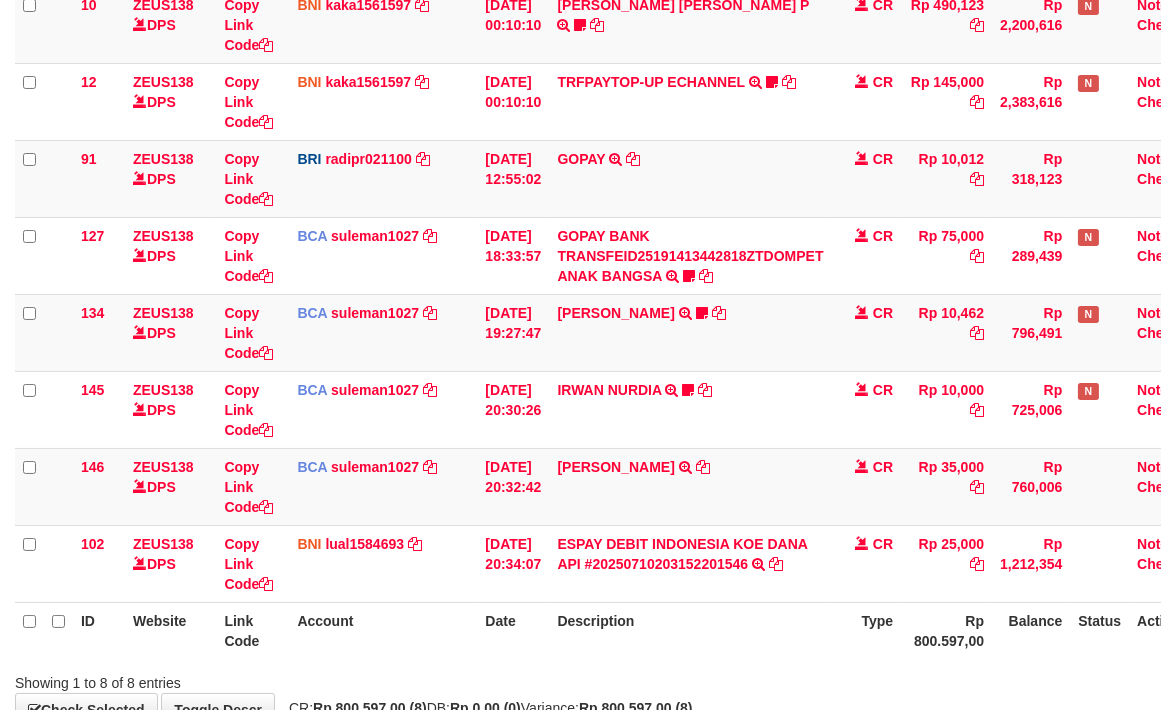 scroll, scrollTop: 391, scrollLeft: 0, axis: vertical 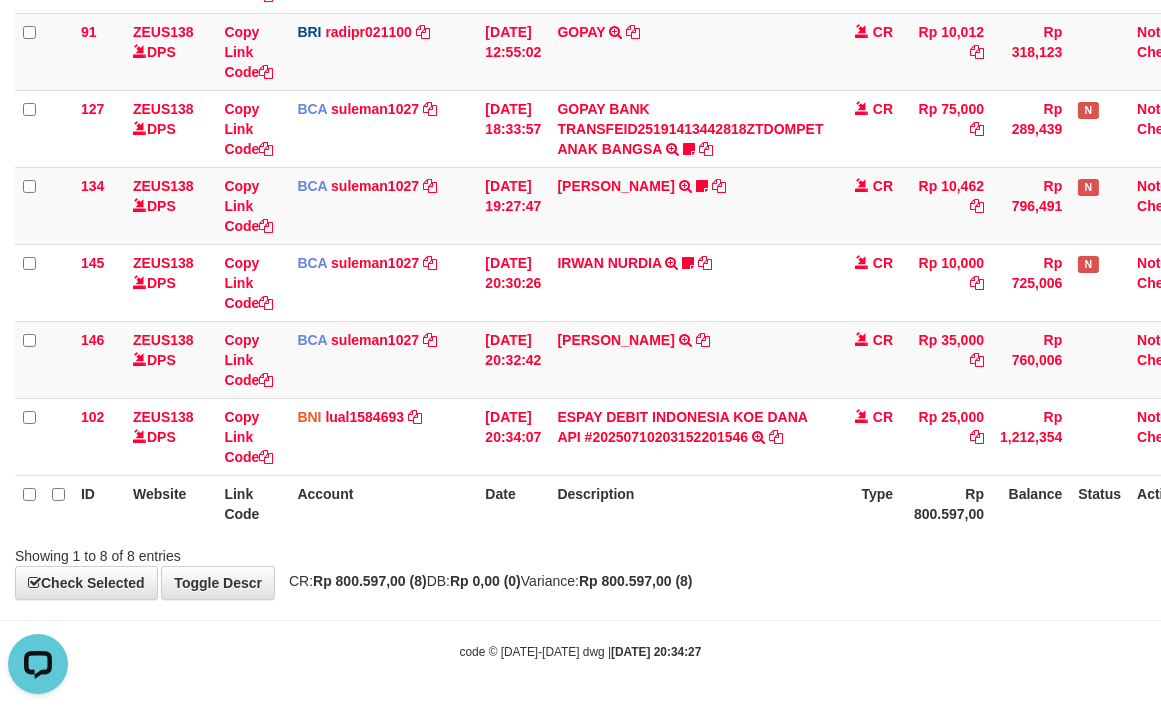 drag, startPoint x: 650, startPoint y: 546, endPoint x: 631, endPoint y: 518, distance: 33.83785 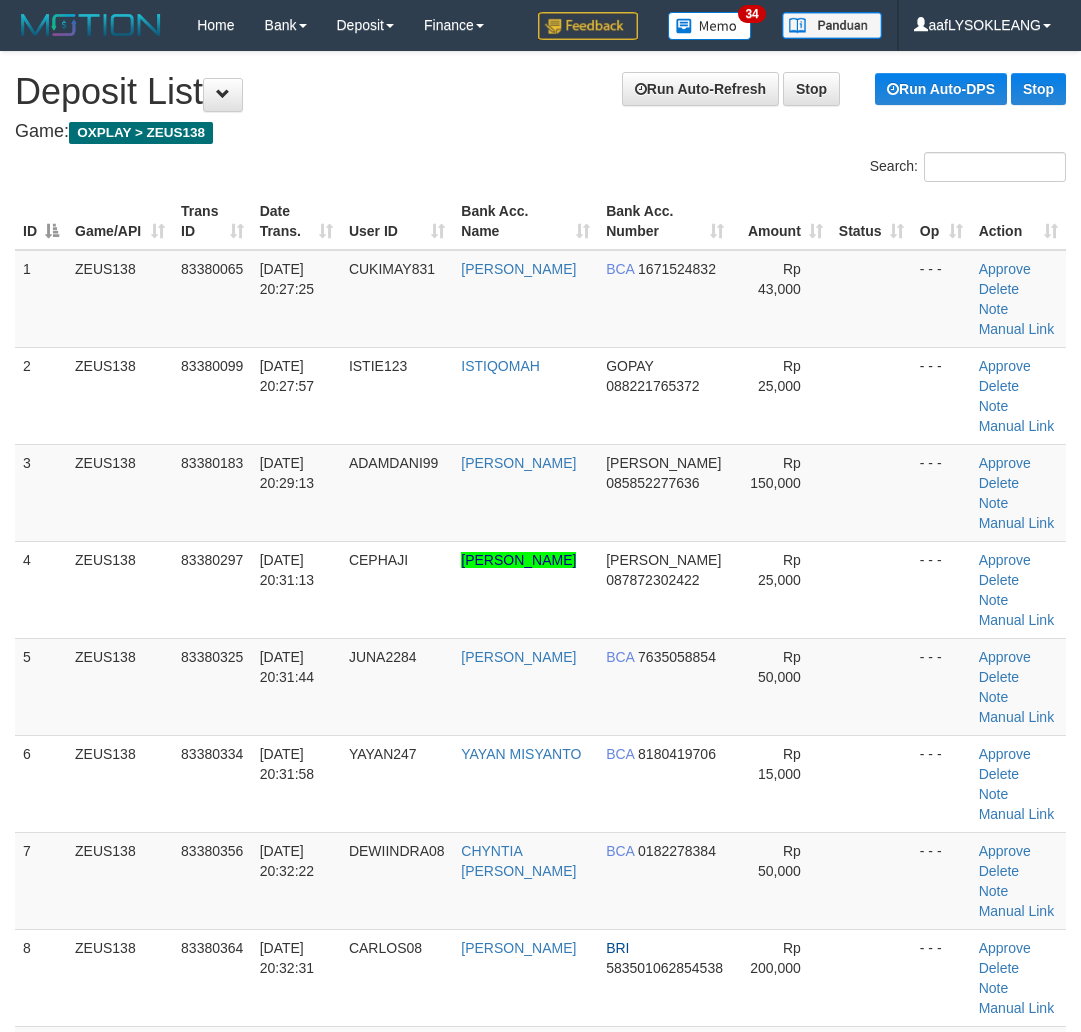 scroll, scrollTop: 2332, scrollLeft: 0, axis: vertical 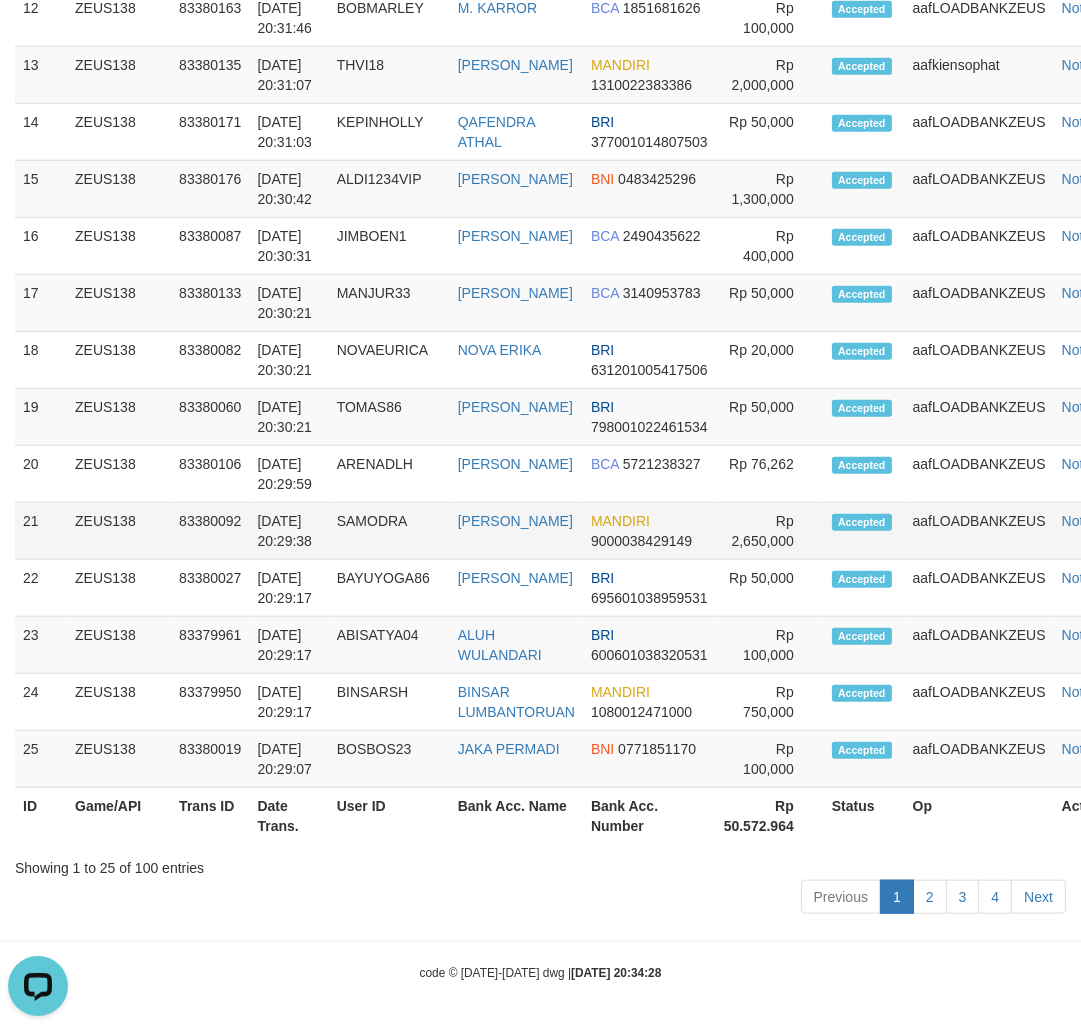 drag, startPoint x: 716, startPoint y: 484, endPoint x: 727, endPoint y: 500, distance: 19.416489 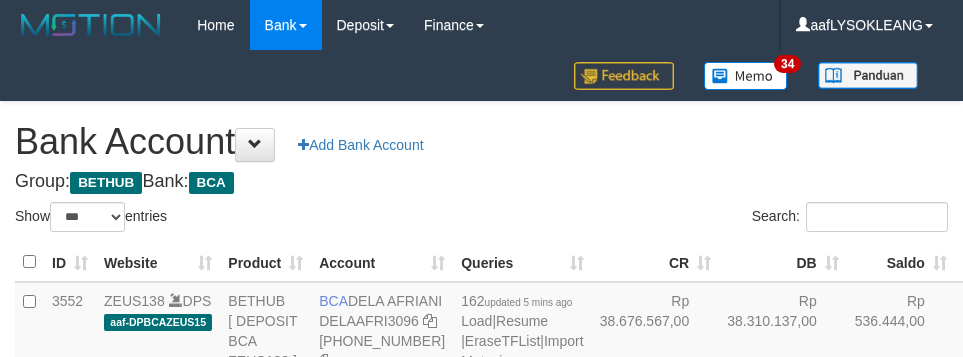 select on "***" 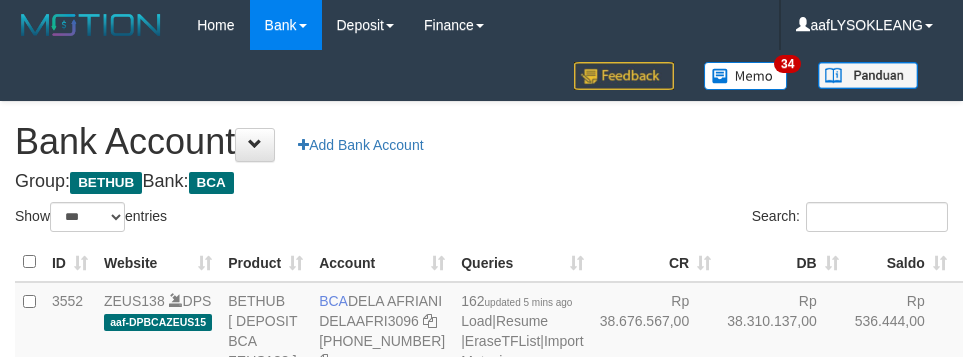 scroll, scrollTop: 163, scrollLeft: 0, axis: vertical 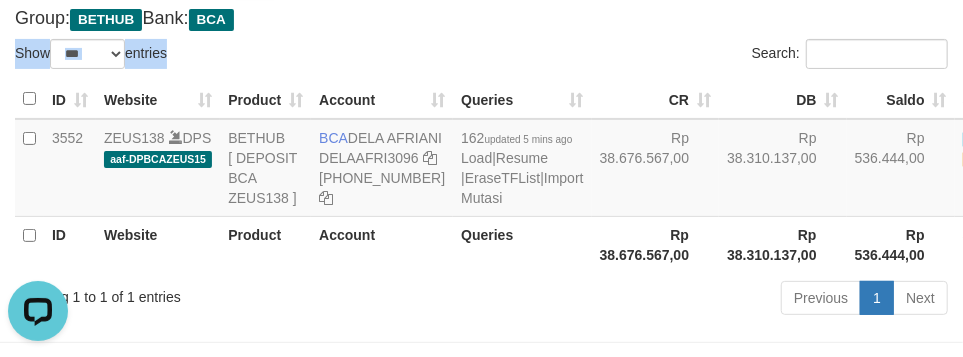 drag, startPoint x: 472, startPoint y: 26, endPoint x: 484, endPoint y: 33, distance: 13.892444 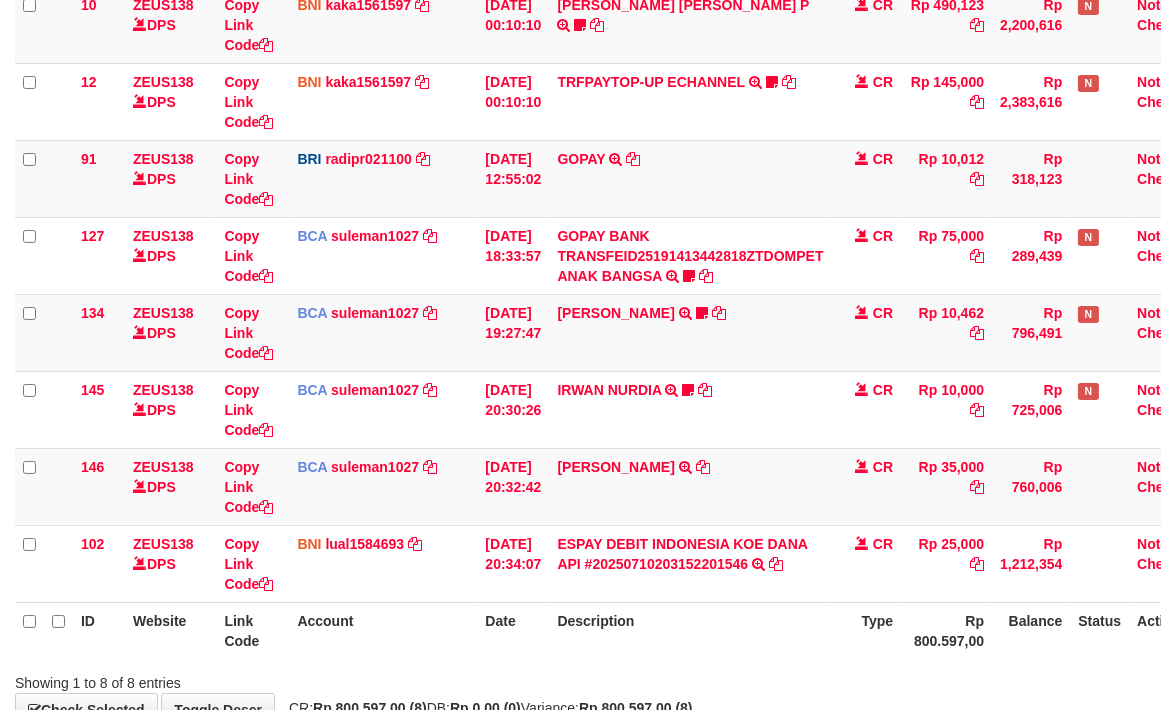scroll, scrollTop: 391, scrollLeft: 0, axis: vertical 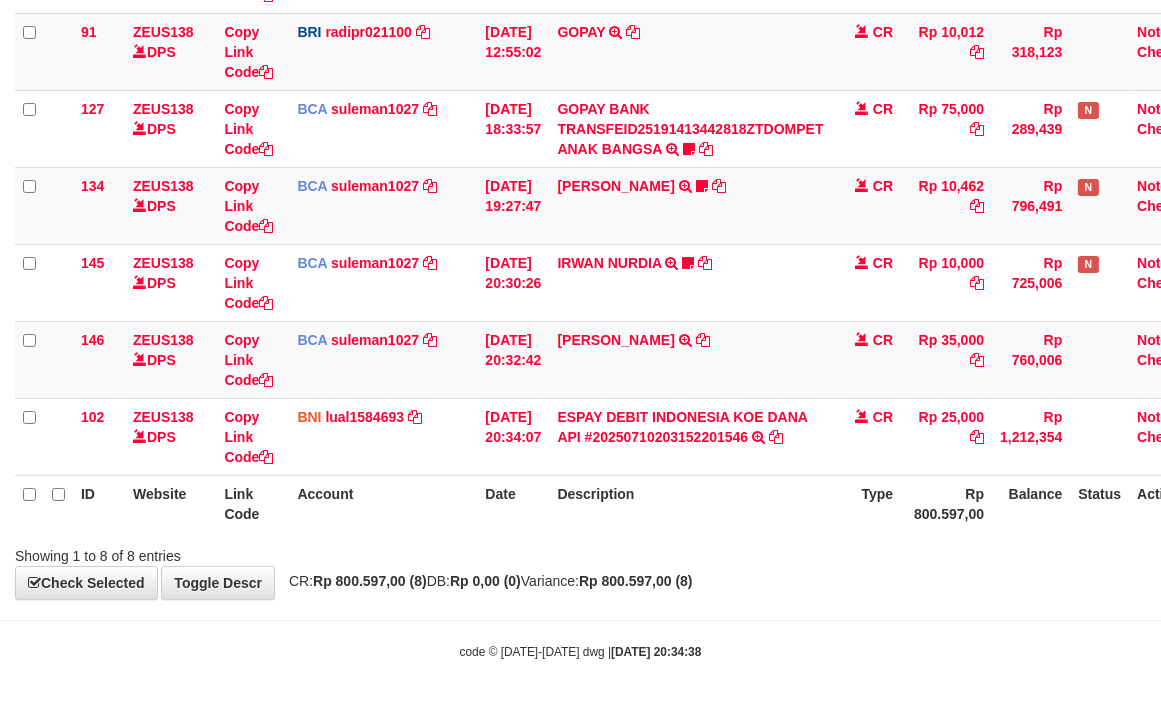 drag, startPoint x: 753, startPoint y: 554, endPoint x: 721, endPoint y: 547, distance: 32.75668 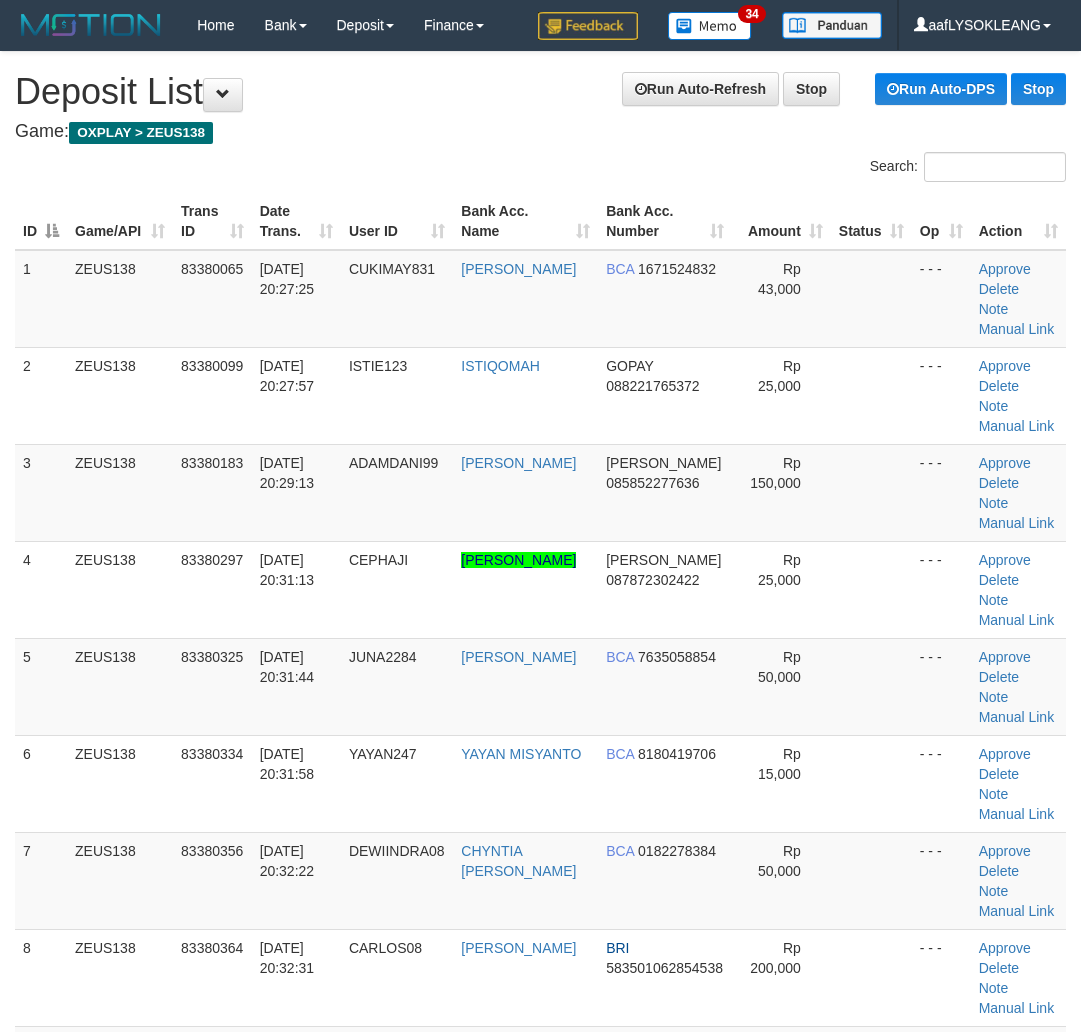 scroll, scrollTop: 2332, scrollLeft: 0, axis: vertical 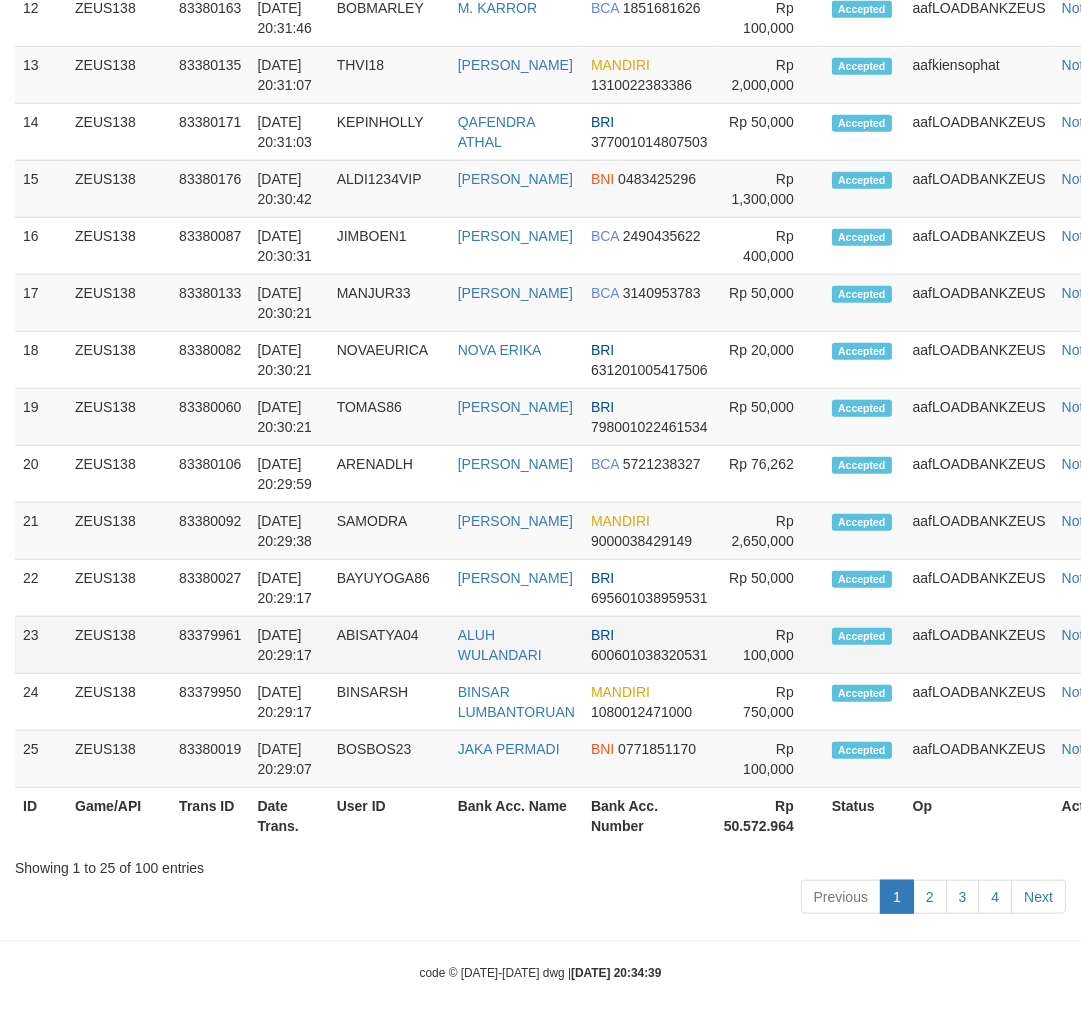drag, startPoint x: 604, startPoint y: 631, endPoint x: 808, endPoint y: 625, distance: 204.08821 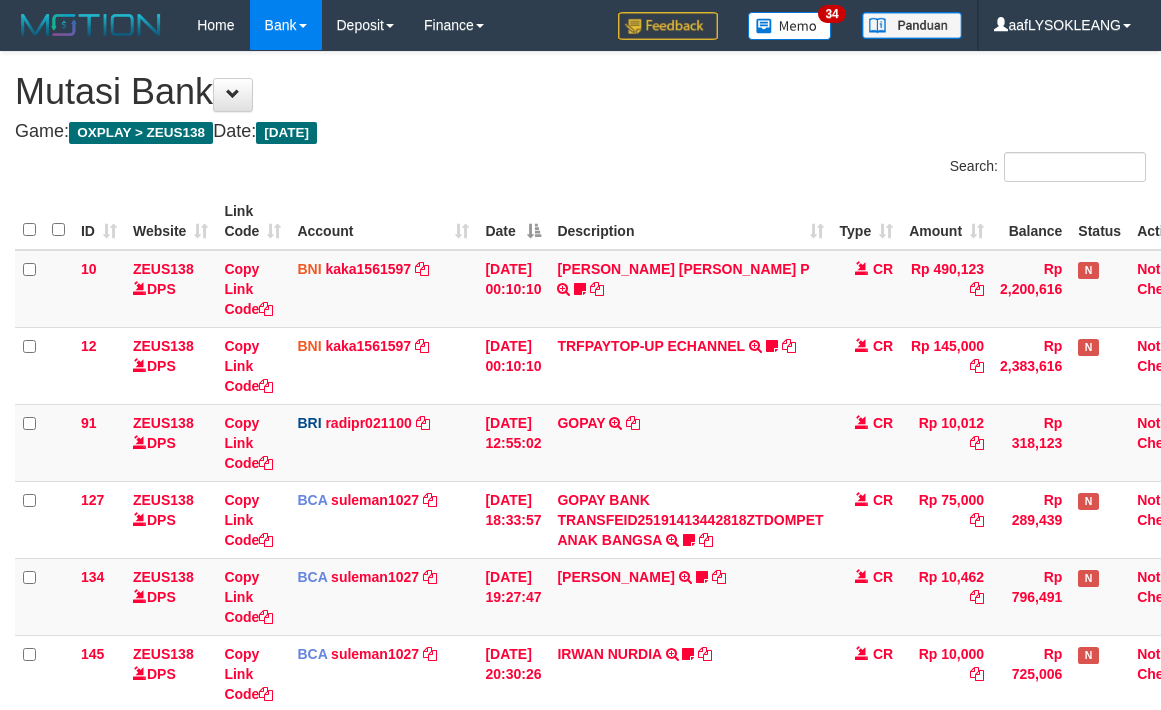 scroll, scrollTop: 391, scrollLeft: 0, axis: vertical 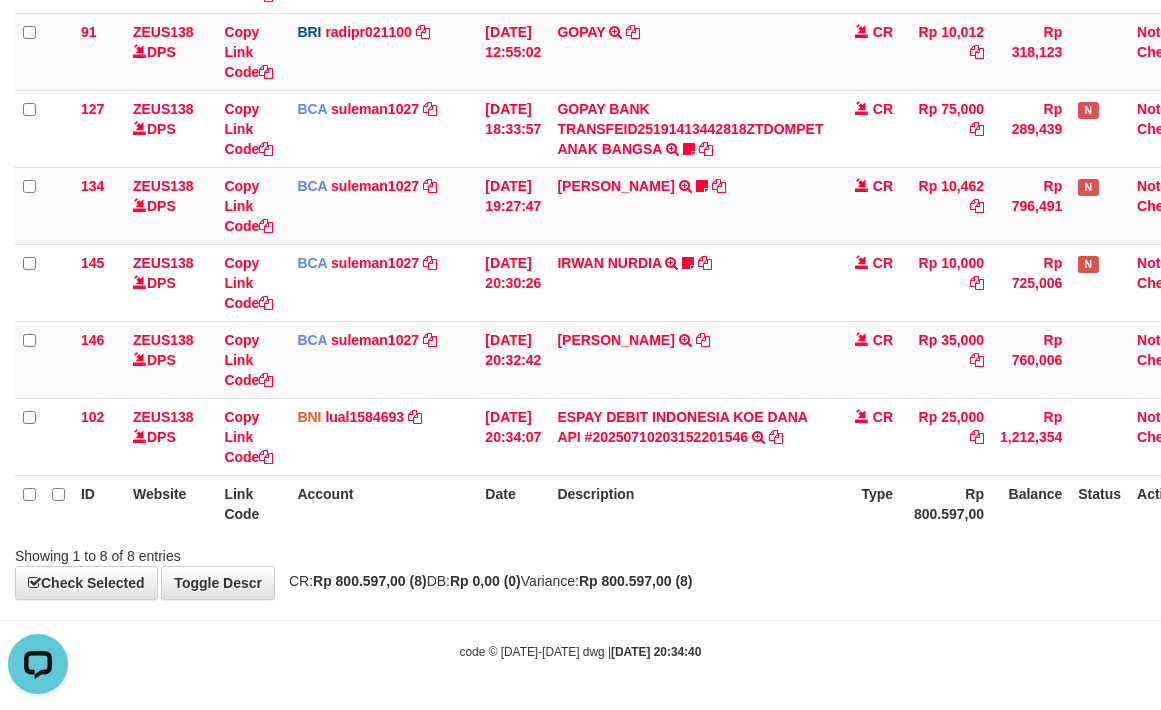 click on "ID Website Link Code Account Date Description Type Amount Balance Status Action
10
ZEUS138    DPS
Copy Link Code
BNI
kaka1561597
DPS
KARMILA
mutasi_20250710_2425 | 10
mutasi_20250710_2425 | 10
10/07/2025 00:10:10
MARIO MATERNUS MAU P            TRF/PAY/TOP-UP ECHANNEL MARIO MATERNUS MAU P    LAKILAKIKUAT99
CR
Rp 490,123
Rp 2,200,616
N
Note
Check
12
ZEUS138    DPS
Copy Link Code
BNI
kaka1561597" at bounding box center (580, 167) 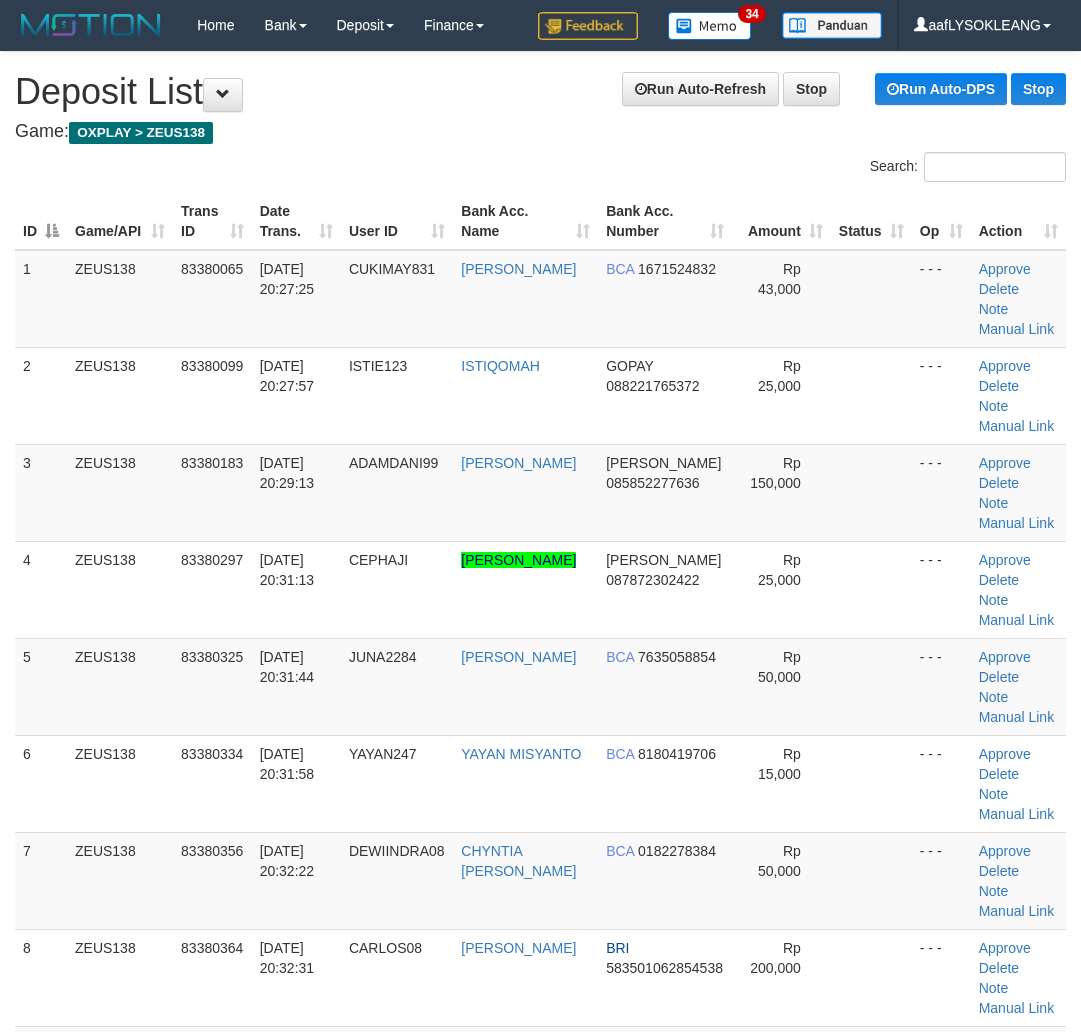 scroll, scrollTop: 2332, scrollLeft: 0, axis: vertical 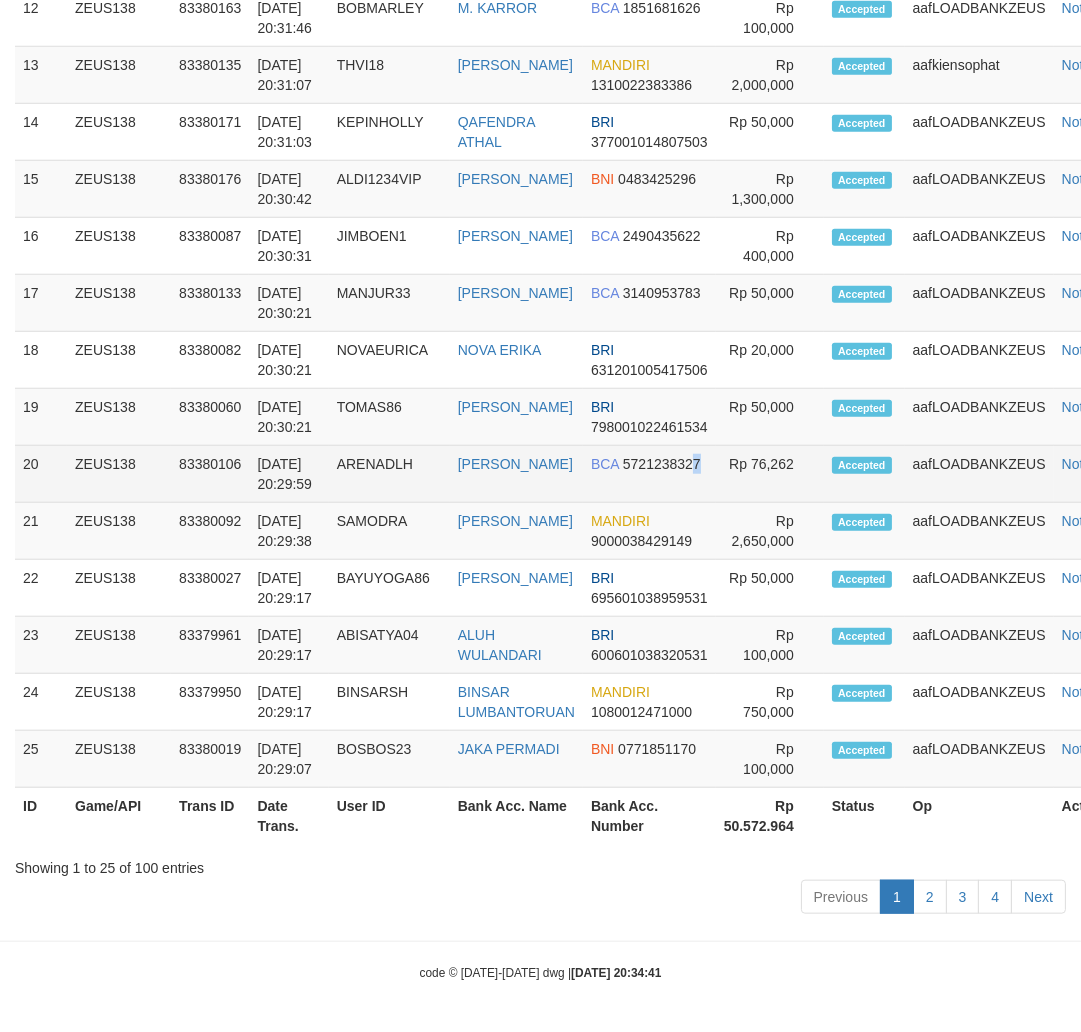 drag, startPoint x: 701, startPoint y: 486, endPoint x: 750, endPoint y: 488, distance: 49.0408 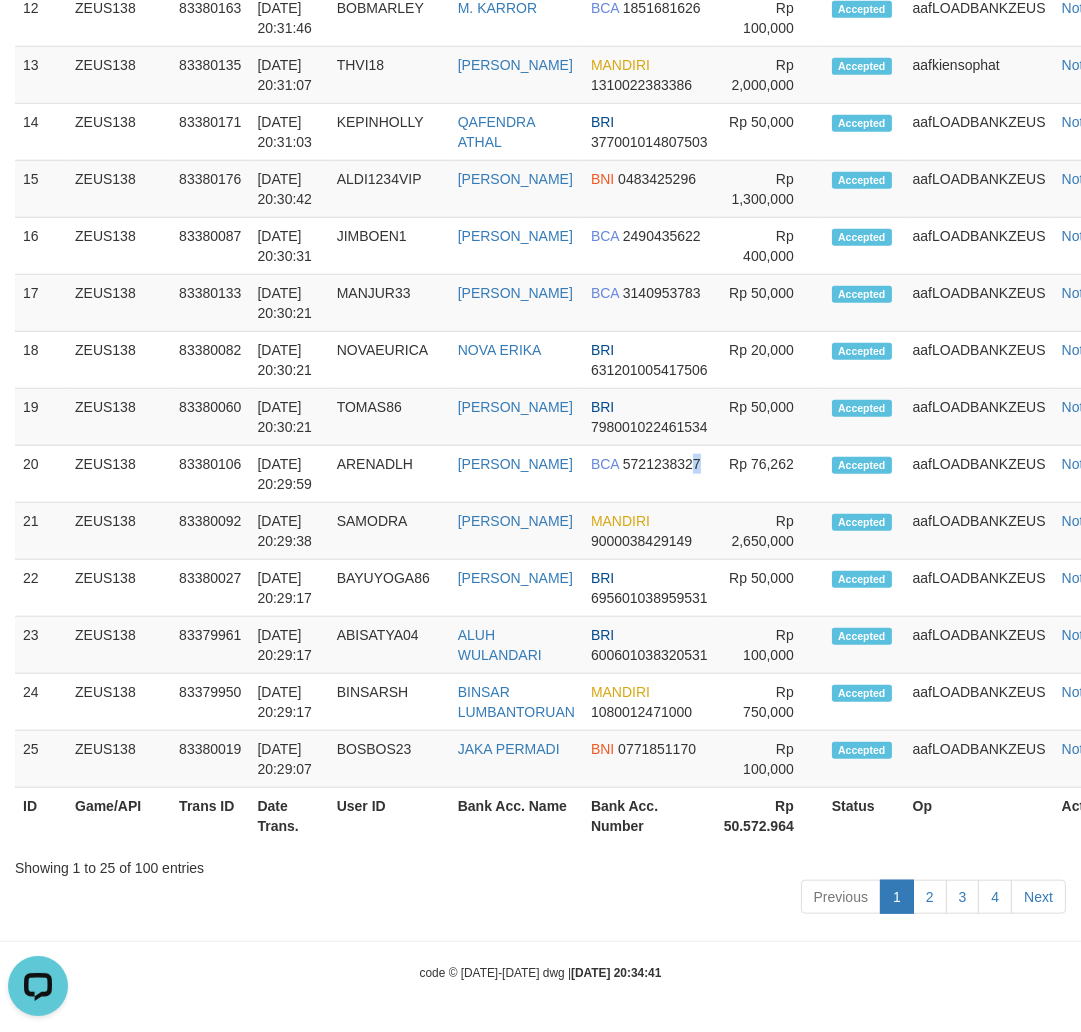 scroll, scrollTop: 0, scrollLeft: 0, axis: both 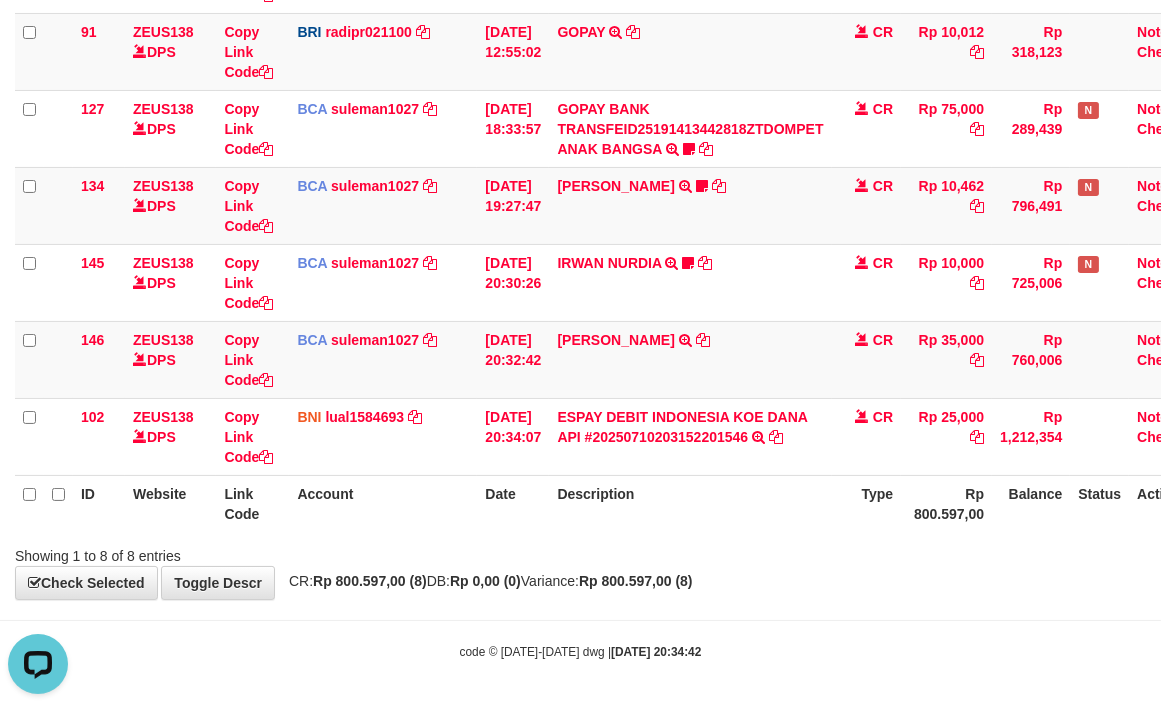 click on "Description" at bounding box center (690, 503) 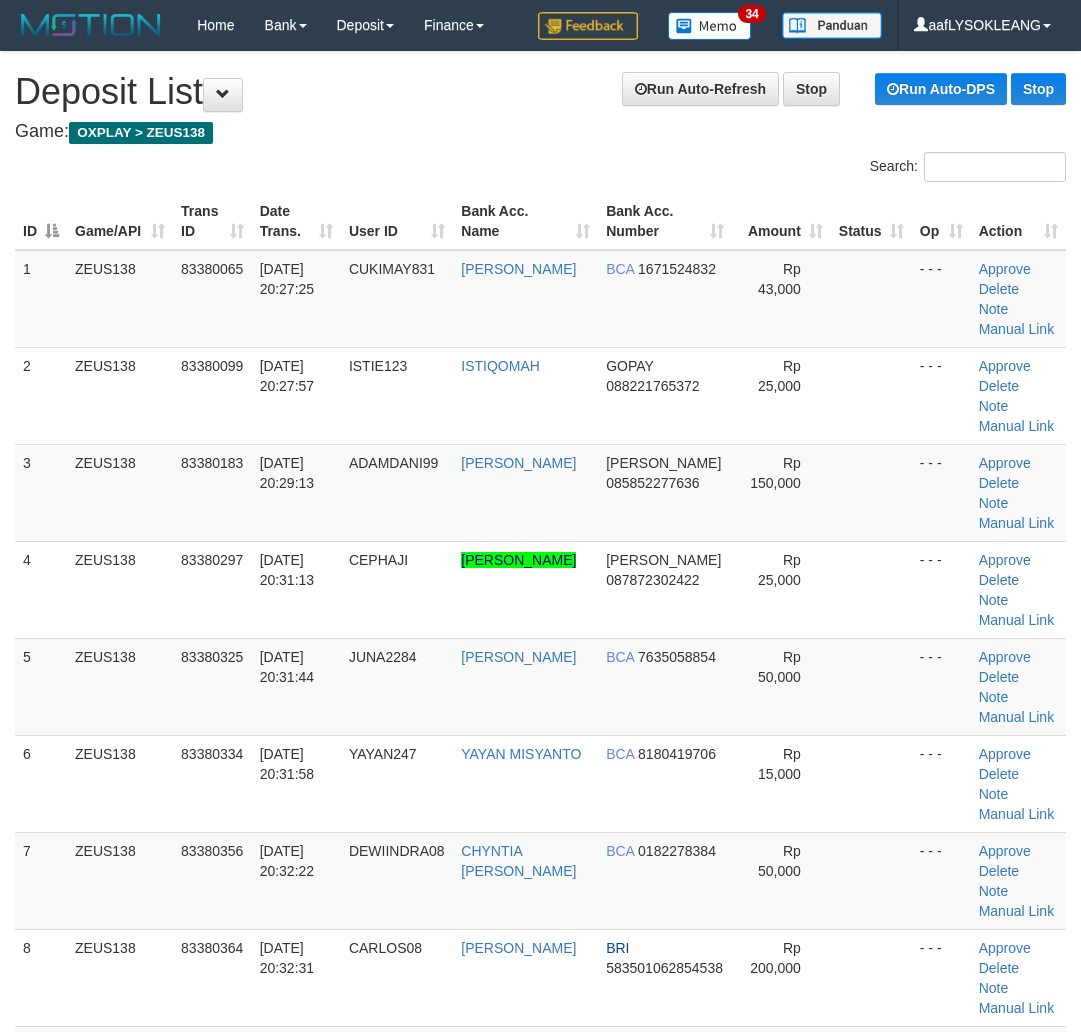 scroll, scrollTop: 2332, scrollLeft: 0, axis: vertical 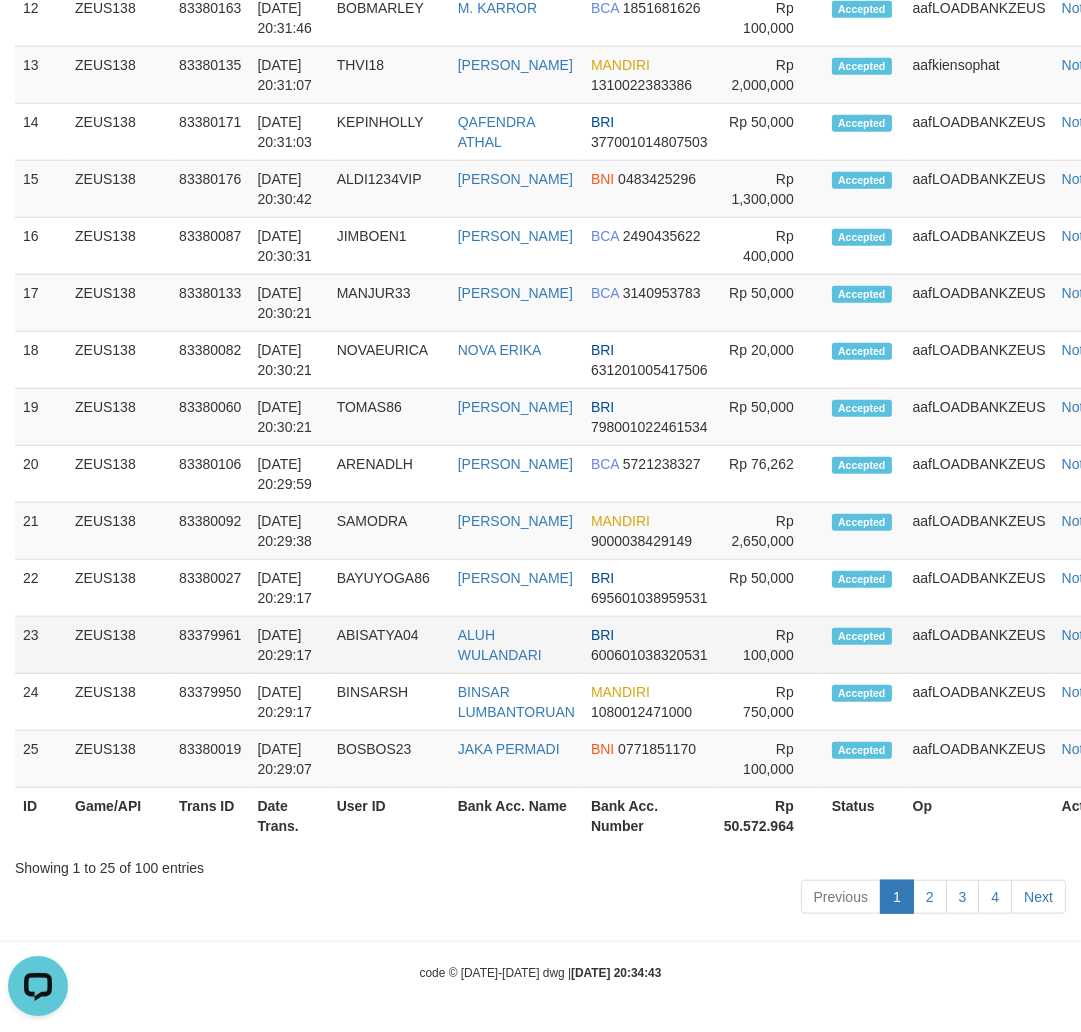 click on "BRI
600601038320531" at bounding box center [649, 645] 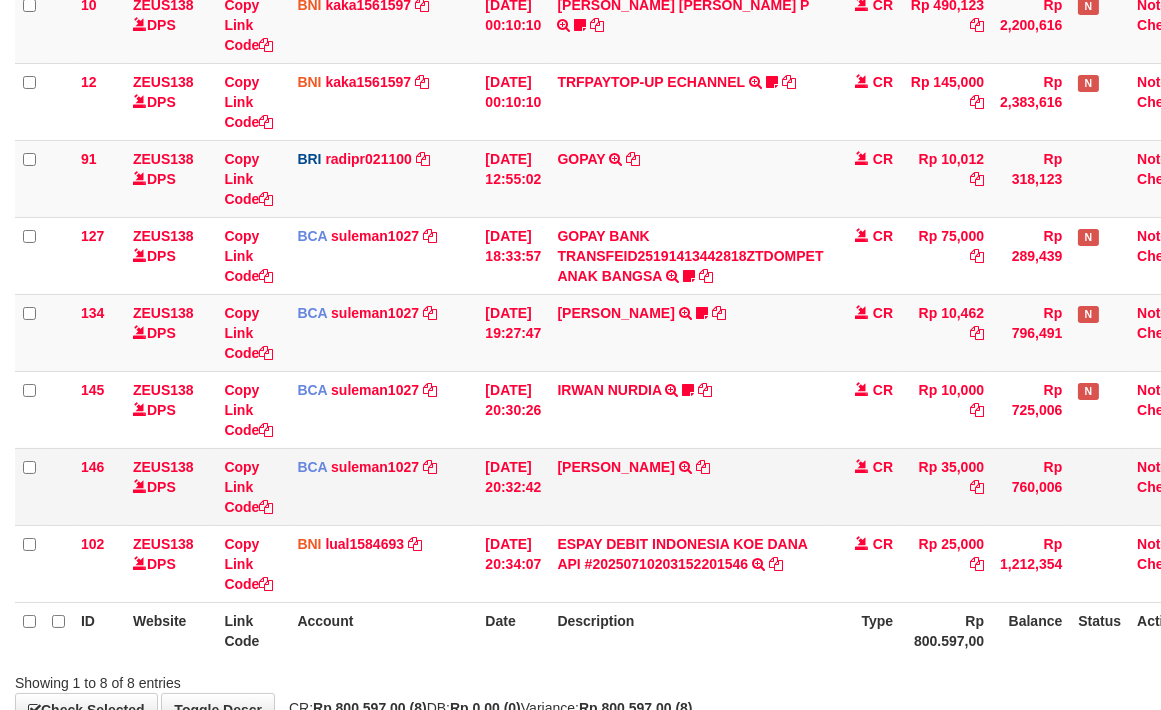 scroll, scrollTop: 391, scrollLeft: 0, axis: vertical 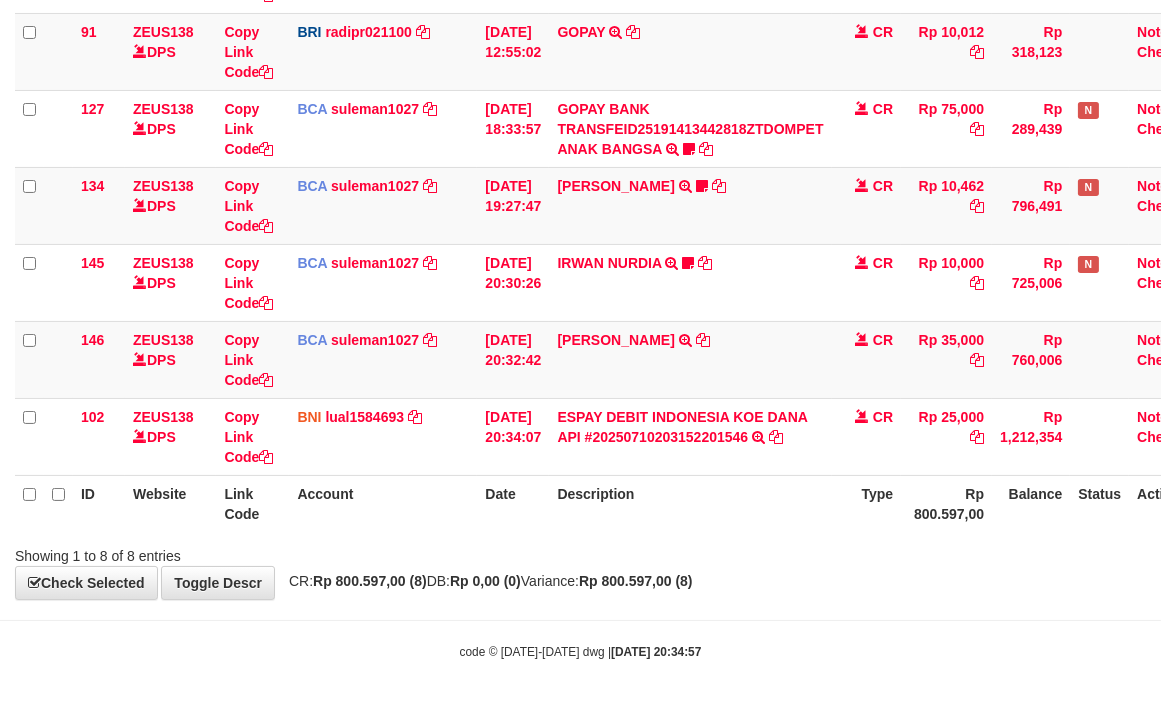 drag, startPoint x: 808, startPoint y: 524, endPoint x: 763, endPoint y: 506, distance: 48.466484 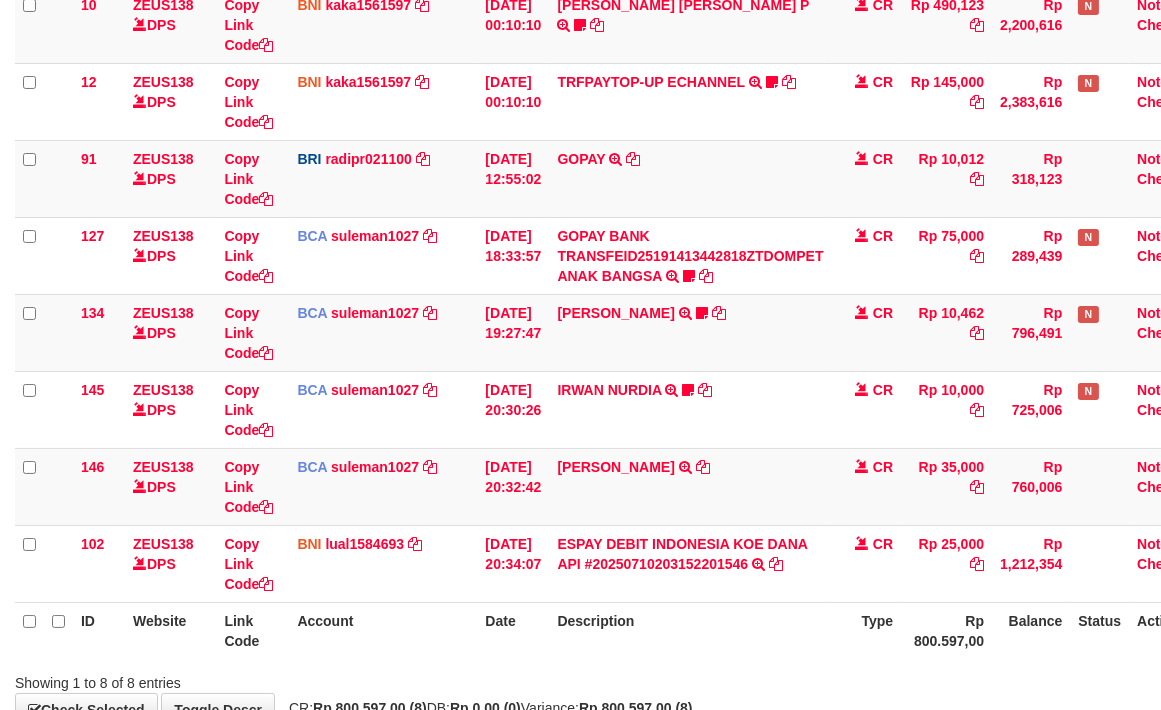 scroll, scrollTop: 391, scrollLeft: 0, axis: vertical 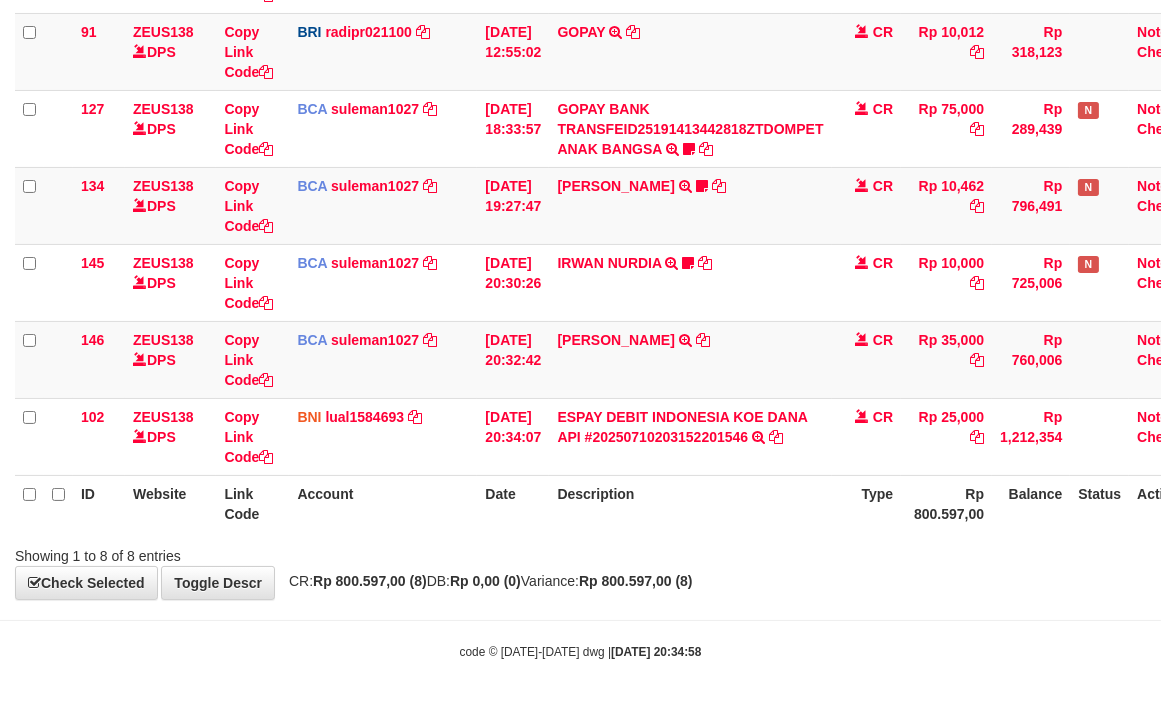 drag, startPoint x: 736, startPoint y: 517, endPoint x: 707, endPoint y: 483, distance: 44.687805 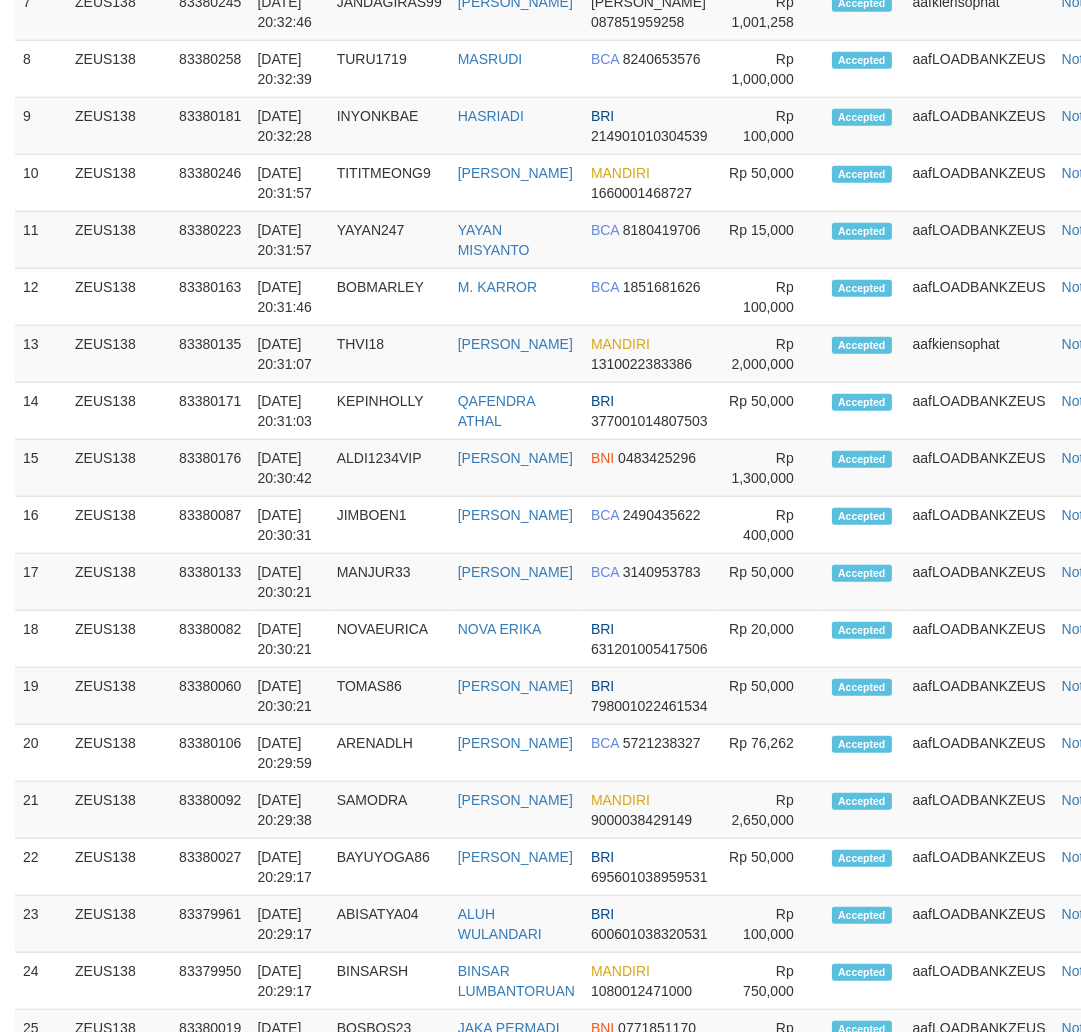 scroll, scrollTop: 2332, scrollLeft: 0, axis: vertical 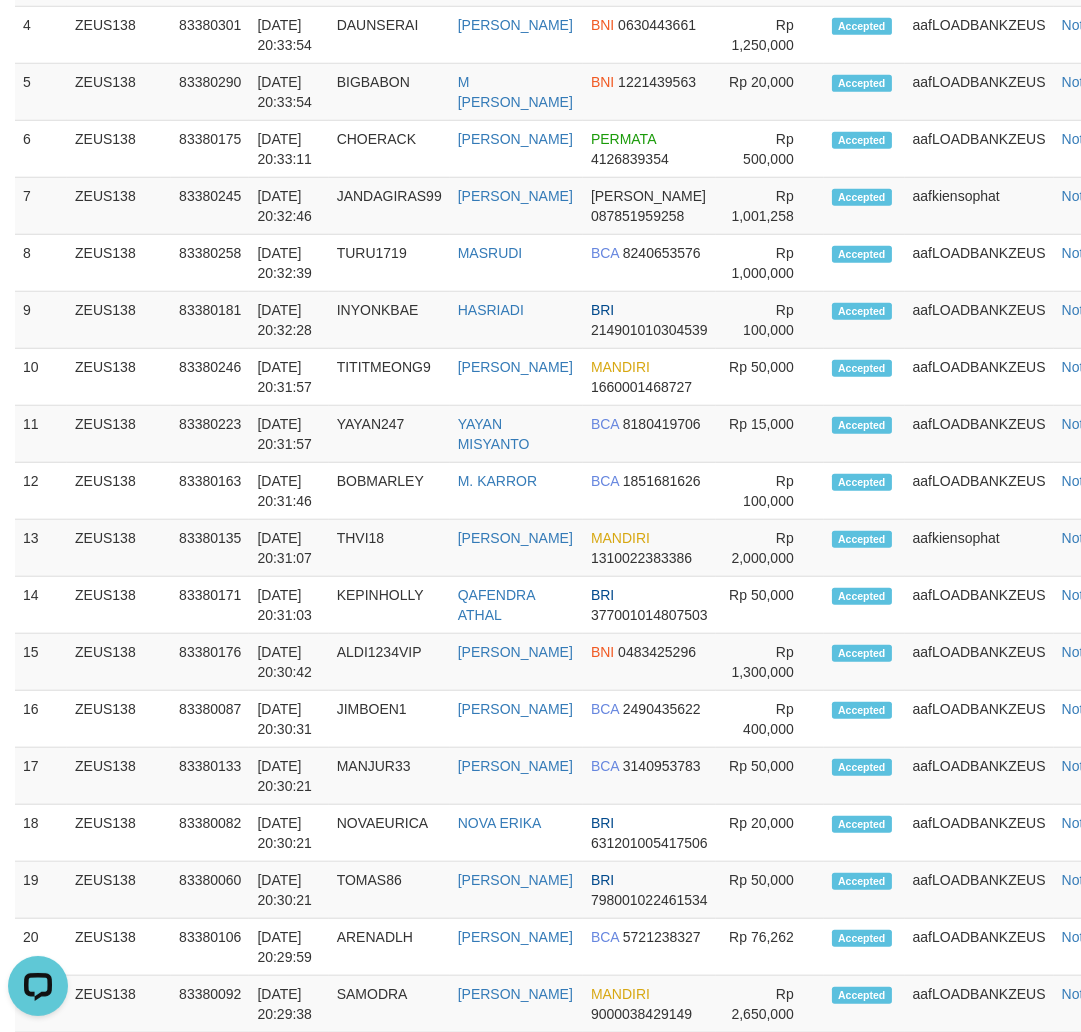 drag, startPoint x: 835, startPoint y: 760, endPoint x: 1061, endPoint y: 761, distance: 226.00221 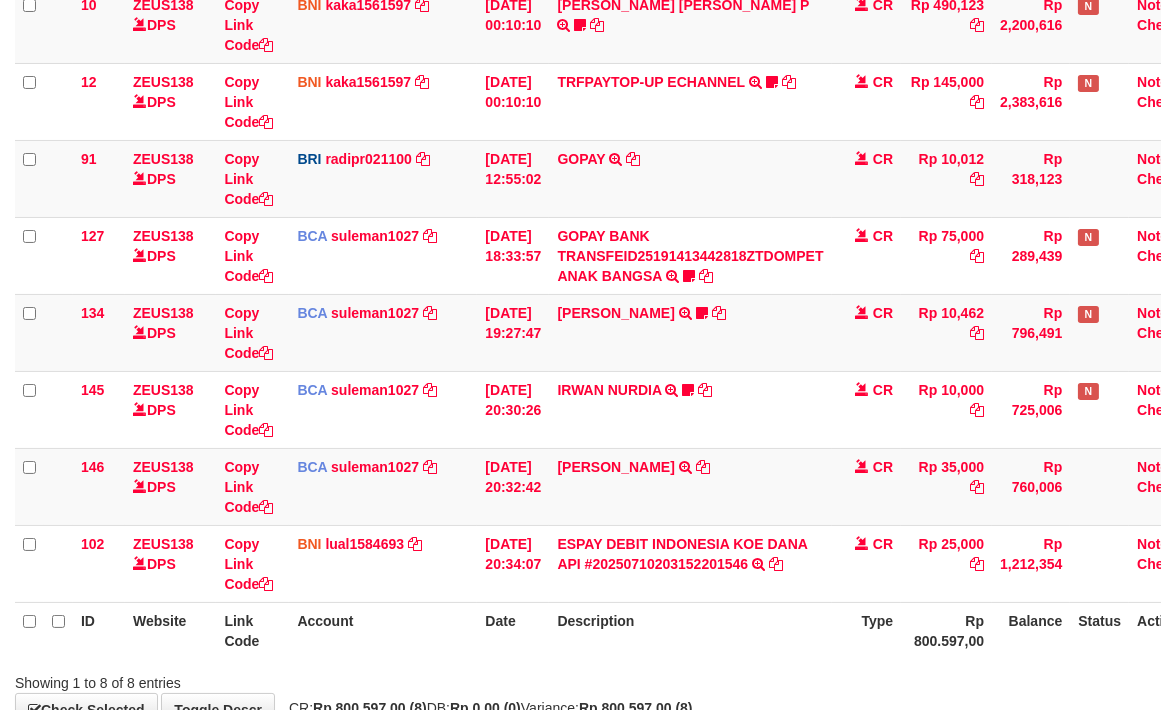 scroll, scrollTop: 391, scrollLeft: 0, axis: vertical 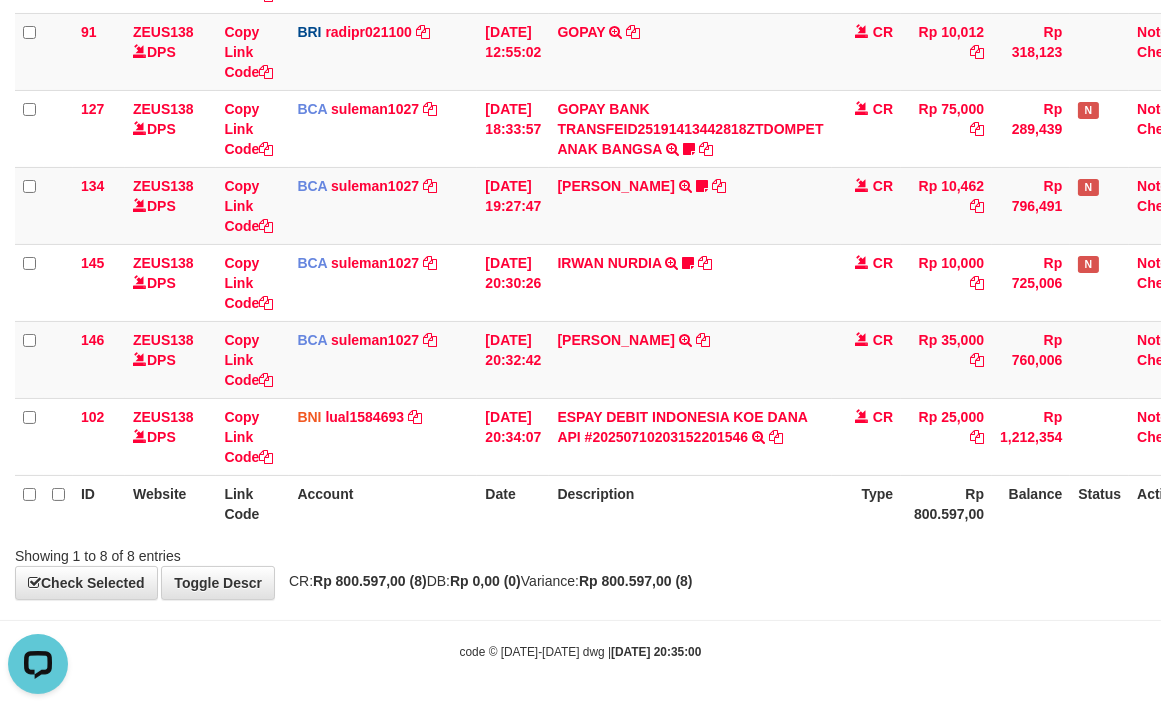 click on "**********" at bounding box center [580, 130] 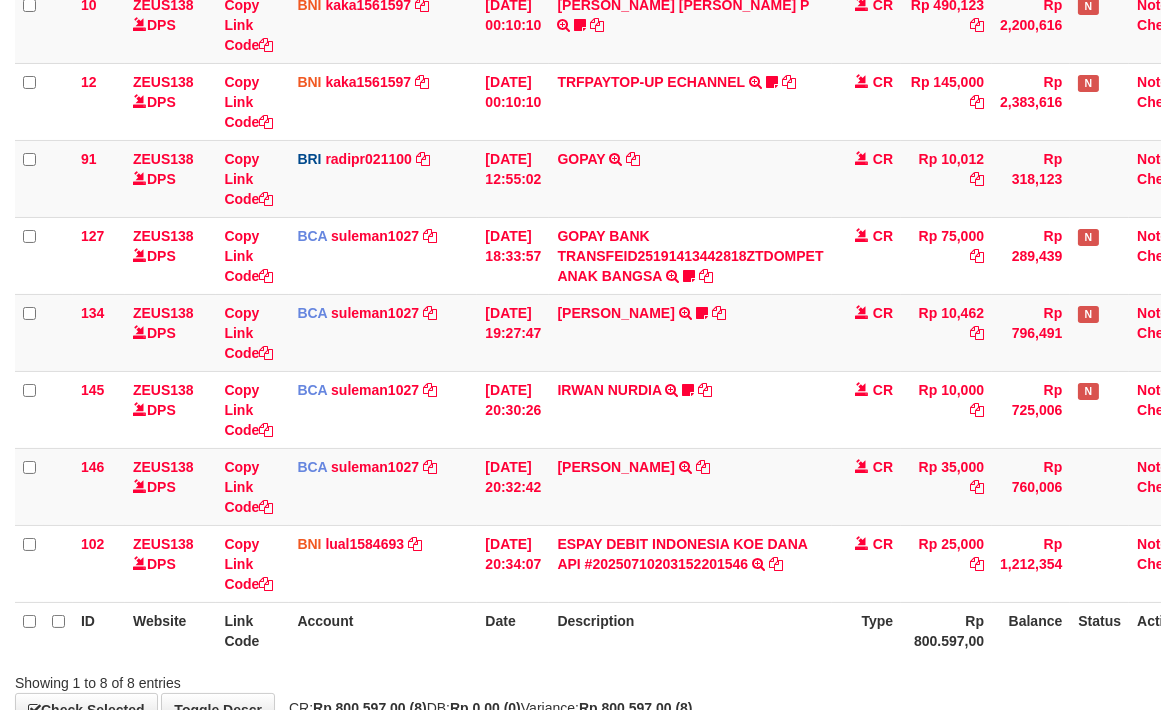drag, startPoint x: 997, startPoint y: 541, endPoint x: 573, endPoint y: 527, distance: 424.23108 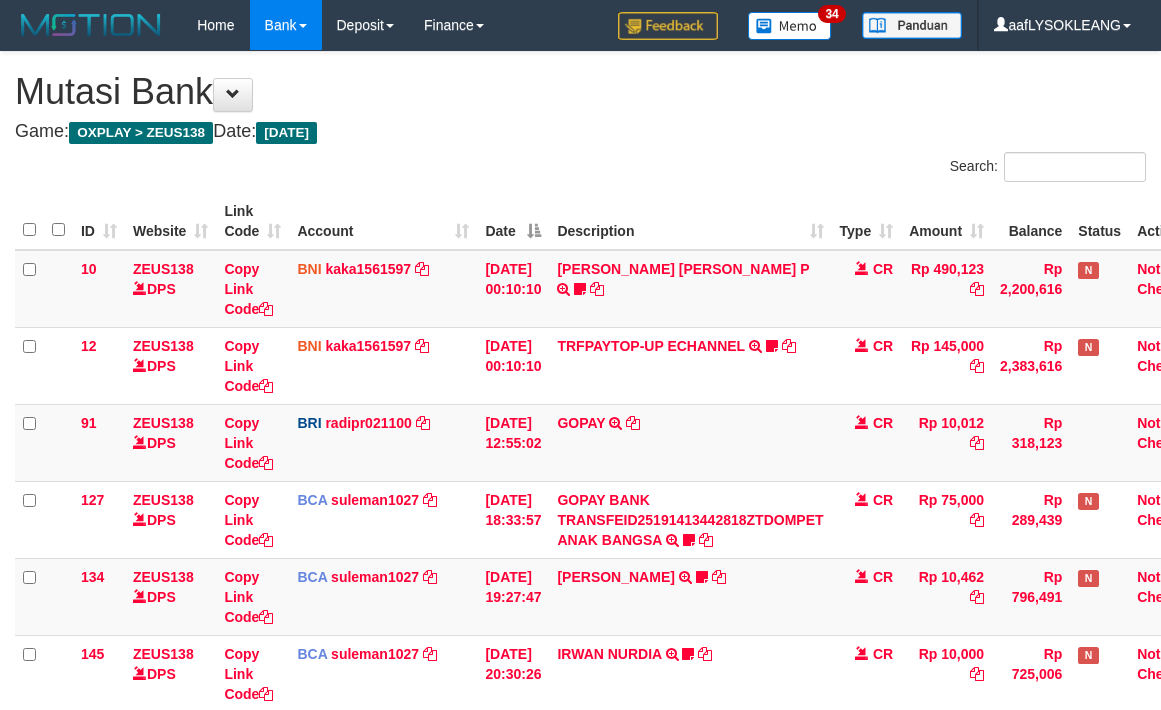 scroll, scrollTop: 391, scrollLeft: 0, axis: vertical 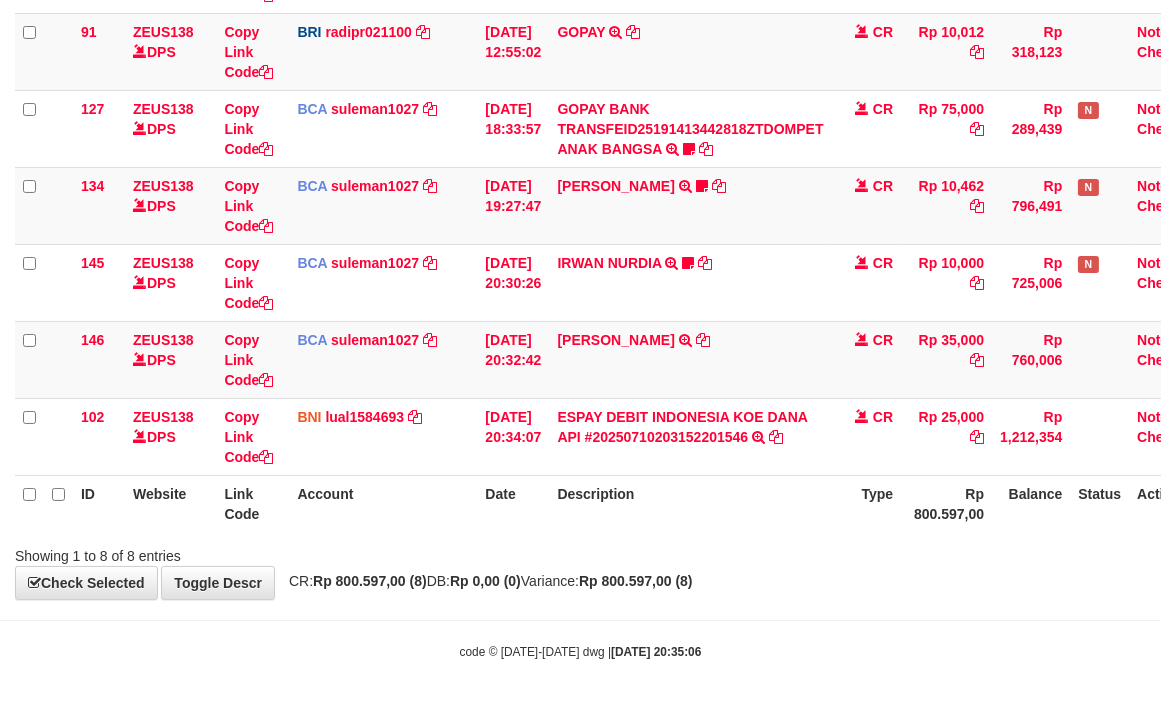 click on "Description" at bounding box center [690, 503] 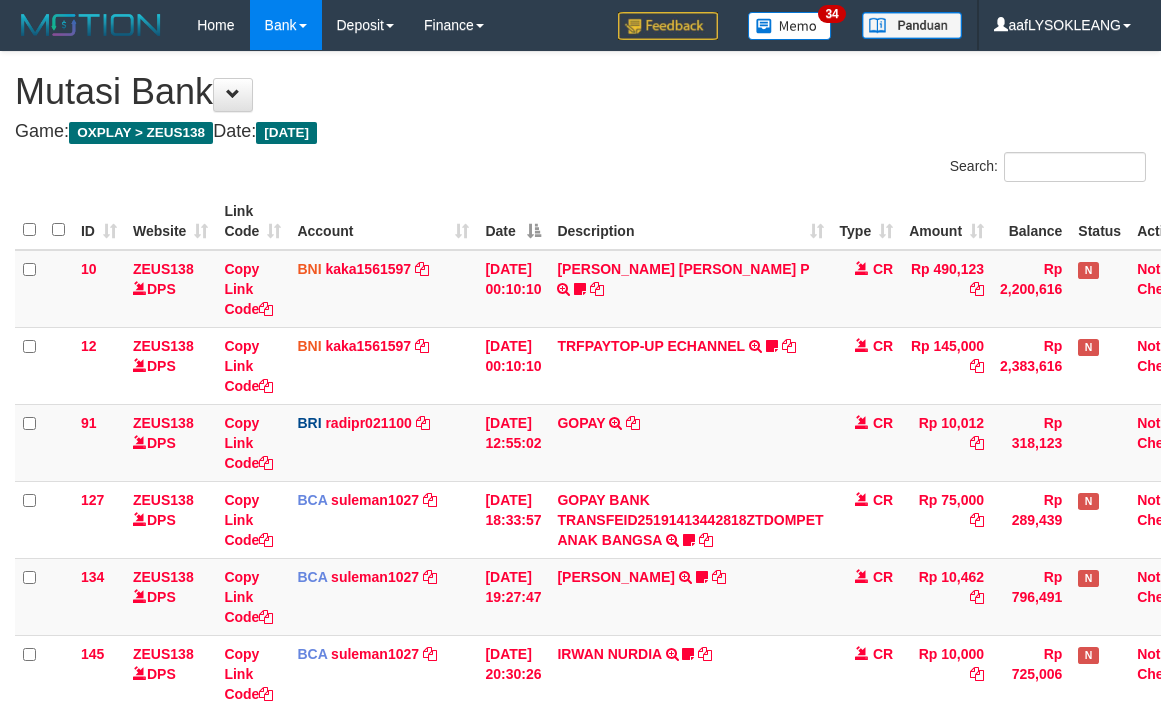 scroll, scrollTop: 391, scrollLeft: 0, axis: vertical 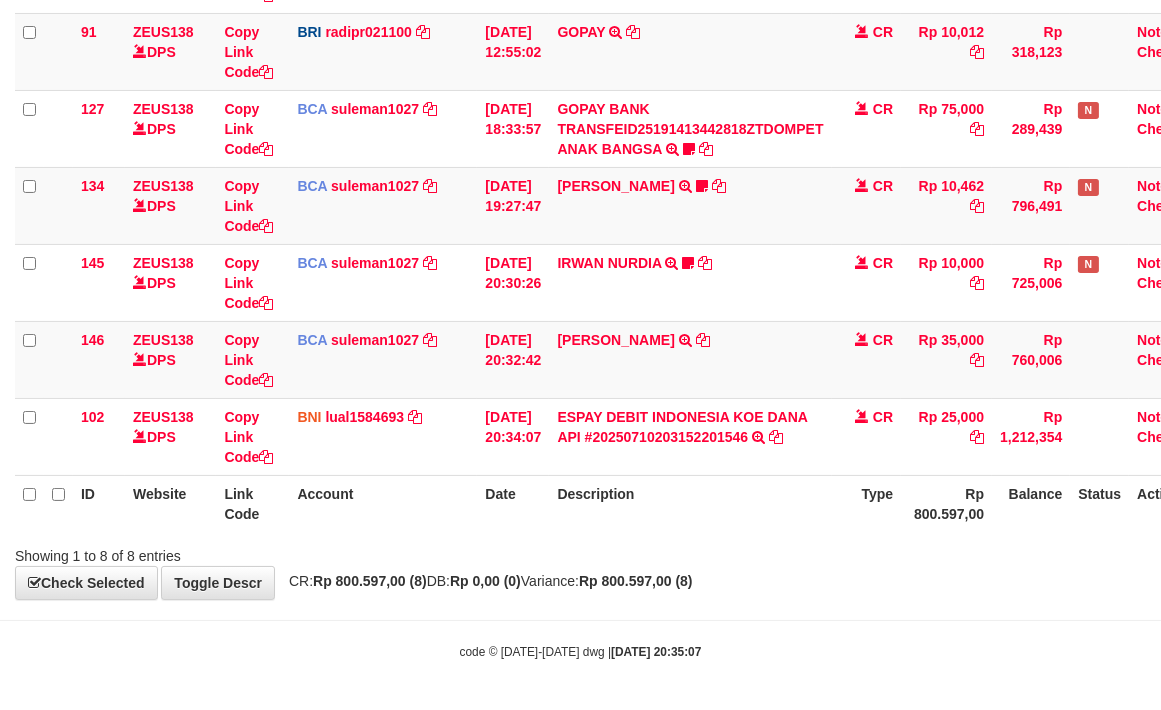 drag, startPoint x: 761, startPoint y: 540, endPoint x: 627, endPoint y: 508, distance: 137.76791 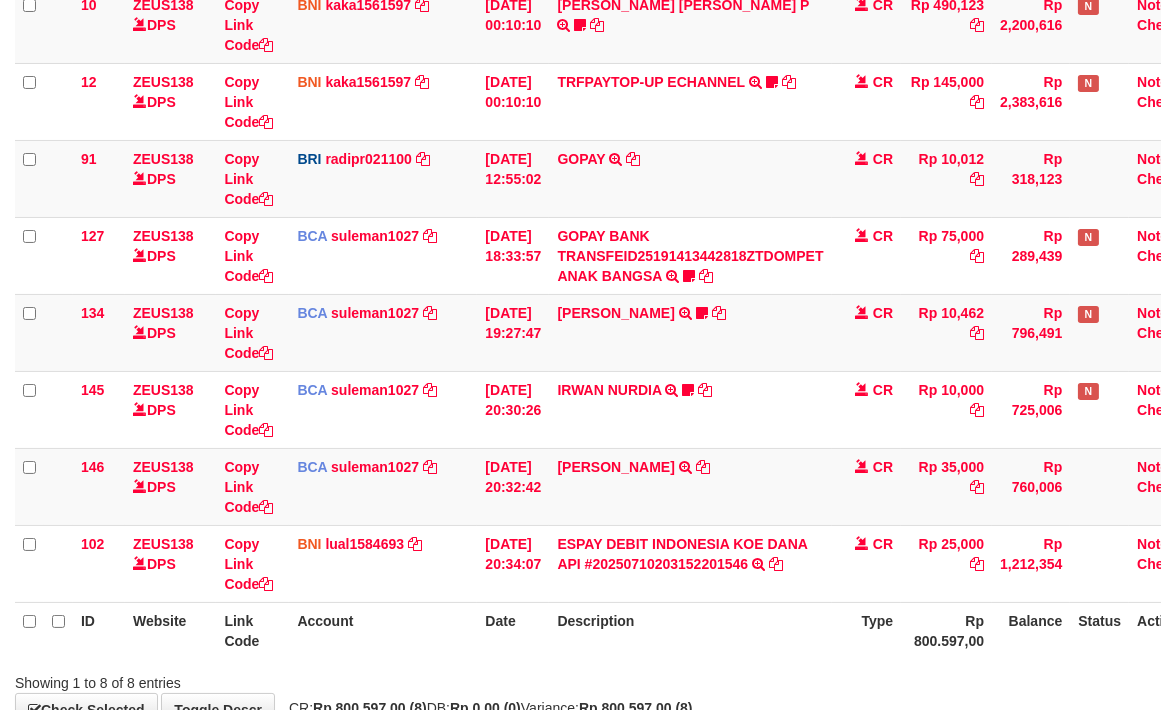 scroll, scrollTop: 391, scrollLeft: 0, axis: vertical 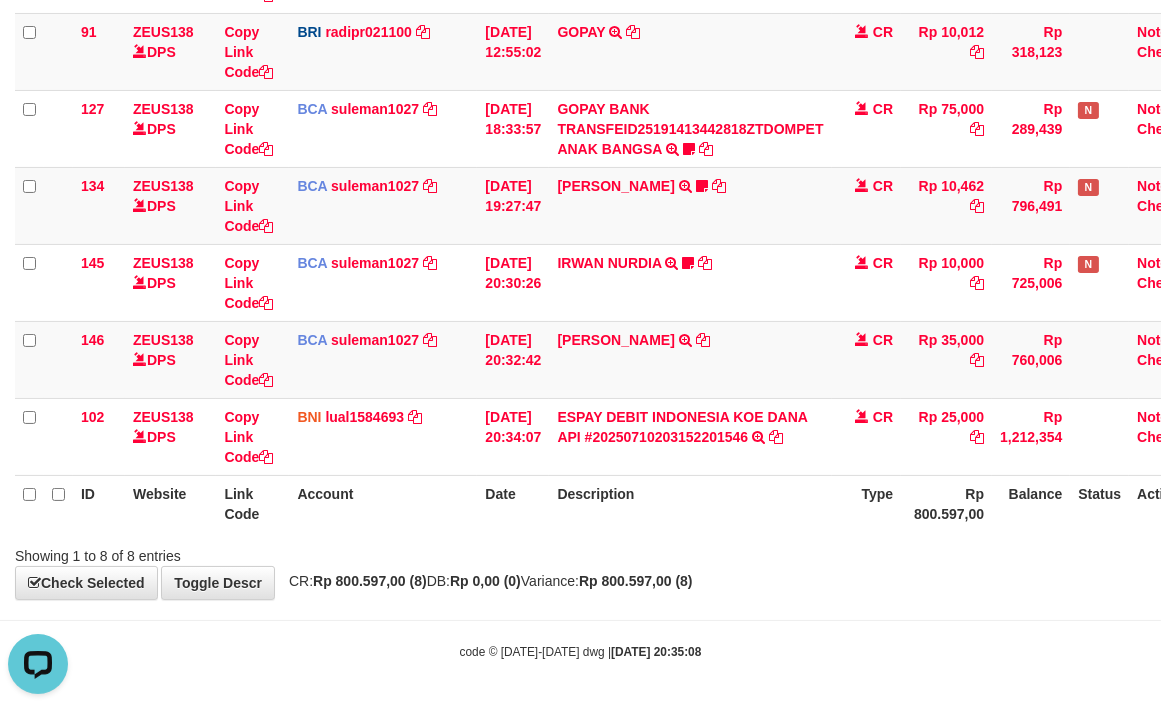 click on "Description" at bounding box center [690, 503] 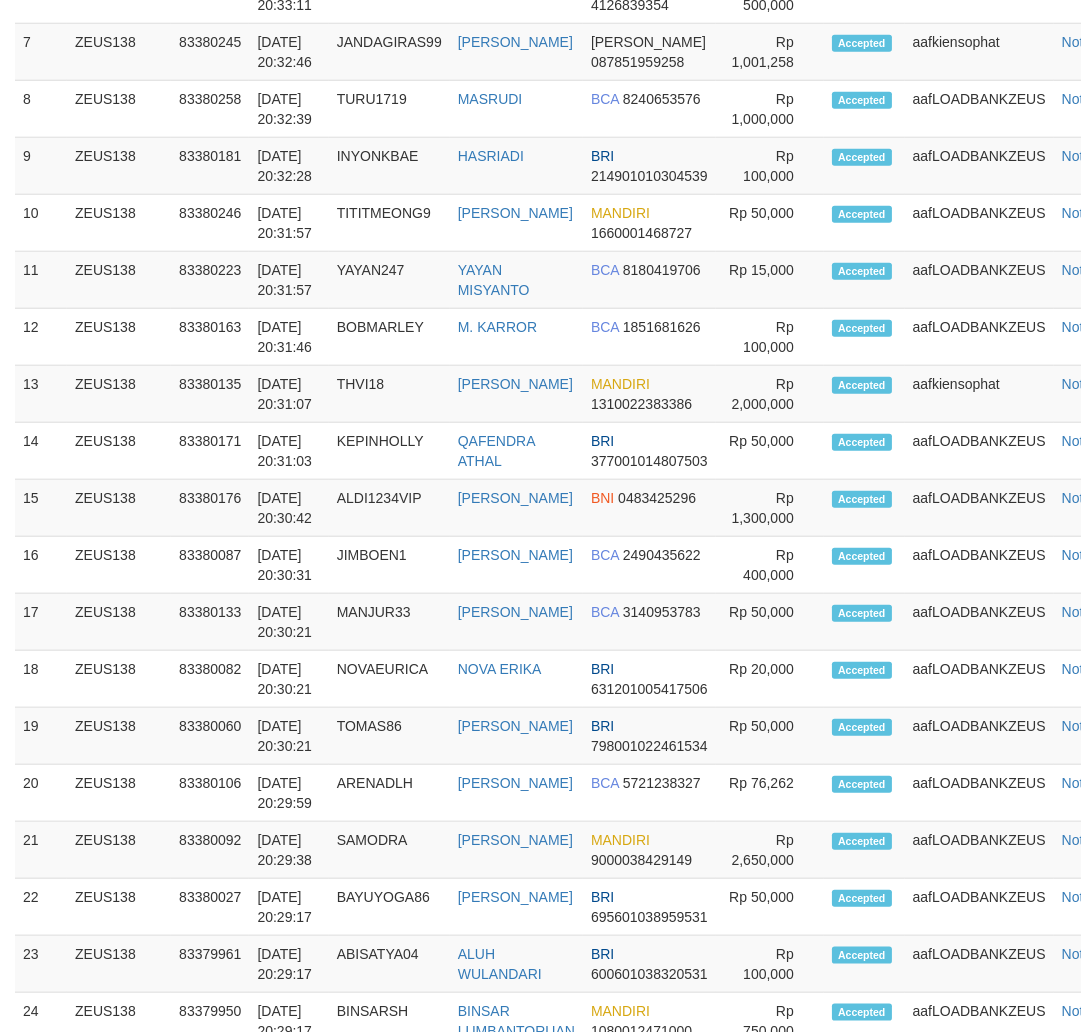 scroll, scrollTop: 2332, scrollLeft: 0, axis: vertical 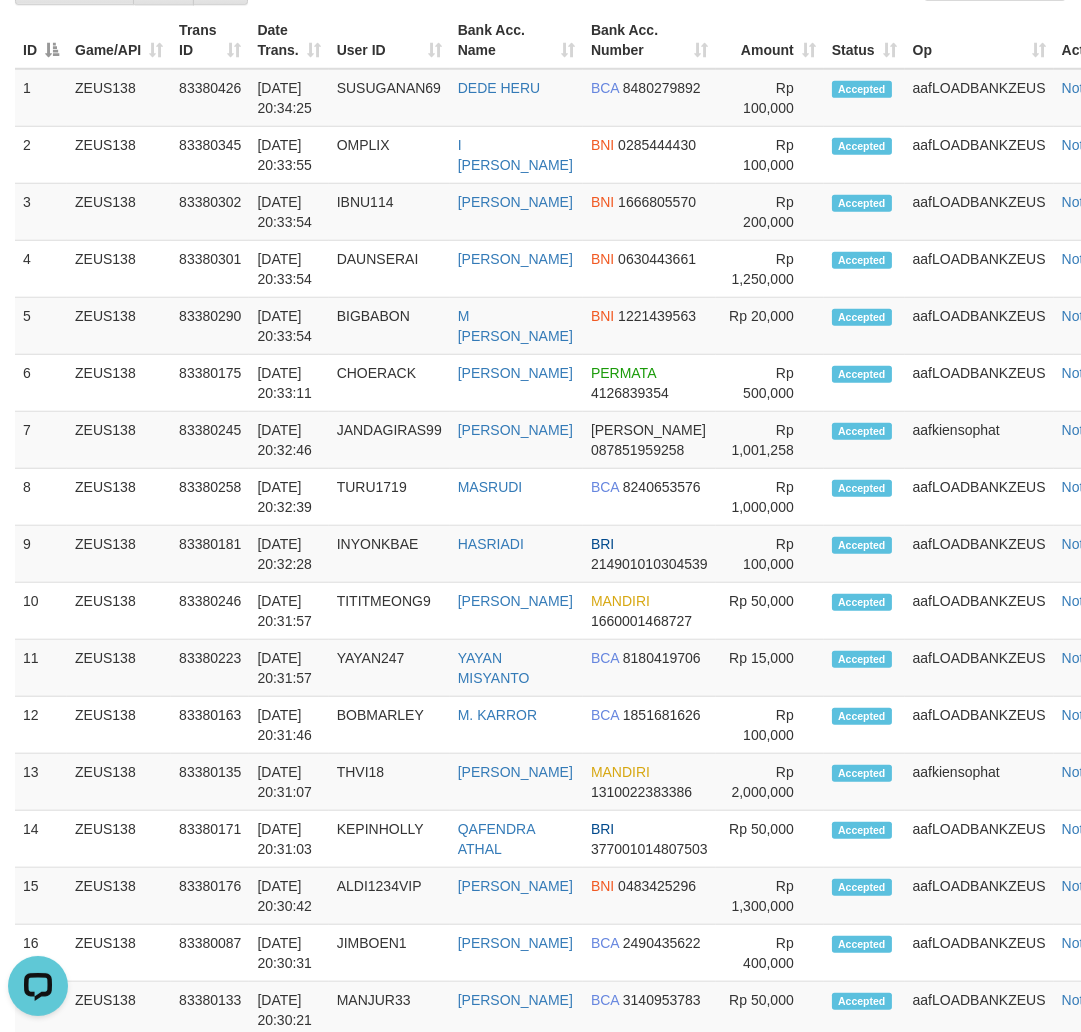 click on "631201005417506" at bounding box center [649, 1077] 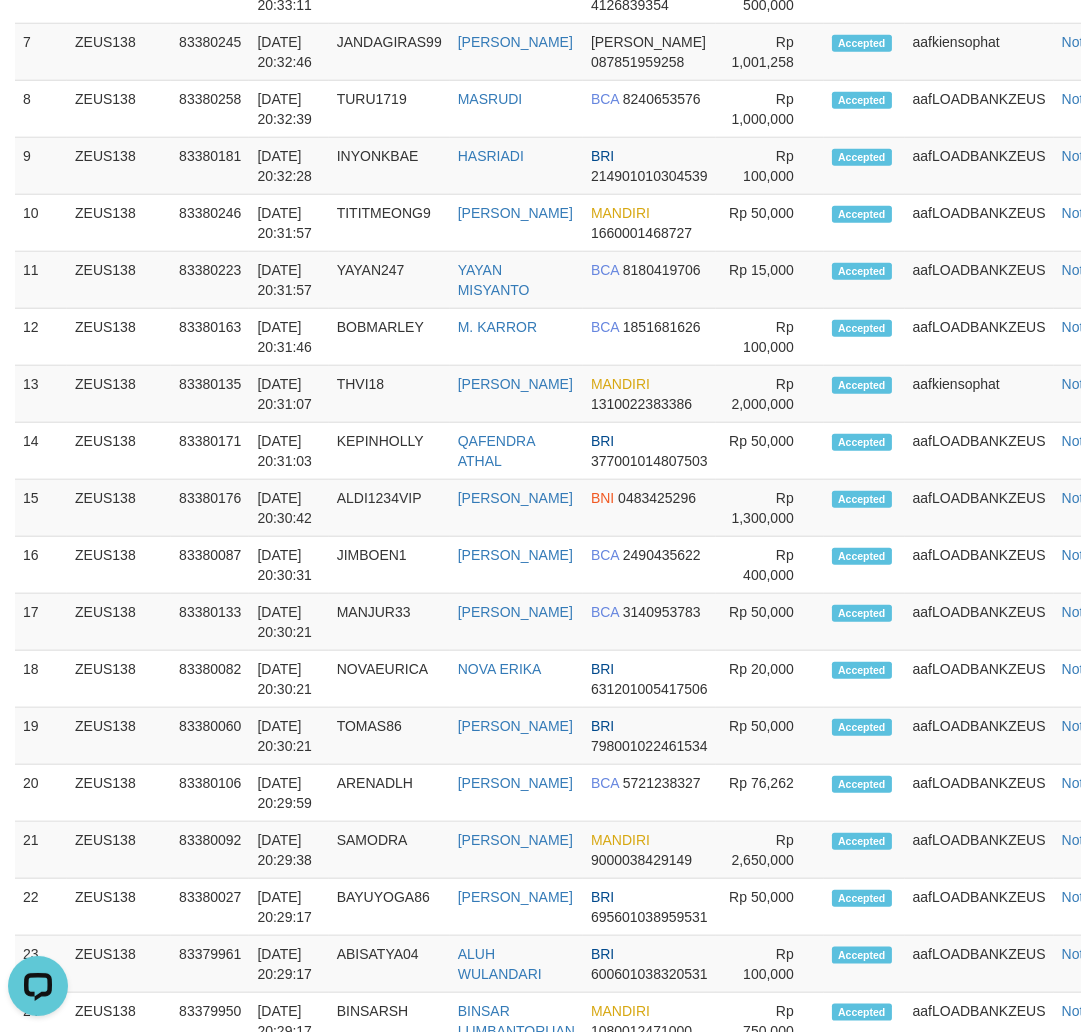 click on "Accepted" at bounding box center (864, 1078) 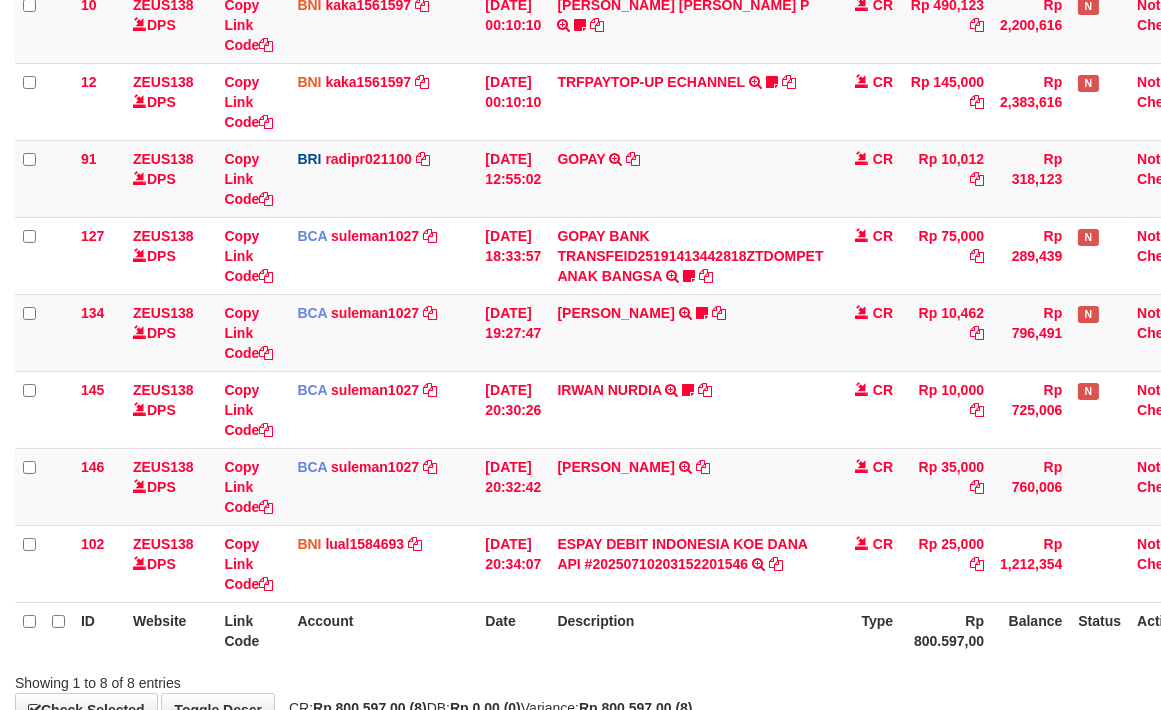 scroll, scrollTop: 391, scrollLeft: 0, axis: vertical 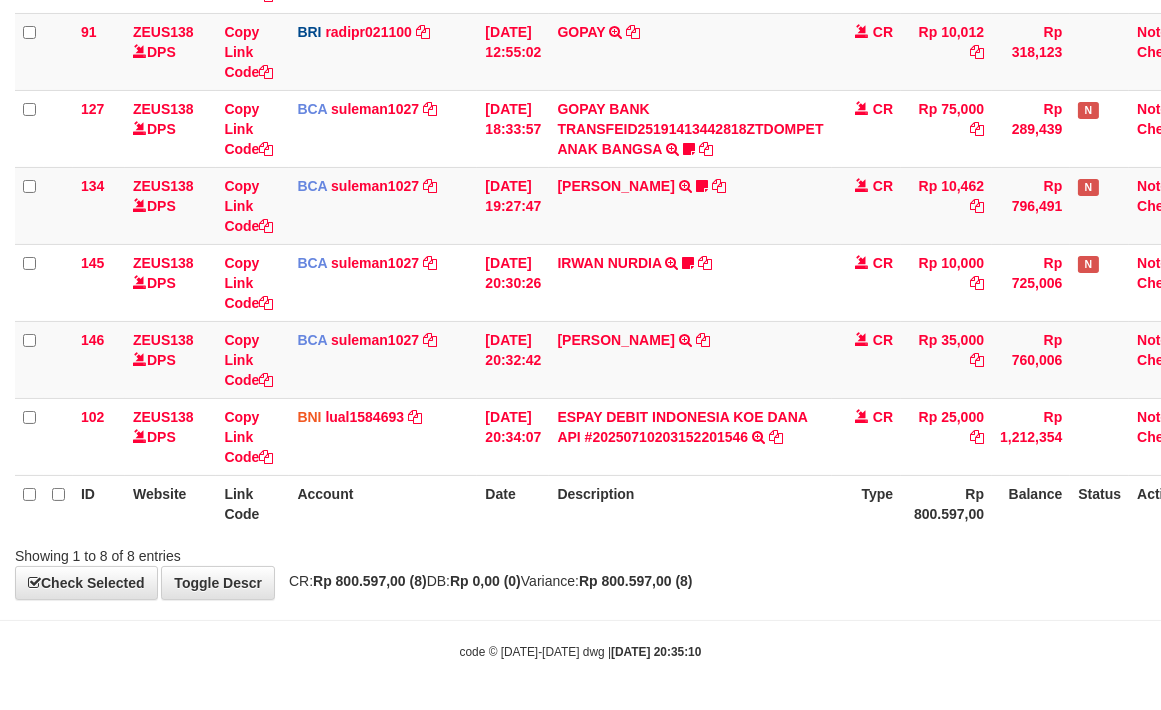 drag, startPoint x: 716, startPoint y: 495, endPoint x: 460, endPoint y: 474, distance: 256.8599 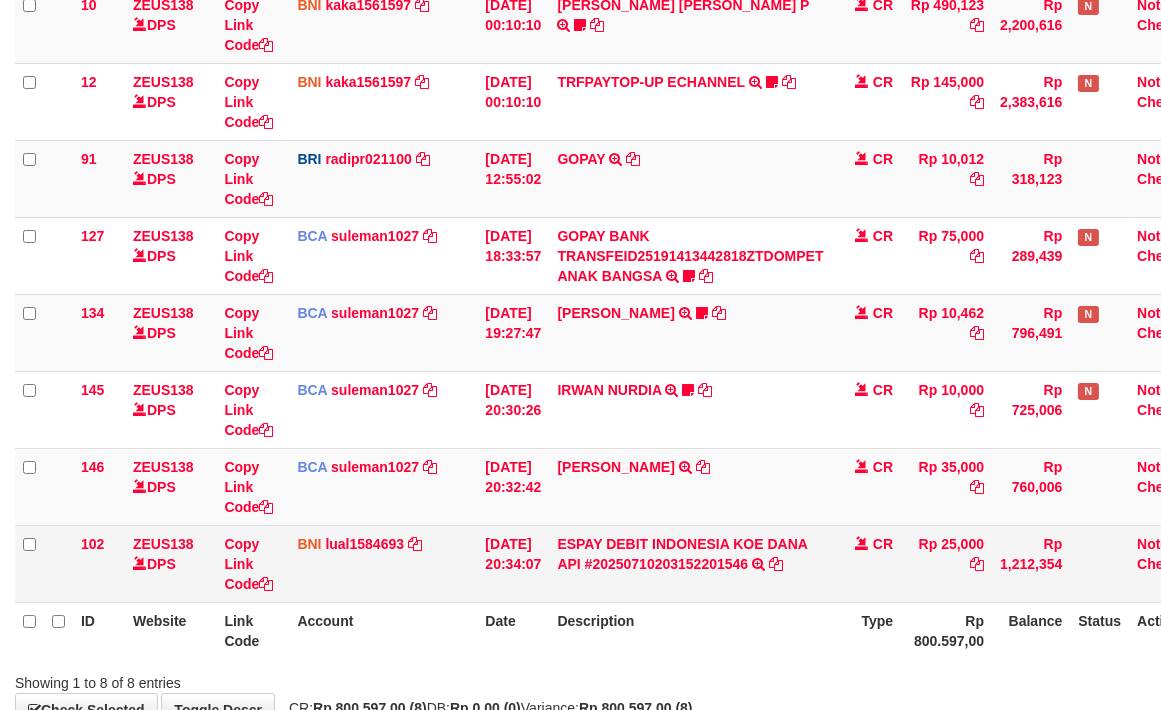 scroll, scrollTop: 391, scrollLeft: 0, axis: vertical 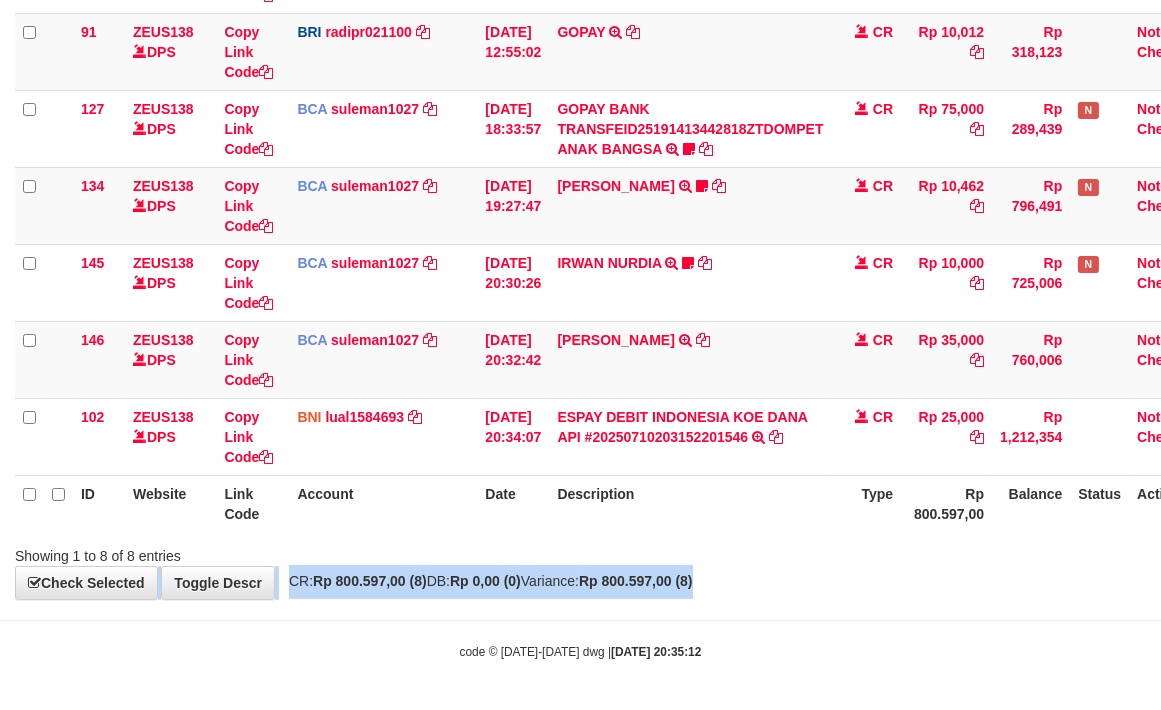drag, startPoint x: 760, startPoint y: 553, endPoint x: 3, endPoint y: 464, distance: 762.21387 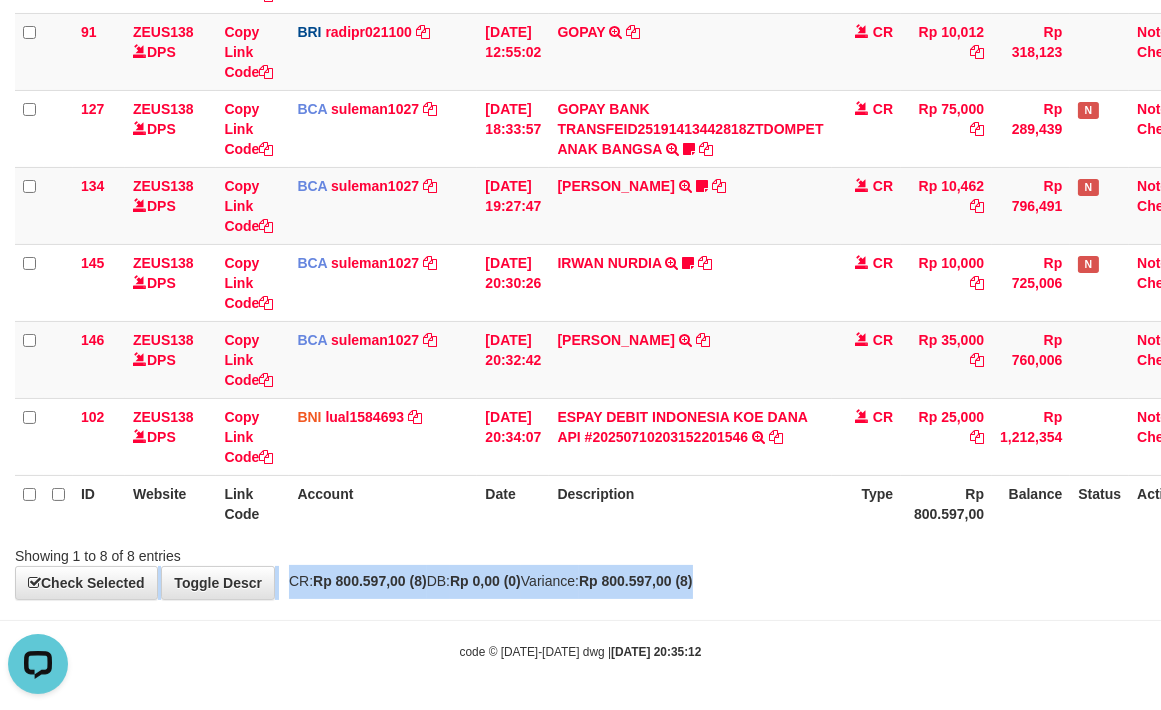 scroll, scrollTop: 0, scrollLeft: 0, axis: both 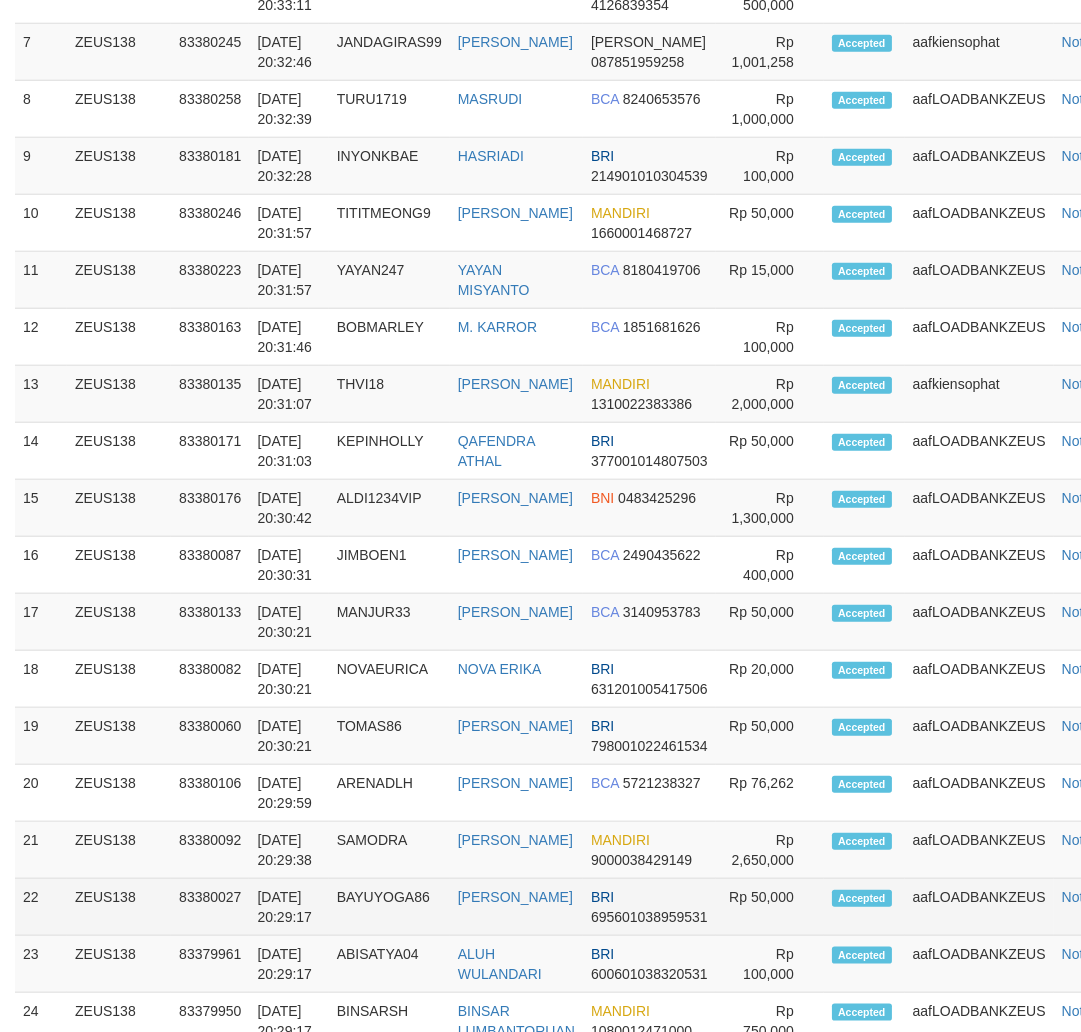 drag, startPoint x: 552, startPoint y: 532, endPoint x: 887, endPoint y: 577, distance: 338.00888 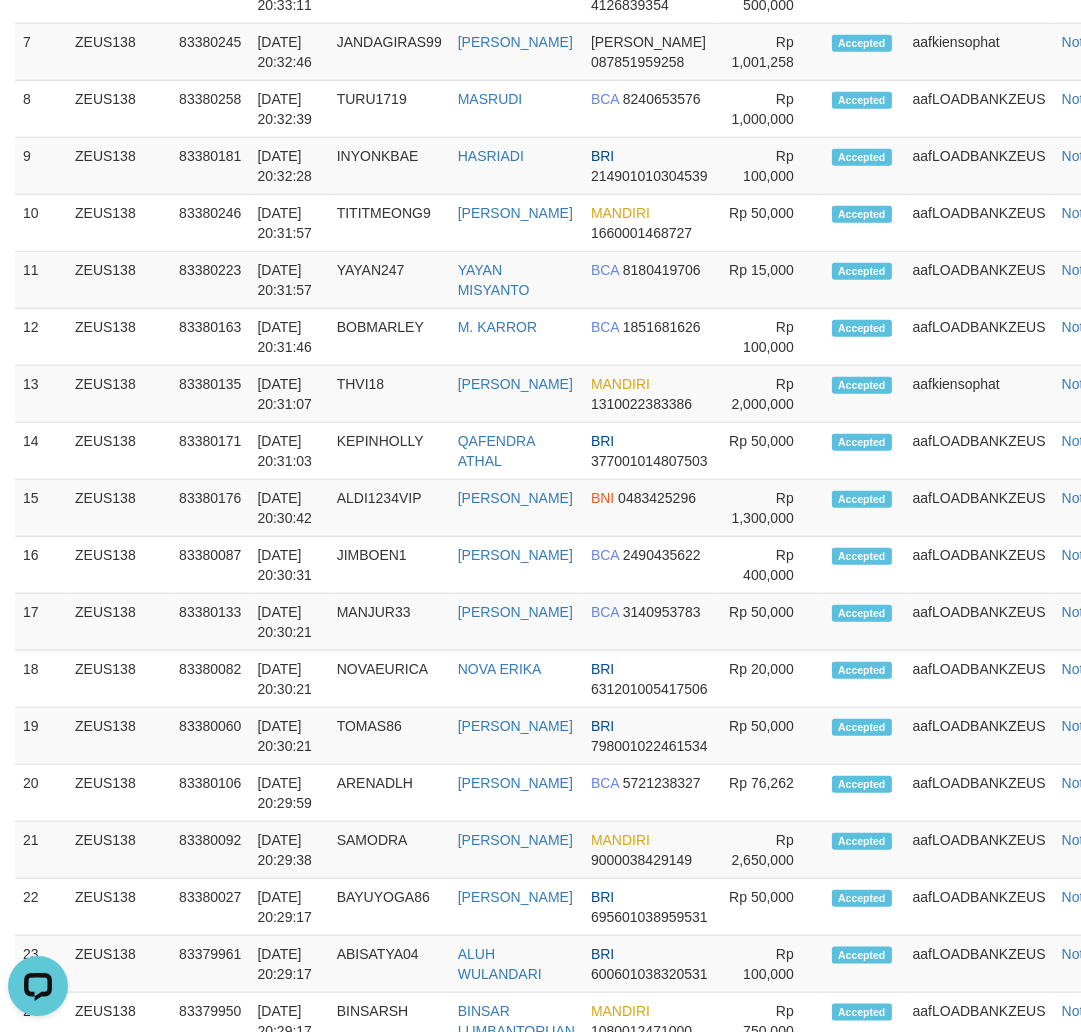 scroll, scrollTop: 0, scrollLeft: 0, axis: both 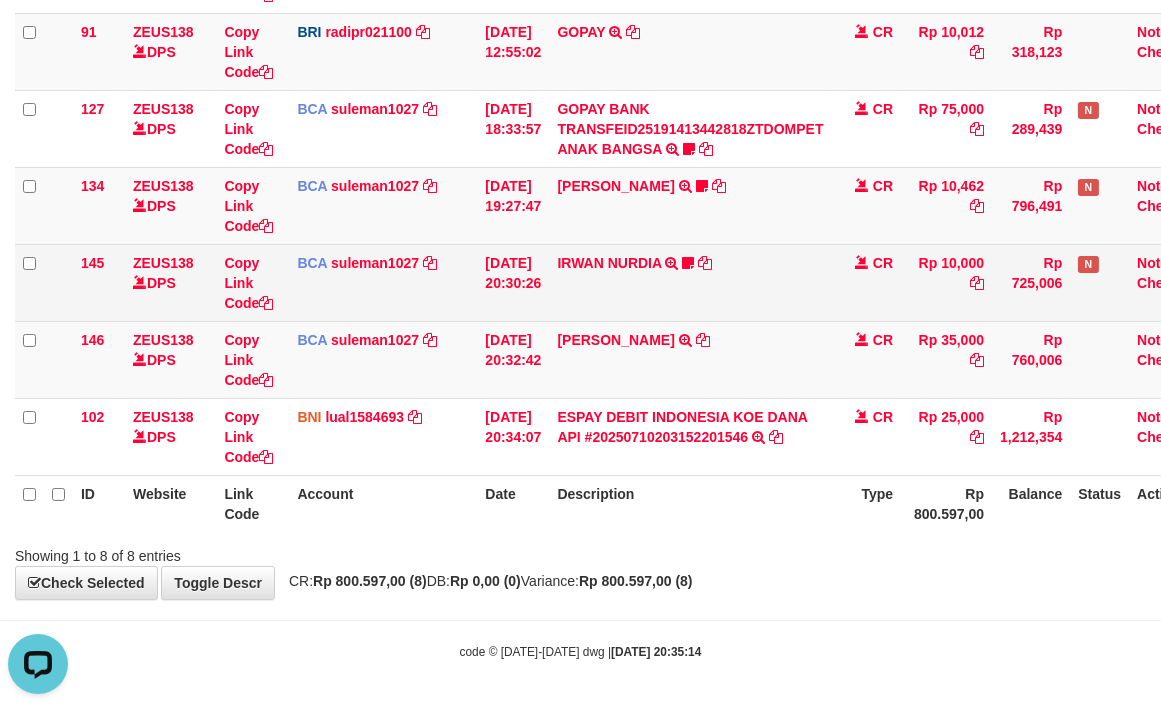 click on "[PERSON_NAME]            TRSF E-BANKING CR 1007/FTSCY/WS95051
10000.002025071027994446 TRFDN-[PERSON_NAME] DEBIT INDONE    Boswin822" at bounding box center [690, 282] 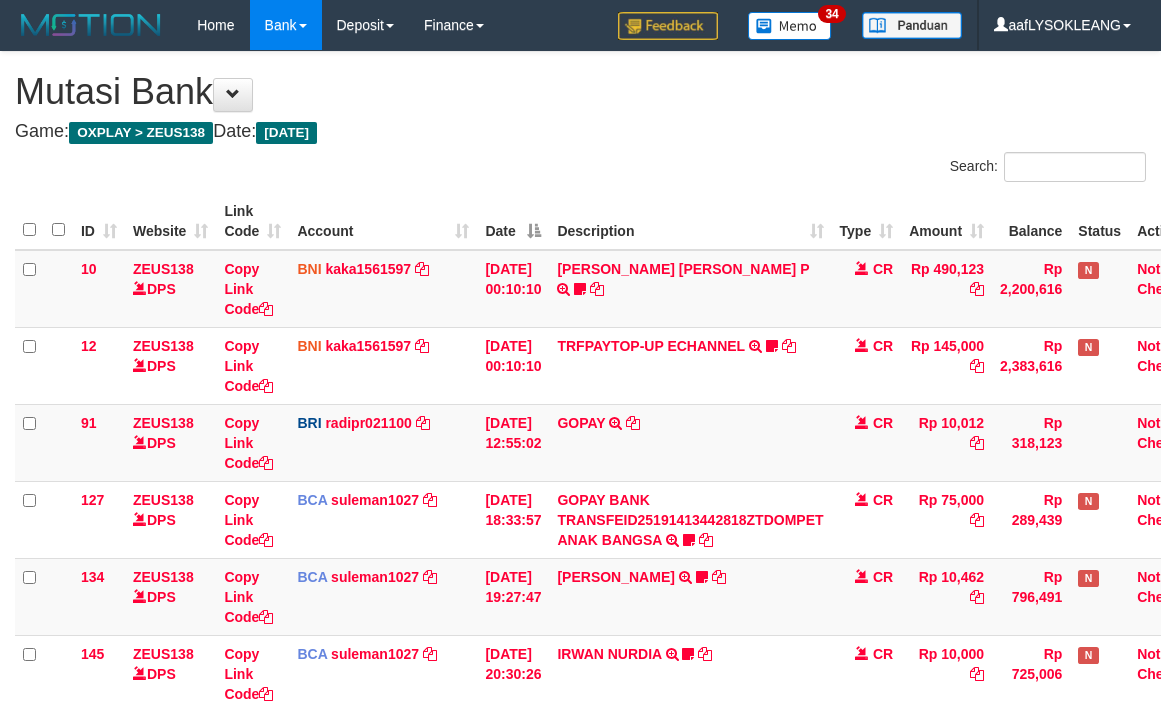 scroll, scrollTop: 391, scrollLeft: 0, axis: vertical 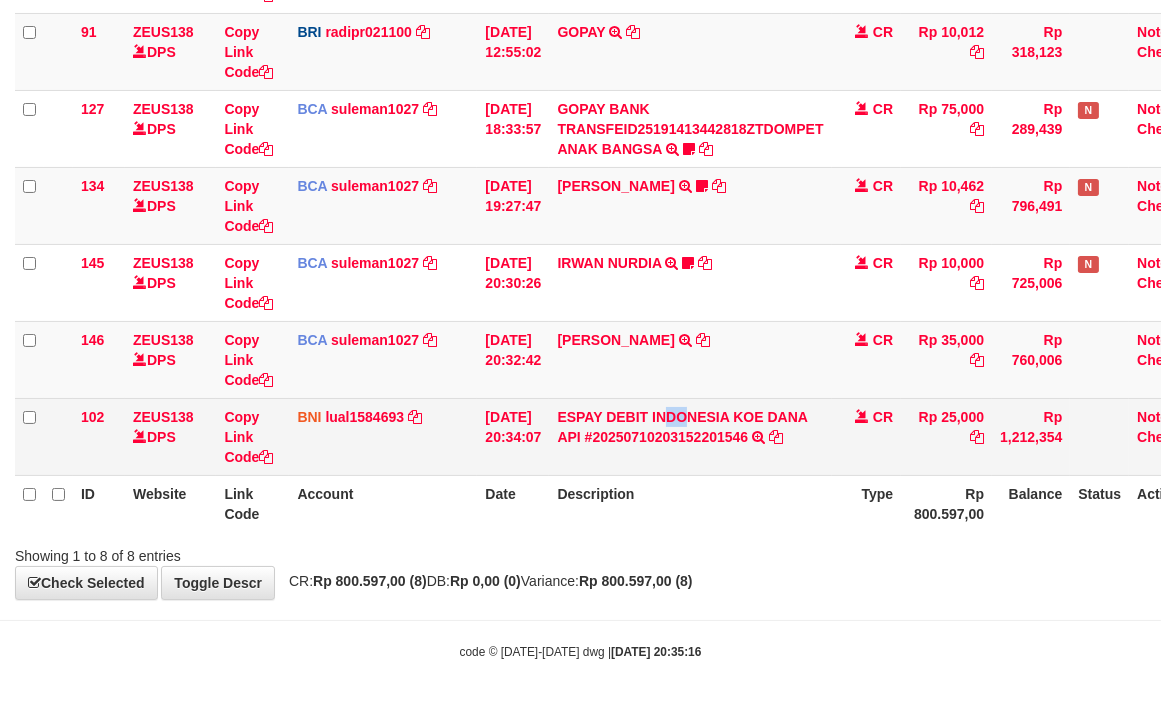 click on "ESPAY DEBIT INDONESIA [PERSON_NAME] API #20250710203152201546         TRANSFER [PERSON_NAME] DEBIT INDONESIA [PERSON_NAME] API #20250710203152201546" at bounding box center (690, 436) 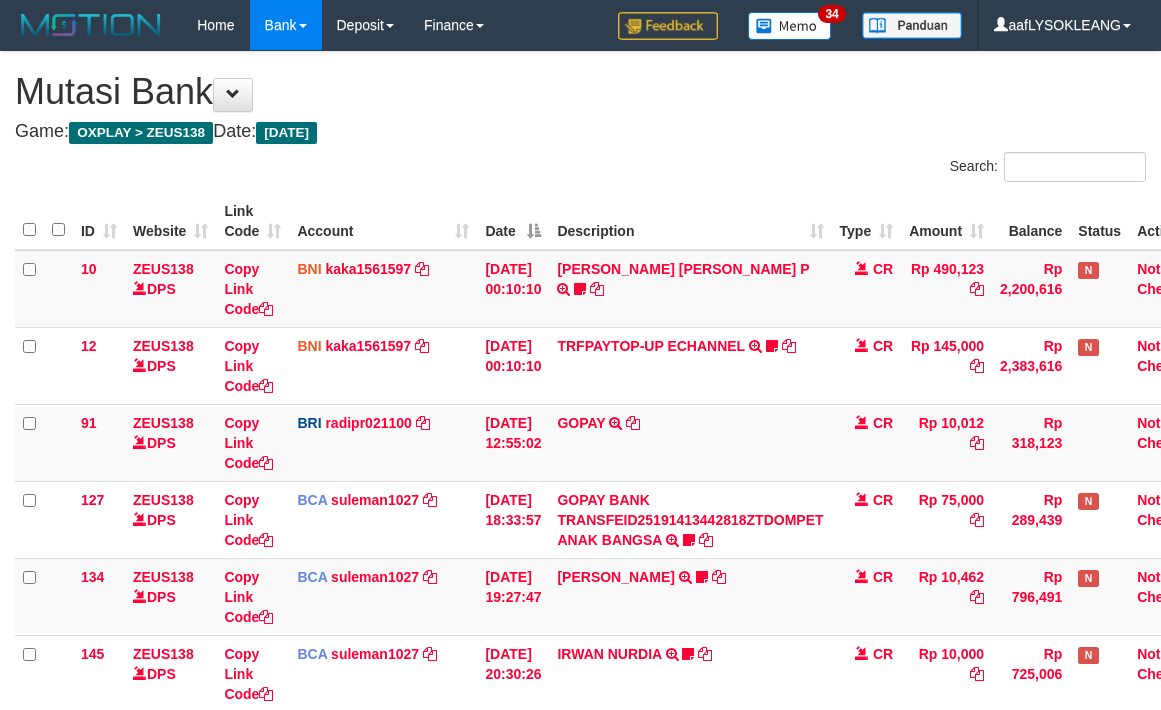 scroll, scrollTop: 264, scrollLeft: 0, axis: vertical 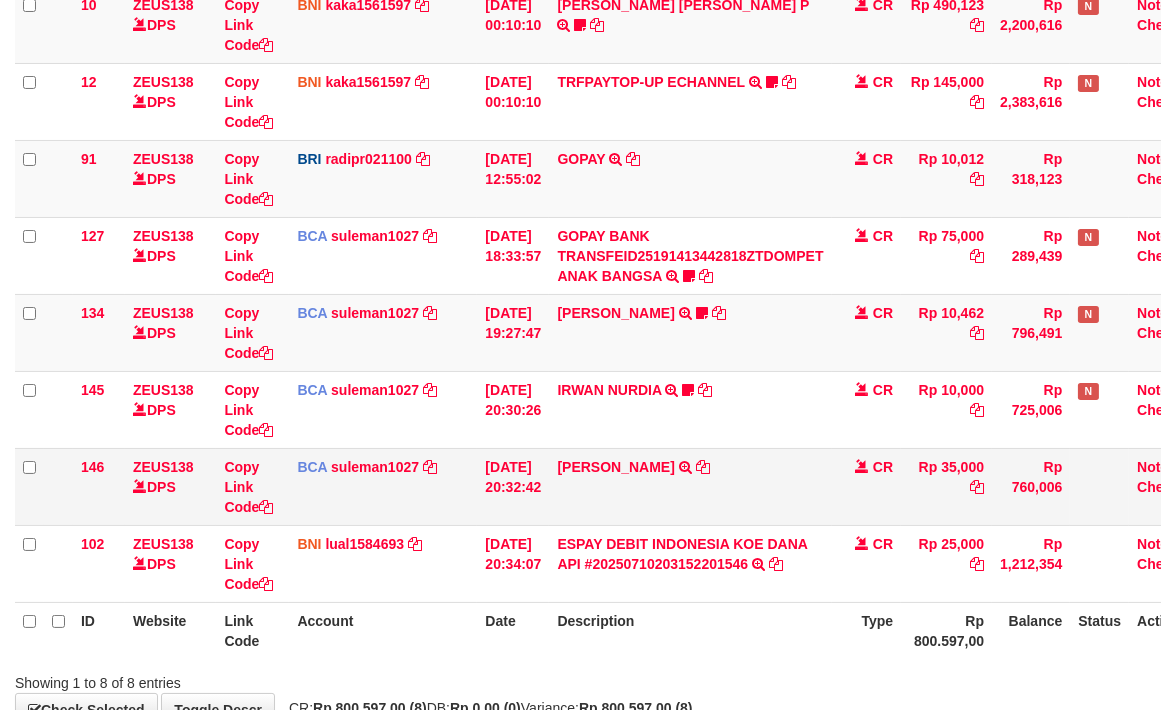 click on "LINUSMAN DANI         TRSF E-BANKING CR 1007/FTSCY/WS95031
35000.00LINUSMAN DANI" at bounding box center [690, 486] 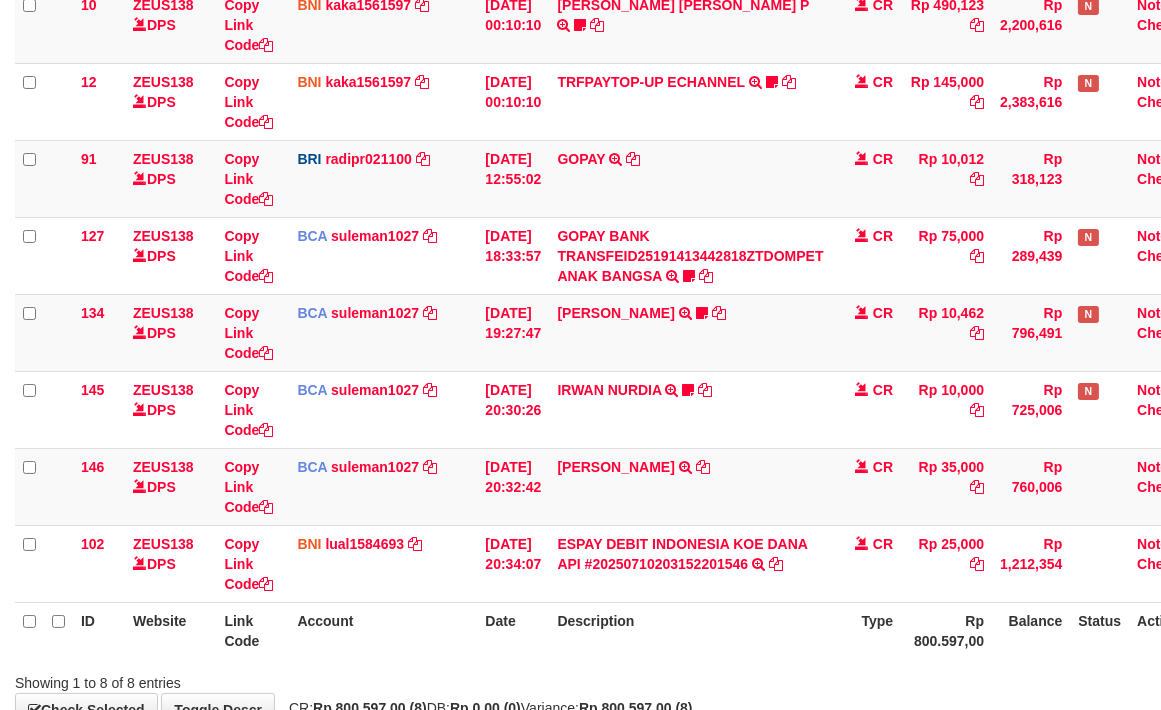 scroll, scrollTop: 391, scrollLeft: 0, axis: vertical 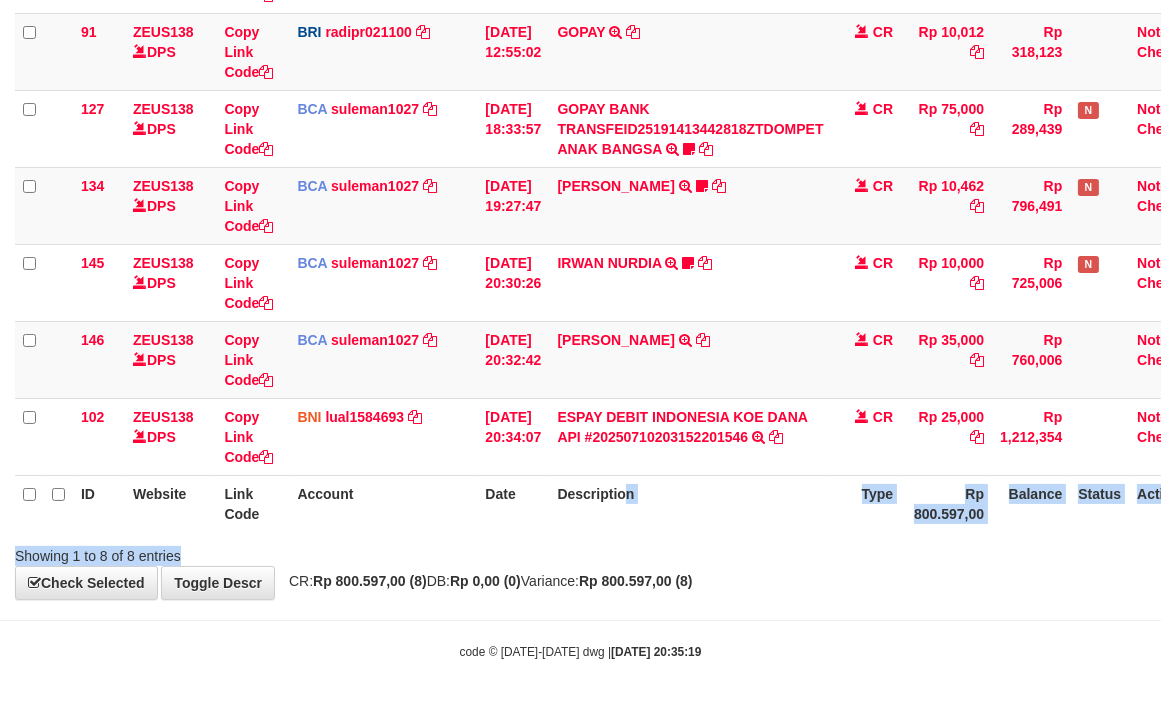 drag, startPoint x: 643, startPoint y: 522, endPoint x: 242, endPoint y: 502, distance: 401.49844 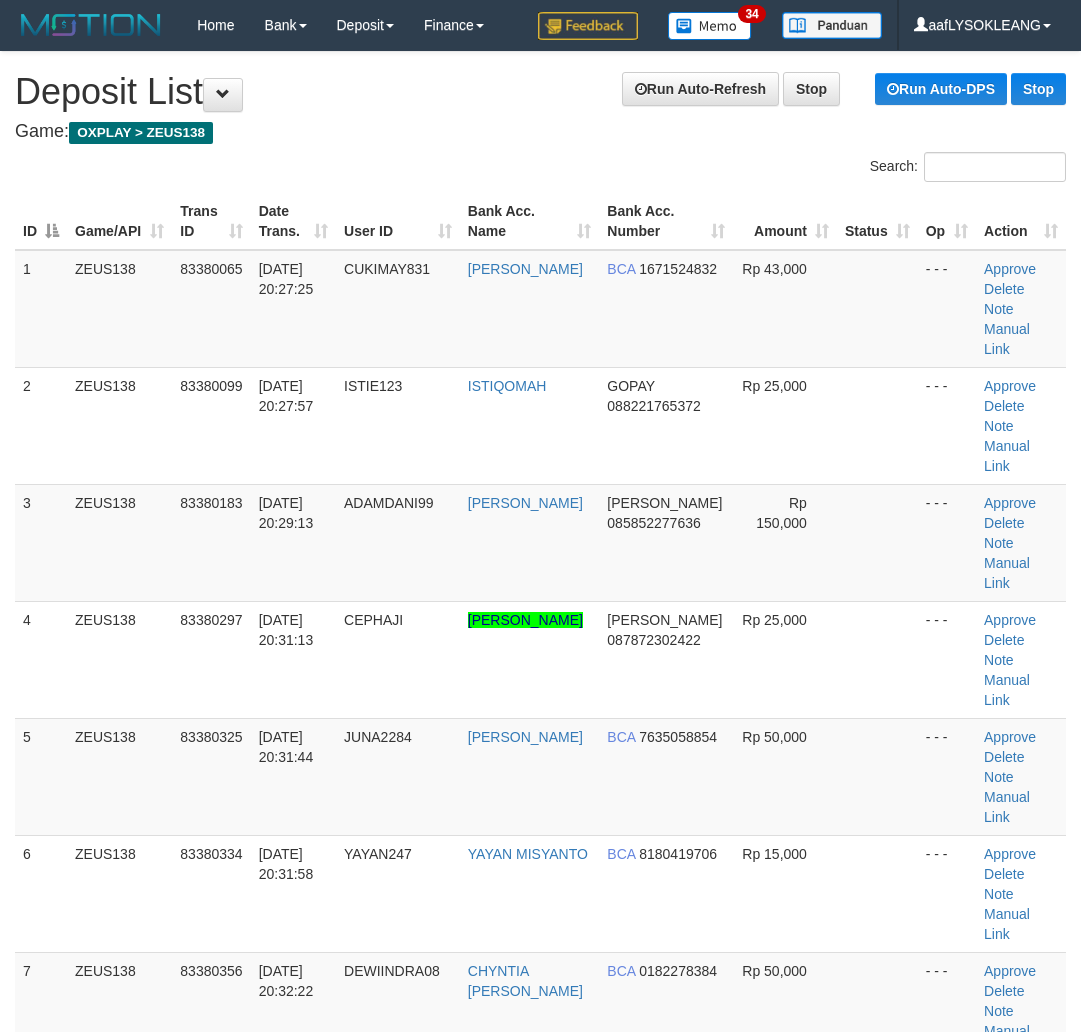 scroll, scrollTop: 2720, scrollLeft: 0, axis: vertical 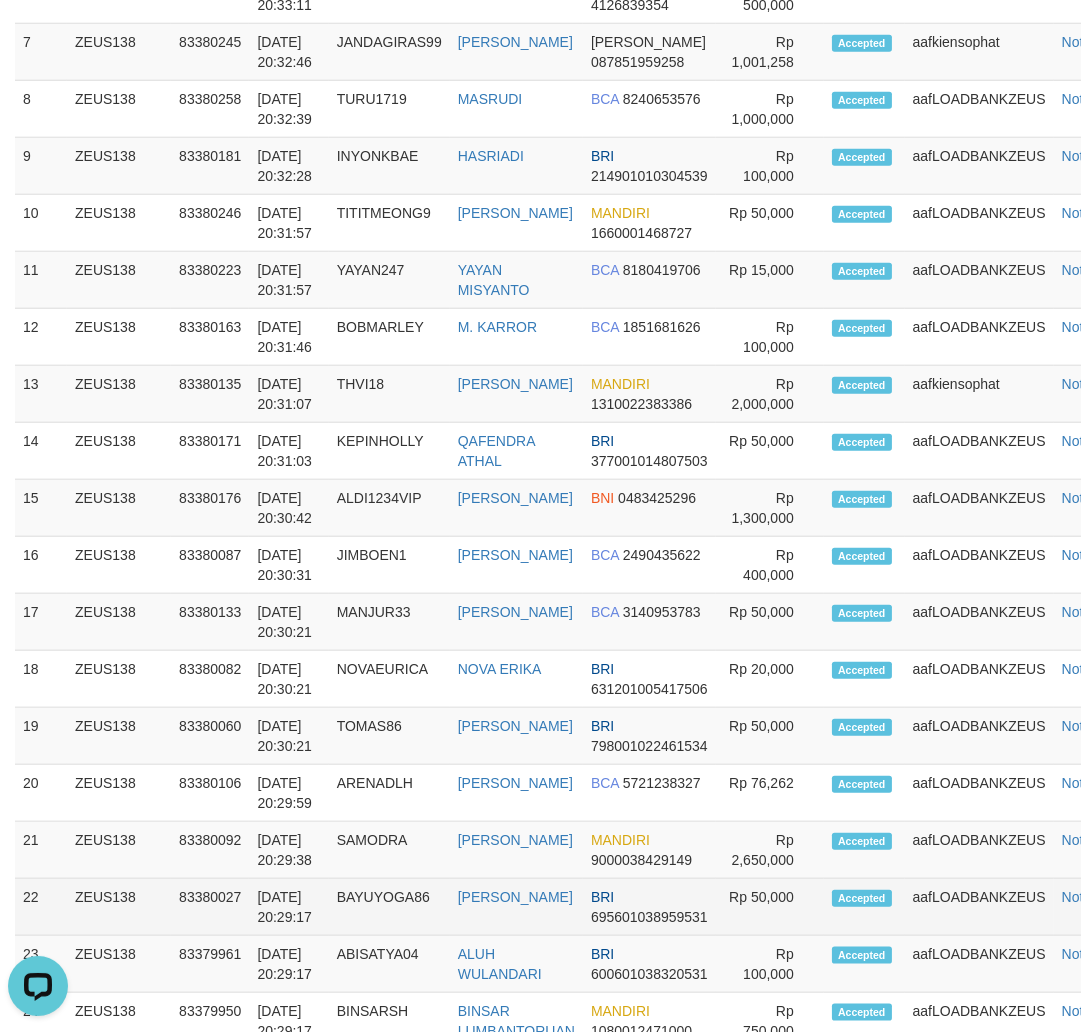 click on "aafLOADBANKZEUS" at bounding box center [979, 907] 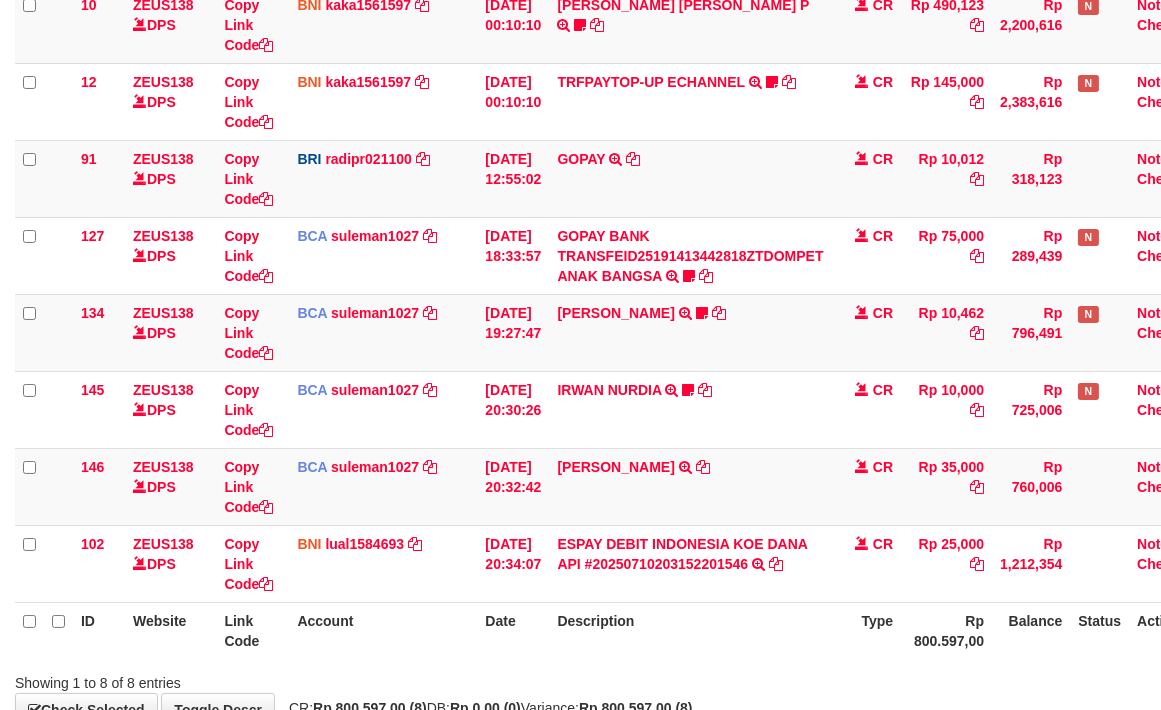 scroll, scrollTop: 391, scrollLeft: 0, axis: vertical 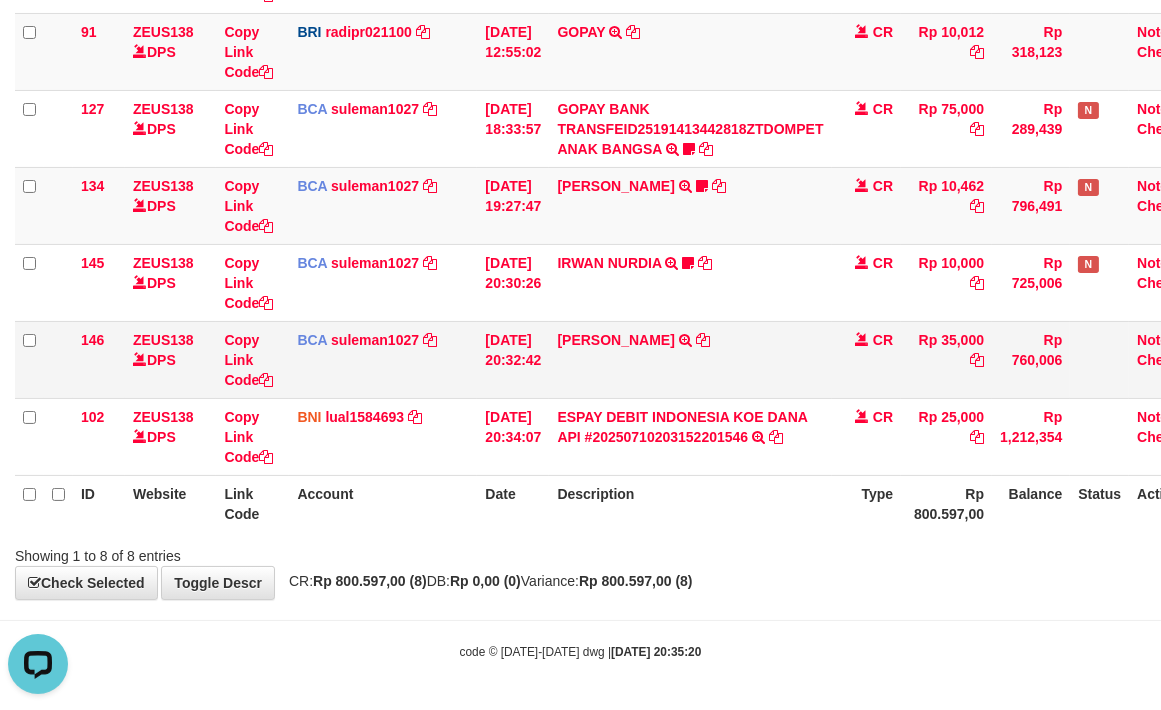 drag, startPoint x: 730, startPoint y: 374, endPoint x: 714, endPoint y: 377, distance: 16.27882 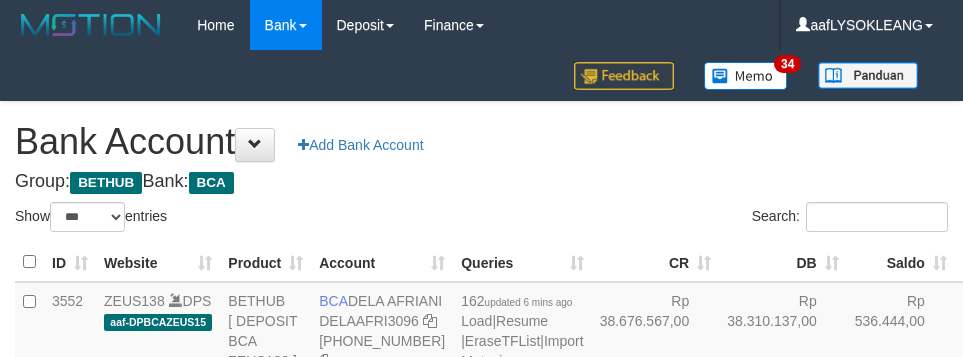 select on "***" 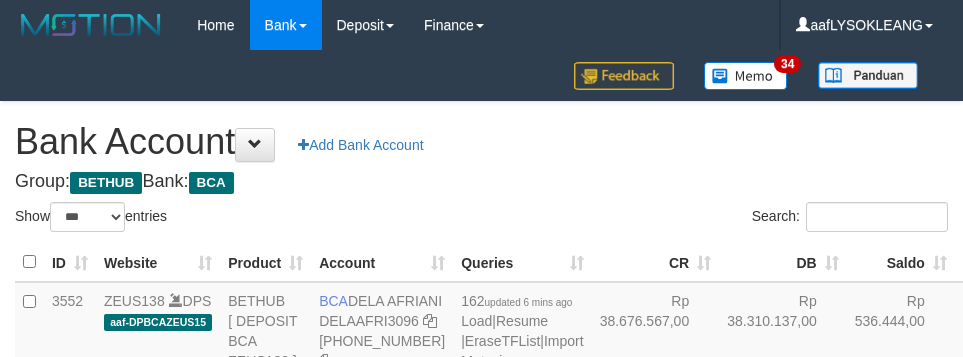scroll, scrollTop: 163, scrollLeft: 0, axis: vertical 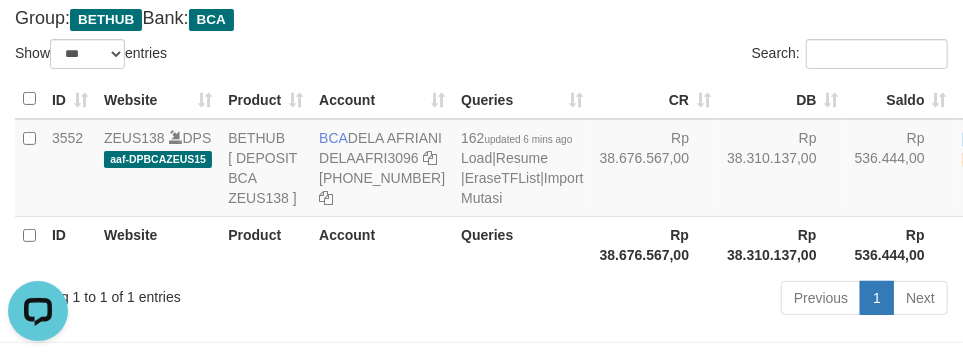 drag, startPoint x: 491, startPoint y: 41, endPoint x: 525, endPoint y: 118, distance: 84.17244 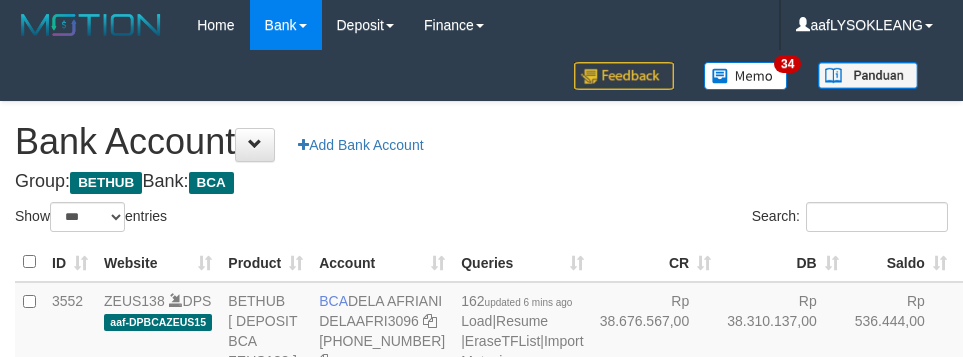 select on "***" 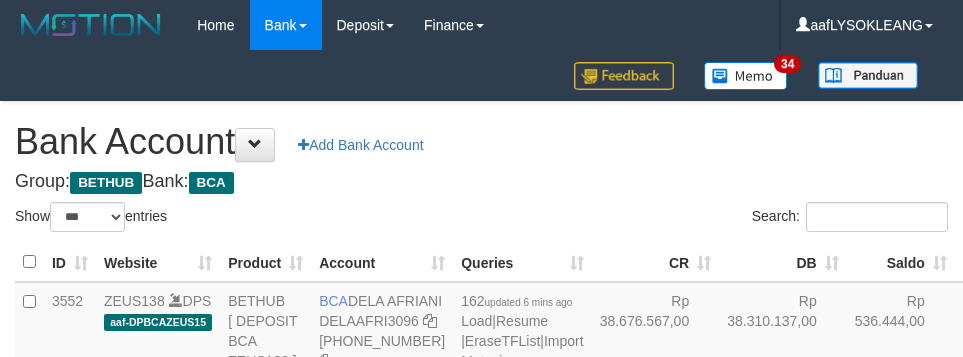 scroll, scrollTop: 163, scrollLeft: 0, axis: vertical 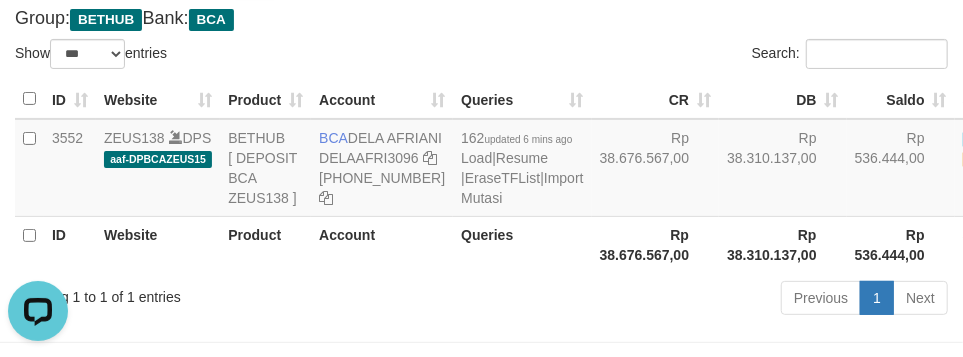 click on "Show  ** ** ** *** ***  entries" at bounding box center (241, 56) 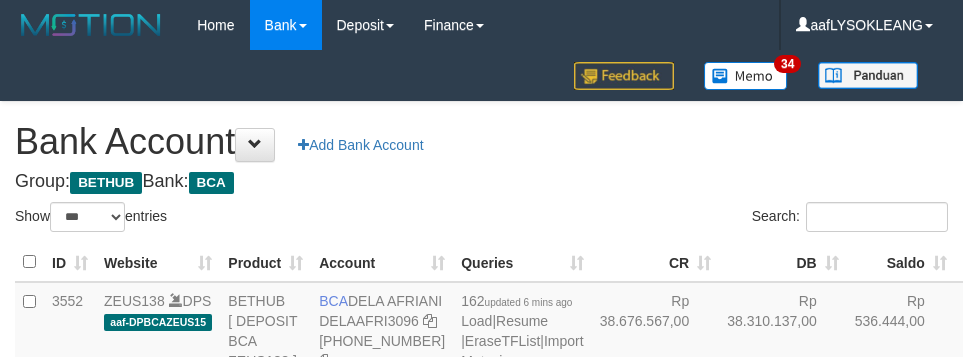 select on "***" 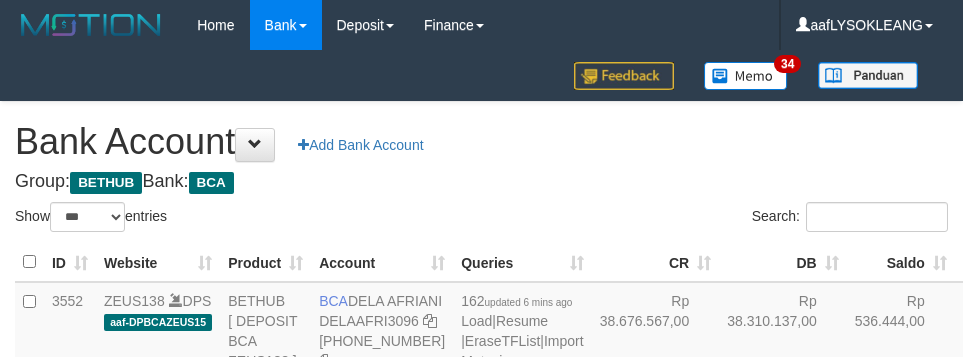 scroll, scrollTop: 163, scrollLeft: 0, axis: vertical 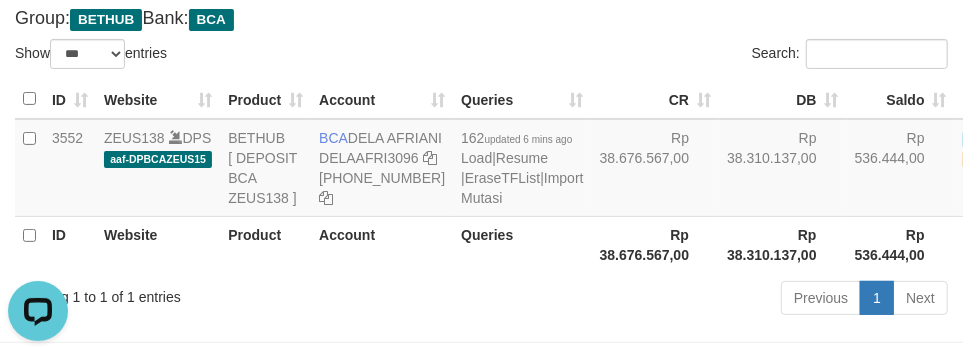 click on "Group:   BETHUB    				Bank:   BCA" at bounding box center [481, 19] 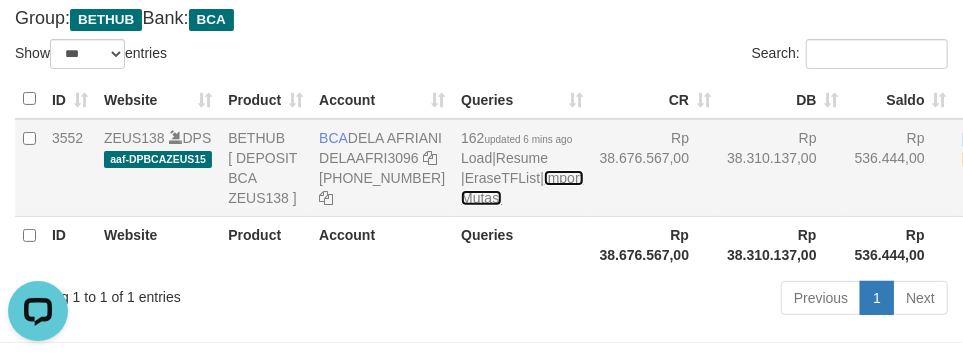 click on "Import Mutasi" at bounding box center [522, 188] 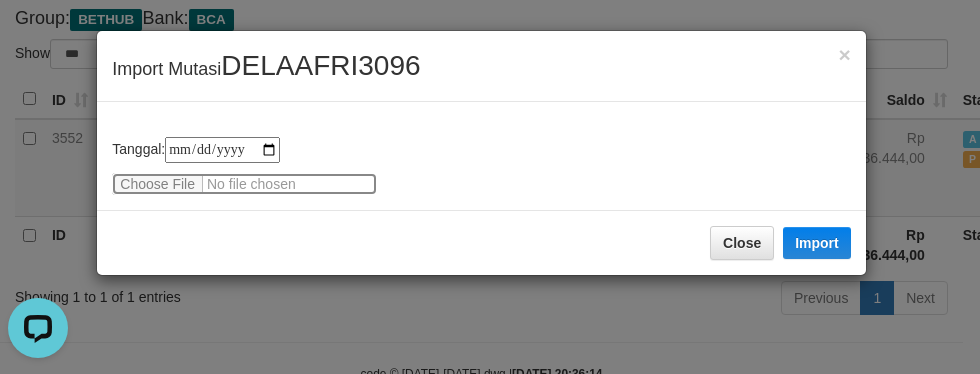 click at bounding box center [244, 184] 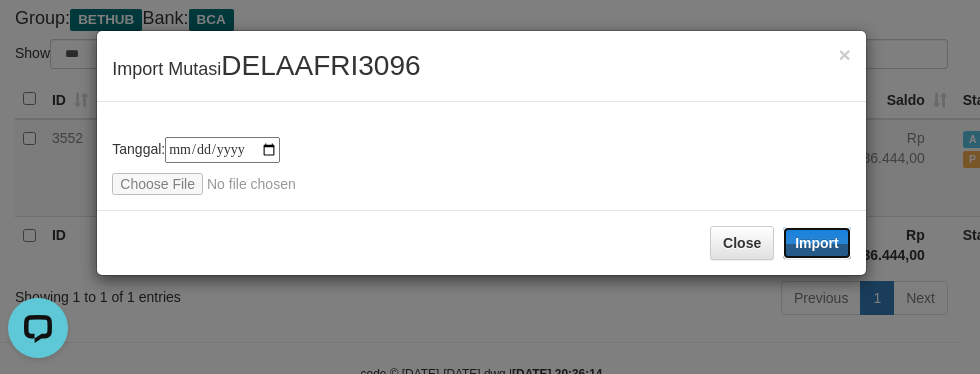 drag, startPoint x: 836, startPoint y: 227, endPoint x: 978, endPoint y: 362, distance: 195.9311 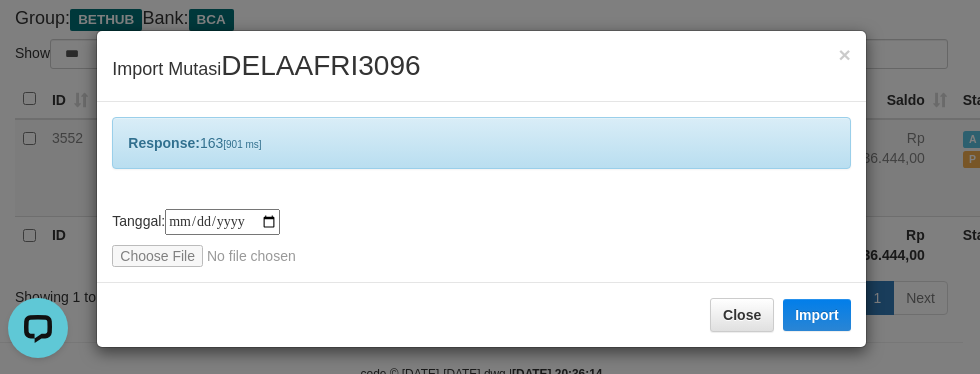 scroll, scrollTop: 1, scrollLeft: 0, axis: vertical 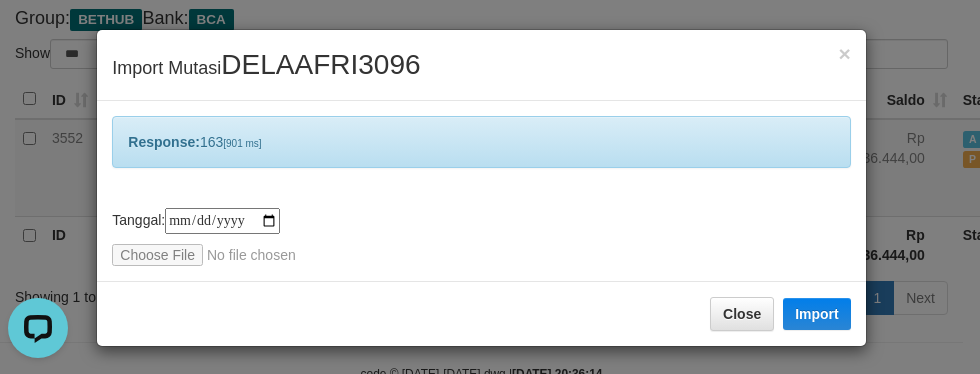 drag, startPoint x: 590, startPoint y: 134, endPoint x: 577, endPoint y: 183, distance: 50.695168 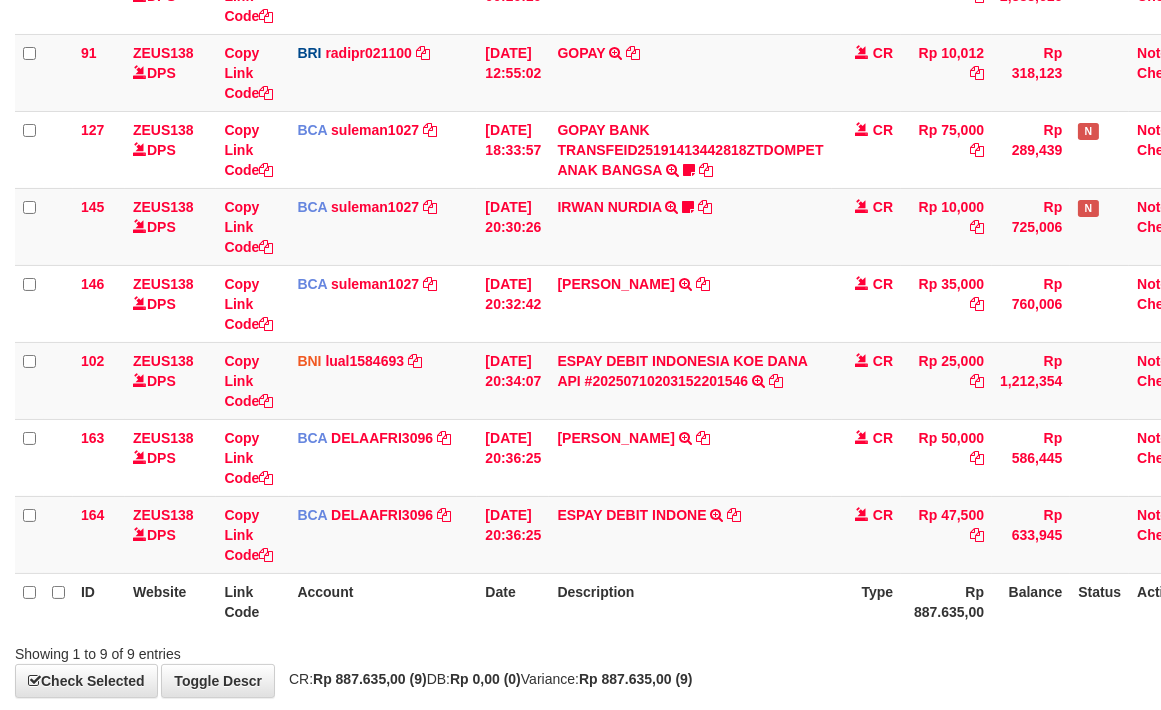 scroll, scrollTop: 467, scrollLeft: 0, axis: vertical 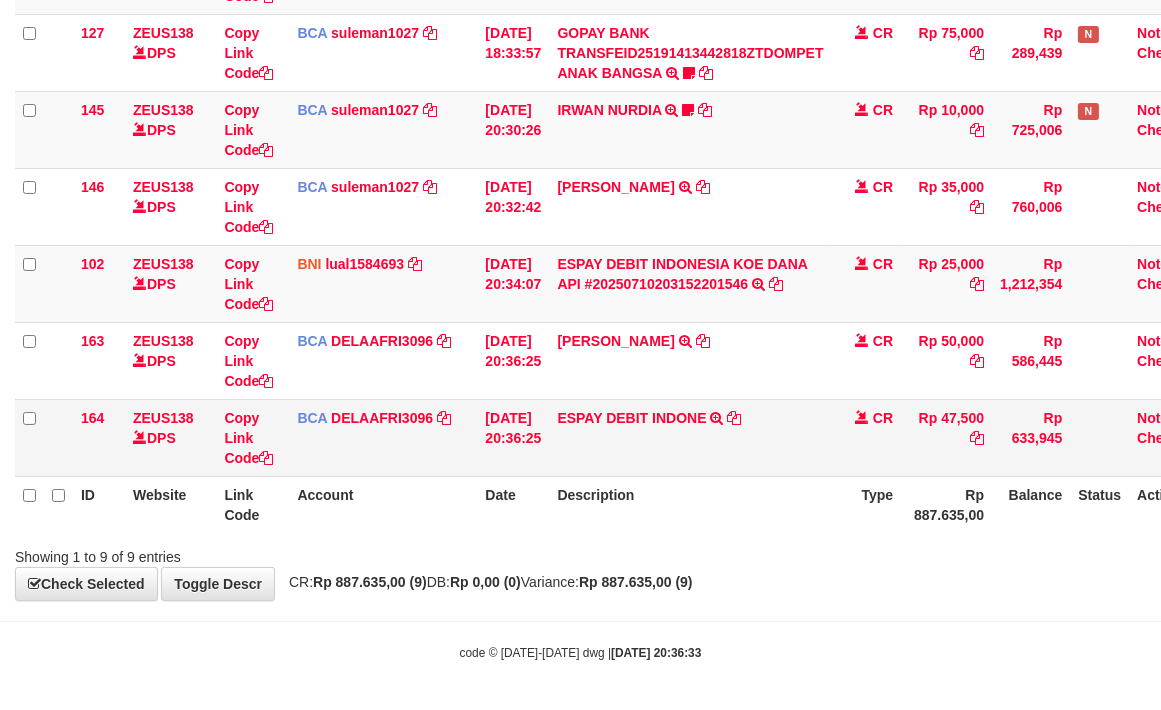 click on "ESPAY DEBIT INDONE         TRSF E-BANKING CR 1007/FTSCY/WS95051
47500.002025071046947648 TRFDN-ATANG
ESPAY DEBIT INDONE" at bounding box center (690, 437) 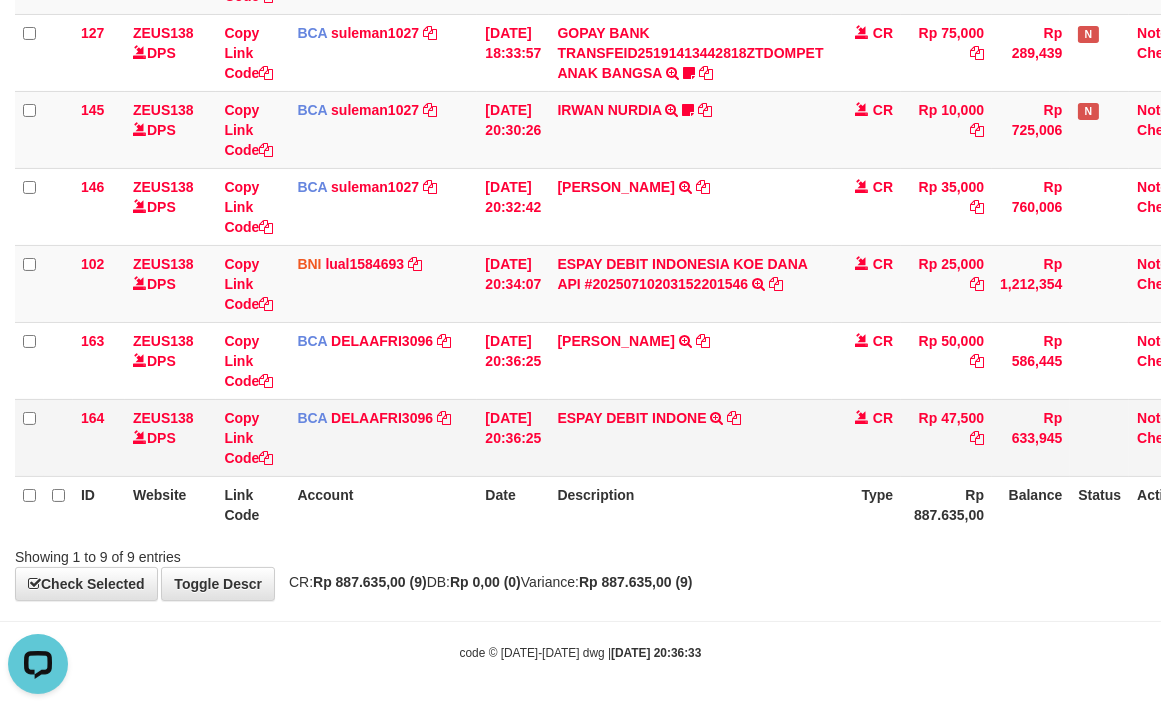 scroll, scrollTop: 0, scrollLeft: 0, axis: both 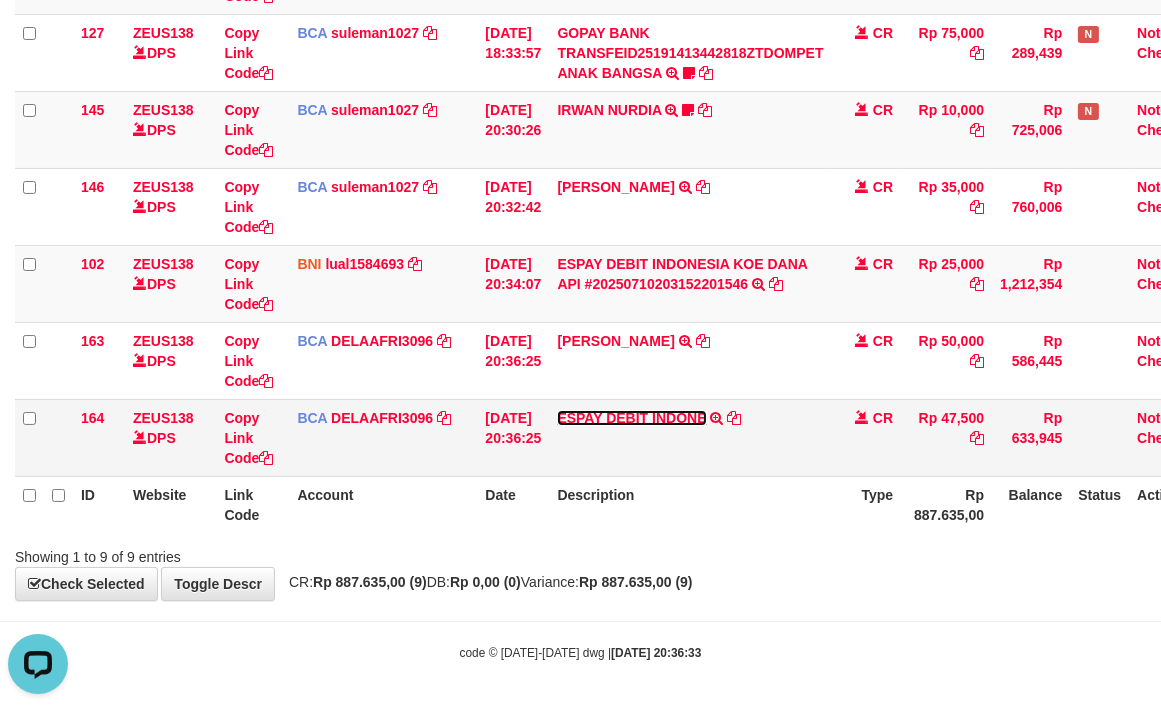 click on "ESPAY DEBIT INDONE" at bounding box center [631, 418] 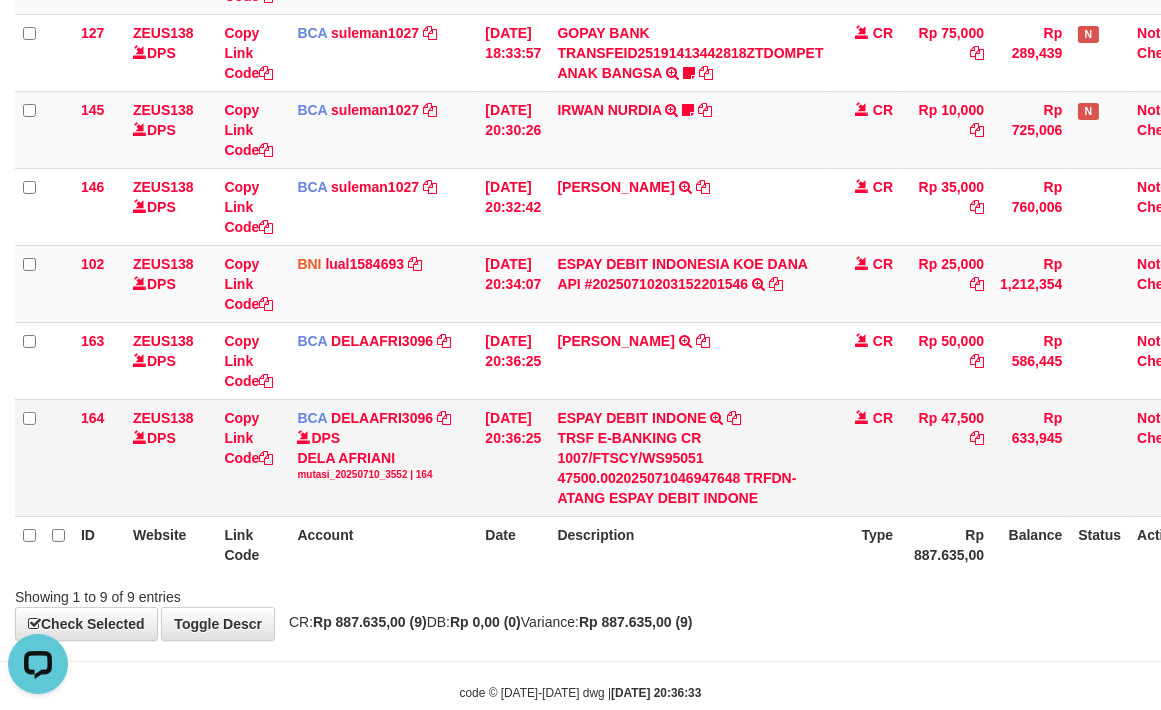 click on "TRSF E-BANKING CR 1007/FTSCY/WS95051
47500.002025071046947648 TRFDN-ATANG
ESPAY DEBIT INDONE" at bounding box center [690, 468] 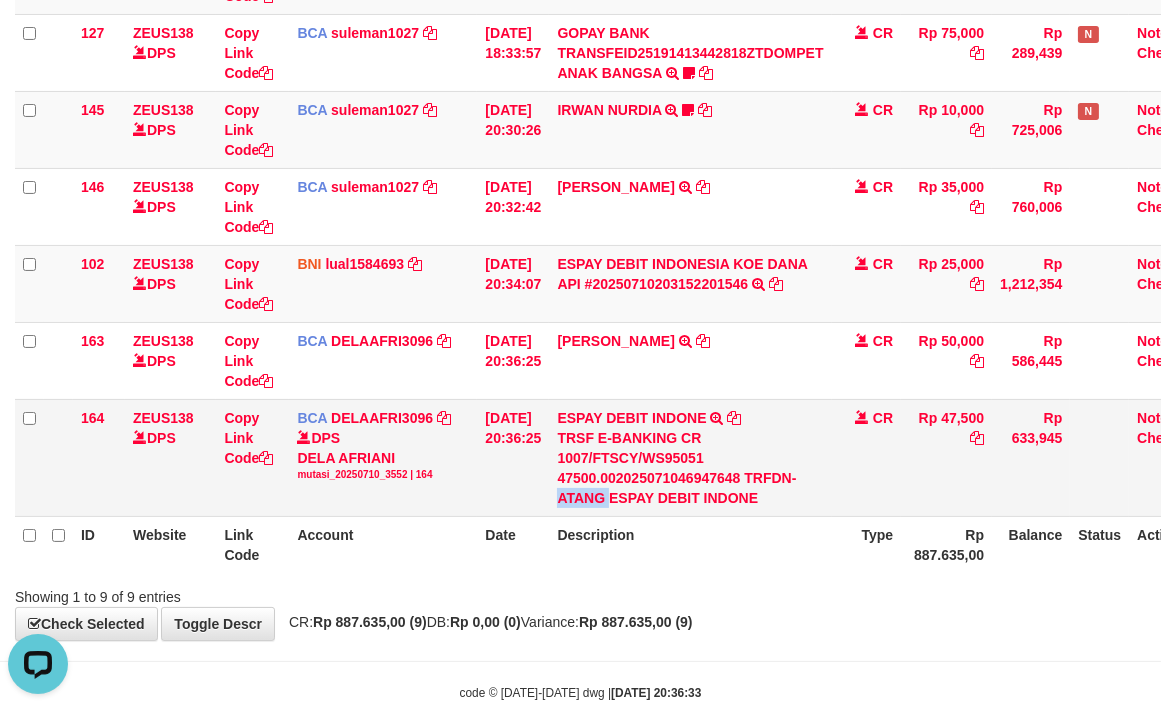 click on "TRSF E-BANKING CR 1007/FTSCY/WS95051
47500.002025071046947648 TRFDN-ATANG
ESPAY DEBIT INDONE" at bounding box center [690, 468] 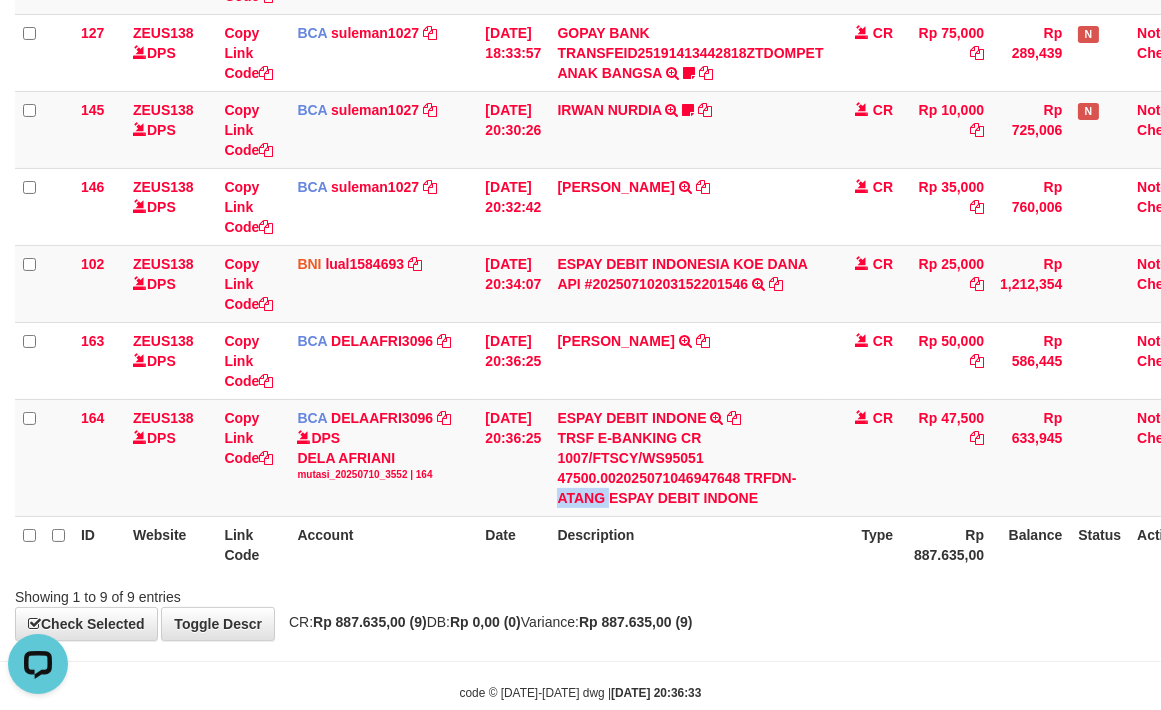 copy on "ATANG" 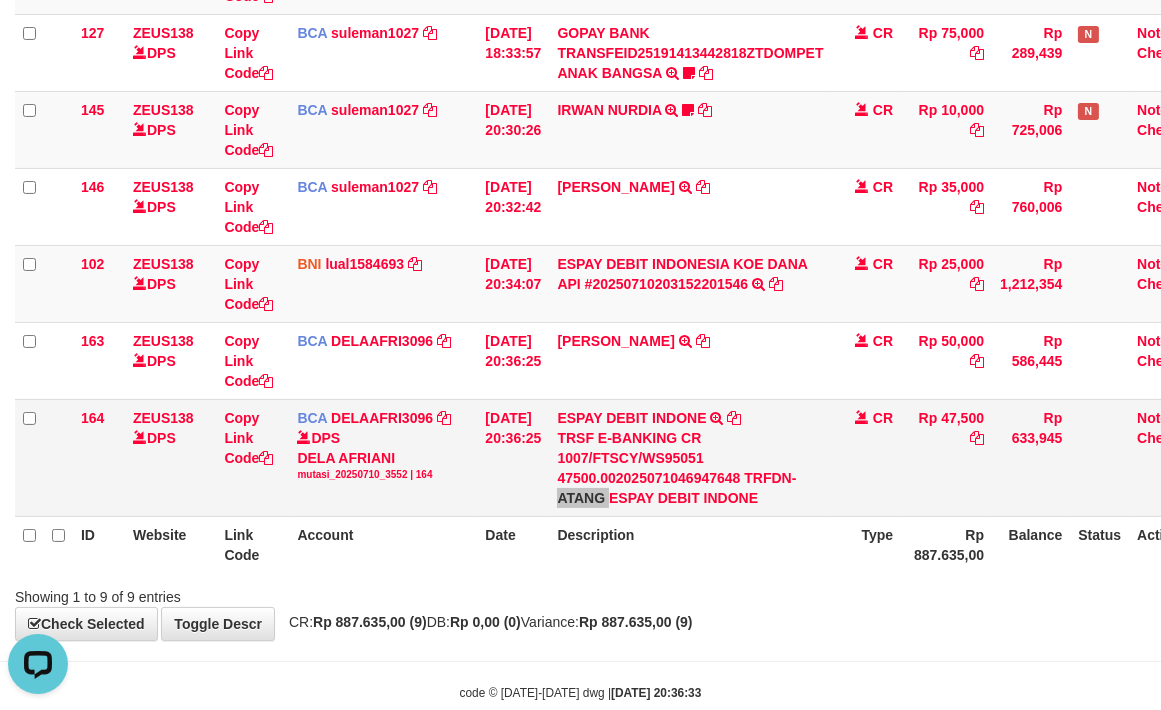 scroll, scrollTop: 507, scrollLeft: 0, axis: vertical 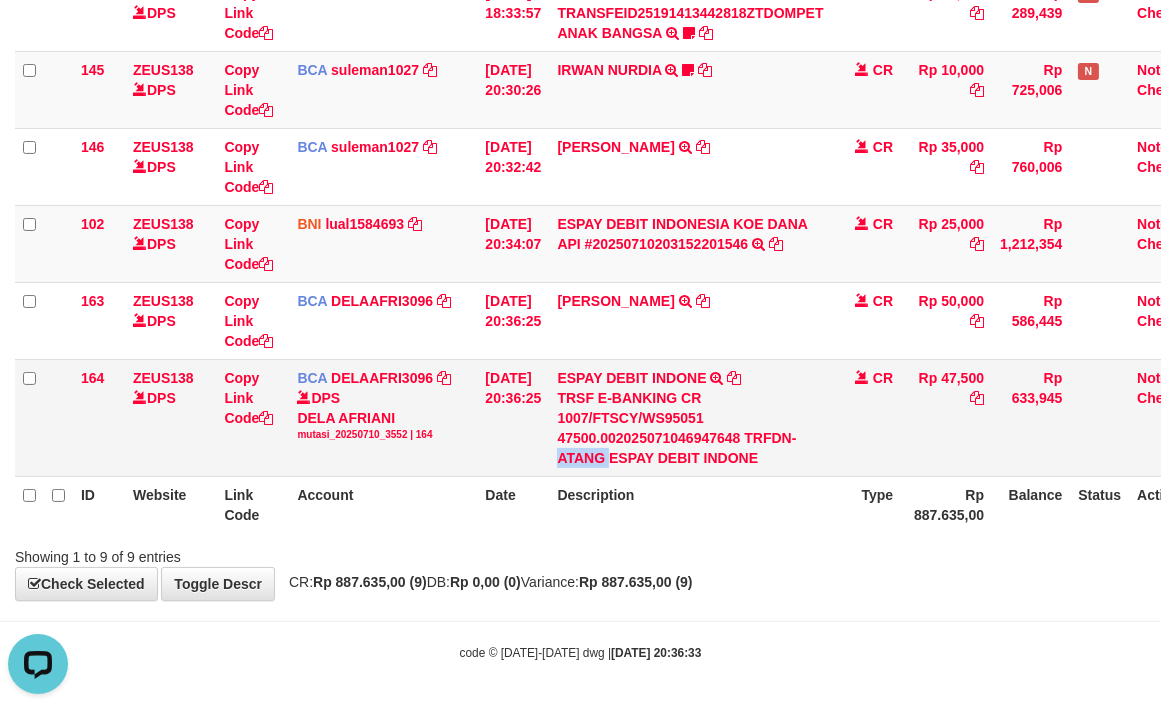 drag, startPoint x: 553, startPoint y: 450, endPoint x: 522, endPoint y: 450, distance: 31 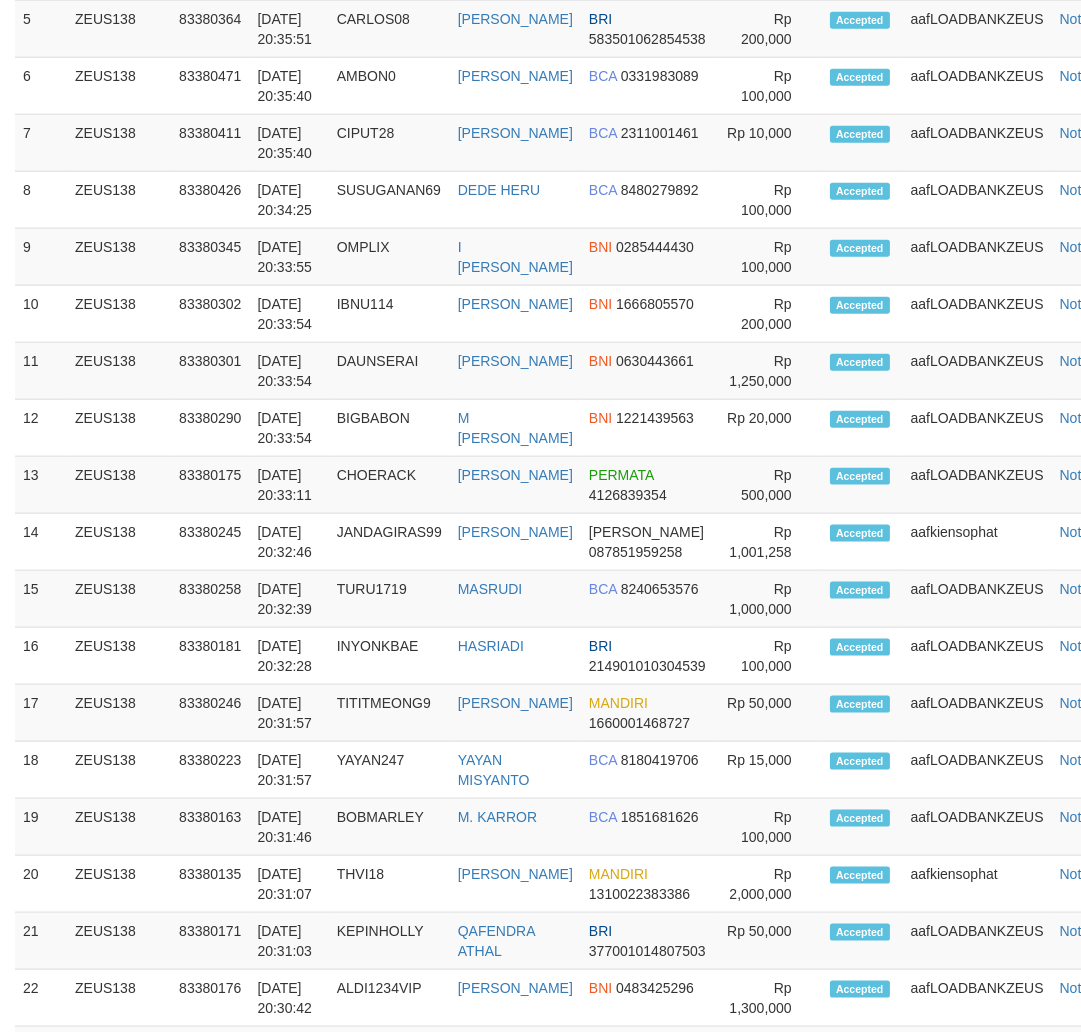 scroll, scrollTop: 2720, scrollLeft: 0, axis: vertical 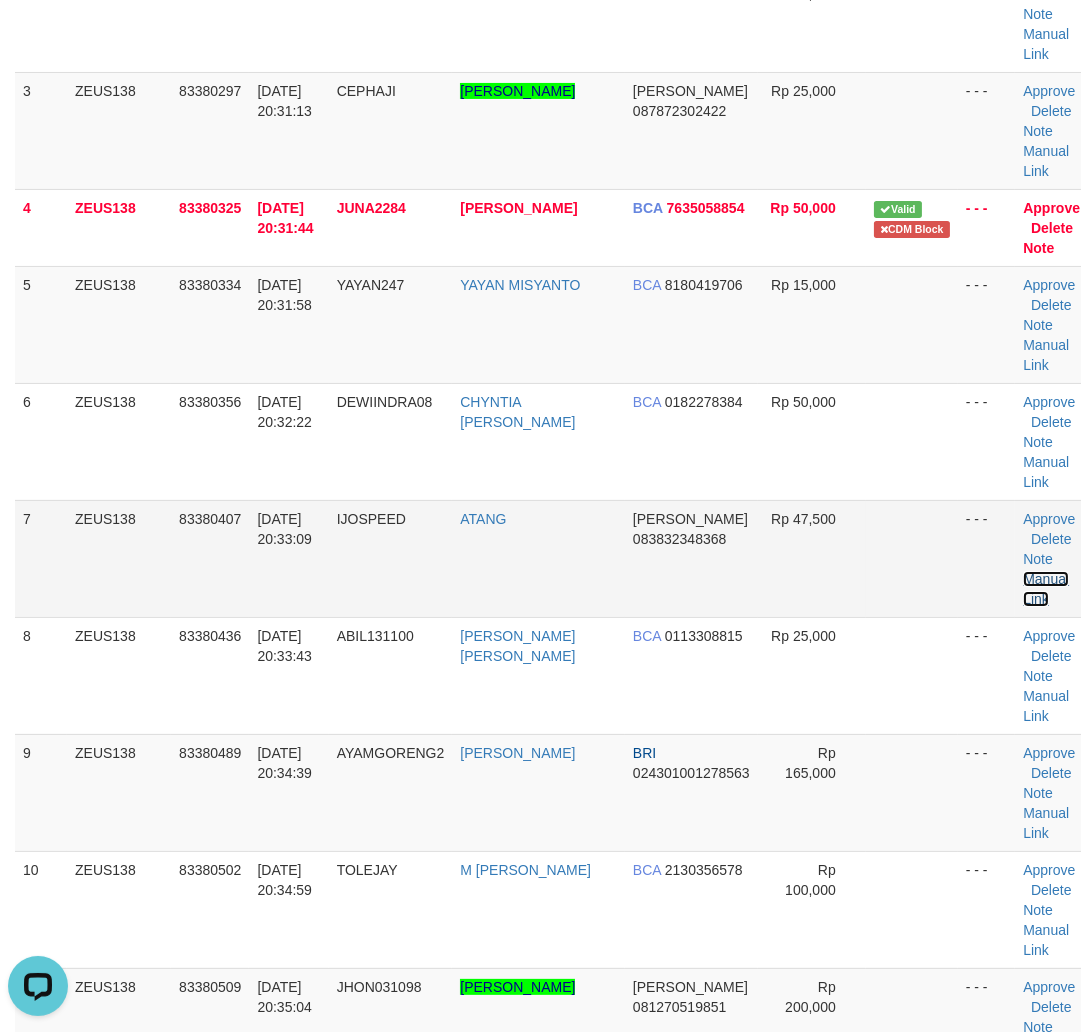 click on "Manual Link" at bounding box center [1046, 589] 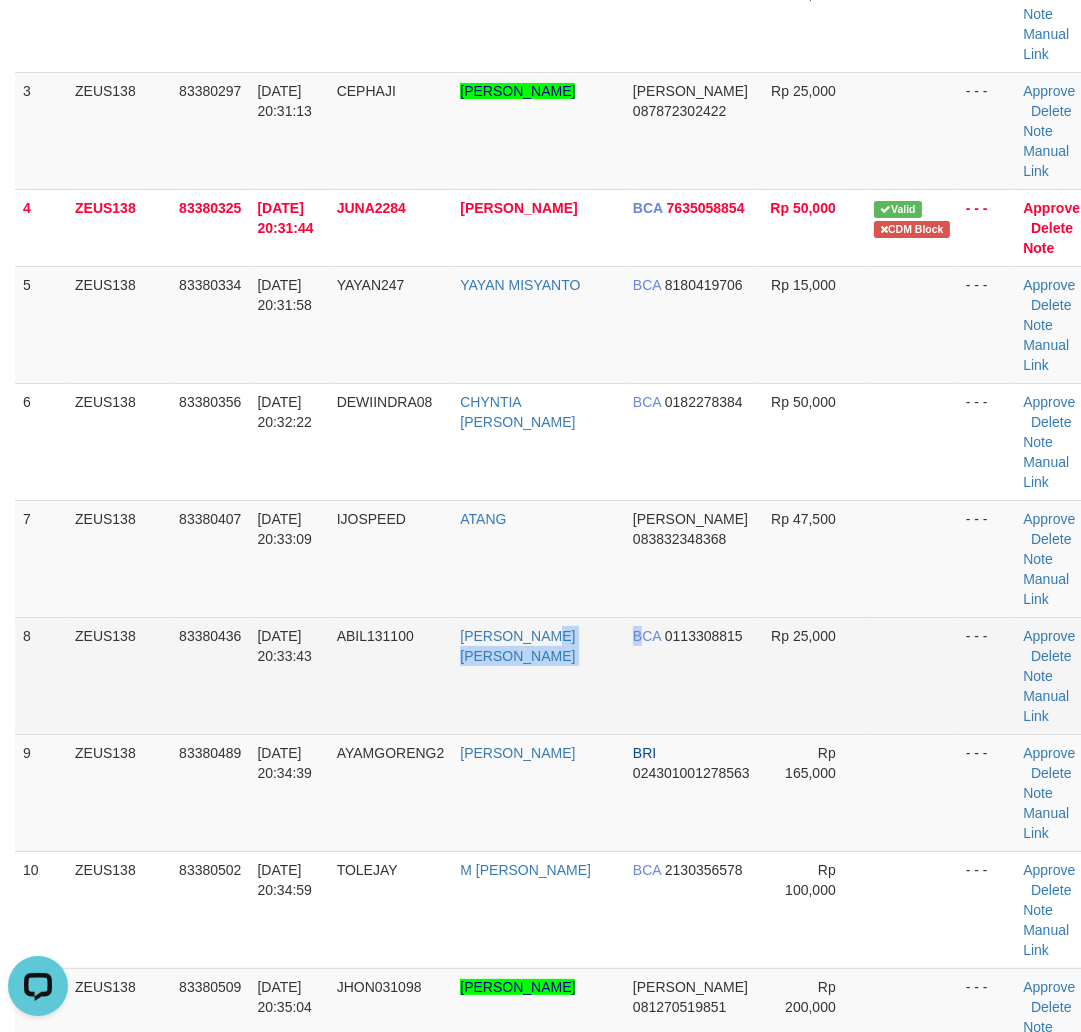 drag, startPoint x: 600, startPoint y: 634, endPoint x: 737, endPoint y: 634, distance: 137 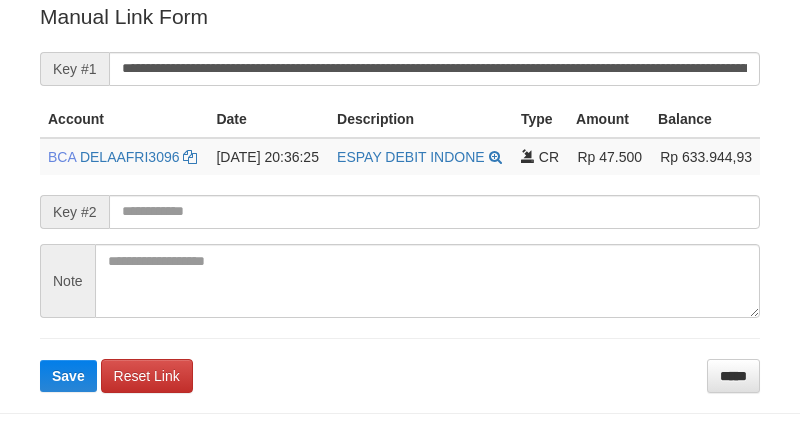 scroll, scrollTop: 404, scrollLeft: 0, axis: vertical 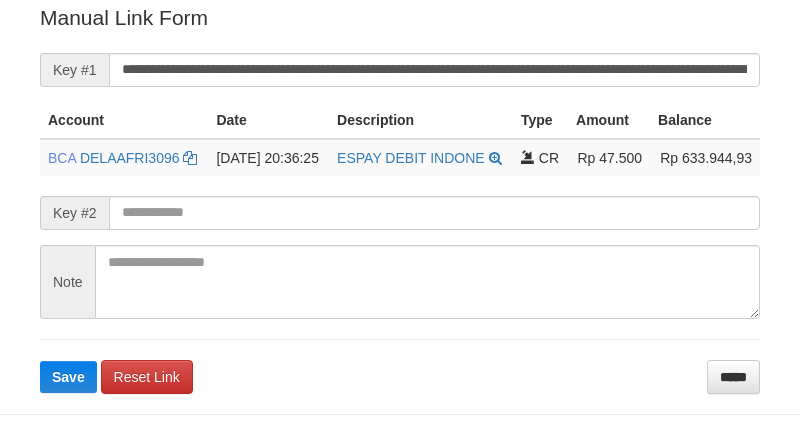 click on "**********" at bounding box center (400, 198) 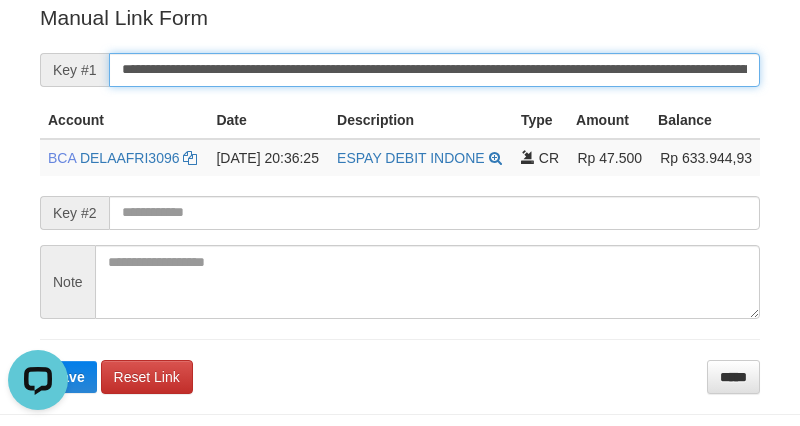 scroll, scrollTop: 0, scrollLeft: 0, axis: both 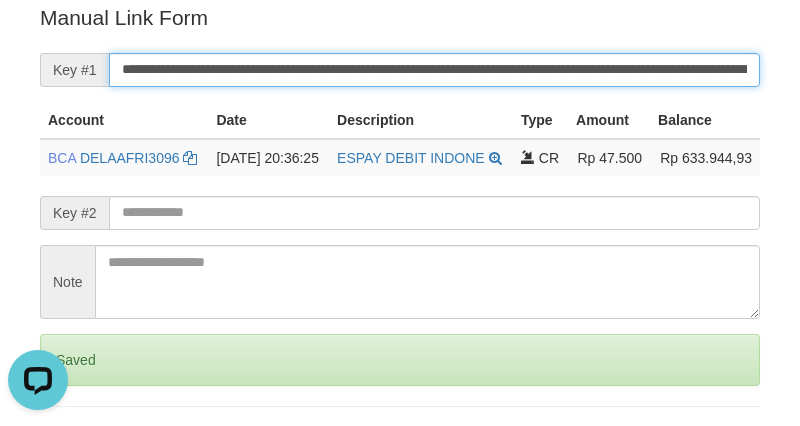 click on "Save" at bounding box center (68, 444) 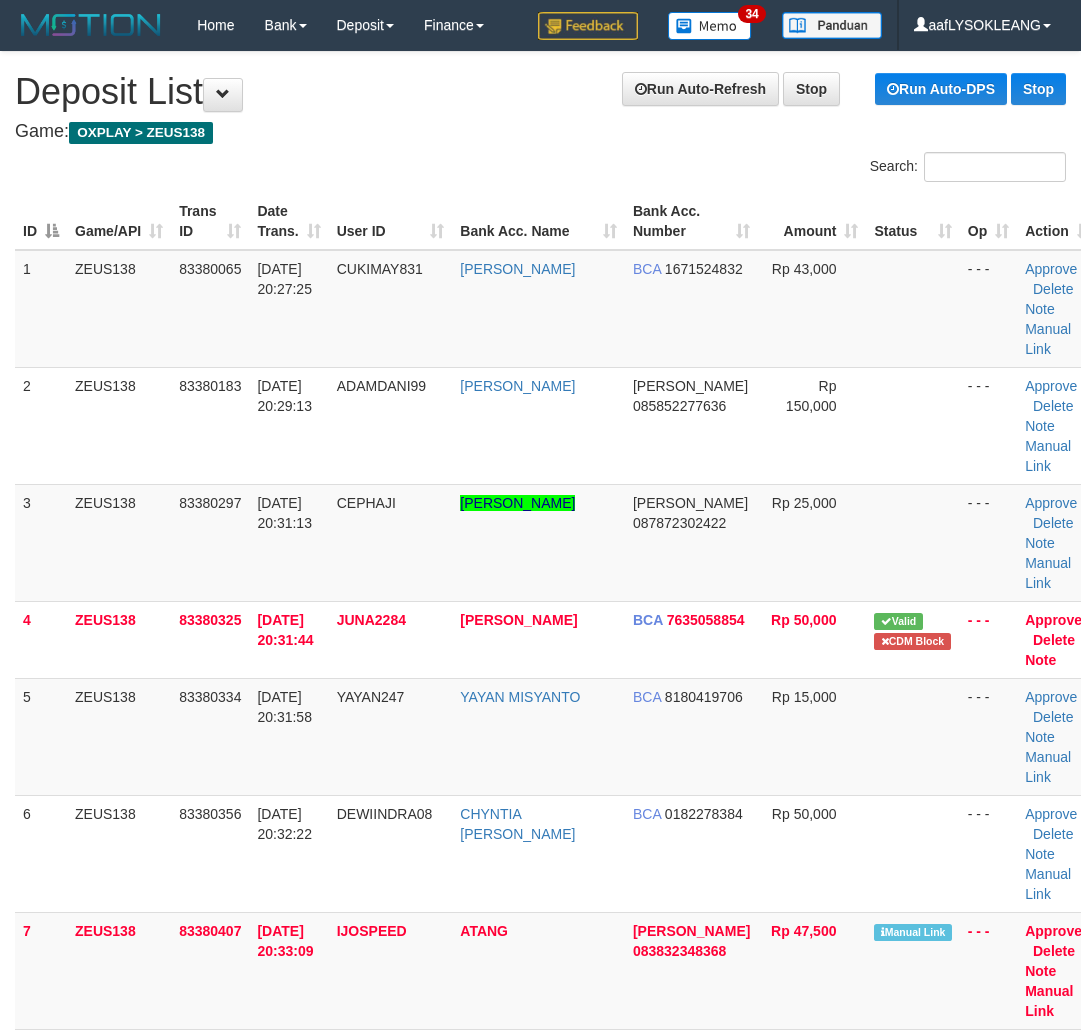 scroll, scrollTop: 412, scrollLeft: 0, axis: vertical 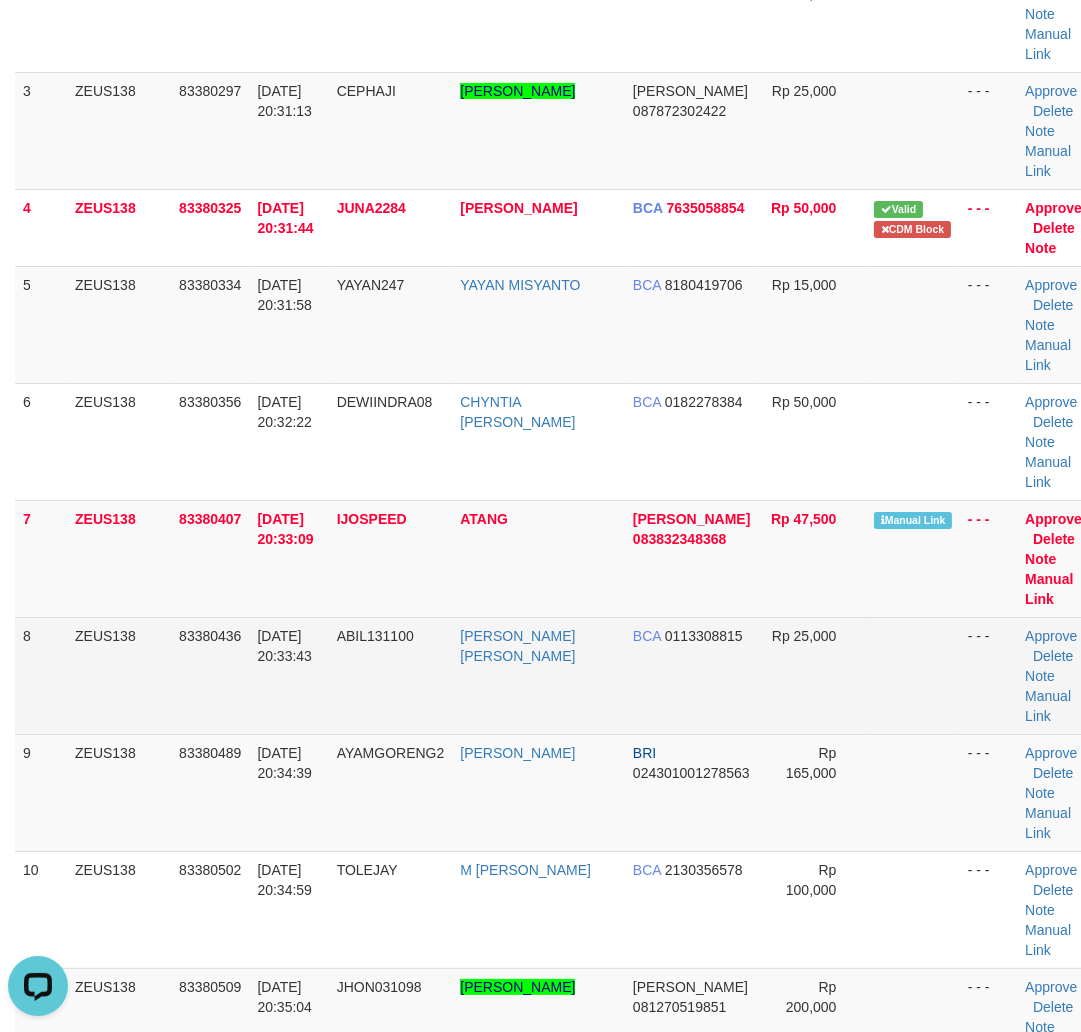 drag, startPoint x: 838, startPoint y: 650, endPoint x: 1085, endPoint y: 623, distance: 248.47133 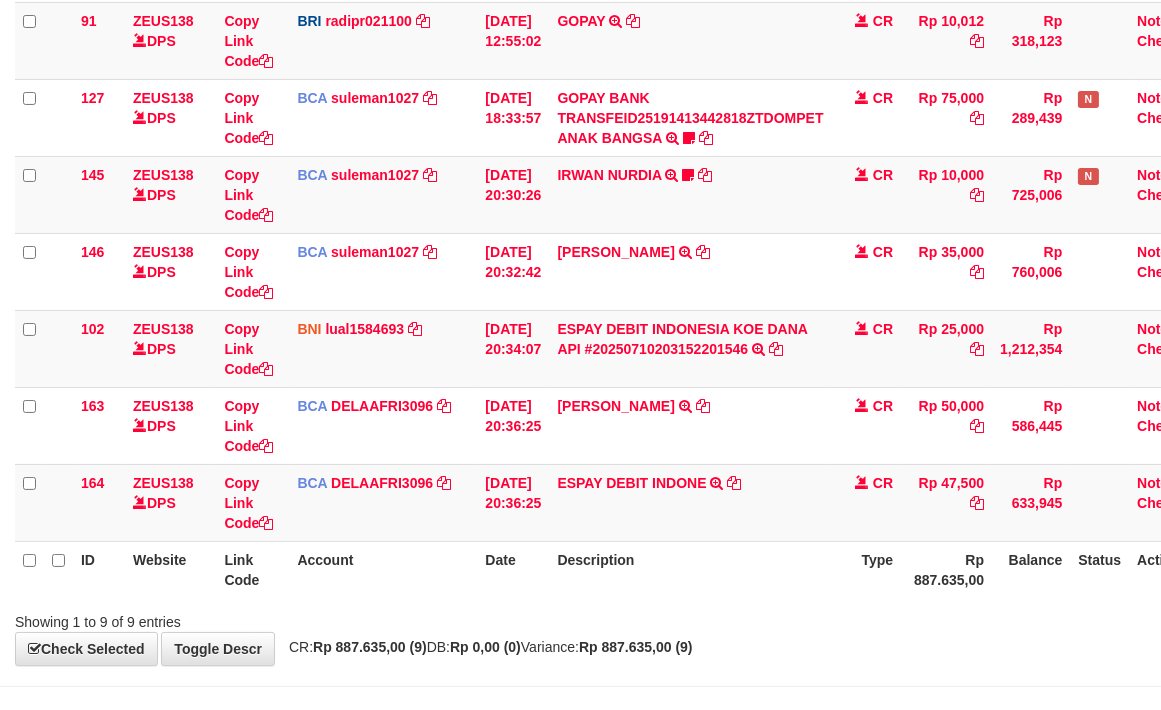 scroll, scrollTop: 467, scrollLeft: 0, axis: vertical 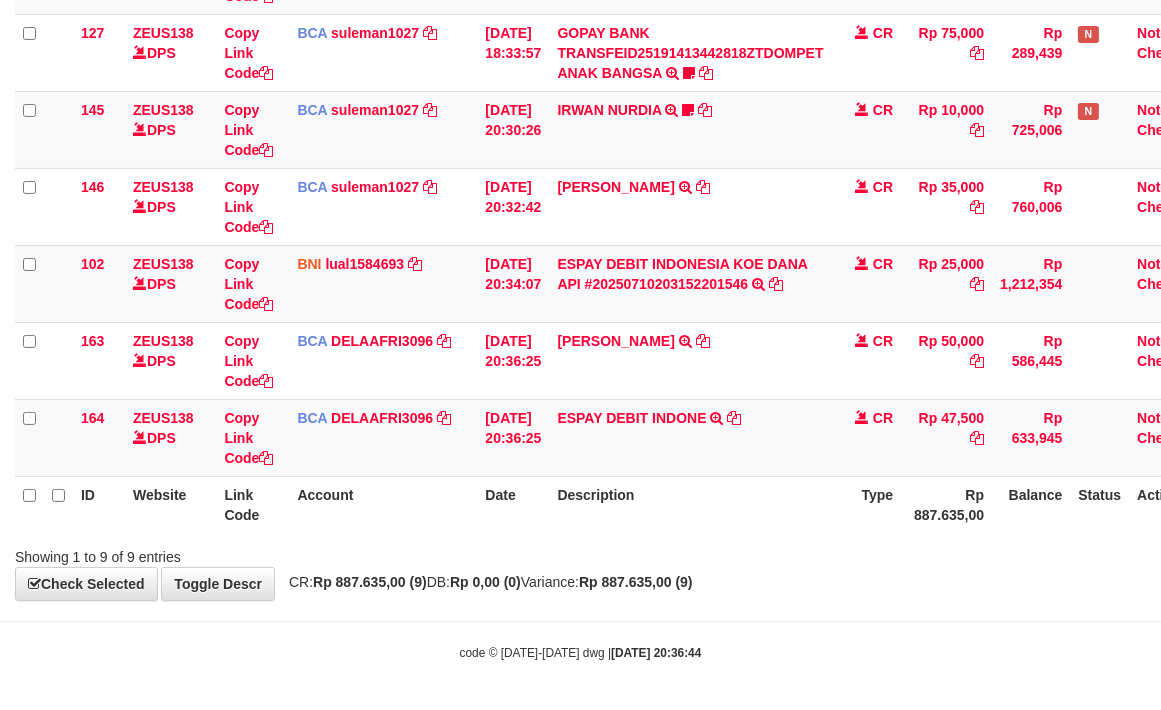drag, startPoint x: 756, startPoint y: 488, endPoint x: 634, endPoint y: 474, distance: 122.80065 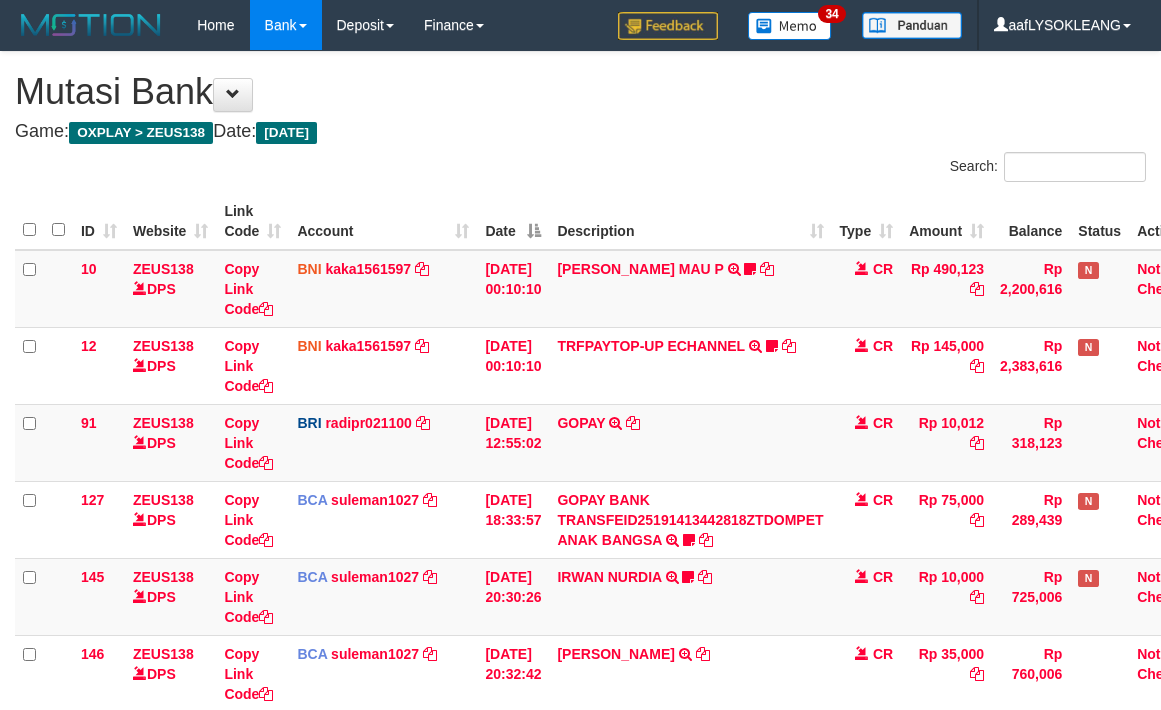 scroll, scrollTop: 391, scrollLeft: 0, axis: vertical 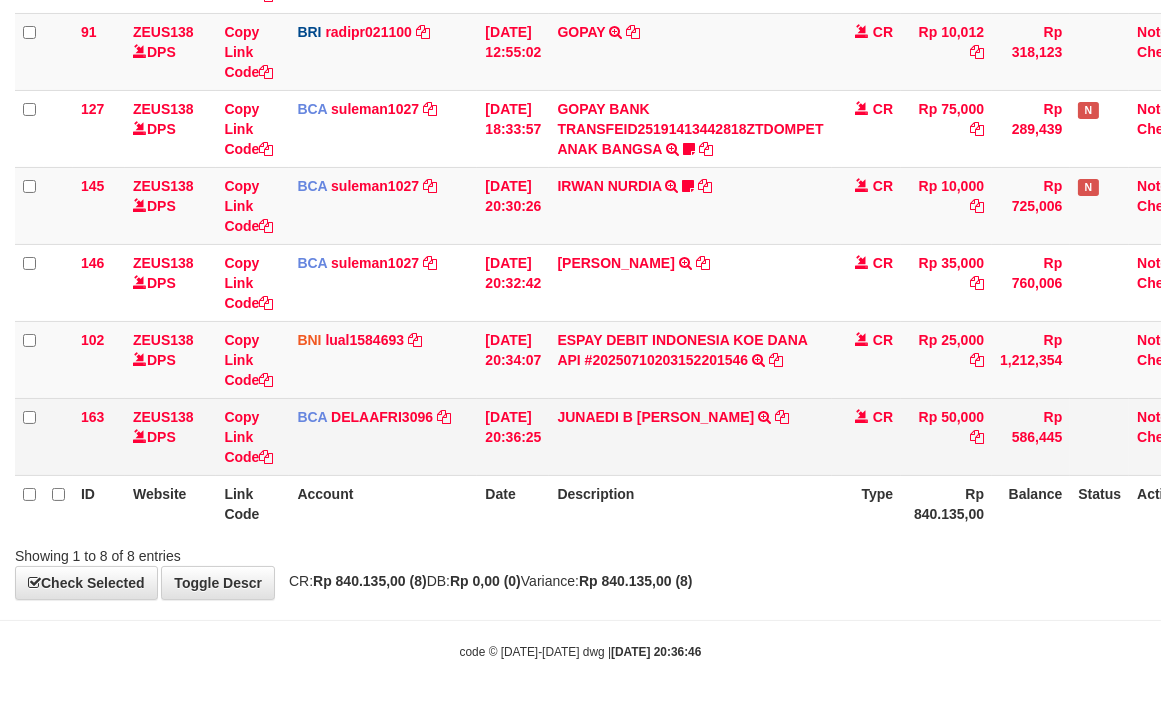 click on "JUNAEDI B [PERSON_NAME]         SETORAN VIA CDM 10/07 WSID:ZKF11 JUNAEDI B [PERSON_NAME]" at bounding box center [690, 436] 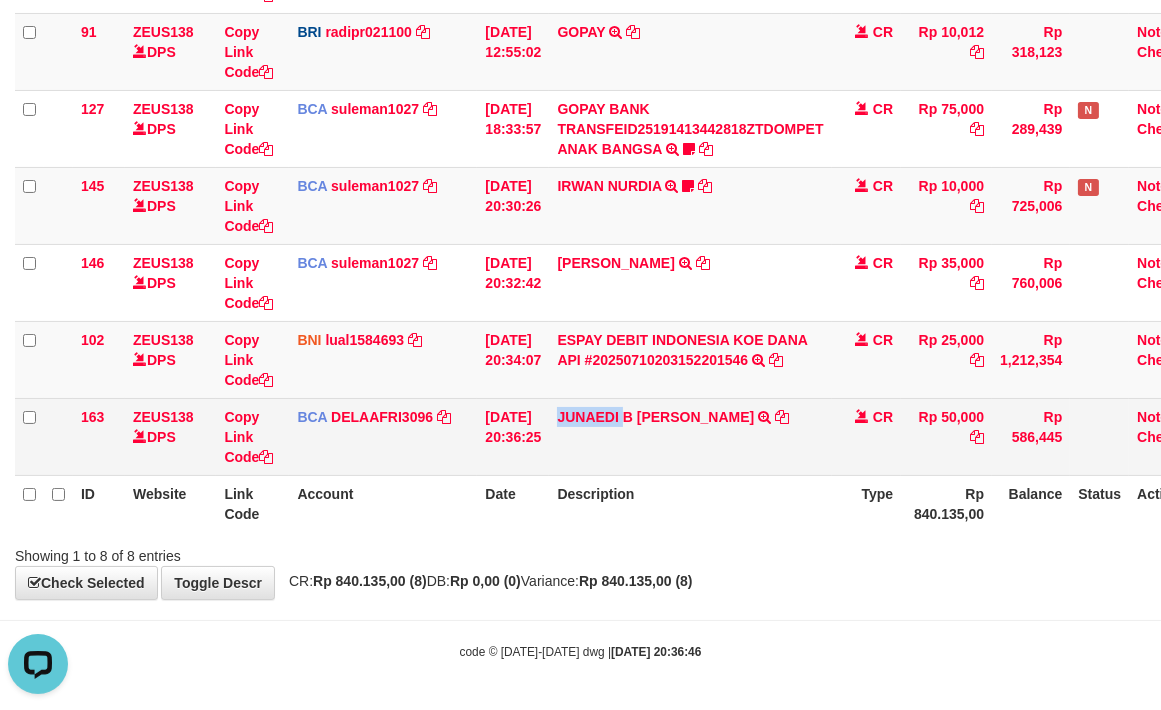 copy on "JUNAEDI" 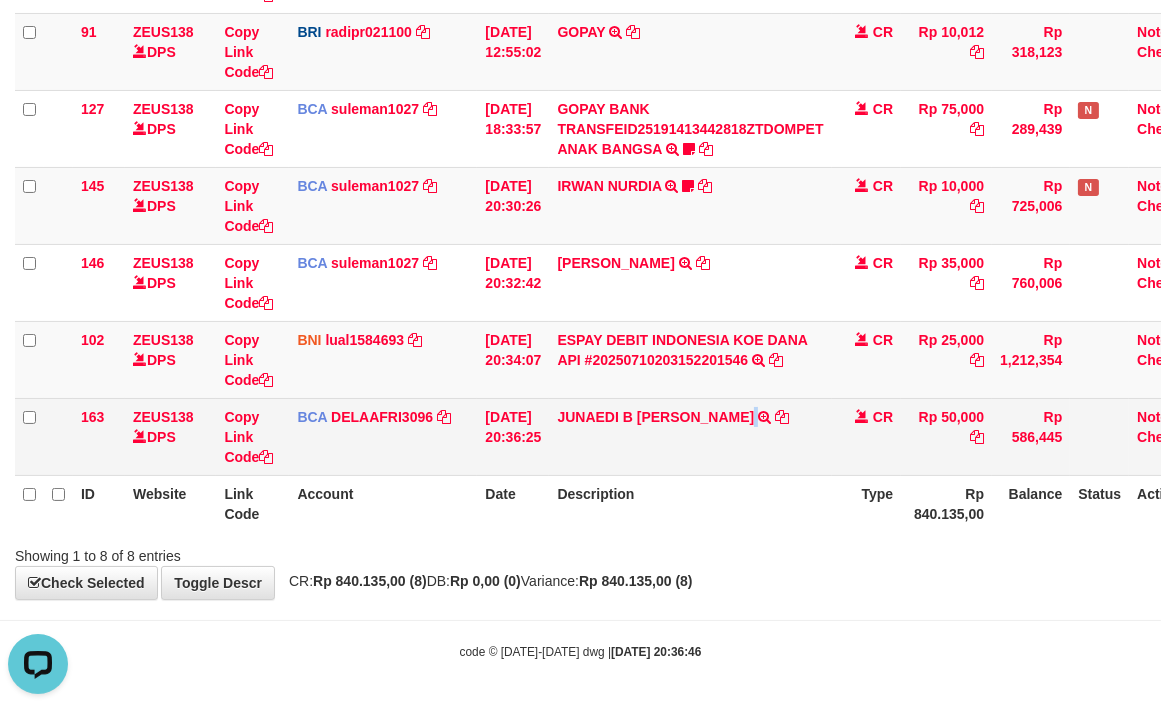 click on "JUNAEDI B SUKIMAN         SETORAN VIA CDM 10/07 WSID:ZKF11 JUNAEDI B SUKIMAN" at bounding box center (690, 436) 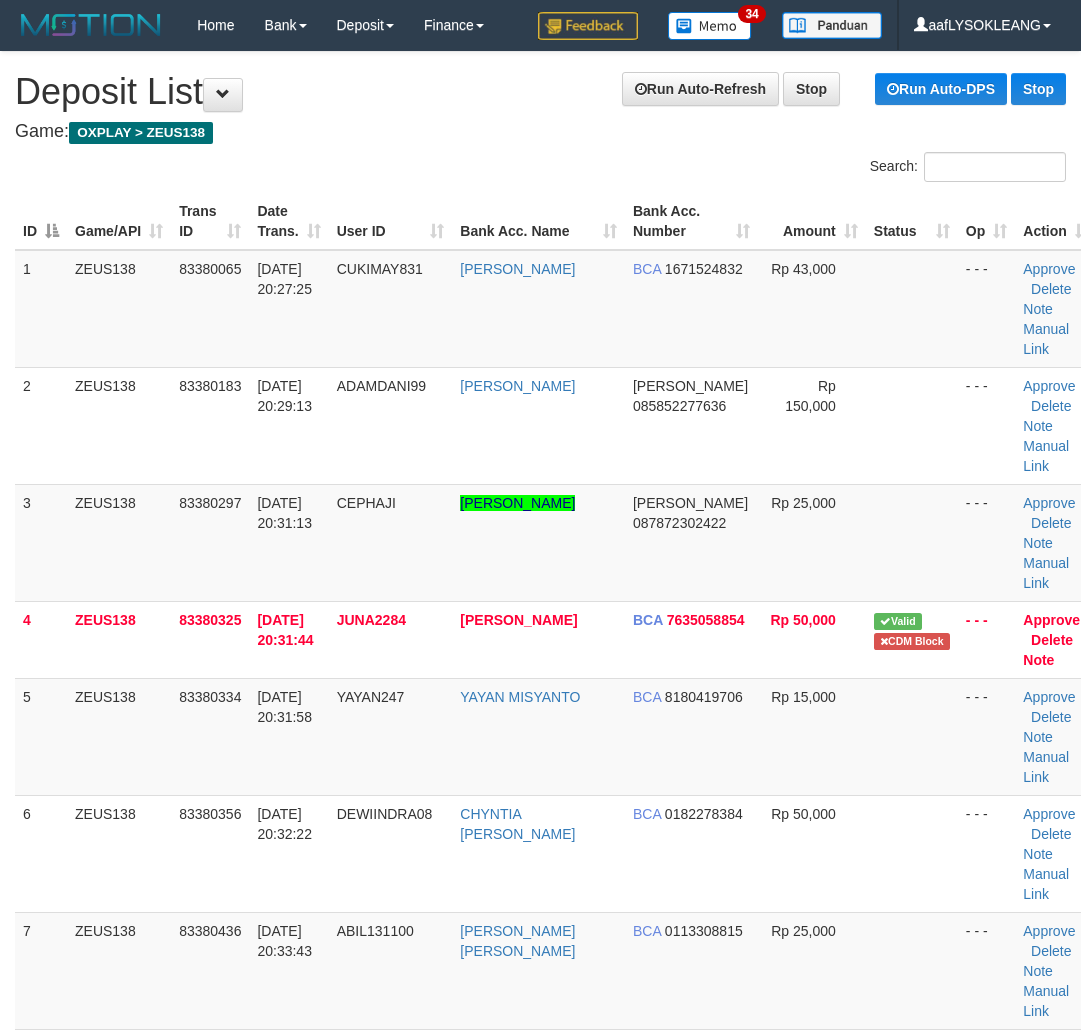 scroll, scrollTop: 412, scrollLeft: 0, axis: vertical 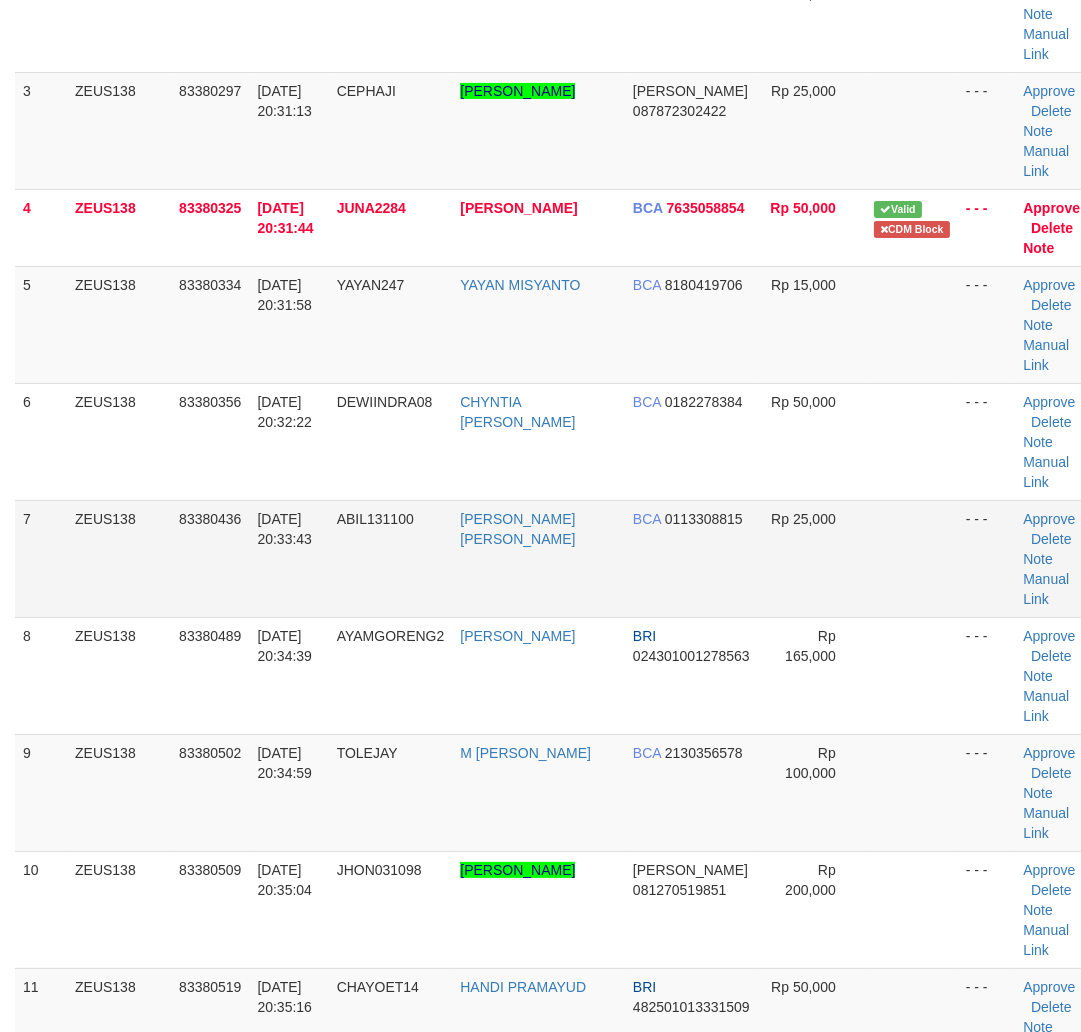 click on "1
ZEUS138
83380065
[DATE] 20:27:25
CUKIMAY831
[PERSON_NAME]
BCA
1671524832
Rp 43,000
- - -
Approve
[GEOGRAPHIC_DATA]
Note
Manual Link
2
ZEUS138
83380183
[DATE] 20:29:13
ADAMDANI99
[PERSON_NAME]
[PERSON_NAME]
085852277636
Rp 150,000" at bounding box center (556, 988) 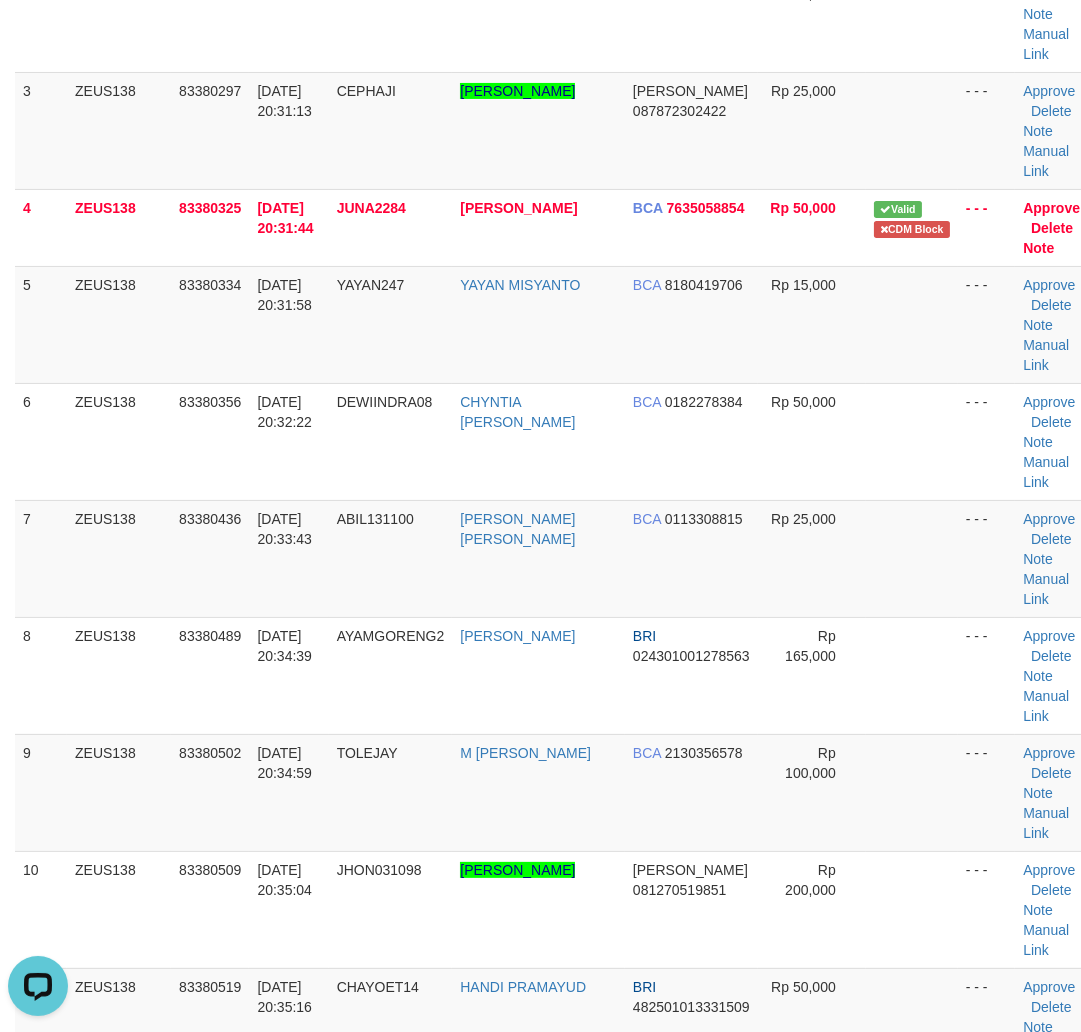 scroll, scrollTop: 0, scrollLeft: 0, axis: both 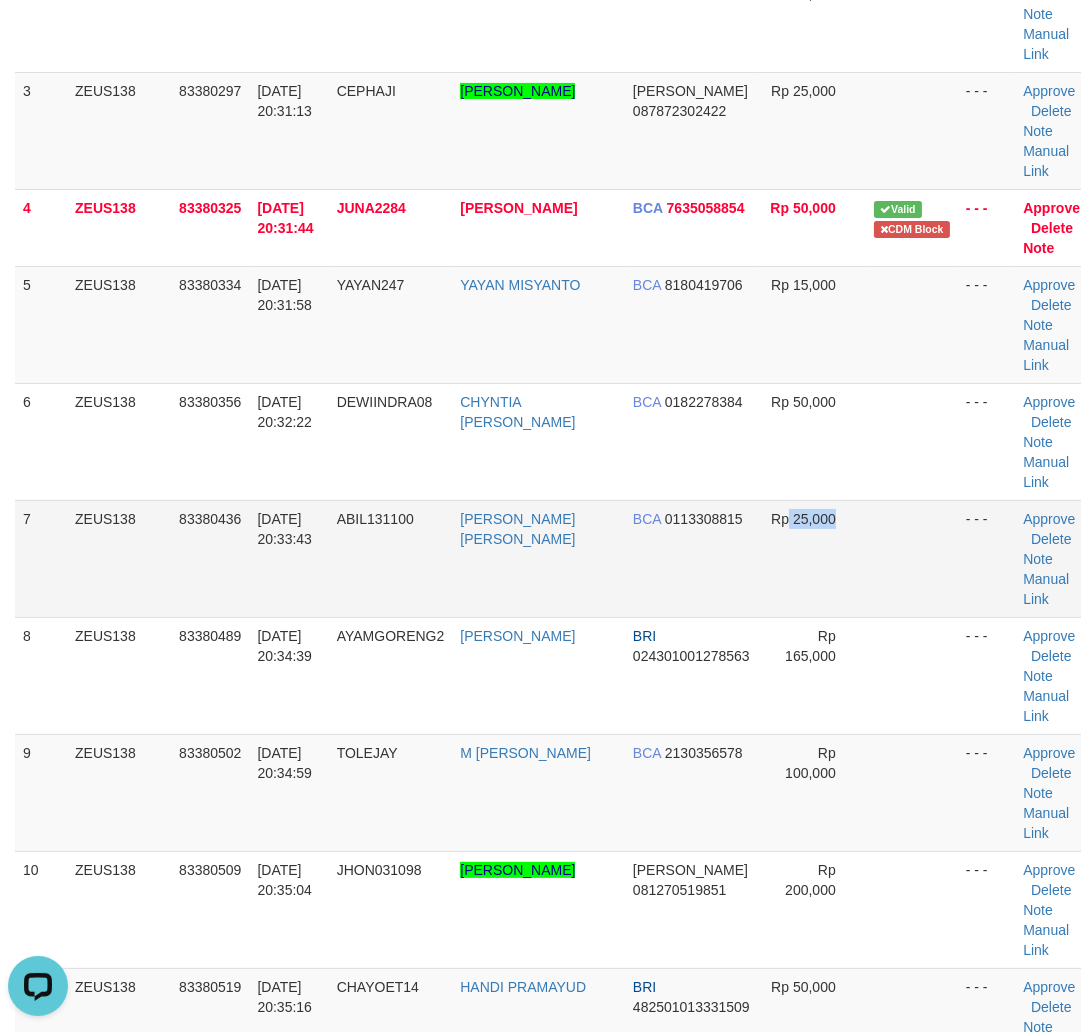 click on "Rp 25,000" at bounding box center [812, 558] 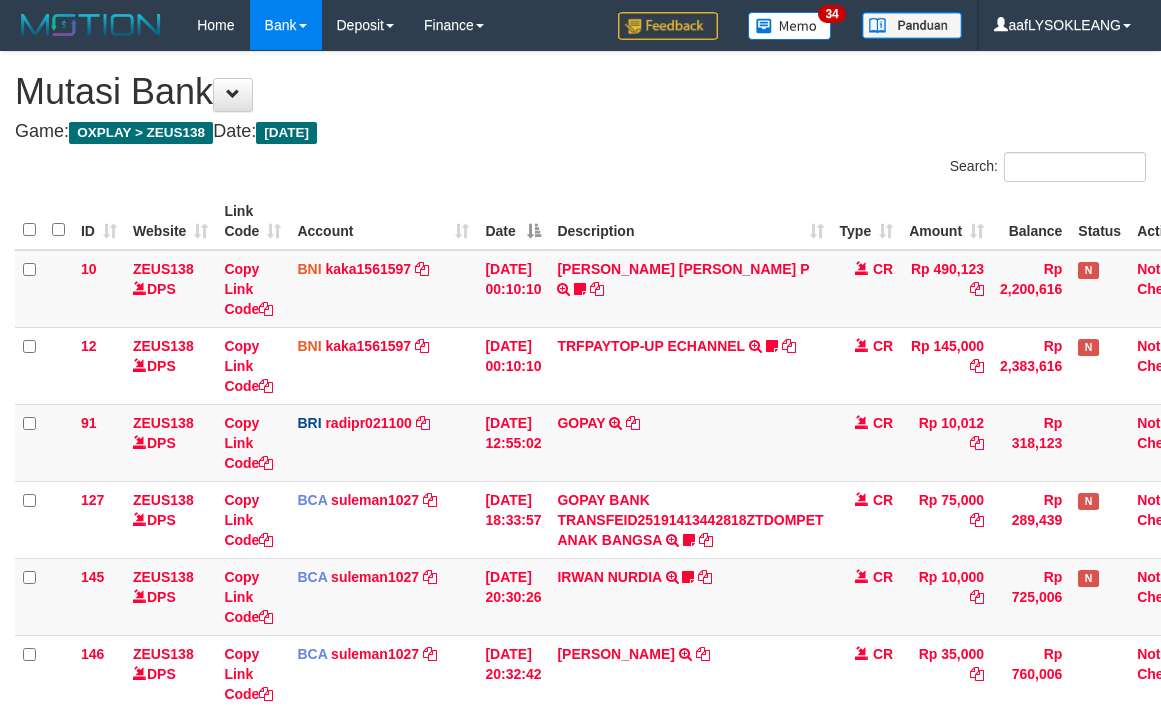 scroll, scrollTop: 391, scrollLeft: 0, axis: vertical 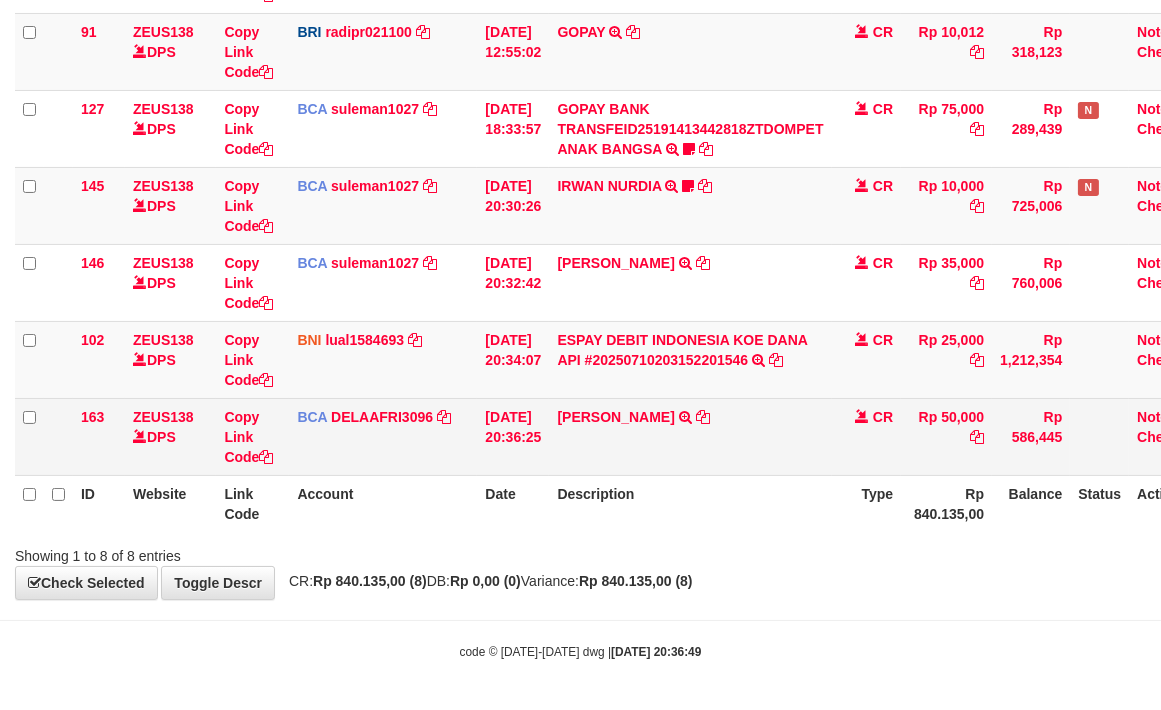 drag, startPoint x: 817, startPoint y: 437, endPoint x: 794, endPoint y: 431, distance: 23.769728 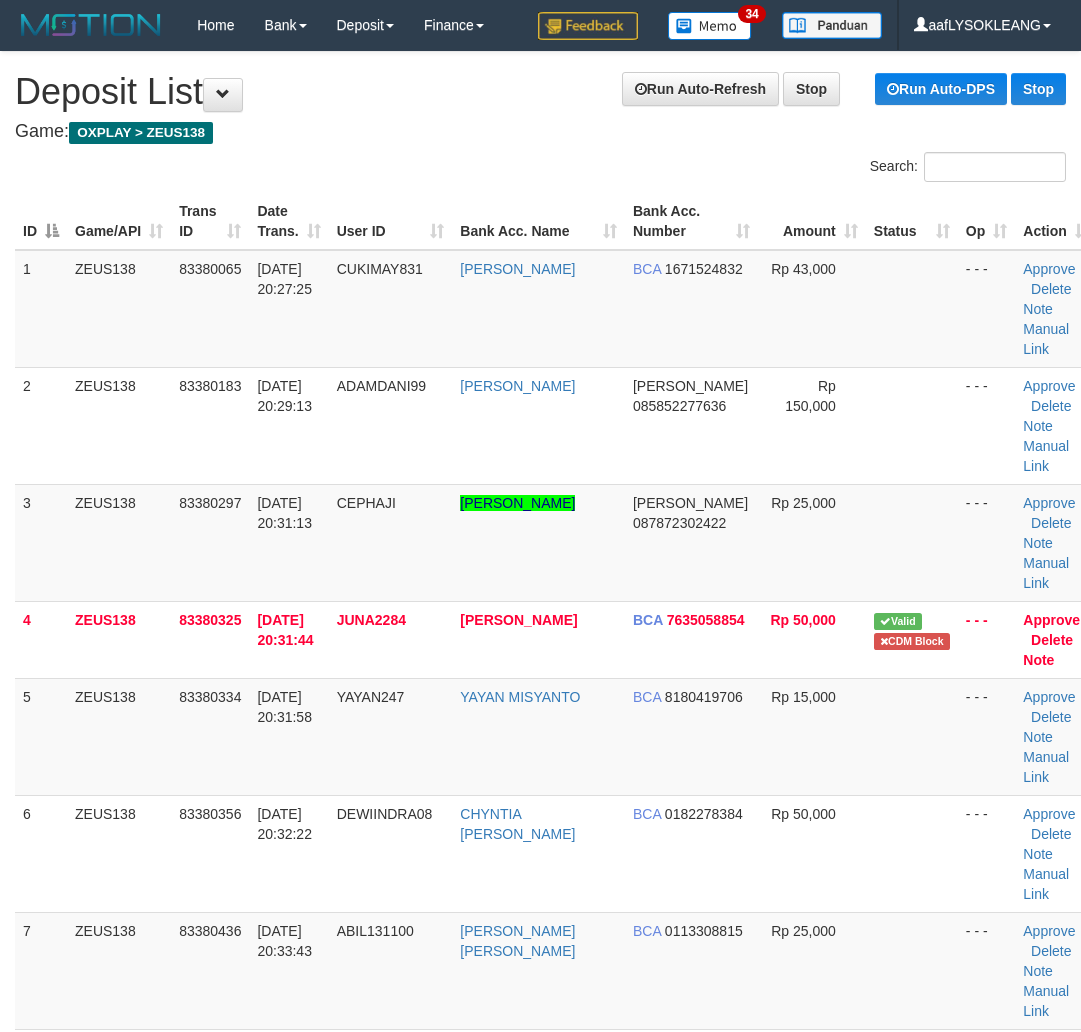 scroll, scrollTop: 412, scrollLeft: 0, axis: vertical 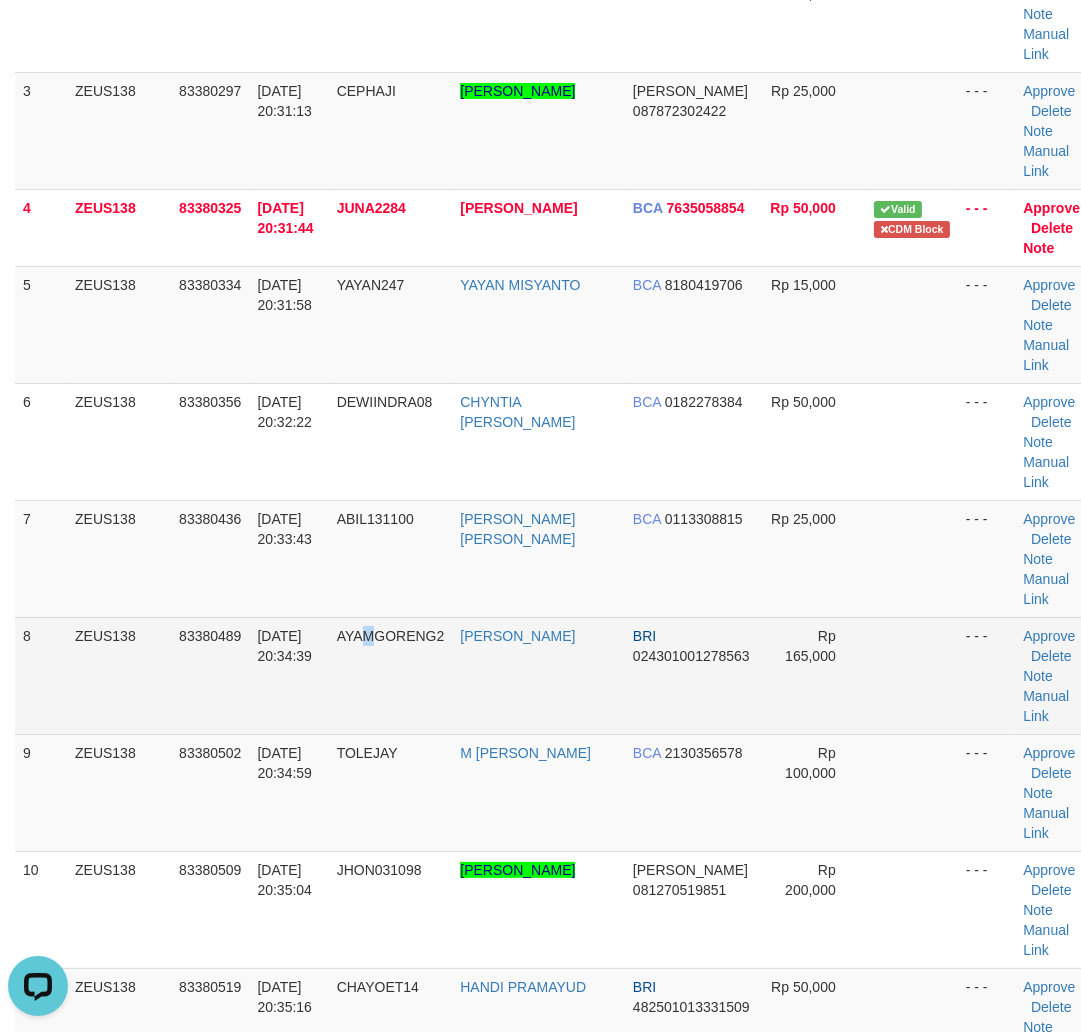 drag, startPoint x: 374, startPoint y: 673, endPoint x: 401, endPoint y: 642, distance: 41.109608 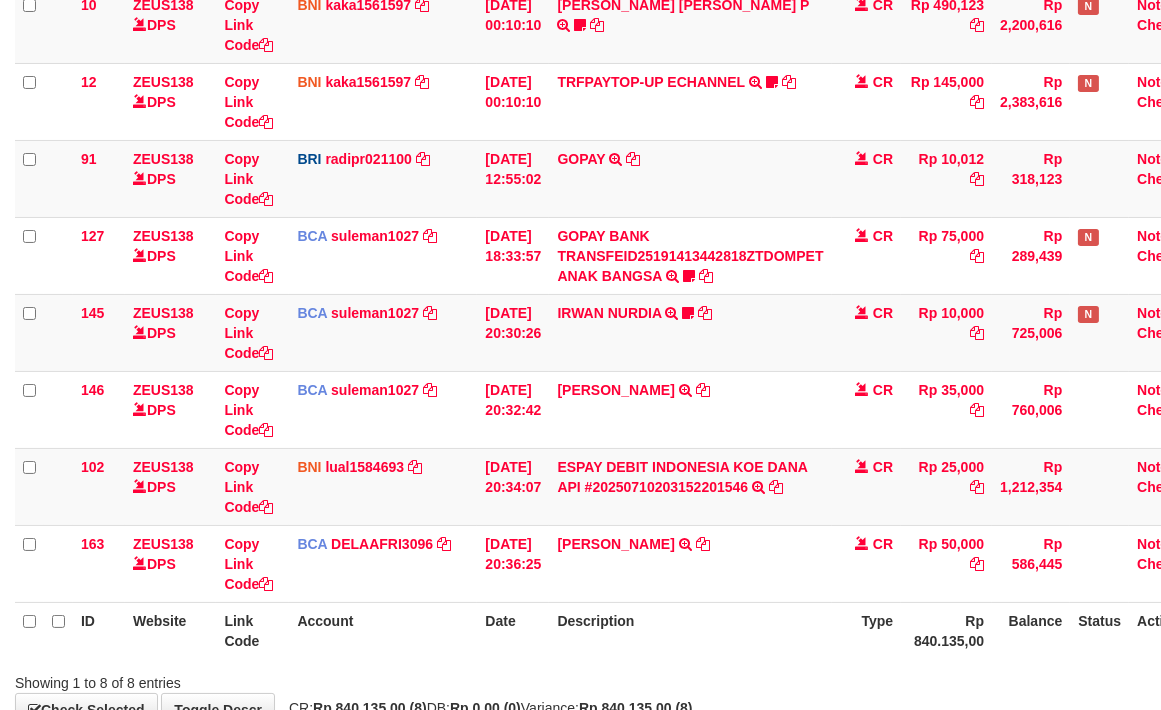 scroll, scrollTop: 391, scrollLeft: 0, axis: vertical 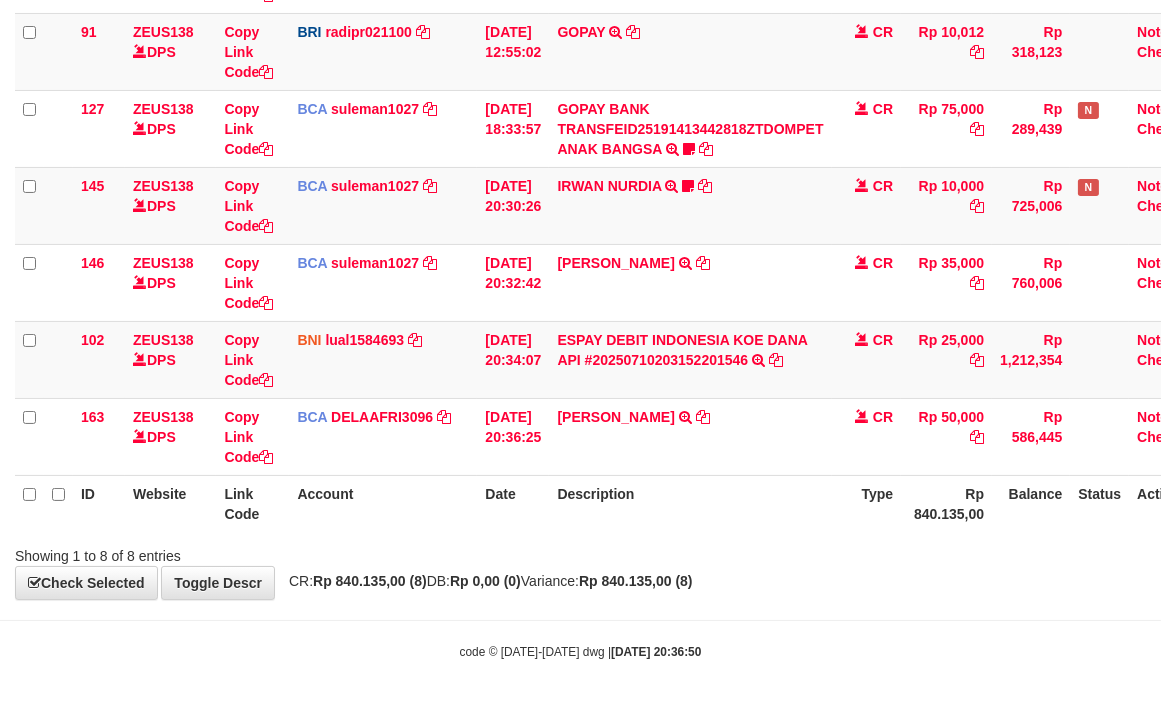 drag, startPoint x: 558, startPoint y: 466, endPoint x: 565, endPoint y: 576, distance: 110.2225 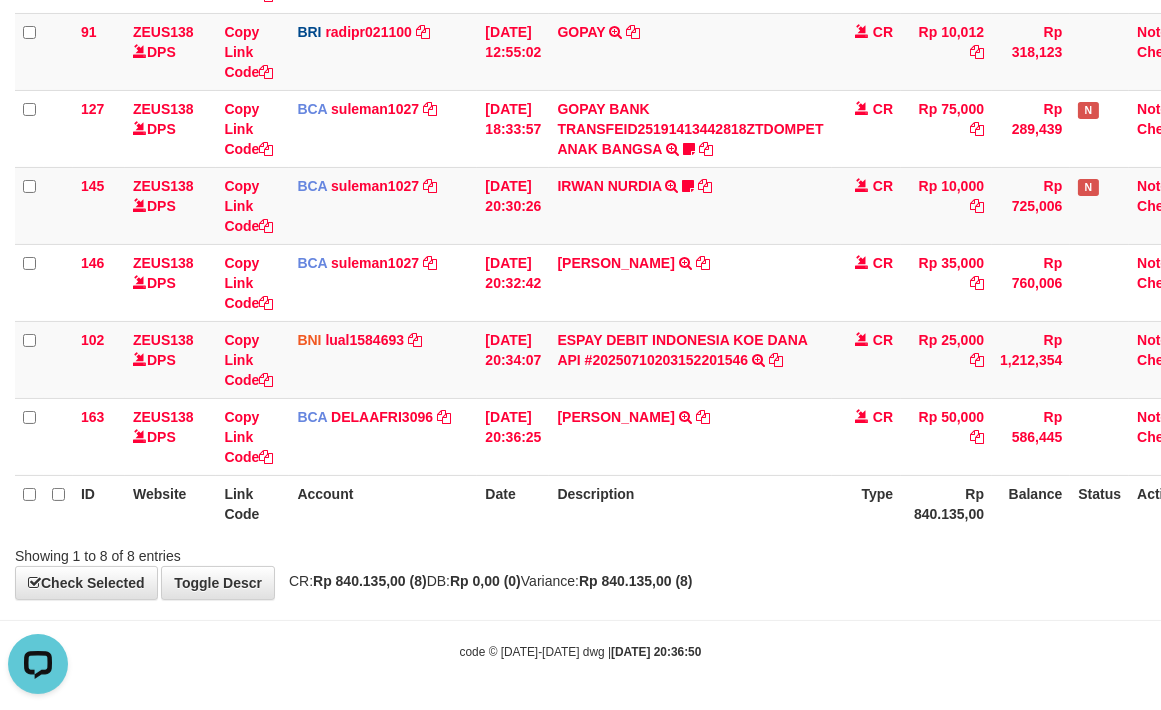 scroll, scrollTop: 0, scrollLeft: 0, axis: both 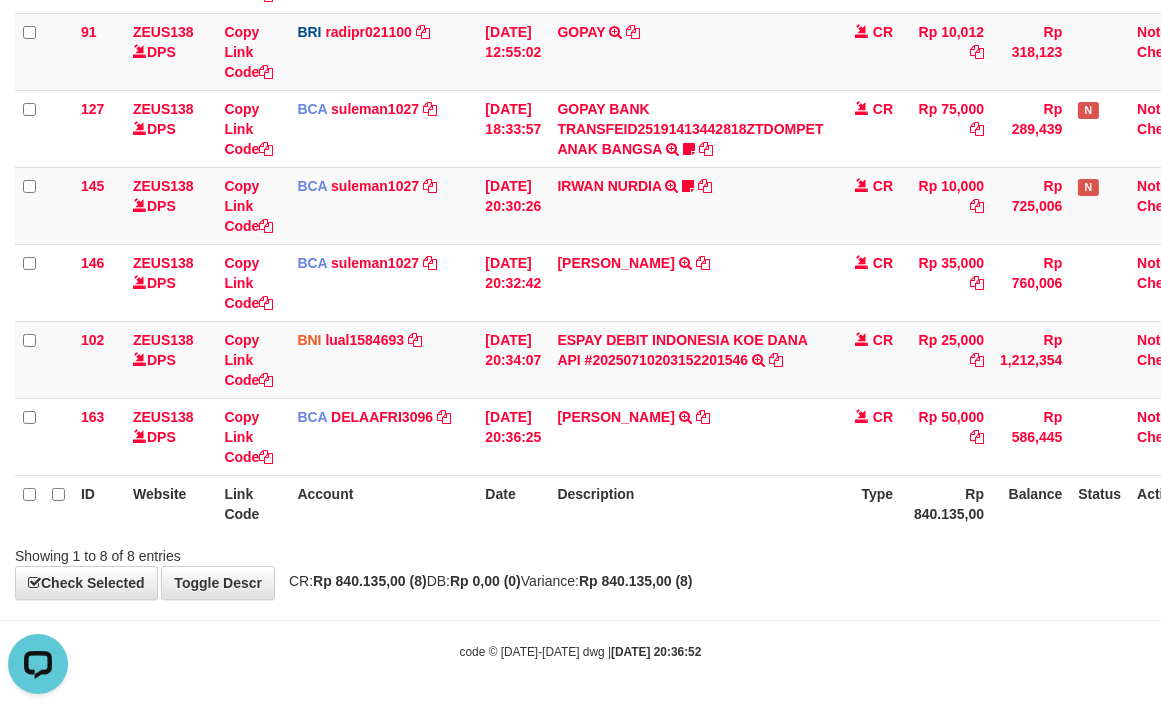 drag, startPoint x: 637, startPoint y: 567, endPoint x: 594, endPoint y: 560, distance: 43.56604 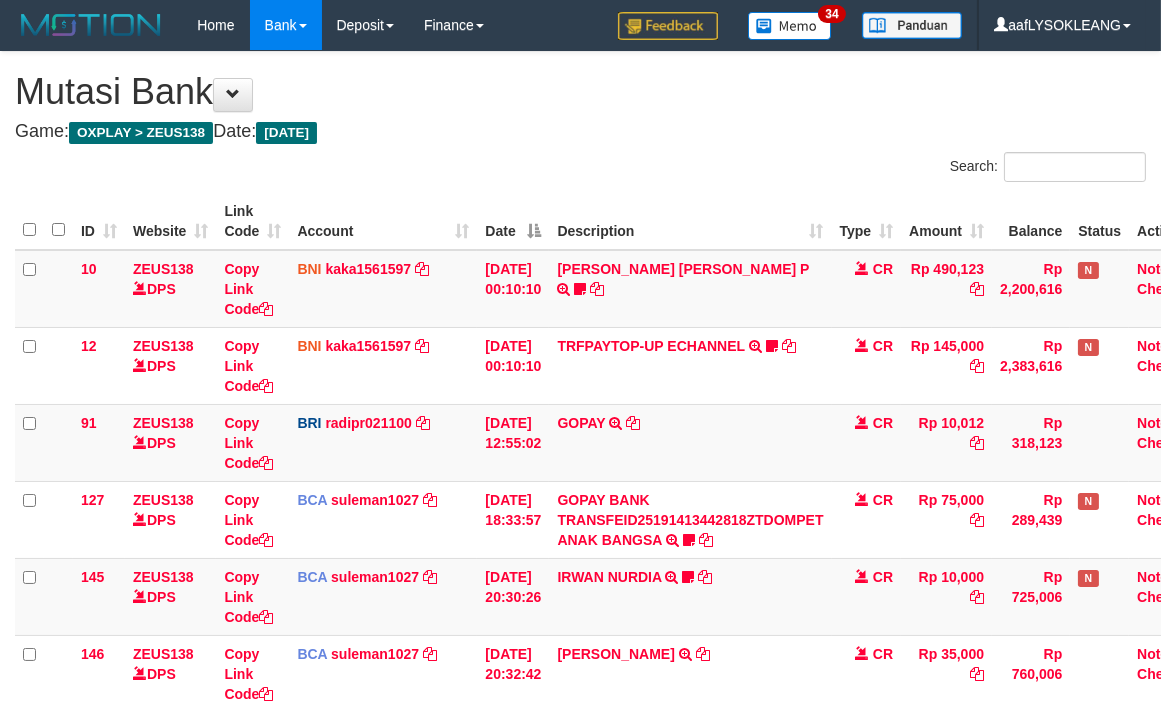 scroll, scrollTop: 314, scrollLeft: 0, axis: vertical 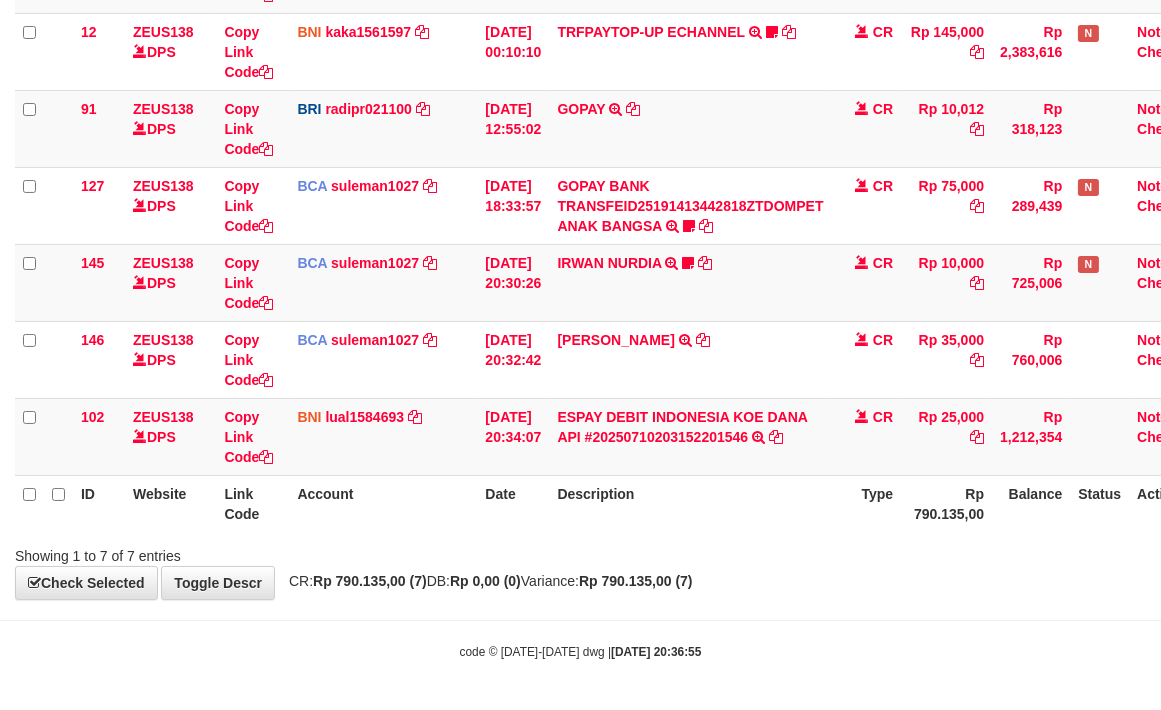 drag, startPoint x: 716, startPoint y: 486, endPoint x: 685, endPoint y: 487, distance: 31.016125 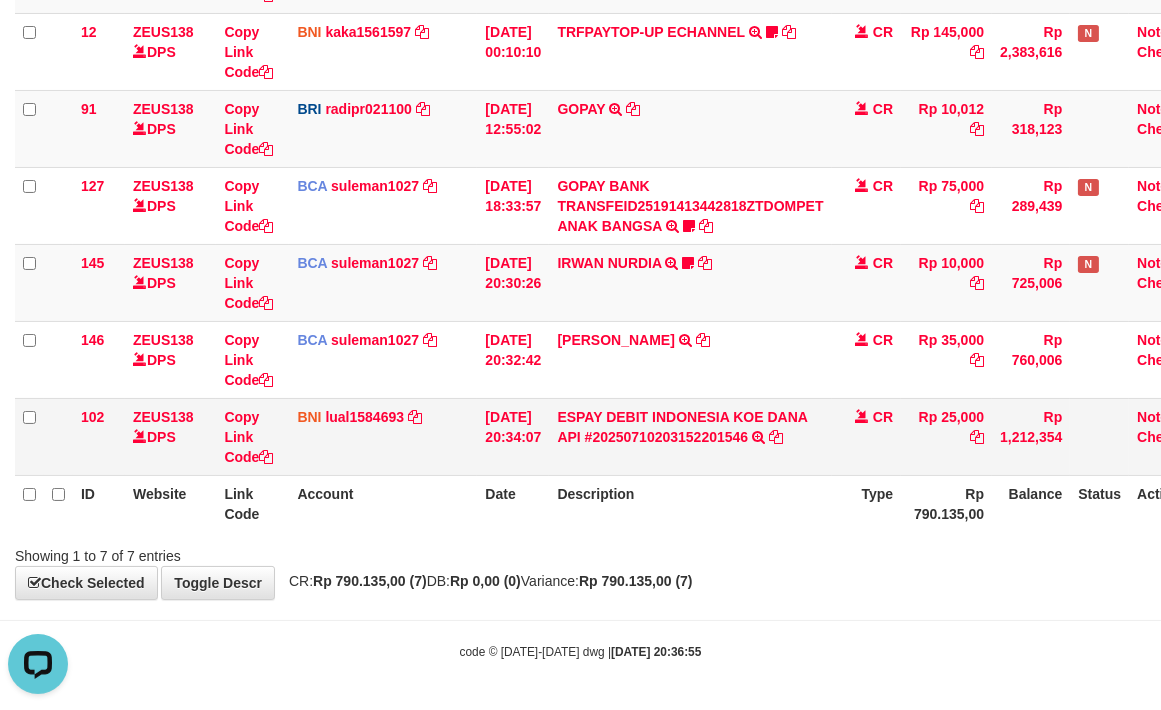 scroll, scrollTop: 0, scrollLeft: 0, axis: both 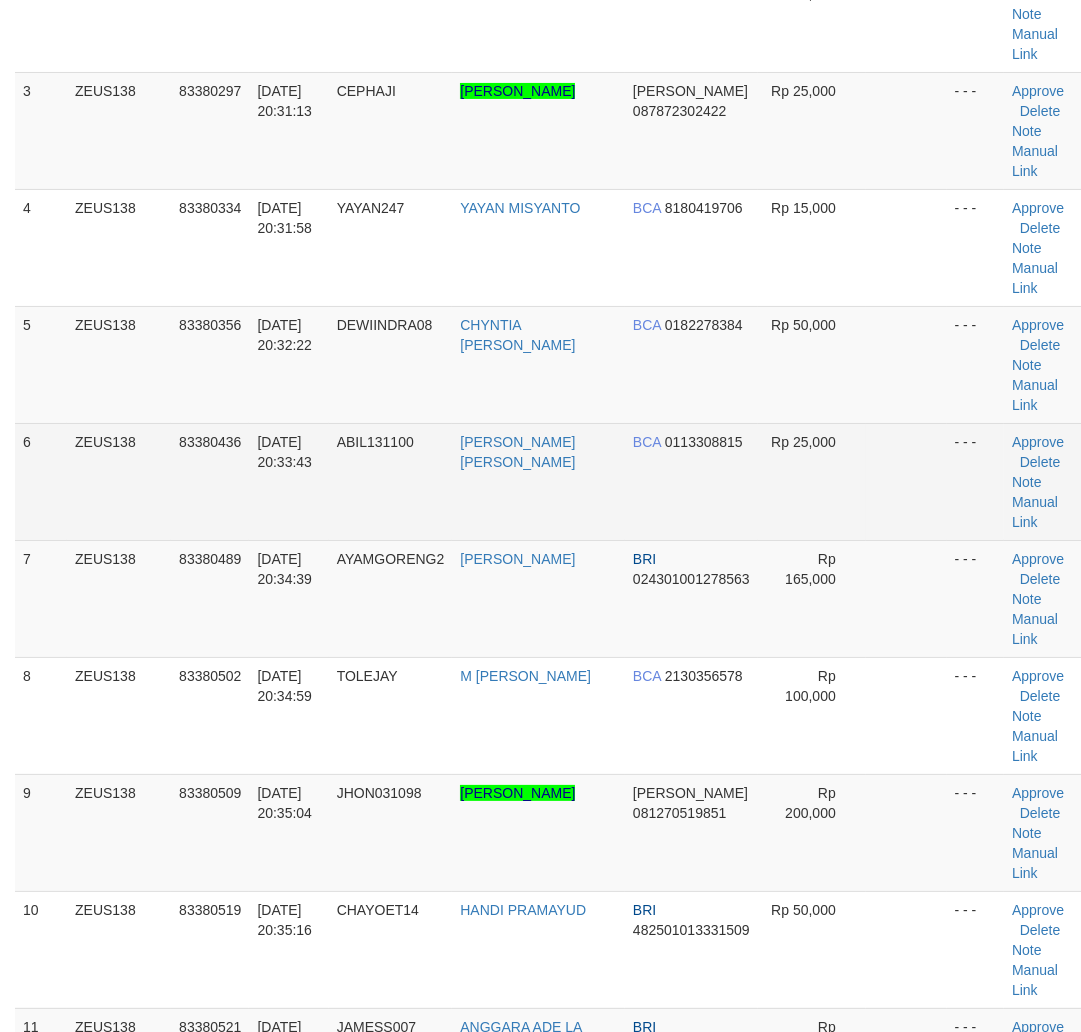 drag, startPoint x: 864, startPoint y: 495, endPoint x: 842, endPoint y: 496, distance: 22.022715 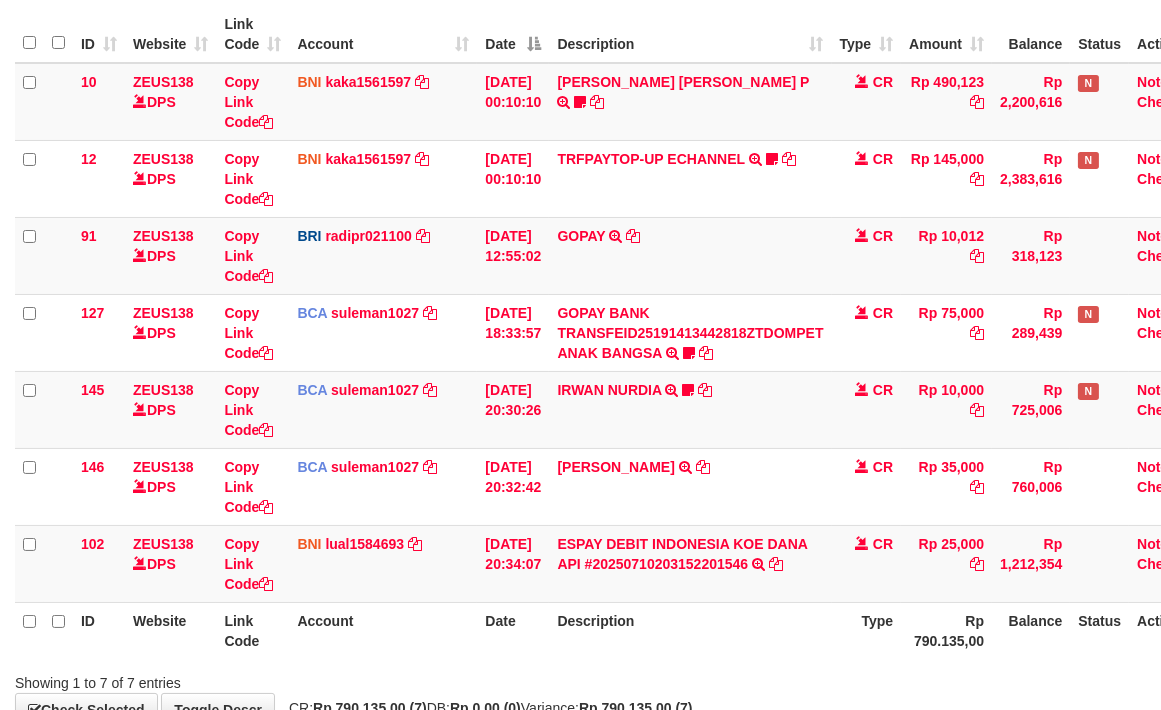 scroll, scrollTop: 314, scrollLeft: 0, axis: vertical 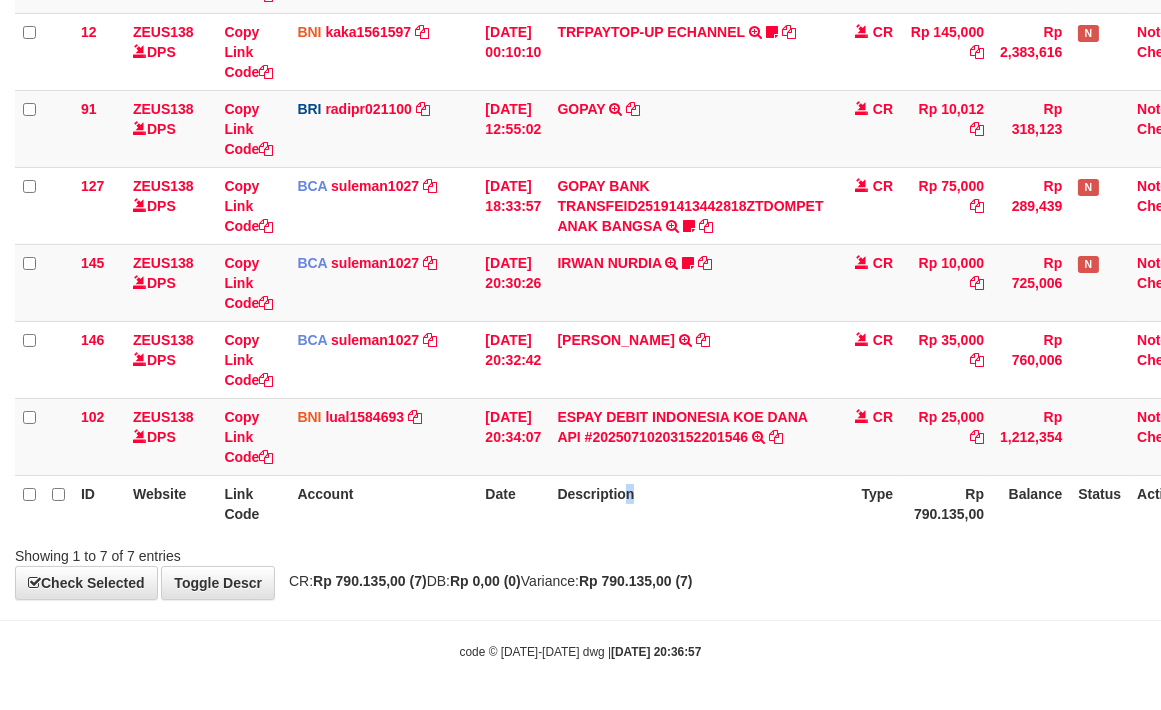 drag, startPoint x: 651, startPoint y: 522, endPoint x: 740, endPoint y: 486, distance: 96.00521 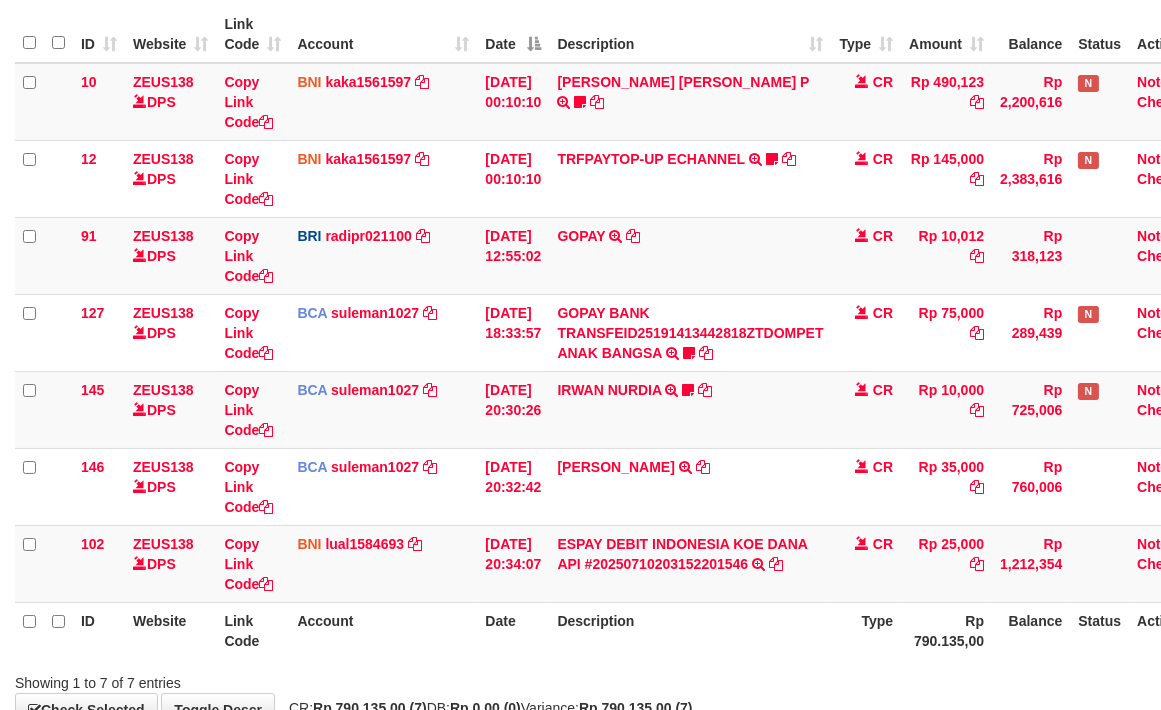 scroll, scrollTop: 314, scrollLeft: 0, axis: vertical 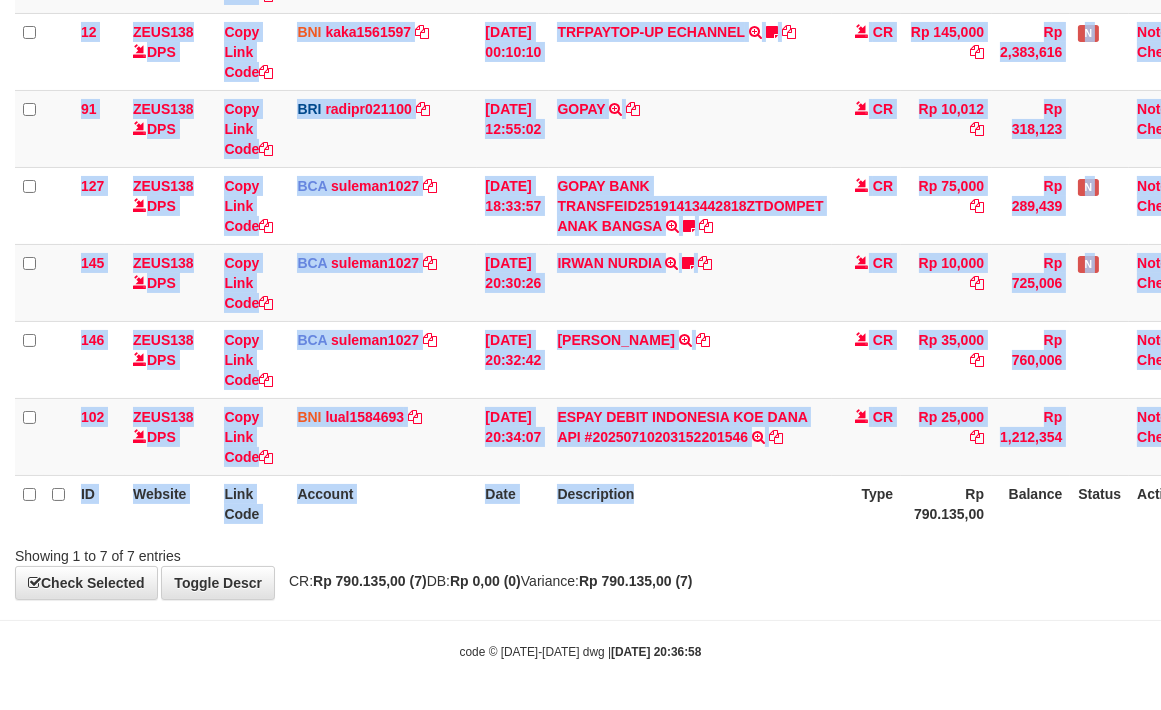drag, startPoint x: 776, startPoint y: 523, endPoint x: 741, endPoint y: 528, distance: 35.35534 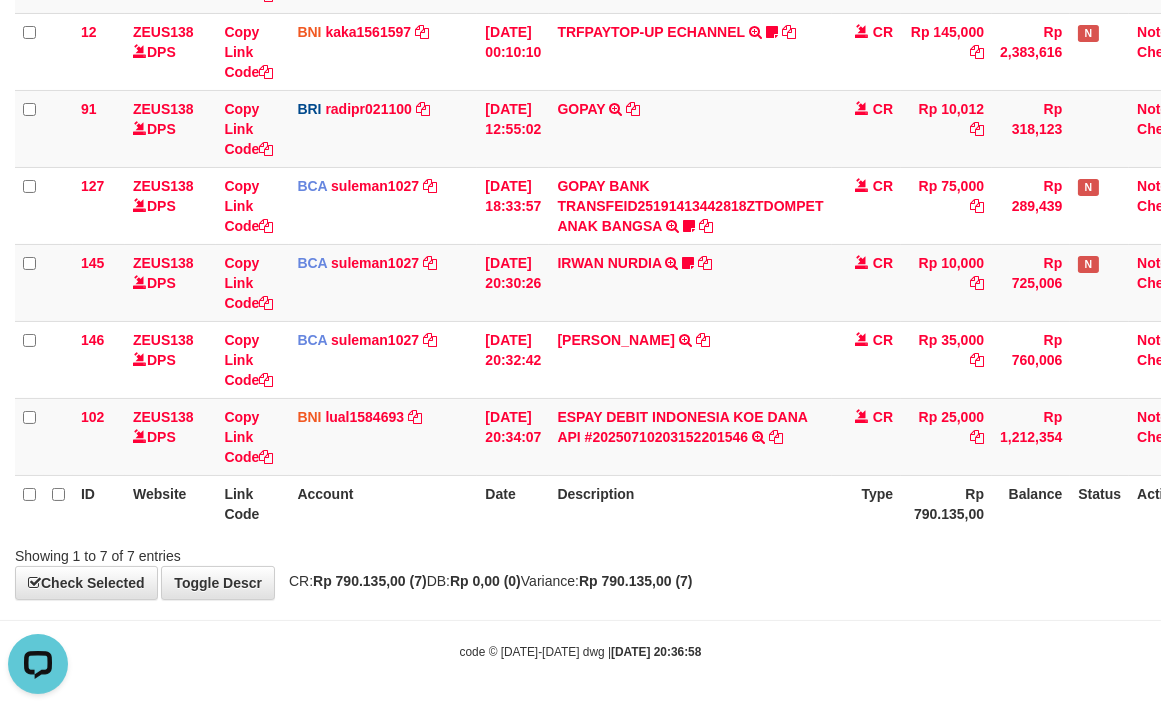 scroll, scrollTop: 0, scrollLeft: 0, axis: both 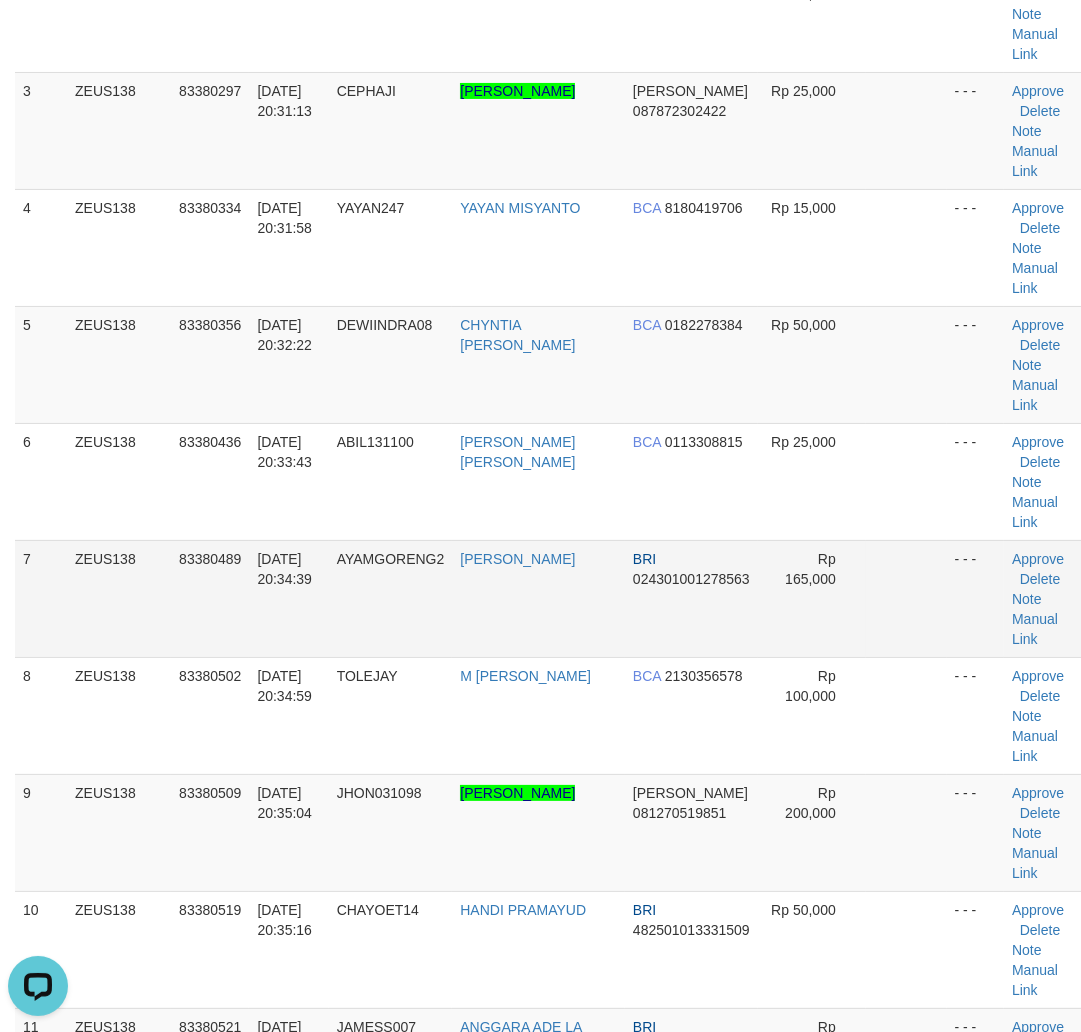 click on "Rp 165,000" at bounding box center (812, 598) 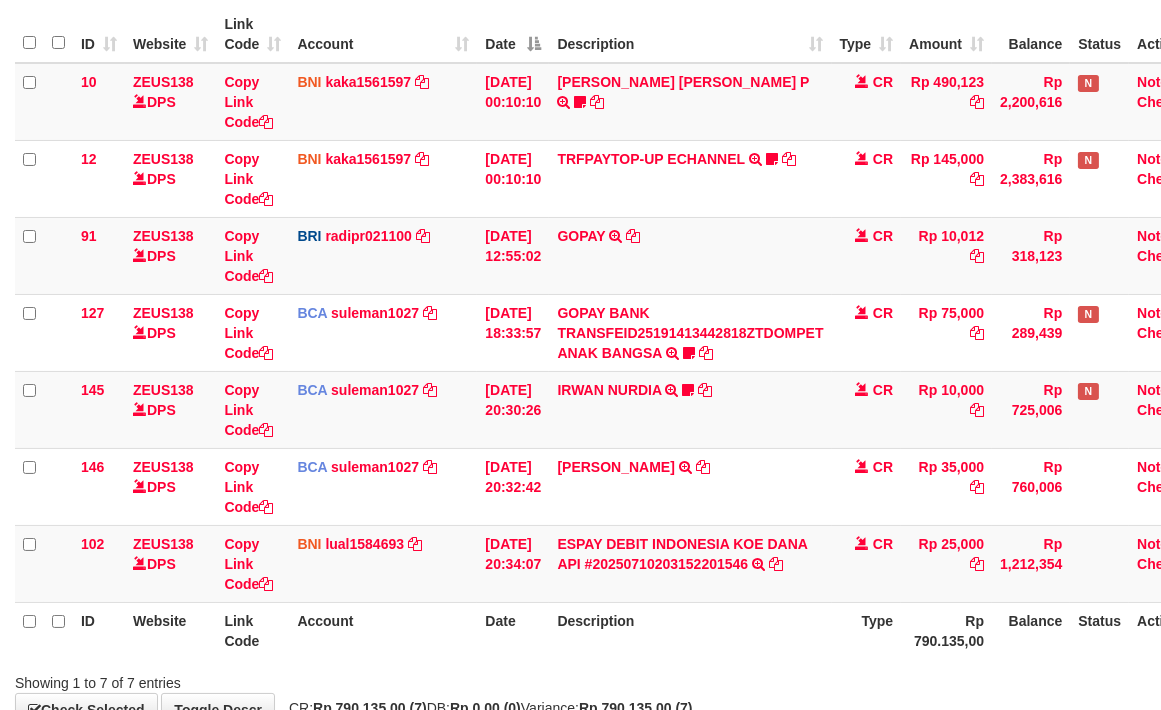 scroll, scrollTop: 314, scrollLeft: 0, axis: vertical 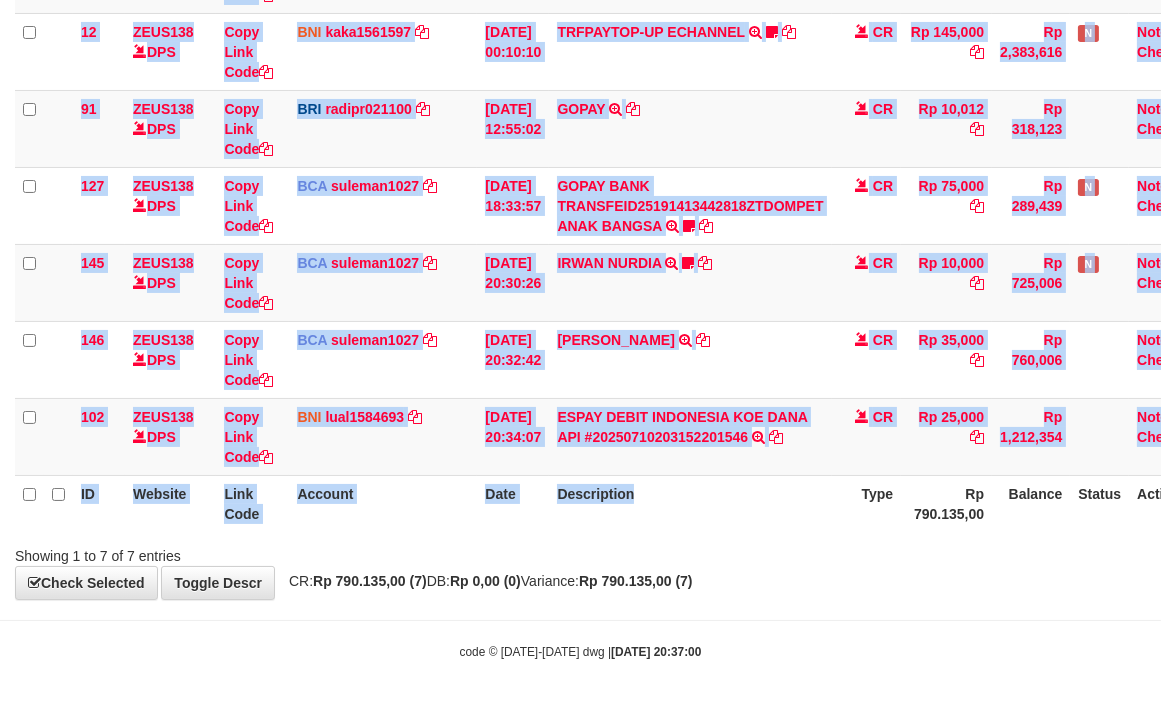 drag, startPoint x: 754, startPoint y: 535, endPoint x: 716, endPoint y: 530, distance: 38.327538 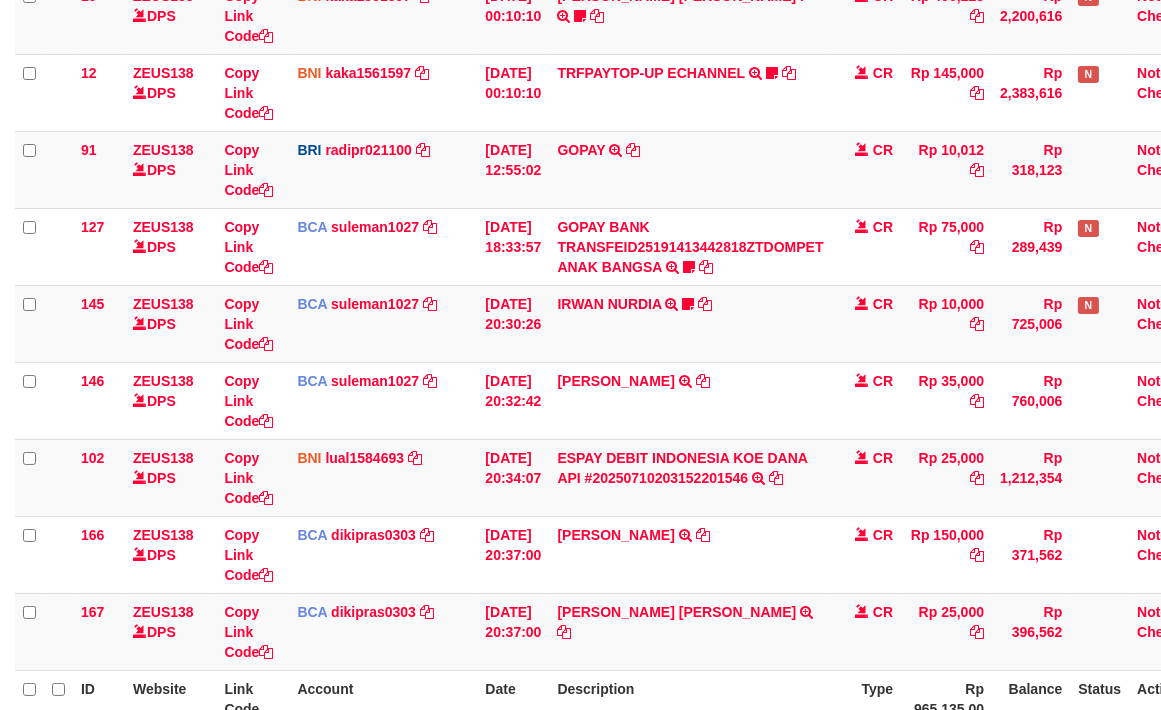 scroll, scrollTop: 314, scrollLeft: 0, axis: vertical 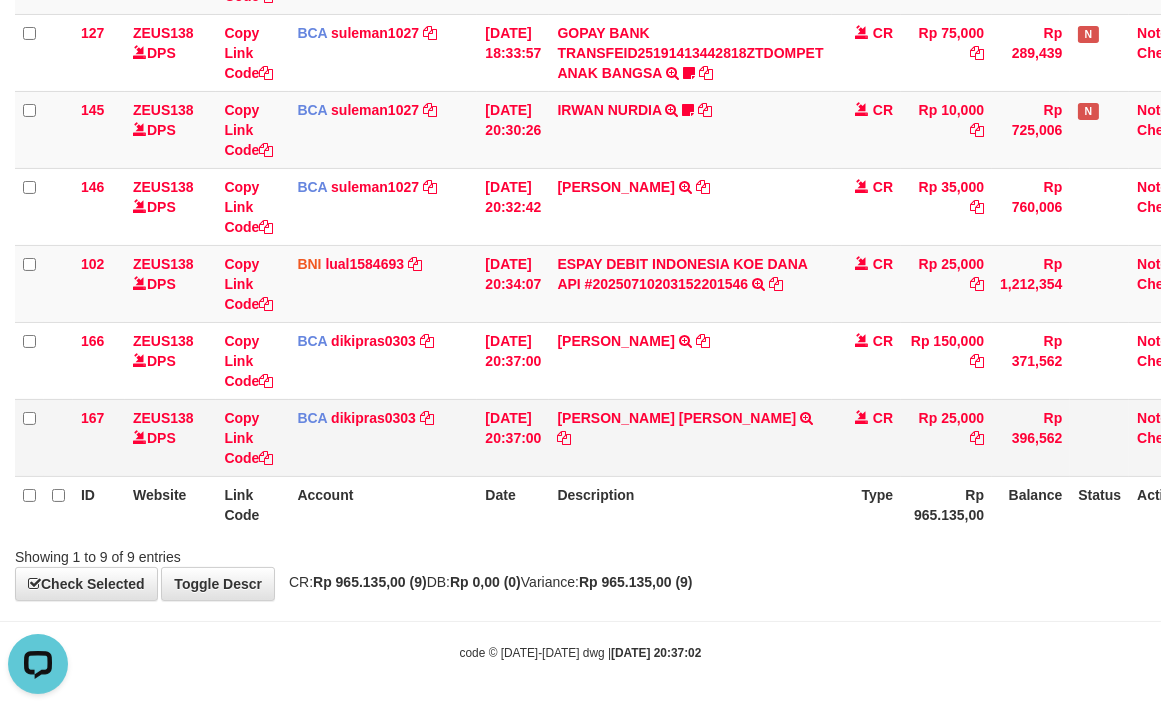 click on "AHMAD RIFQI NABILA         TRSF E-BANKING CR 1007/FTSCY/WS95031
25000.00AHMAD RIFQI NABILA" at bounding box center [690, 437] 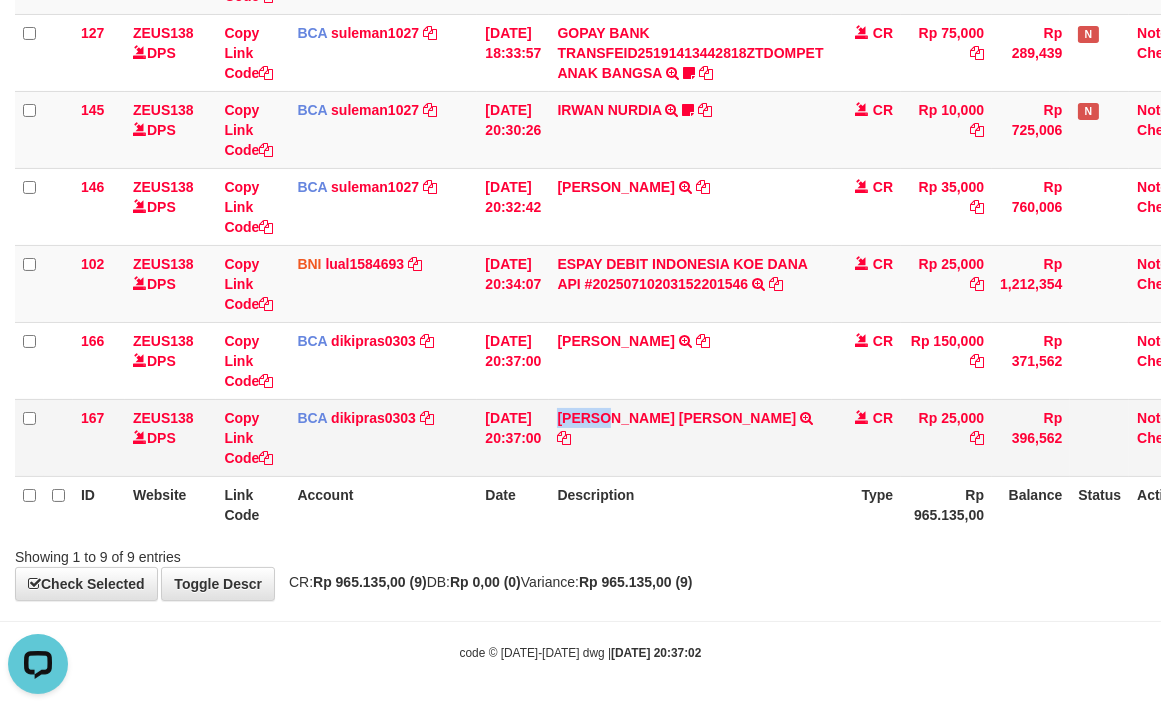 click on "AHMAD RIFQI NABILA         TRSF E-BANKING CR 1007/FTSCY/WS95031
25000.00AHMAD RIFQI NABILA" at bounding box center [690, 437] 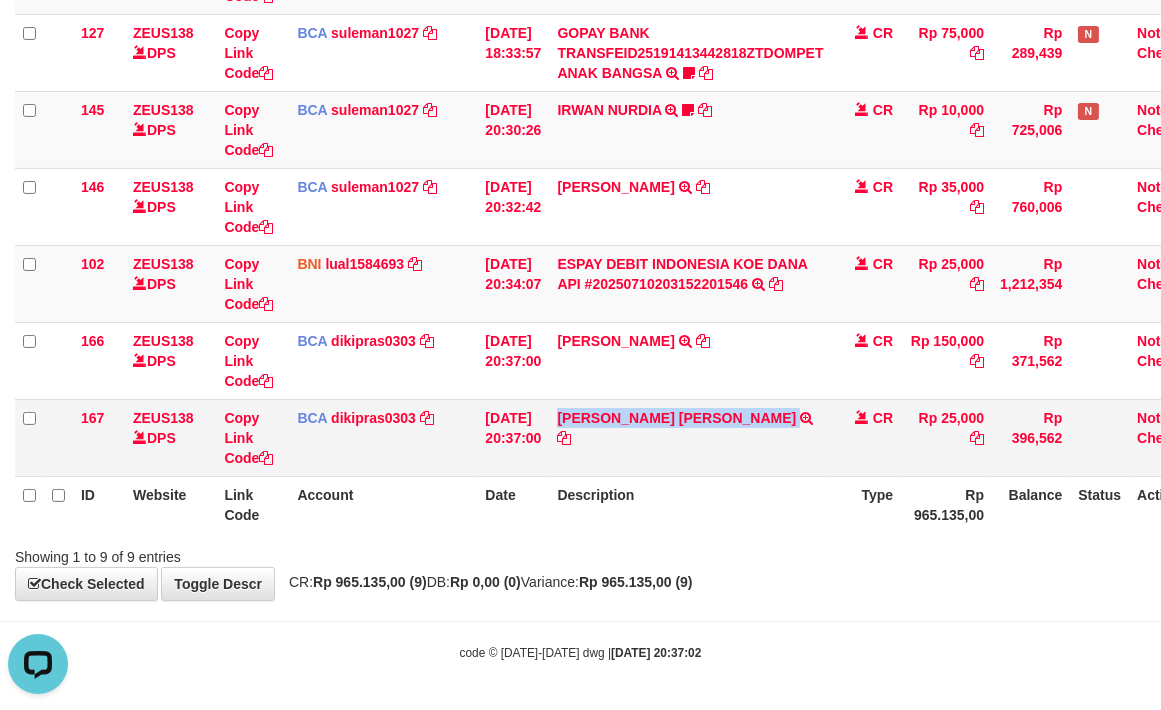 click on "AHMAD RIFQI NABILA         TRSF E-BANKING CR 1007/FTSCY/WS95031
25000.00AHMAD RIFQI NABILA" at bounding box center (690, 437) 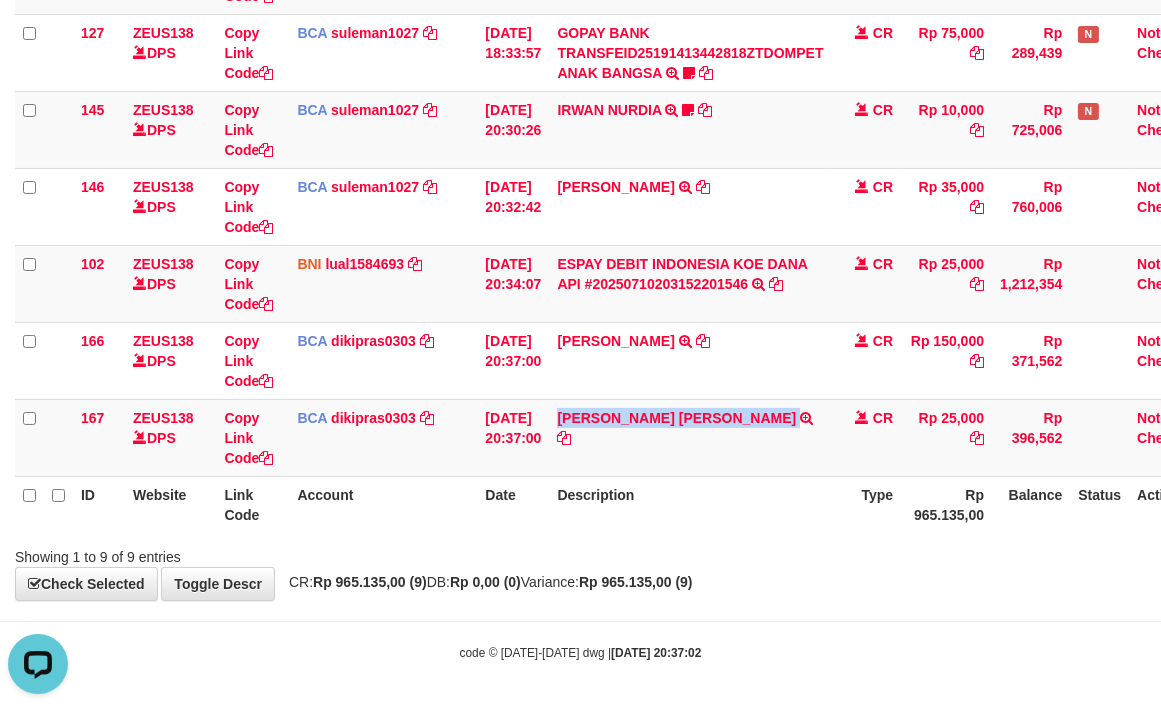 copy on "AHMAD RIFQI NABILA" 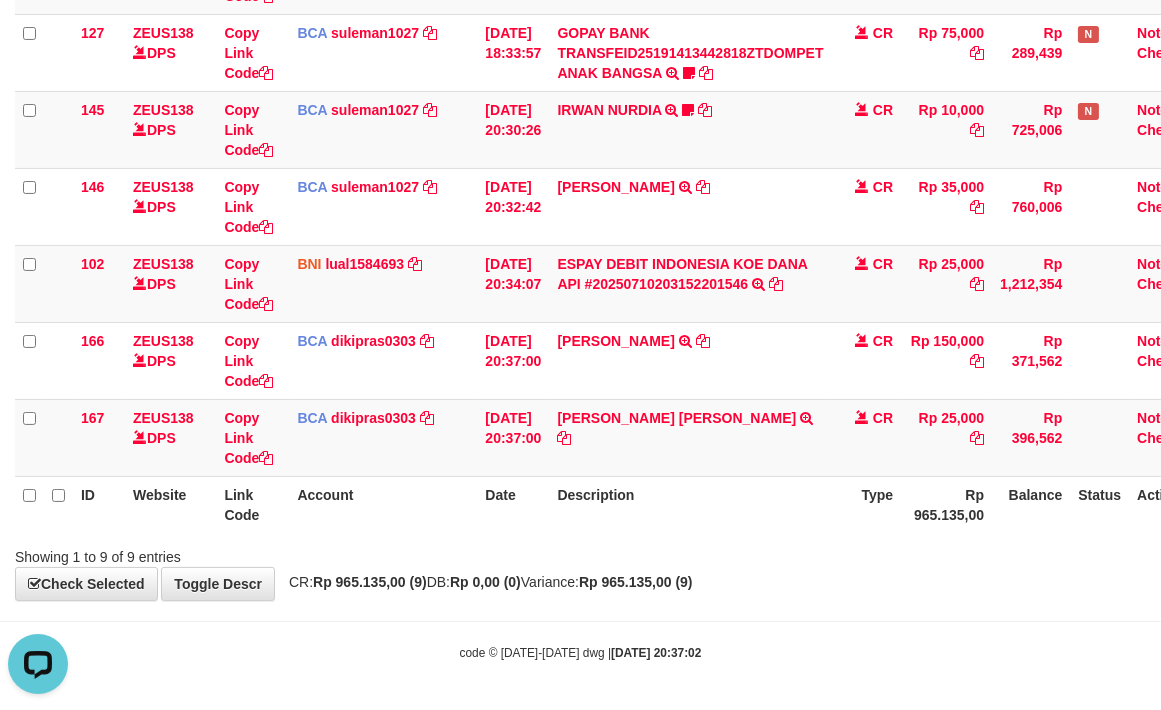 drag, startPoint x: 831, startPoint y: 600, endPoint x: 1175, endPoint y: 550, distance: 347.61472 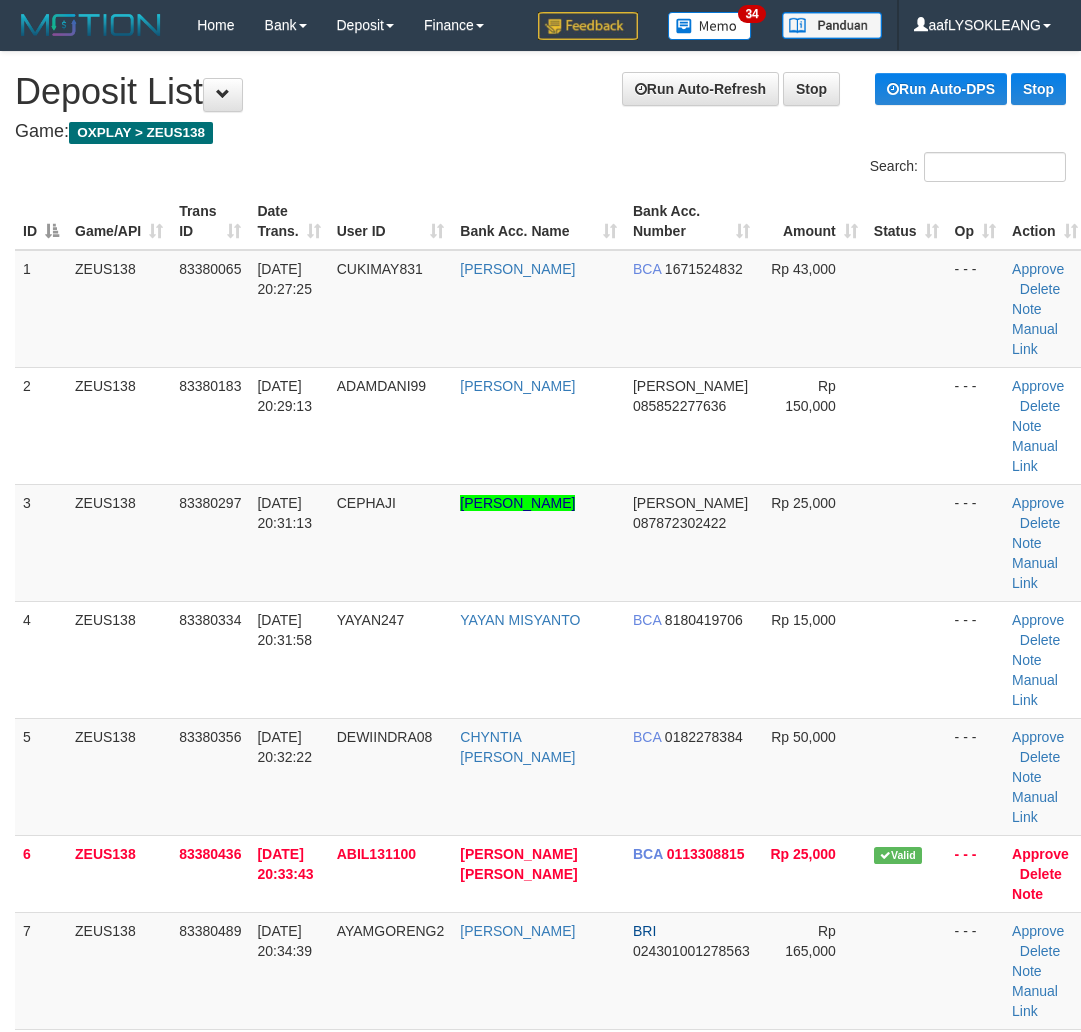 scroll, scrollTop: 412, scrollLeft: 0, axis: vertical 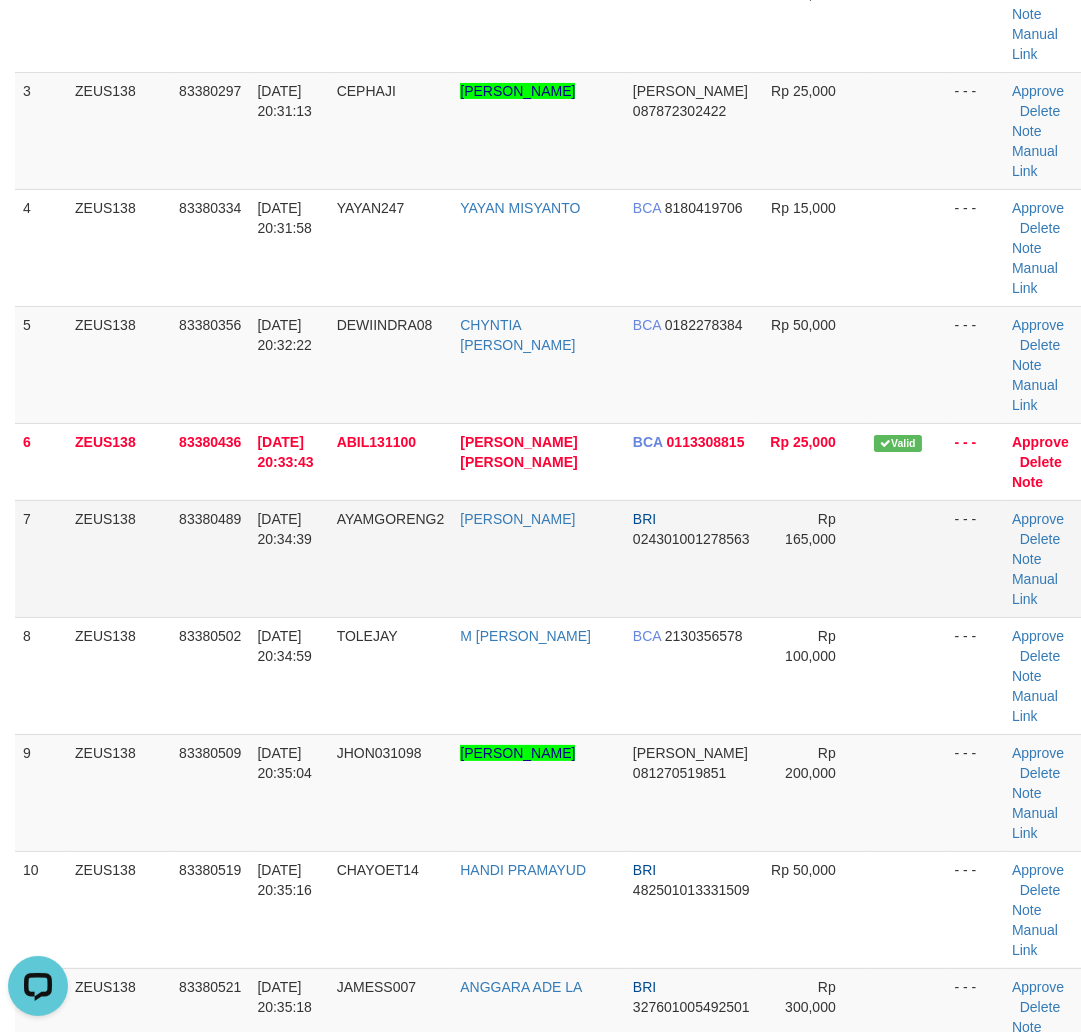 click on "1
ZEUS138
83380065
10/07/2025 20:27:25
CUKIMAY831
RENDI KURNIAWAN
BCA
1671524832
Rp 43,000
- - -
Approve
Delete
Note
Manual Link
2
ZEUS138
83380183
10/07/2025 20:29:13
ADAMDANI99
MOH ADAM RAHMADANI
DANA
085852277636
Rp 150,000
BCA" at bounding box center (550, 930) 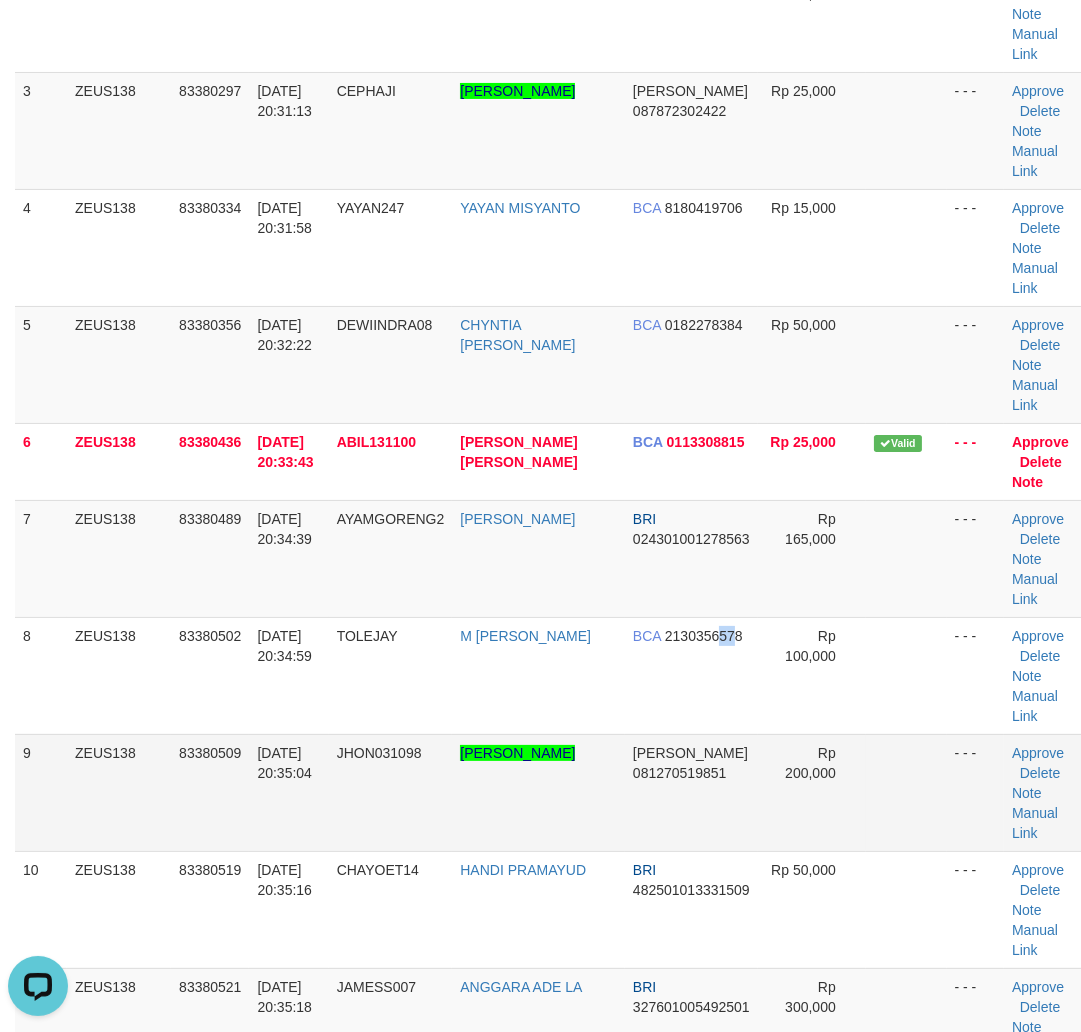 drag, startPoint x: 702, startPoint y: 647, endPoint x: 1065, endPoint y: 790, distance: 390.15125 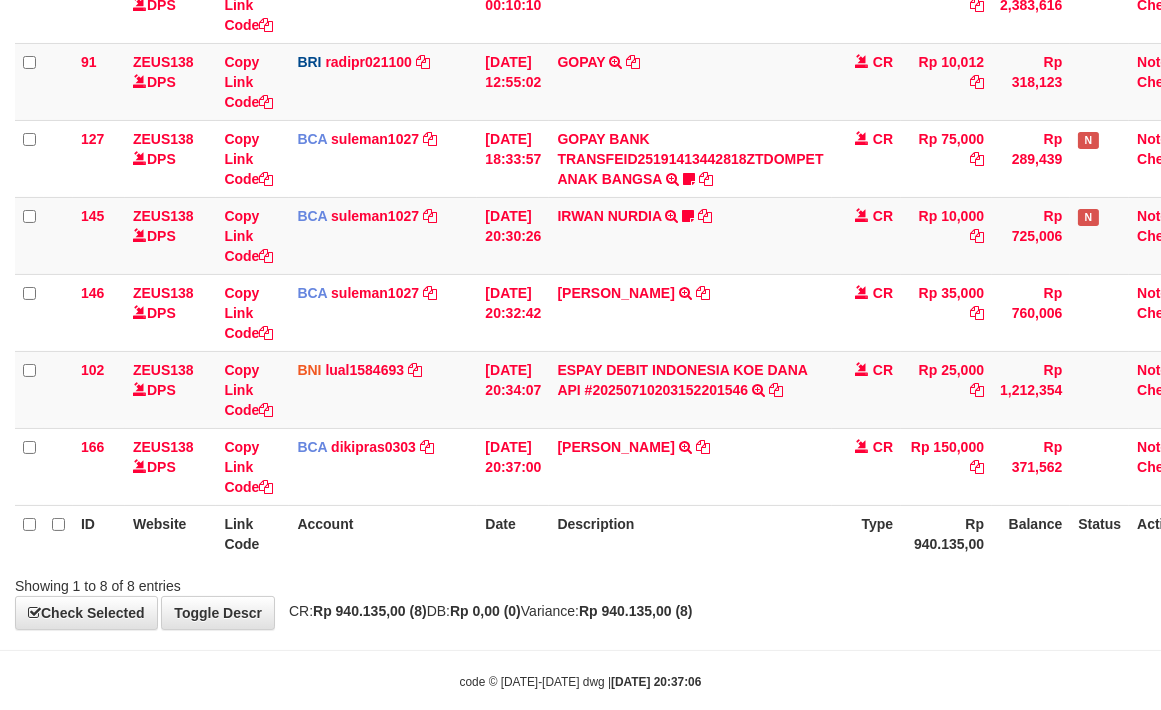 scroll, scrollTop: 391, scrollLeft: 0, axis: vertical 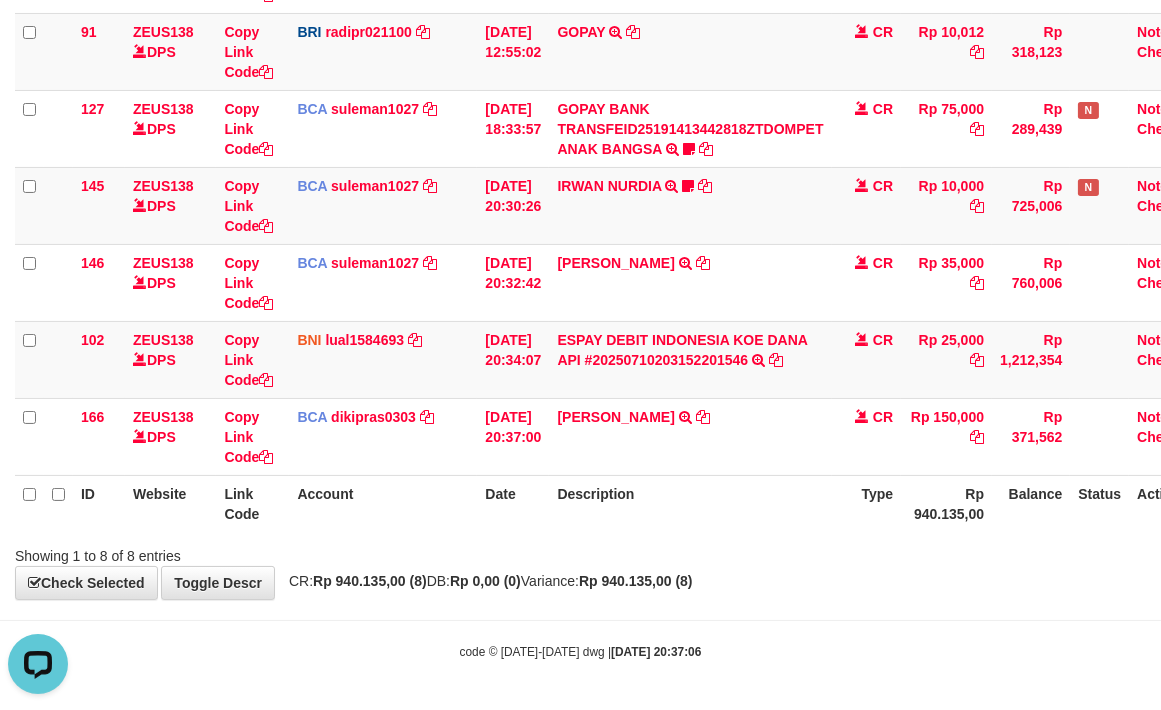 drag, startPoint x: 697, startPoint y: 497, endPoint x: 650, endPoint y: 493, distance: 47.169907 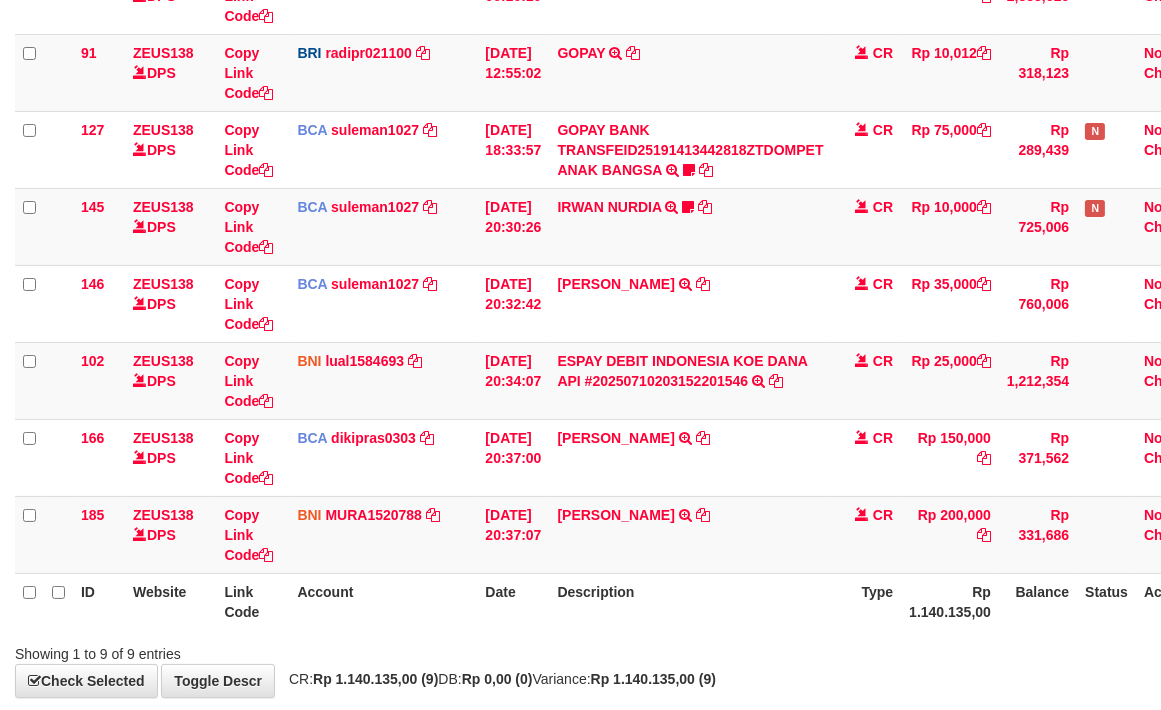 scroll, scrollTop: 391, scrollLeft: 0, axis: vertical 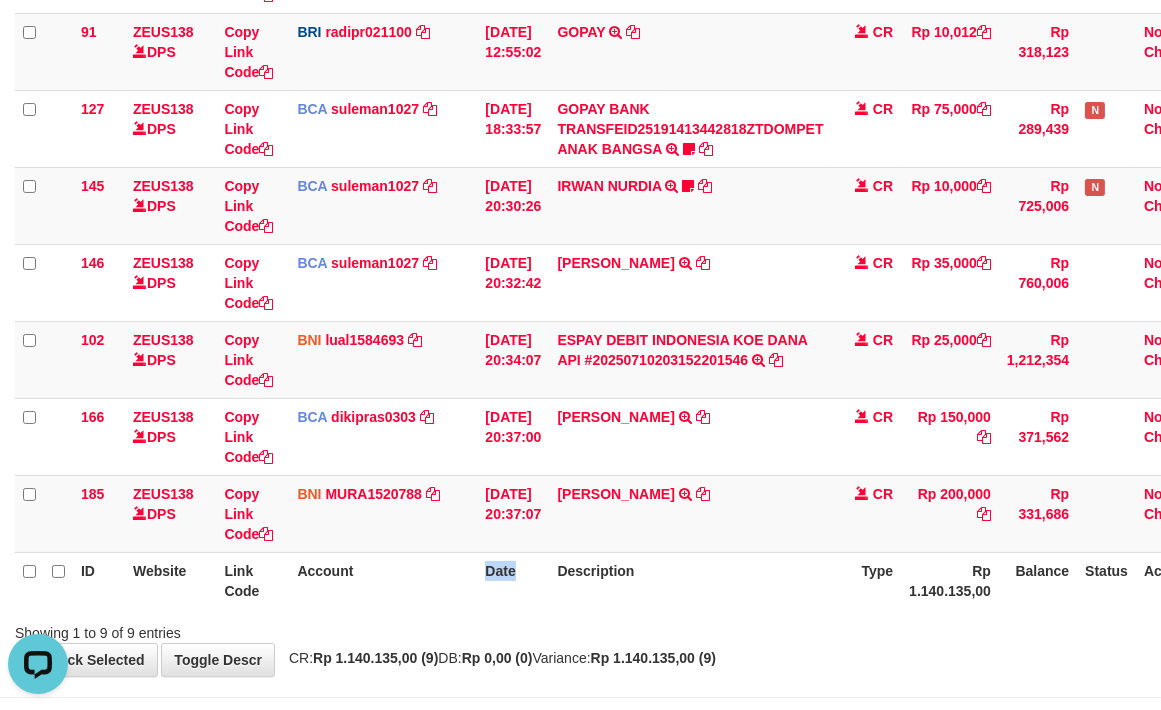 drag, startPoint x: 522, startPoint y: 577, endPoint x: 438, endPoint y: 570, distance: 84.29116 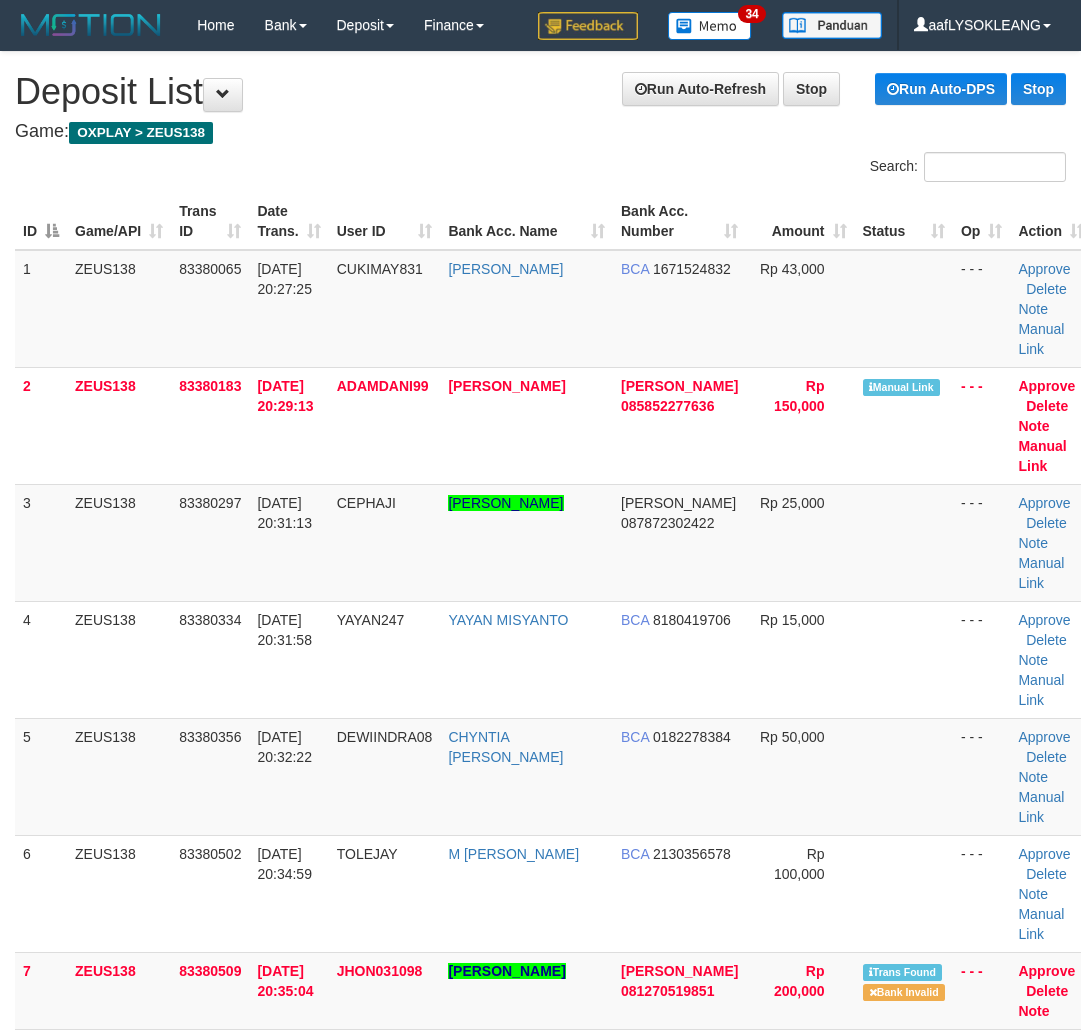scroll, scrollTop: 412, scrollLeft: 0, axis: vertical 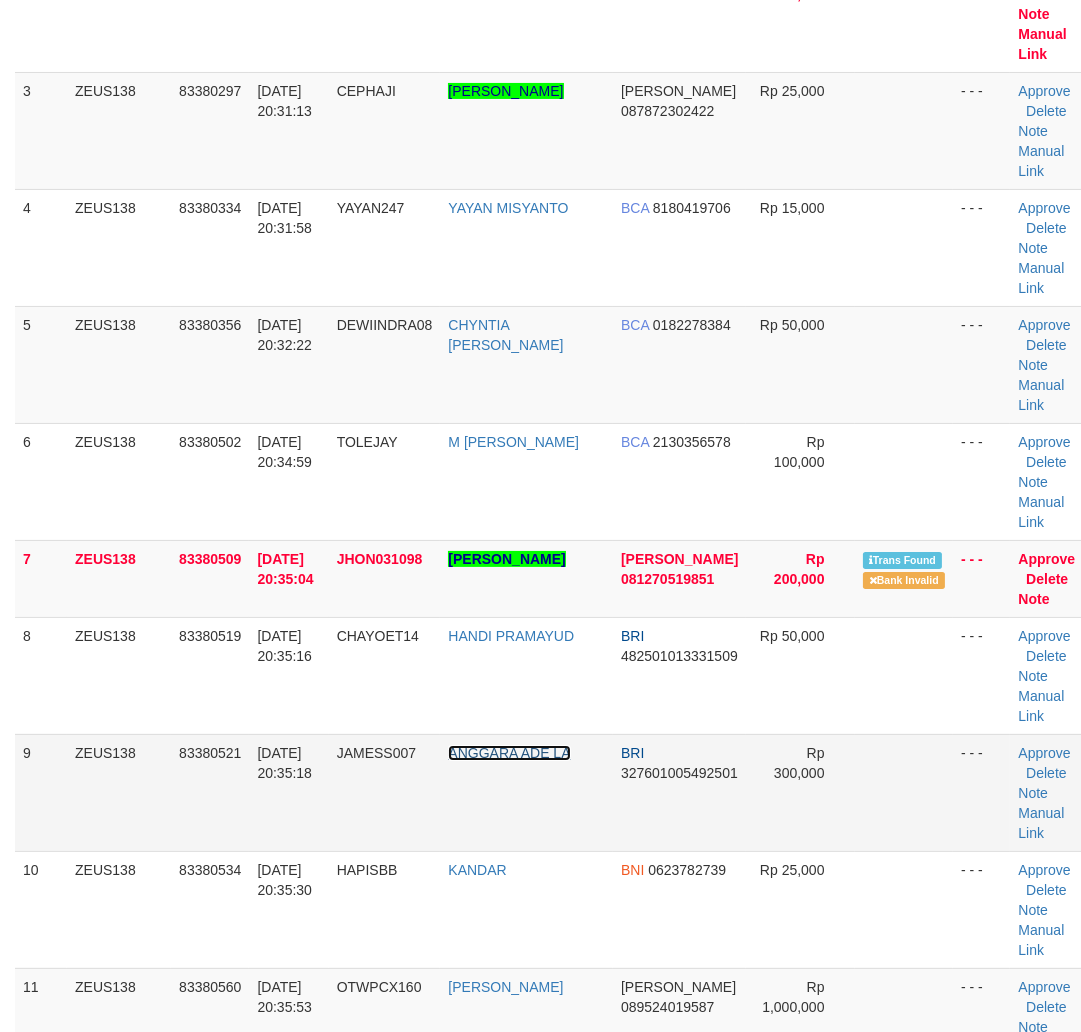 click on "ANGGARA ADE LA" at bounding box center (509, 753) 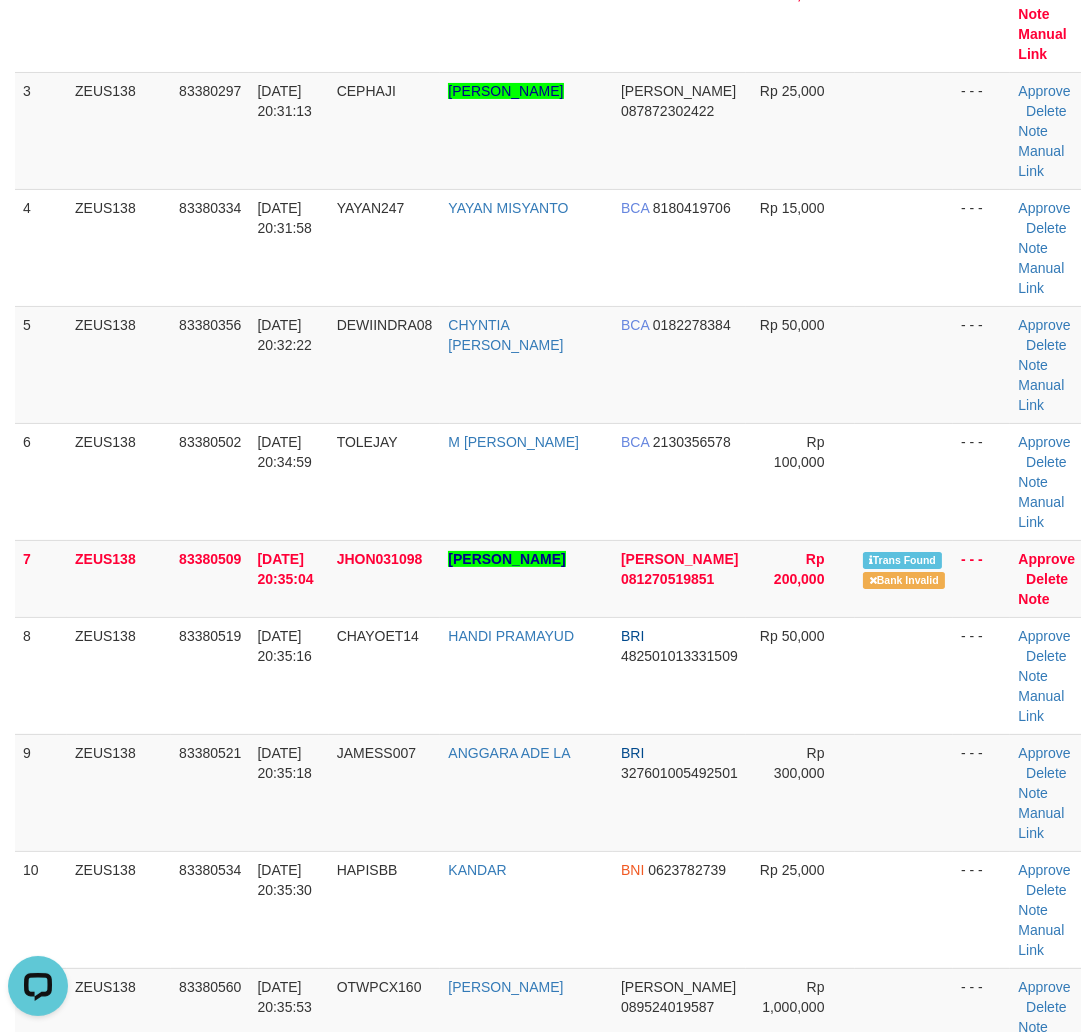 scroll, scrollTop: 0, scrollLeft: 0, axis: both 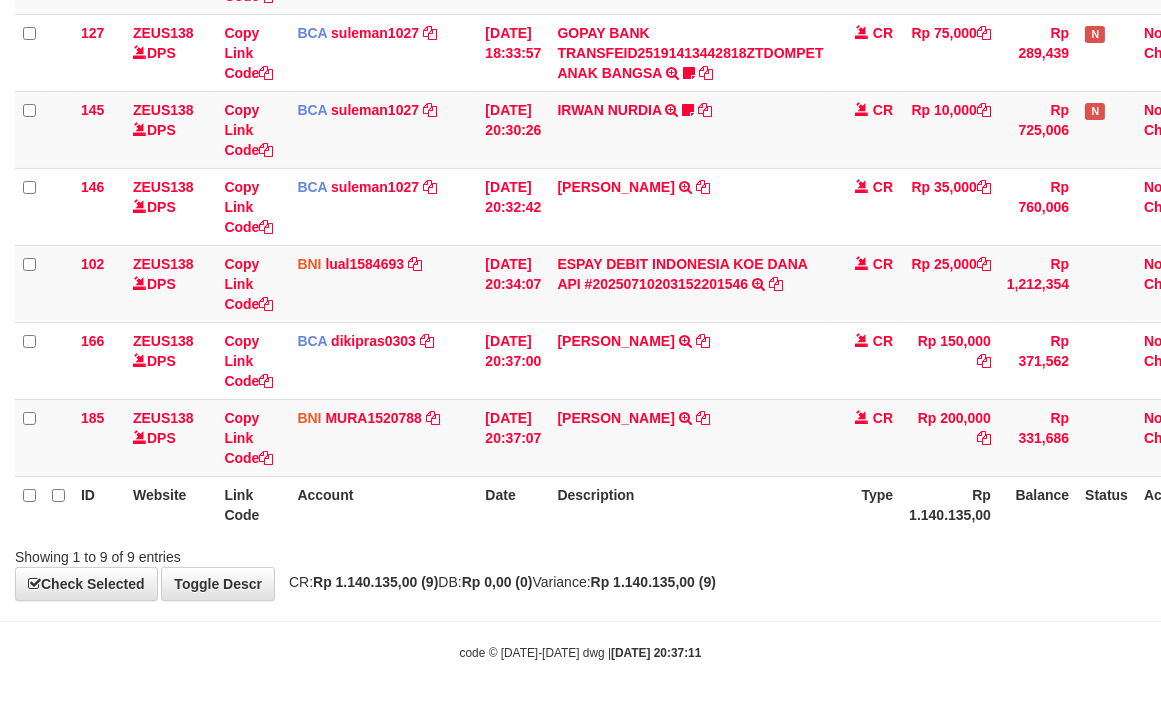 drag, startPoint x: 552, startPoint y: 543, endPoint x: 550, endPoint y: 532, distance: 11.18034 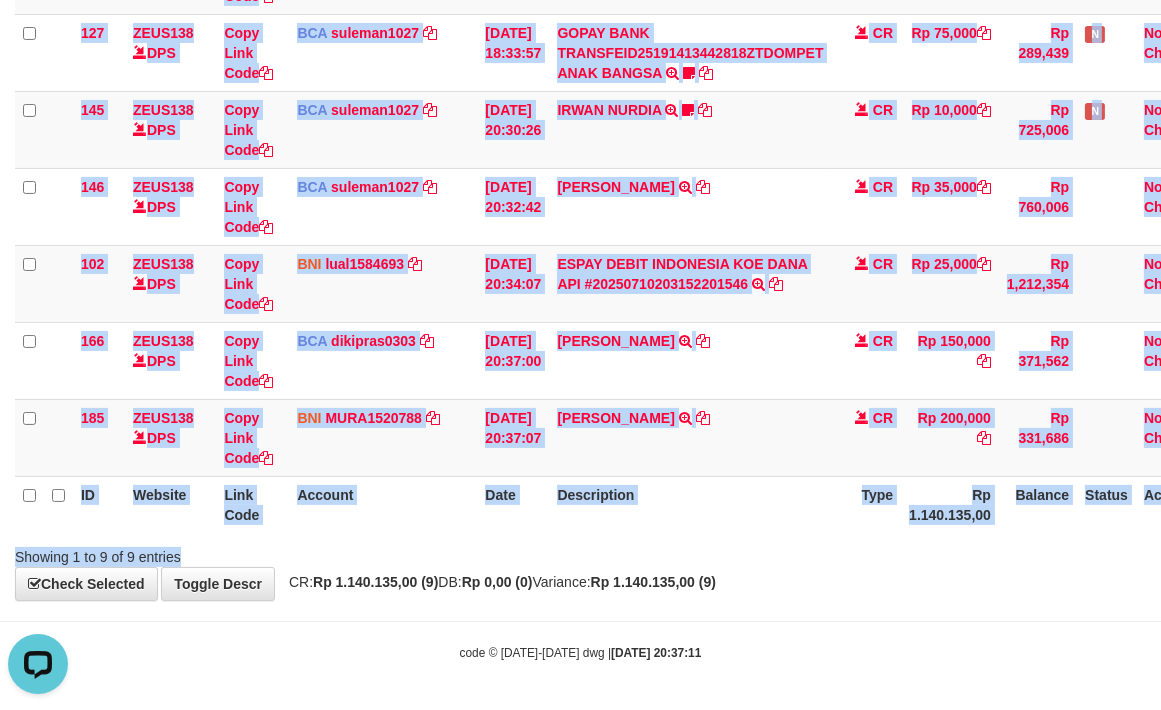 scroll, scrollTop: 0, scrollLeft: 0, axis: both 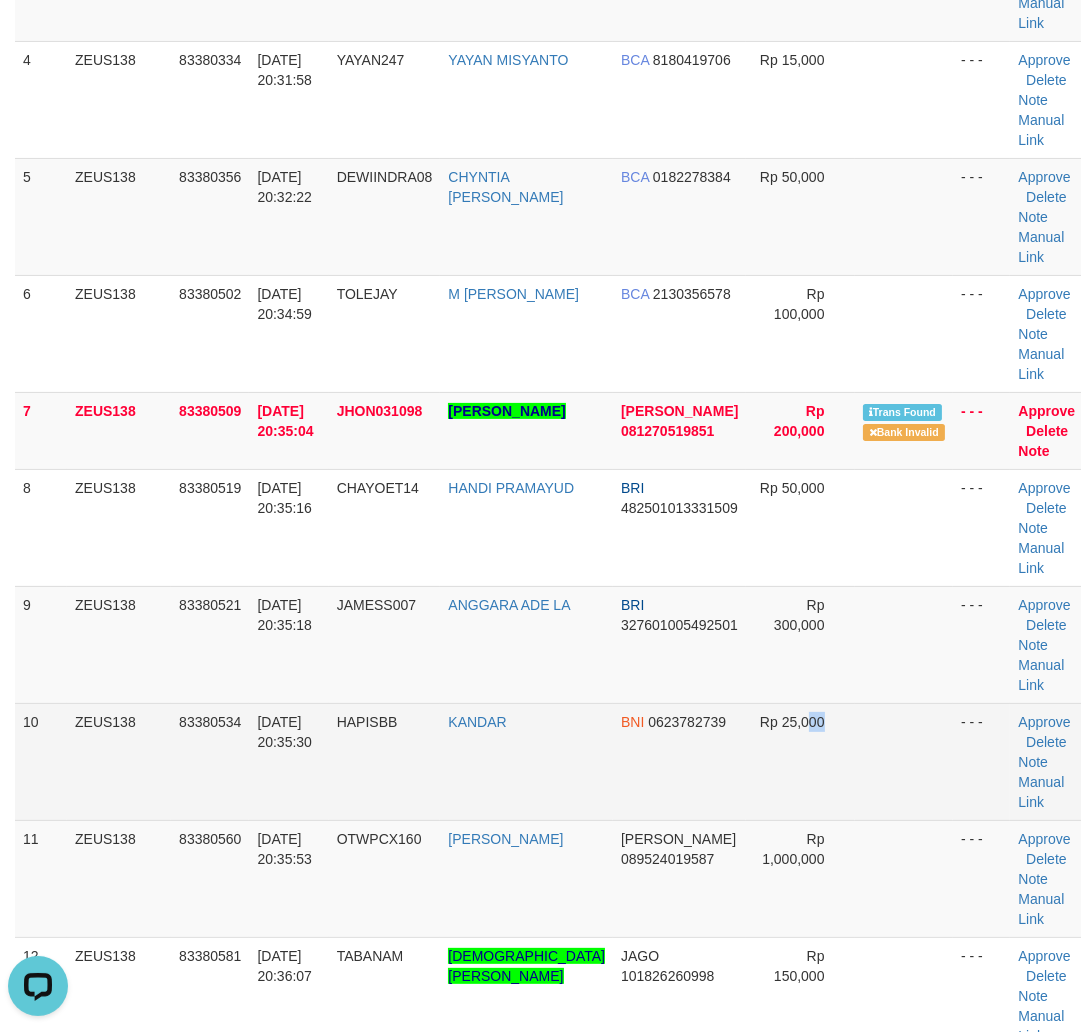 drag, startPoint x: 772, startPoint y: 743, endPoint x: 785, endPoint y: 742, distance: 13.038404 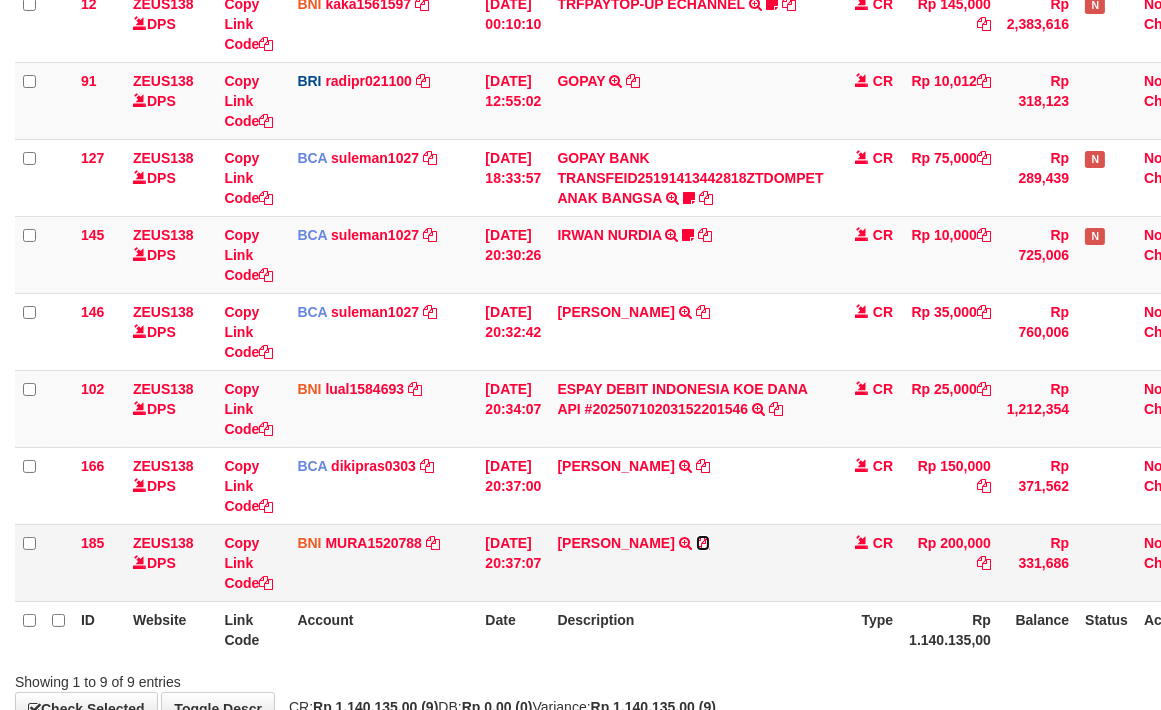 scroll, scrollTop: 467, scrollLeft: 0, axis: vertical 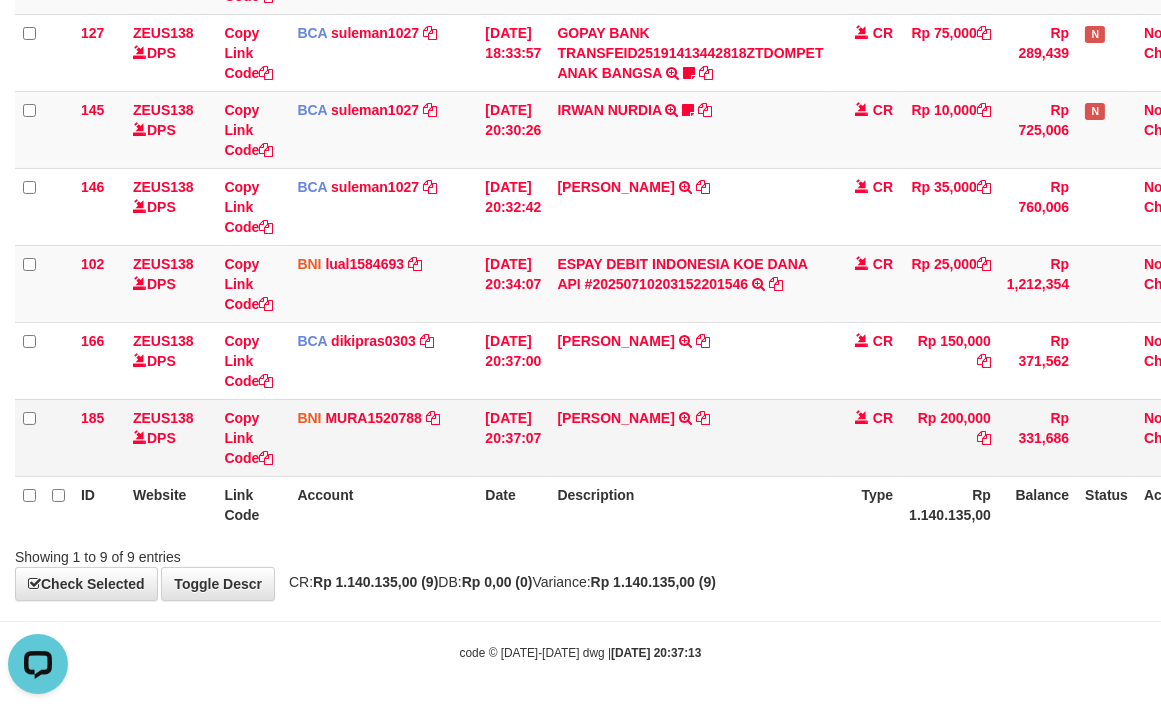 drag, startPoint x: 550, startPoint y: 466, endPoint x: 467, endPoint y: 458, distance: 83.38465 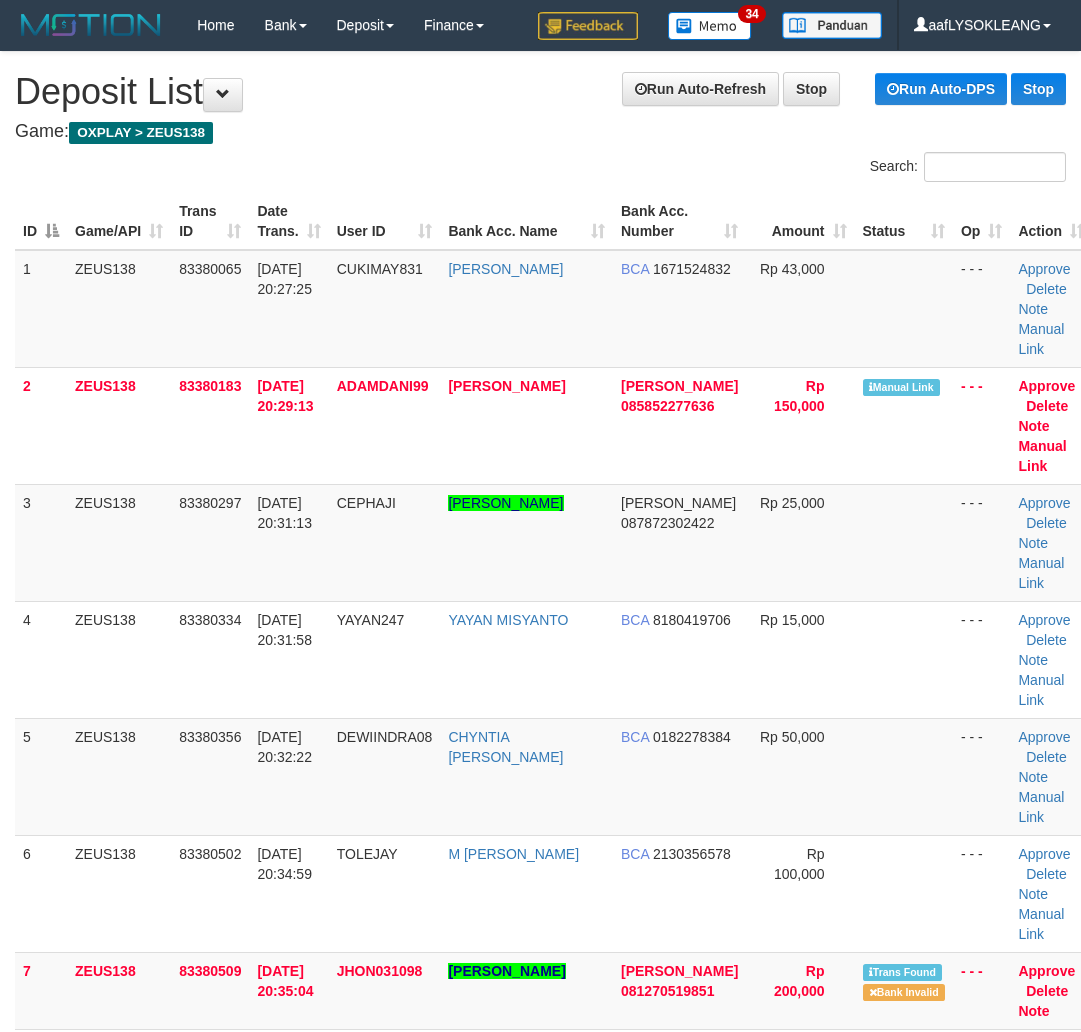 scroll, scrollTop: 560, scrollLeft: 0, axis: vertical 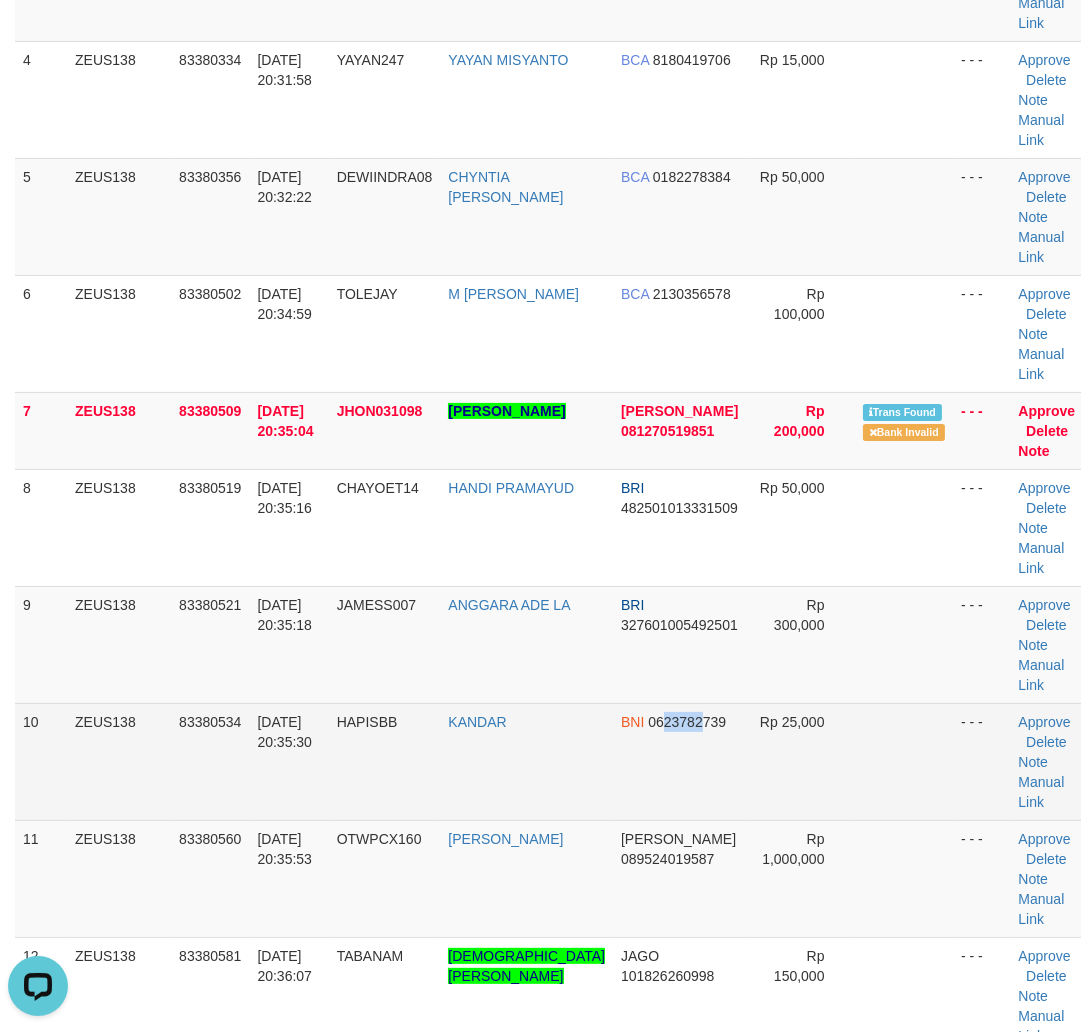 click on "BNI
0623782739" at bounding box center [679, 761] 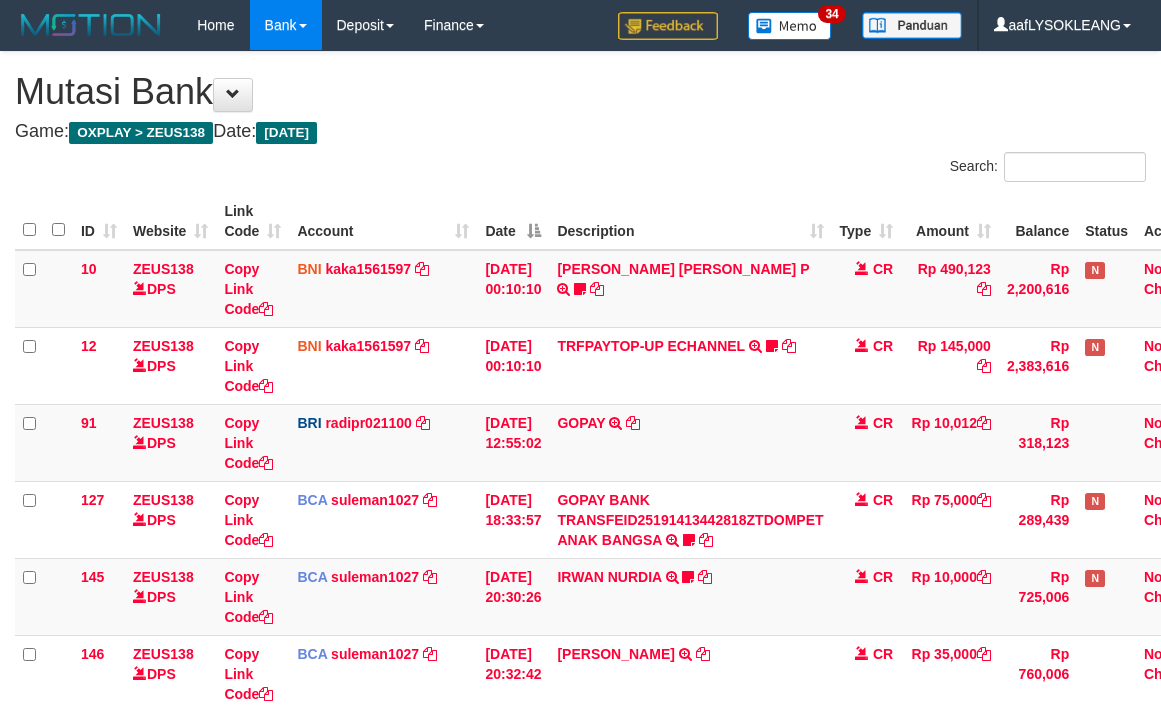 scroll, scrollTop: 467, scrollLeft: 0, axis: vertical 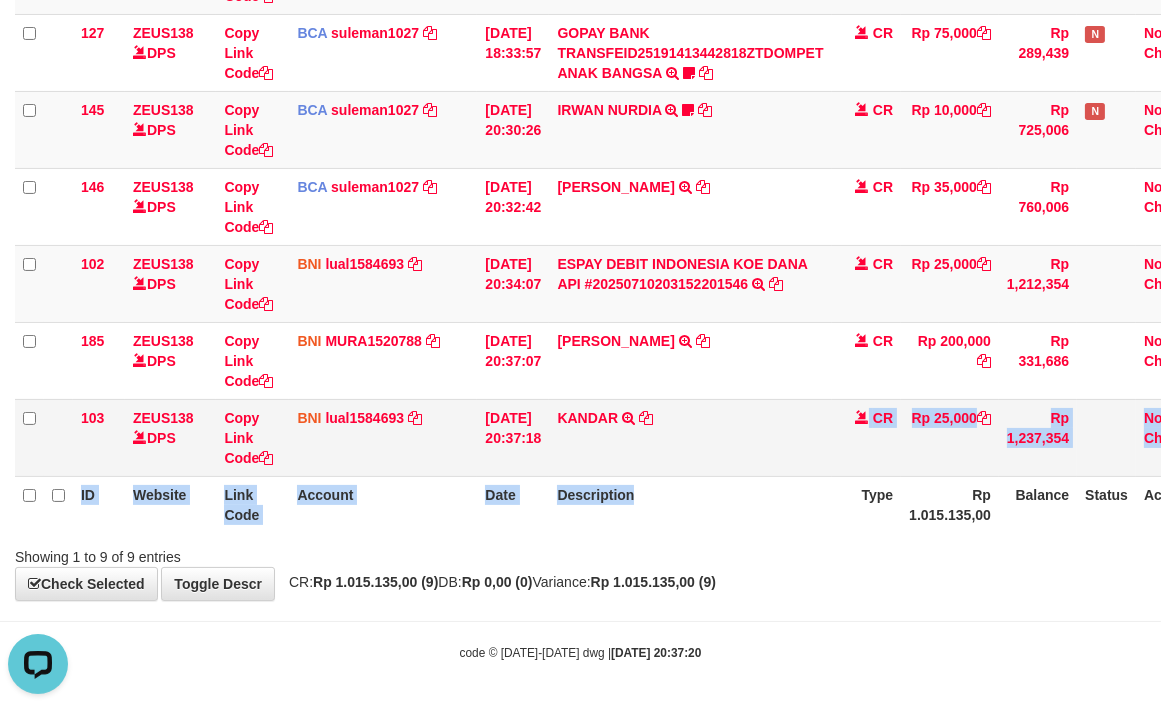 drag, startPoint x: 832, startPoint y: 482, endPoint x: 1174, endPoint y: 458, distance: 342.84106 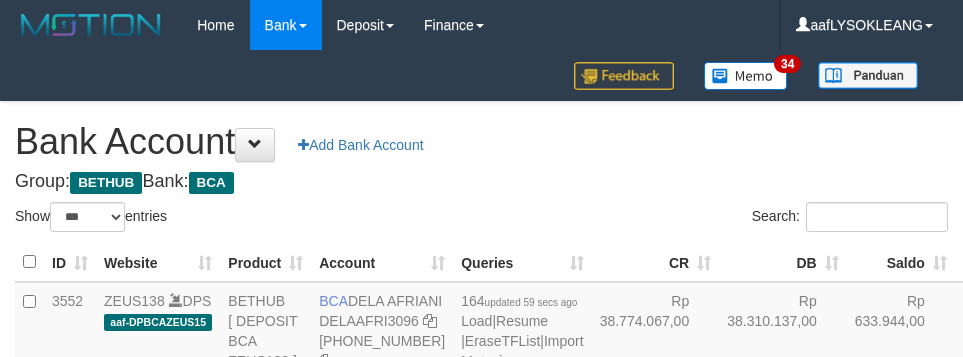 select on "***" 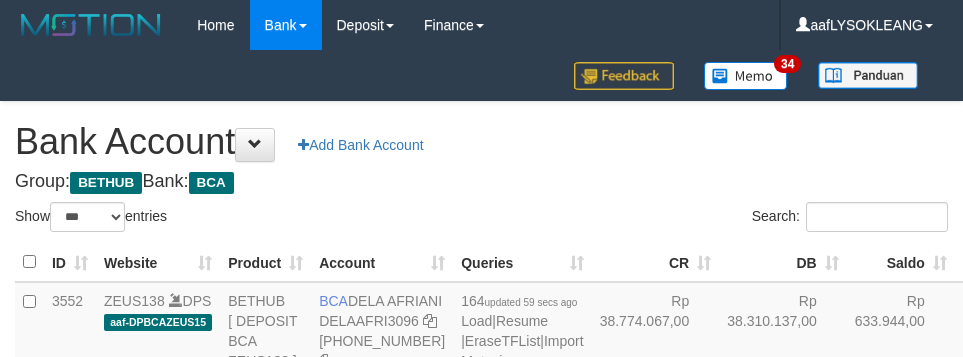 scroll, scrollTop: 163, scrollLeft: 0, axis: vertical 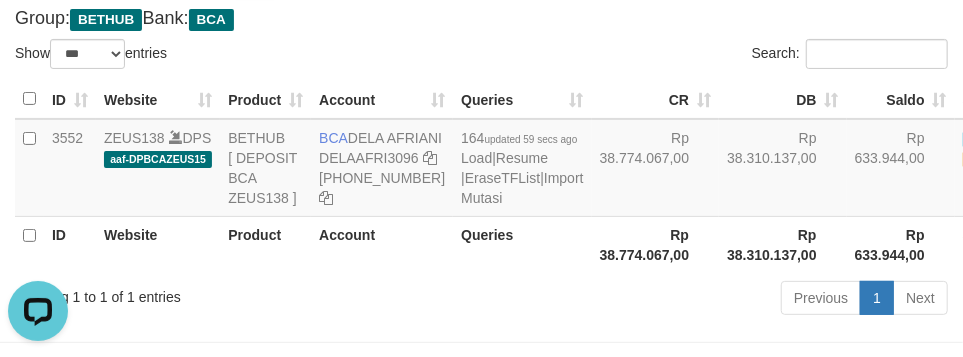 click on "Show  ** ** ** *** ***  entries" at bounding box center (241, 56) 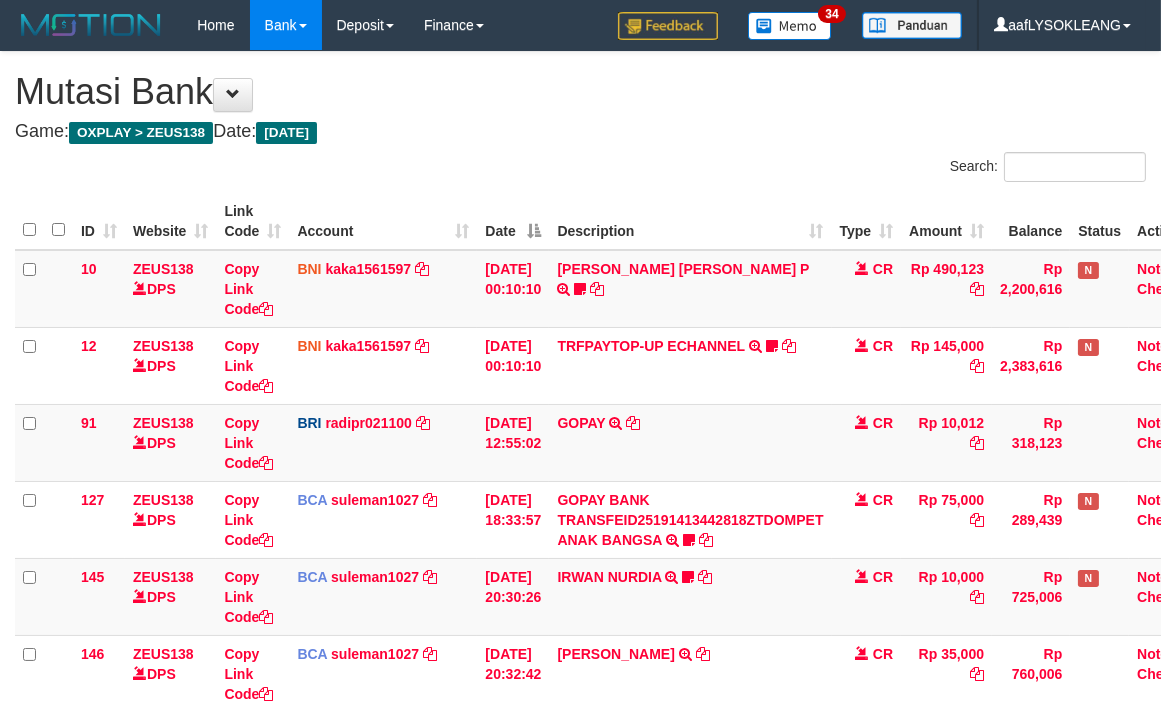 scroll, scrollTop: 314, scrollLeft: 0, axis: vertical 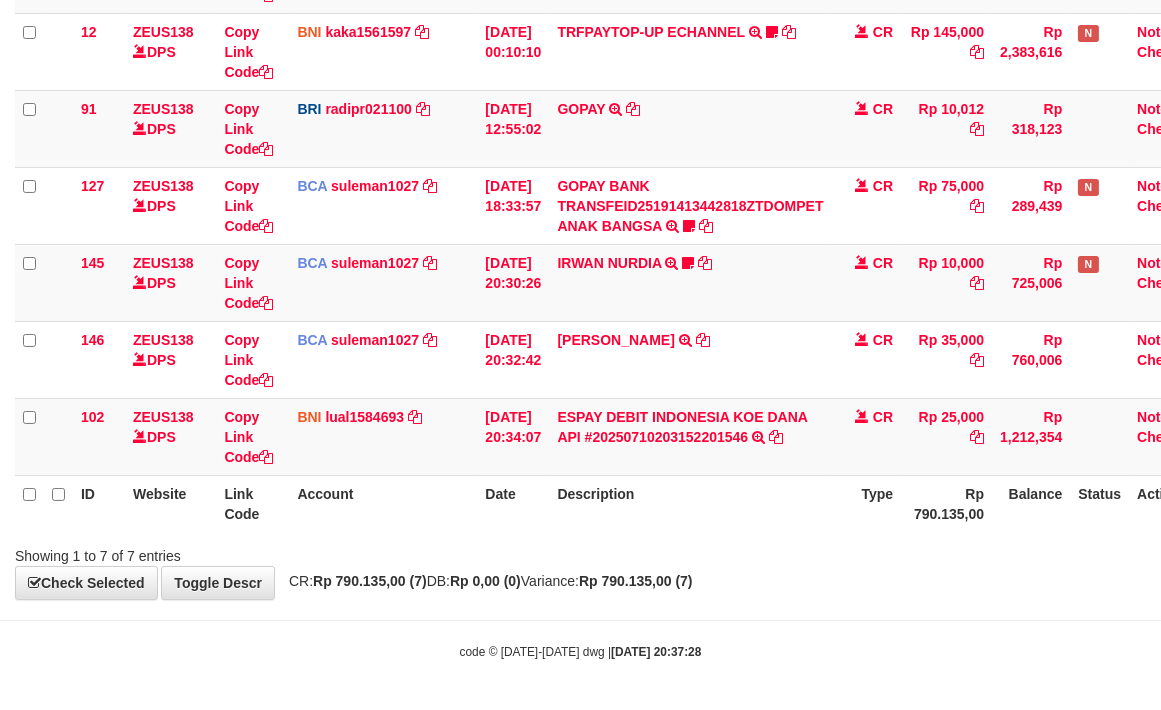 drag, startPoint x: 774, startPoint y: 513, endPoint x: 761, endPoint y: 517, distance: 13.601471 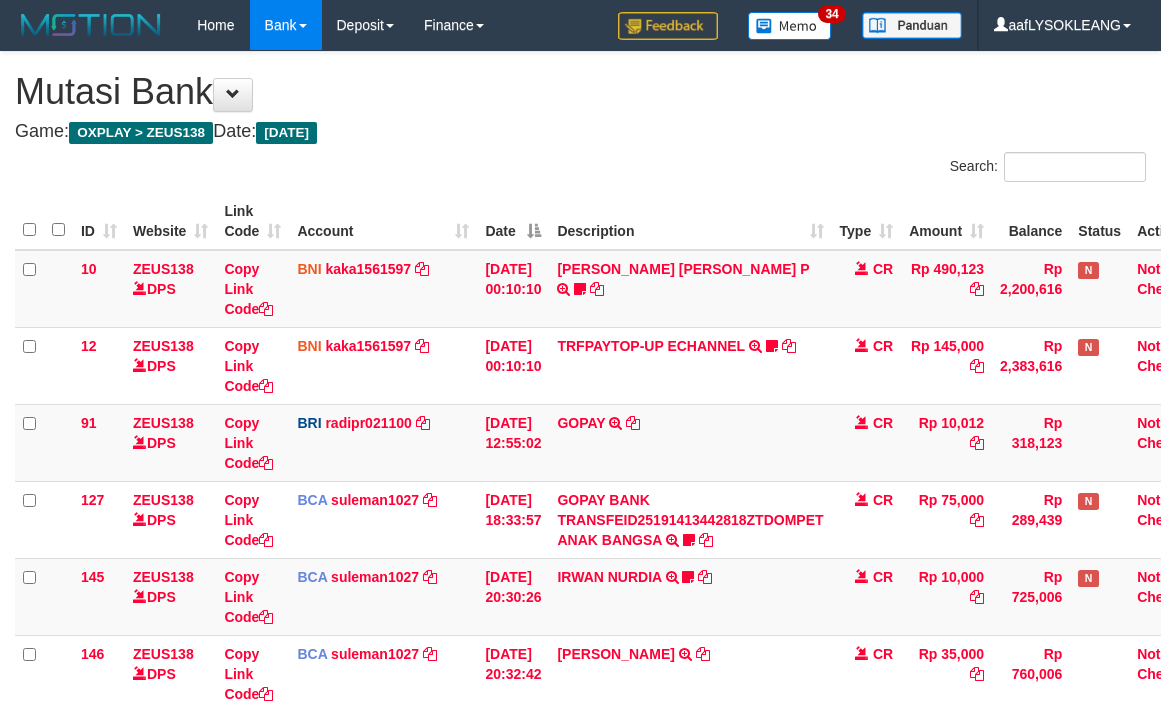 scroll, scrollTop: 314, scrollLeft: 0, axis: vertical 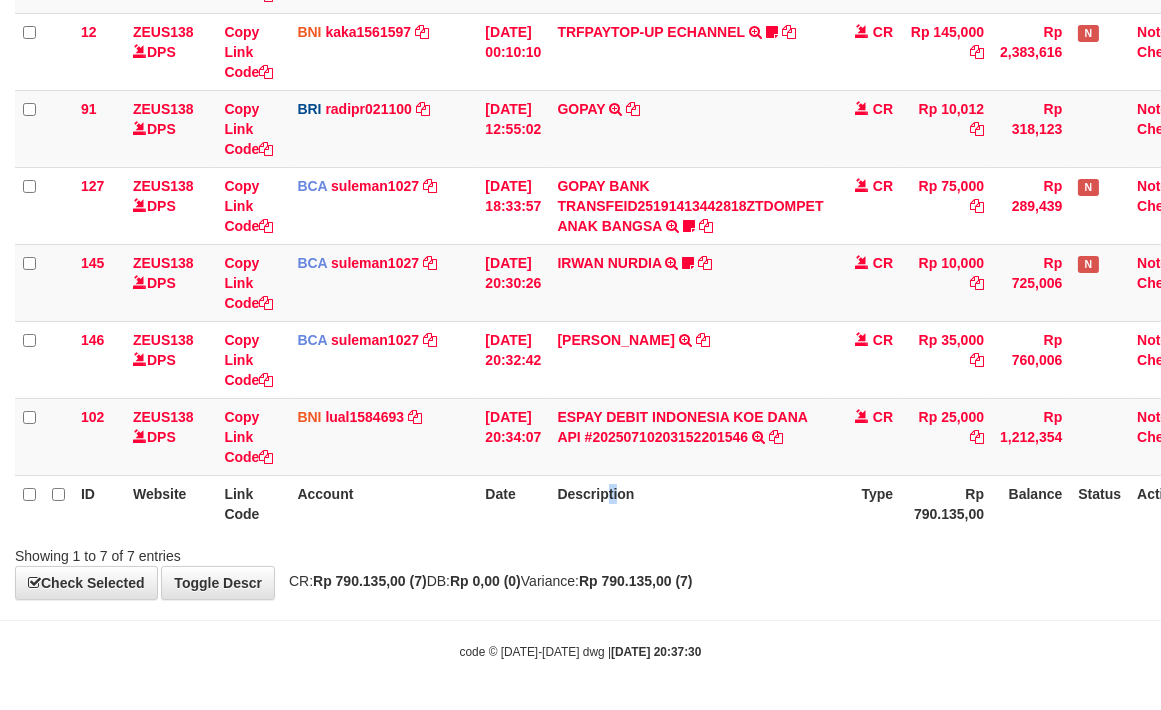 click on "Description" at bounding box center (690, 503) 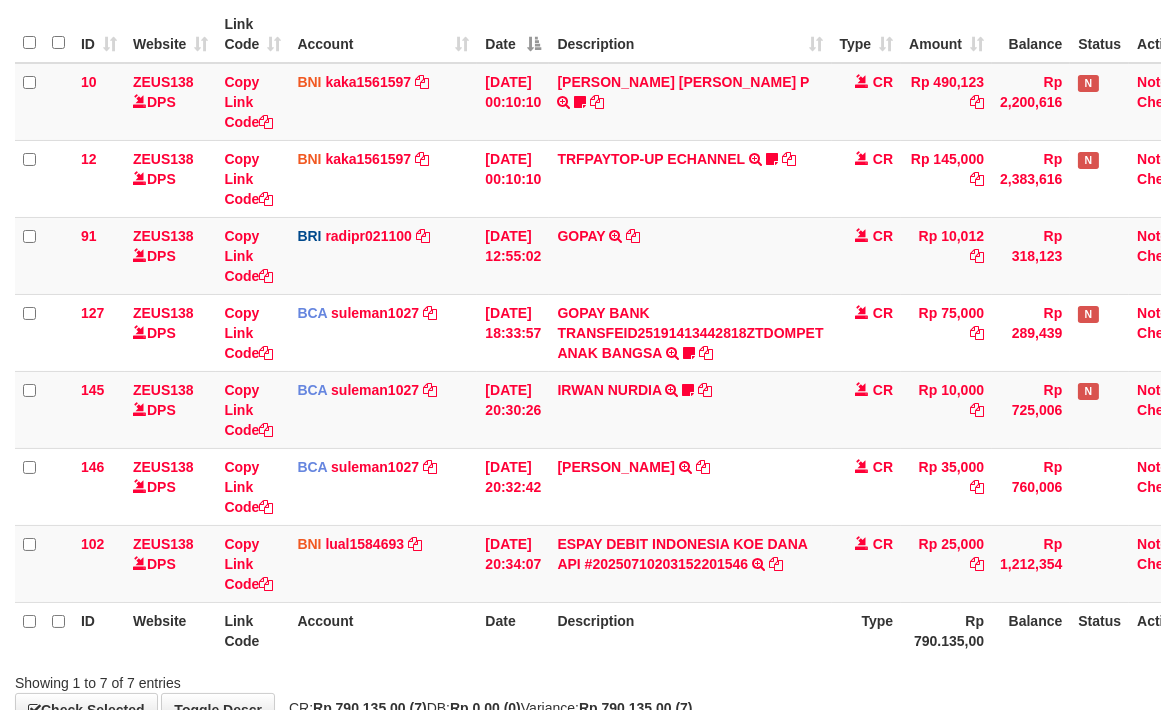 scroll, scrollTop: 314, scrollLeft: 0, axis: vertical 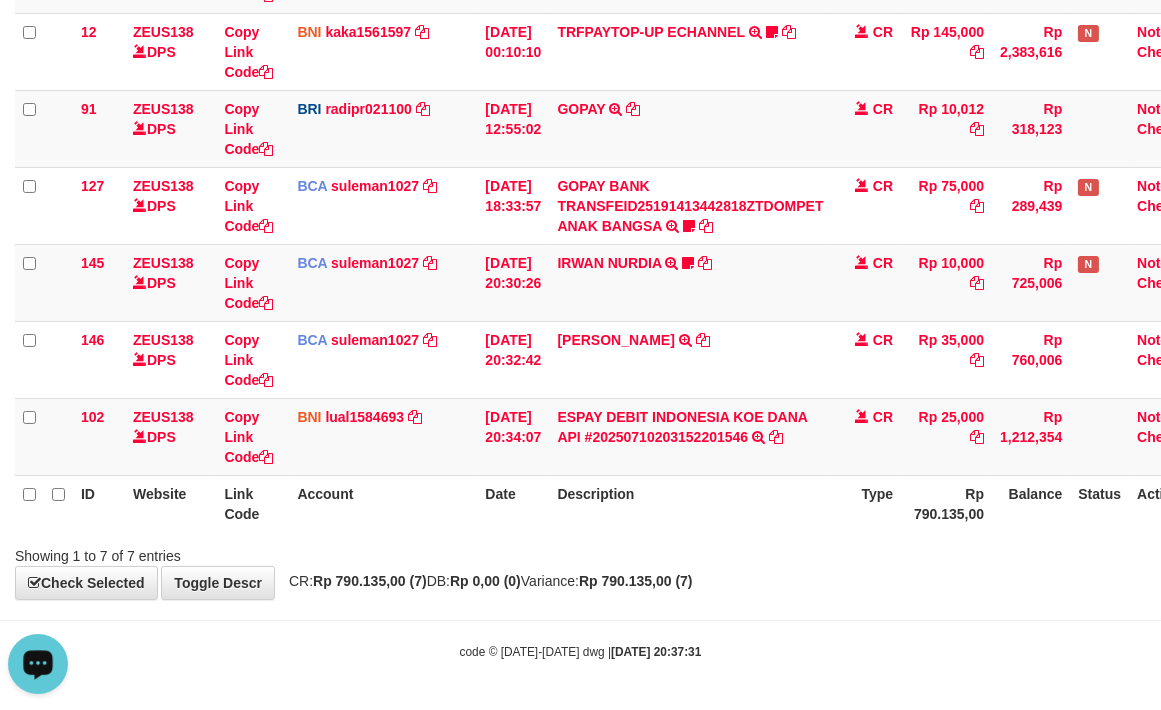 click on "Type" at bounding box center (867, 503) 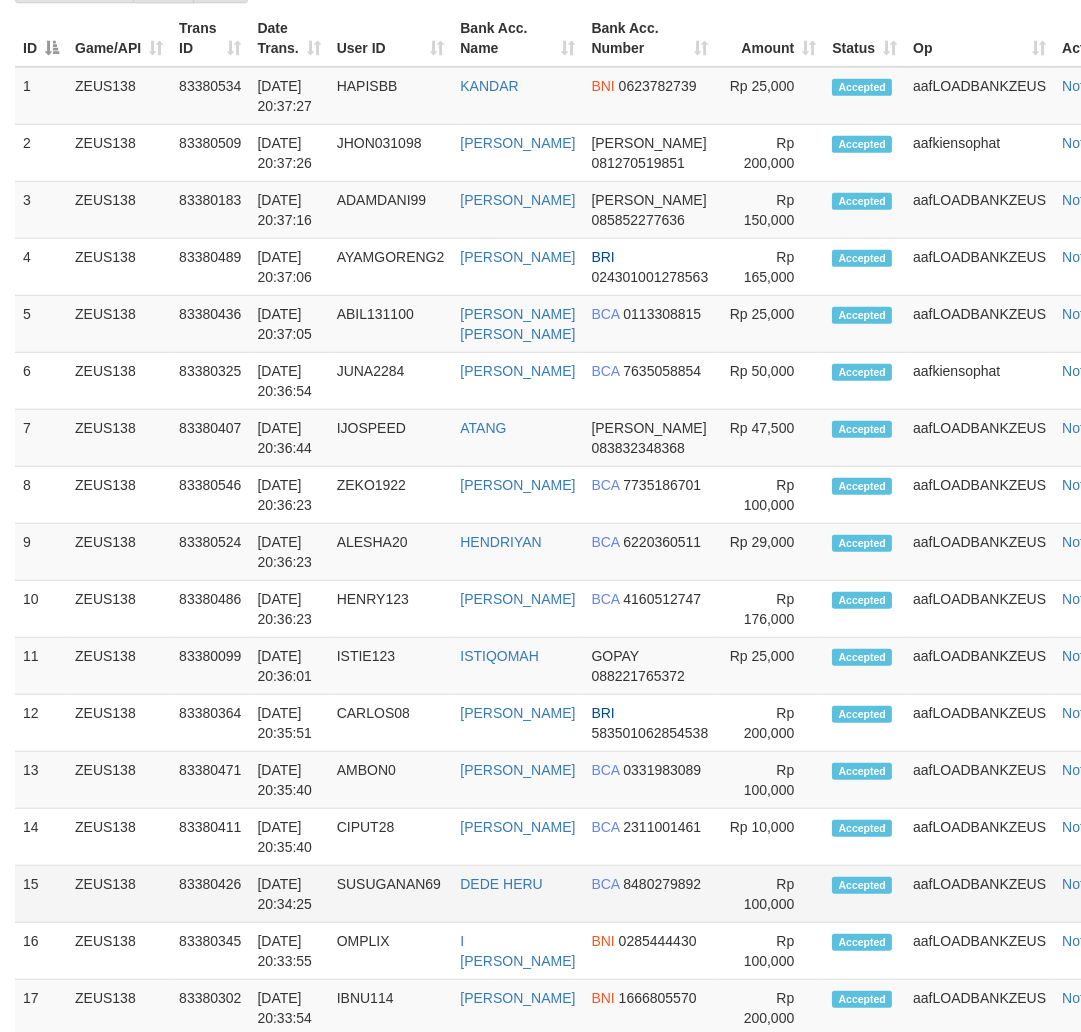 drag, startPoint x: 673, startPoint y: 675, endPoint x: 652, endPoint y: 671, distance: 21.377558 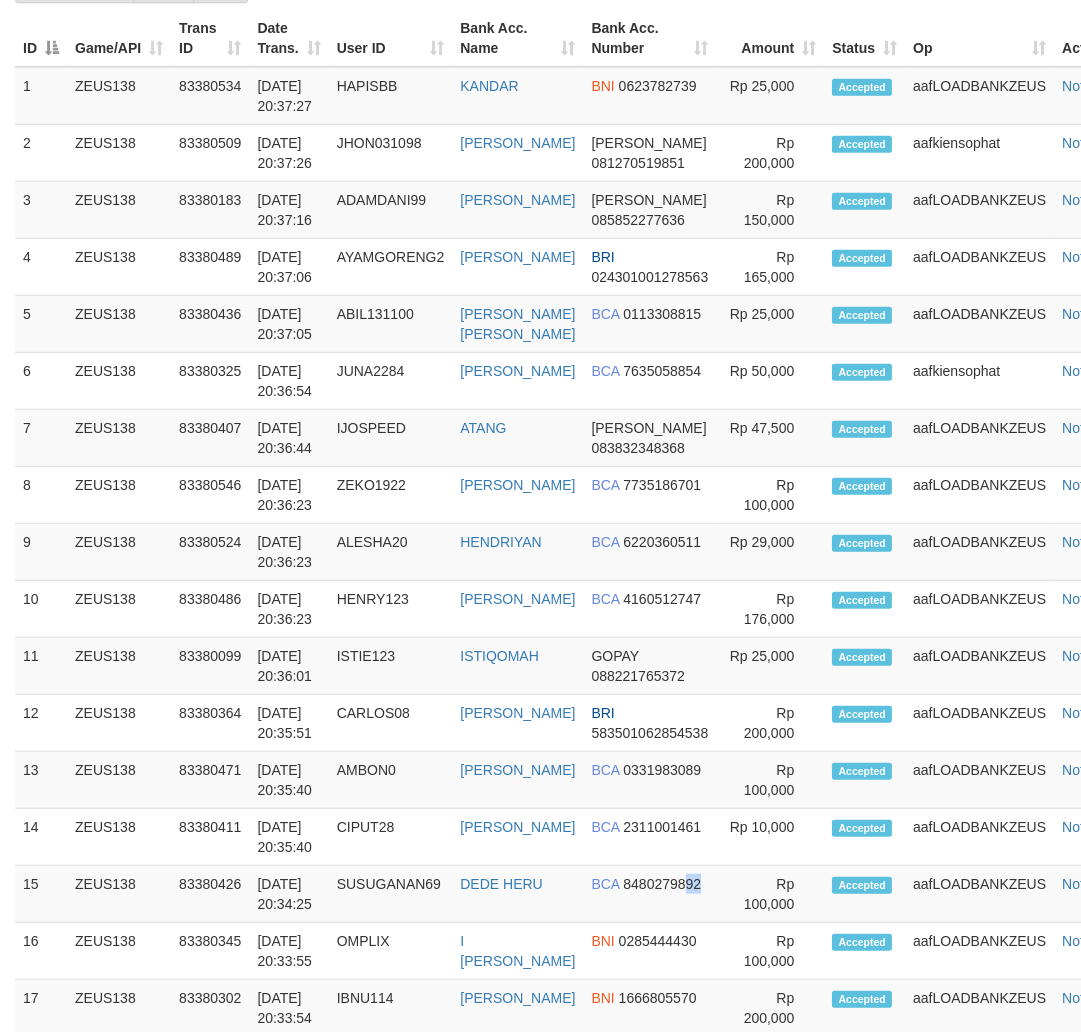 scroll, scrollTop: 1211, scrollLeft: 0, axis: vertical 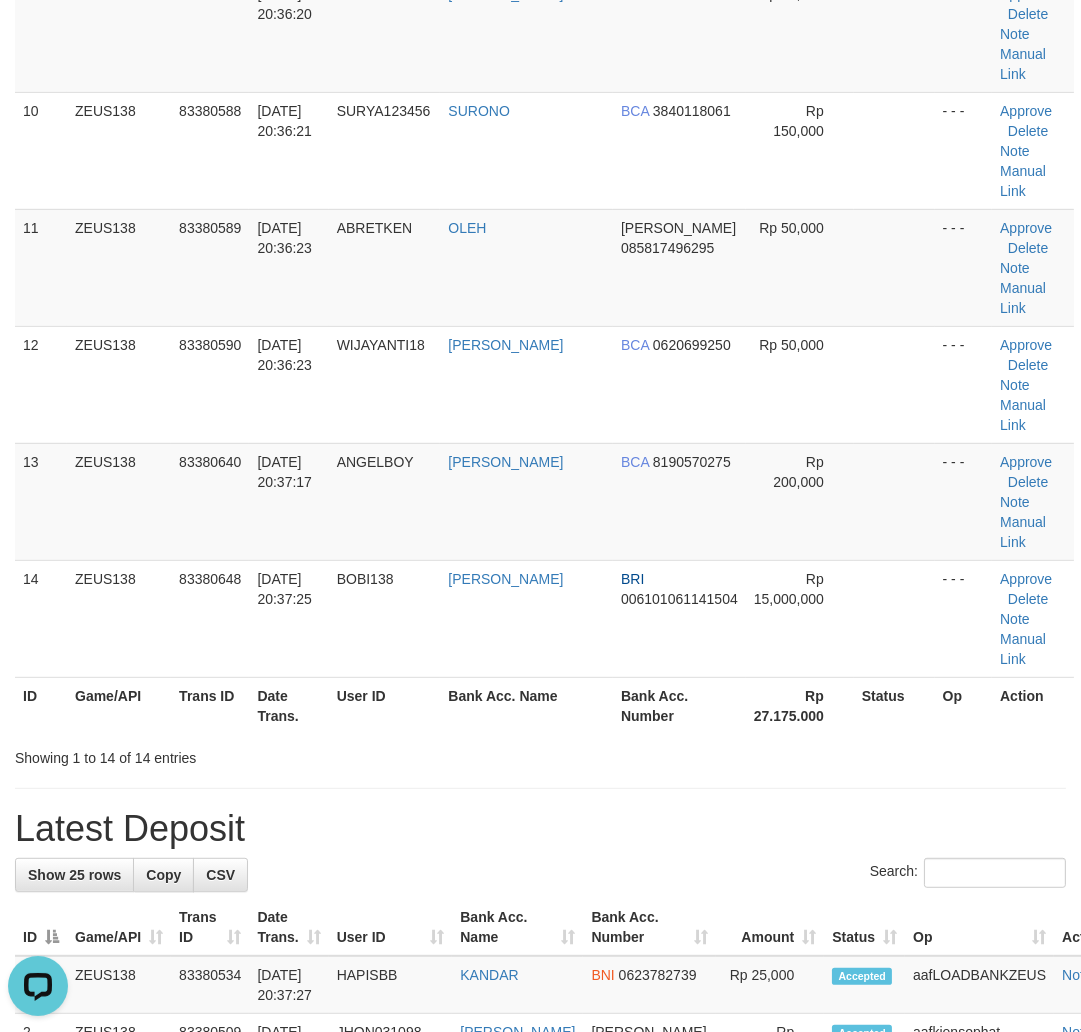 click on "Search:" at bounding box center [540, 875] 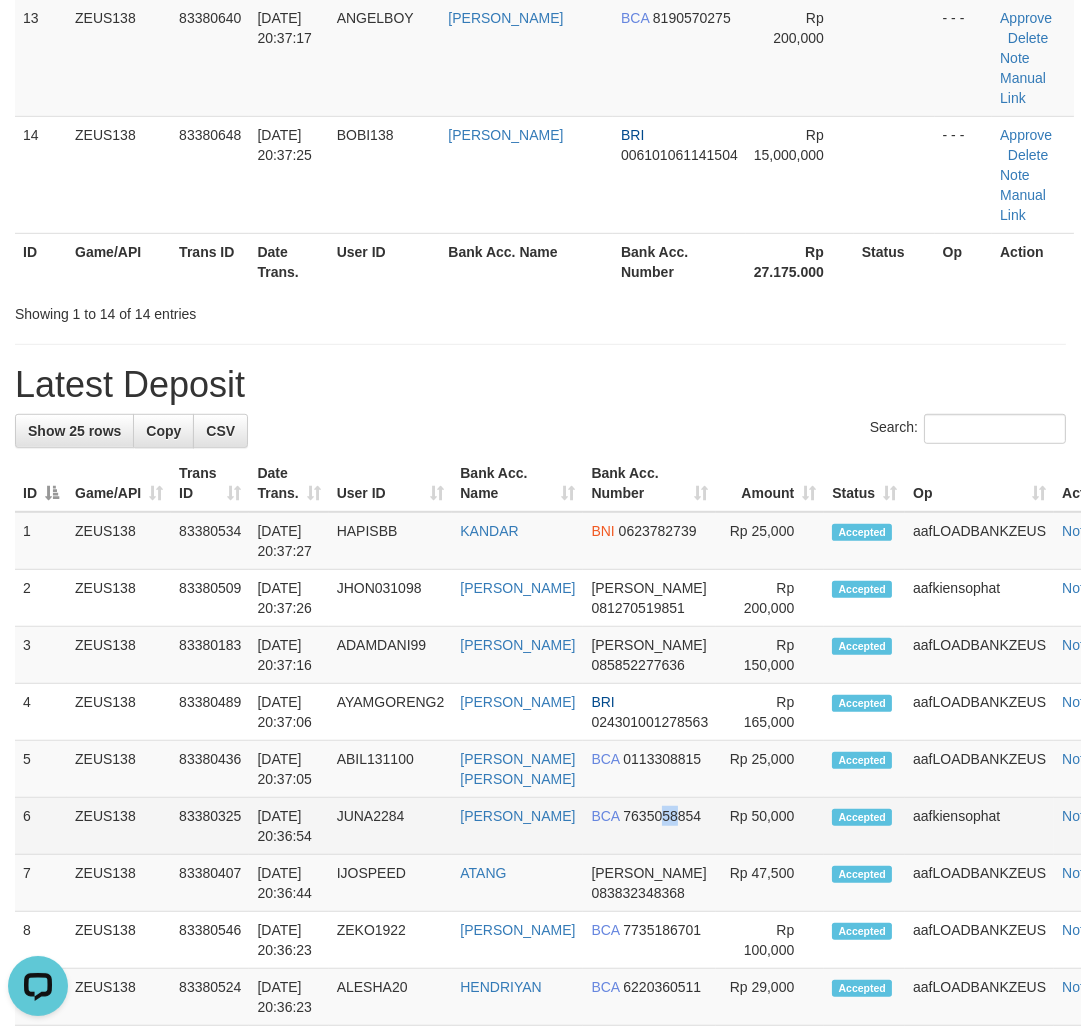 drag, startPoint x: 636, startPoint y: 610, endPoint x: 652, endPoint y: 613, distance: 16.27882 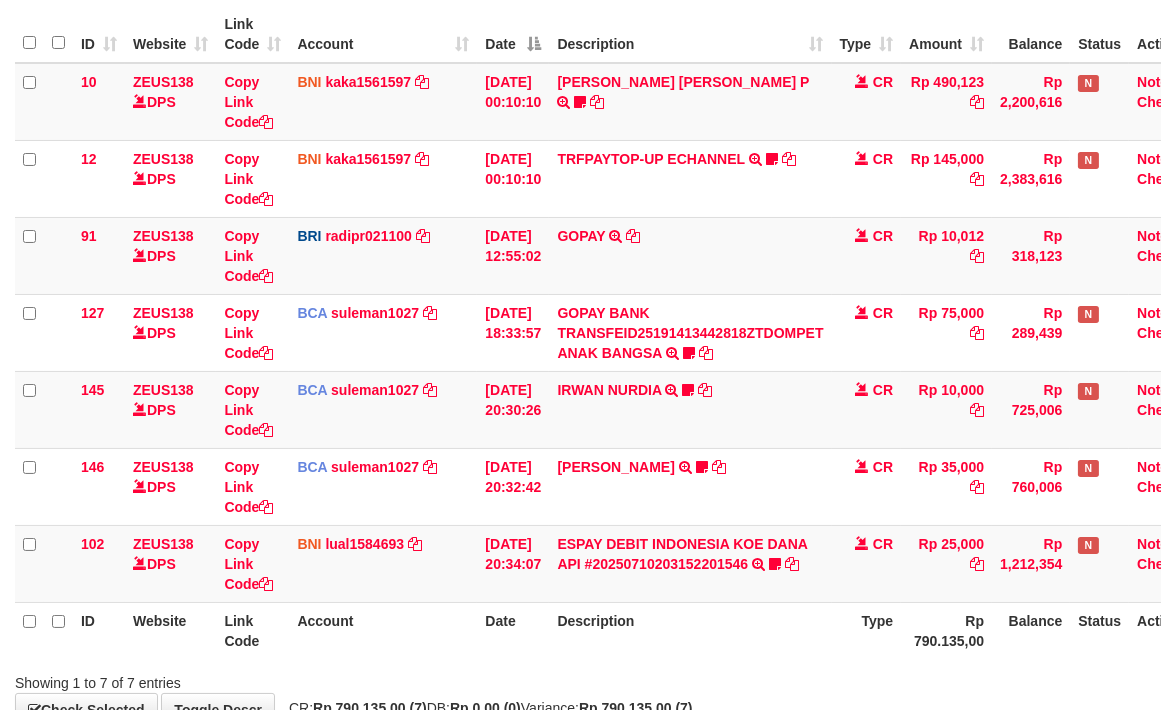 scroll, scrollTop: 314, scrollLeft: 0, axis: vertical 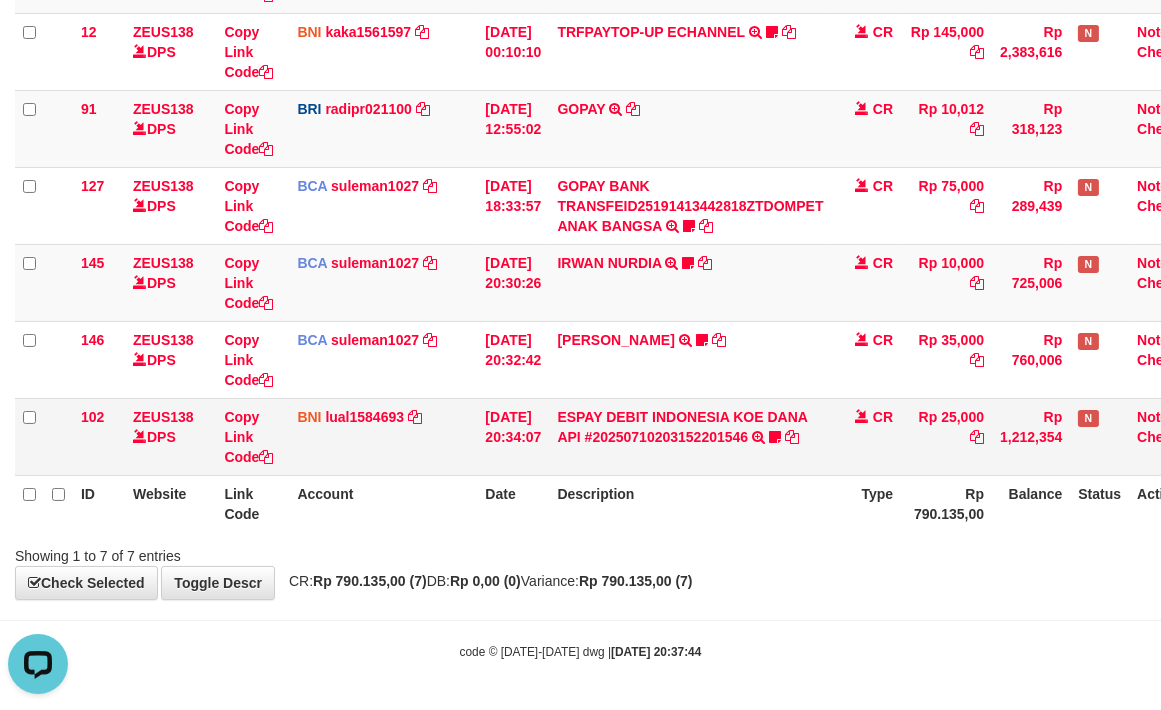click on "ESPAY DEBIT INDONESIA KOE DANA API #20250710203152201546            TRANSFER DARI ESPAY DEBIT INDONESIA KOE DANA API #20250710203152201546    Cephaji" at bounding box center [690, 436] 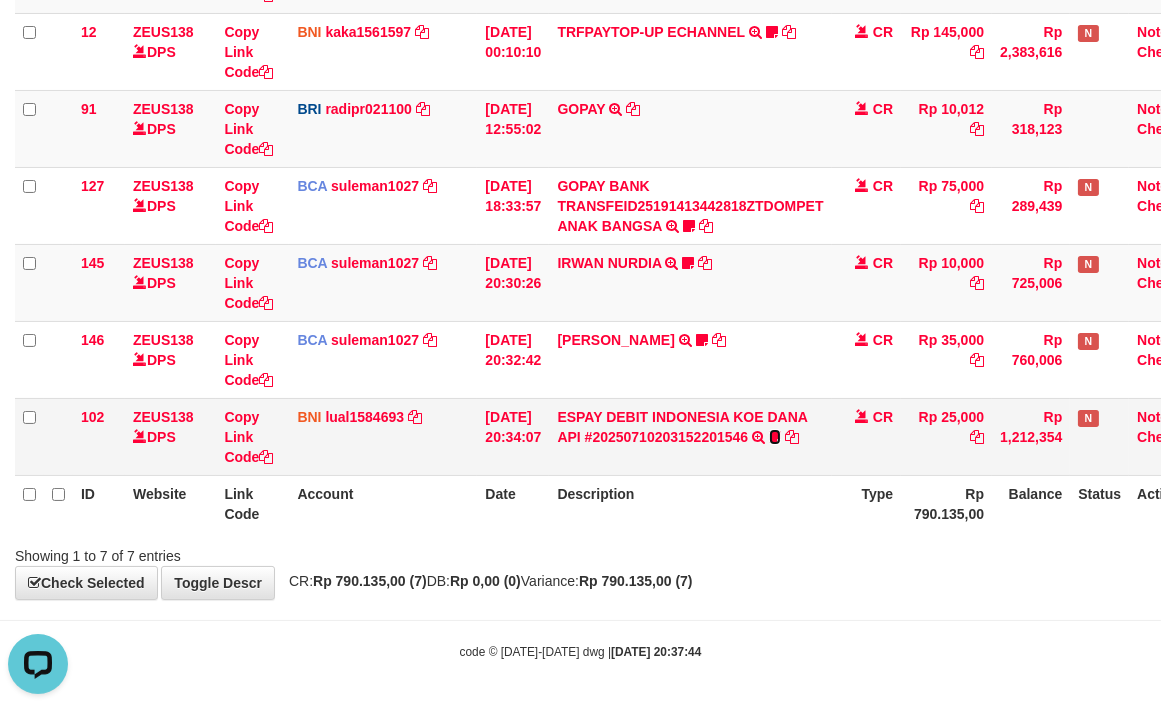 click at bounding box center [775, 437] 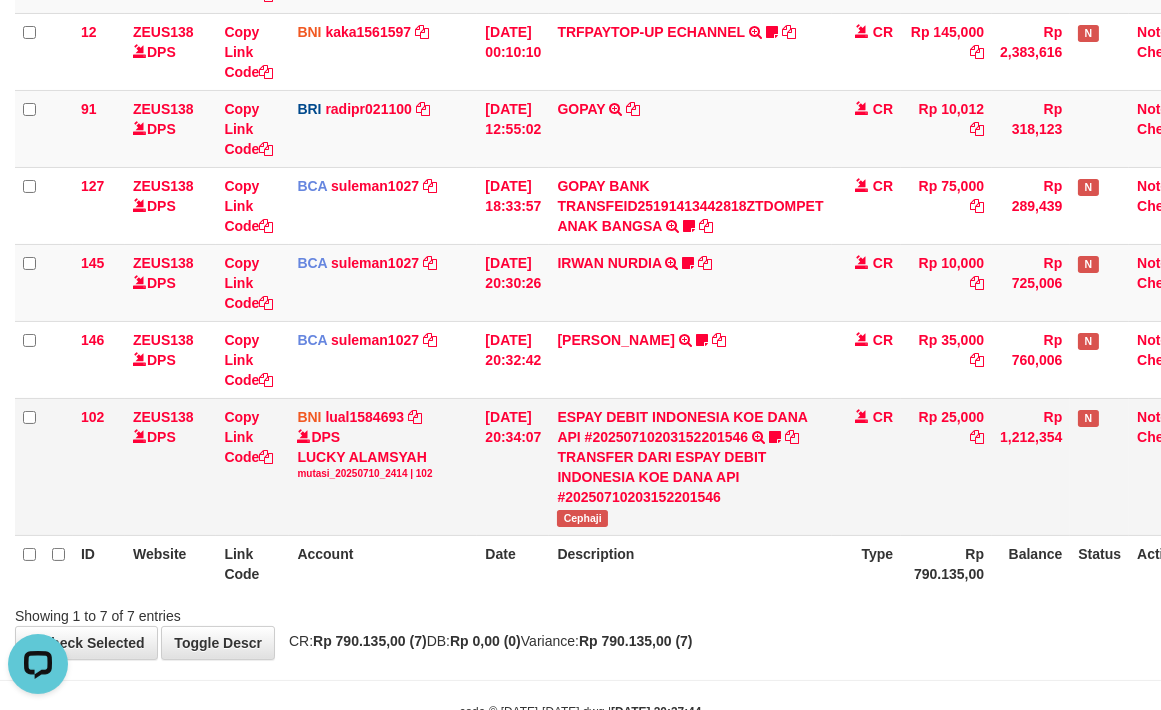 click on "Cephaji" at bounding box center (582, 518) 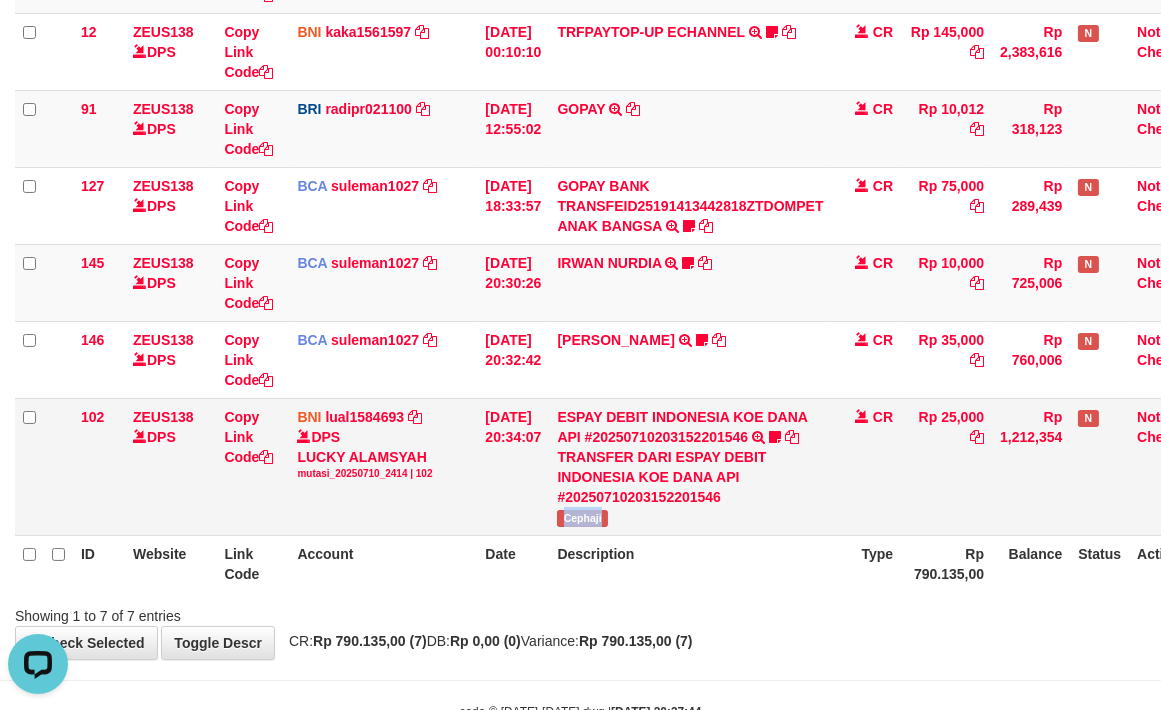 click on "Cephaji" at bounding box center [582, 518] 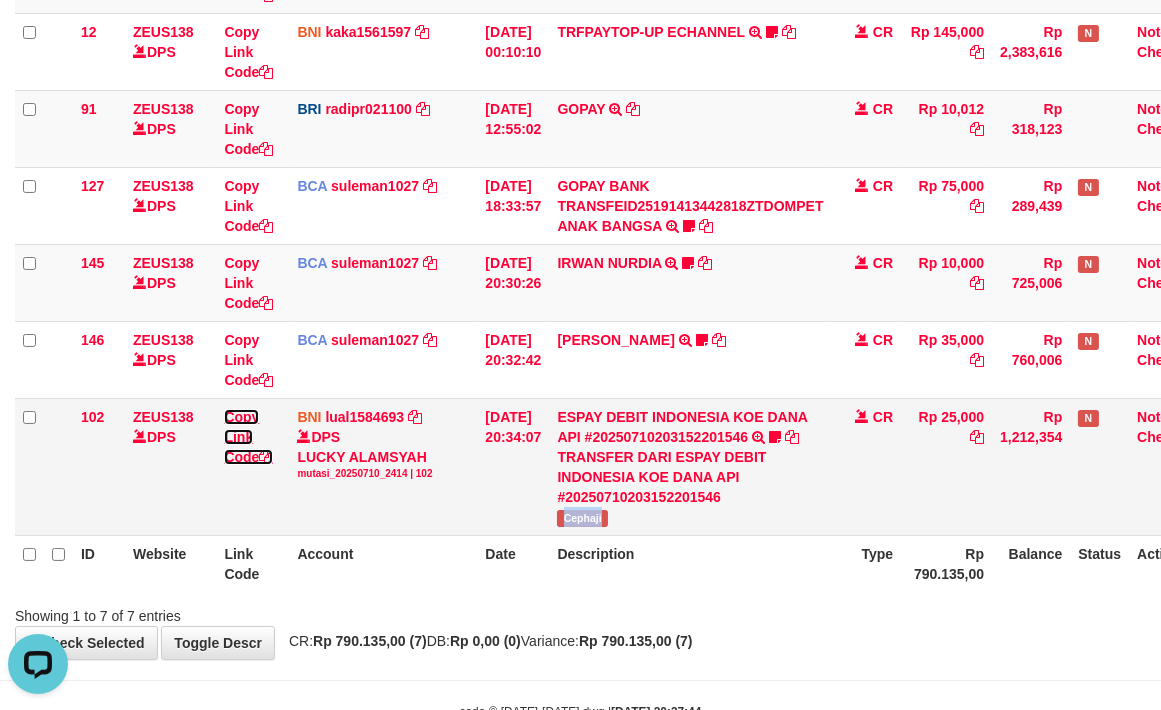click on "Copy Link Code" at bounding box center (248, 437) 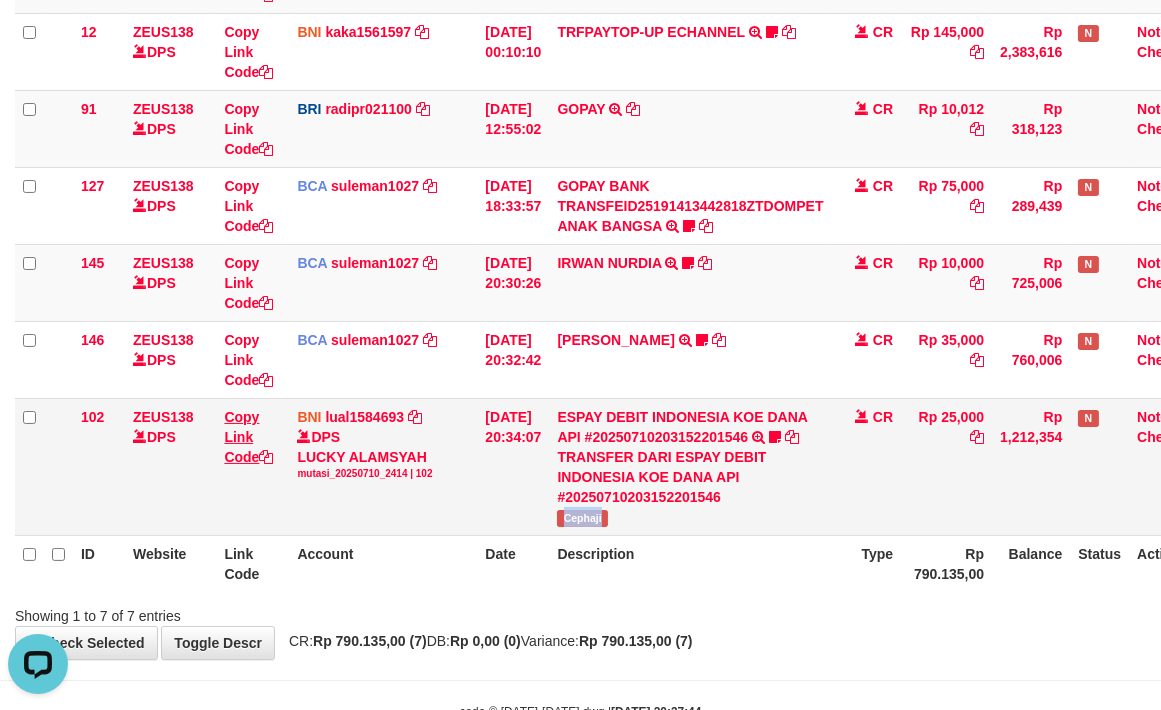 copy on "Cephaji" 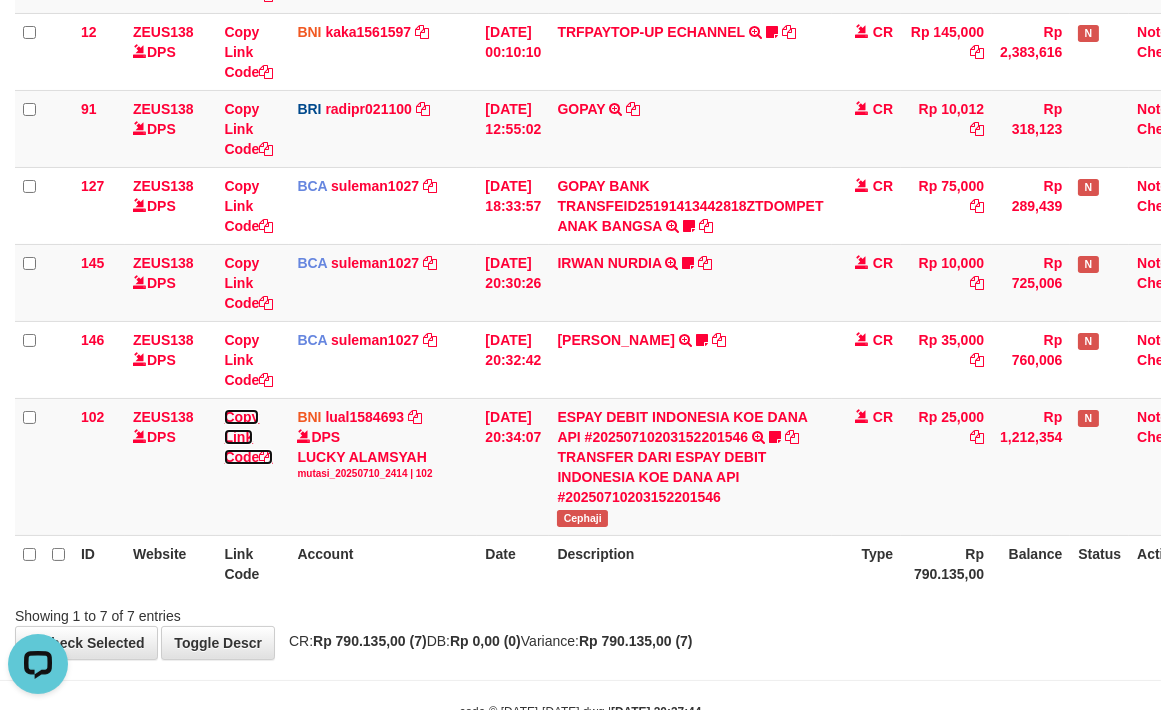drag, startPoint x: 250, startPoint y: 448, endPoint x: 5, endPoint y: 363, distance: 259.32605 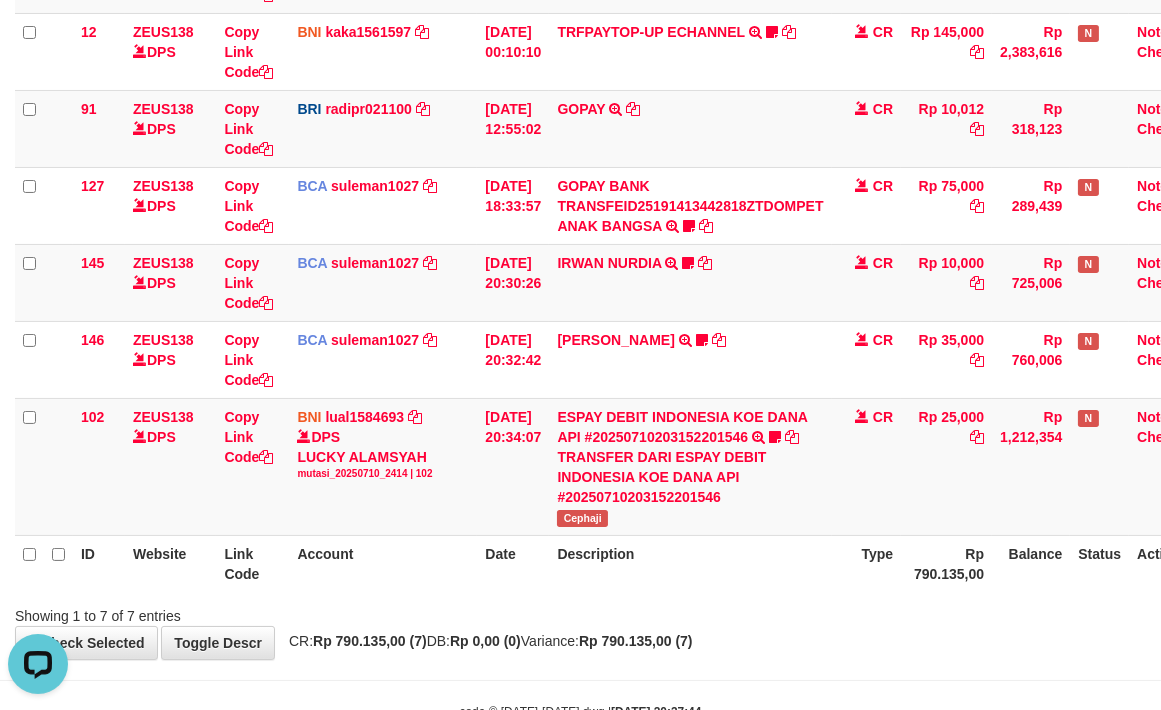 drag, startPoint x: 715, startPoint y: 618, endPoint x: 695, endPoint y: 614, distance: 20.396078 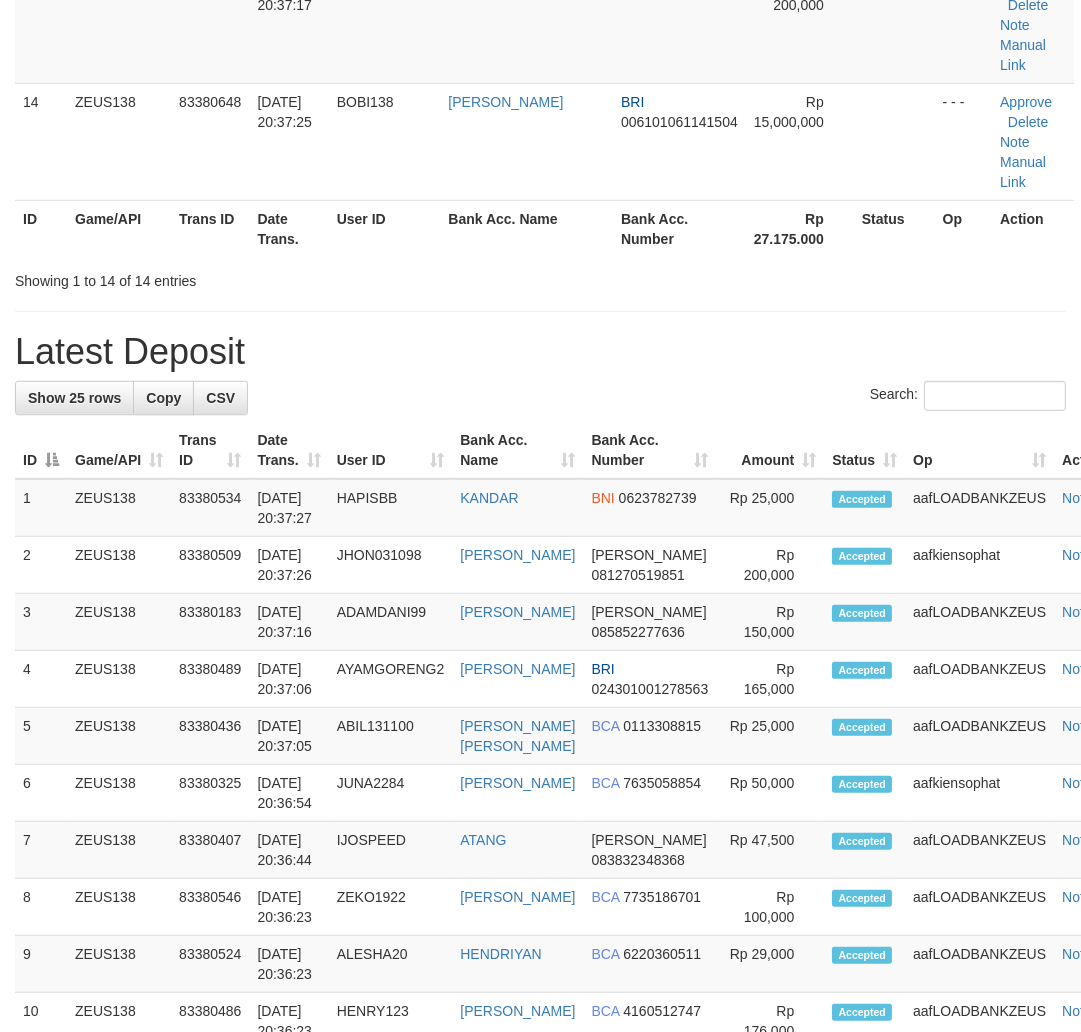 scroll, scrollTop: 1655, scrollLeft: 0, axis: vertical 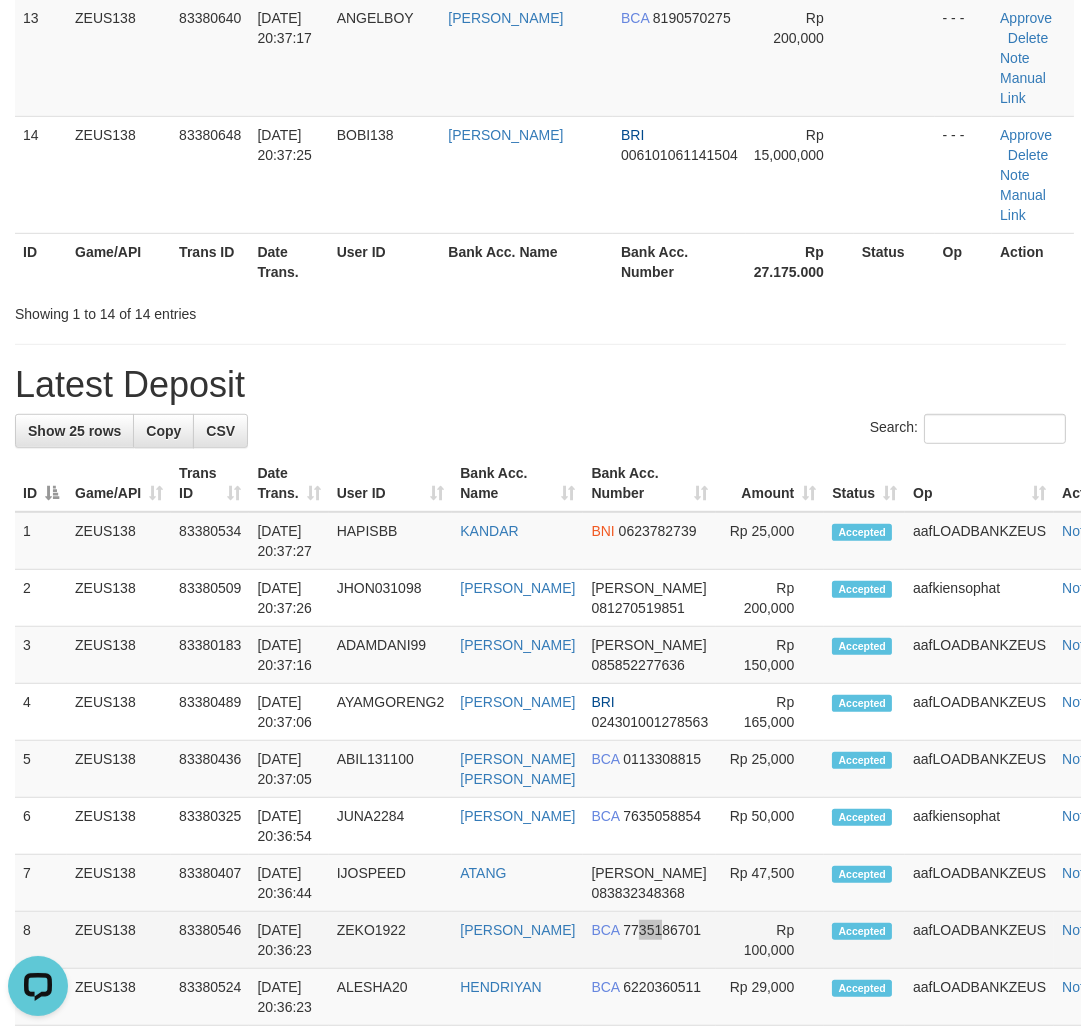 click on "BCA
7735186701" at bounding box center (649, 940) 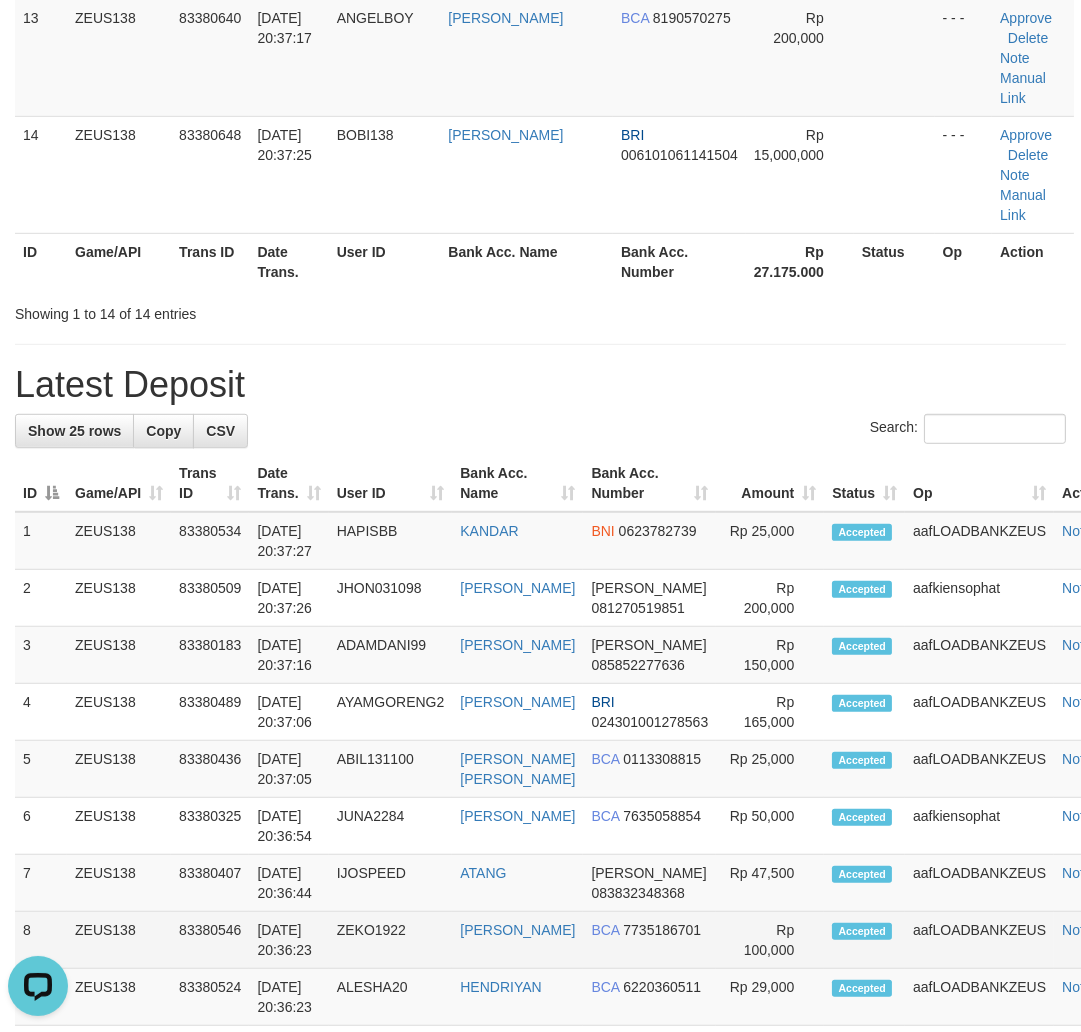 scroll, scrollTop: 0, scrollLeft: 0, axis: both 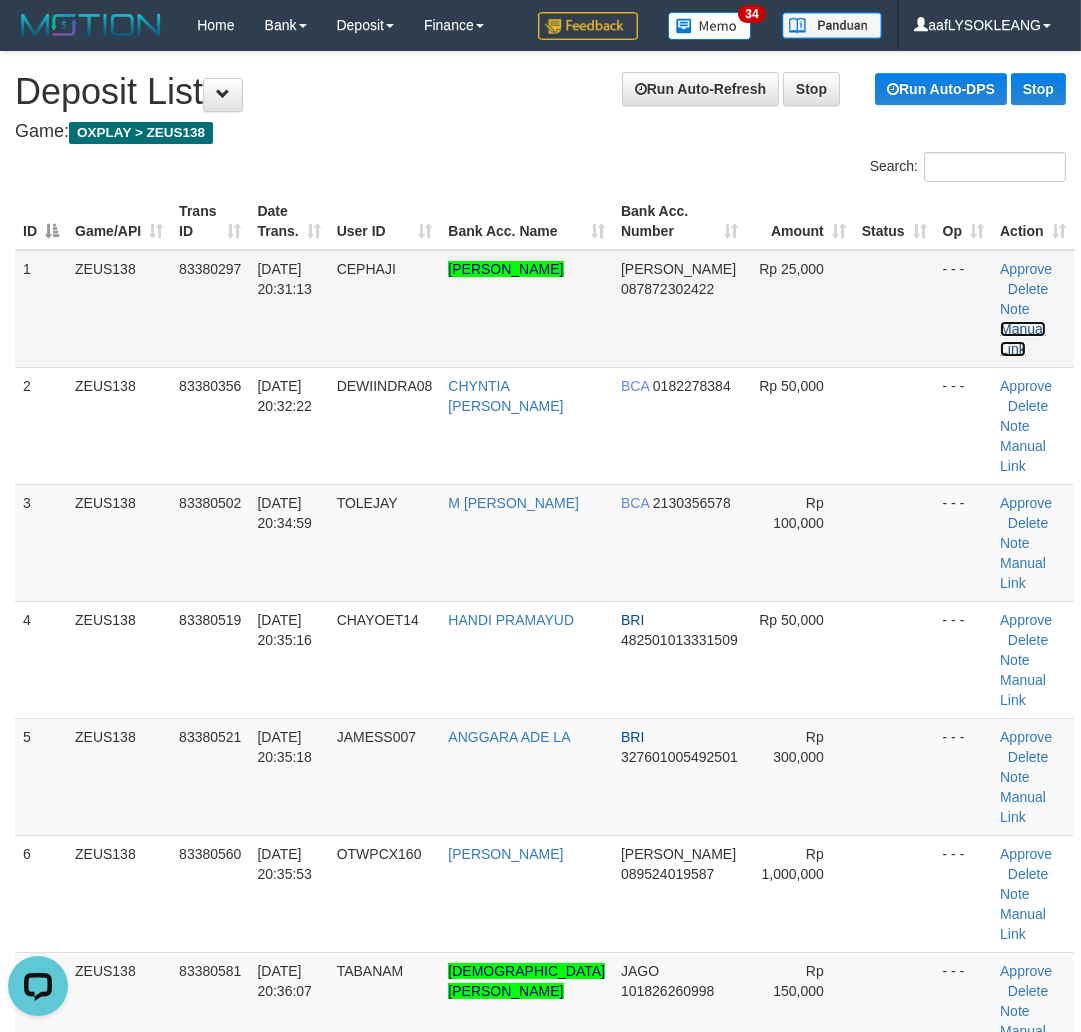 click on "Manual Link" at bounding box center [1023, 339] 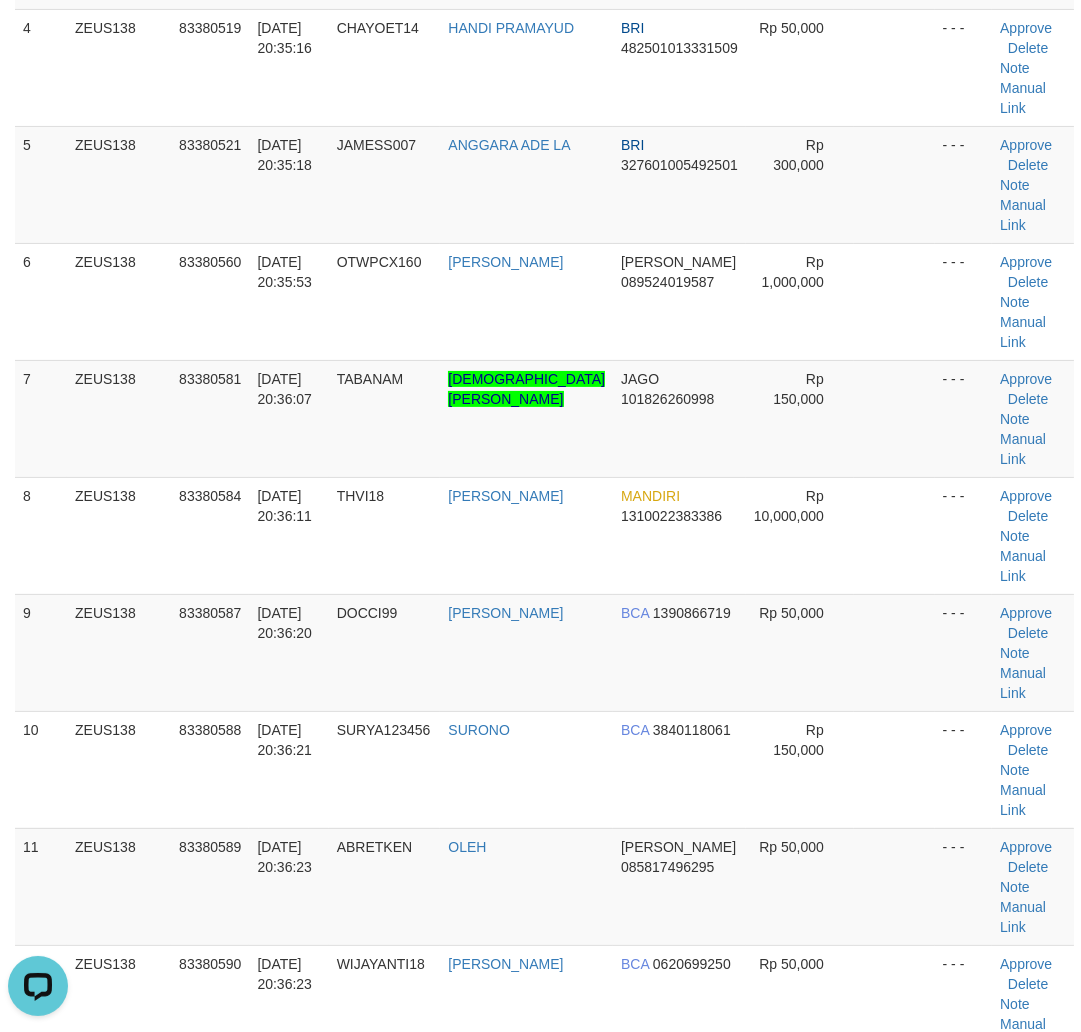 scroll, scrollTop: 888, scrollLeft: 0, axis: vertical 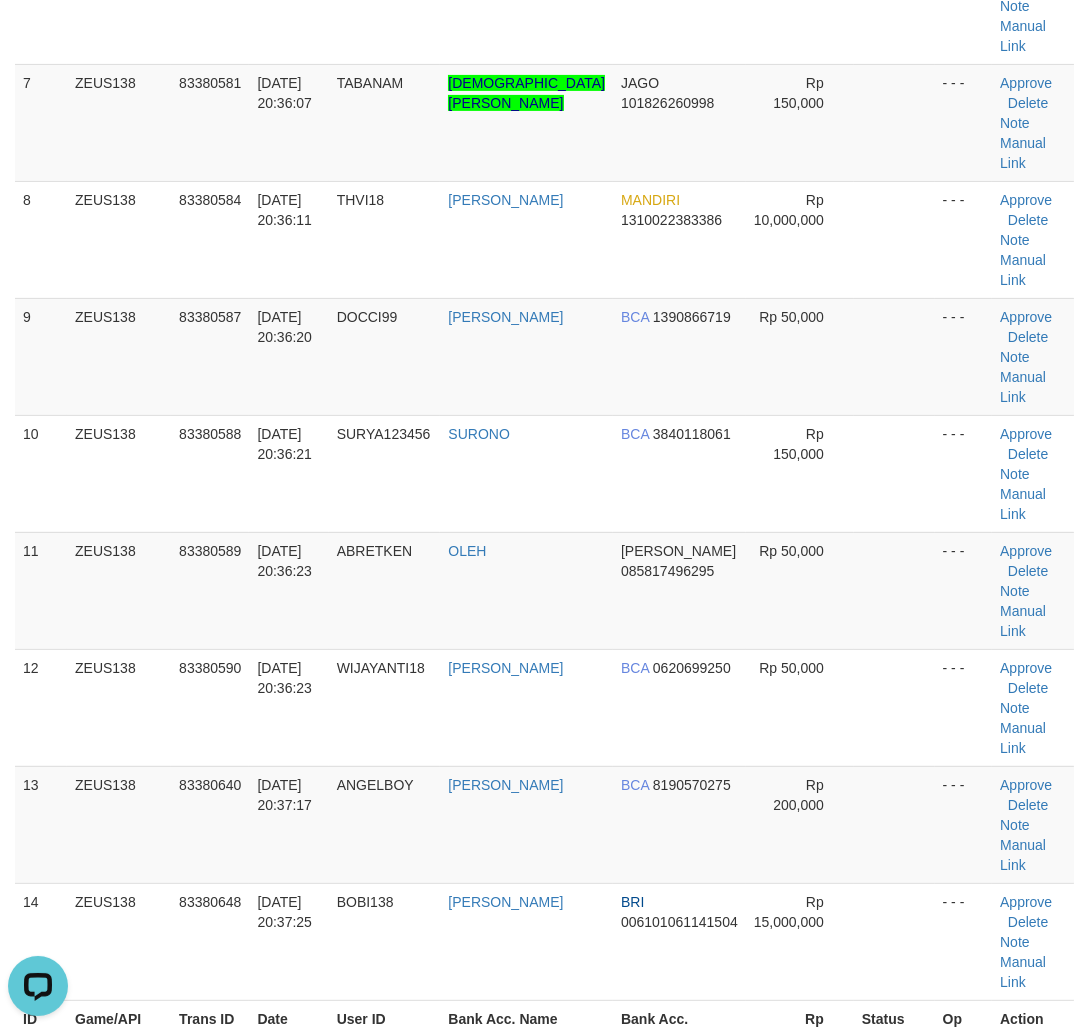 drag, startPoint x: 870, startPoint y: 860, endPoint x: 838, endPoint y: 823, distance: 48.9183 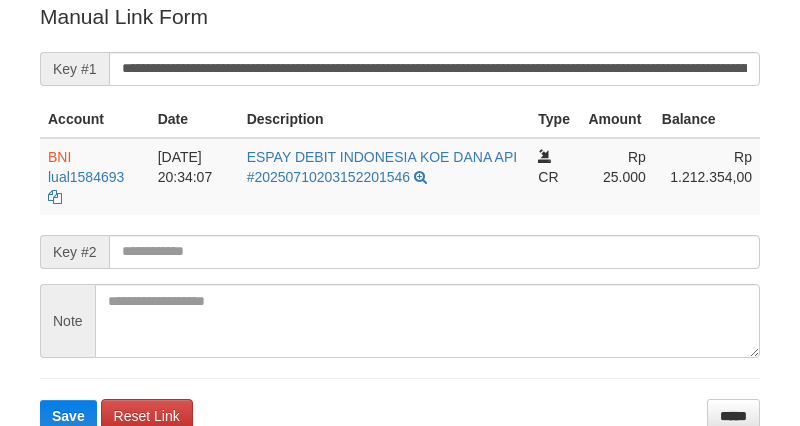 scroll, scrollTop: 404, scrollLeft: 0, axis: vertical 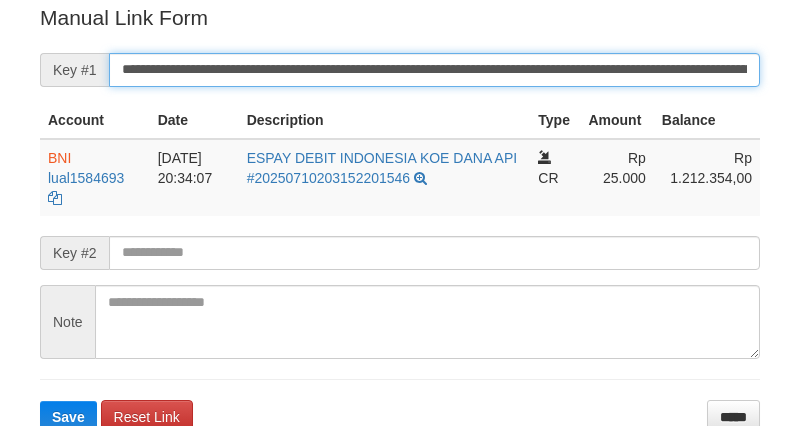click on "**********" at bounding box center [434, 70] 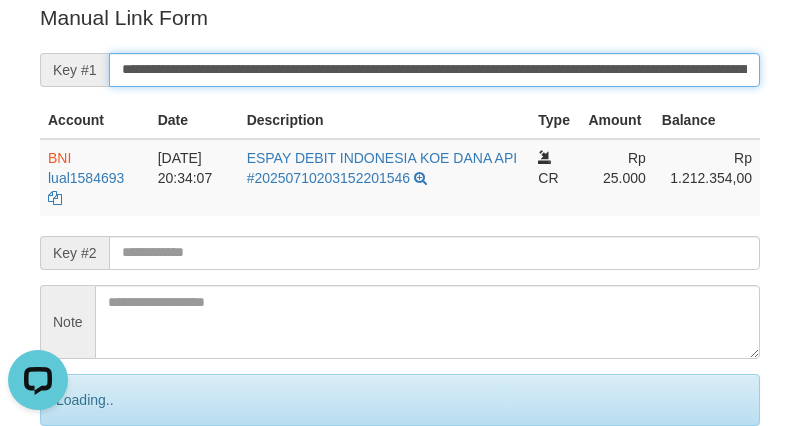 scroll, scrollTop: 0, scrollLeft: 0, axis: both 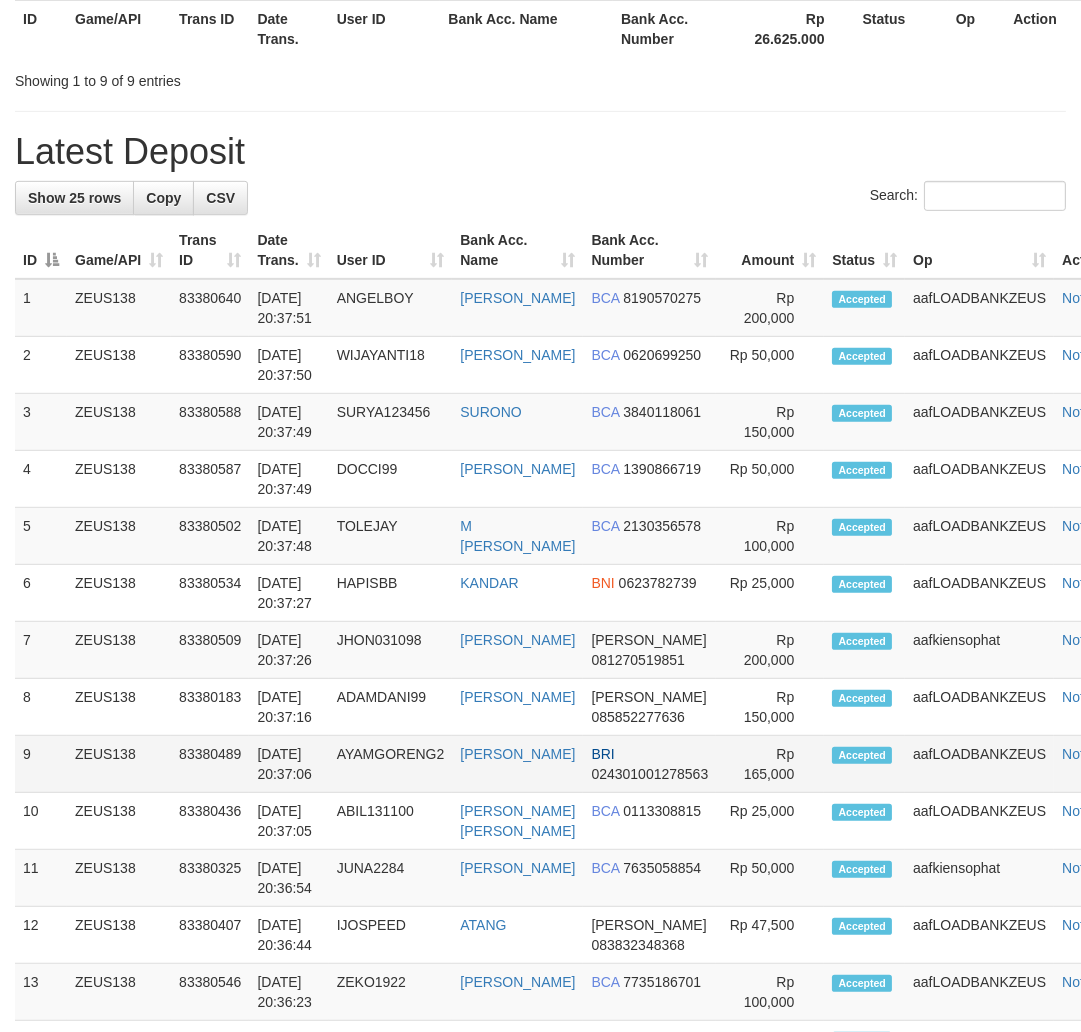 drag, startPoint x: 573, startPoint y: 788, endPoint x: 710, endPoint y: 798, distance: 137.36447 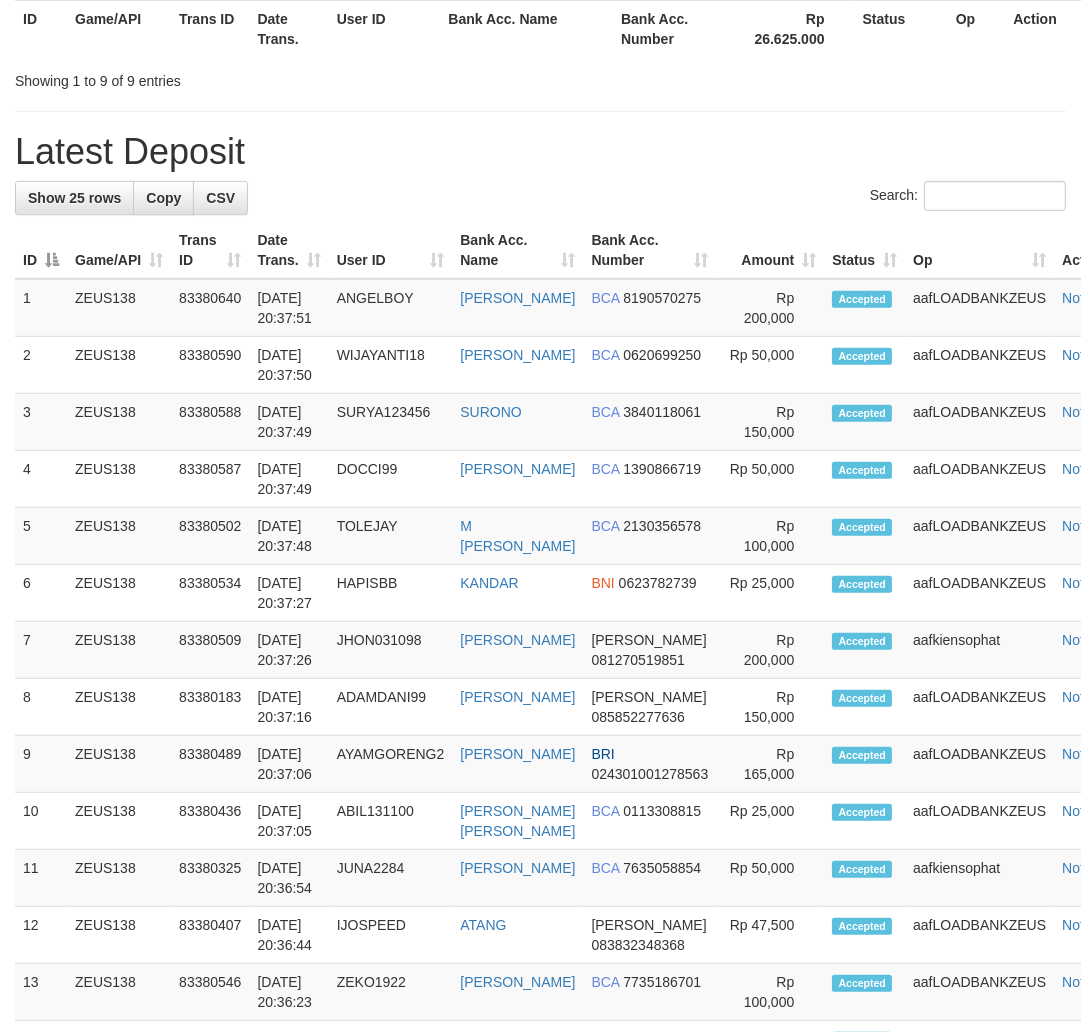 scroll, scrollTop: 888, scrollLeft: 0, axis: vertical 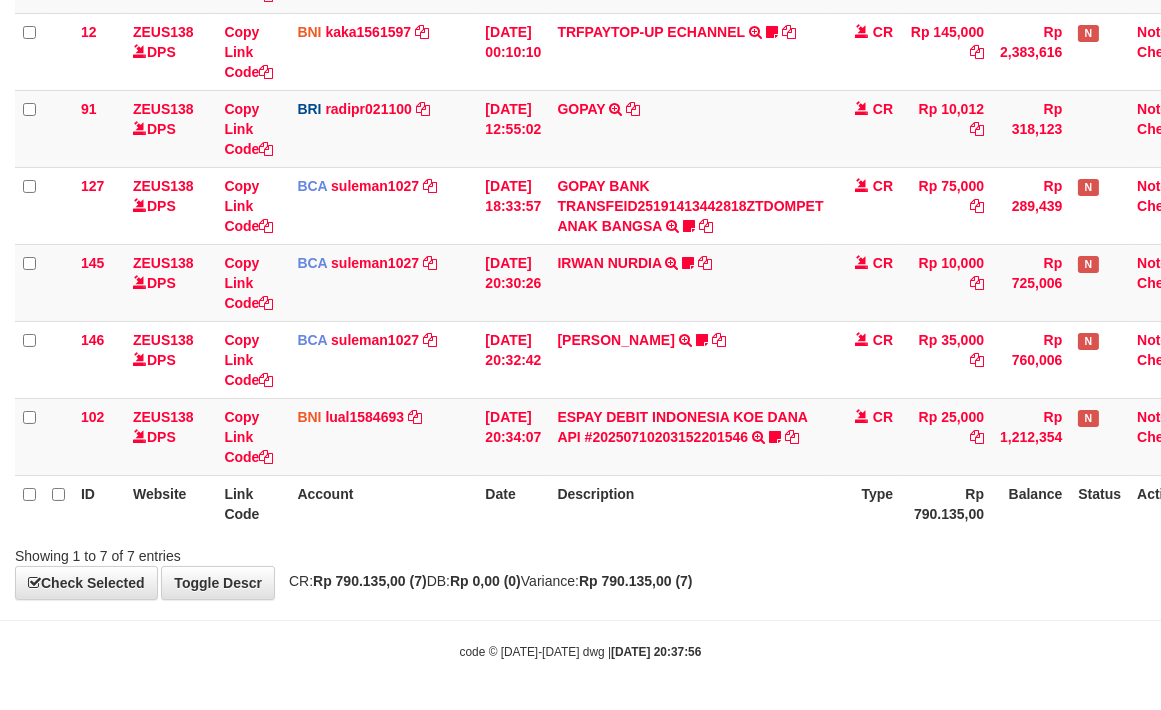 drag, startPoint x: 496, startPoint y: 636, endPoint x: 473, endPoint y: 616, distance: 30.479502 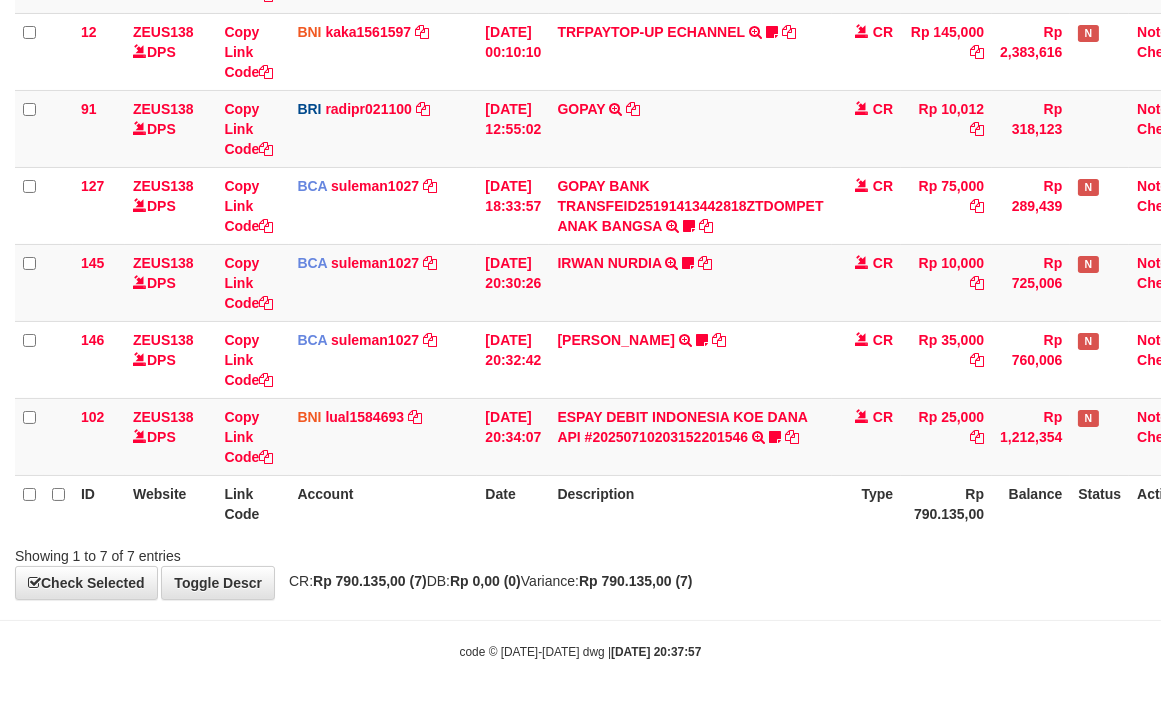 scroll, scrollTop: 314, scrollLeft: 0, axis: vertical 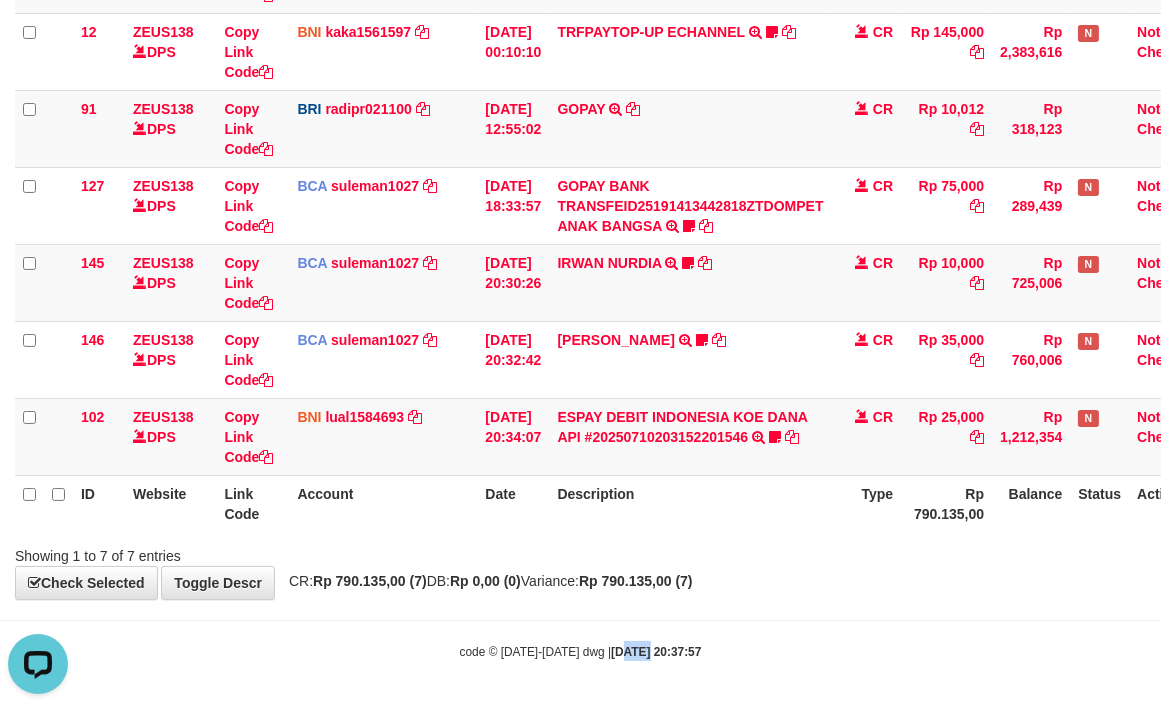 drag, startPoint x: 628, startPoint y: 658, endPoint x: 541, endPoint y: 592, distance: 109.201645 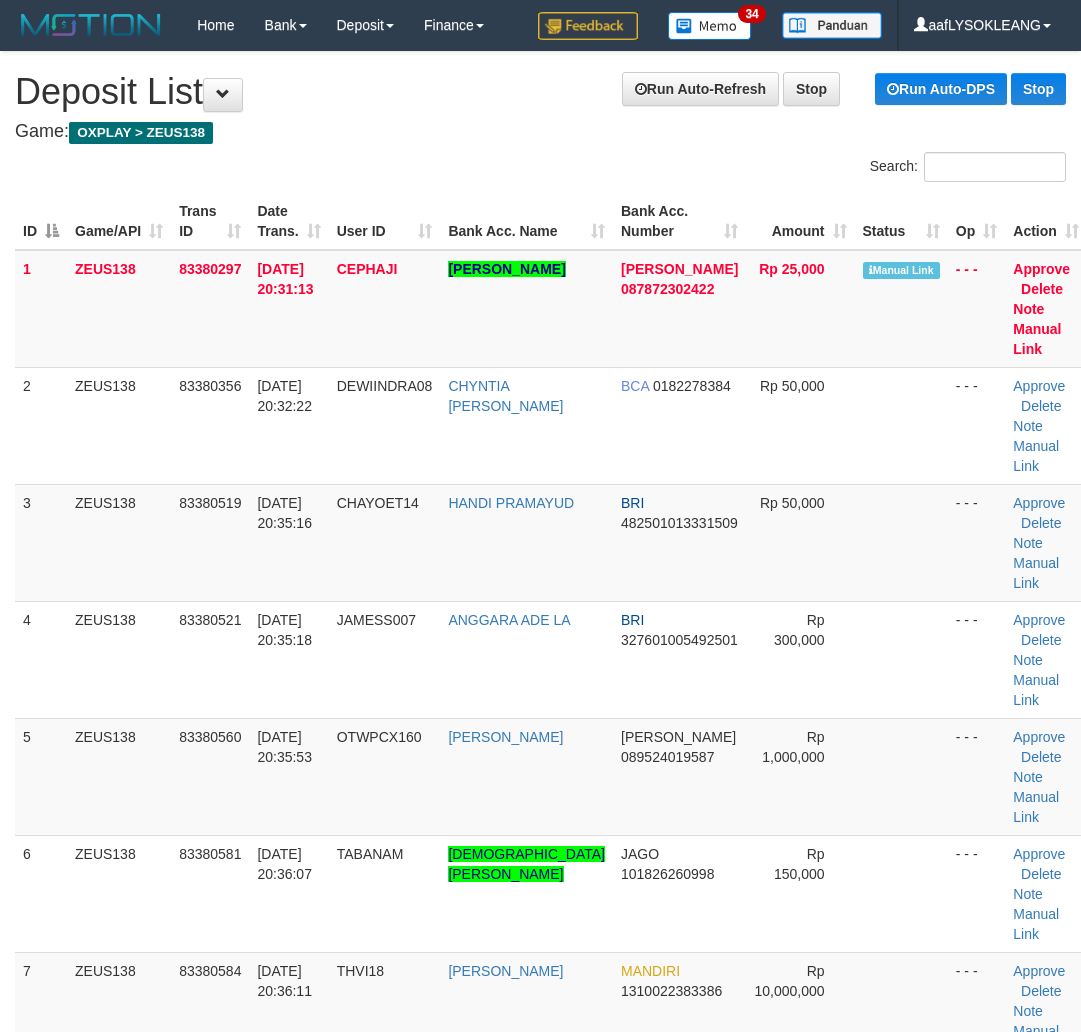 scroll, scrollTop: 1600, scrollLeft: 0, axis: vertical 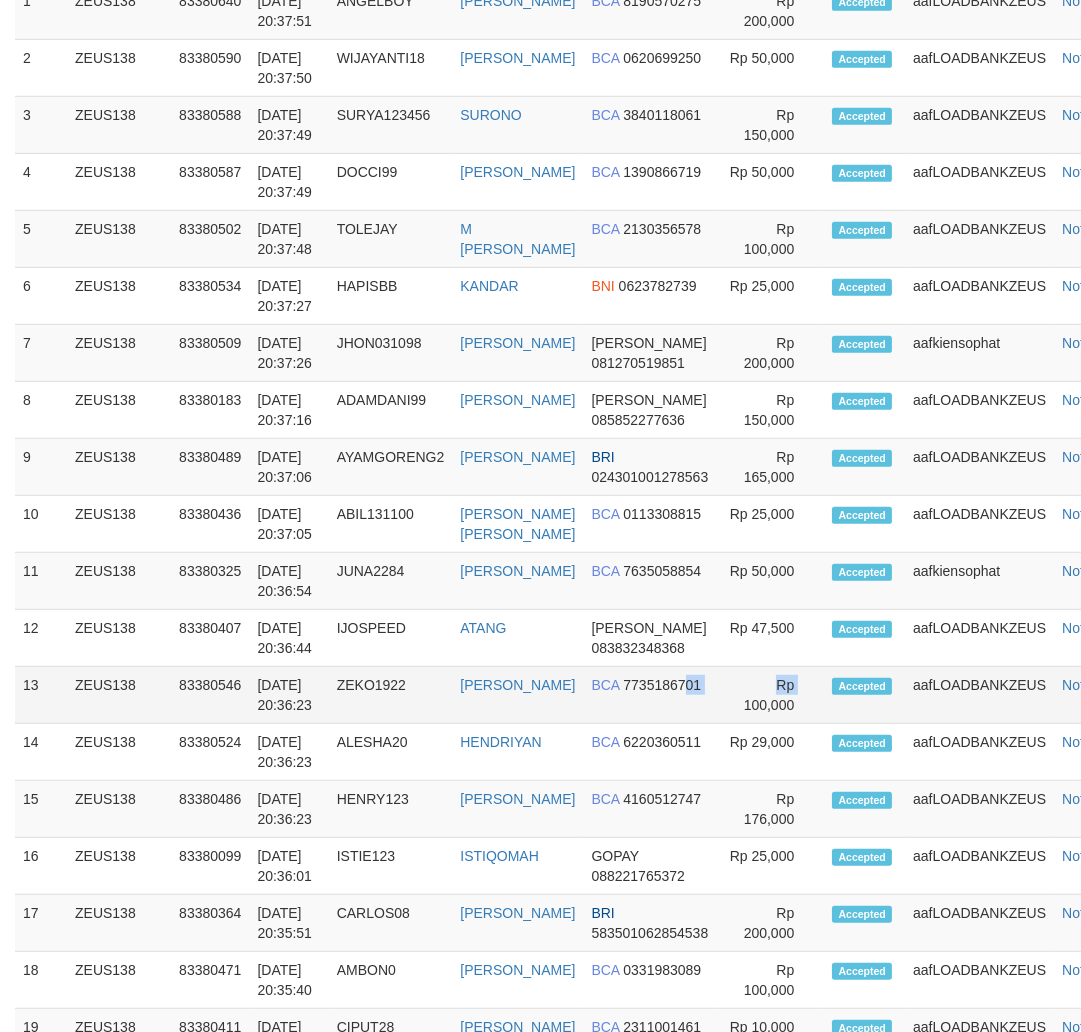 click on "13
ZEUS138
83380546
10/07/2025 20:36:23
ZEKO1922
SISEKO SETIAWAN
BCA
7735186701
Rp 100,000
Accepted
aafLOADBANKZEUS
Note" at bounding box center [575, 695] 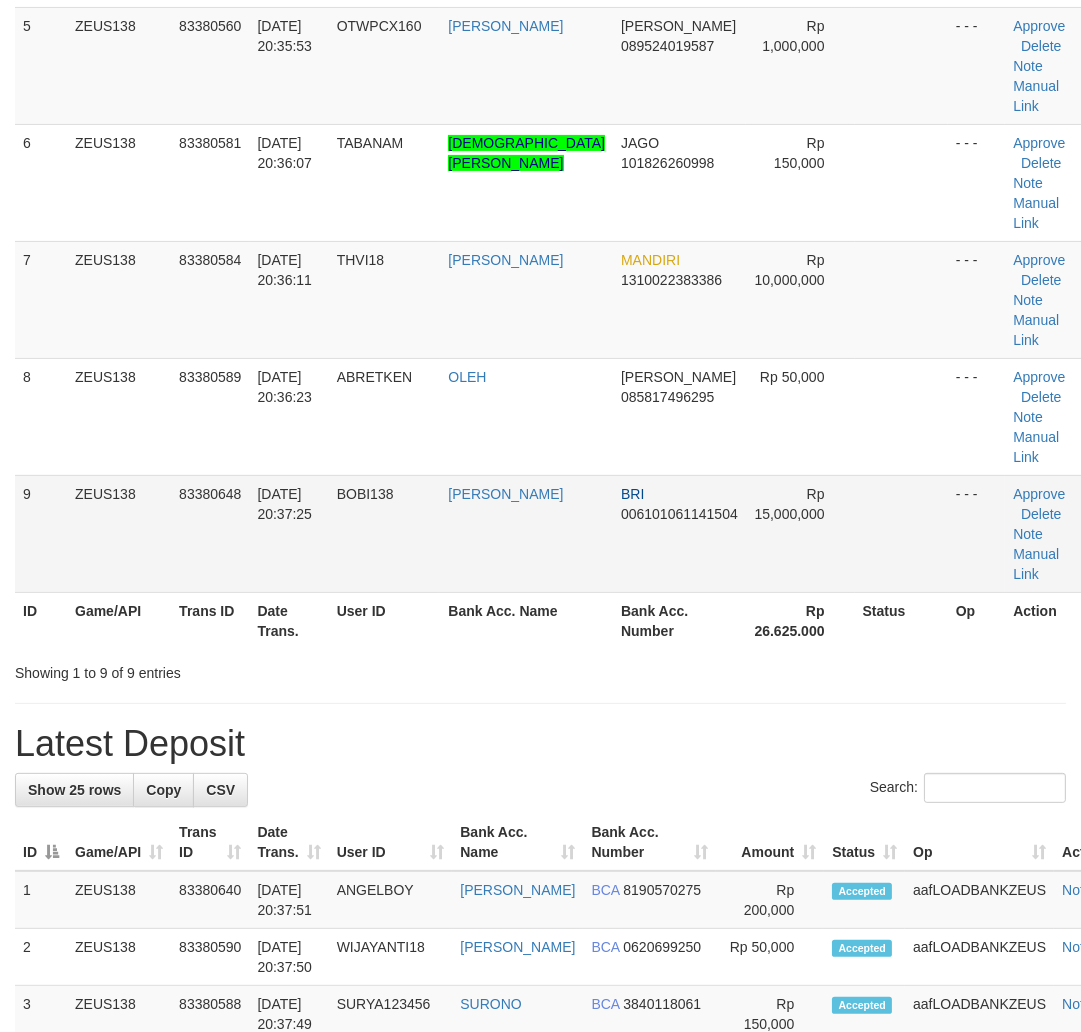 scroll, scrollTop: 266, scrollLeft: 0, axis: vertical 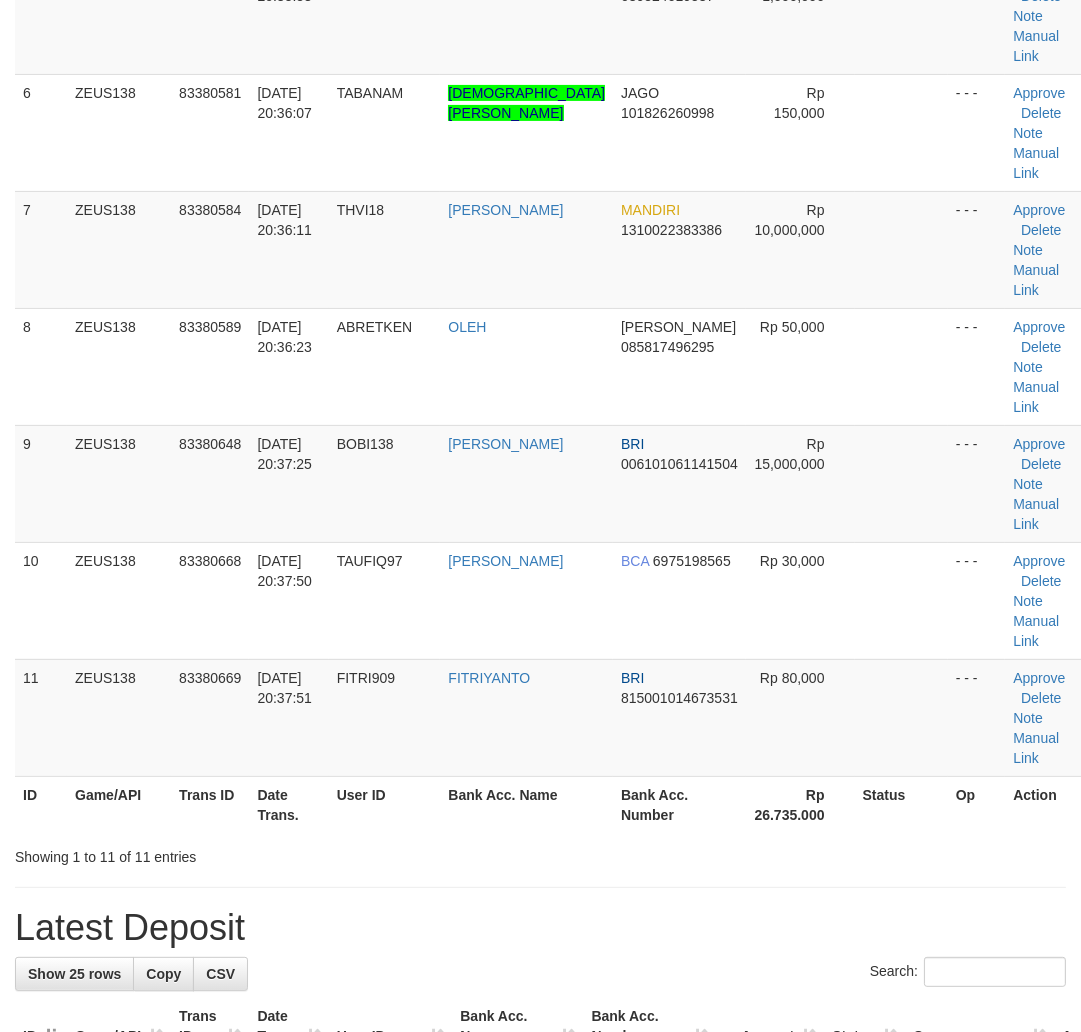 click on "Bank Acc. Number" at bounding box center (679, 804) 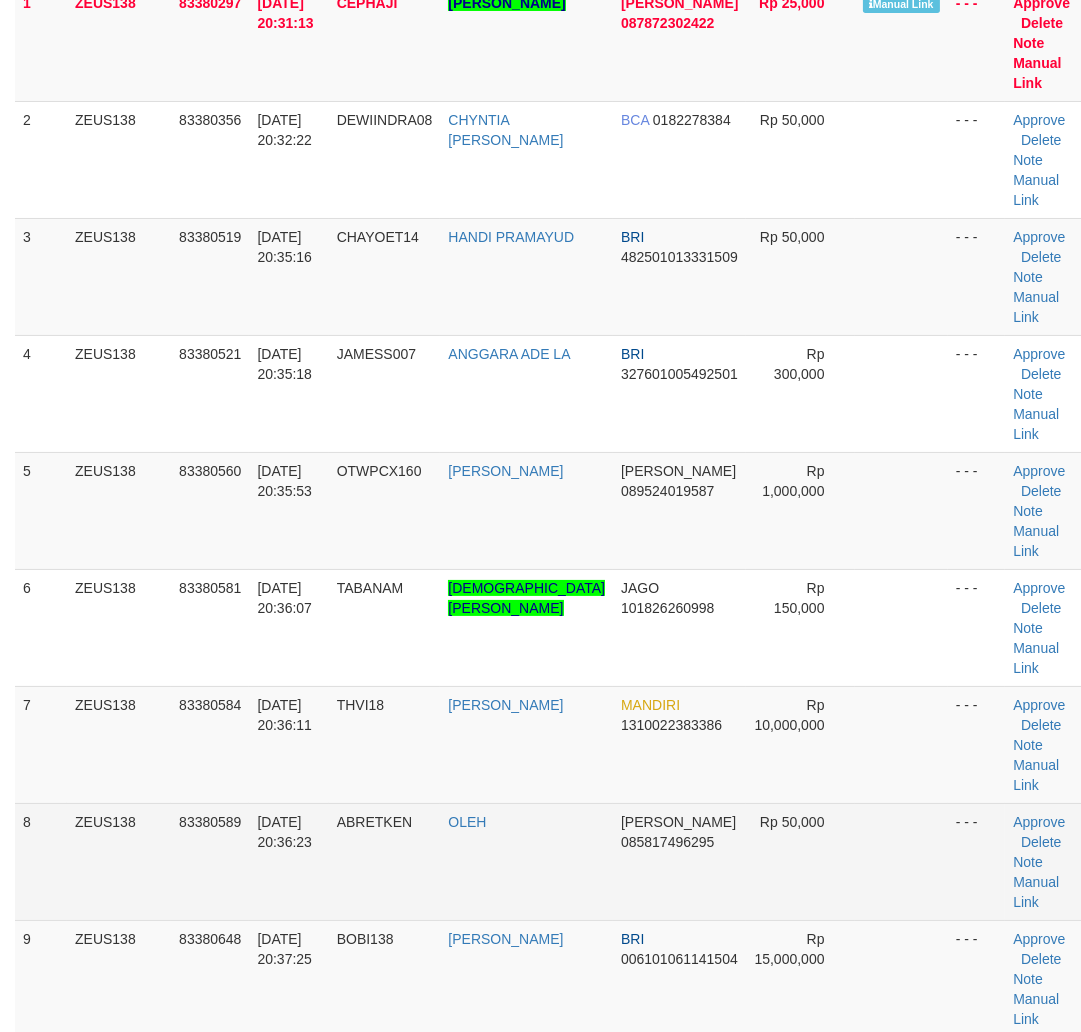 drag, startPoint x: 513, startPoint y: 836, endPoint x: 835, endPoint y: 845, distance: 322.12576 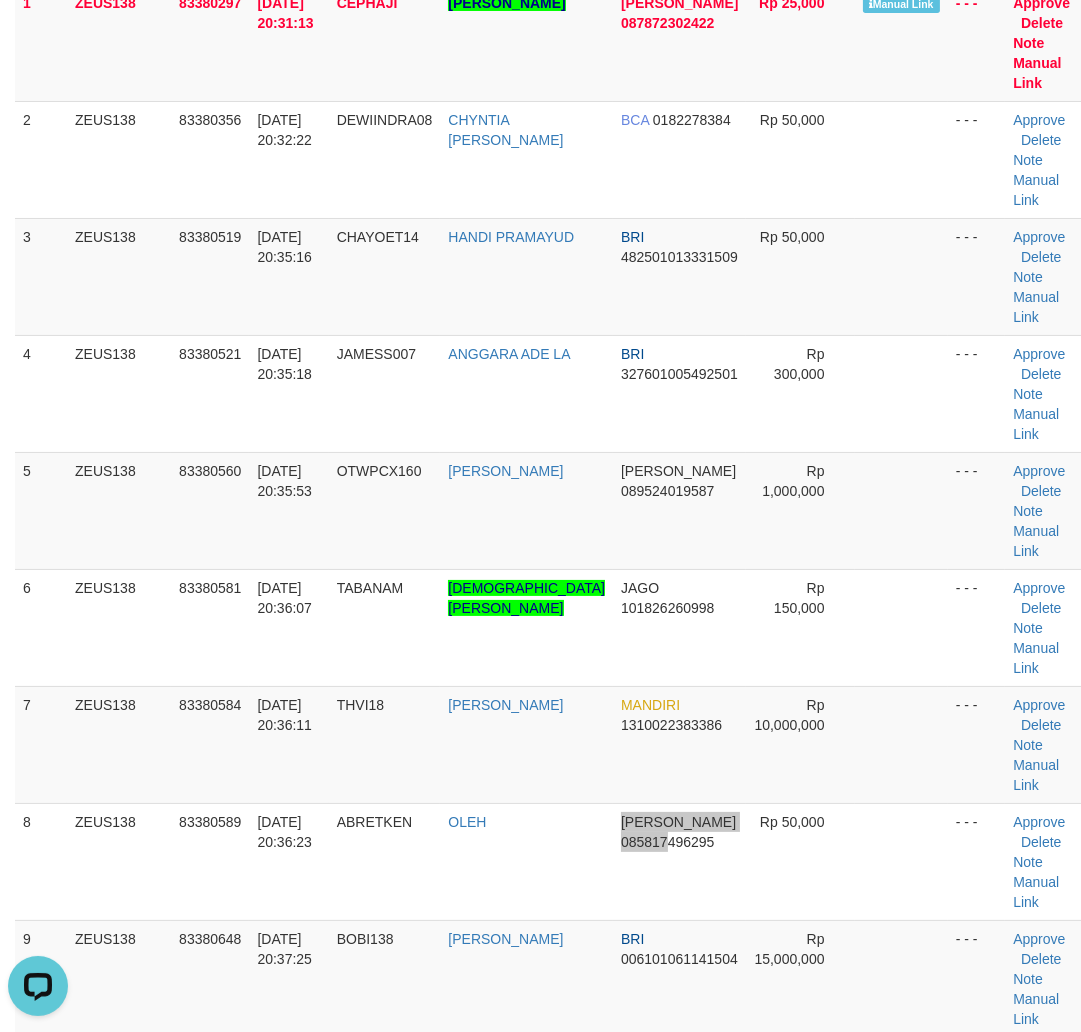 scroll, scrollTop: 0, scrollLeft: 0, axis: both 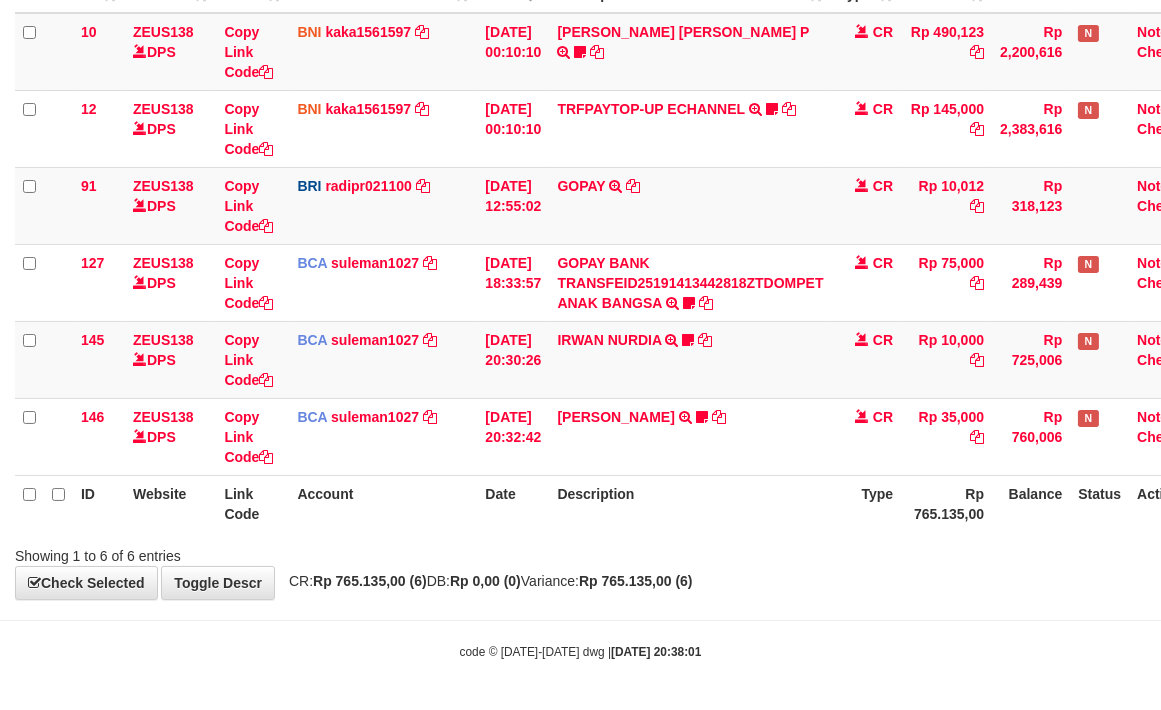 drag, startPoint x: 973, startPoint y: 558, endPoint x: 833, endPoint y: 552, distance: 140.12851 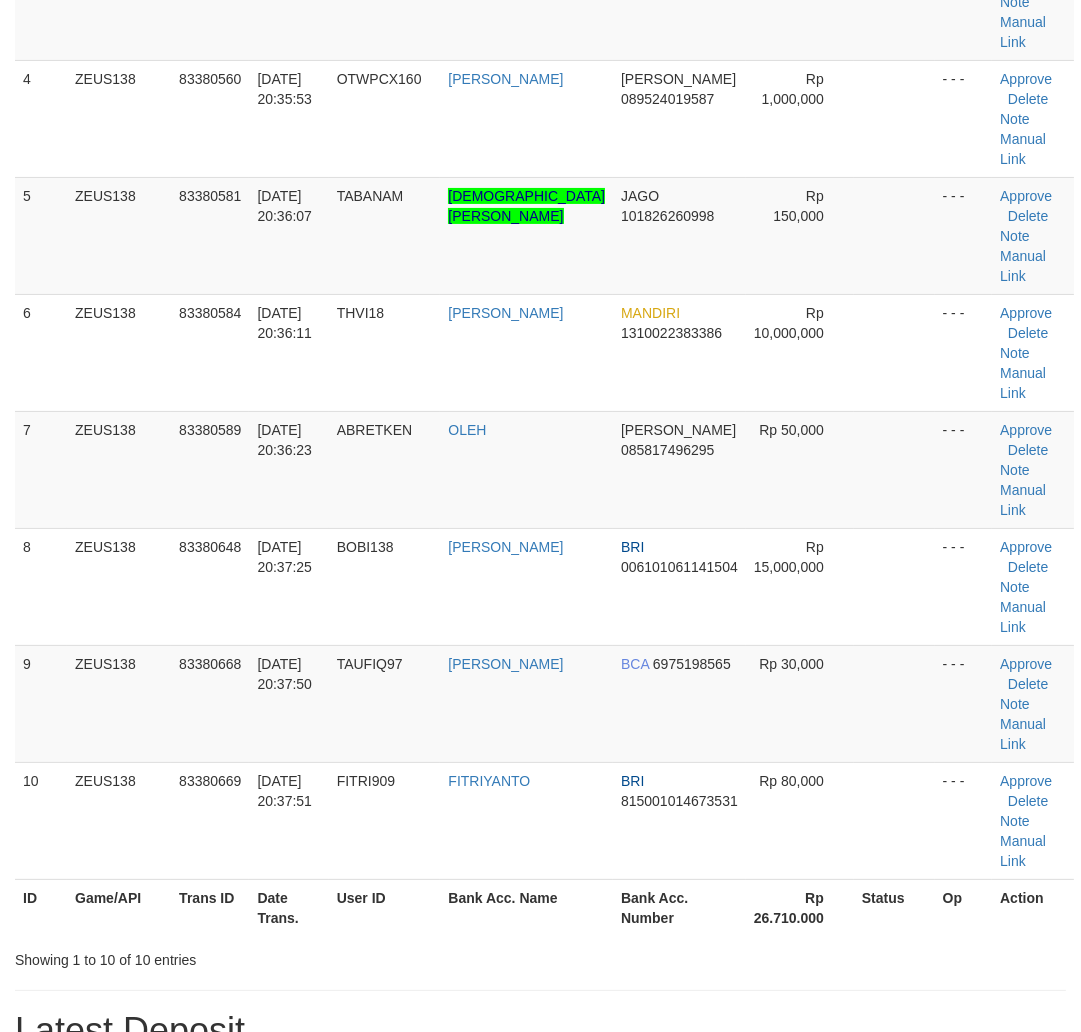scroll, scrollTop: 266, scrollLeft: 0, axis: vertical 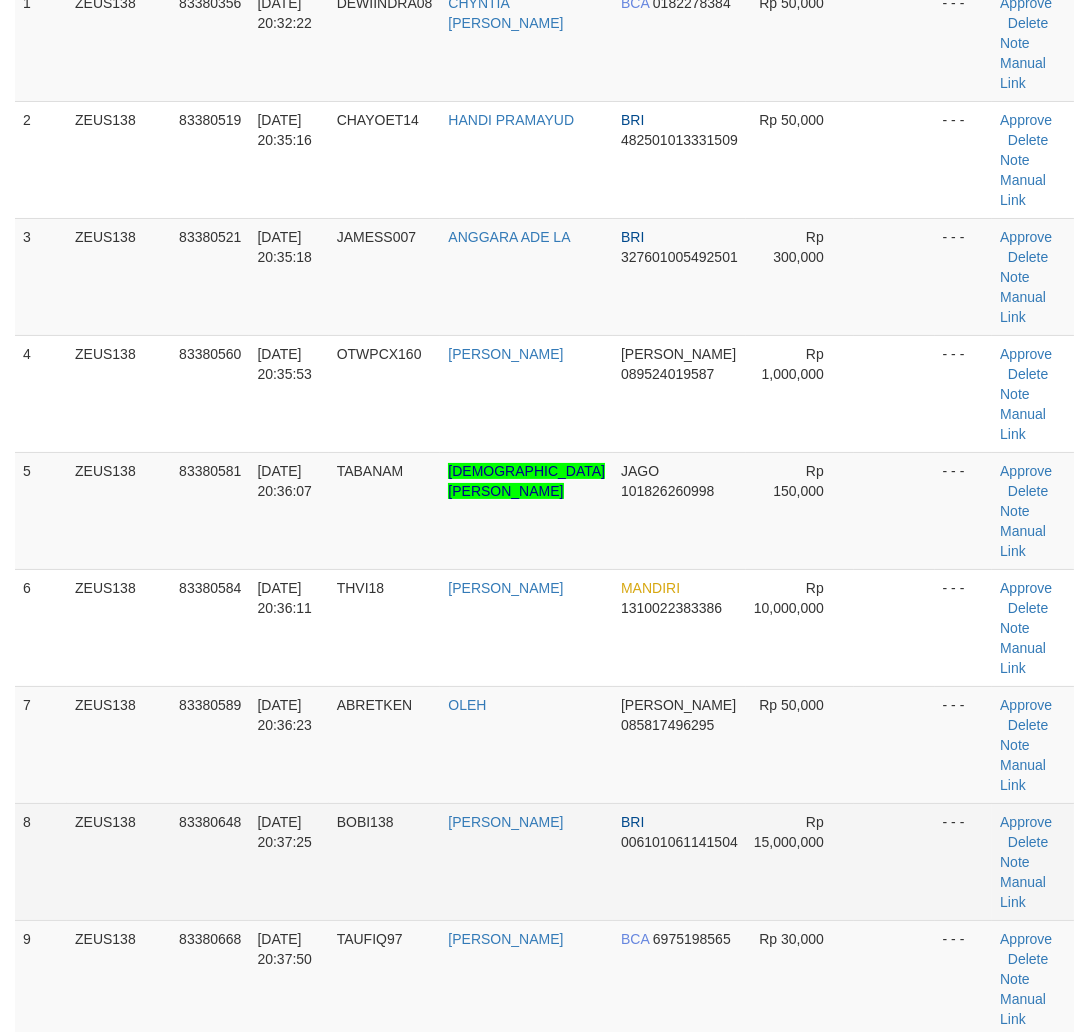 drag, startPoint x: 714, startPoint y: 706, endPoint x: 792, endPoint y: 722, distance: 79.624115 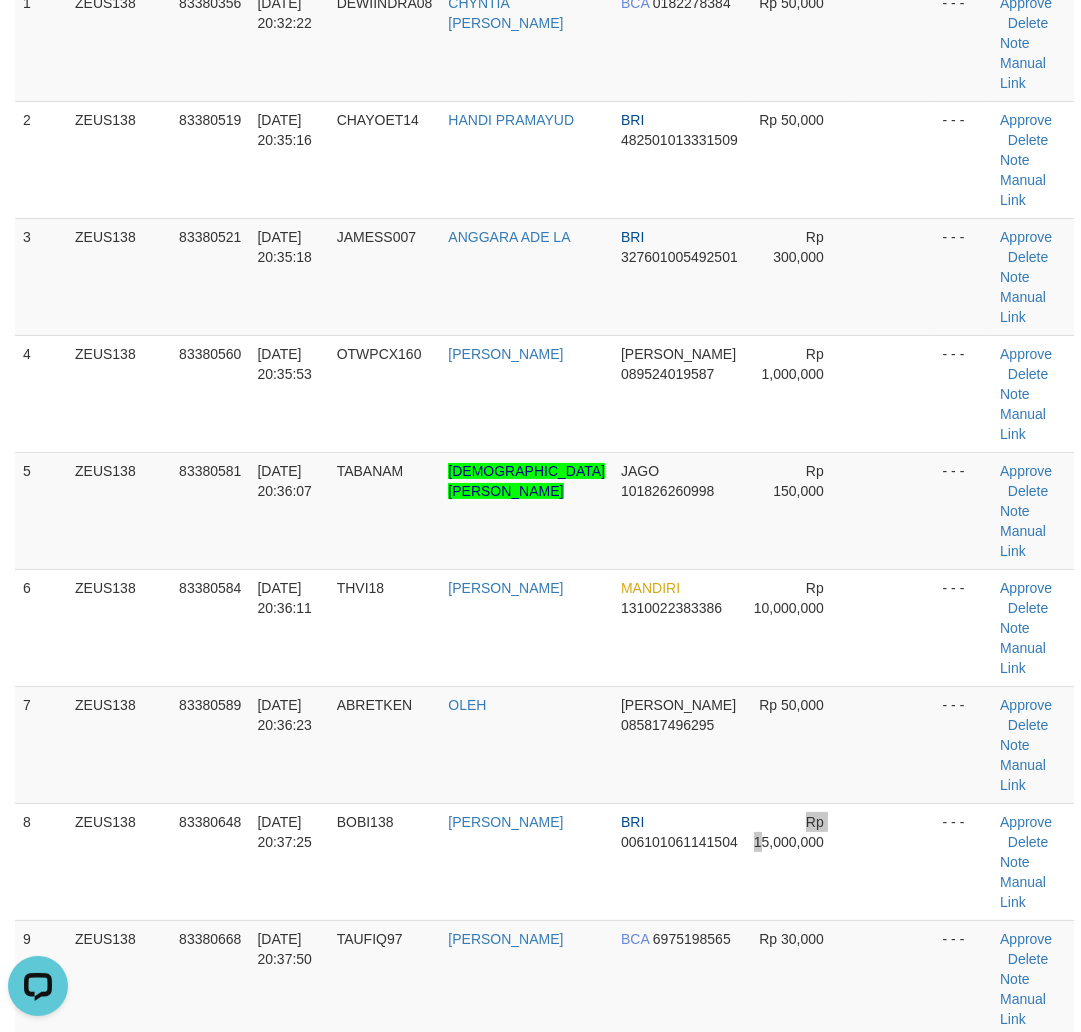 scroll, scrollTop: 0, scrollLeft: 0, axis: both 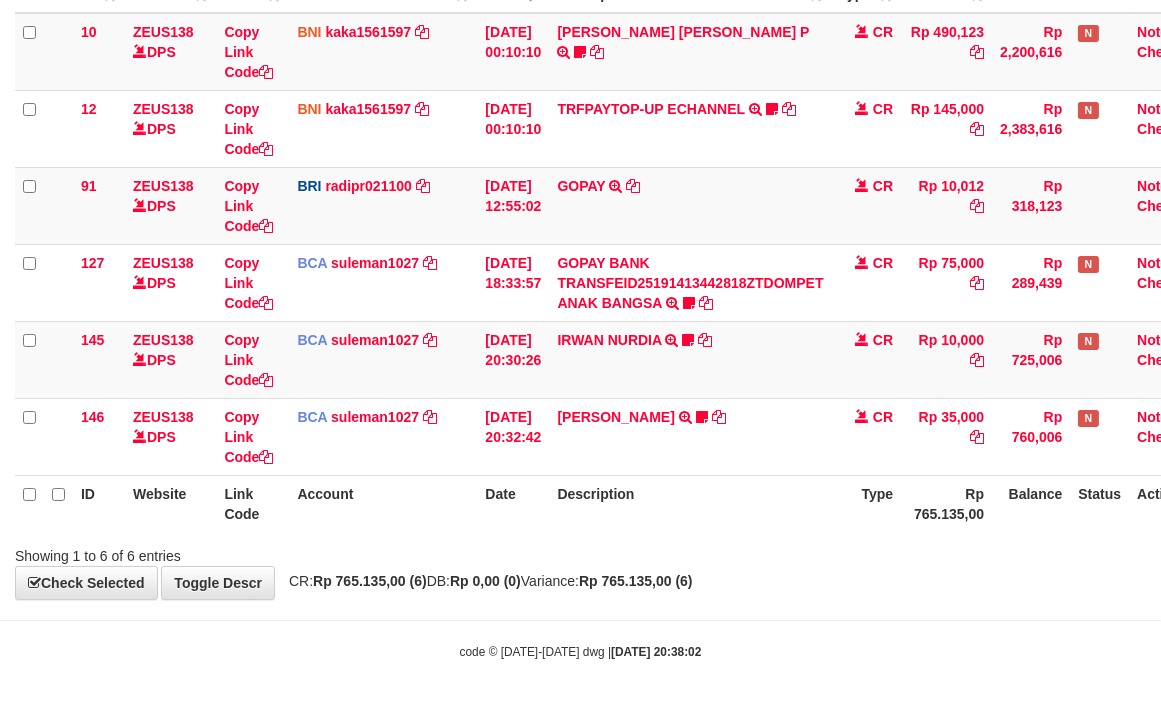 drag, startPoint x: 841, startPoint y: 585, endPoint x: 707, endPoint y: 544, distance: 140.13208 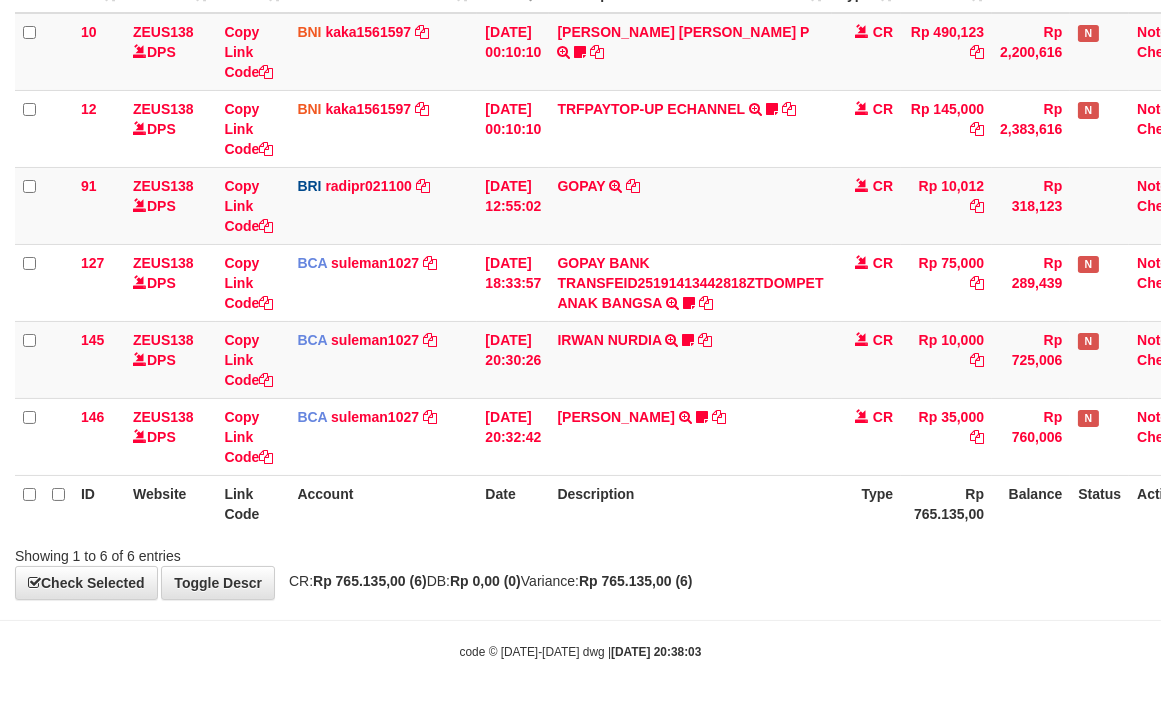 scroll, scrollTop: 237, scrollLeft: 0, axis: vertical 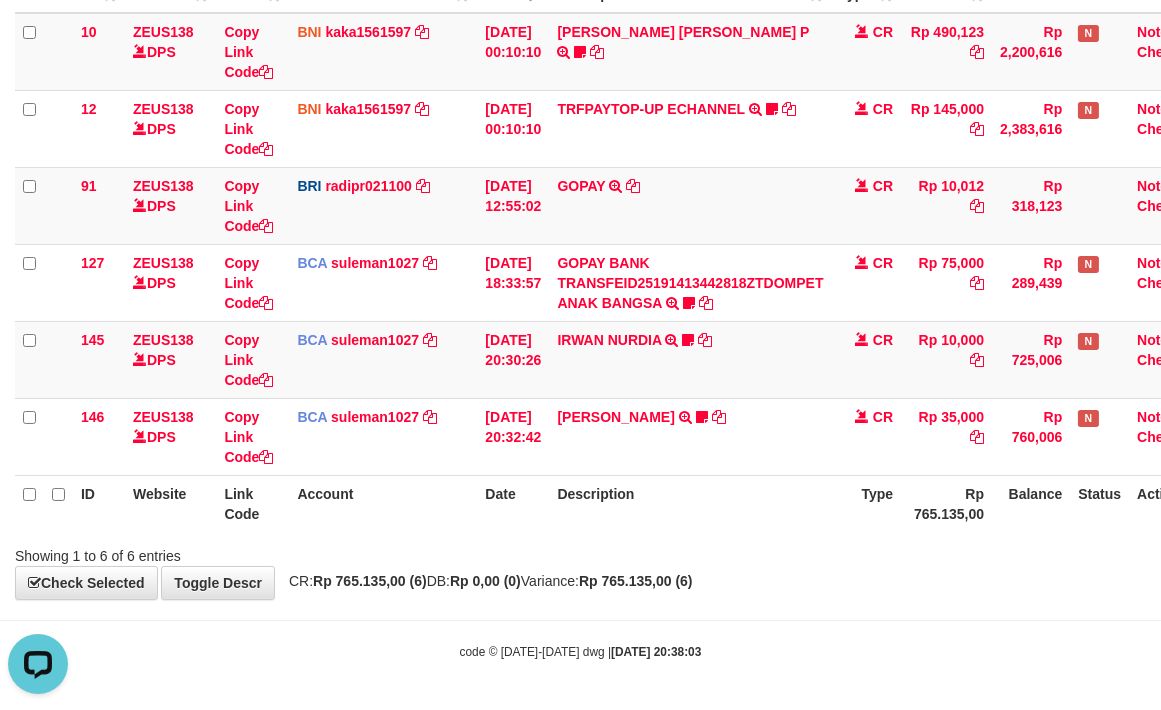 click on "Rp 765.135,00 (6)" at bounding box center [636, 581] 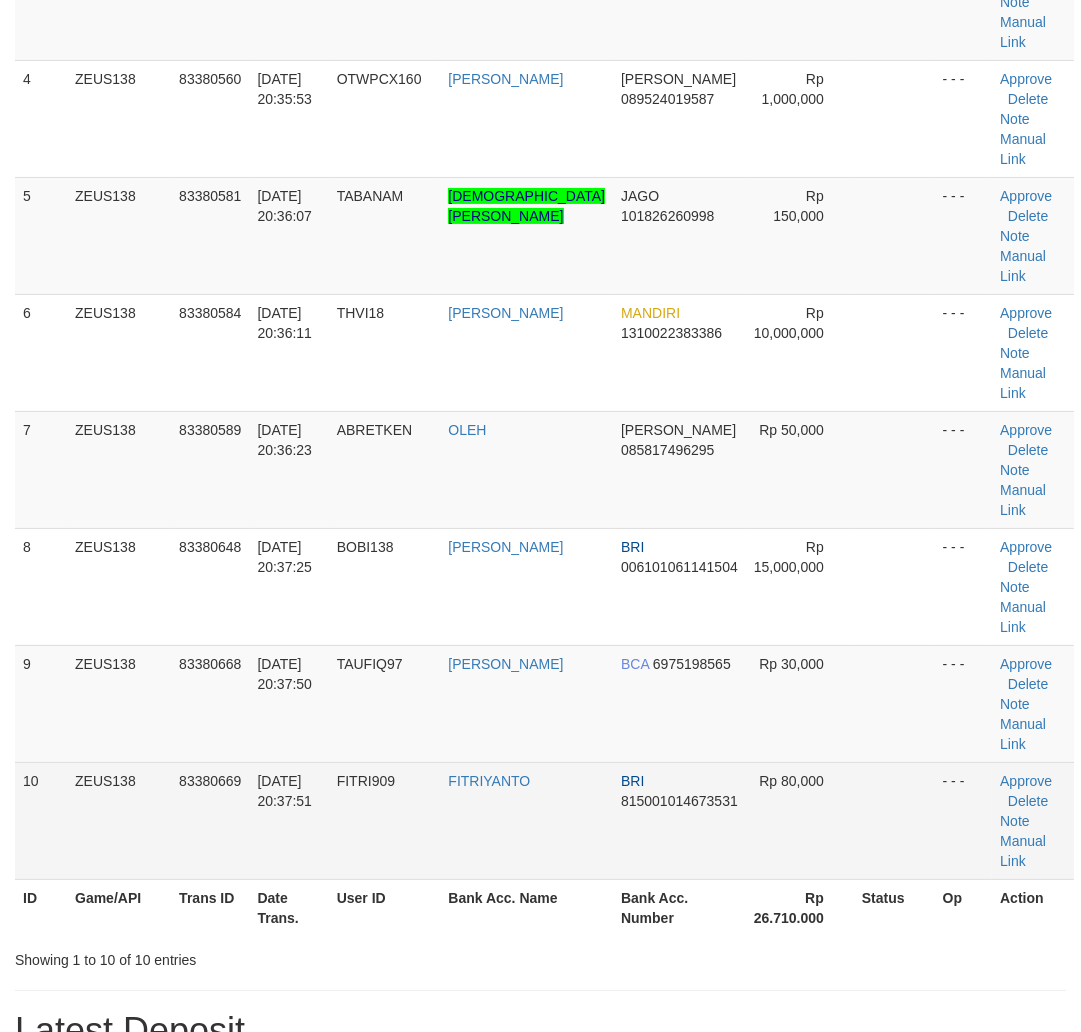 click on "Rp 80,000" at bounding box center (800, 820) 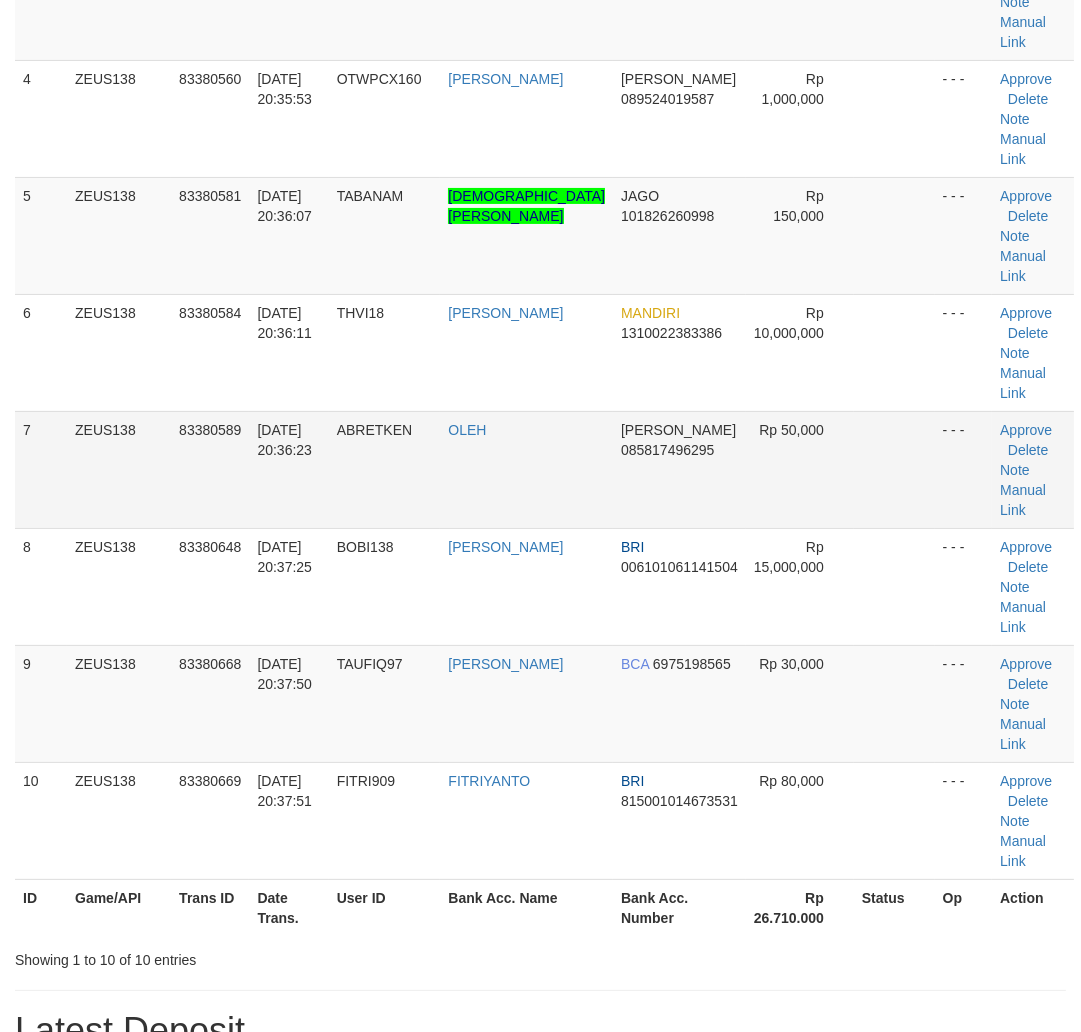 scroll, scrollTop: 266, scrollLeft: 0, axis: vertical 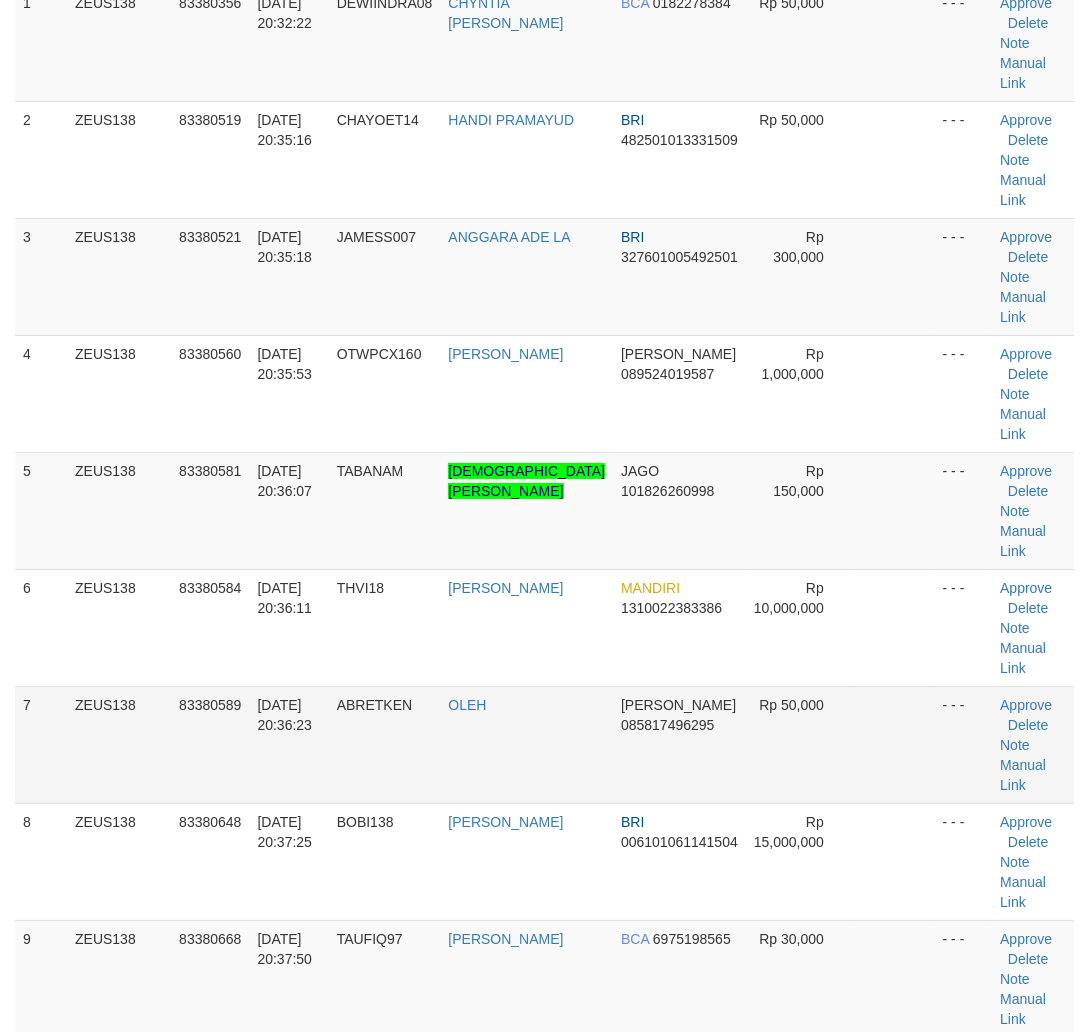 click on "Rp 50,000" at bounding box center [800, 744] 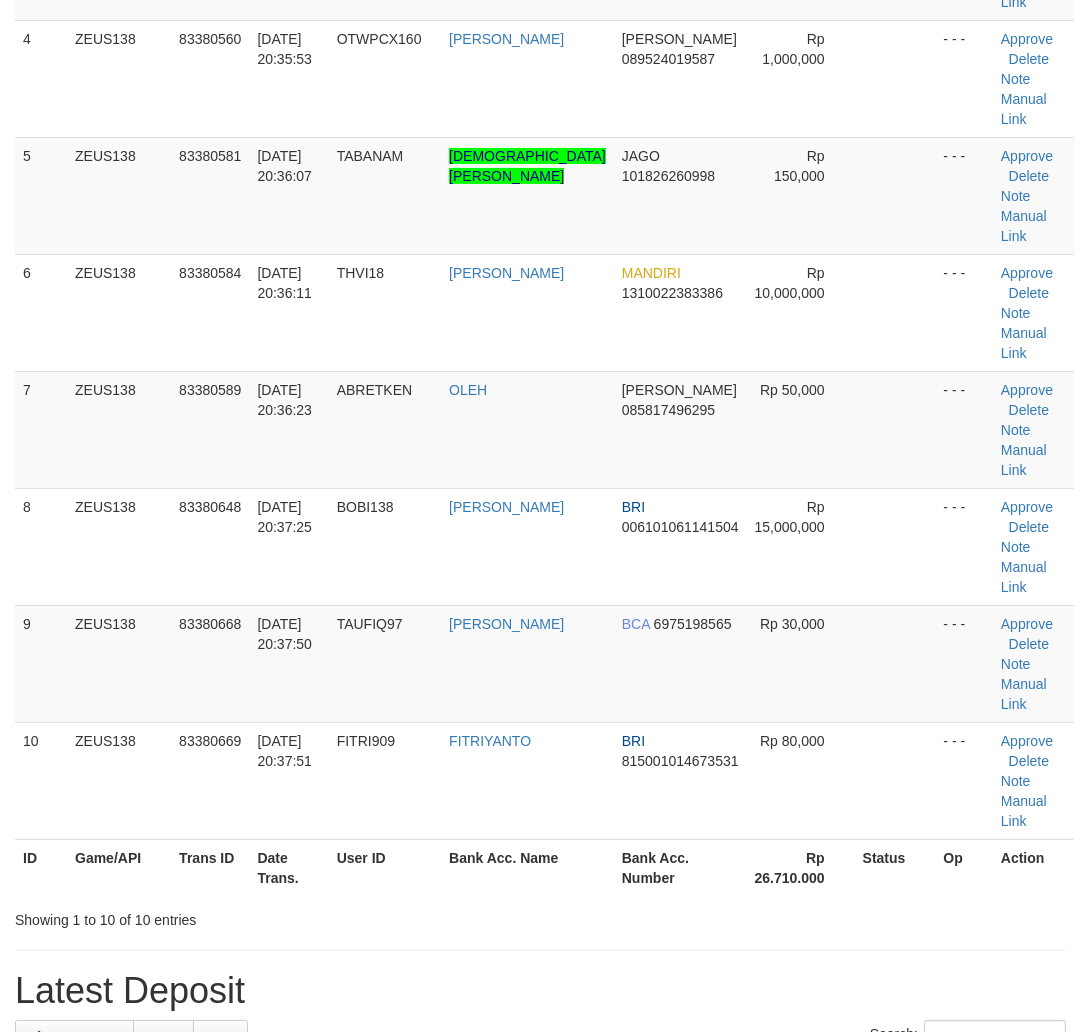 scroll, scrollTop: 266, scrollLeft: 0, axis: vertical 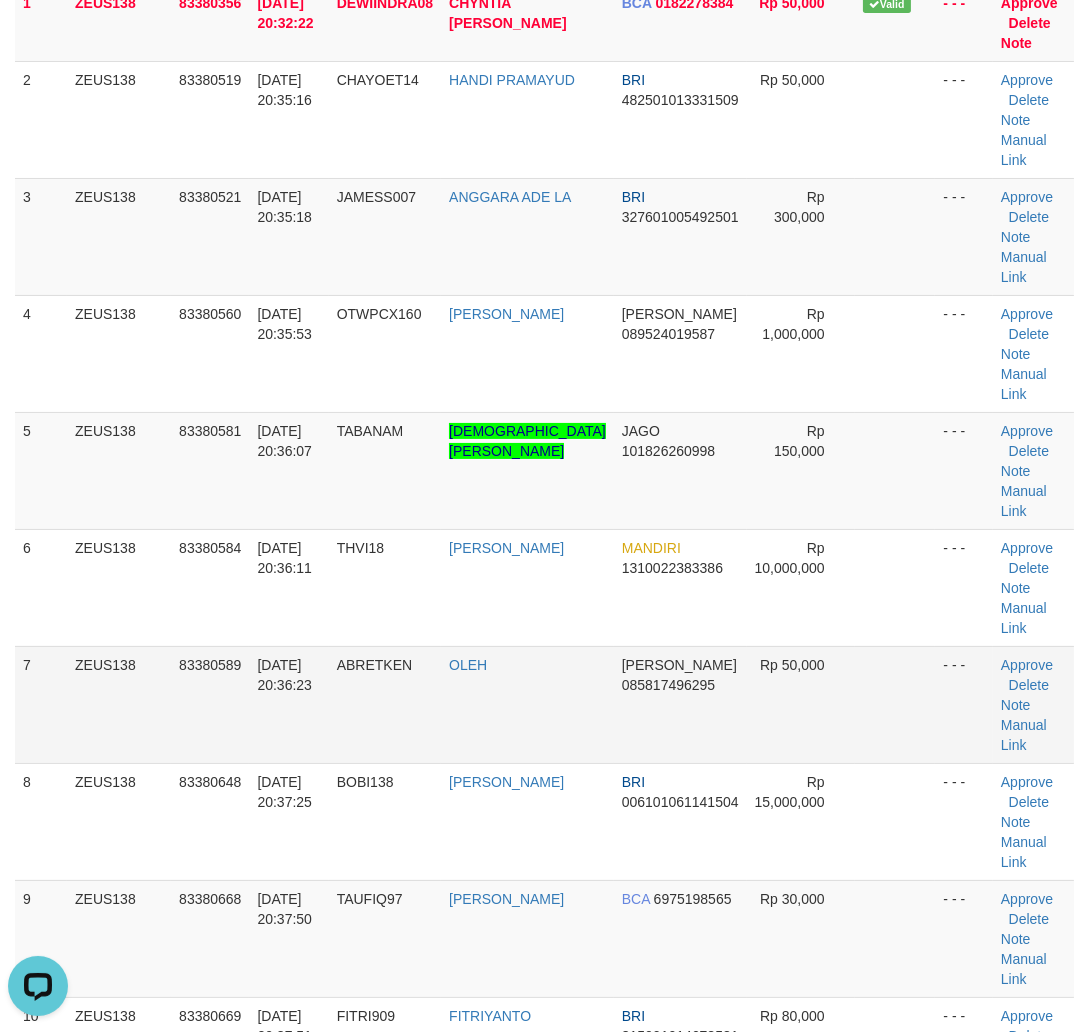 drag, startPoint x: 772, startPoint y: 624, endPoint x: 801, endPoint y: 623, distance: 29.017237 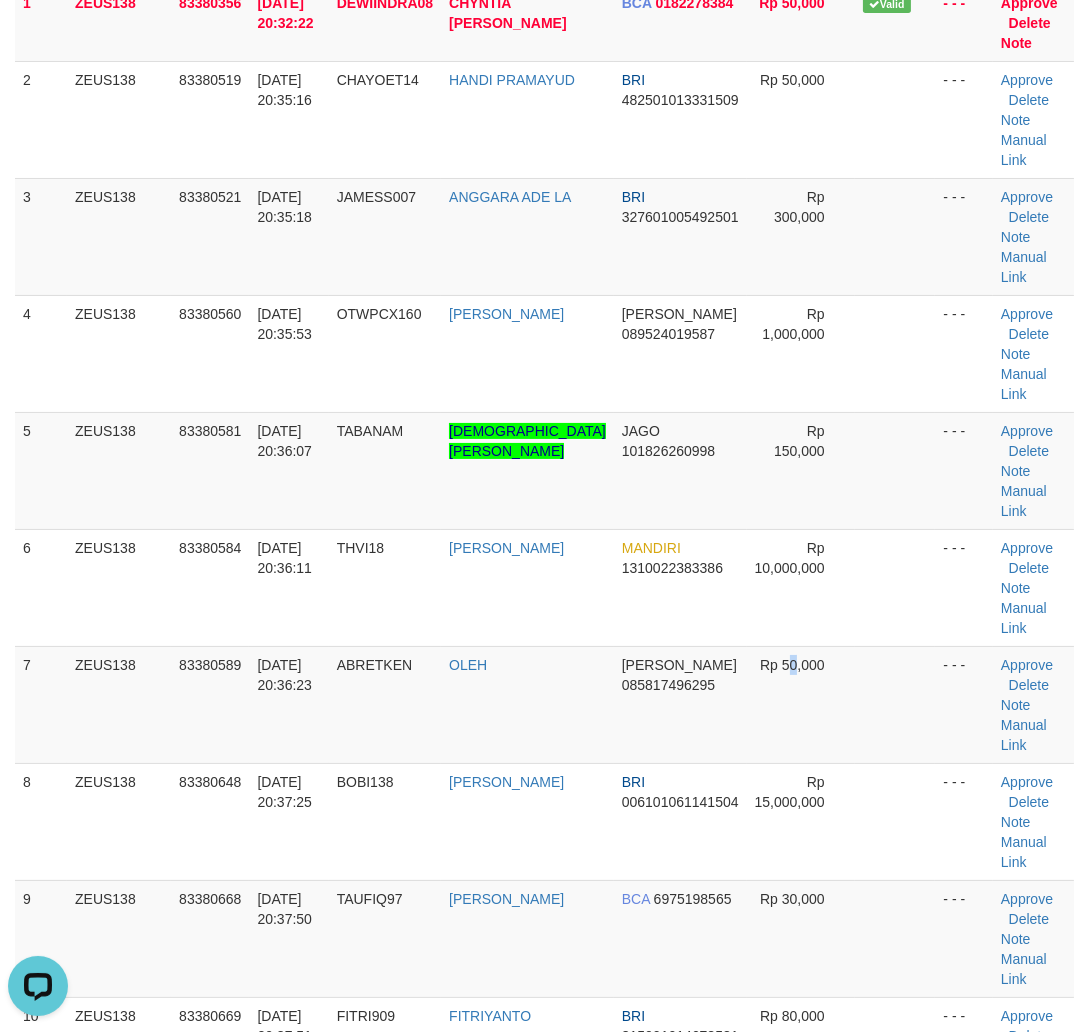 scroll, scrollTop: 414, scrollLeft: 0, axis: vertical 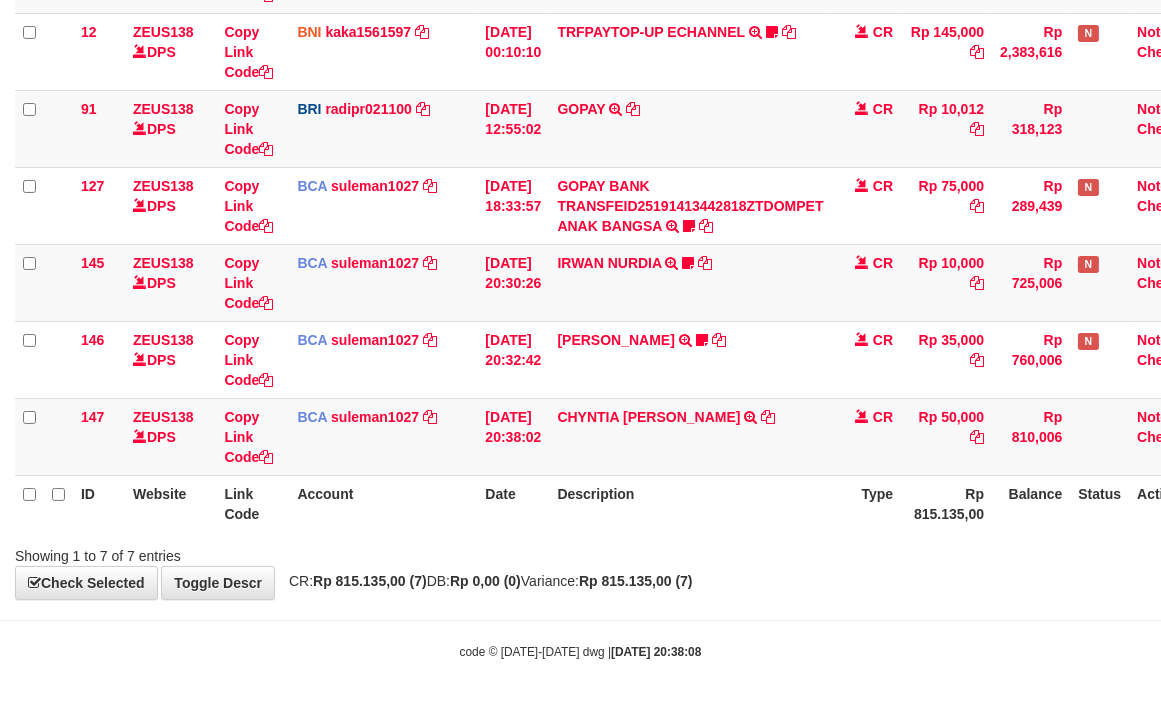 click on "Showing 1 to 7 of 7 entries" at bounding box center [580, 552] 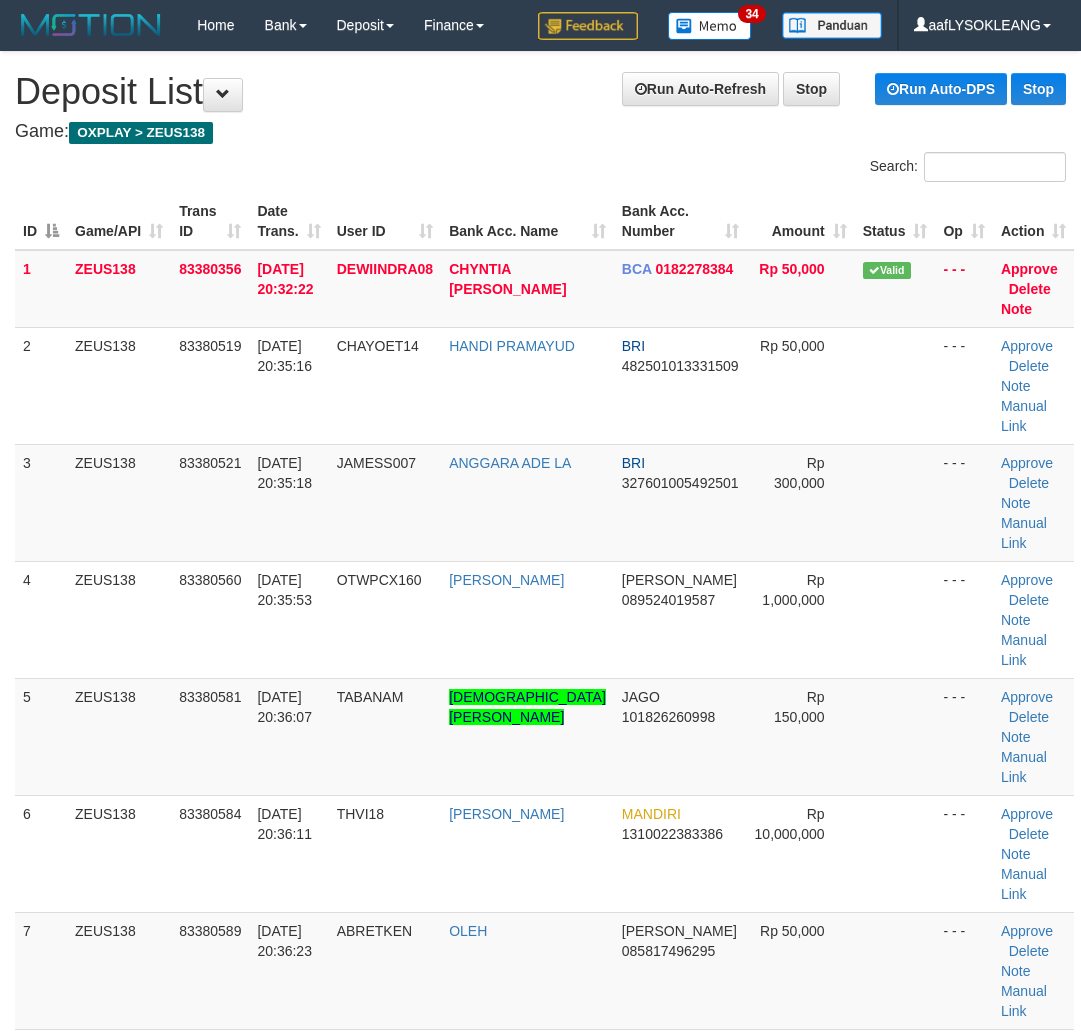 click on "Showing 1 to 10 of 10 entries" at bounding box center [540, 1457] 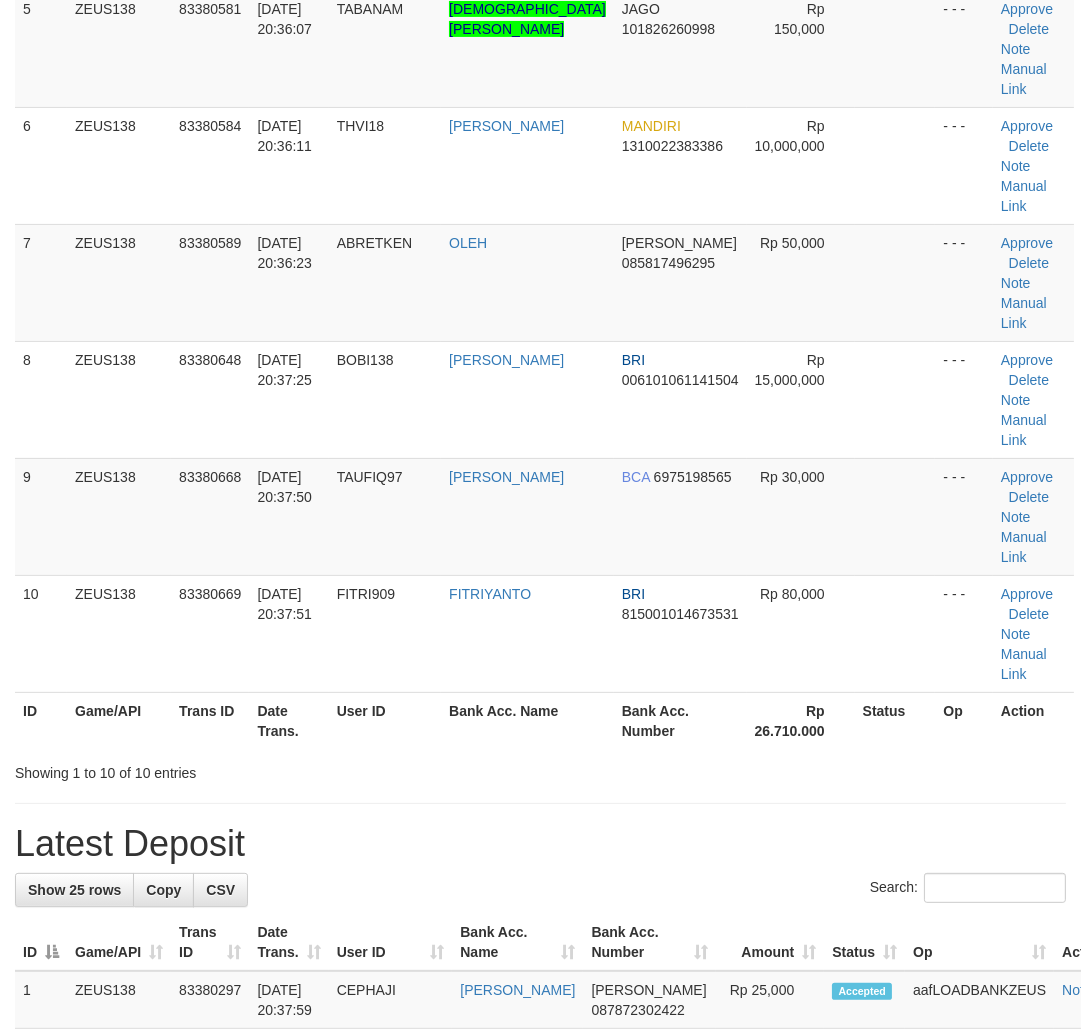 click on "Showing 1 to 10 of 10 entries" at bounding box center [540, 769] 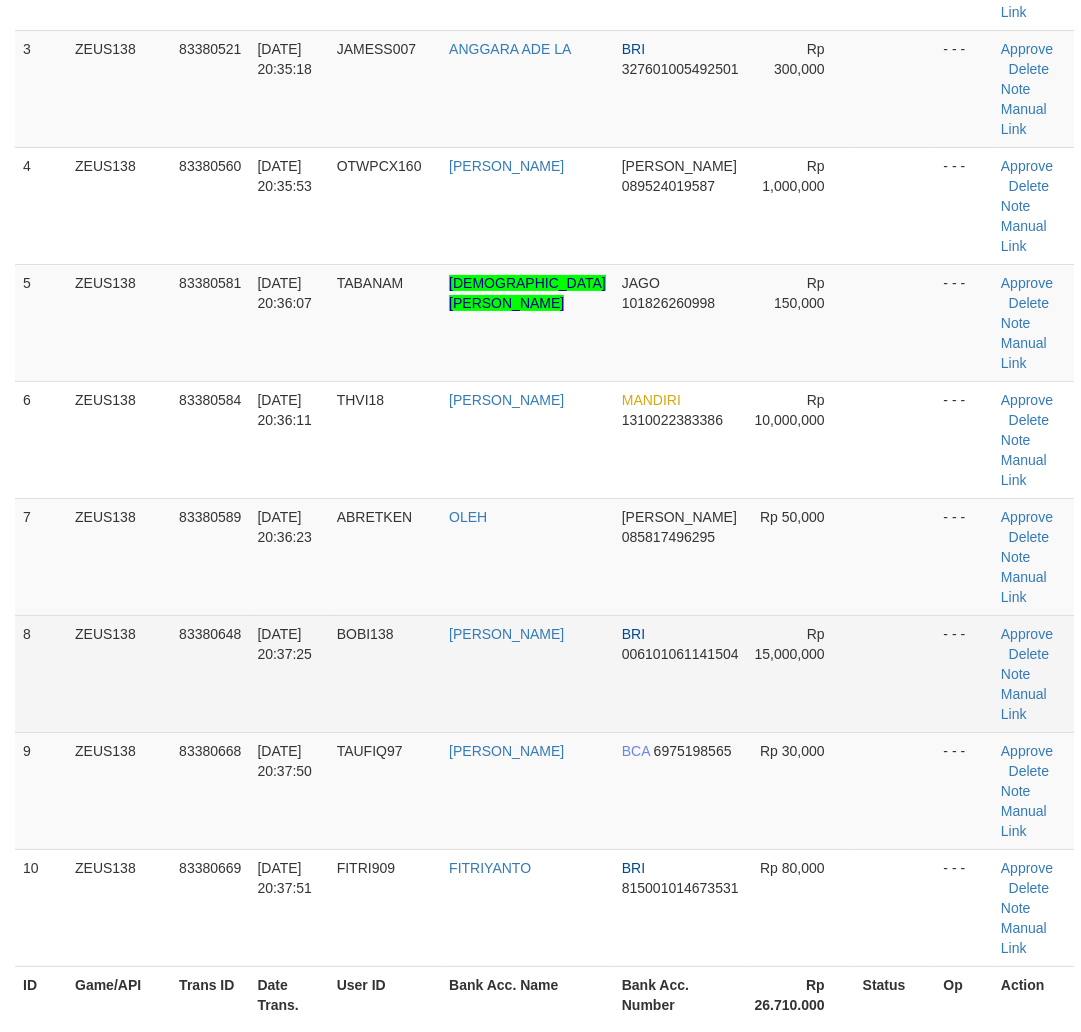 scroll, scrollTop: 0, scrollLeft: 0, axis: both 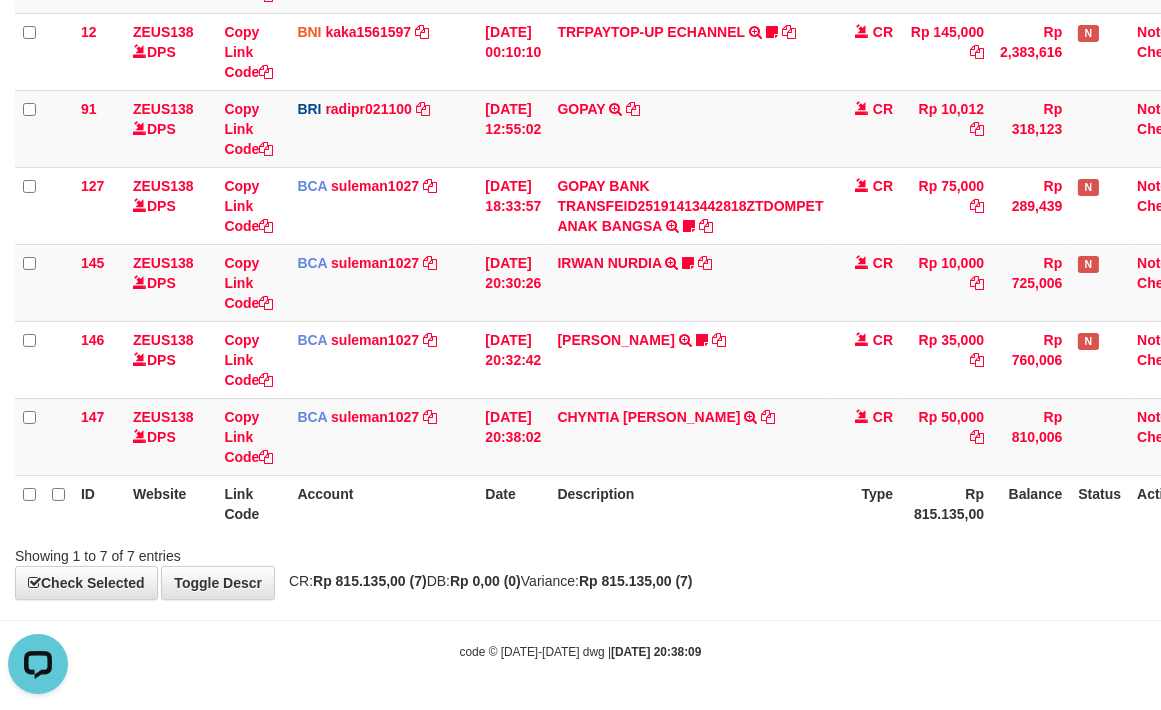 click on "ID Website Link Code Account Date Description Type Amount Balance Status Action
10
ZEUS138    DPS
Copy Link Code
BNI
kaka1561597
DPS
KARMILA
mutasi_20250710_2425 | 10
mutasi_20250710_2425 | 10
10/07/2025 00:10:10
MARIO MATERNUS MAU P            TRF/PAY/TOP-UP ECHANNEL MARIO MATERNUS MAU P    LAKILAKIKUAT99
CR
Rp 490,123
Rp 2,200,616
N
Note
Check
12
ZEUS138    DPS
Copy Link Code
BNI
kaka1561597" at bounding box center [580, 205] 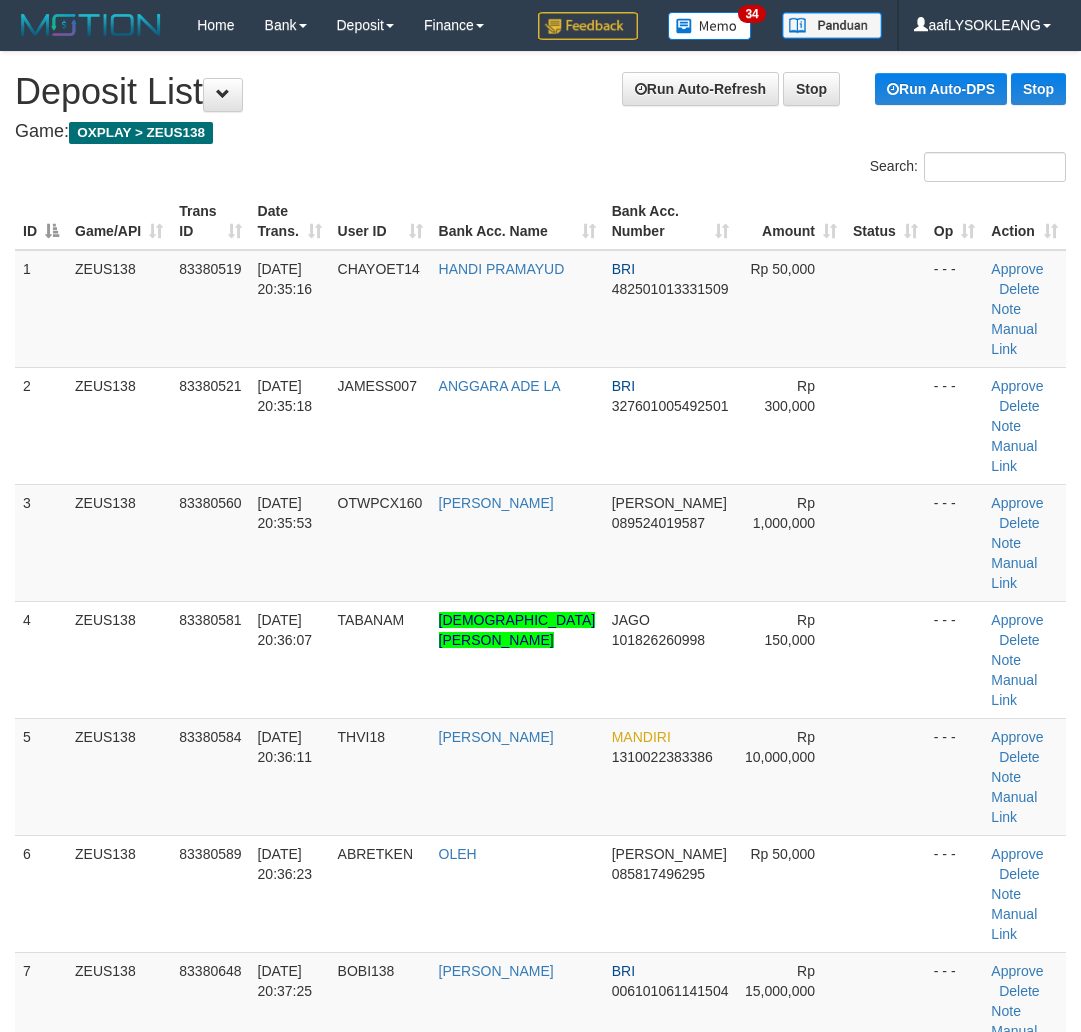 scroll, scrollTop: 0, scrollLeft: 0, axis: both 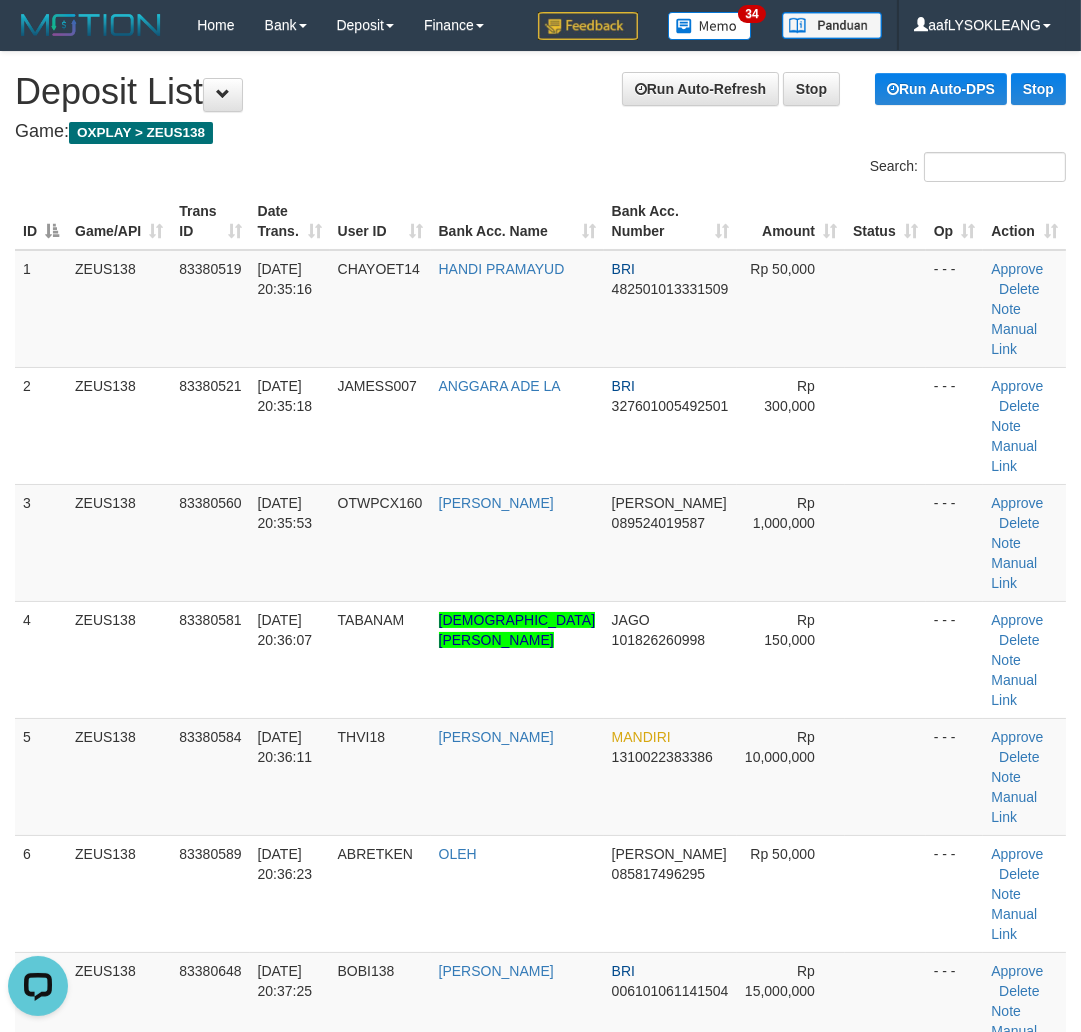 drag, startPoint x: 443, startPoint y: 704, endPoint x: 1, endPoint y: 681, distance: 442.59802 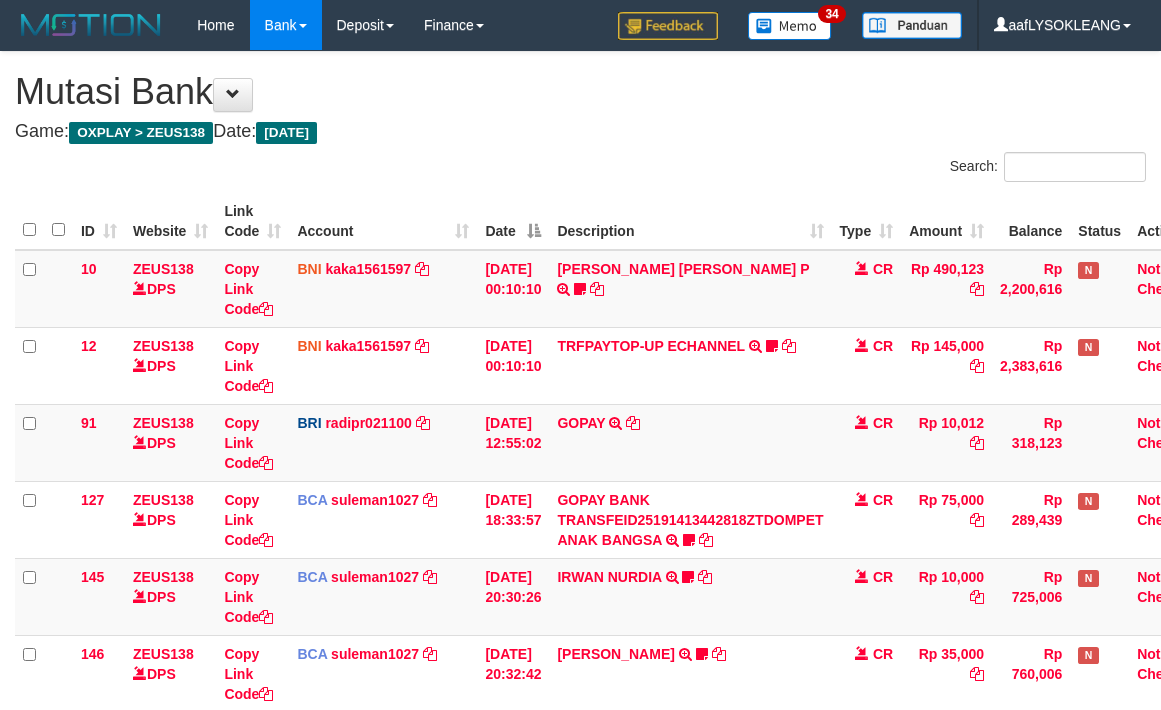 scroll, scrollTop: 0, scrollLeft: 0, axis: both 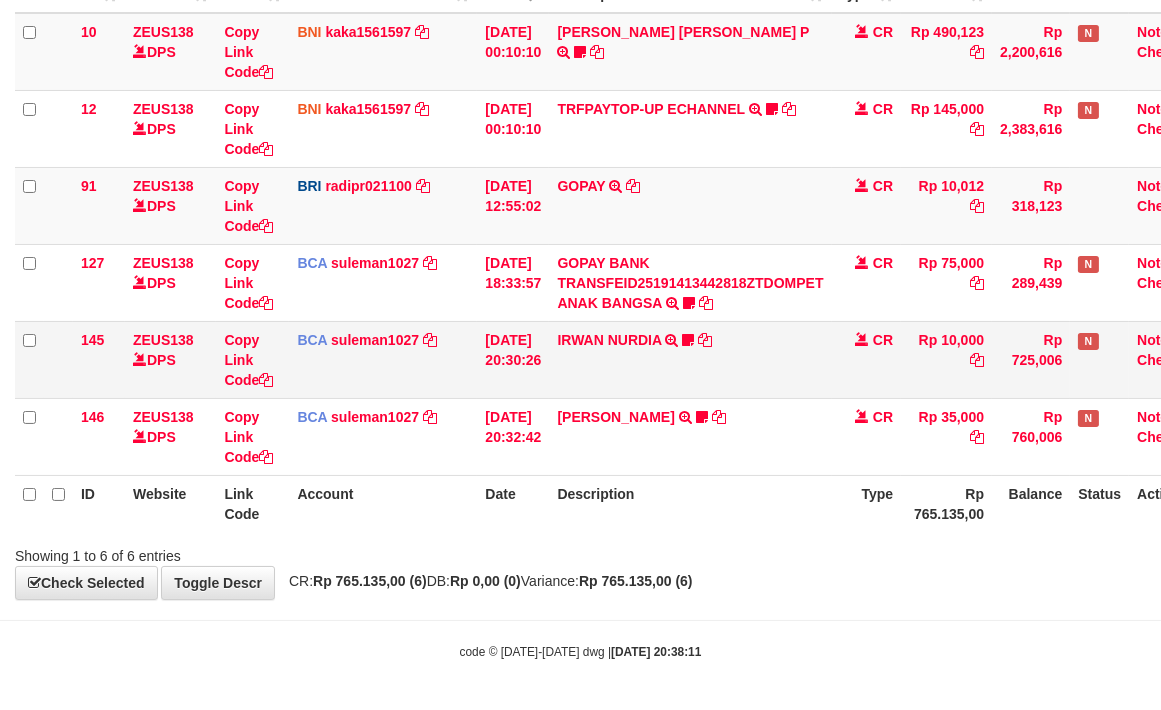 click on "10
ZEUS138    DPS
Copy Link Code
BNI
kaka1561597
DPS
KARMILA
mutasi_20250710_2425 | 10
mutasi_20250710_2425 | 10
[DATE] 00:10:10
[PERSON_NAME] [PERSON_NAME] P            TRF/PAY/TOP-UP ECHANNEL [PERSON_NAME] [PERSON_NAME] P    LAKILAKIKUAT99
CR
Rp 490,123
Rp 2,200,616
N
Note
Check
12
ZEUS138    DPS
Copy Link Code
BNI
kaka1561597
DPS
KARMILA
mutasi_20250710_2425 | 12
mutasi_20250710_2425 | 12" at bounding box center (613, 244) 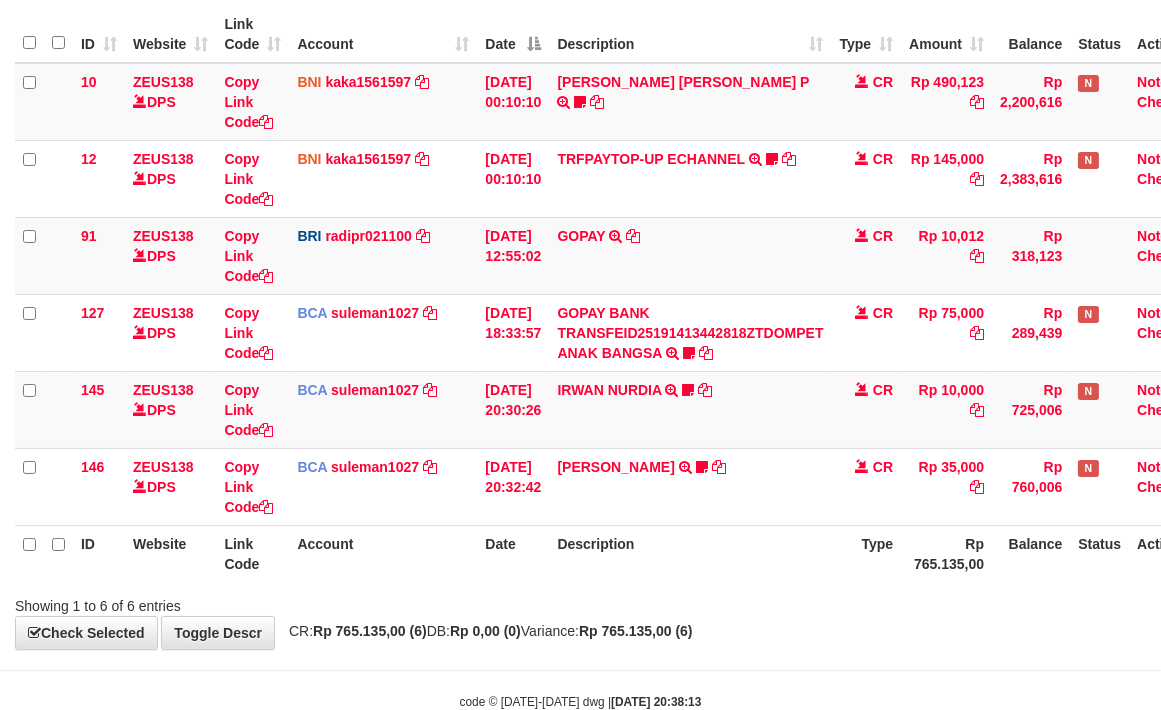 scroll, scrollTop: 237, scrollLeft: 0, axis: vertical 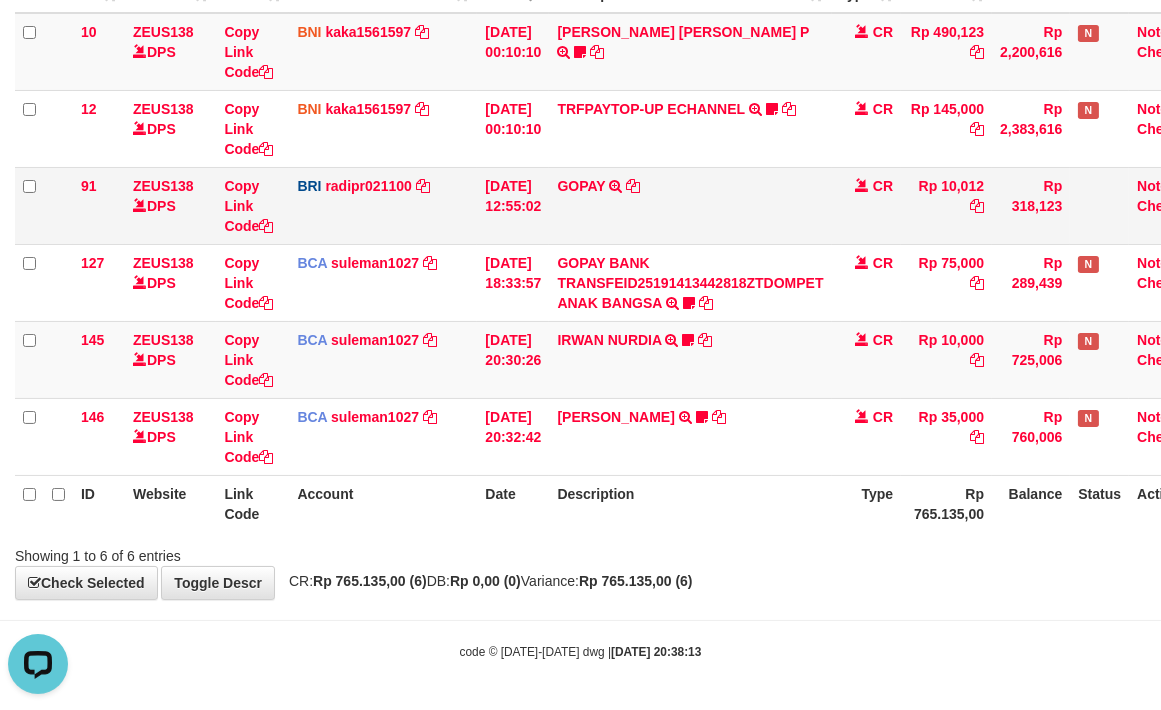 click on "GOPAY         TRANSFER NBMB GOPAY TO REYNALDI ADI PRATAMA" at bounding box center (690, 205) 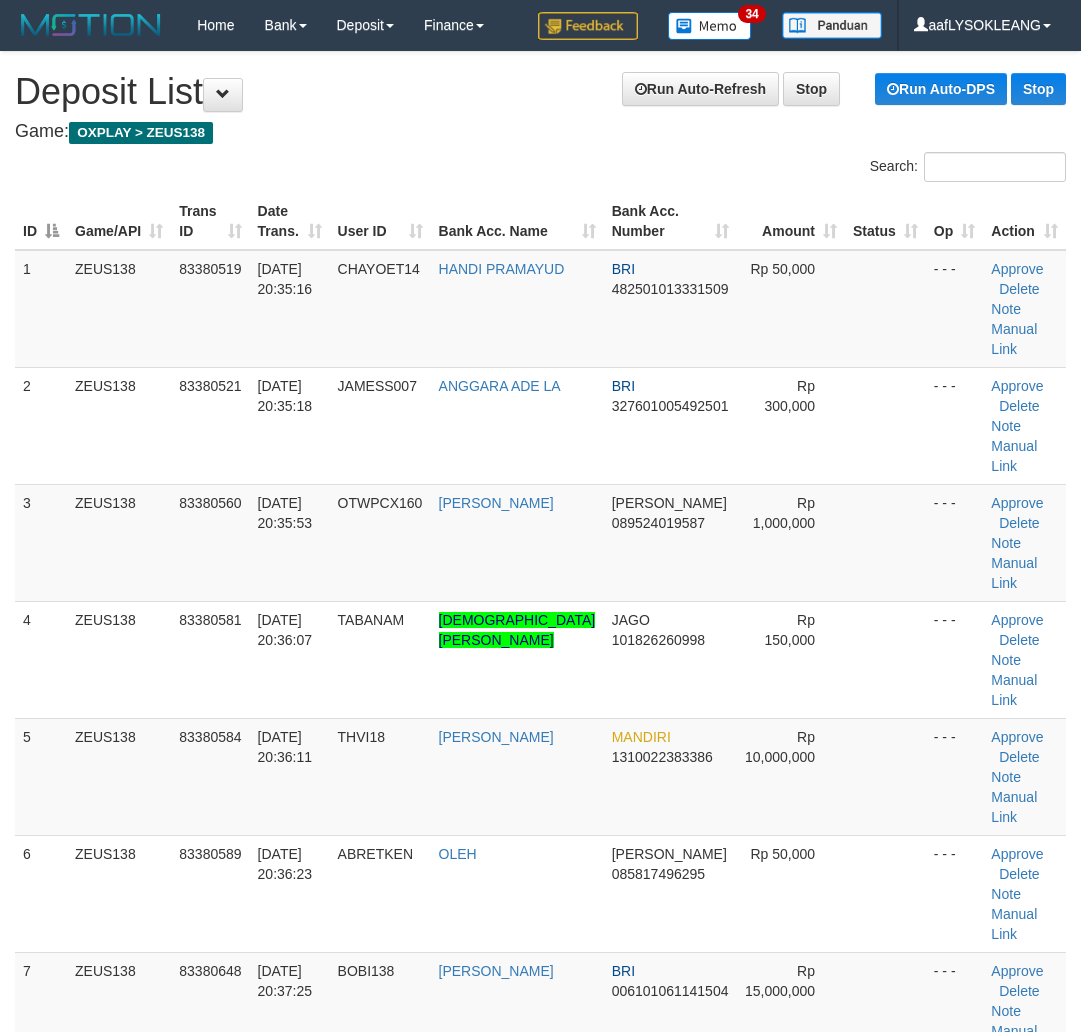 scroll, scrollTop: 0, scrollLeft: 0, axis: both 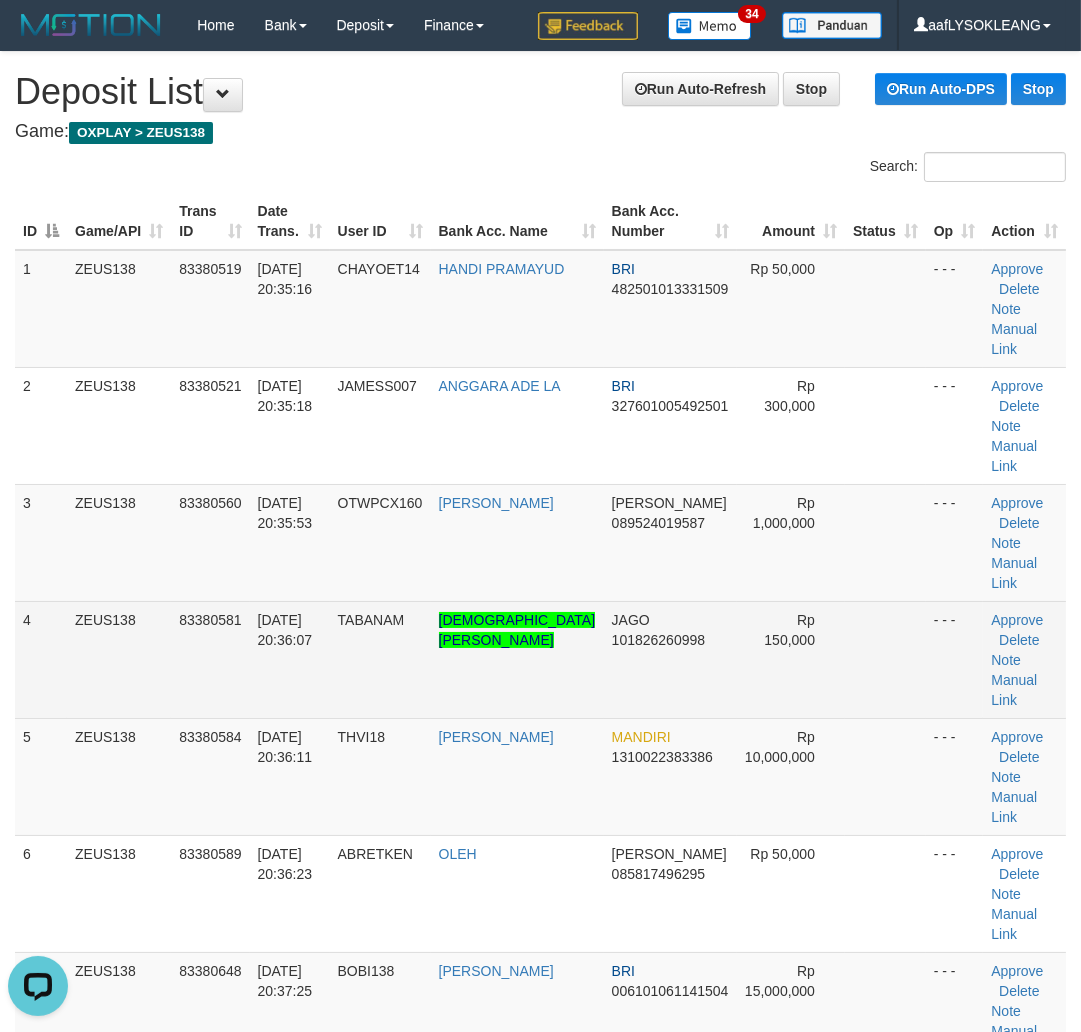 click on "Rp 150,000" at bounding box center [791, 659] 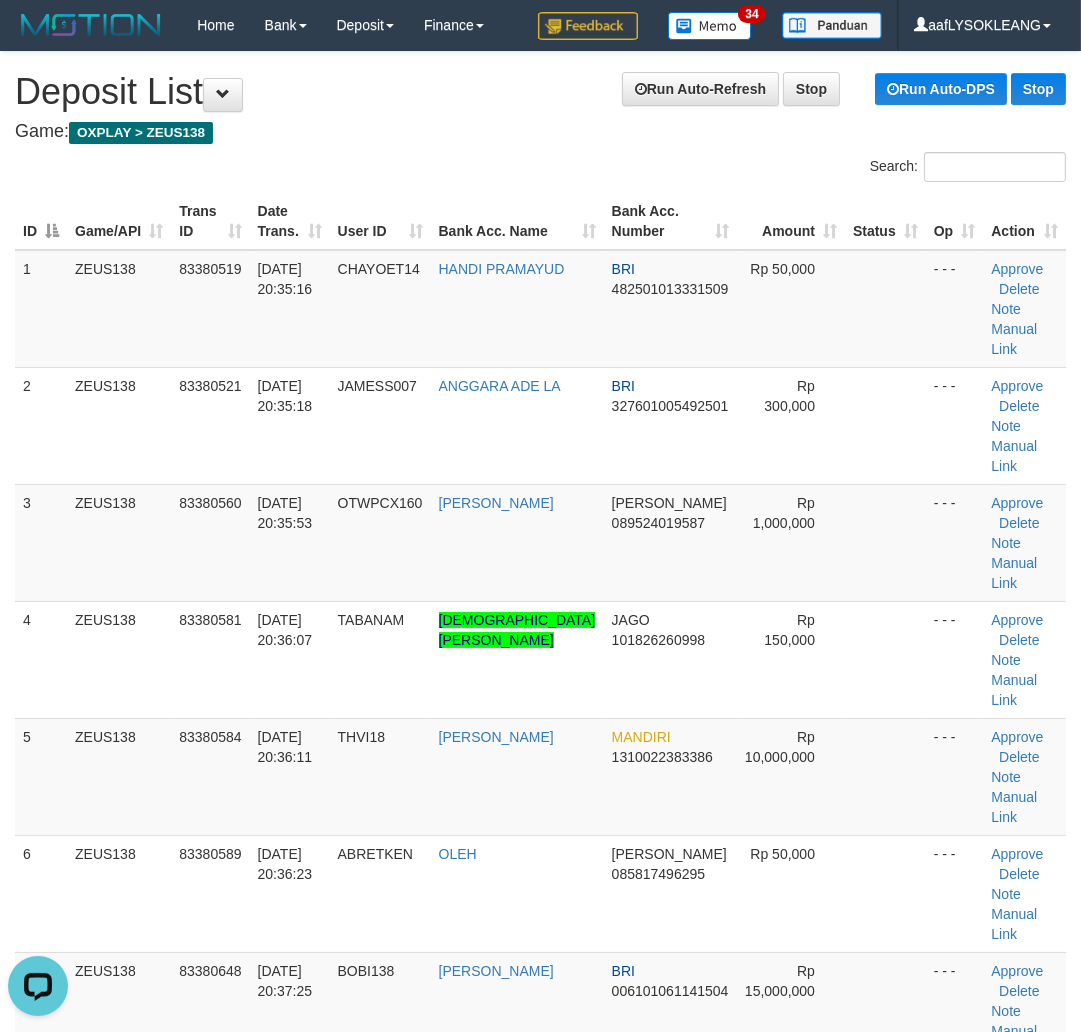 scroll, scrollTop: 296, scrollLeft: 0, axis: vertical 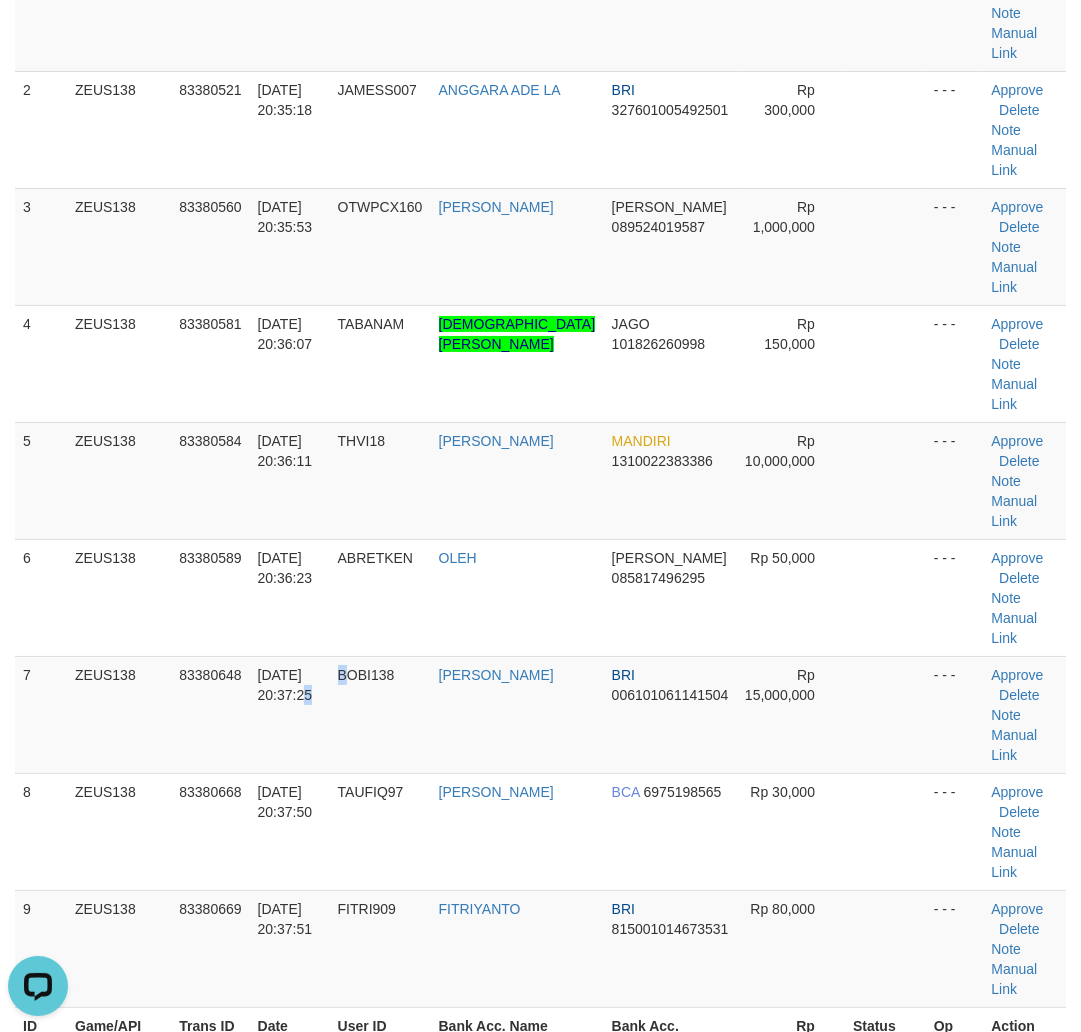 drag, startPoint x: 280, startPoint y: 567, endPoint x: 1, endPoint y: 506, distance: 285.5906 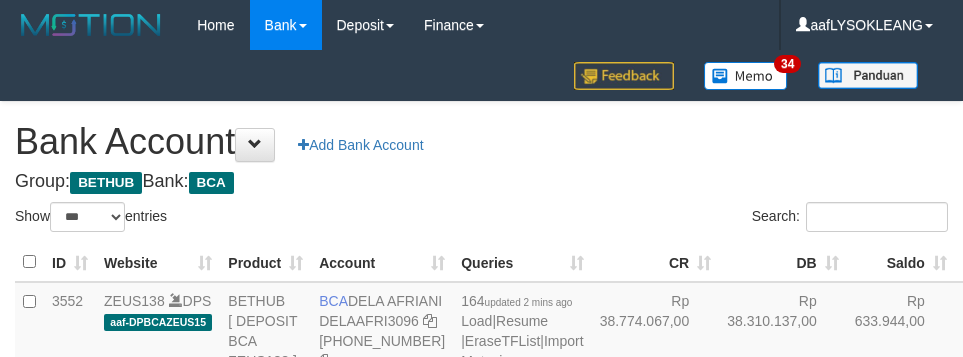 select on "***" 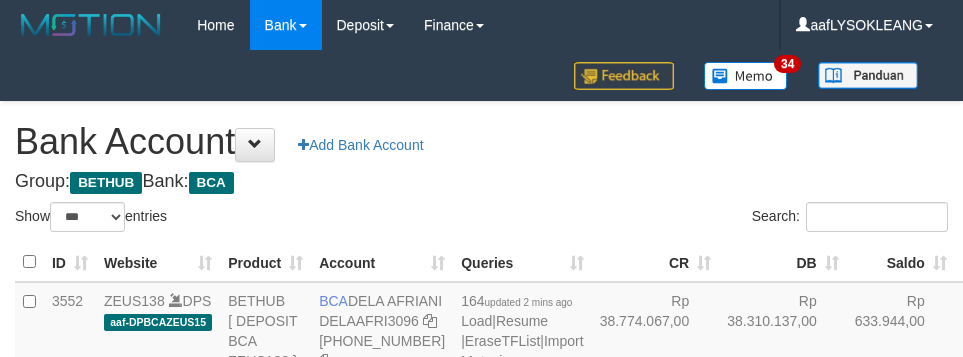 scroll, scrollTop: 163, scrollLeft: 0, axis: vertical 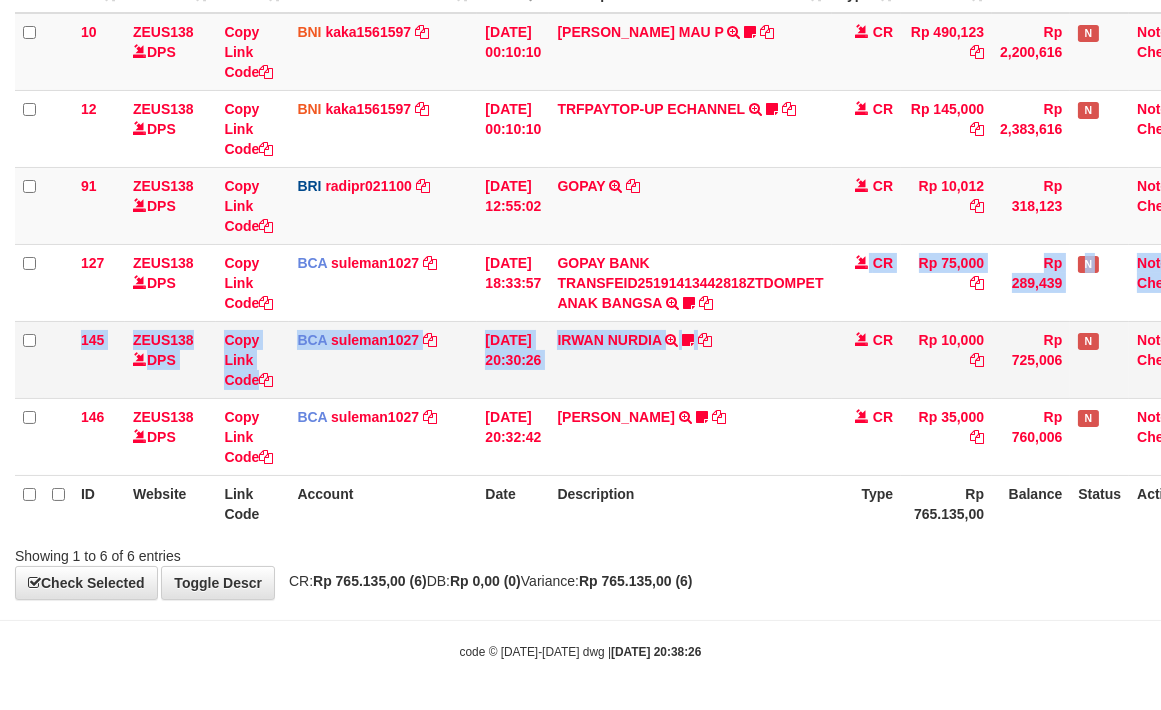 drag, startPoint x: 795, startPoint y: 310, endPoint x: 760, endPoint y: 328, distance: 39.357338 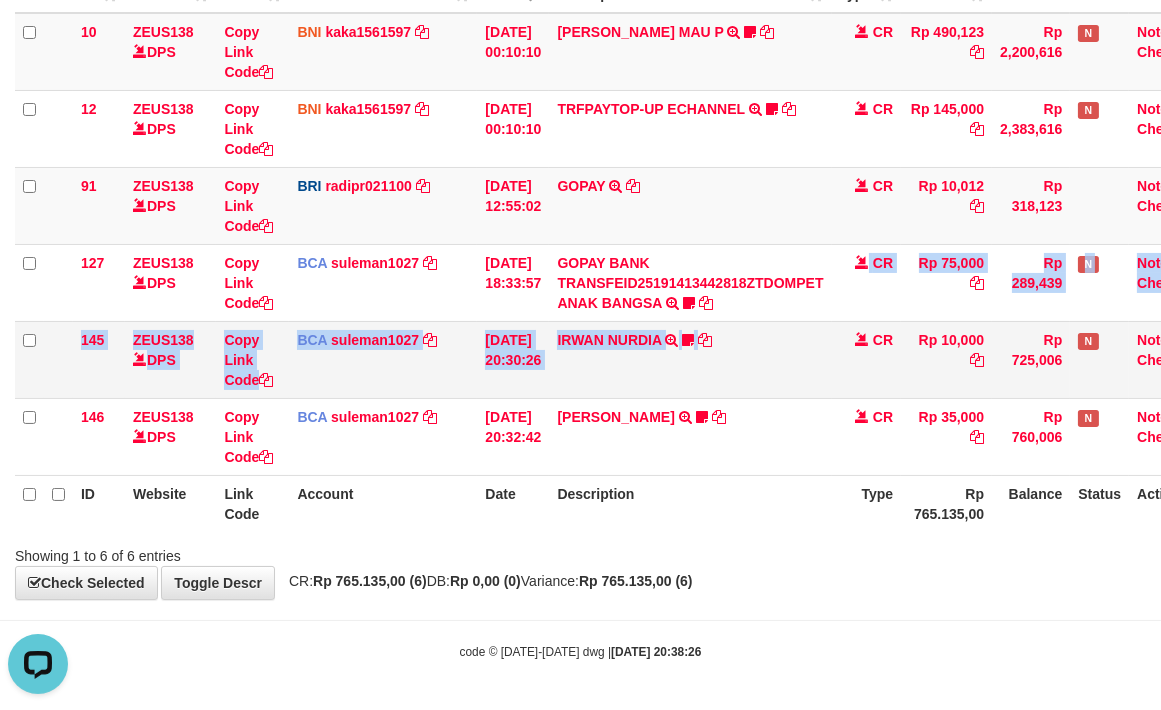 scroll, scrollTop: 0, scrollLeft: 0, axis: both 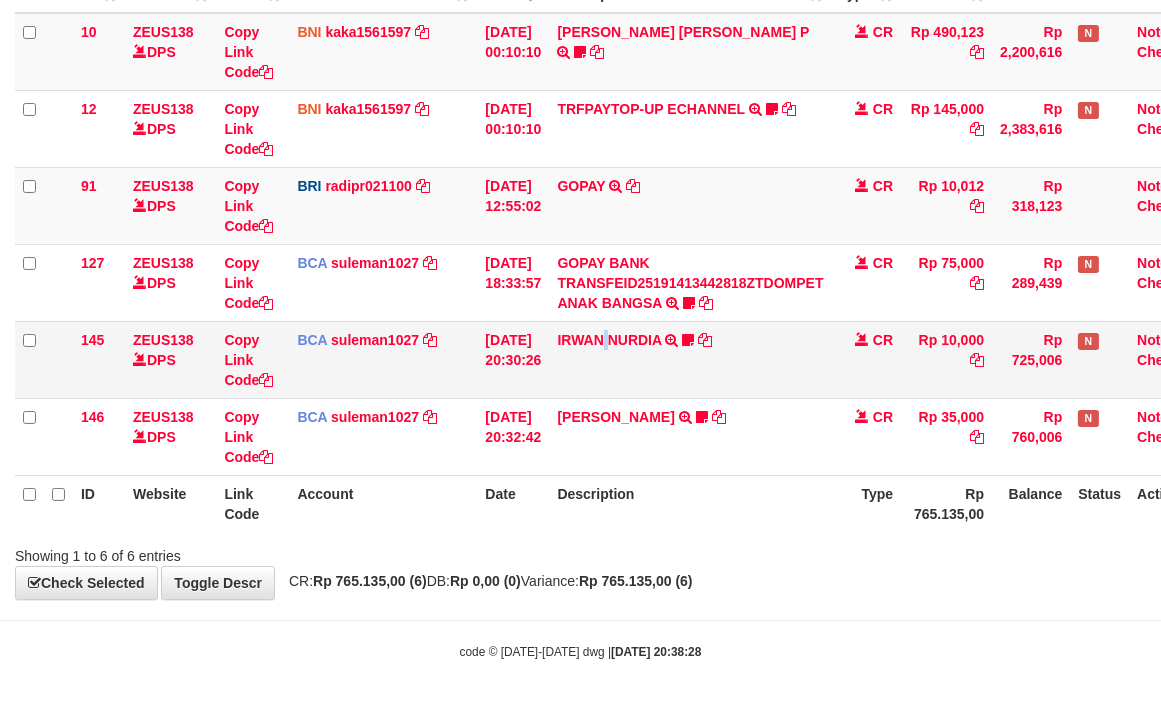 drag, startPoint x: 623, startPoint y: 375, endPoint x: 561, endPoint y: 367, distance: 62.514 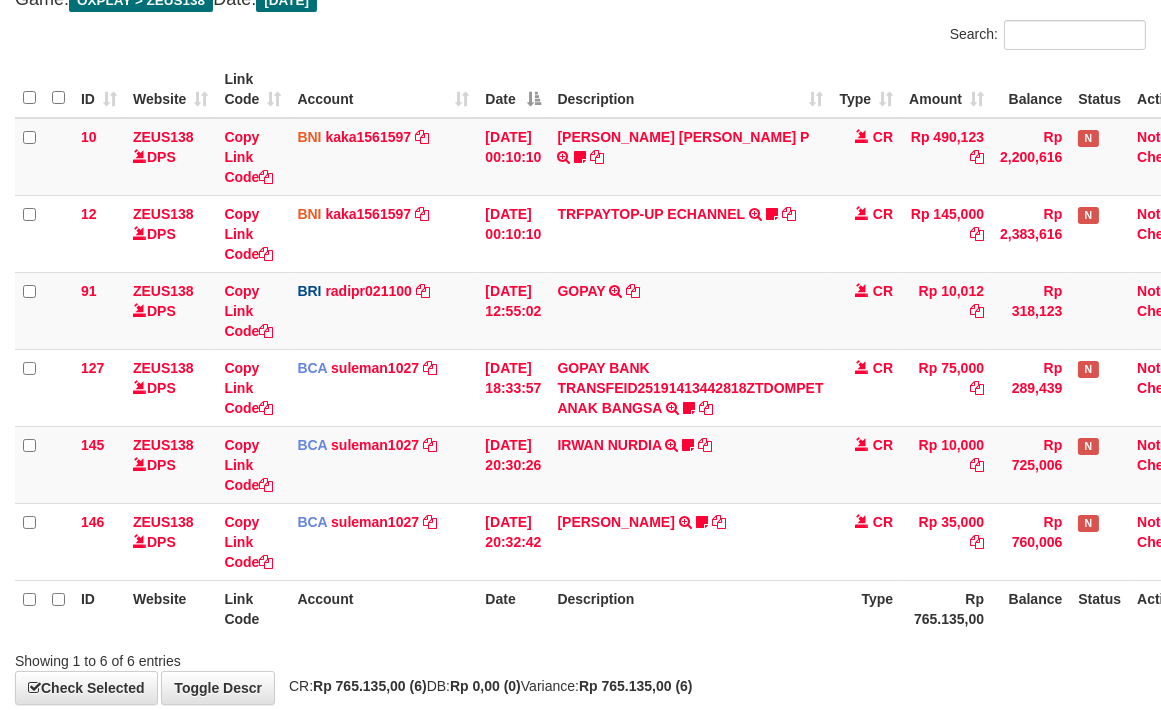 scroll, scrollTop: 237, scrollLeft: 0, axis: vertical 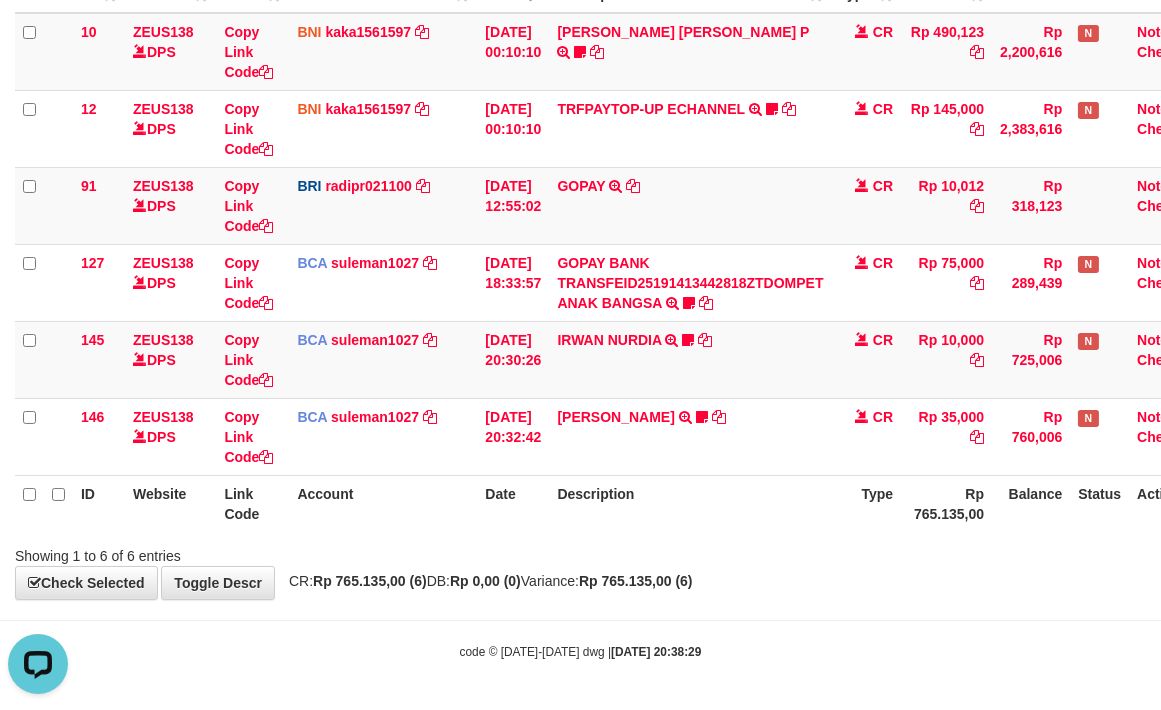 click on "Description" at bounding box center [690, 503] 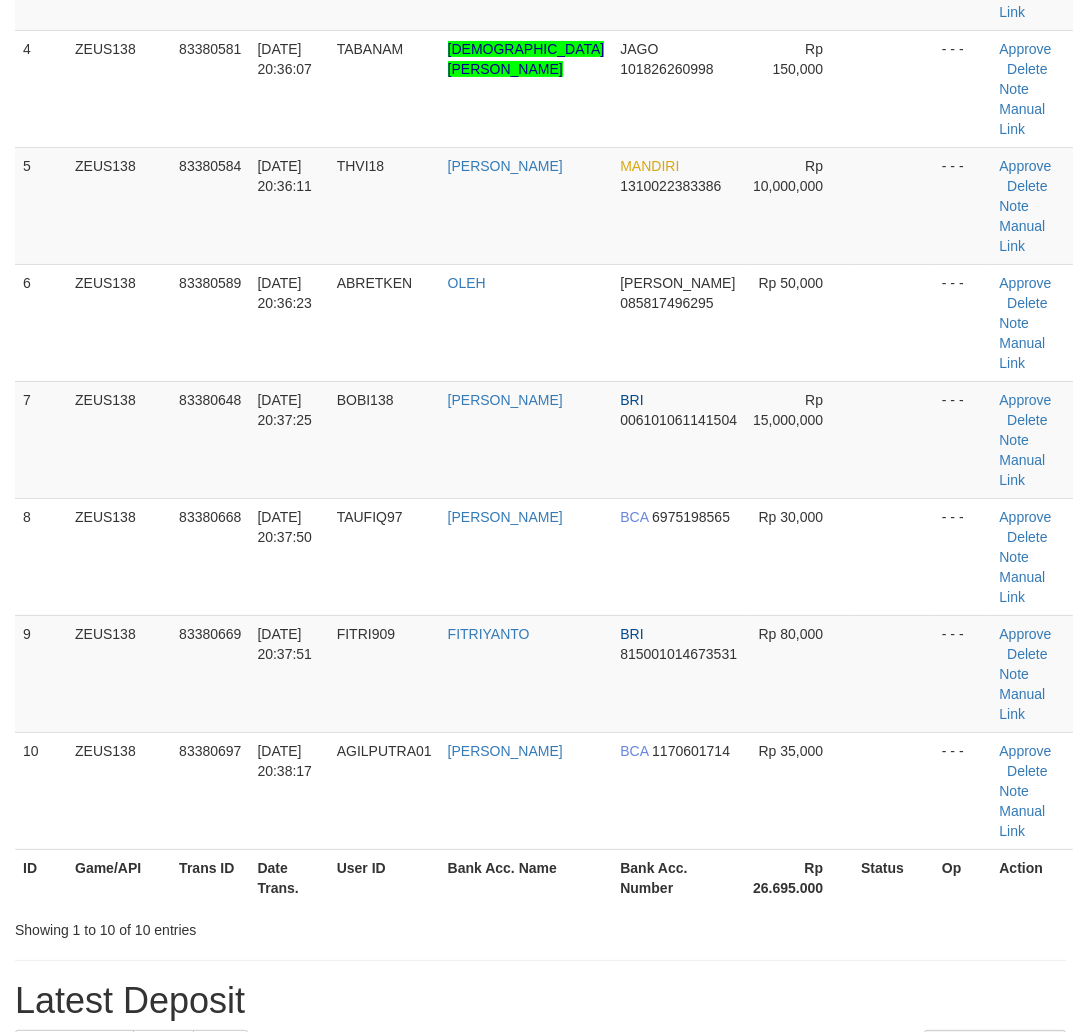 scroll, scrollTop: 296, scrollLeft: 0, axis: vertical 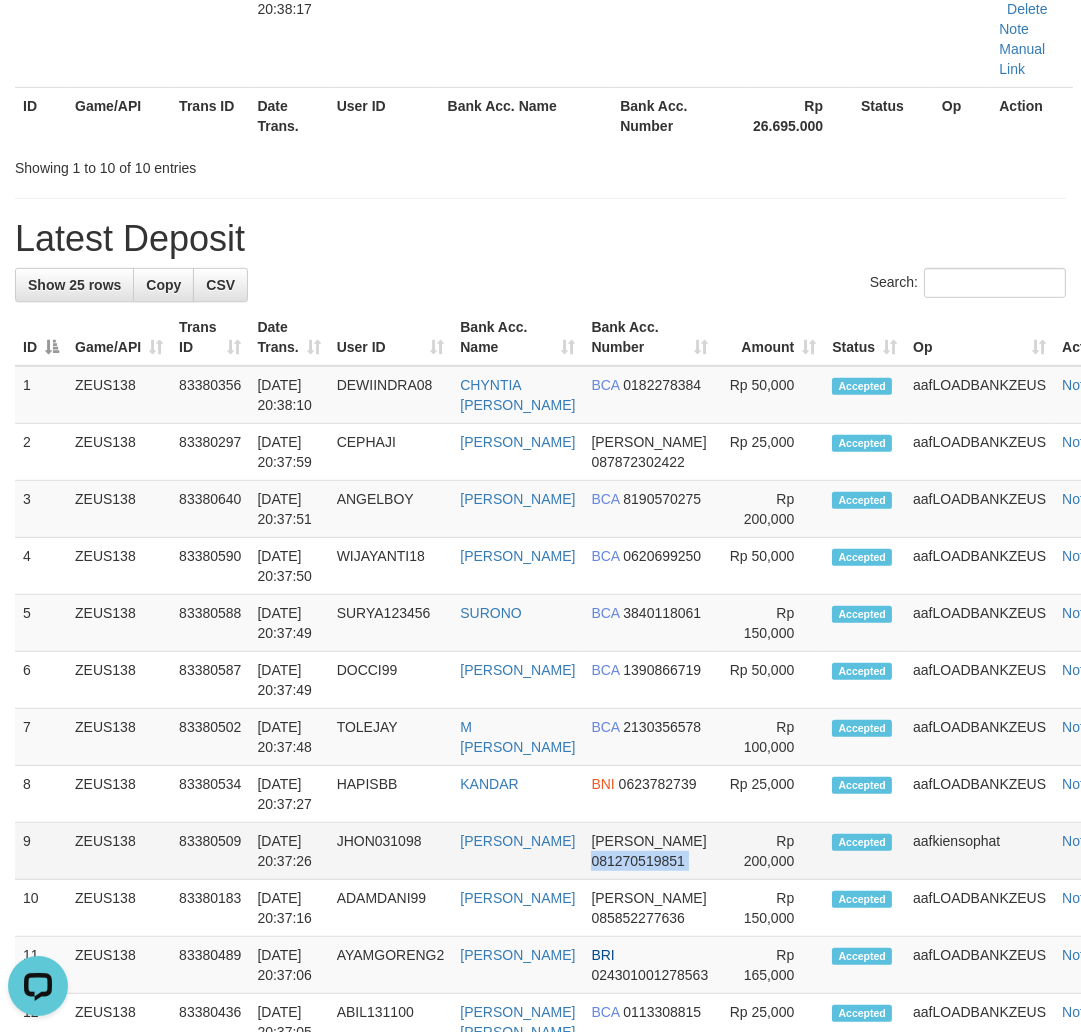drag, startPoint x: 705, startPoint y: 648, endPoint x: 1046, endPoint y: 672, distance: 341.84354 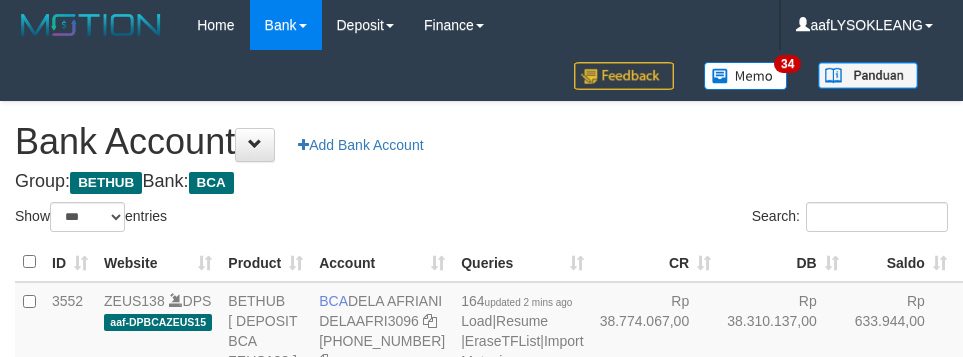select on "***" 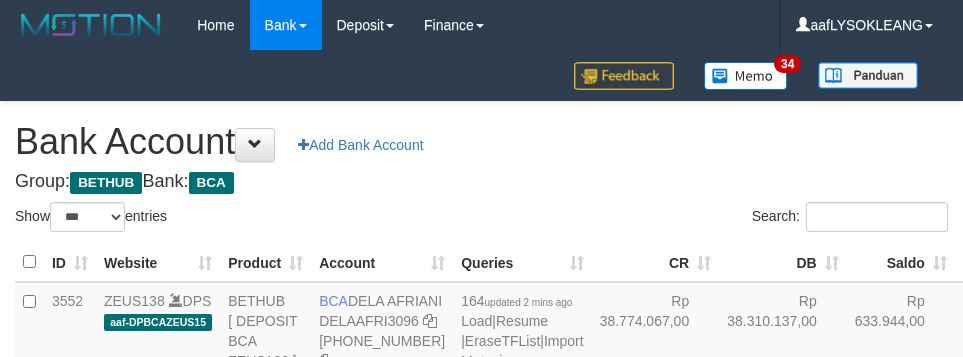 scroll, scrollTop: 163, scrollLeft: 0, axis: vertical 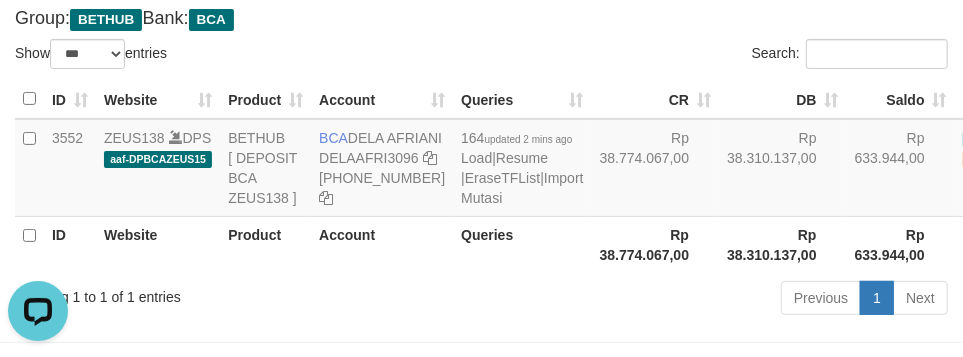 drag, startPoint x: 456, startPoint y: 74, endPoint x: 433, endPoint y: 74, distance: 23 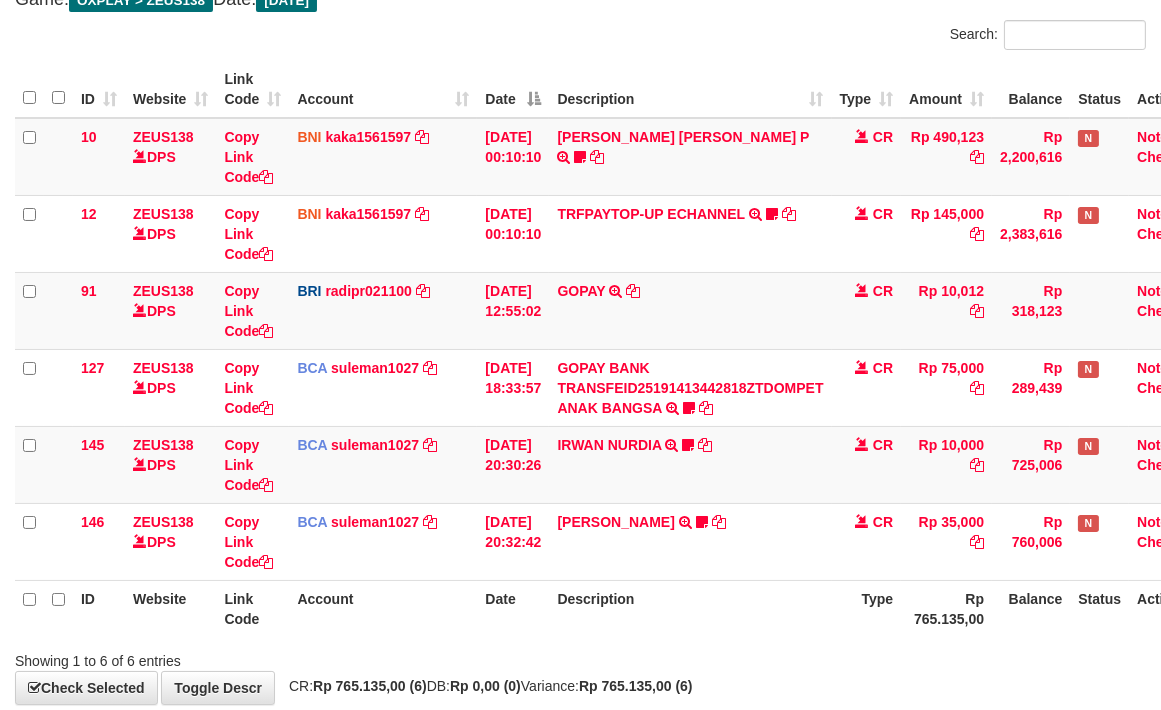 scroll, scrollTop: 237, scrollLeft: 0, axis: vertical 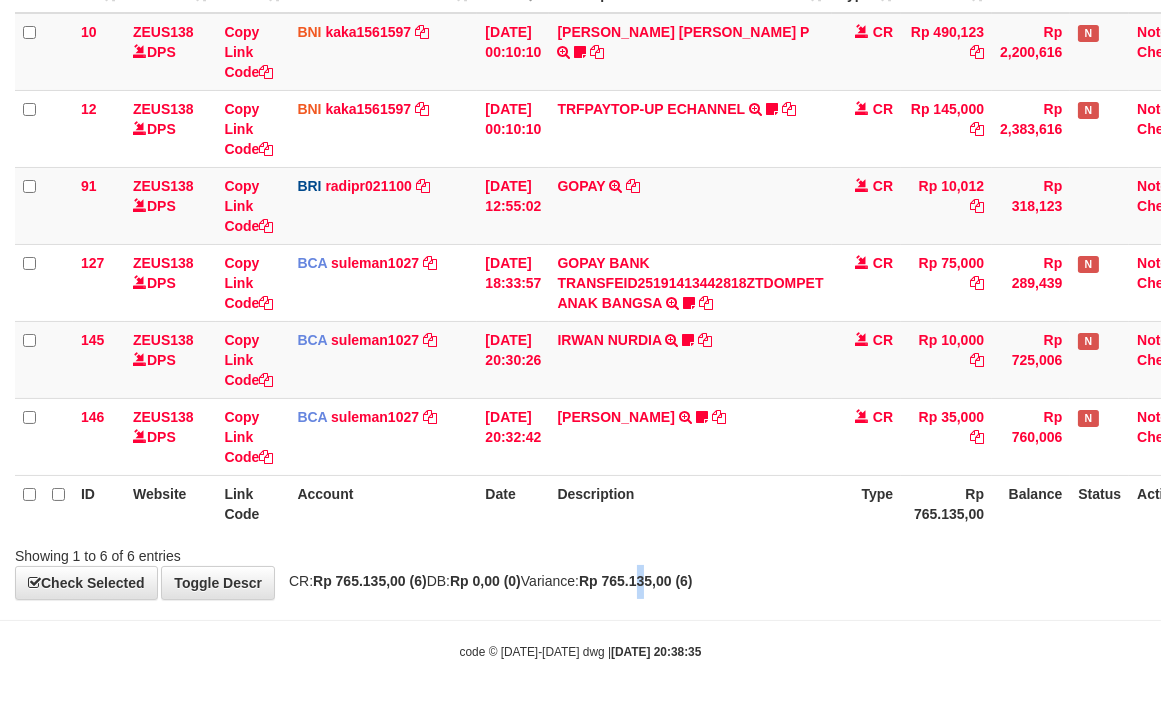 drag, startPoint x: 701, startPoint y: 583, endPoint x: 652, endPoint y: 554, distance: 56.938564 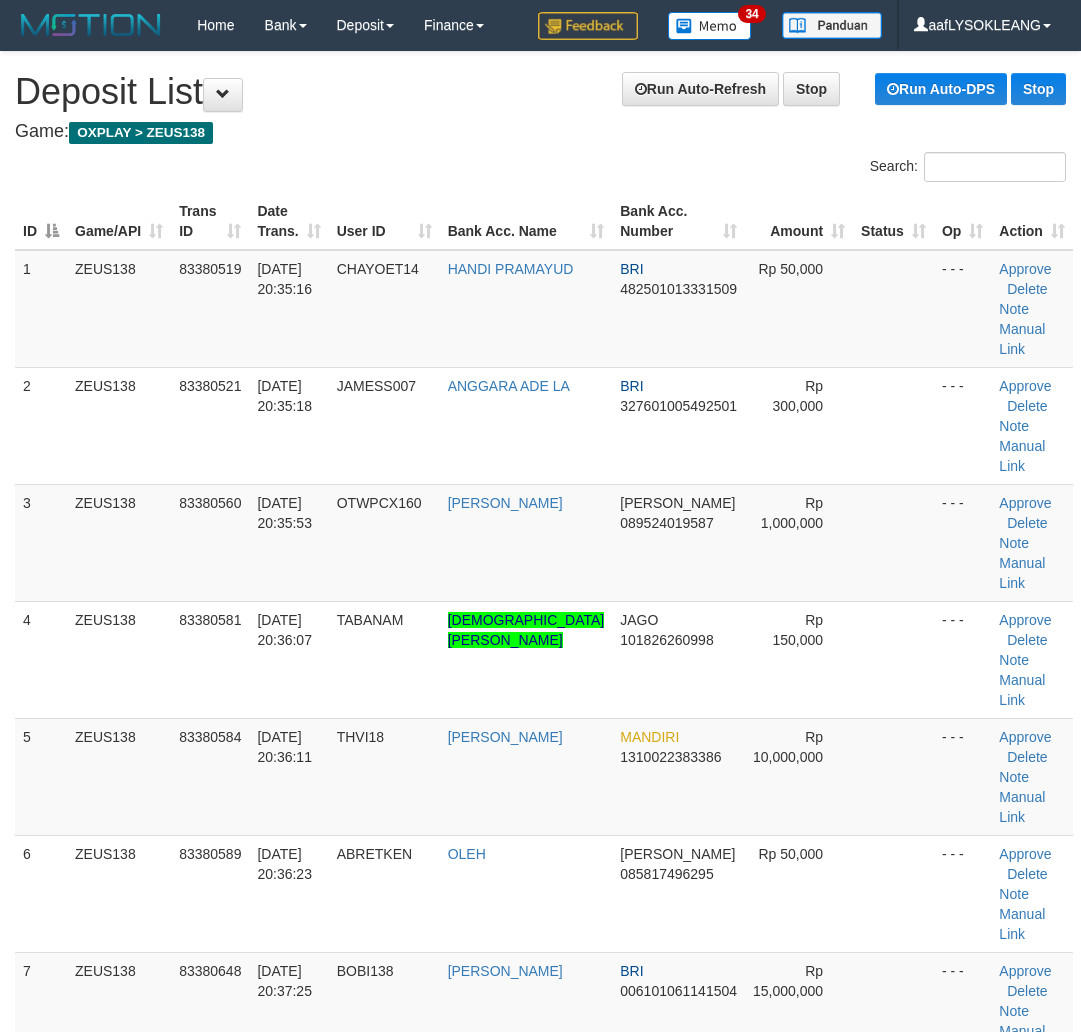 scroll, scrollTop: 1333, scrollLeft: 0, axis: vertical 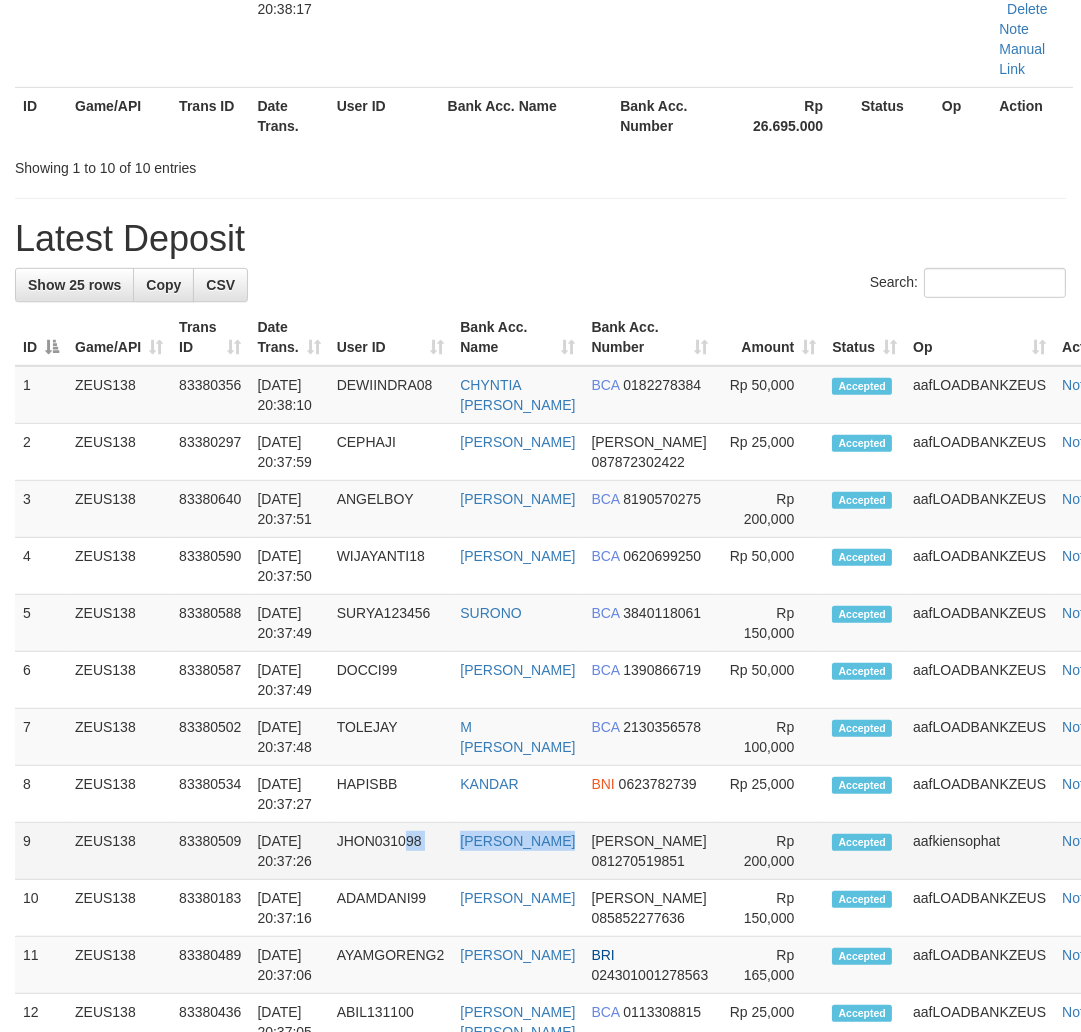drag, startPoint x: 452, startPoint y: 706, endPoint x: 311, endPoint y: 692, distance: 141.69333 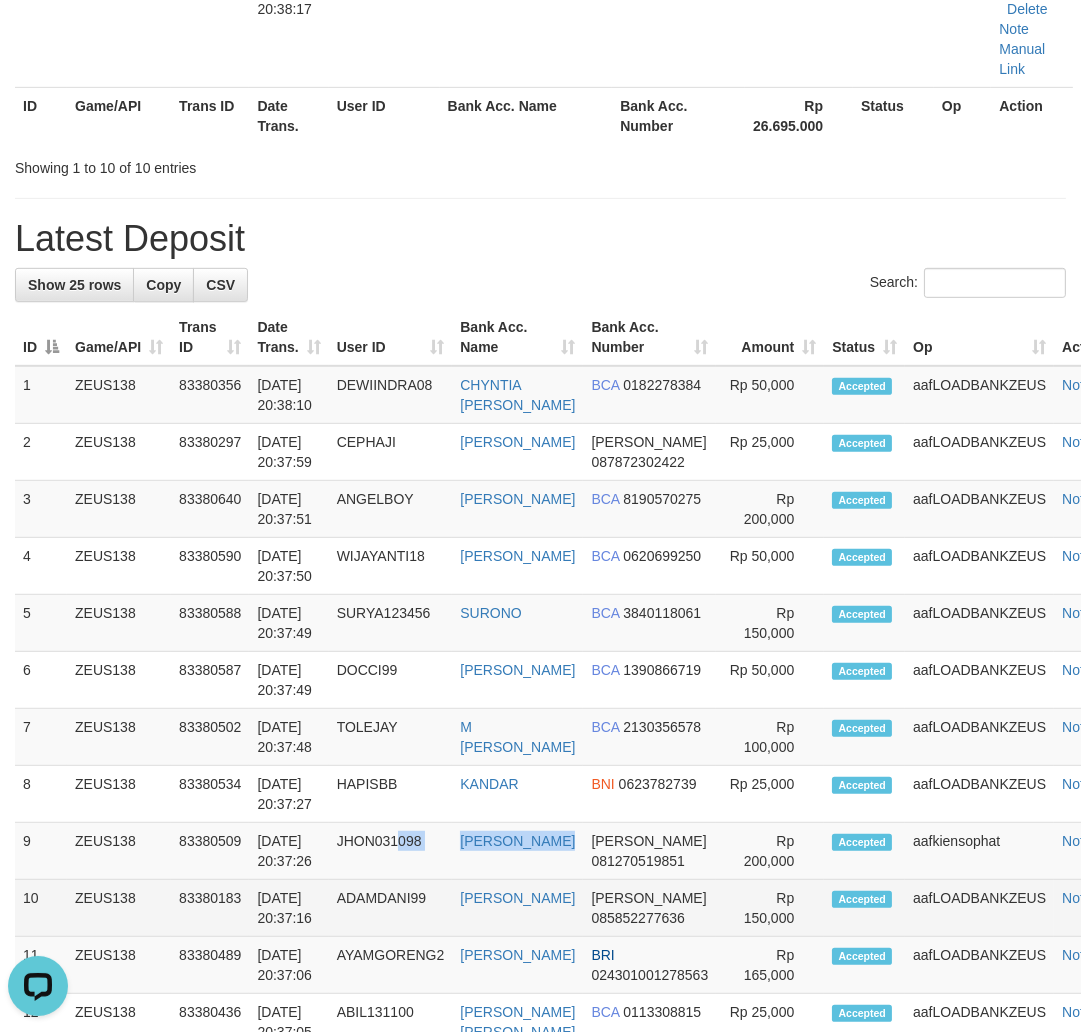 scroll, scrollTop: 0, scrollLeft: 0, axis: both 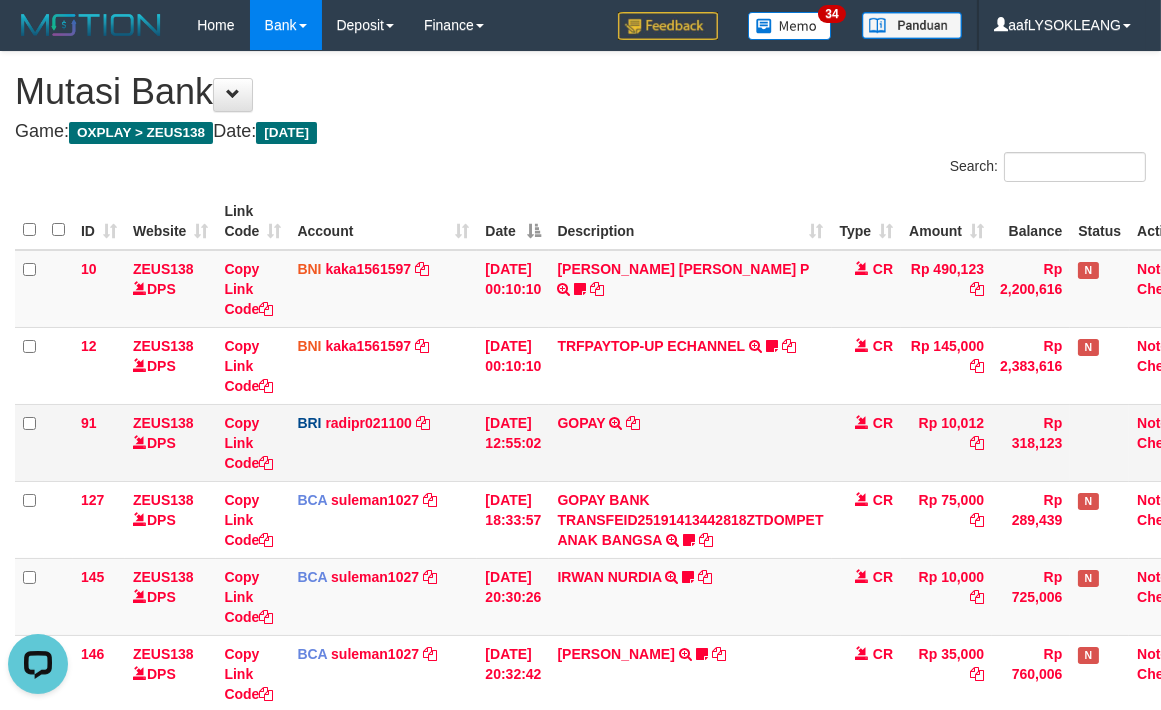 click on "CR" at bounding box center [867, 442] 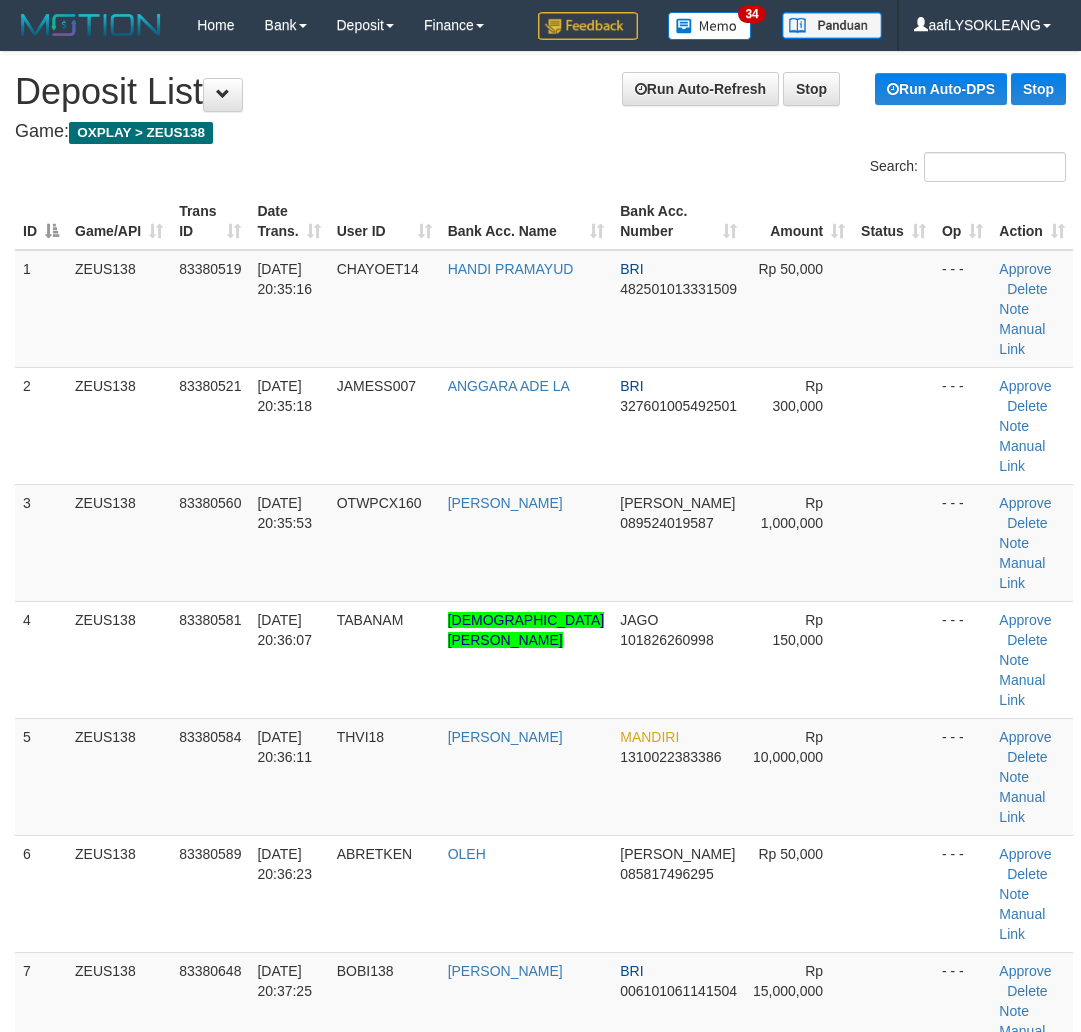scroll, scrollTop: 1333, scrollLeft: 0, axis: vertical 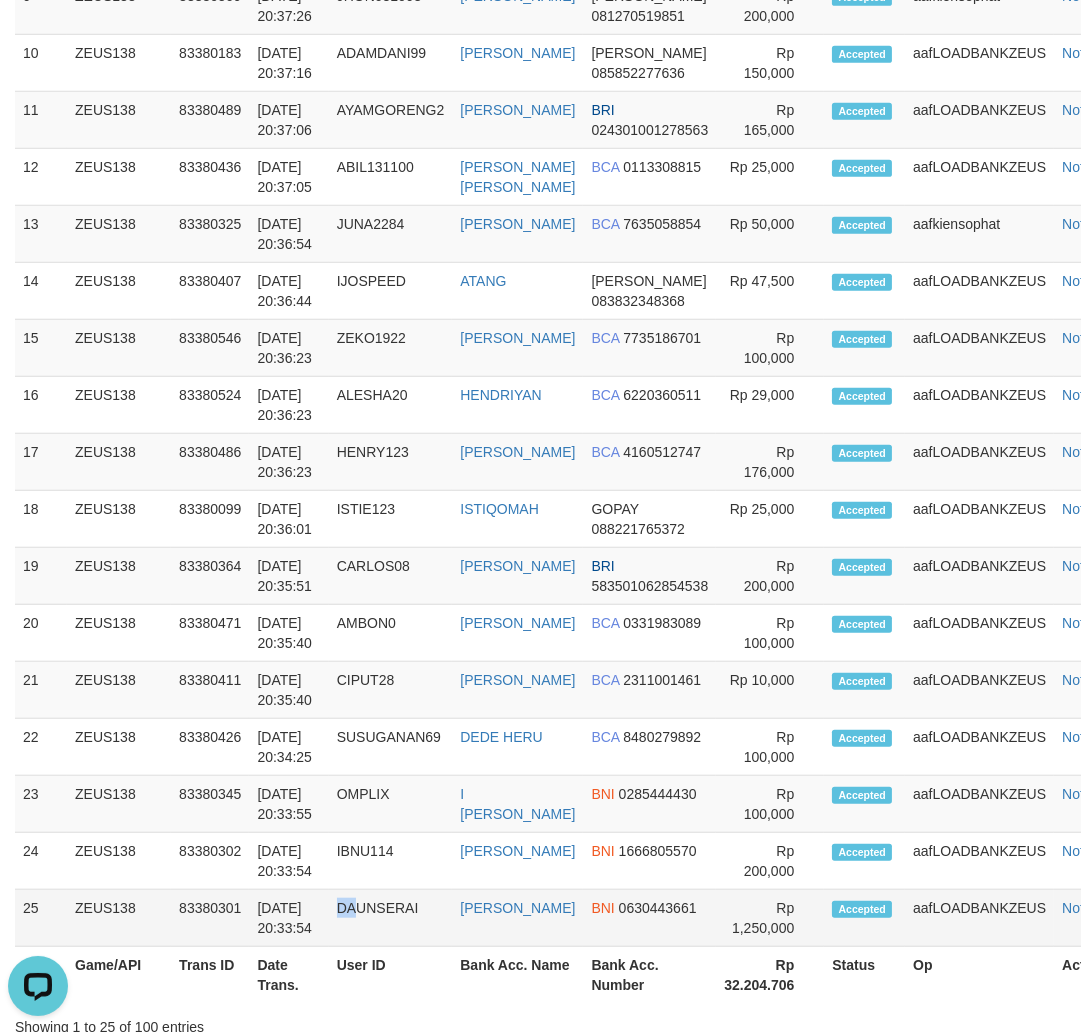 drag, startPoint x: 364, startPoint y: 752, endPoint x: 418, endPoint y: 761, distance: 54.74486 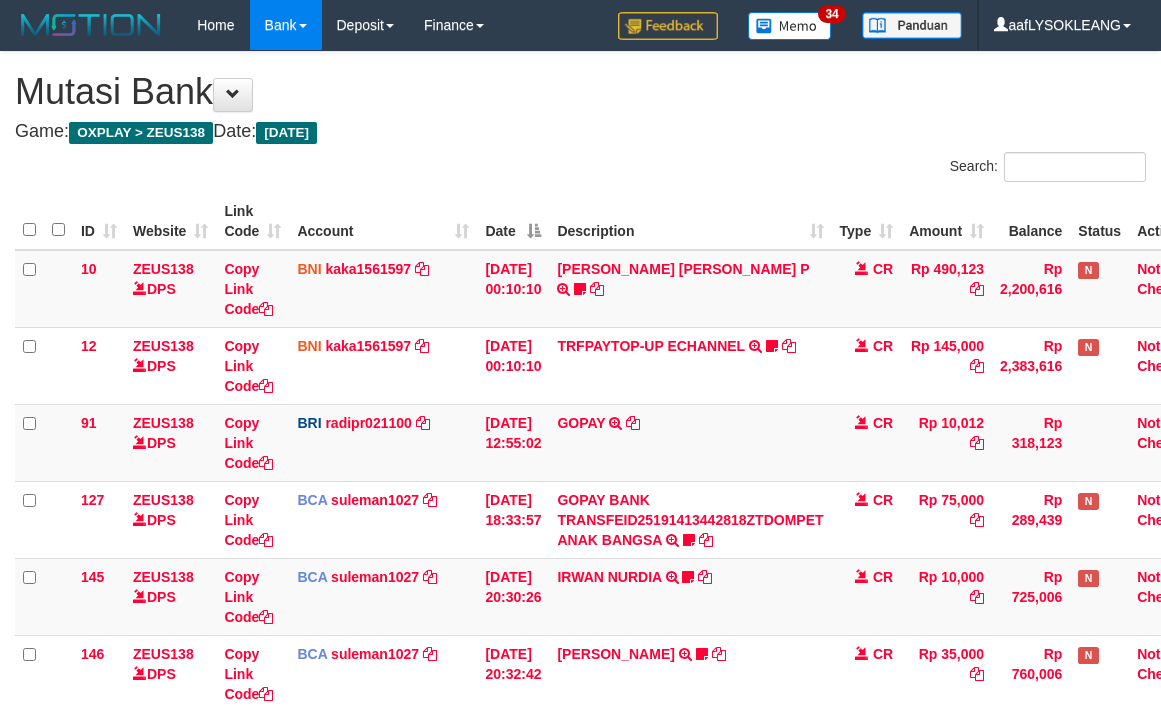 scroll, scrollTop: 0, scrollLeft: 0, axis: both 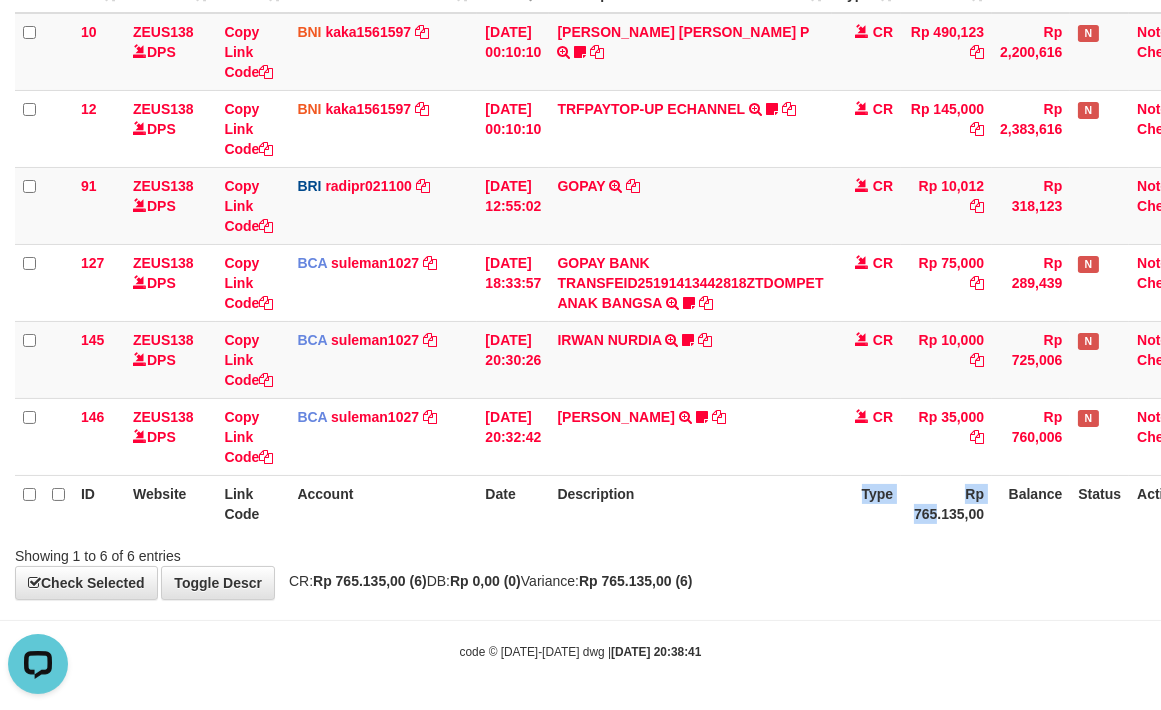 drag, startPoint x: 950, startPoint y: 521, endPoint x: 906, endPoint y: 477, distance: 62.225395 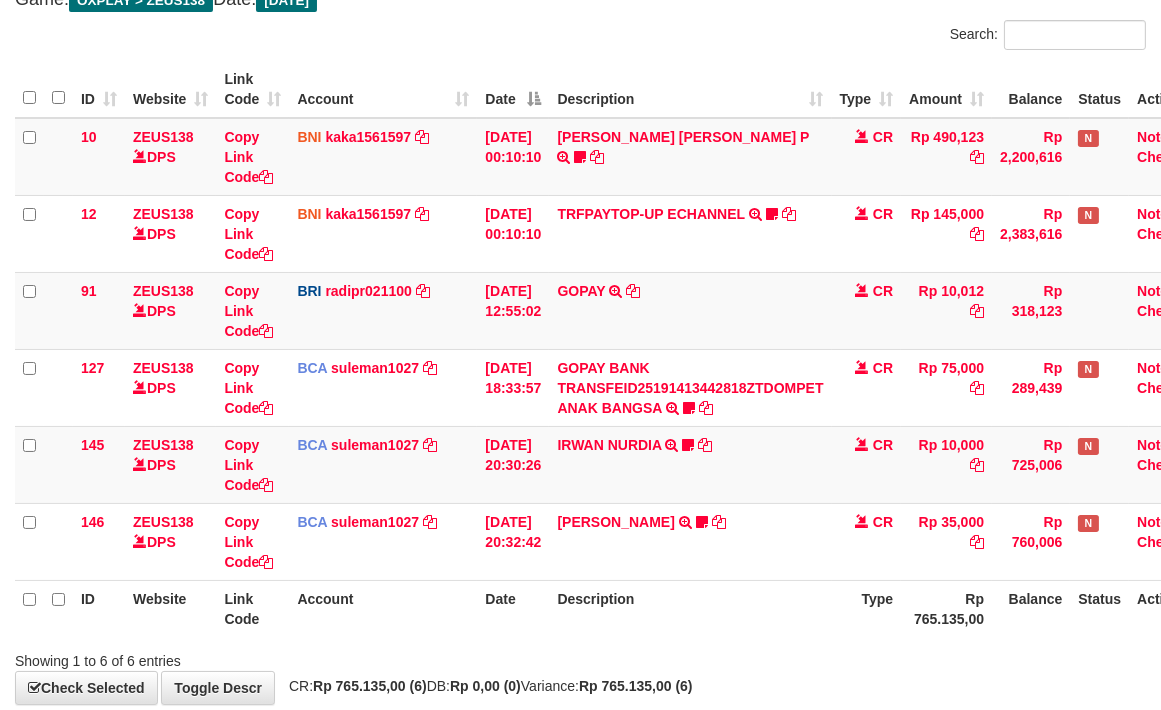 scroll, scrollTop: 237, scrollLeft: 0, axis: vertical 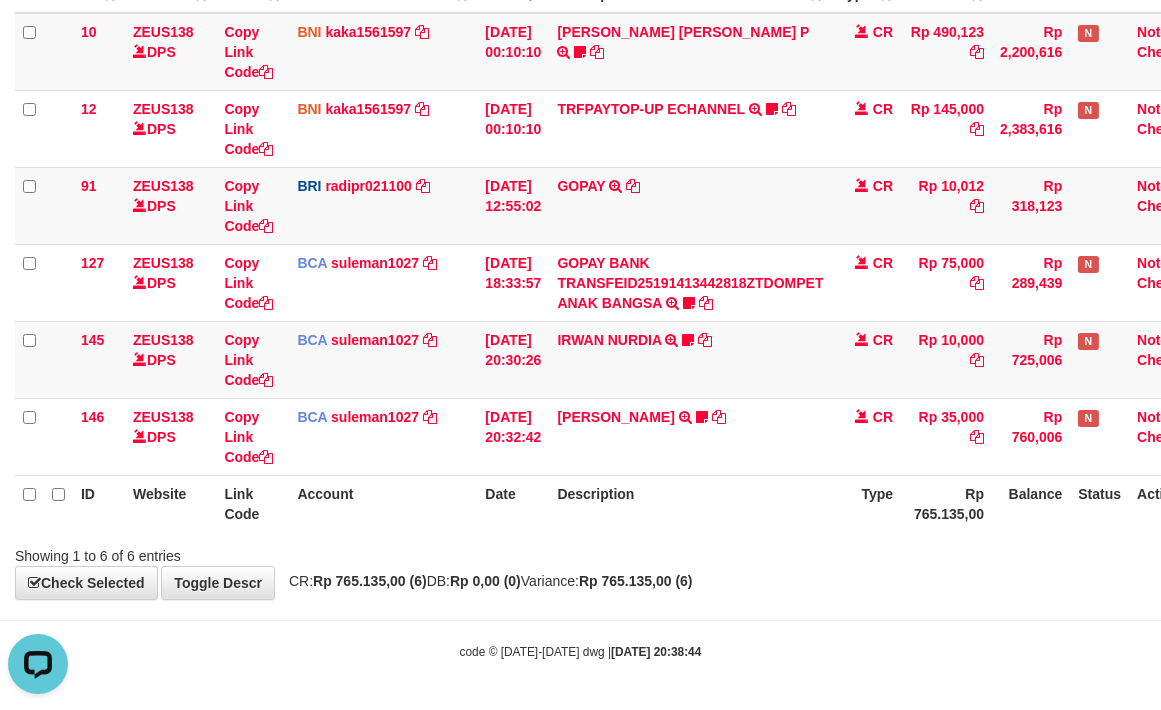 click on "Description" at bounding box center (690, 503) 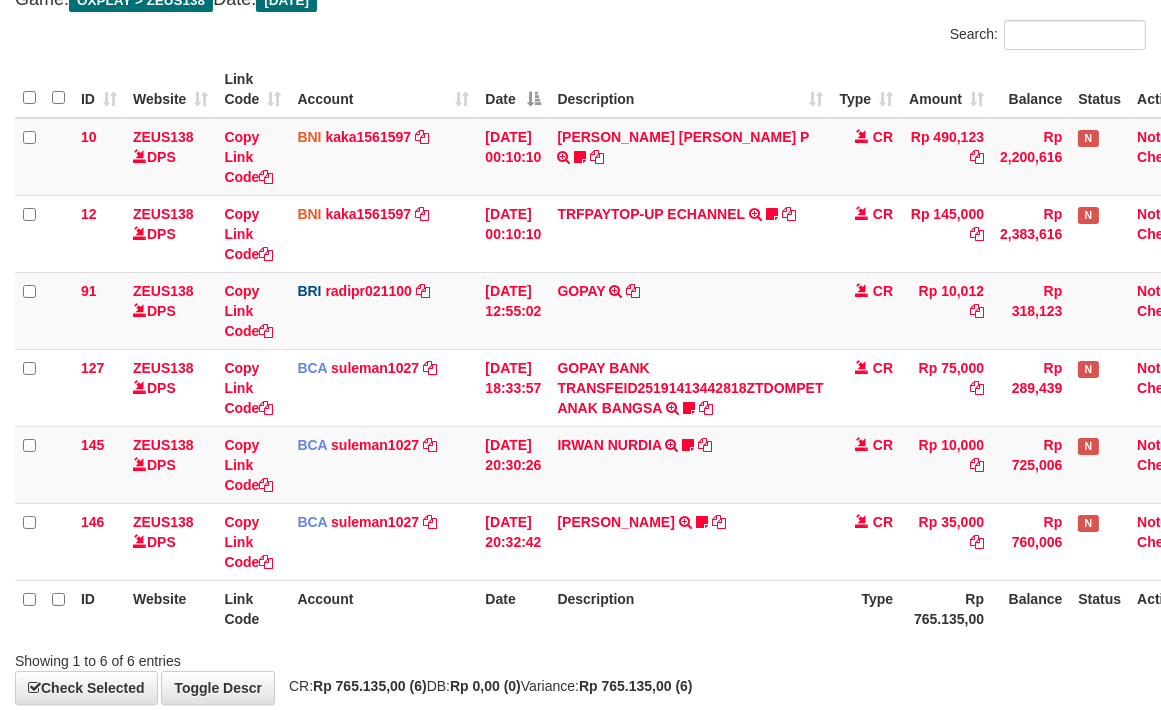 scroll, scrollTop: 237, scrollLeft: 0, axis: vertical 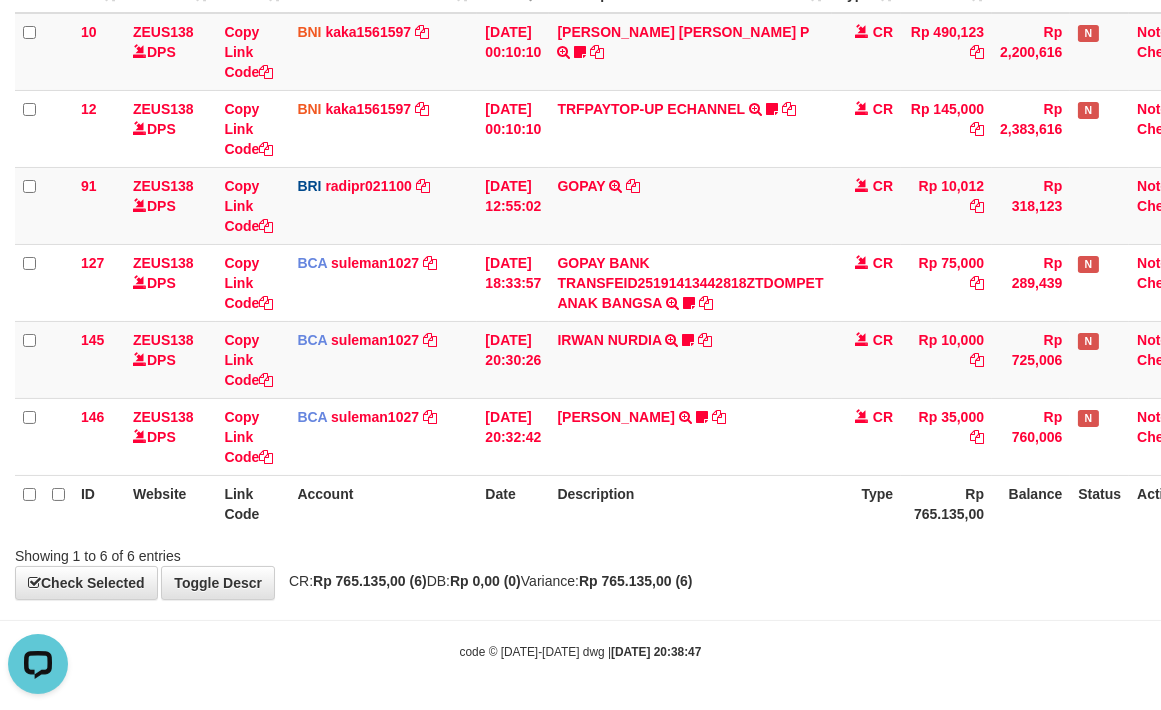drag, startPoint x: 760, startPoint y: 552, endPoint x: 745, endPoint y: 534, distance: 23.43075 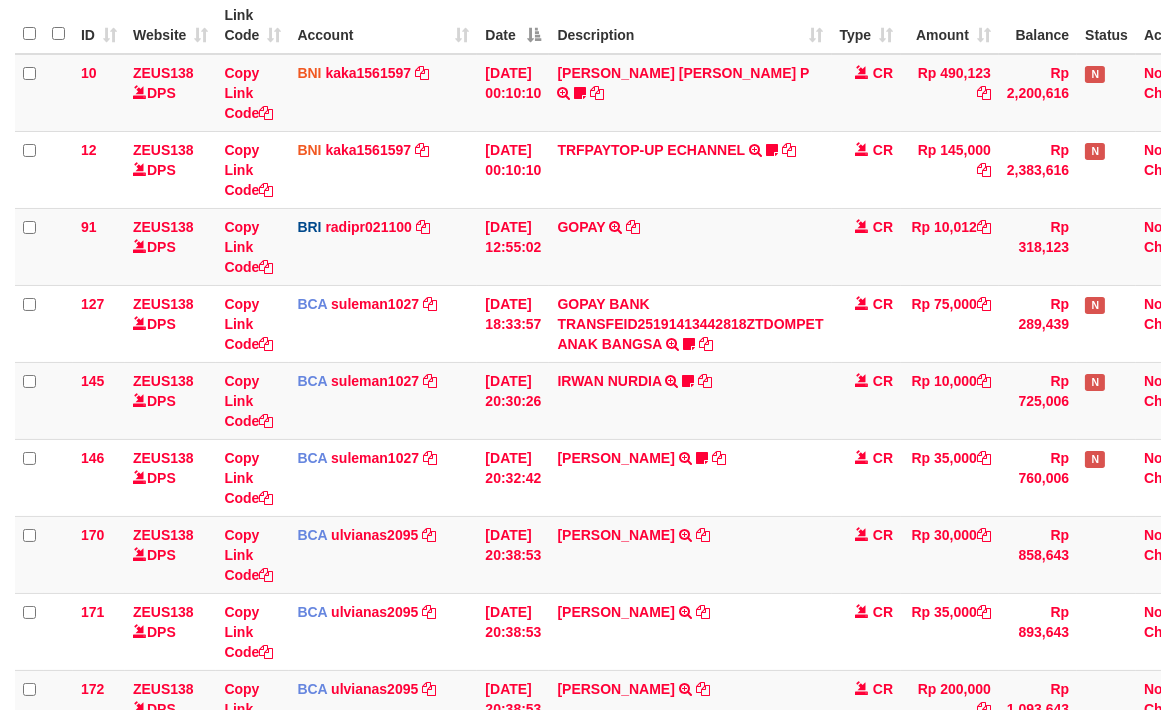 scroll, scrollTop: 467, scrollLeft: 0, axis: vertical 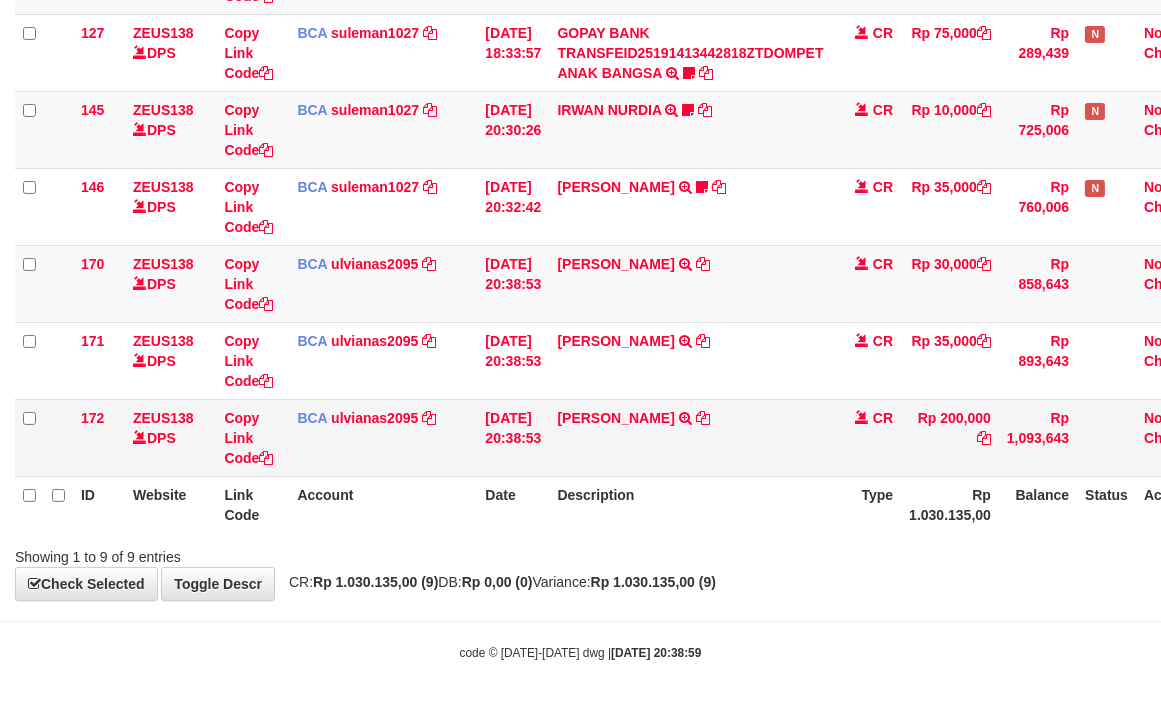 click on "ADITYA MUHAMMAD DA         TRSF E-BANKING CR 1007/FTSCY/WS95031
200000.00ADITYA MUHAMMAD DA" at bounding box center (690, 437) 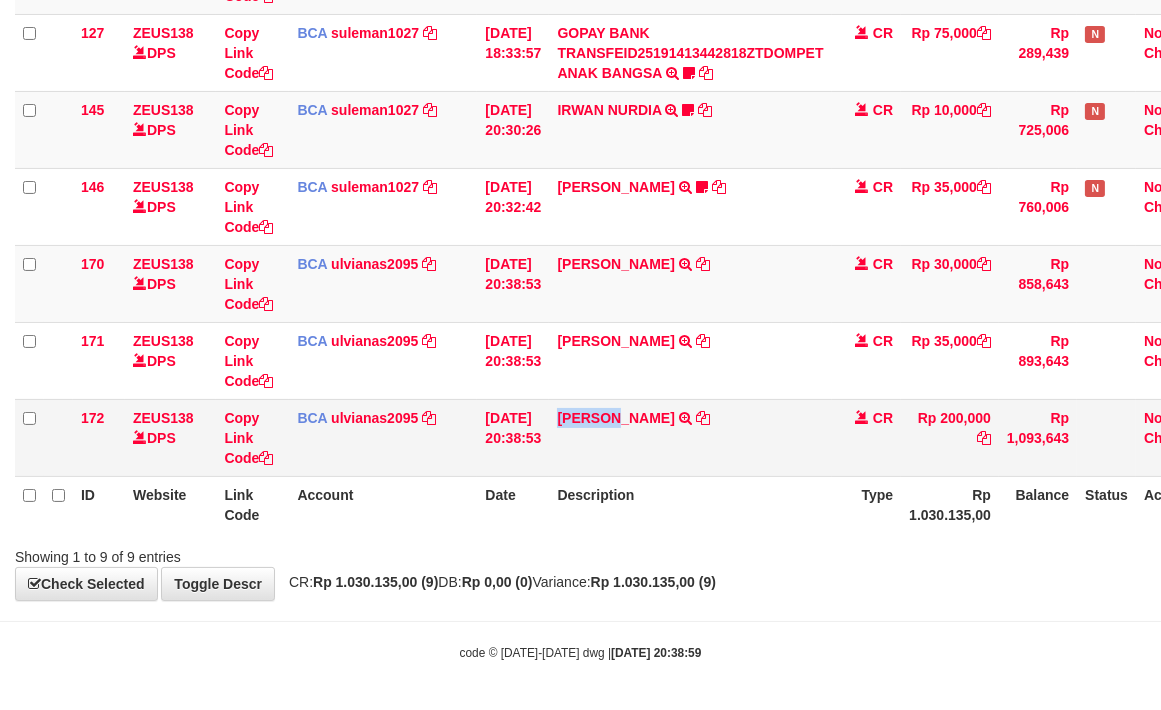 click on "ADITYA MUHAMMAD DA         TRSF E-BANKING CR 1007/FTSCY/WS95031
200000.00ADITYA MUHAMMAD DA" at bounding box center (690, 437) 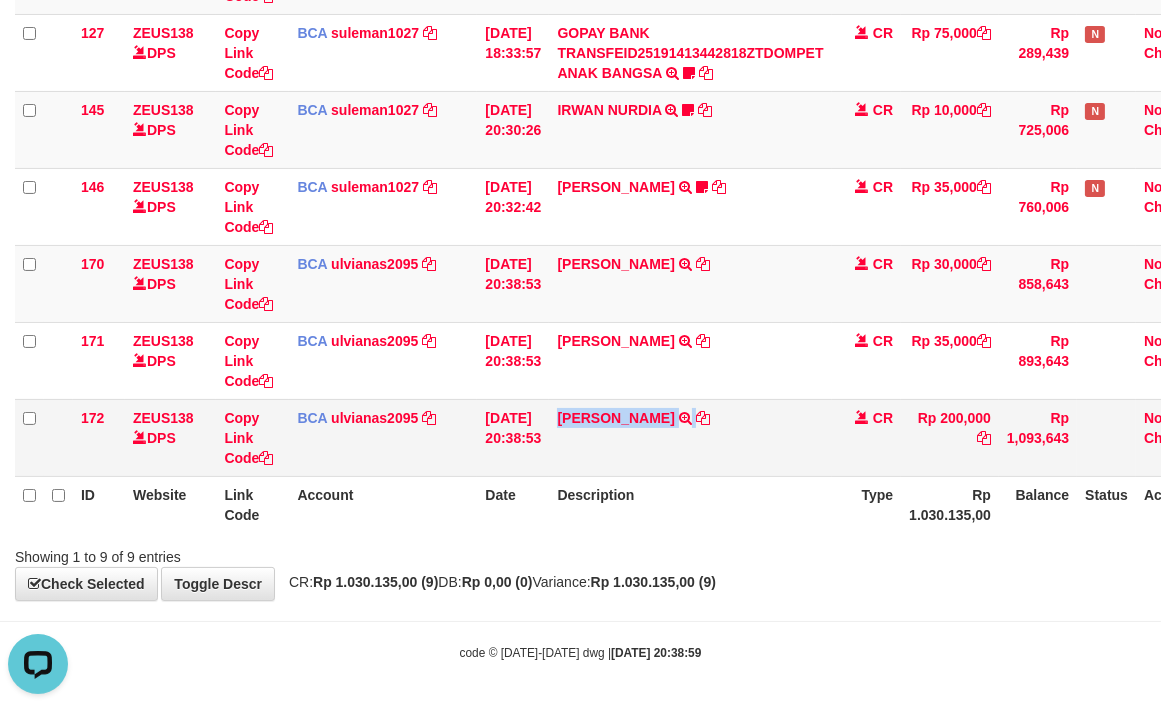 scroll, scrollTop: 0, scrollLeft: 0, axis: both 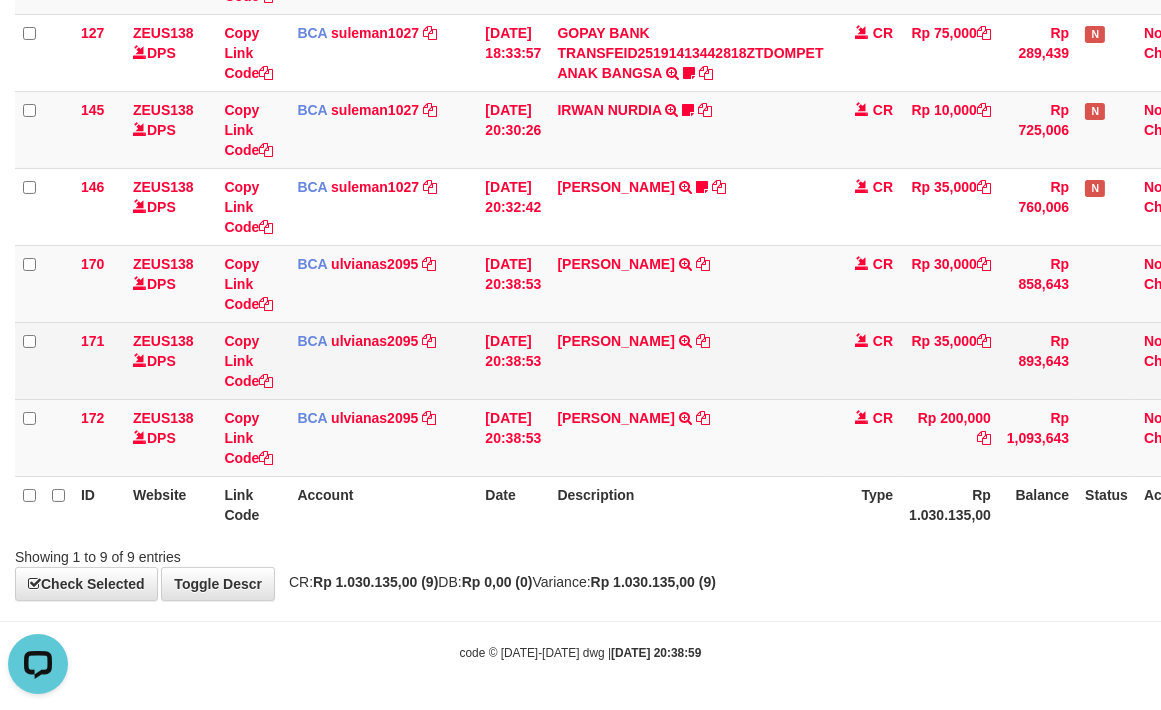 click on "DALHAR NURGIYANTO         TRSF E-BANKING CR 1007/FTSCY/WS95271
35000.00DALHAR NURGIYANTO" at bounding box center [690, 360] 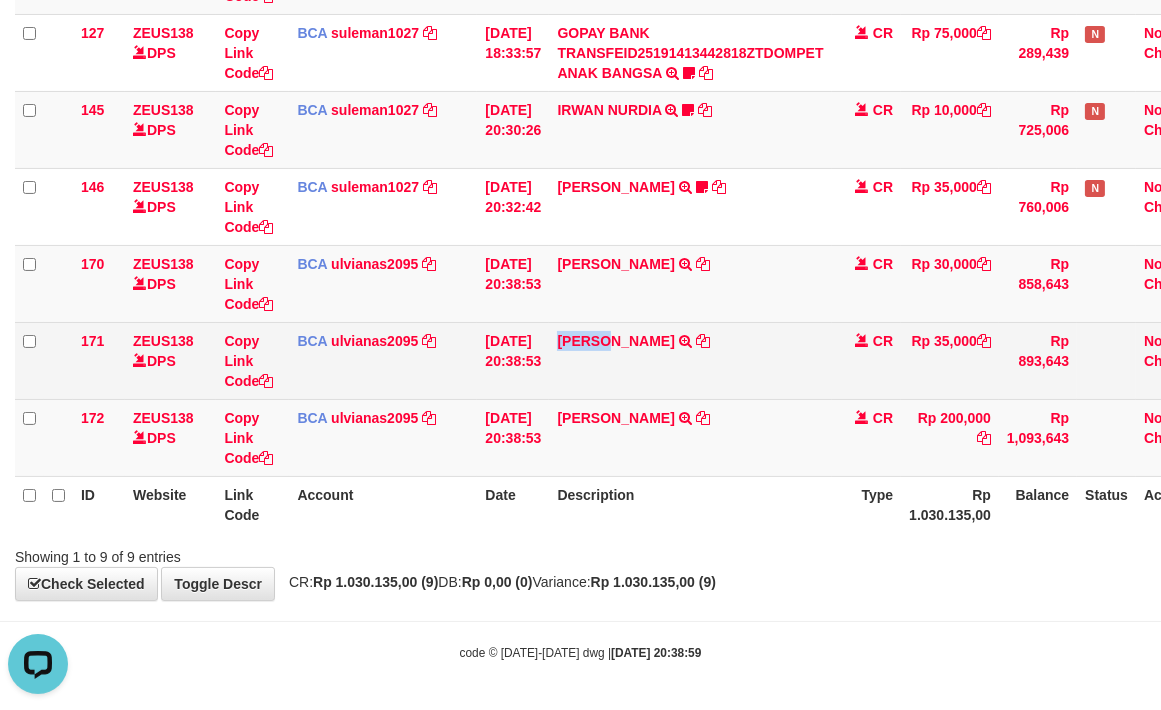 copy on "DALHAR" 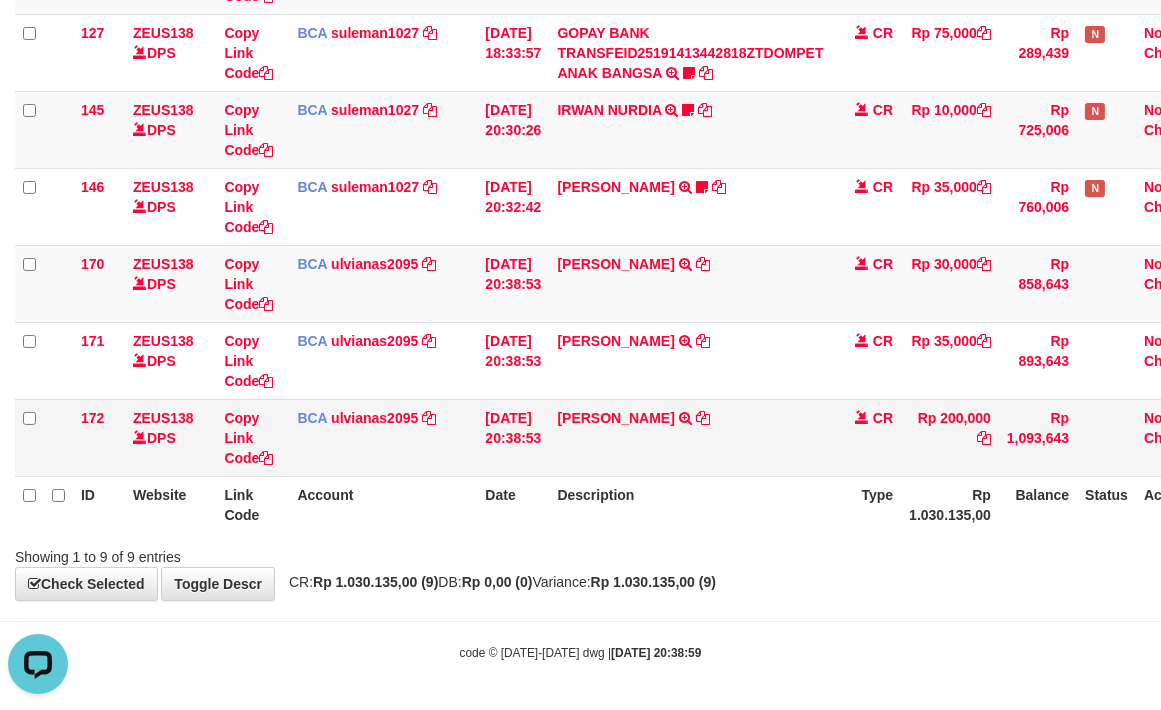 click on "ADITYA MUHAMMAD DA         TRSF E-BANKING CR 1007/FTSCY/WS95031
200000.00ADITYA MUHAMMAD DA" at bounding box center (690, 437) 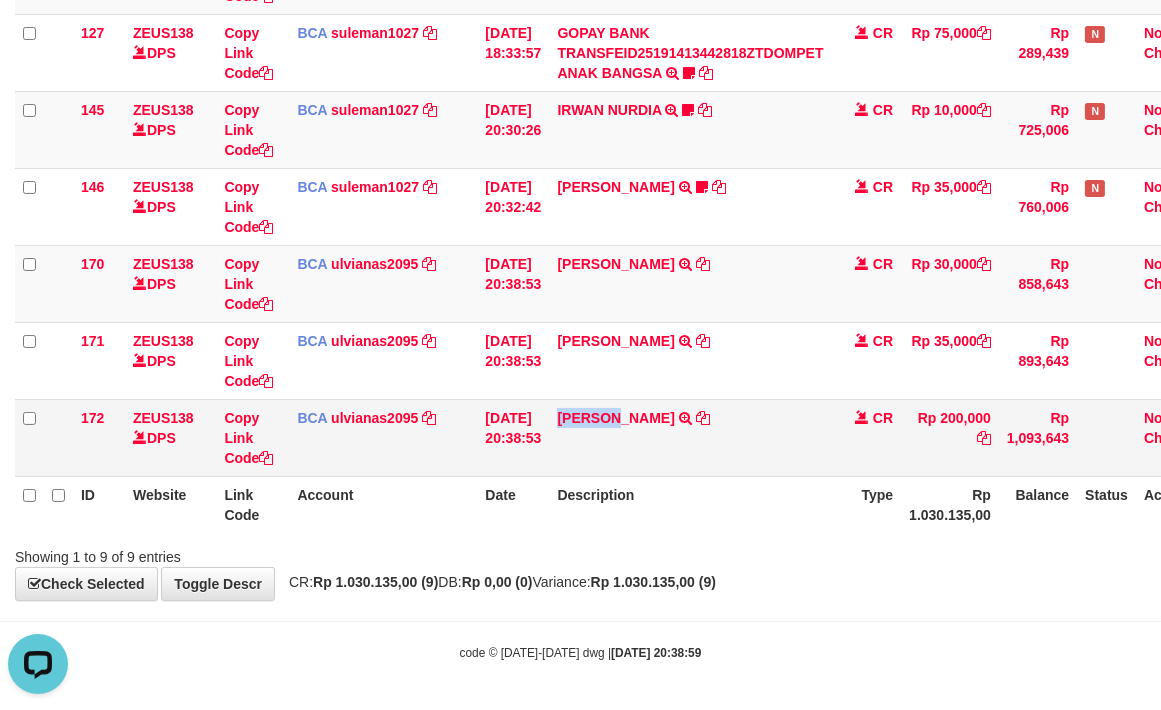 click on "ADITYA MUHAMMAD DA         TRSF E-BANKING CR 1007/FTSCY/WS95031
200000.00ADITYA MUHAMMAD DA" at bounding box center [690, 437] 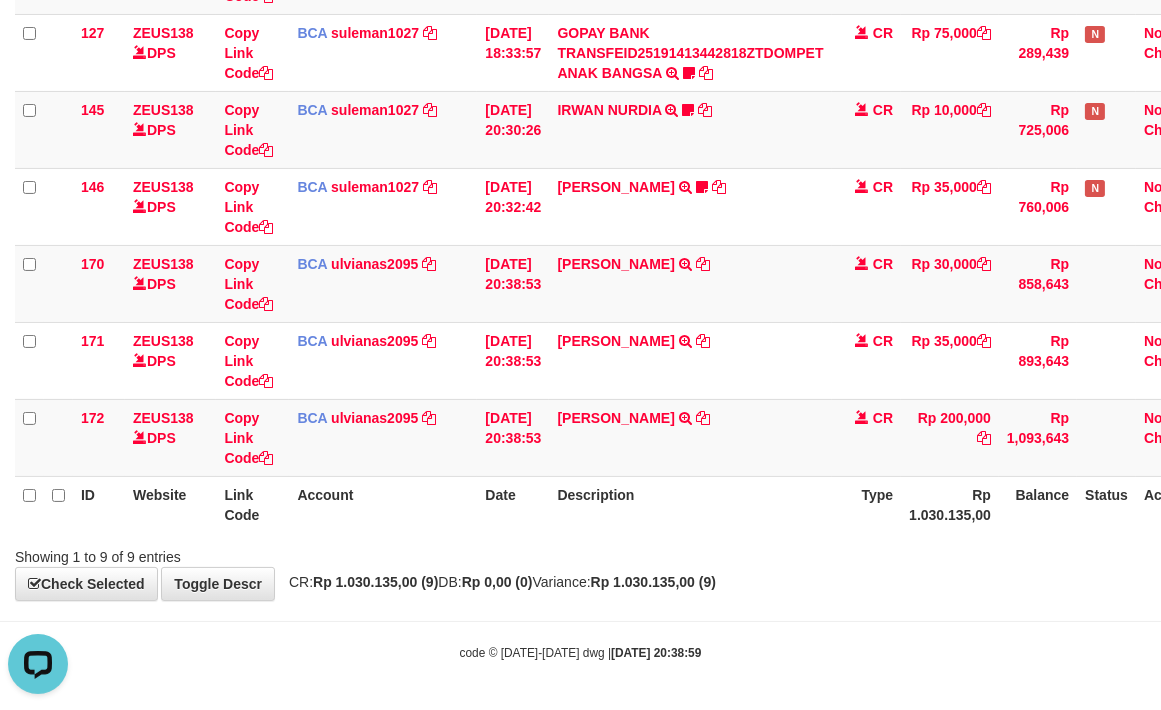 click on "Date" at bounding box center (513, 504) 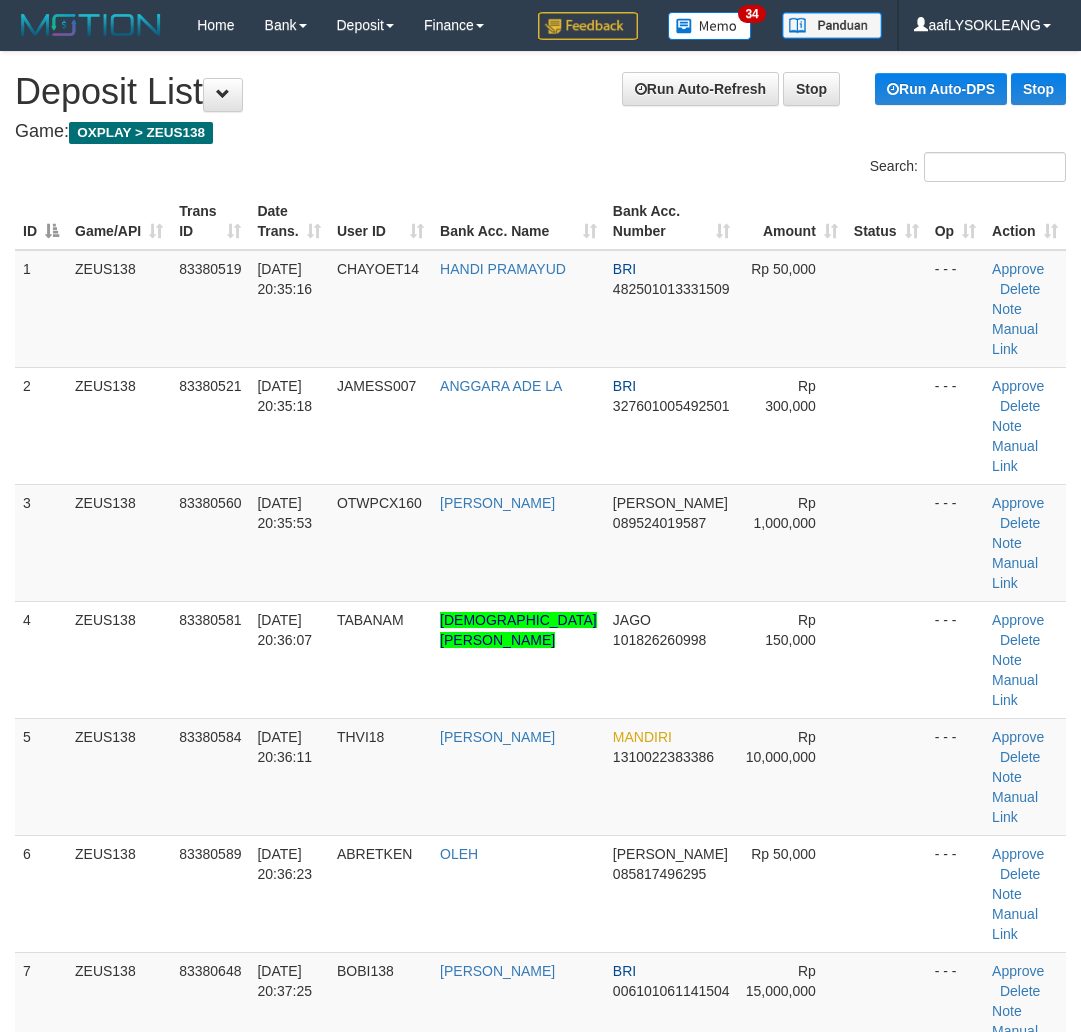 scroll, scrollTop: 2178, scrollLeft: 0, axis: vertical 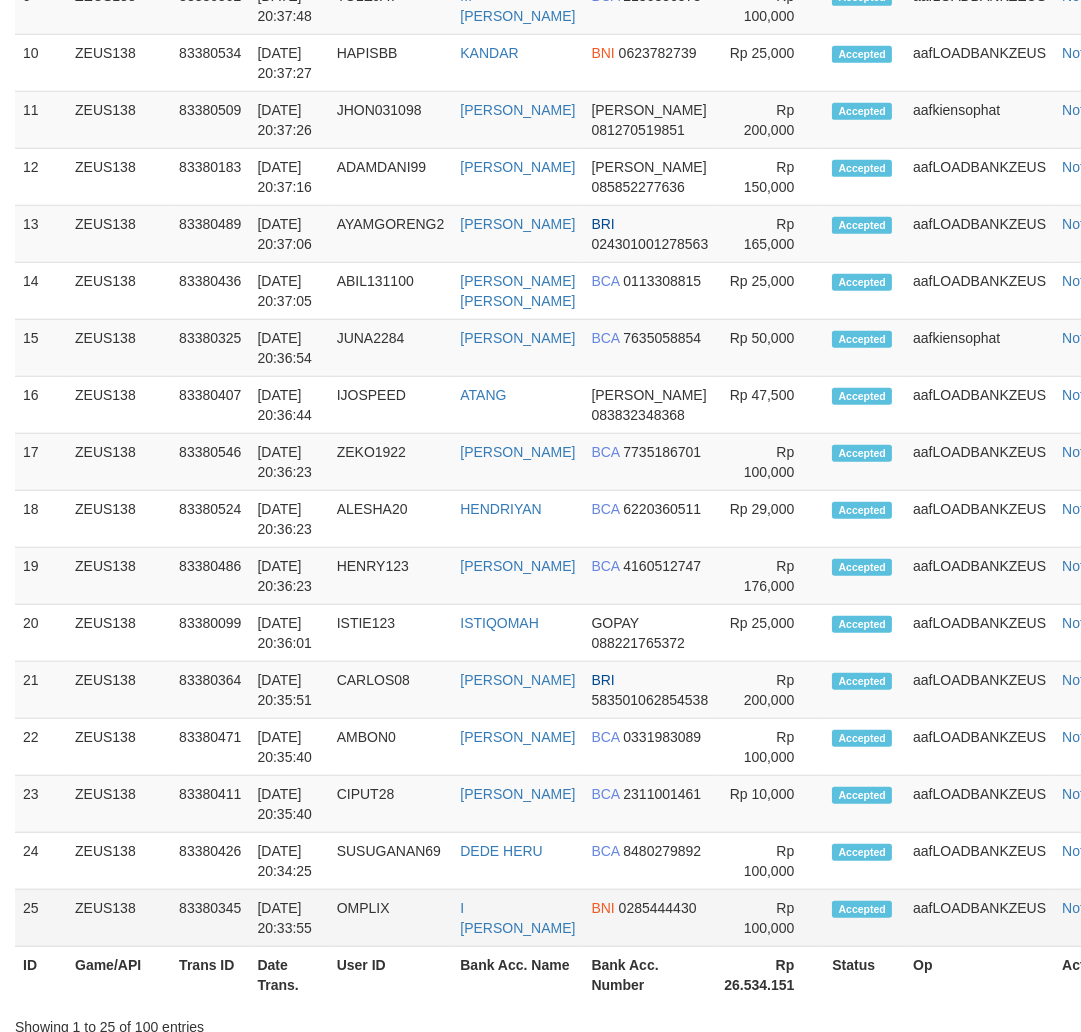 drag, startPoint x: 527, startPoint y: 722, endPoint x: 943, endPoint y: 743, distance: 416.52972 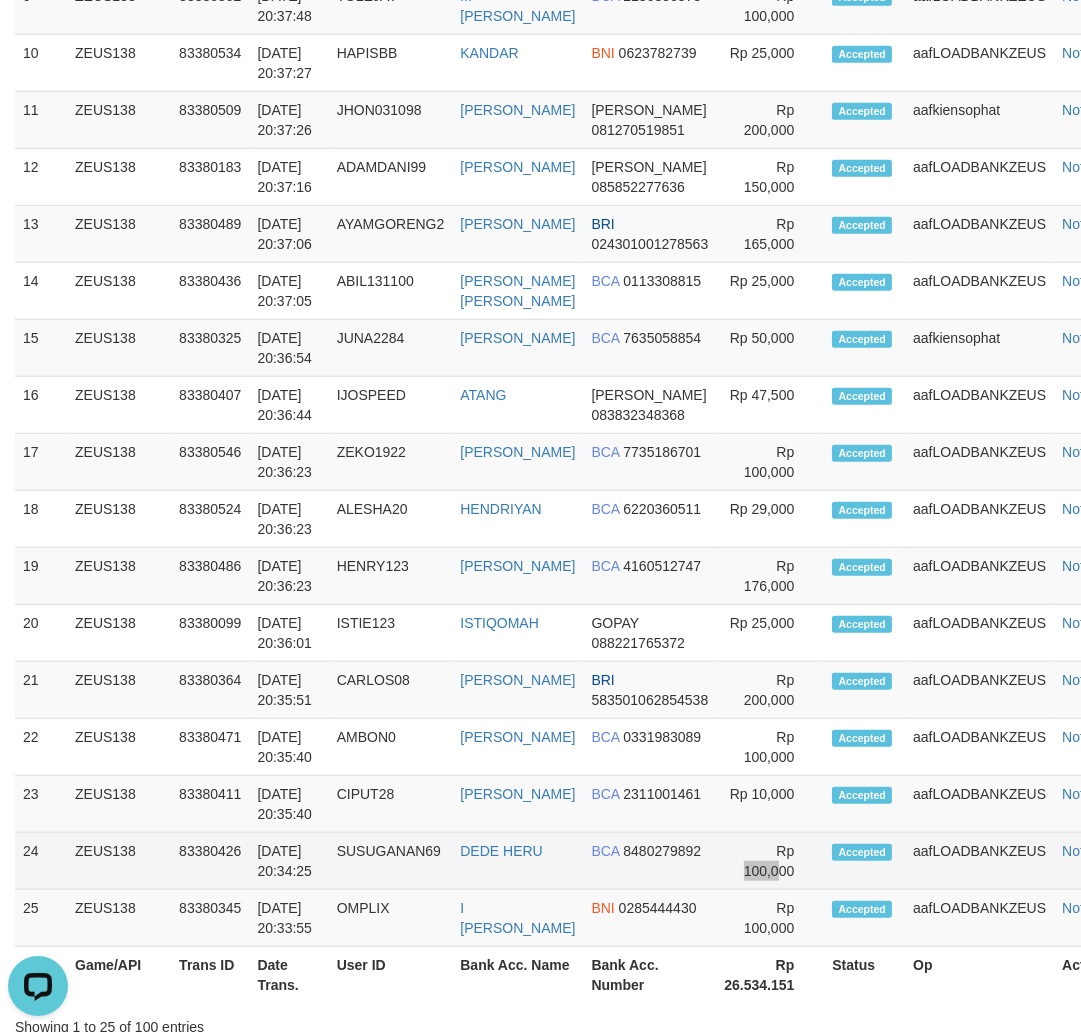 scroll, scrollTop: 0, scrollLeft: 0, axis: both 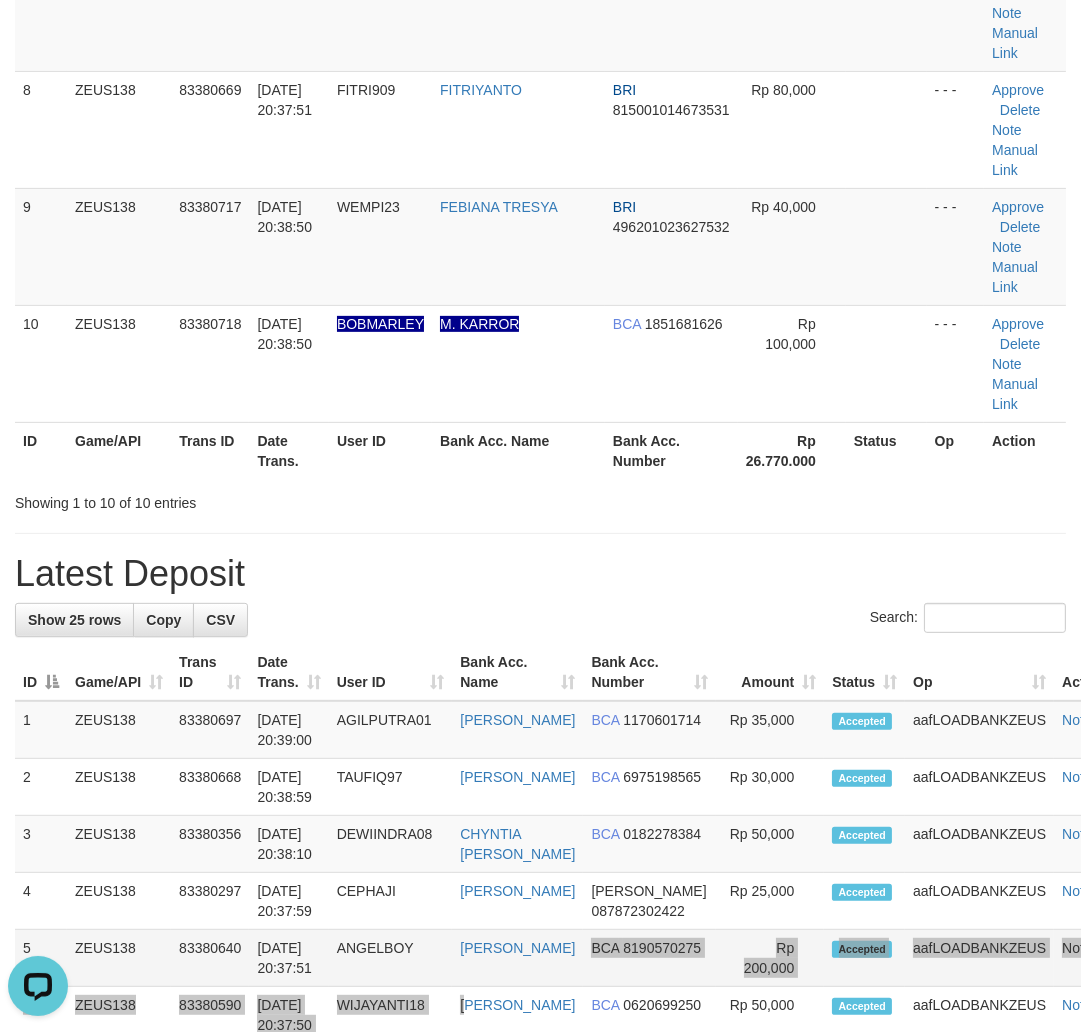 drag, startPoint x: 454, startPoint y: 797, endPoint x: 474, endPoint y: 790, distance: 21.189621 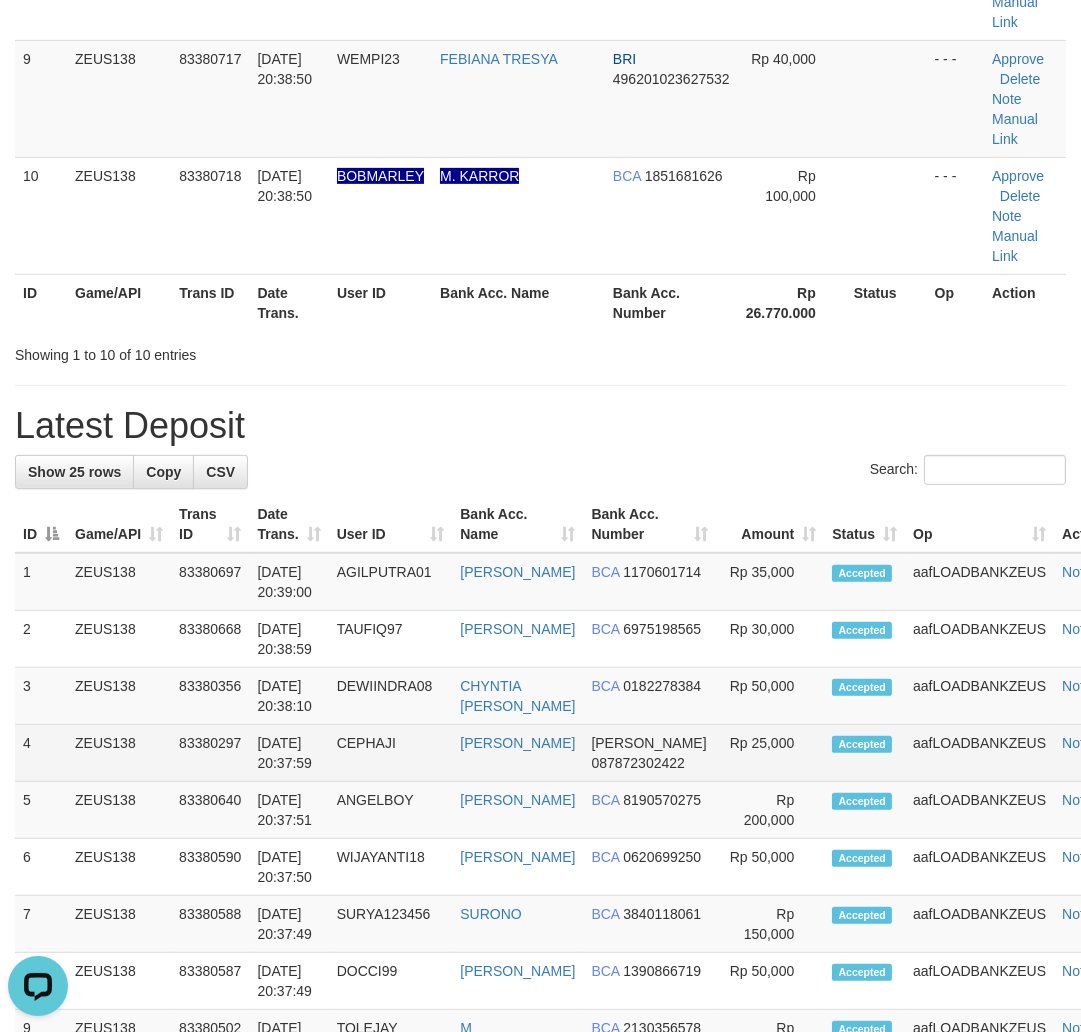 scroll, scrollTop: 1443, scrollLeft: 0, axis: vertical 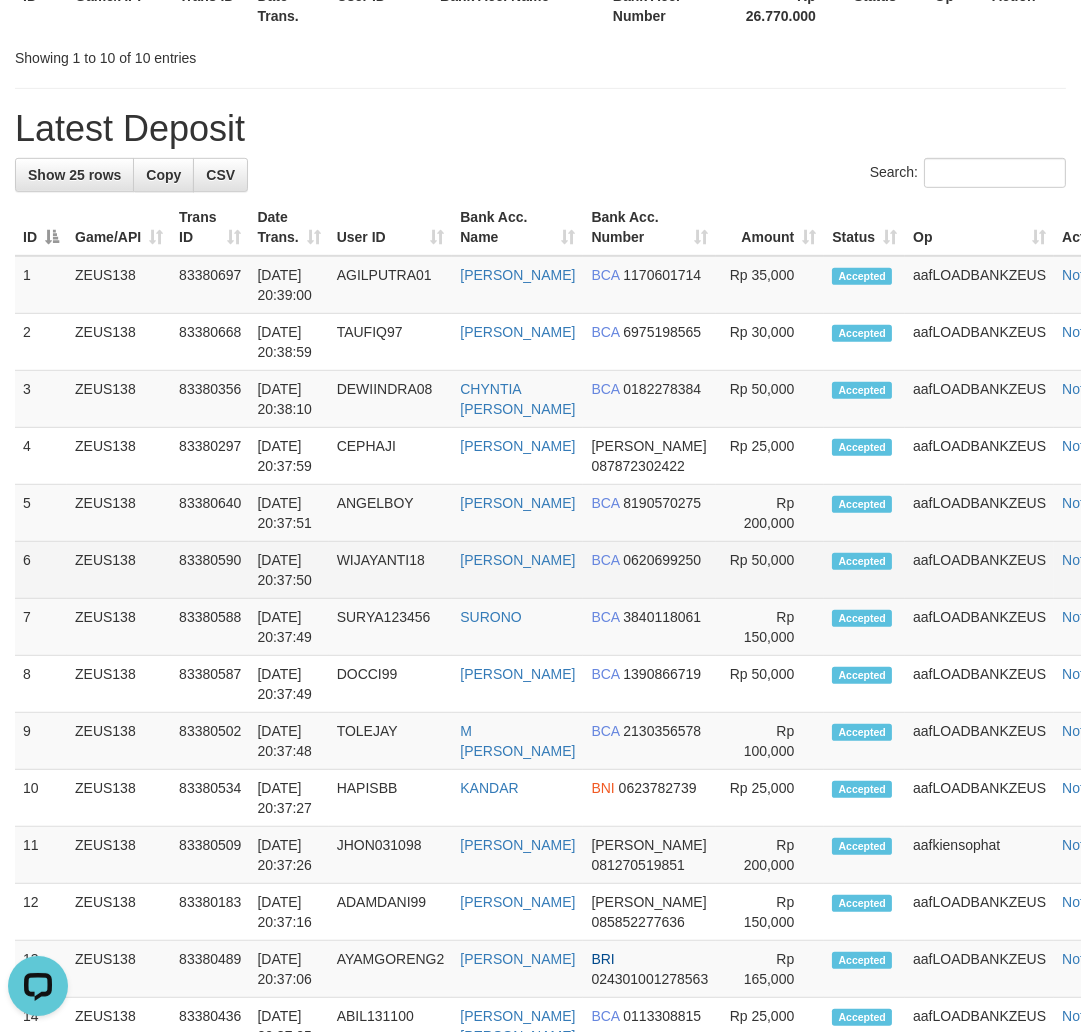 click on "1
ZEUS138
83380697
10/07/2025 20:39:00
AGILPUTRA01
DALHAR NURGIYANTO
BCA
1170601714
2" at bounding box center (575, 969) 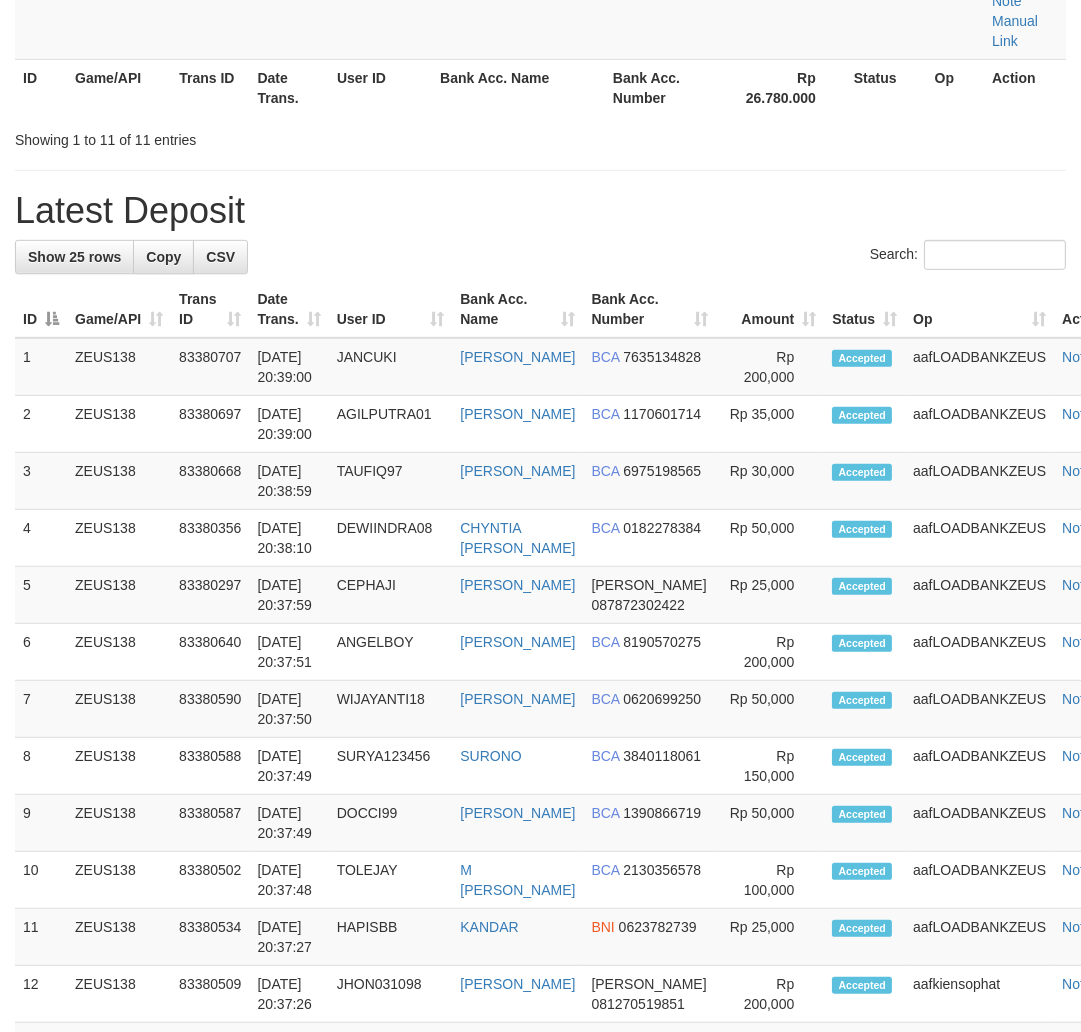 scroll, scrollTop: 1443, scrollLeft: 0, axis: vertical 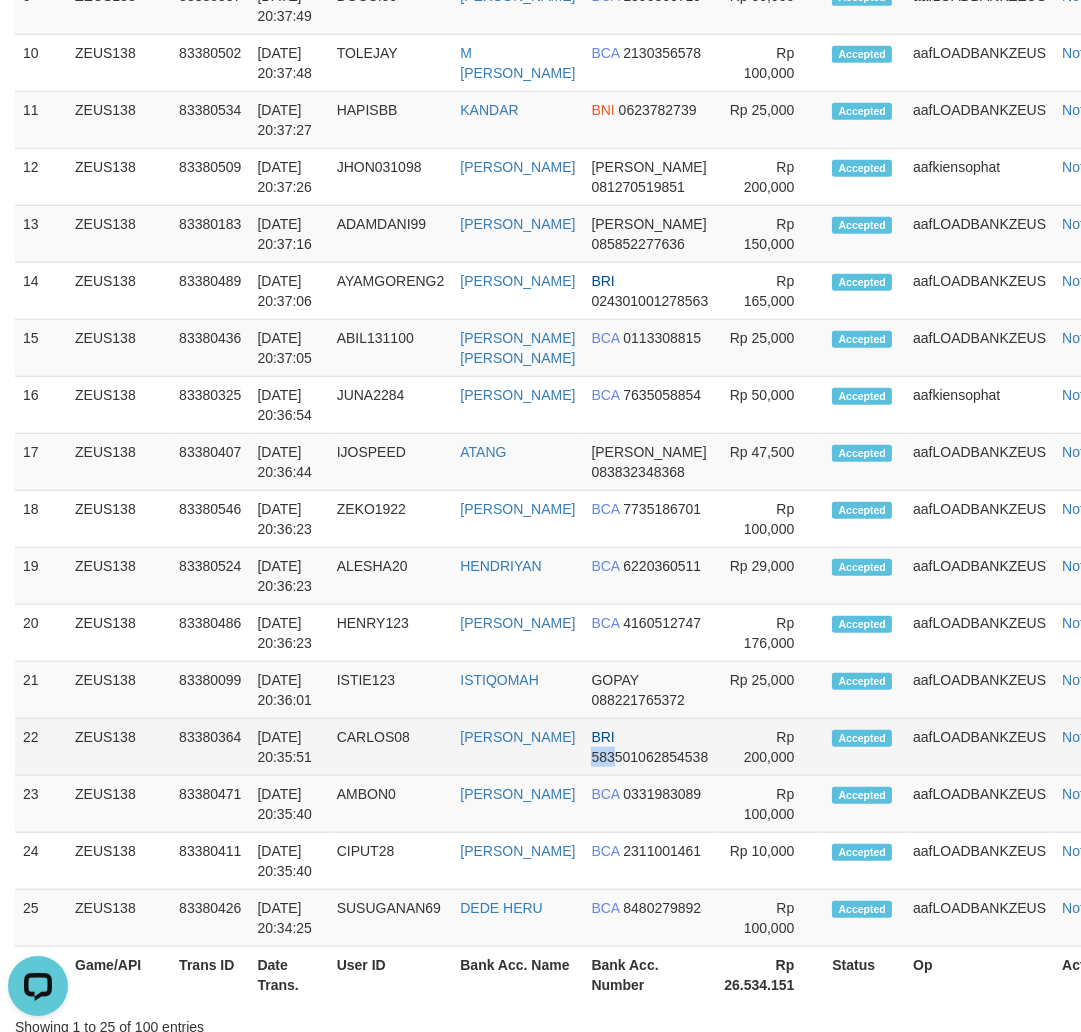 drag, startPoint x: 576, startPoint y: 592, endPoint x: 600, endPoint y: 593, distance: 24.020824 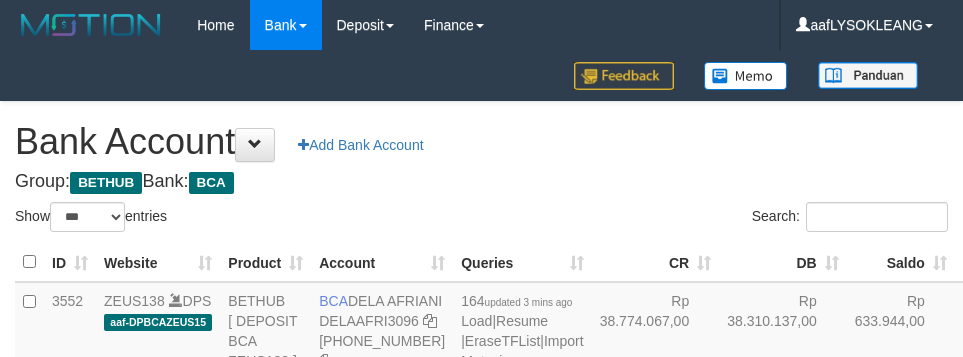 select on "***" 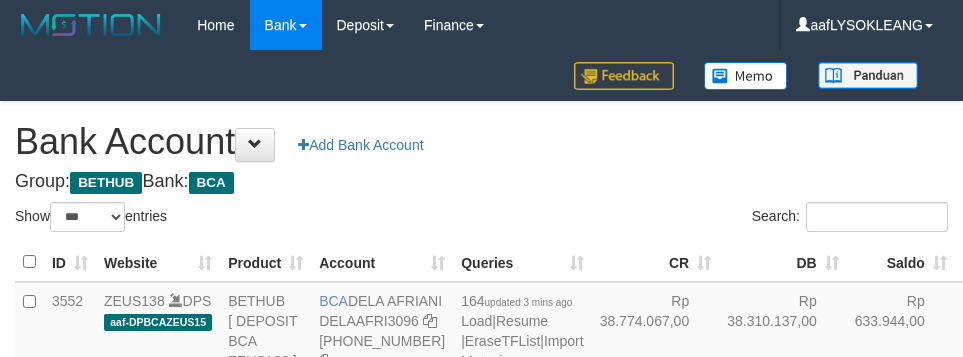scroll, scrollTop: 163, scrollLeft: 0, axis: vertical 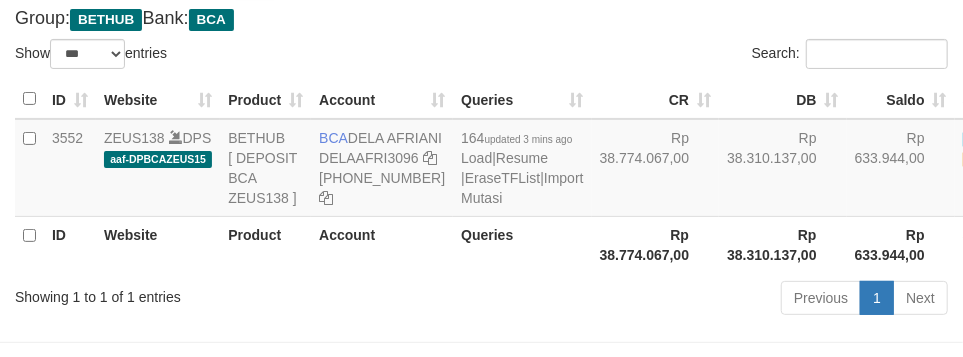 drag, startPoint x: 455, startPoint y: 36, endPoint x: 442, endPoint y: 37, distance: 13.038404 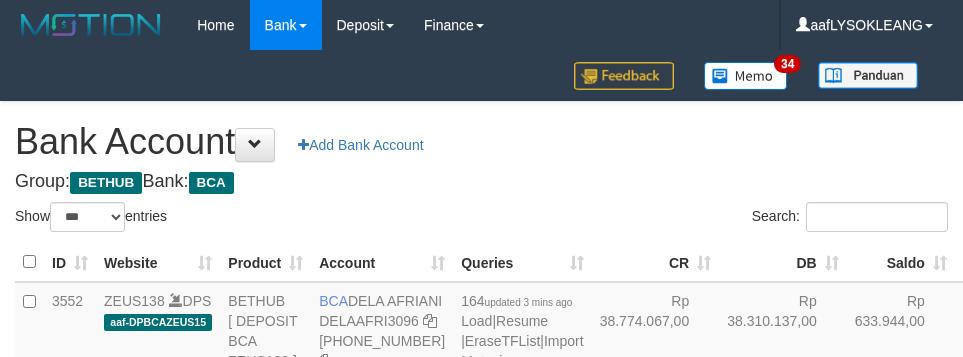 select on "***" 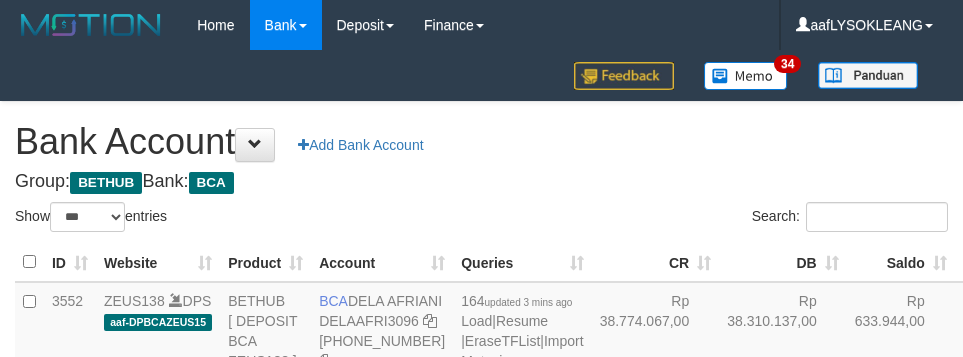 scroll, scrollTop: 163, scrollLeft: 0, axis: vertical 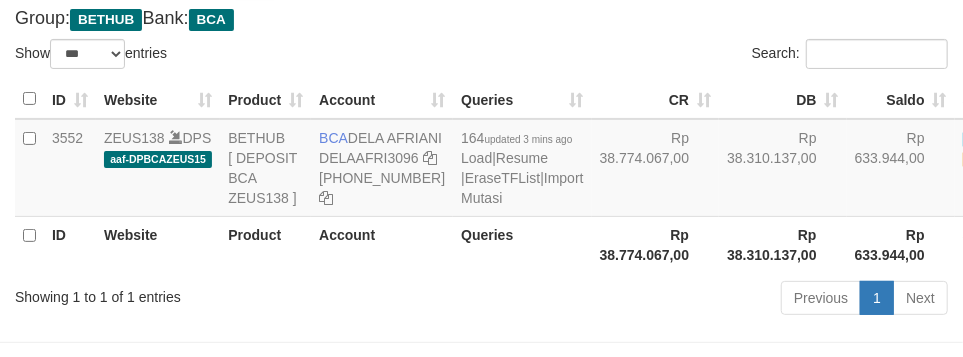 drag, startPoint x: 538, startPoint y: 40, endPoint x: 506, endPoint y: 40, distance: 32 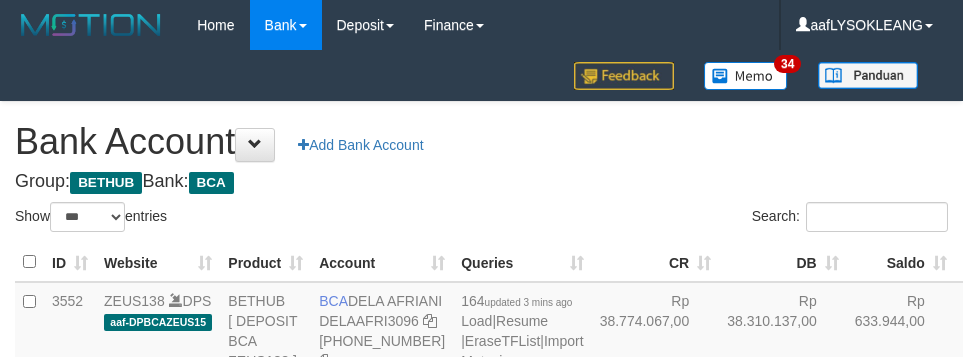 select on "***" 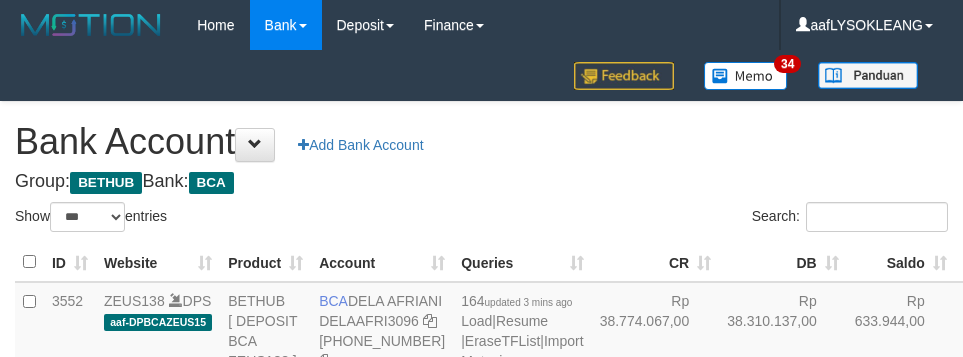 scroll, scrollTop: 163, scrollLeft: 0, axis: vertical 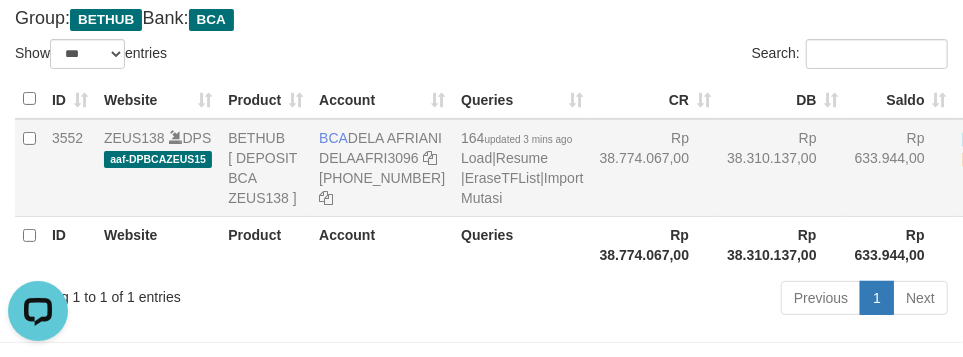 drag, startPoint x: 670, startPoint y: 223, endPoint x: 637, endPoint y: 231, distance: 33.955853 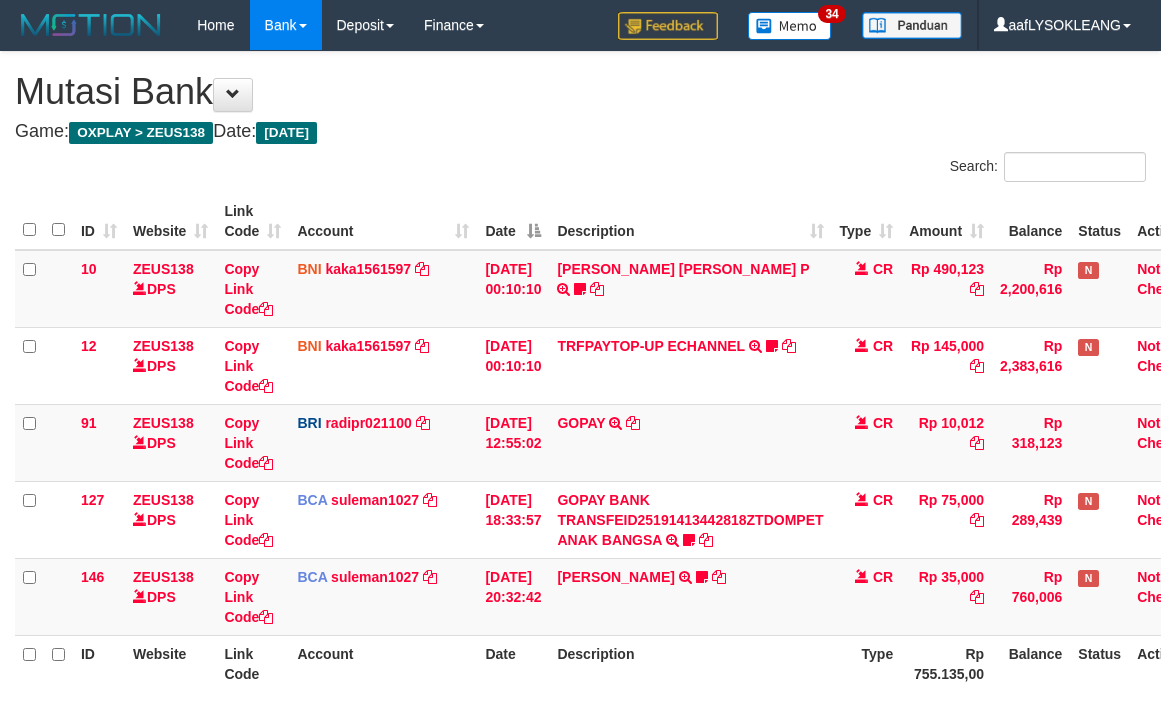 scroll, scrollTop: 0, scrollLeft: 0, axis: both 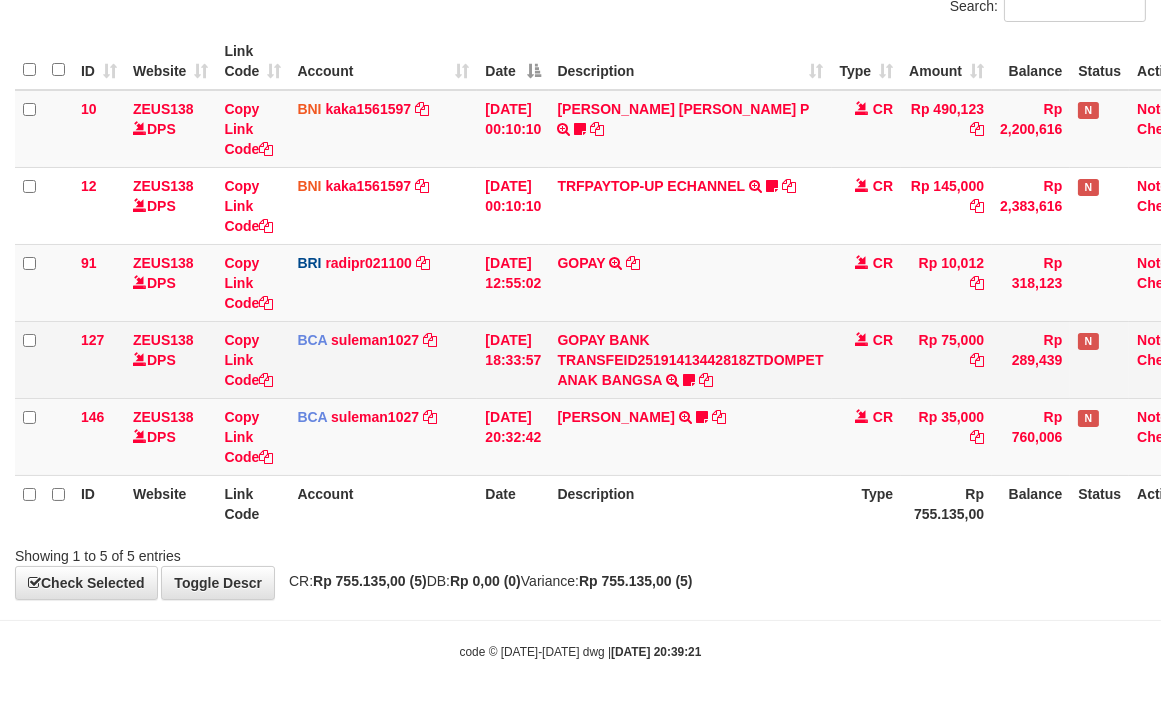 drag, startPoint x: 330, startPoint y: 454, endPoint x: 244, endPoint y: 387, distance: 109.01835 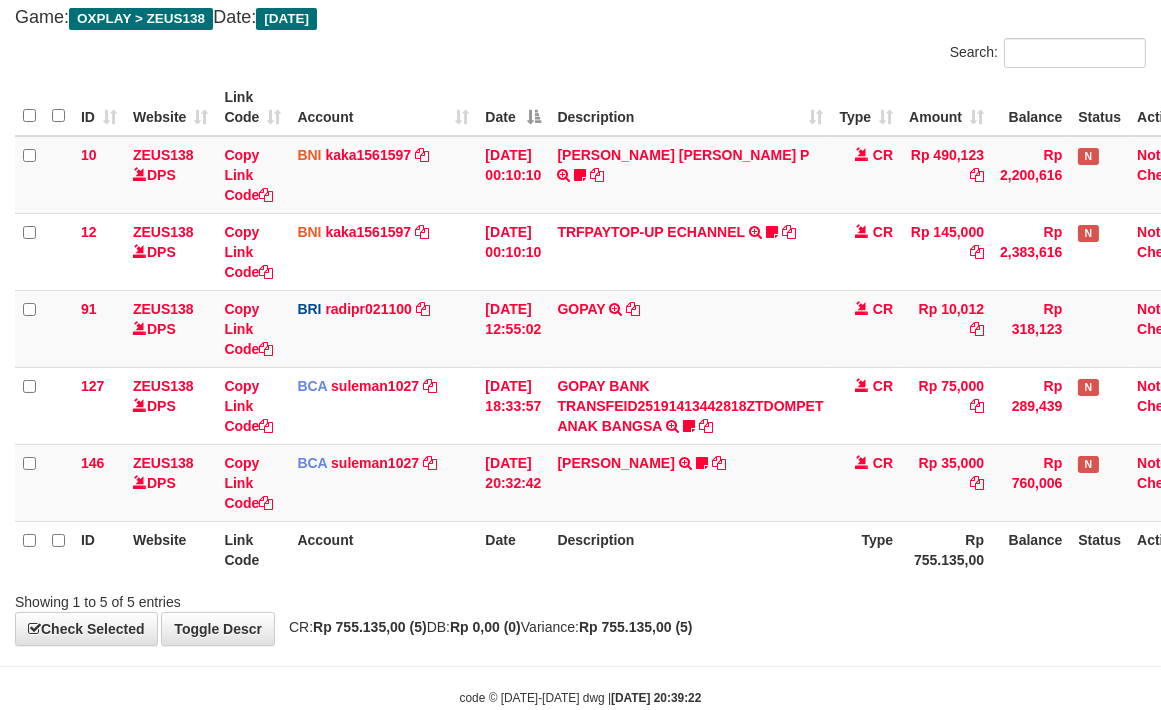 scroll, scrollTop: 160, scrollLeft: 0, axis: vertical 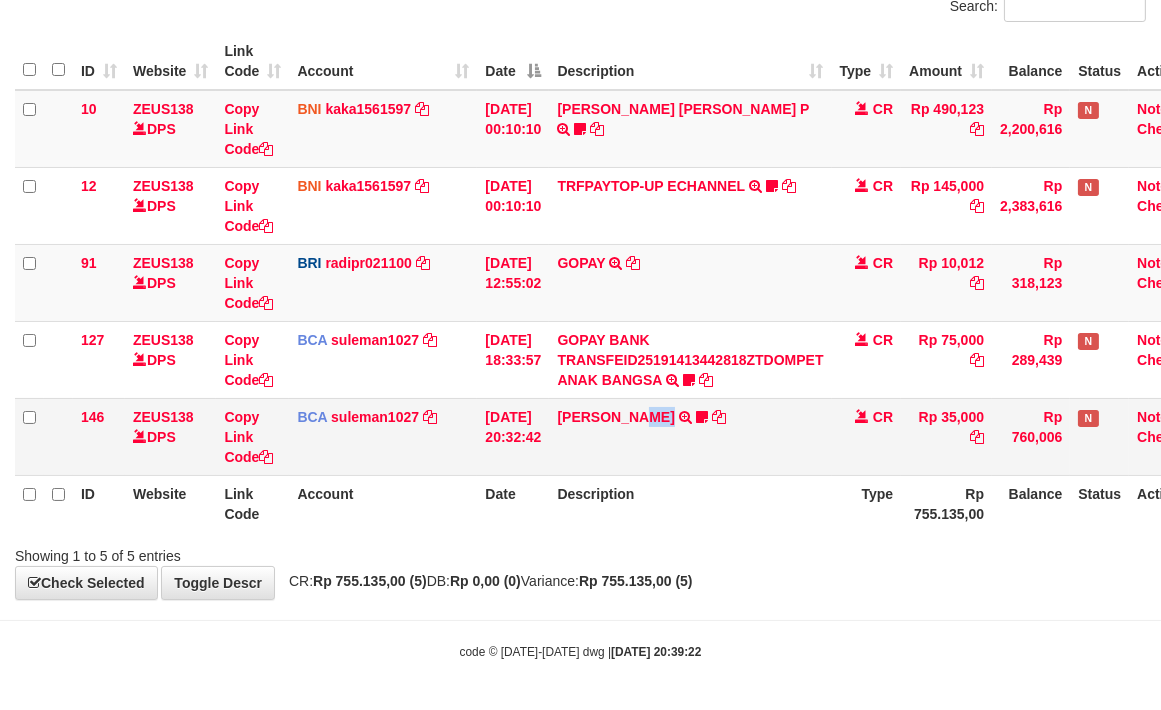 drag, startPoint x: 684, startPoint y: 444, endPoint x: 660, endPoint y: 461, distance: 29.410883 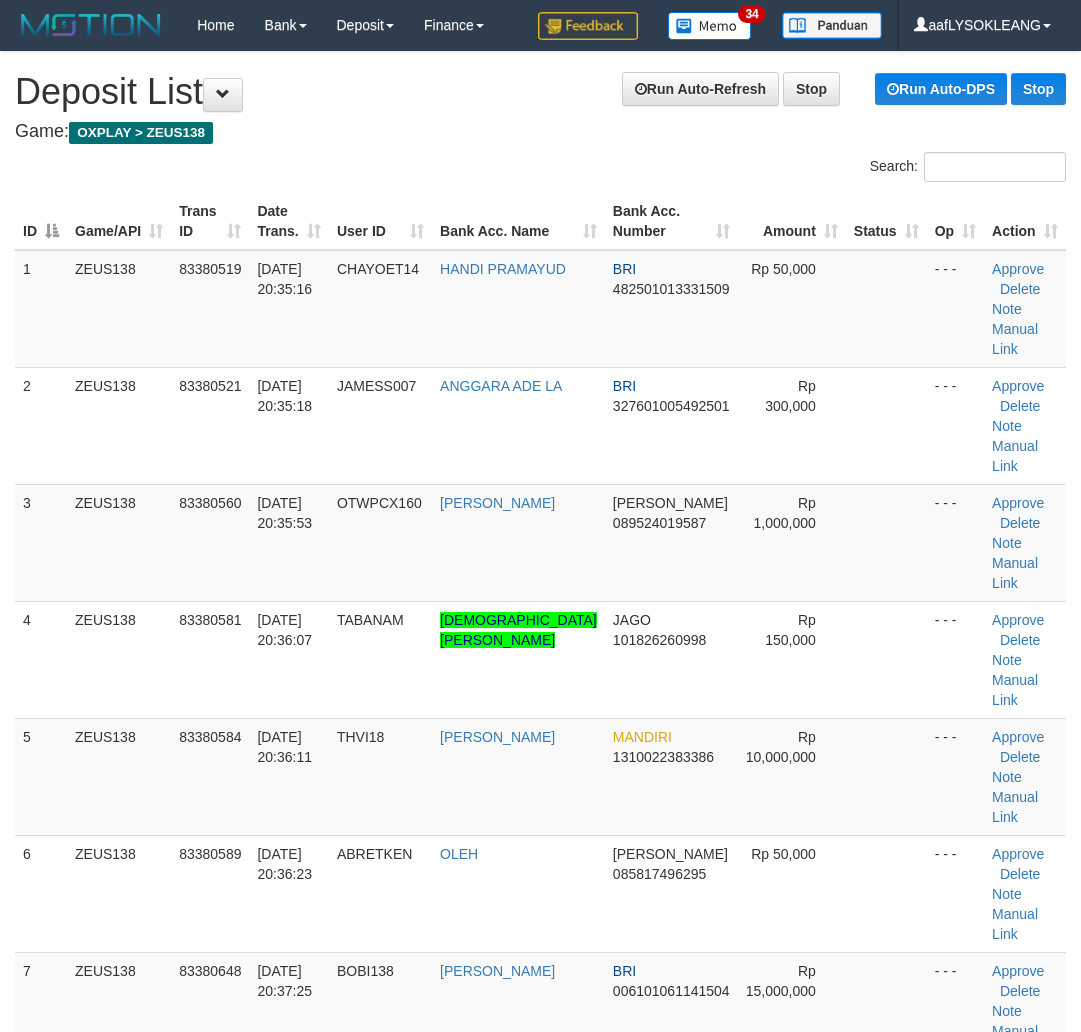 scroll, scrollTop: 2198, scrollLeft: 0, axis: vertical 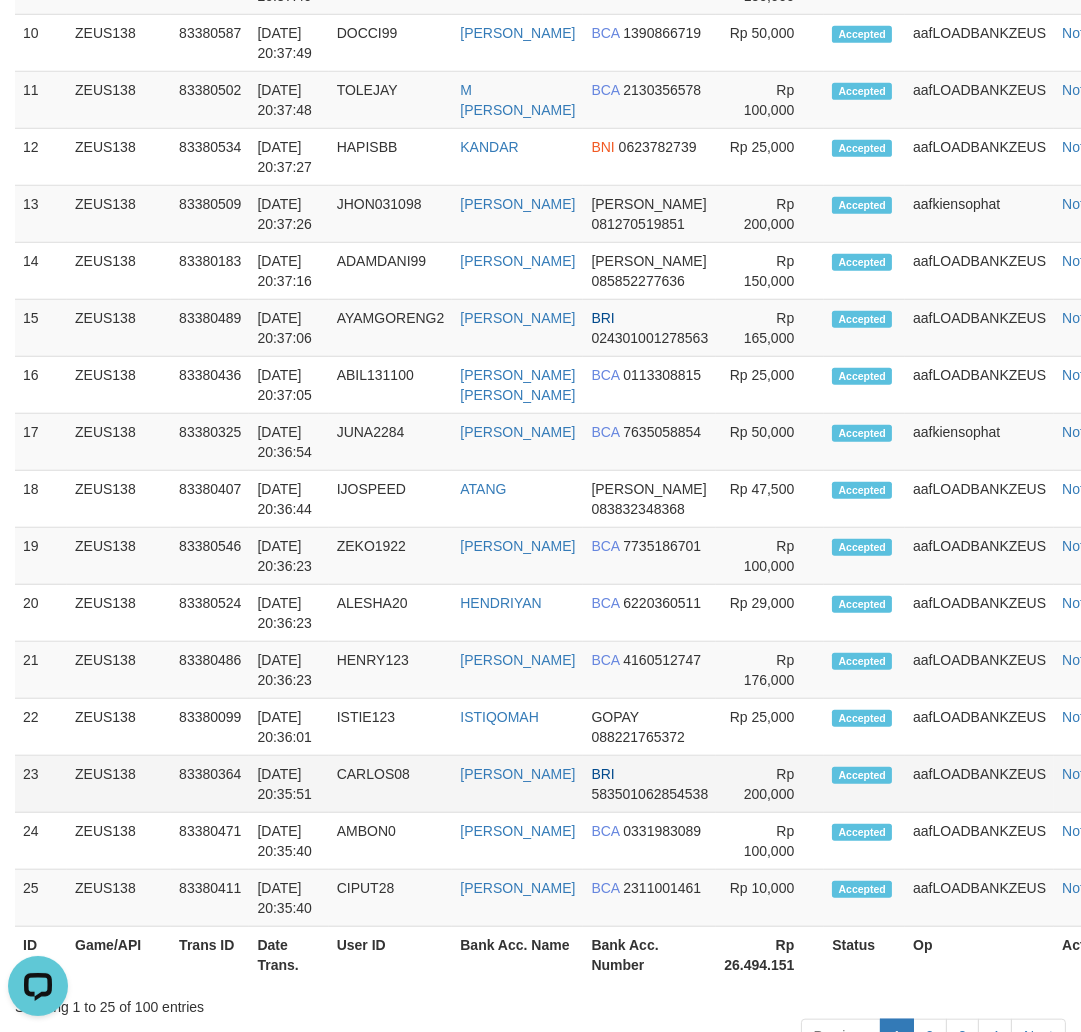 drag, startPoint x: 703, startPoint y: 557, endPoint x: 694, endPoint y: 618, distance: 61.66036 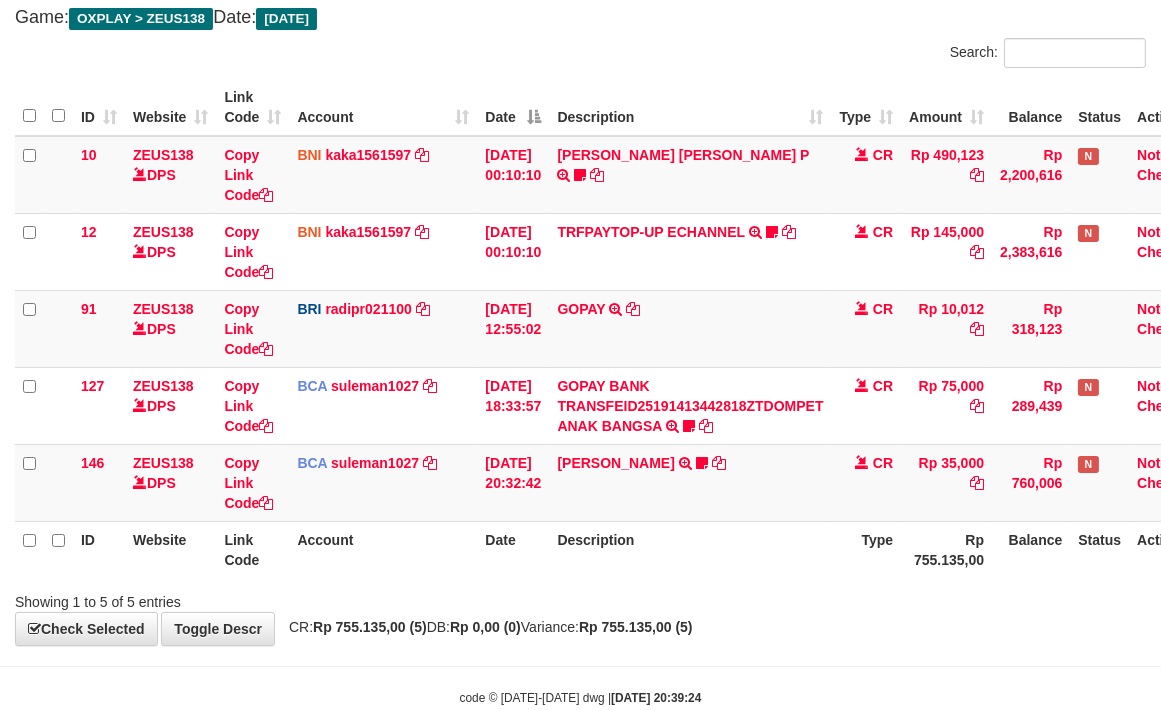 scroll, scrollTop: 160, scrollLeft: 0, axis: vertical 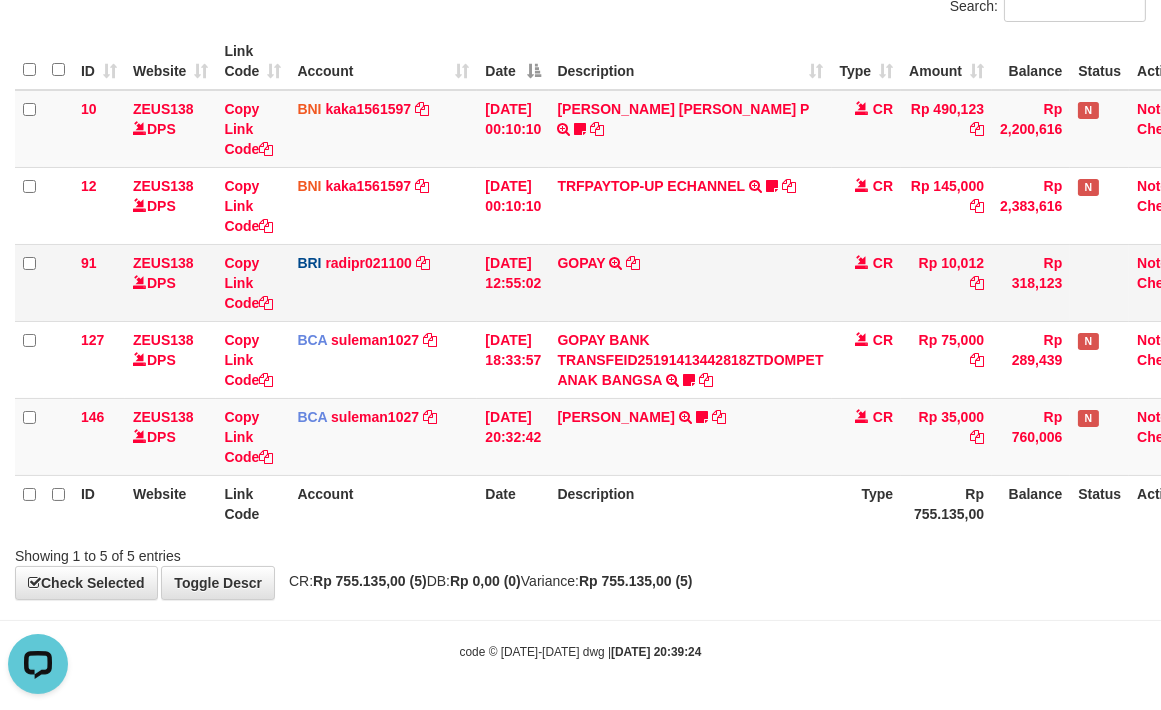 drag, startPoint x: 702, startPoint y: 290, endPoint x: 707, endPoint y: 306, distance: 16.763054 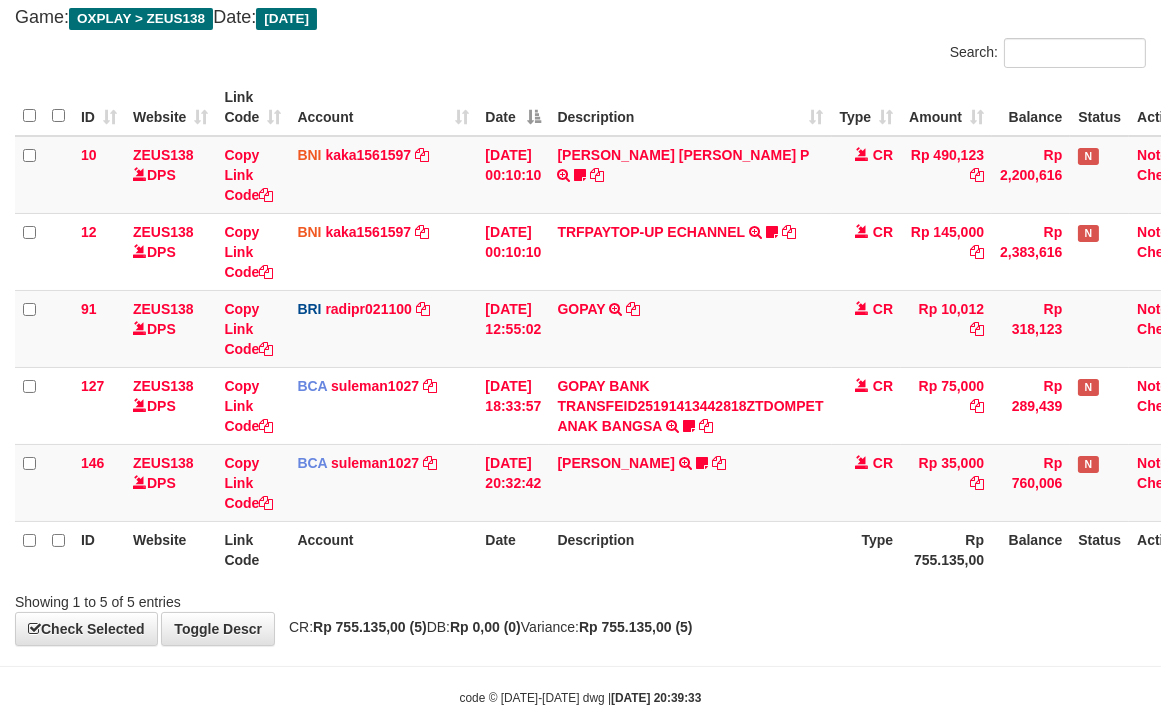 scroll, scrollTop: 160, scrollLeft: 0, axis: vertical 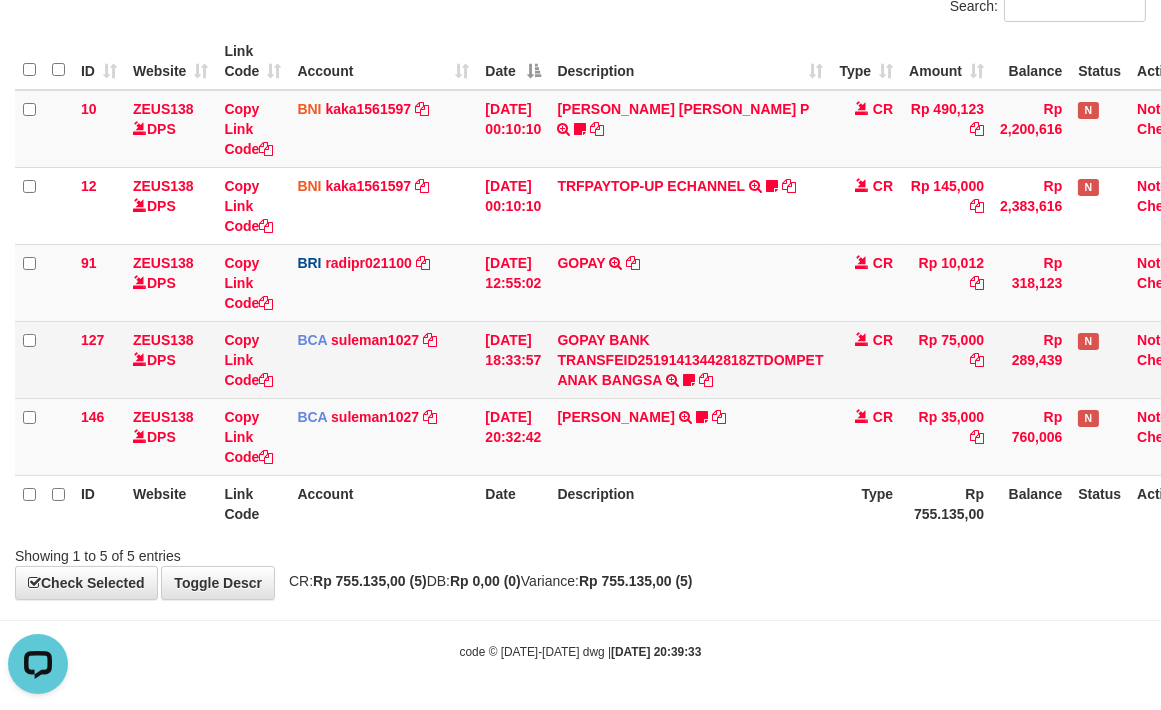 drag, startPoint x: 784, startPoint y: 385, endPoint x: 743, endPoint y: 384, distance: 41.01219 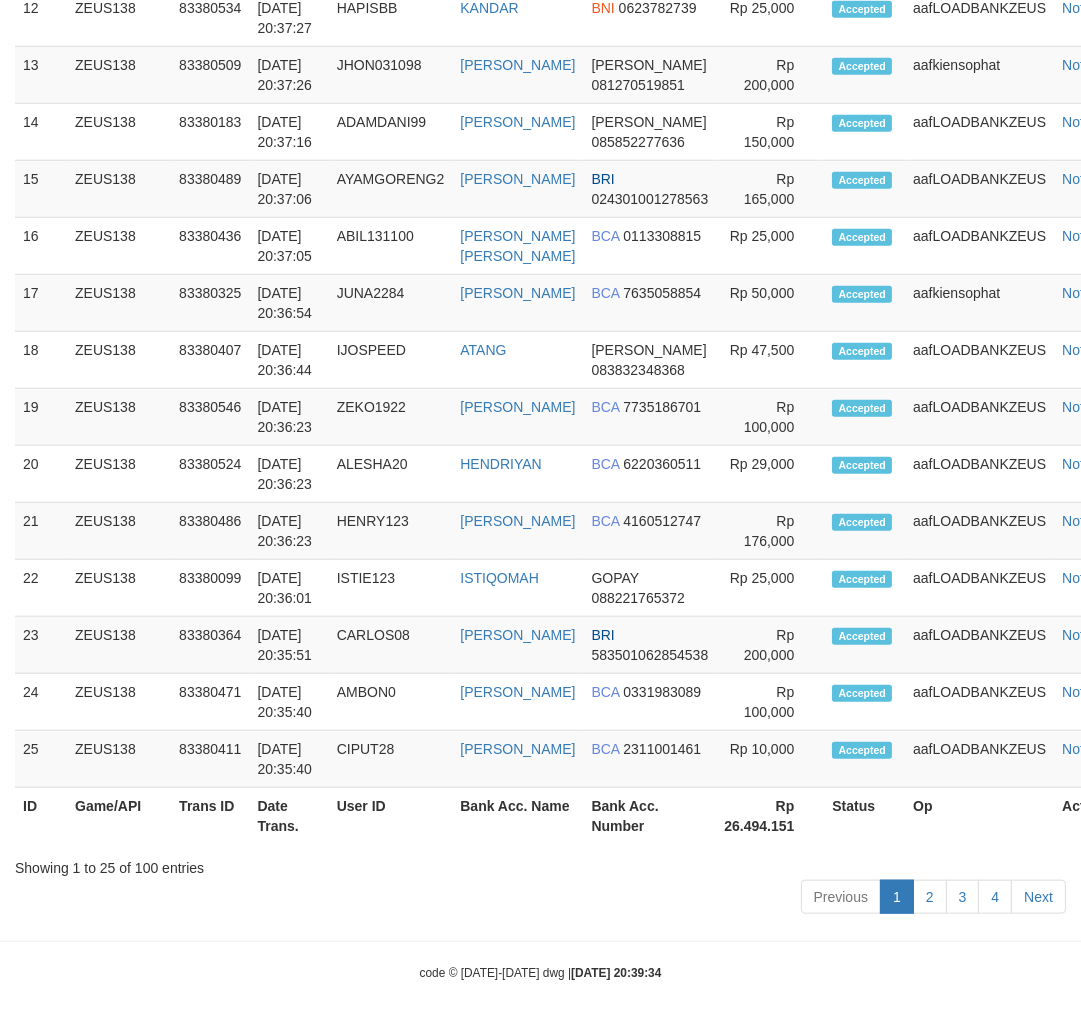 scroll, scrollTop: 2198, scrollLeft: 0, axis: vertical 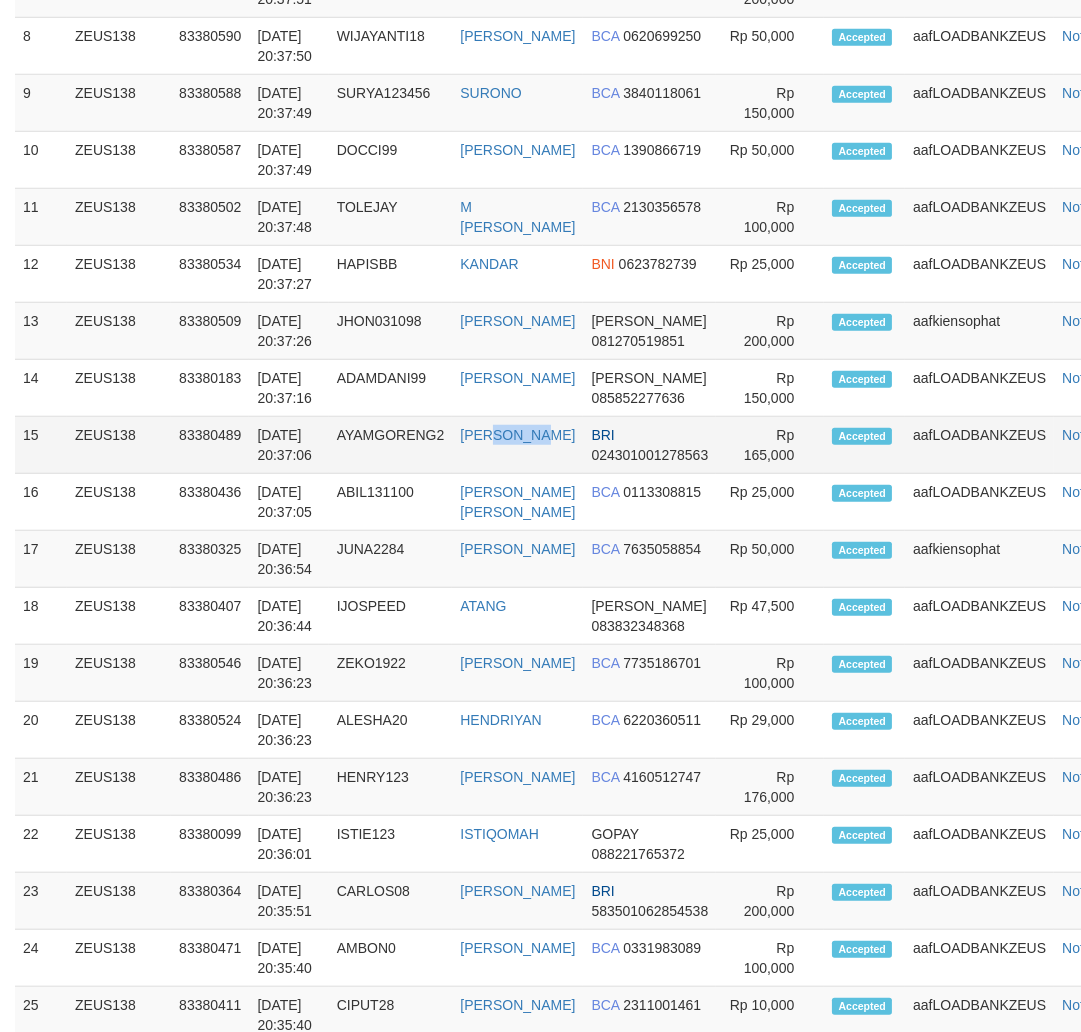 drag, startPoint x: 554, startPoint y: 521, endPoint x: 497, endPoint y: 507, distance: 58.694122 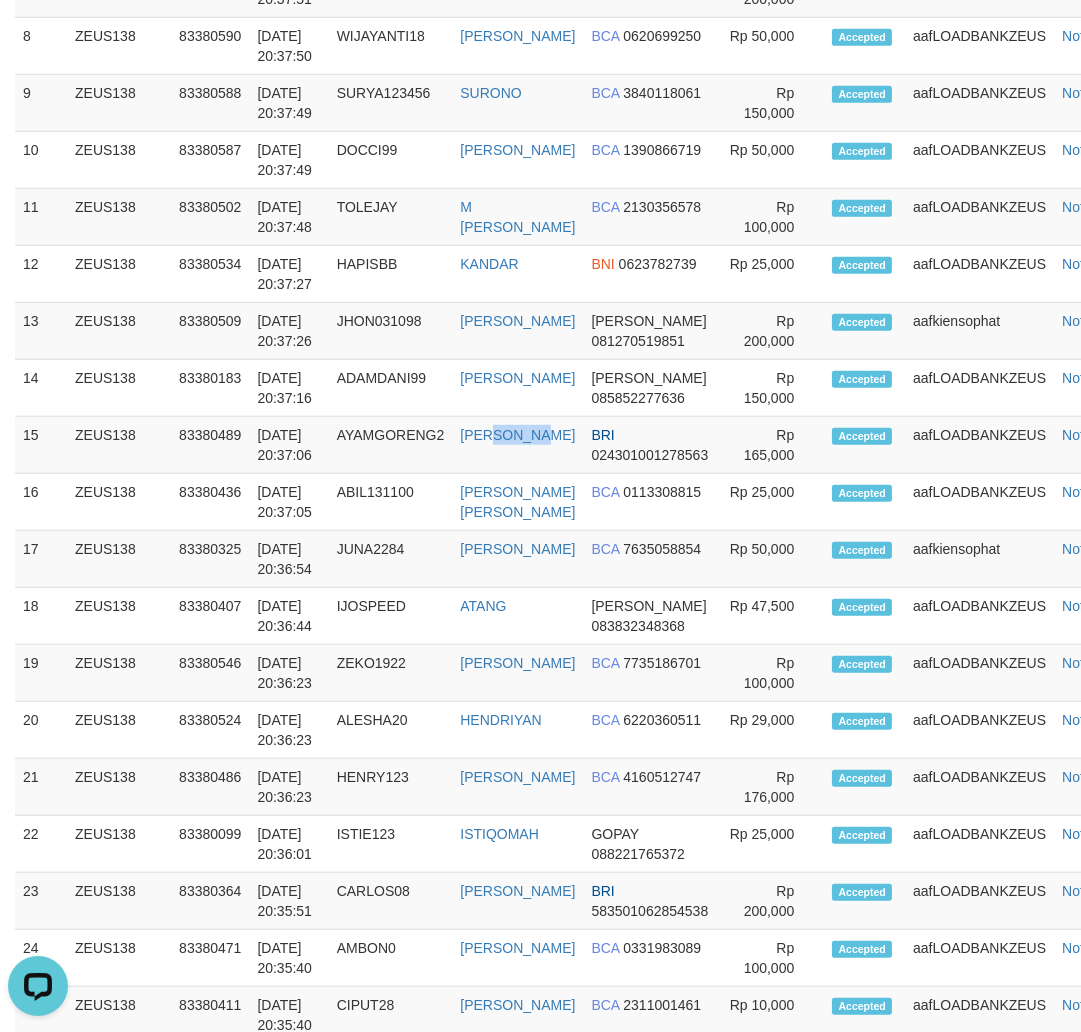 scroll, scrollTop: 0, scrollLeft: 0, axis: both 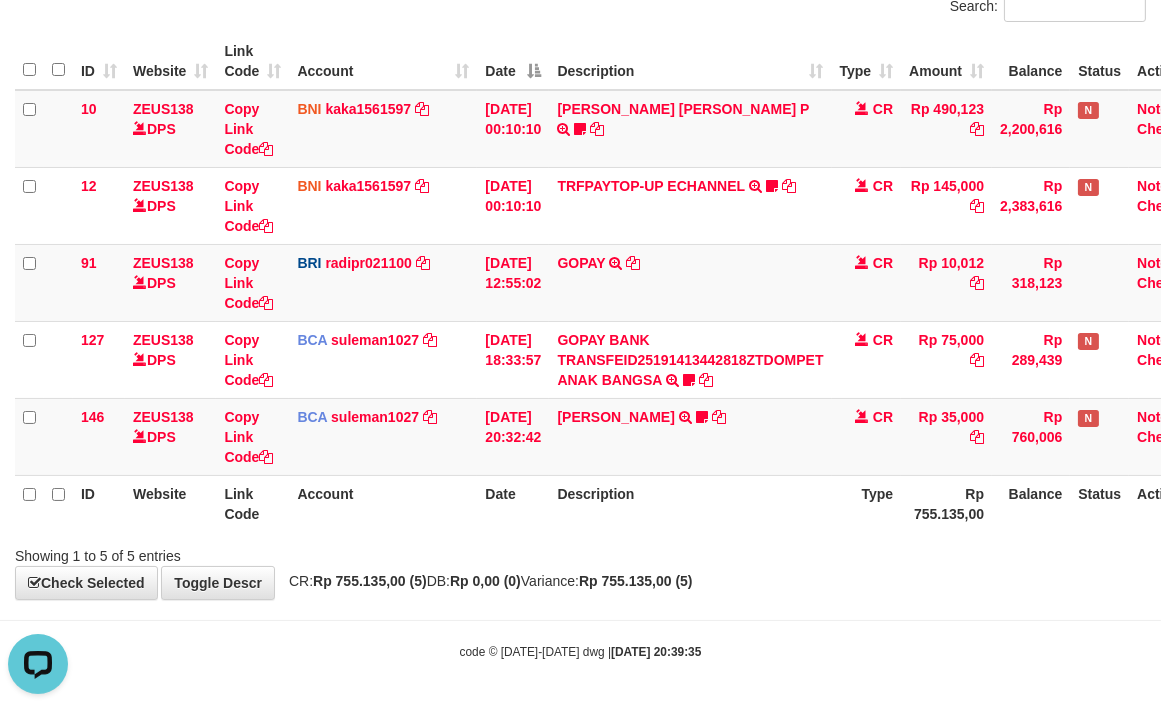drag, startPoint x: 870, startPoint y: 655, endPoint x: 850, endPoint y: 638, distance: 26.24881 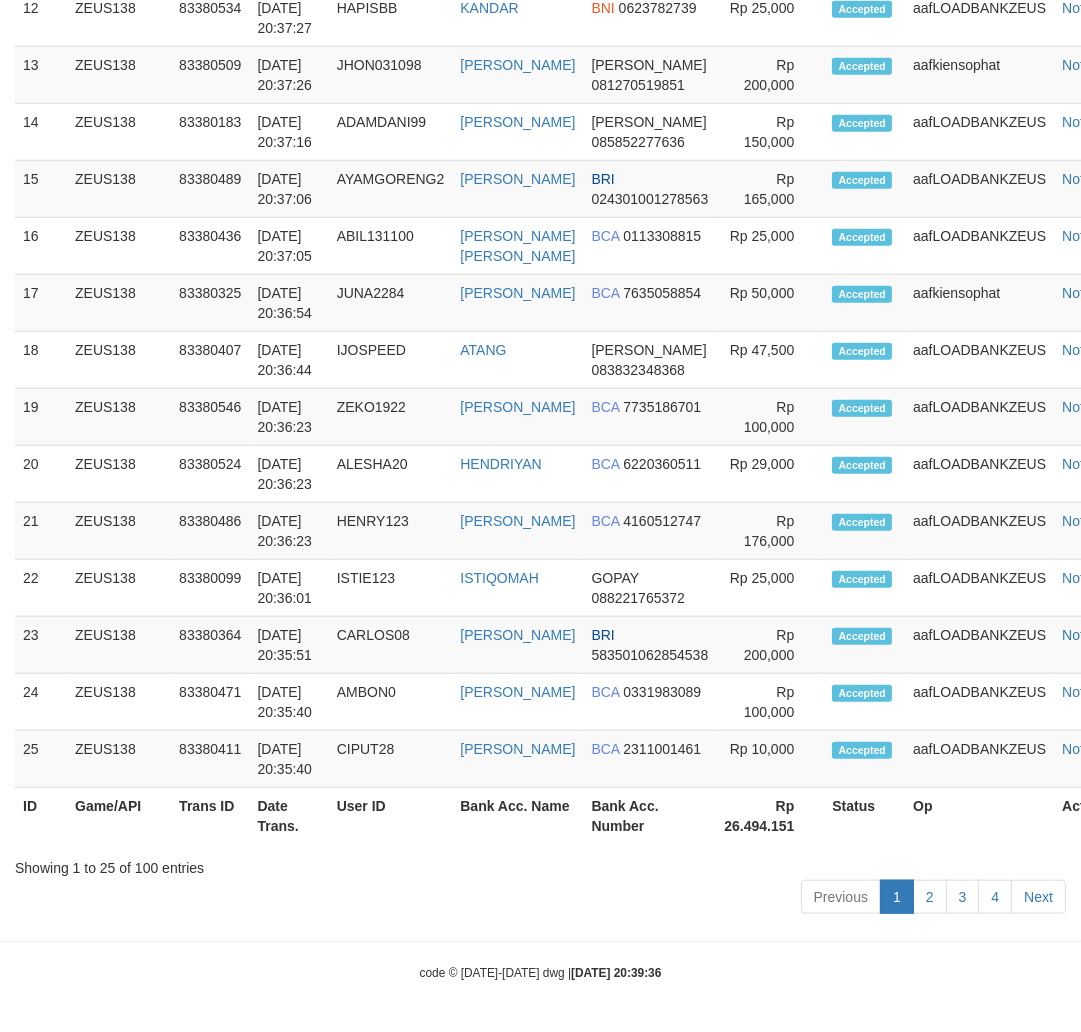 scroll, scrollTop: 2198, scrollLeft: 0, axis: vertical 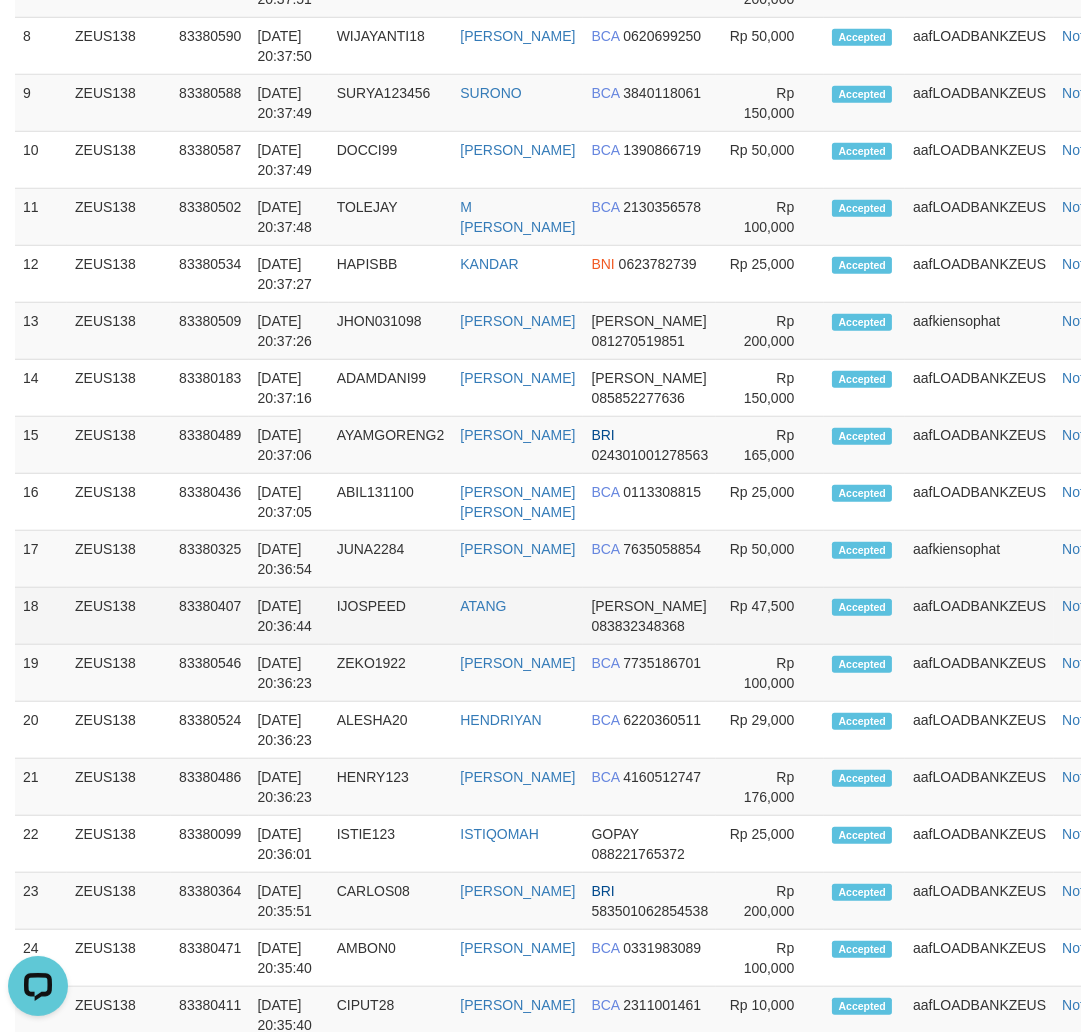 drag, startPoint x: 421, startPoint y: 701, endPoint x: 365, endPoint y: 697, distance: 56.142673 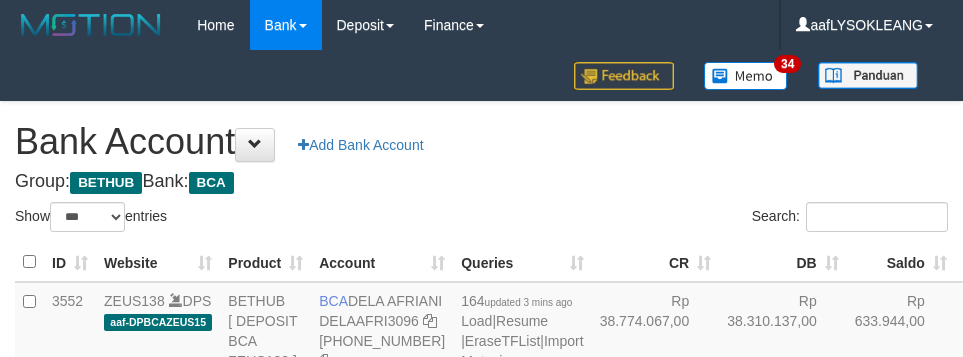 select on "***" 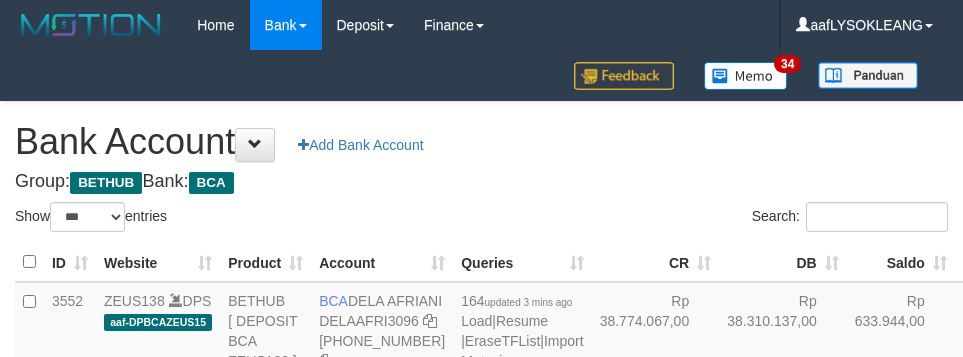 scroll, scrollTop: 163, scrollLeft: 0, axis: vertical 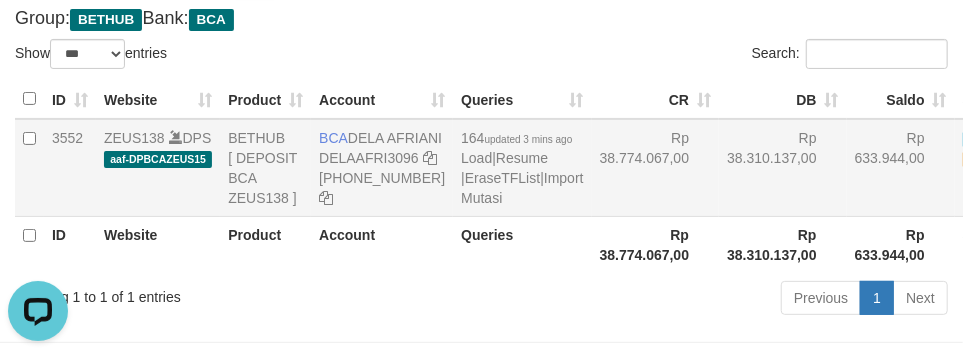 click on "Rp 38.774.067,00" at bounding box center (656, 168) 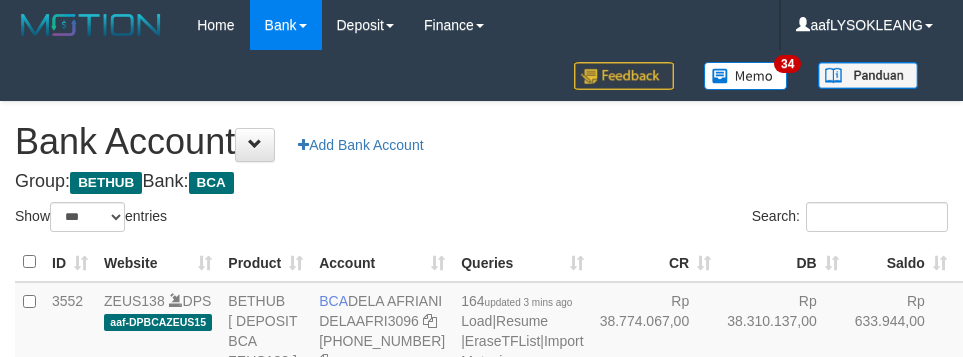 select on "***" 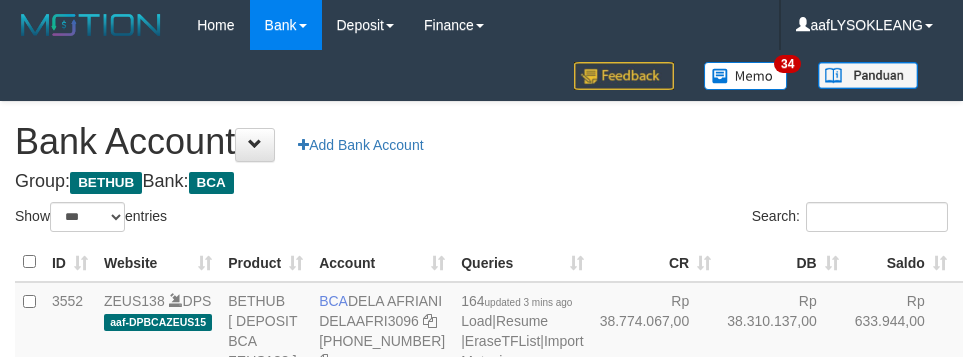 scroll, scrollTop: 163, scrollLeft: 0, axis: vertical 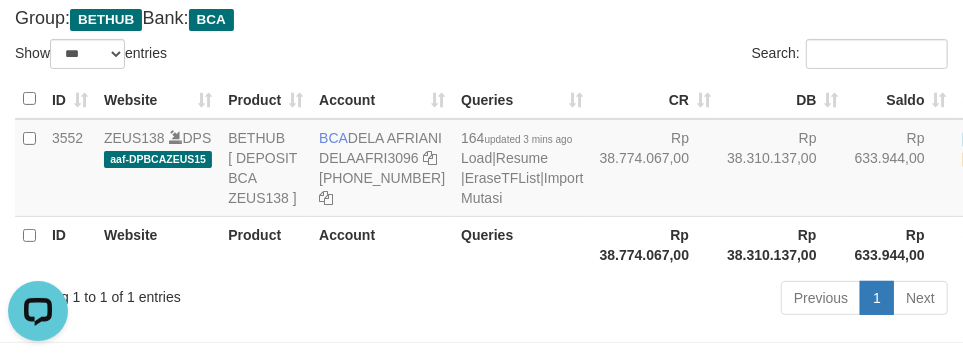 click on "Show  ** ** ** *** ***  entries" at bounding box center (241, 56) 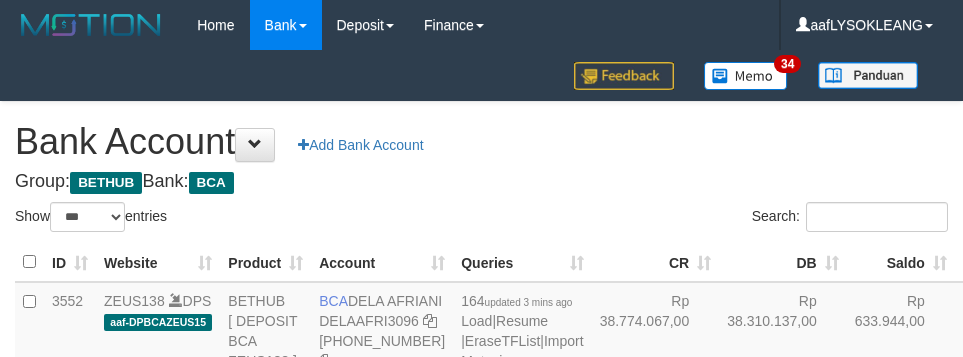 select on "***" 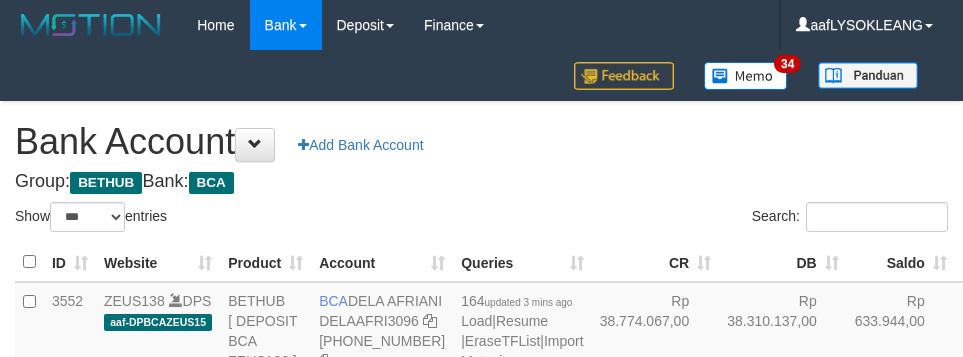 scroll, scrollTop: 163, scrollLeft: 0, axis: vertical 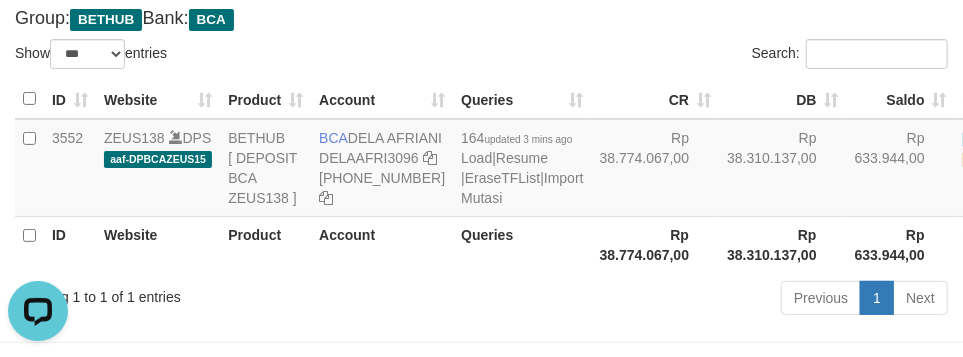 click on "Group:   BETHUB    				Bank:   BCA" at bounding box center (481, 19) 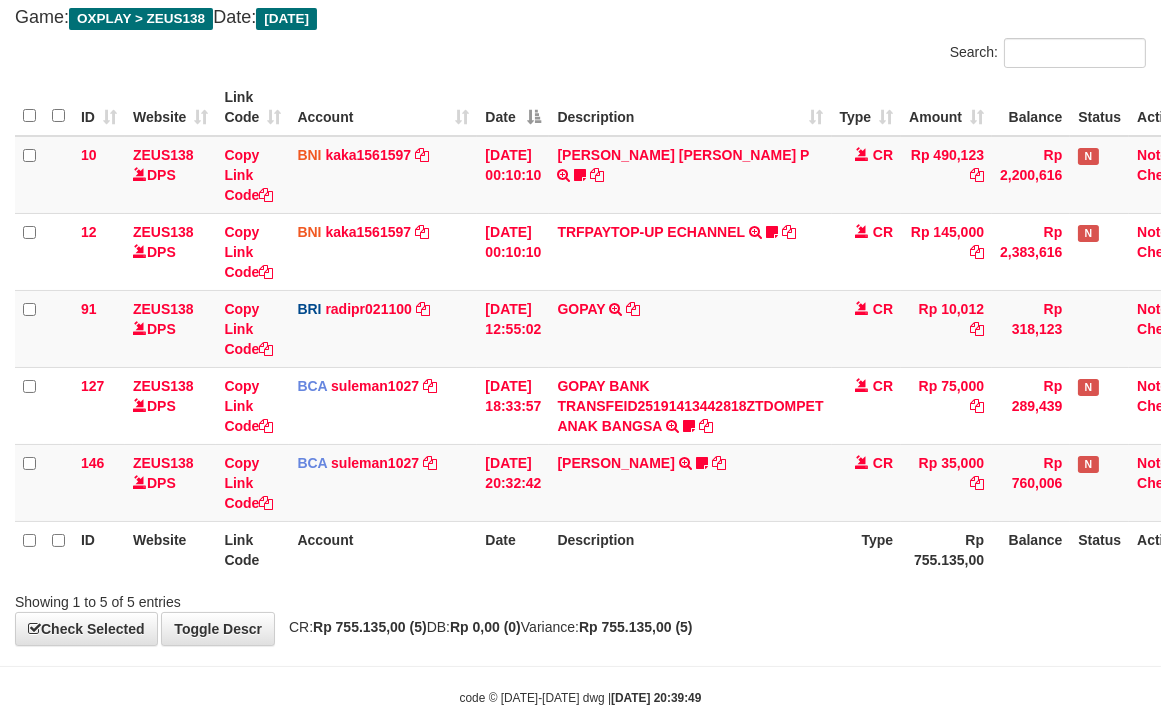 scroll, scrollTop: 160, scrollLeft: 0, axis: vertical 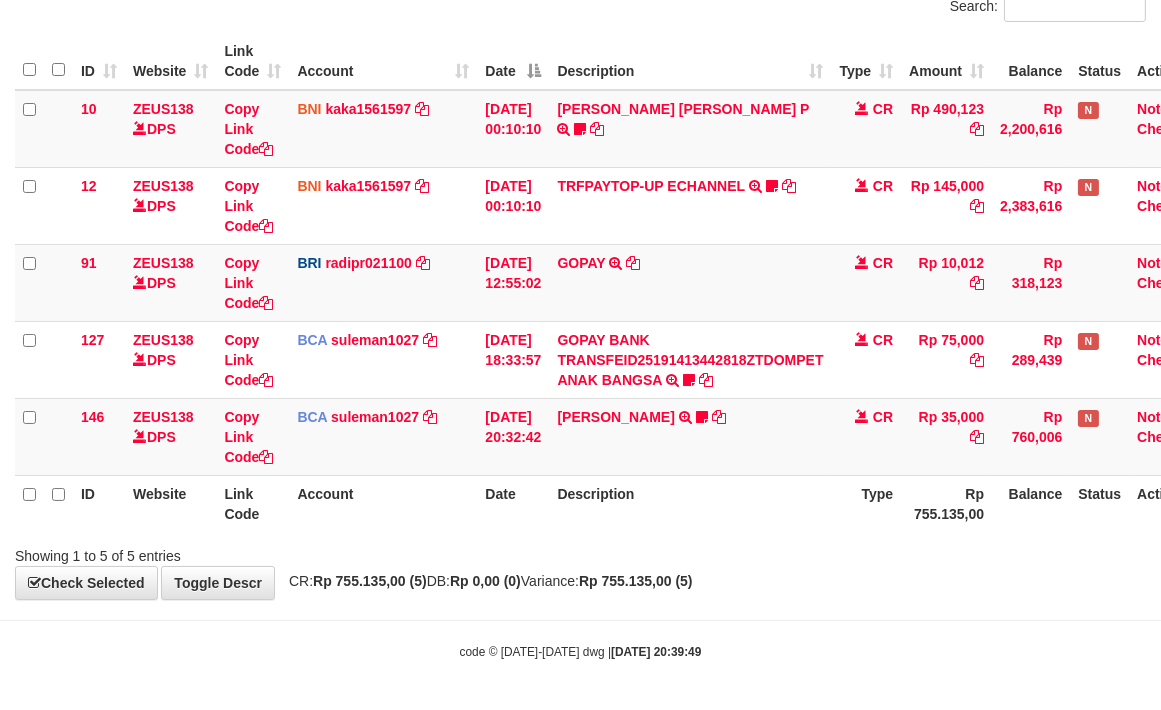 drag, startPoint x: 678, startPoint y: 571, endPoint x: 684, endPoint y: 553, distance: 18.973665 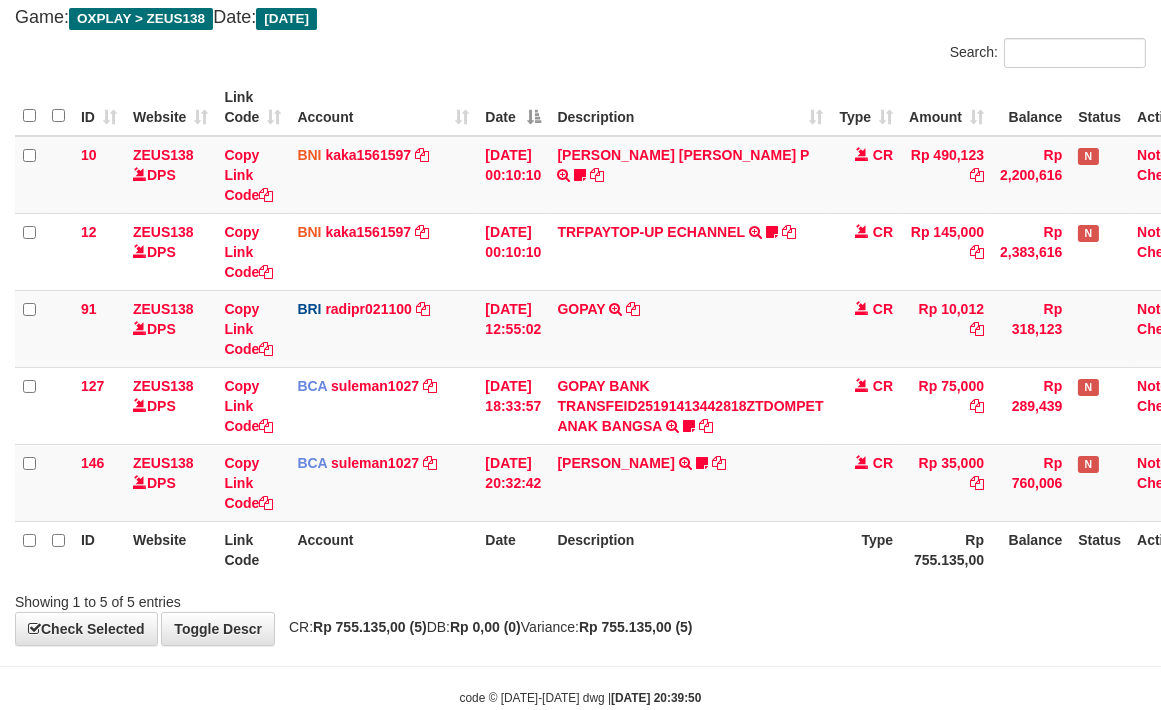 scroll, scrollTop: 160, scrollLeft: 0, axis: vertical 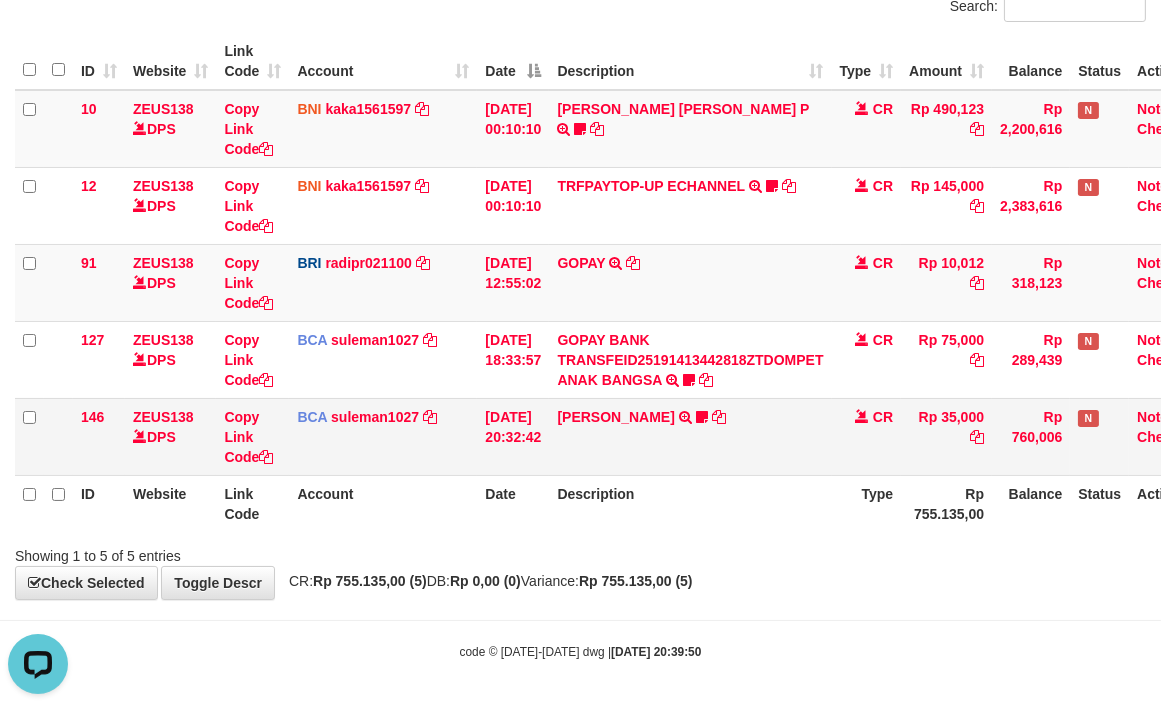 click on "[PERSON_NAME]            TRSF E-BANKING CR 1007/FTSCY/WS95031
35000.00LINUSMAN [PERSON_NAME]" at bounding box center (690, 436) 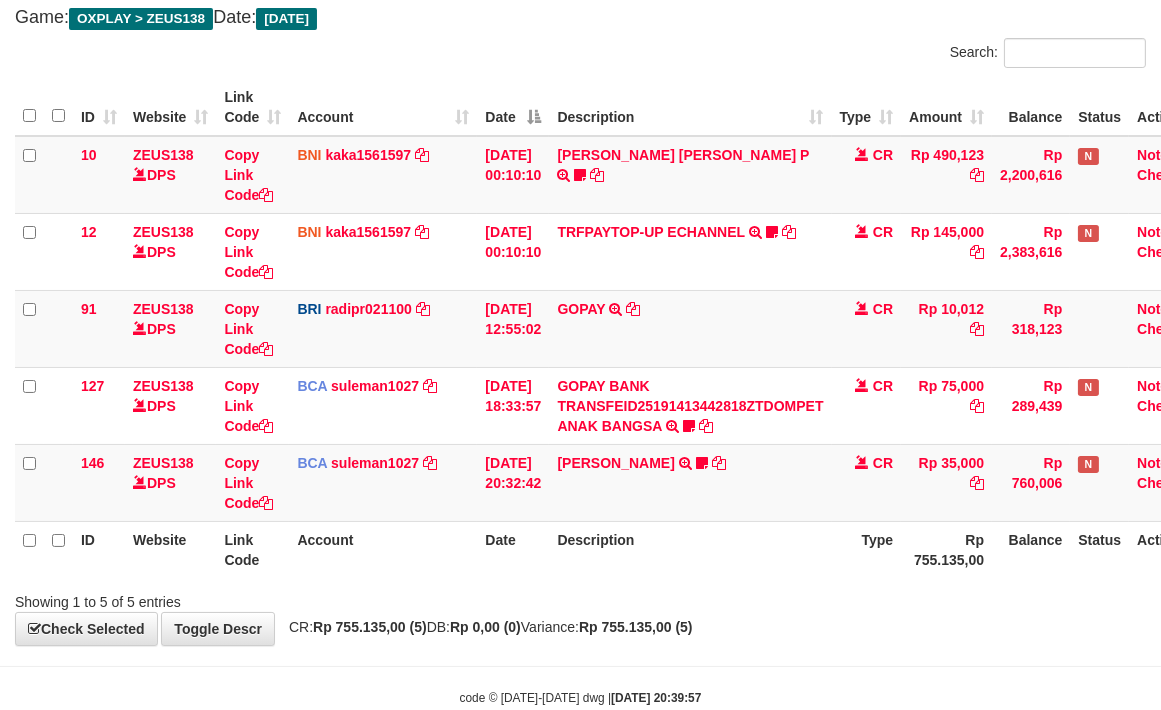 scroll, scrollTop: 160, scrollLeft: 0, axis: vertical 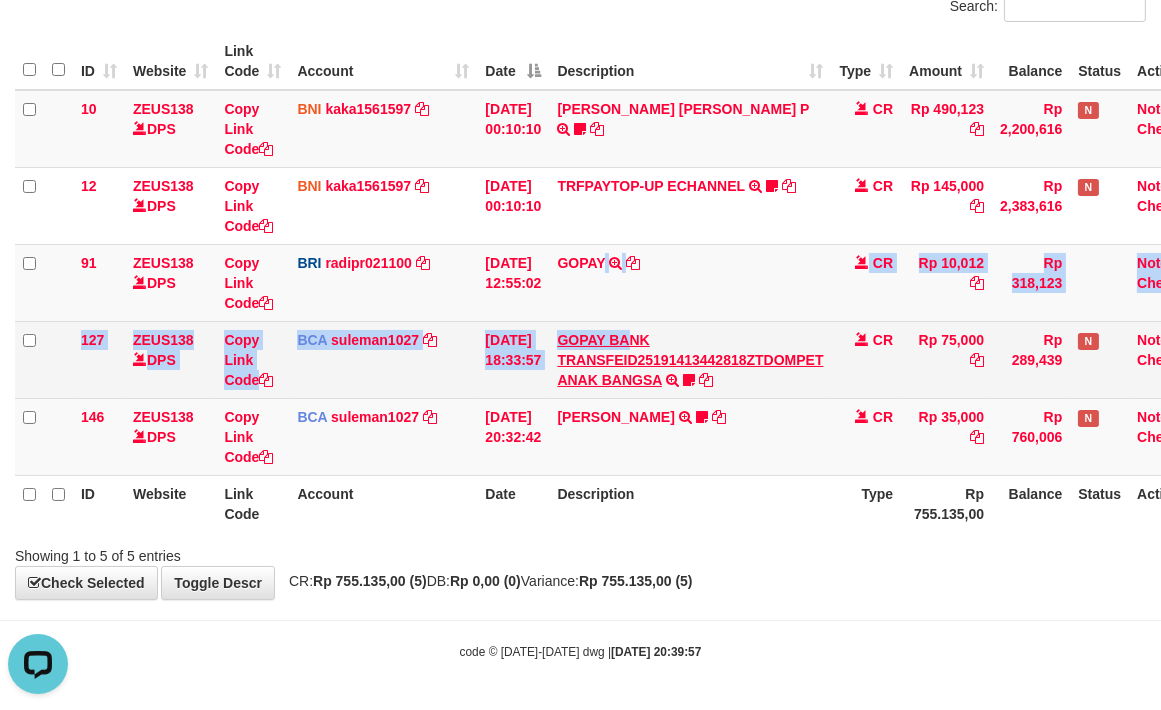 drag, startPoint x: 633, startPoint y: 322, endPoint x: 640, endPoint y: 331, distance: 11.401754 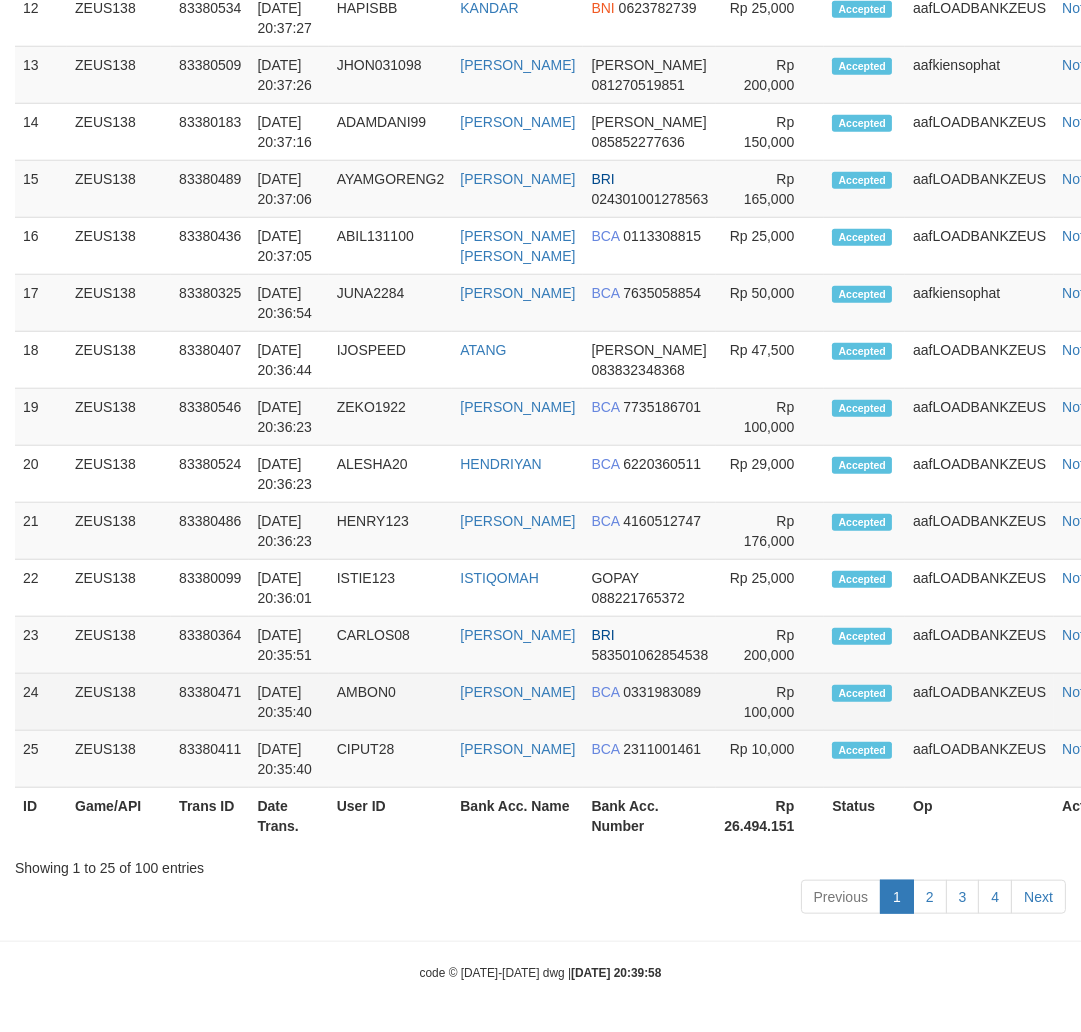 scroll, scrollTop: 2198, scrollLeft: 0, axis: vertical 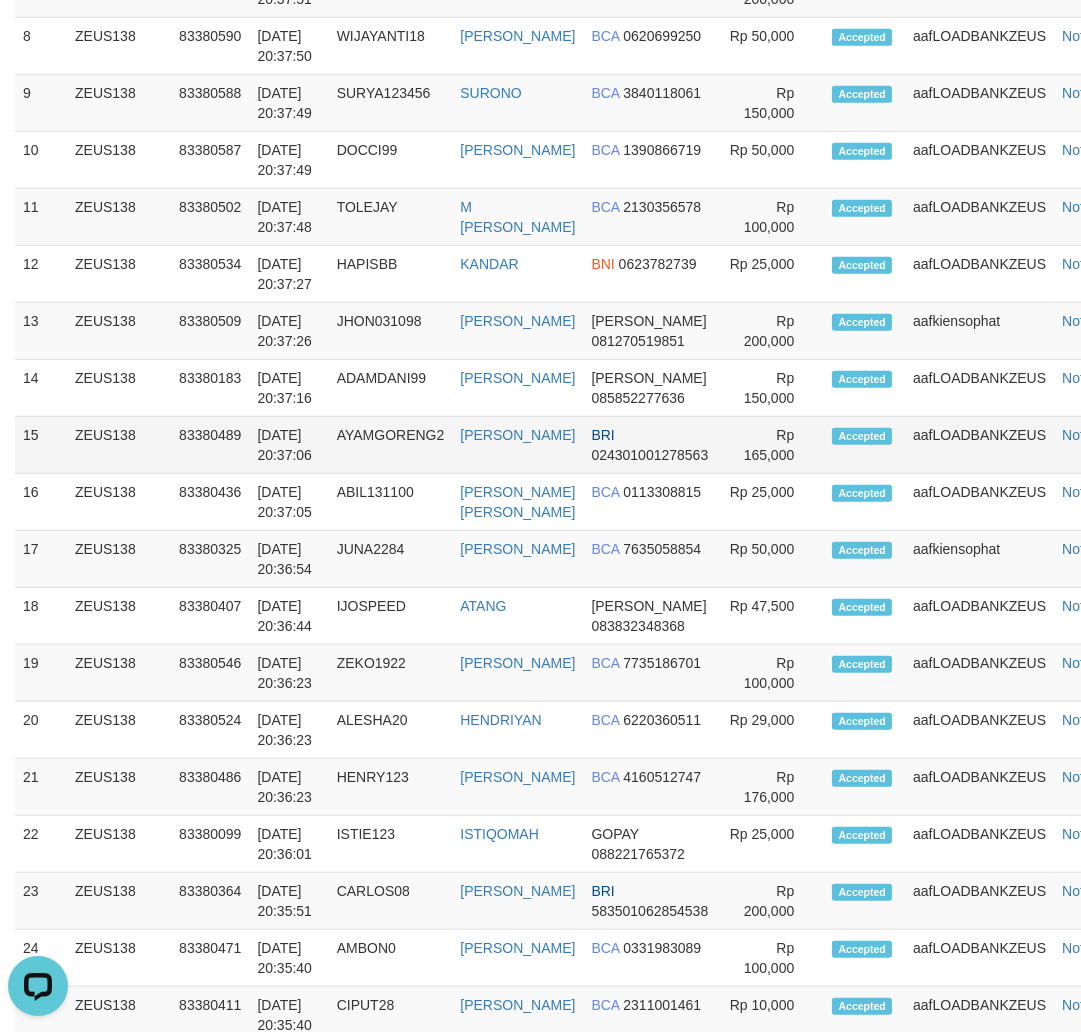 click on "AYAMGORENG2" at bounding box center [391, 445] 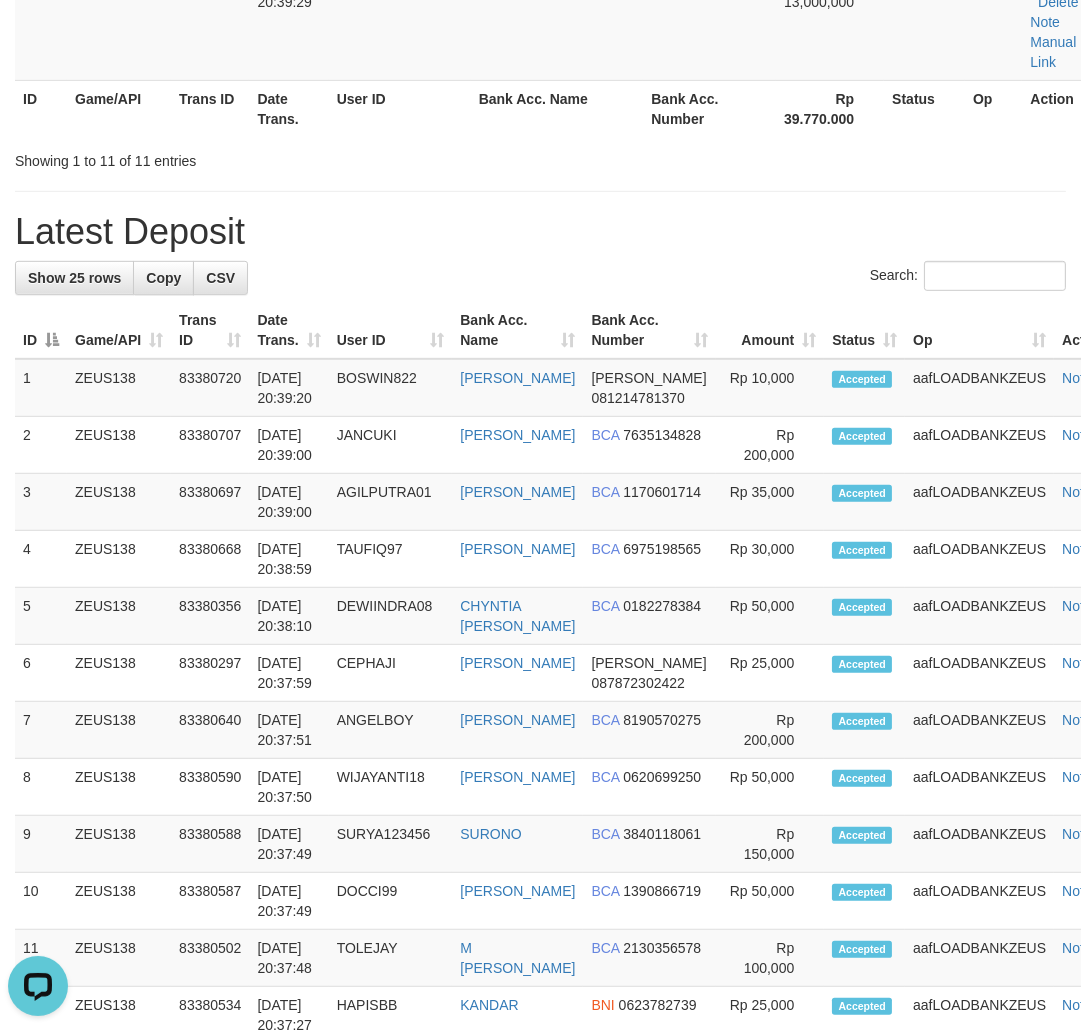 scroll, scrollTop: 865, scrollLeft: 0, axis: vertical 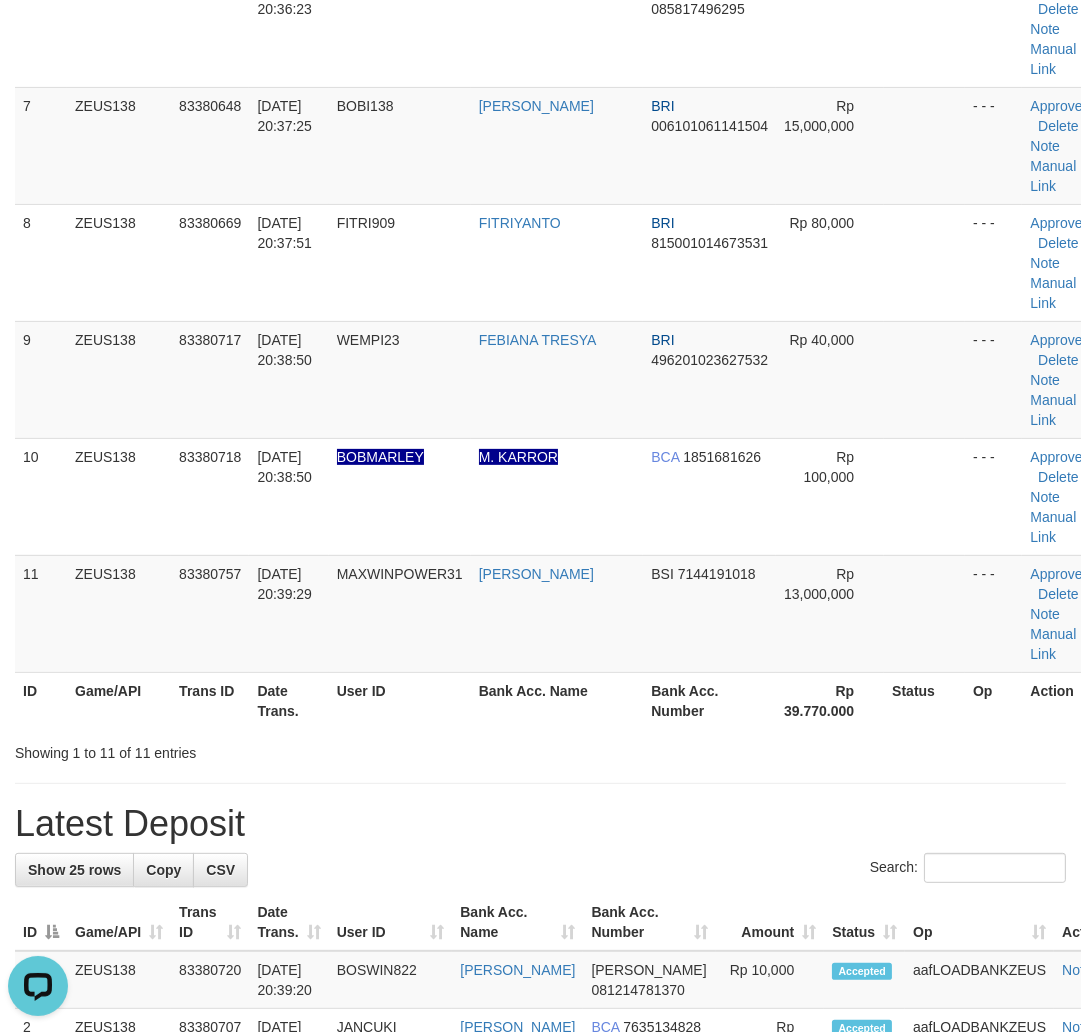 click on "Rp 39.770.000" at bounding box center [830, 700] 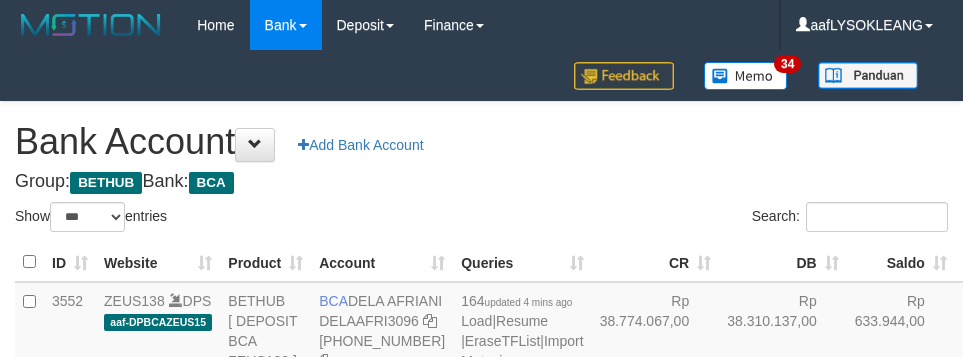 select on "***" 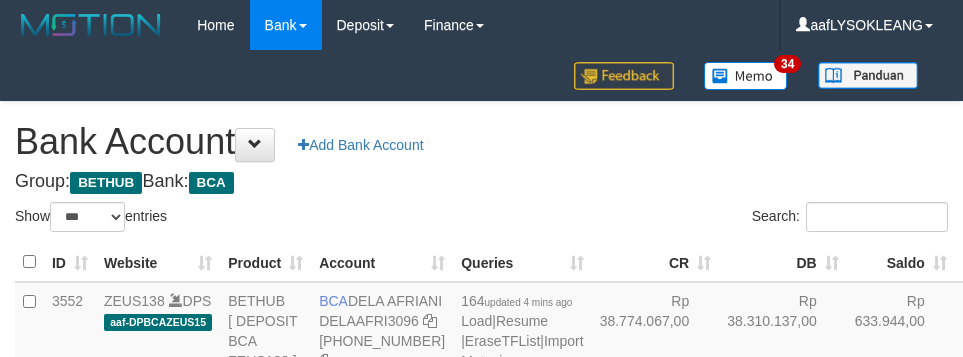 scroll, scrollTop: 163, scrollLeft: 0, axis: vertical 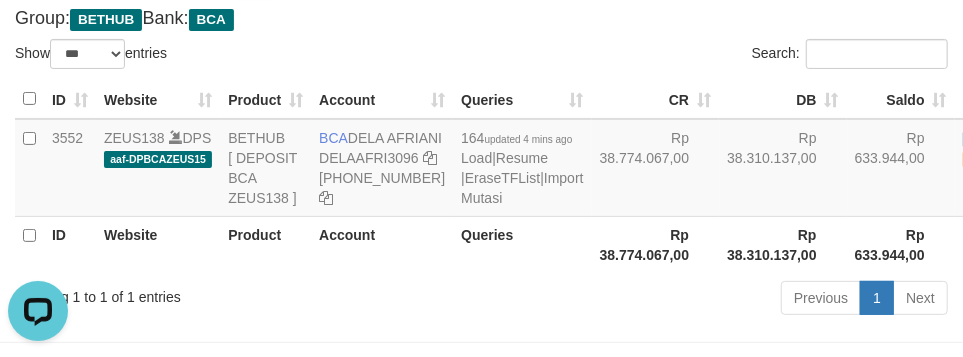 click on "Show  ** ** ** *** ***  entries" at bounding box center (241, 56) 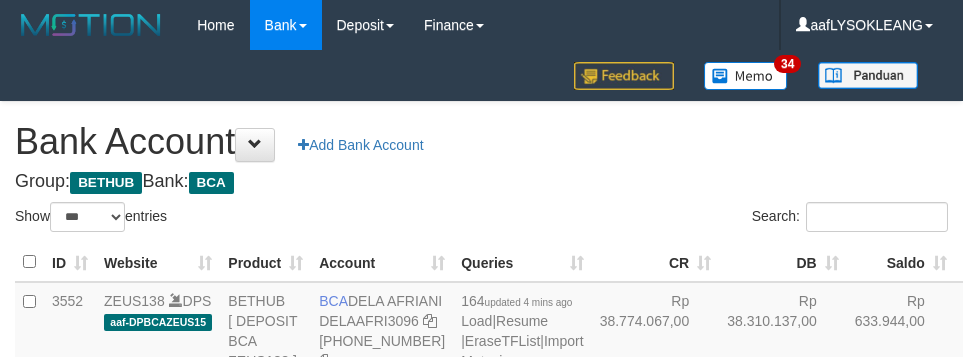 select on "***" 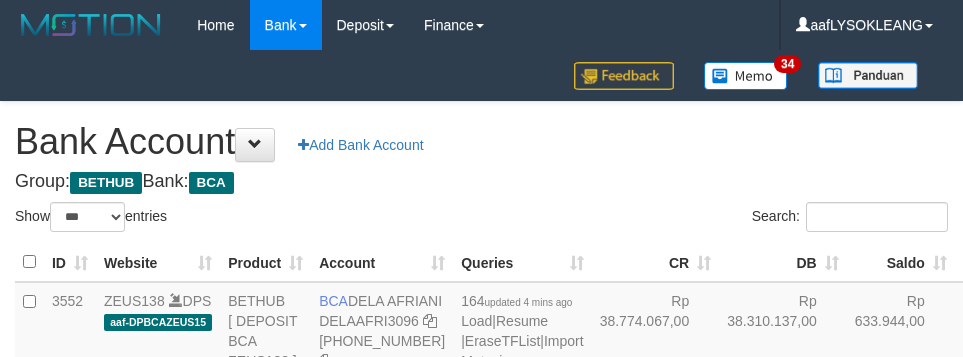 scroll, scrollTop: 163, scrollLeft: 0, axis: vertical 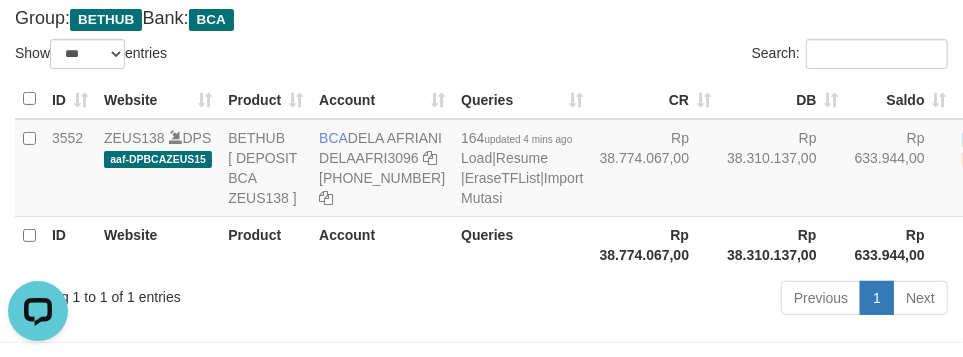click on "Show  ** ** ** *** ***  entries" at bounding box center [241, 56] 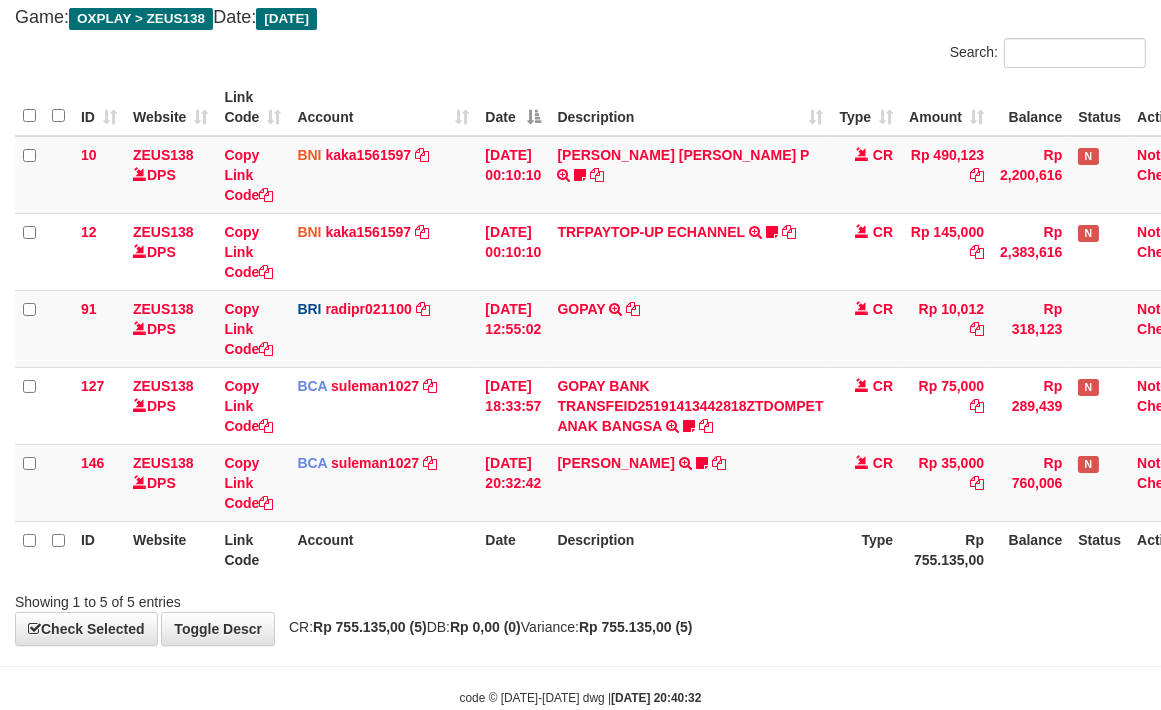 scroll, scrollTop: 160, scrollLeft: 0, axis: vertical 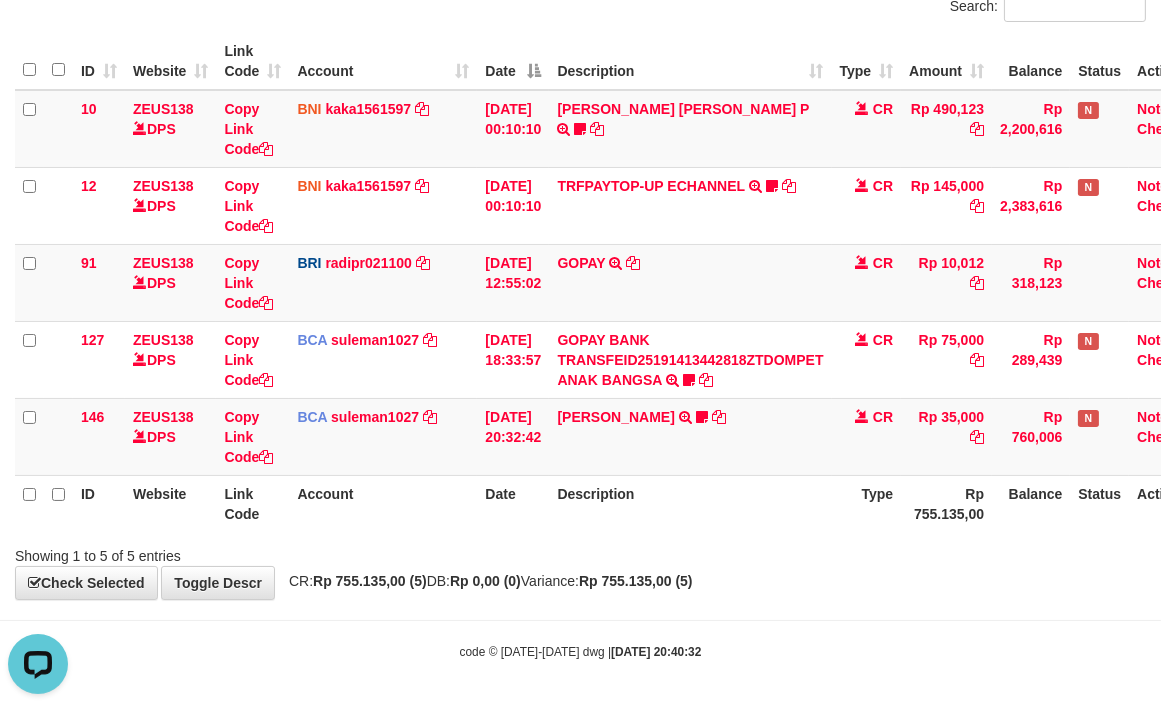 drag, startPoint x: 893, startPoint y: 564, endPoint x: 873, endPoint y: 543, distance: 29 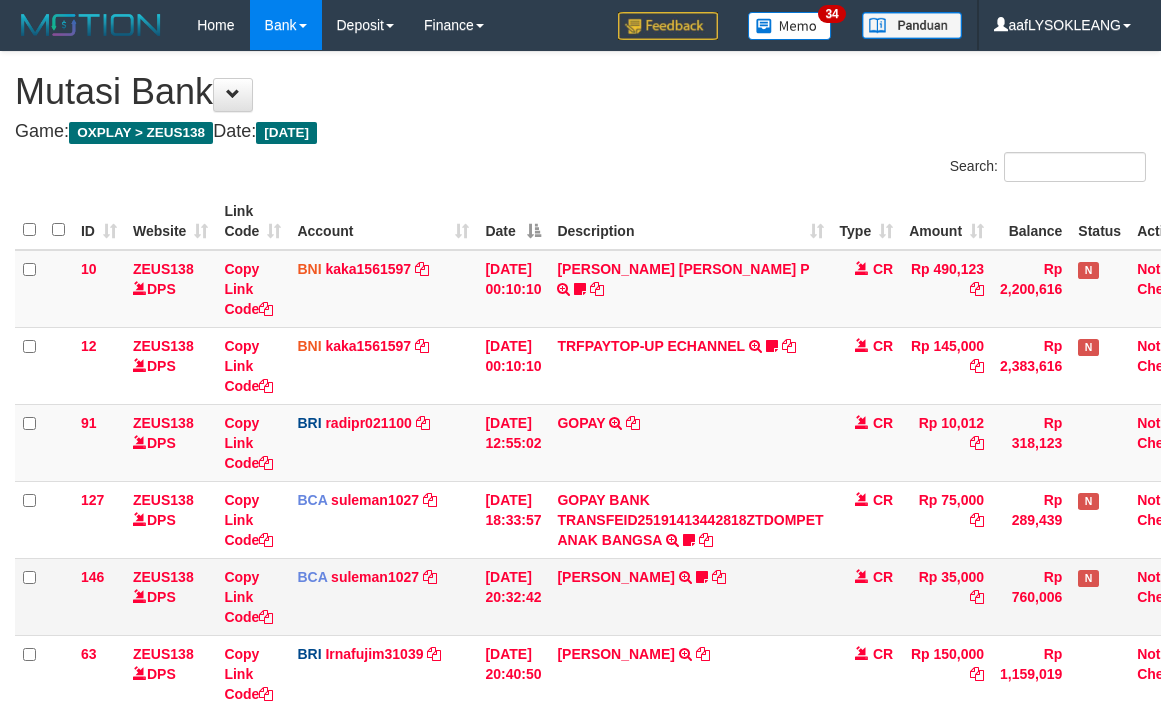 scroll, scrollTop: 94, scrollLeft: 0, axis: vertical 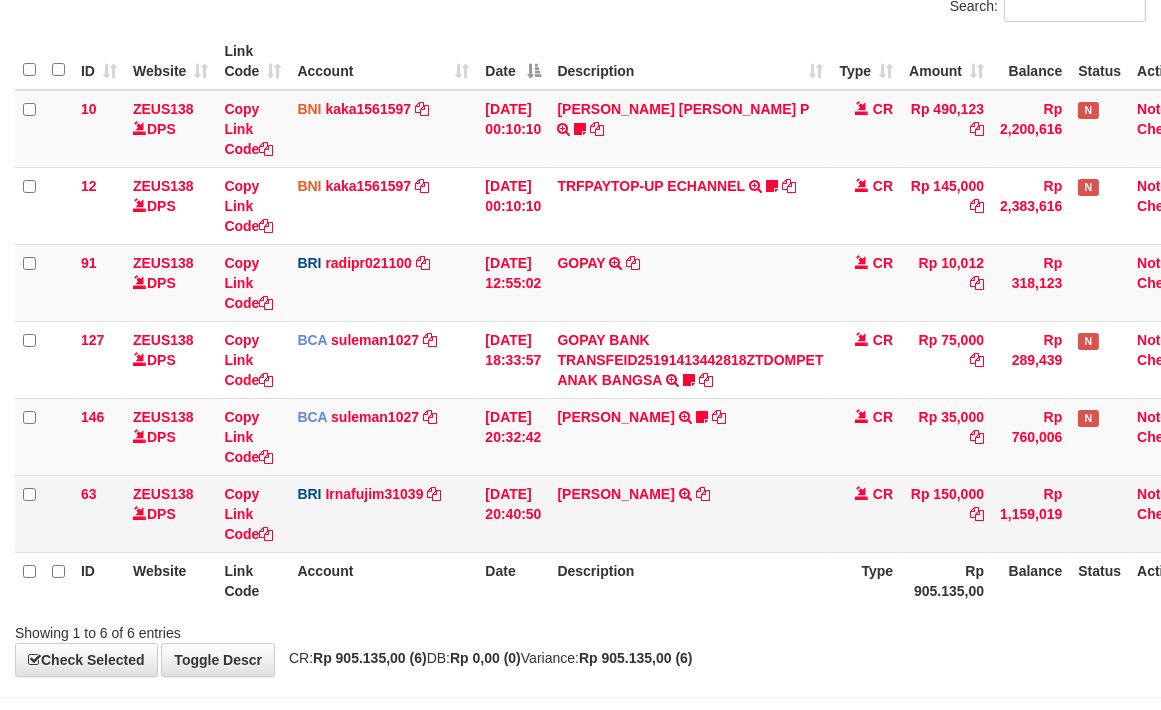 drag, startPoint x: 748, startPoint y: 524, endPoint x: 766, endPoint y: 522, distance: 18.110771 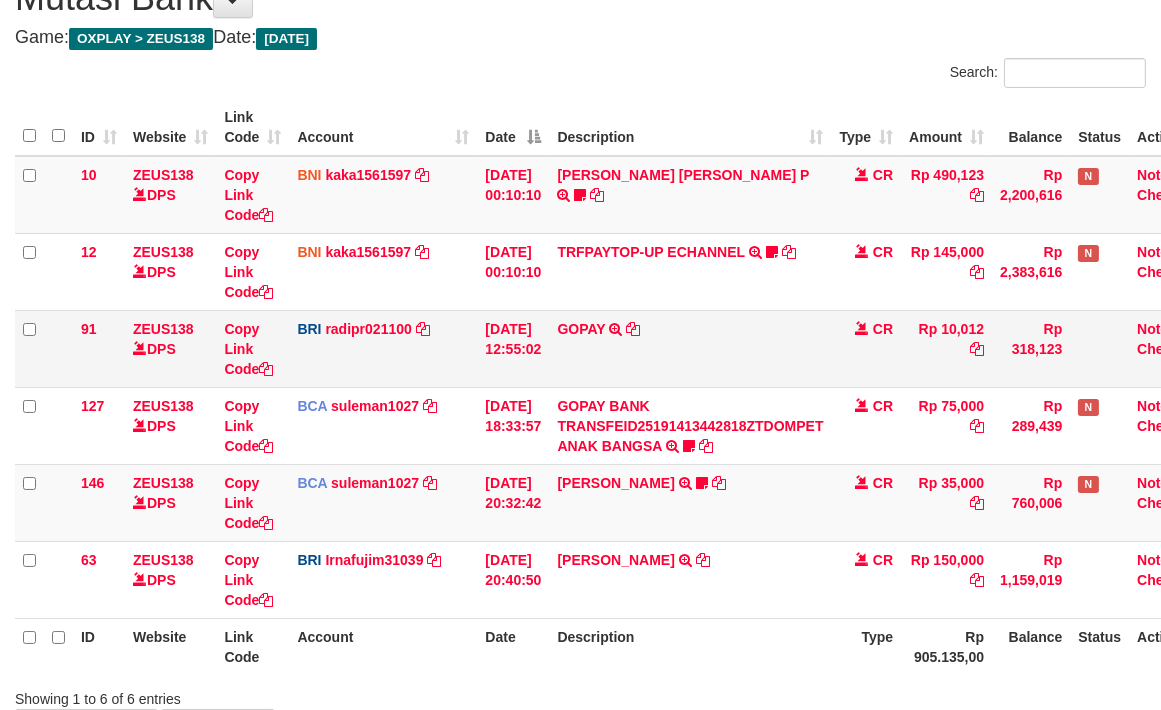 scroll, scrollTop: 0, scrollLeft: 0, axis: both 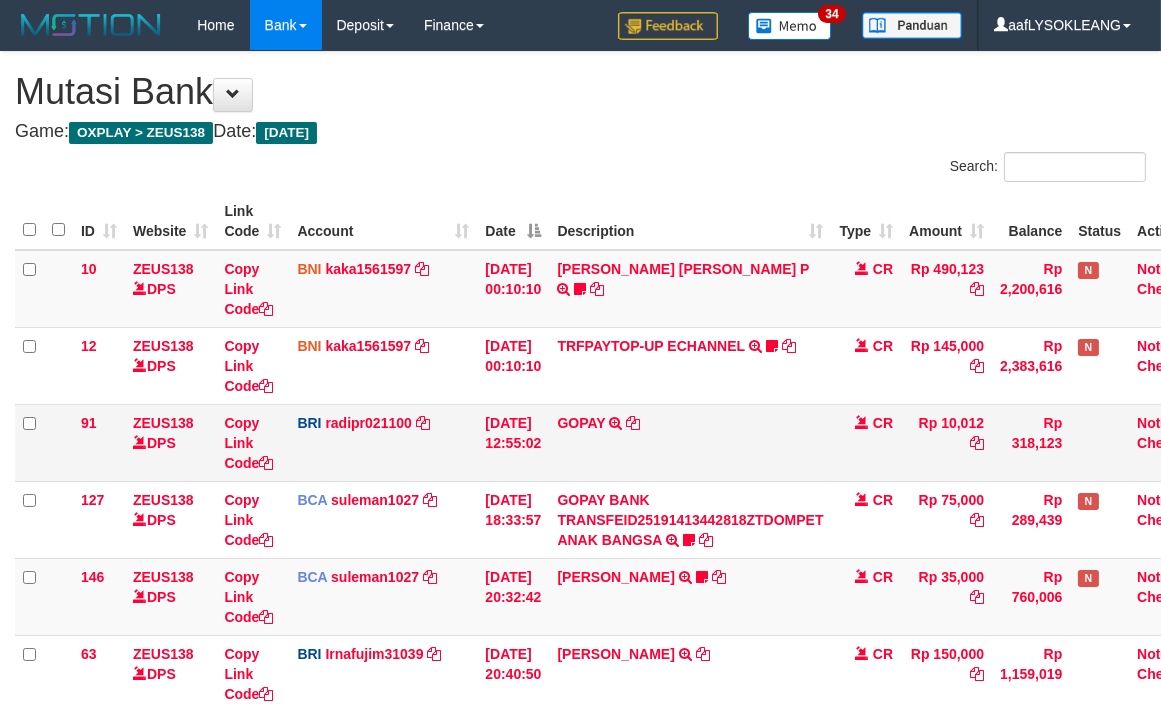 drag, startPoint x: 703, startPoint y: 426, endPoint x: 713, endPoint y: 423, distance: 10.440307 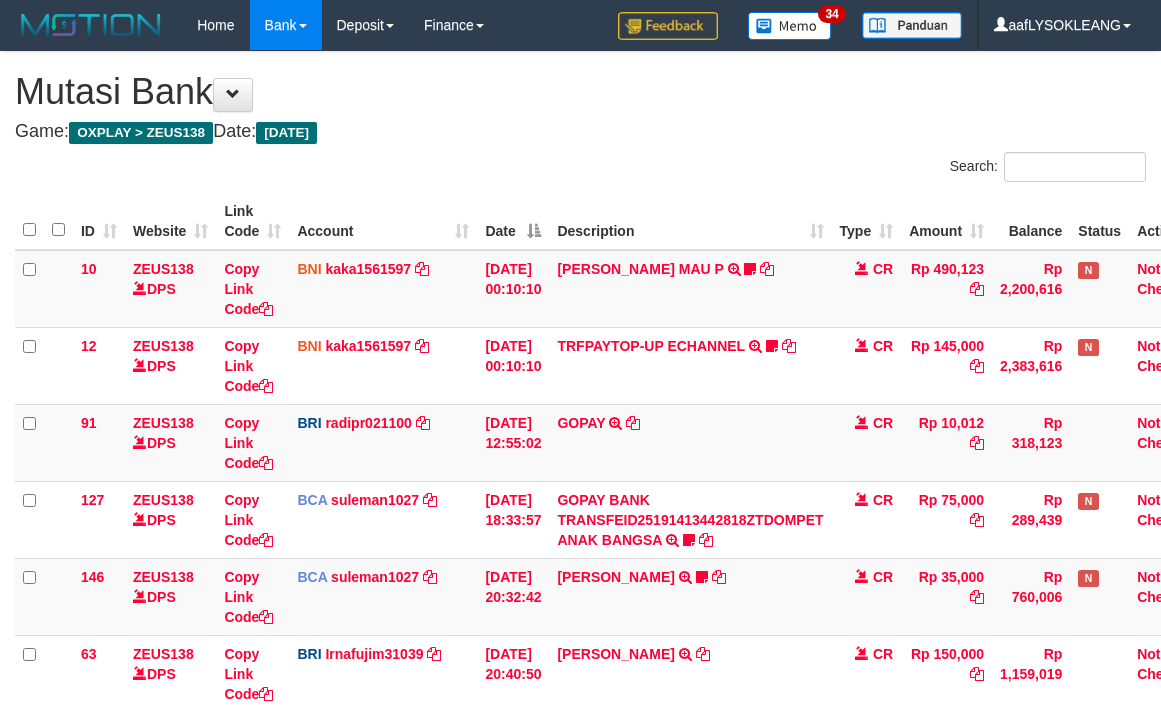 scroll, scrollTop: 0, scrollLeft: 0, axis: both 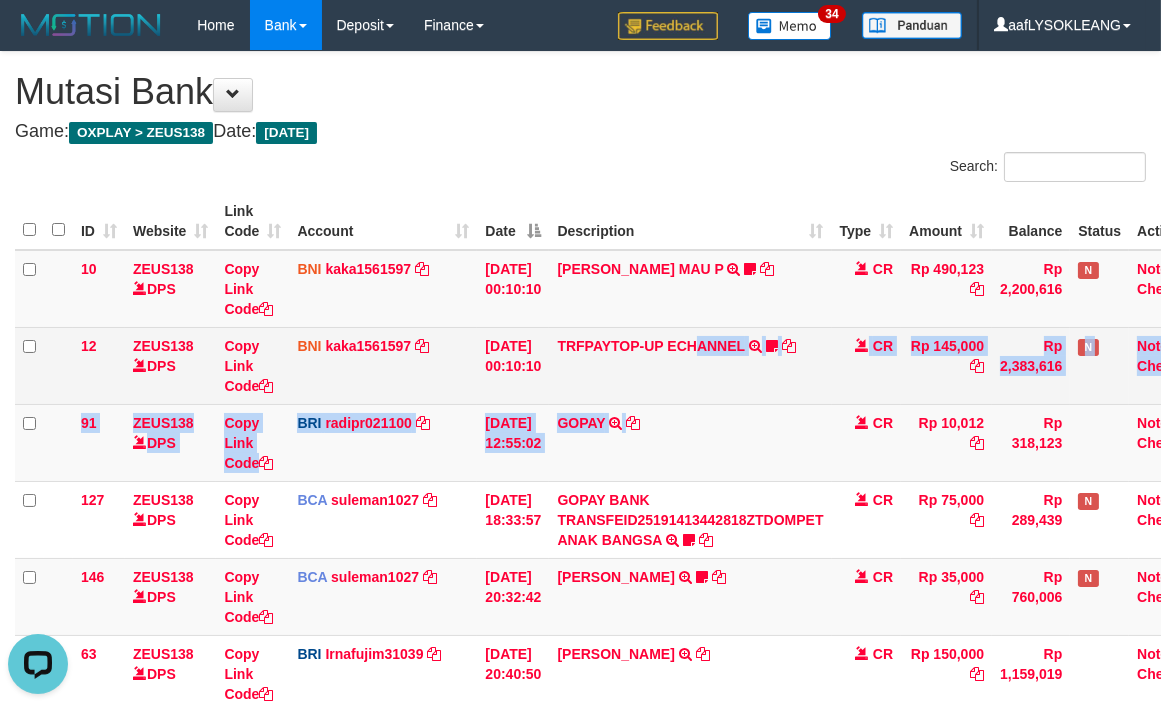 drag, startPoint x: 717, startPoint y: 414, endPoint x: 710, endPoint y: 393, distance: 22.135944 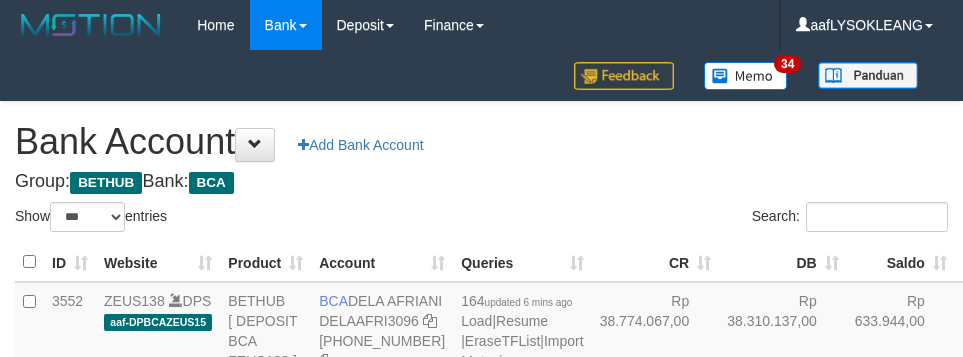 select on "***" 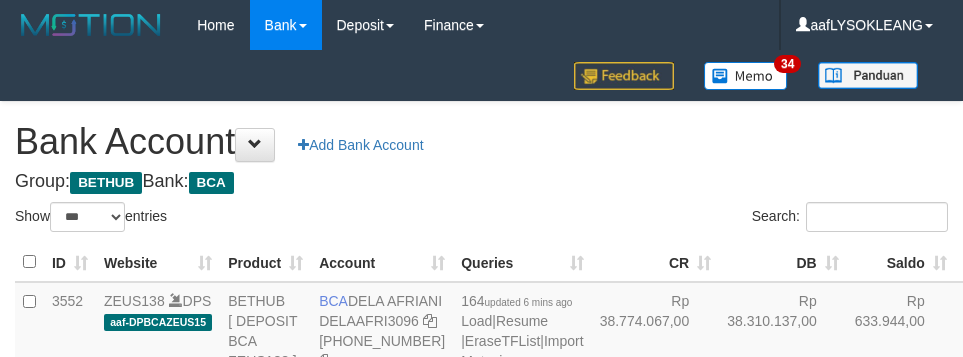 scroll, scrollTop: 163, scrollLeft: 0, axis: vertical 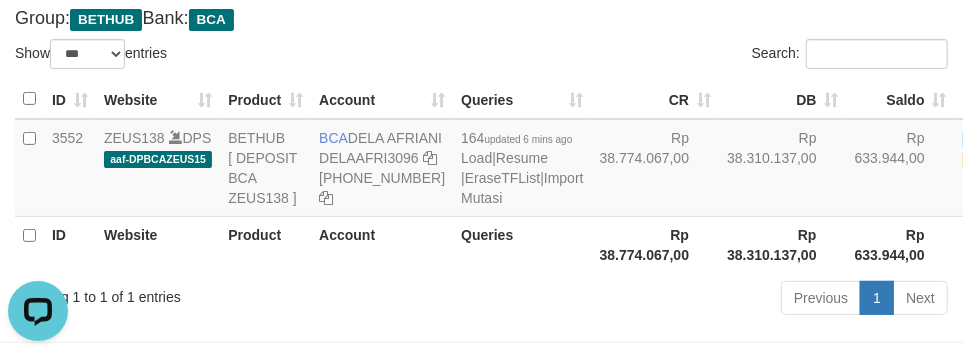 drag, startPoint x: 476, startPoint y: 47, endPoint x: 460, endPoint y: 41, distance: 17.088007 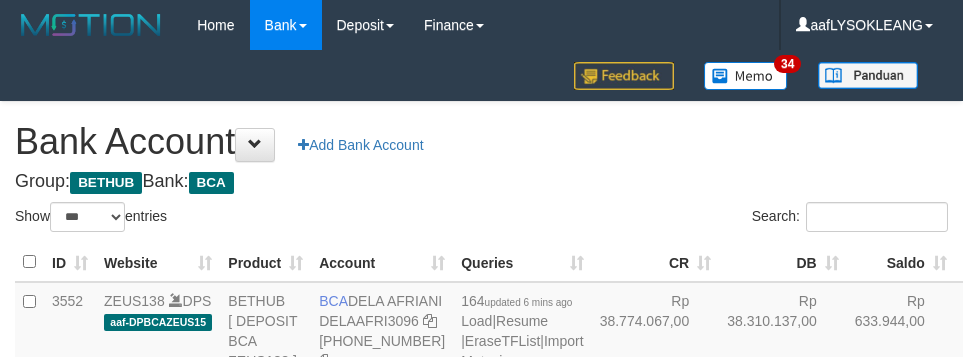 select on "***" 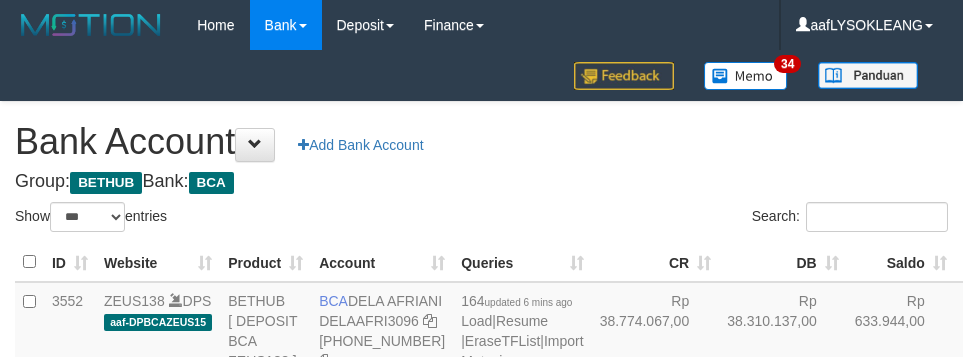 scroll, scrollTop: 163, scrollLeft: 0, axis: vertical 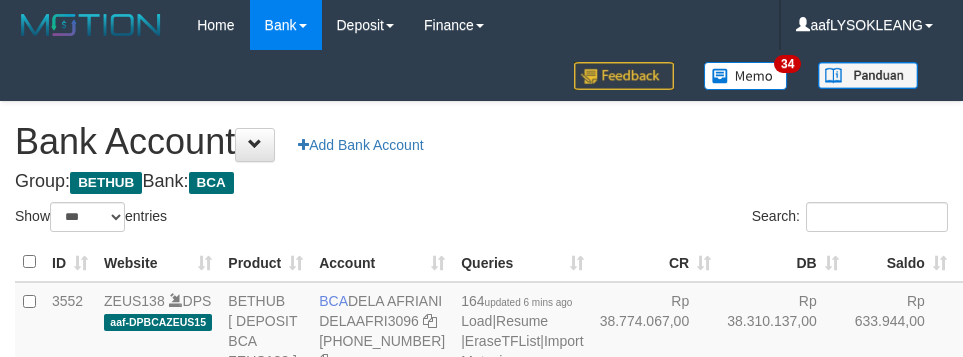 select on "***" 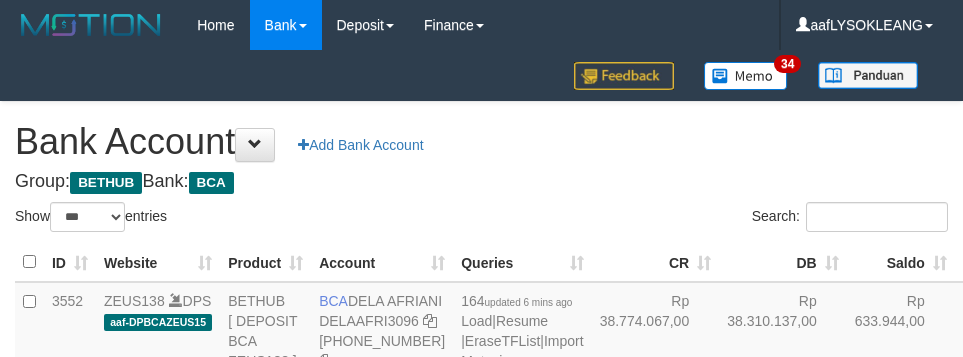 scroll, scrollTop: 163, scrollLeft: 0, axis: vertical 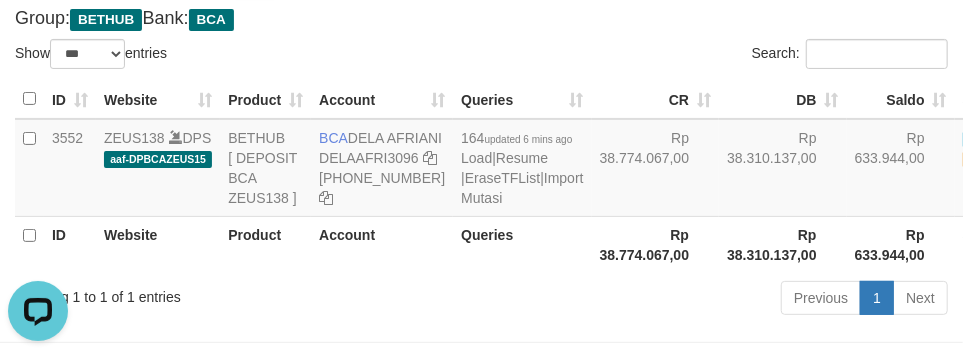 click on "Search:" at bounding box center (723, 56) 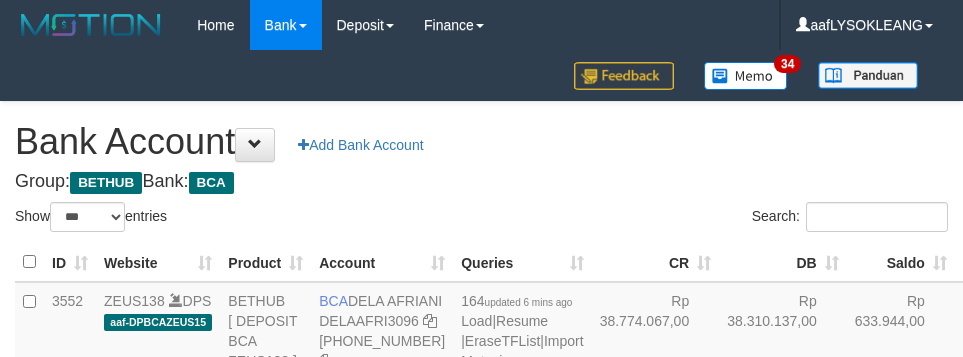 select on "***" 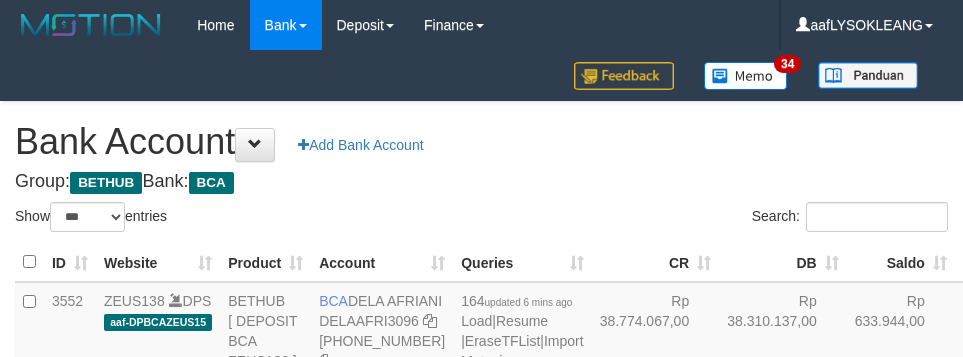 scroll, scrollTop: 163, scrollLeft: 0, axis: vertical 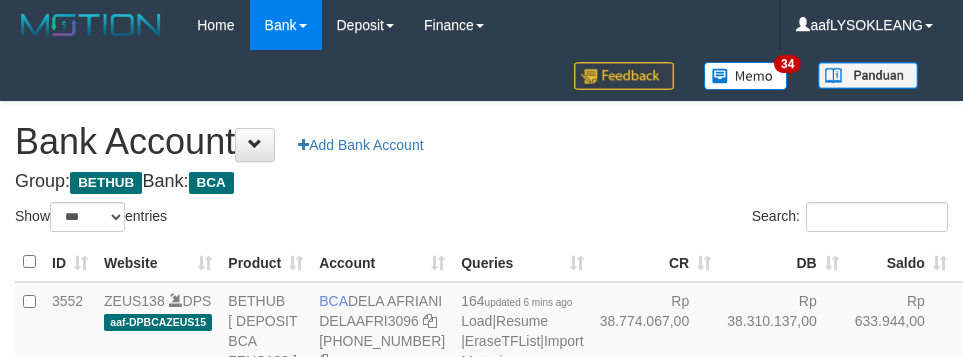 select on "***" 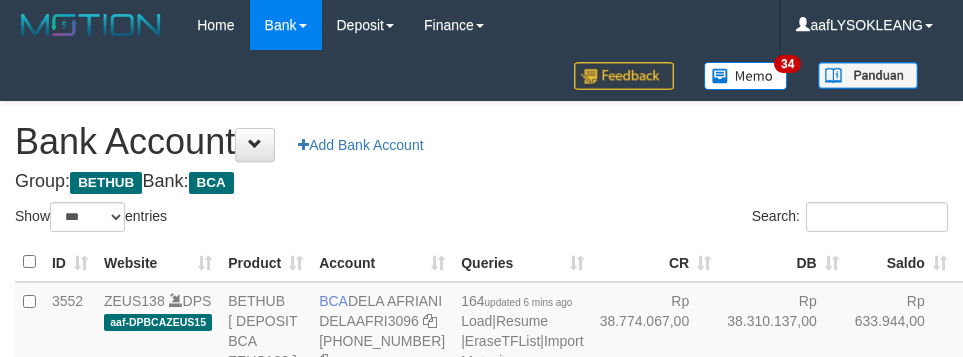 scroll, scrollTop: 163, scrollLeft: 0, axis: vertical 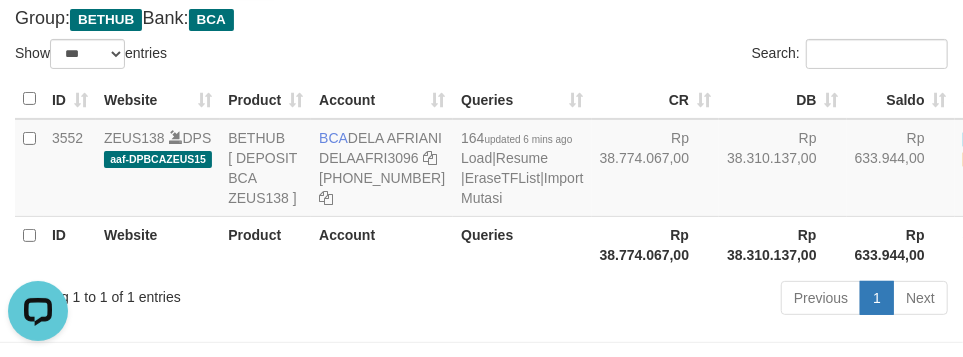 drag, startPoint x: 503, startPoint y: 50, endPoint x: 515, endPoint y: 64, distance: 18.439089 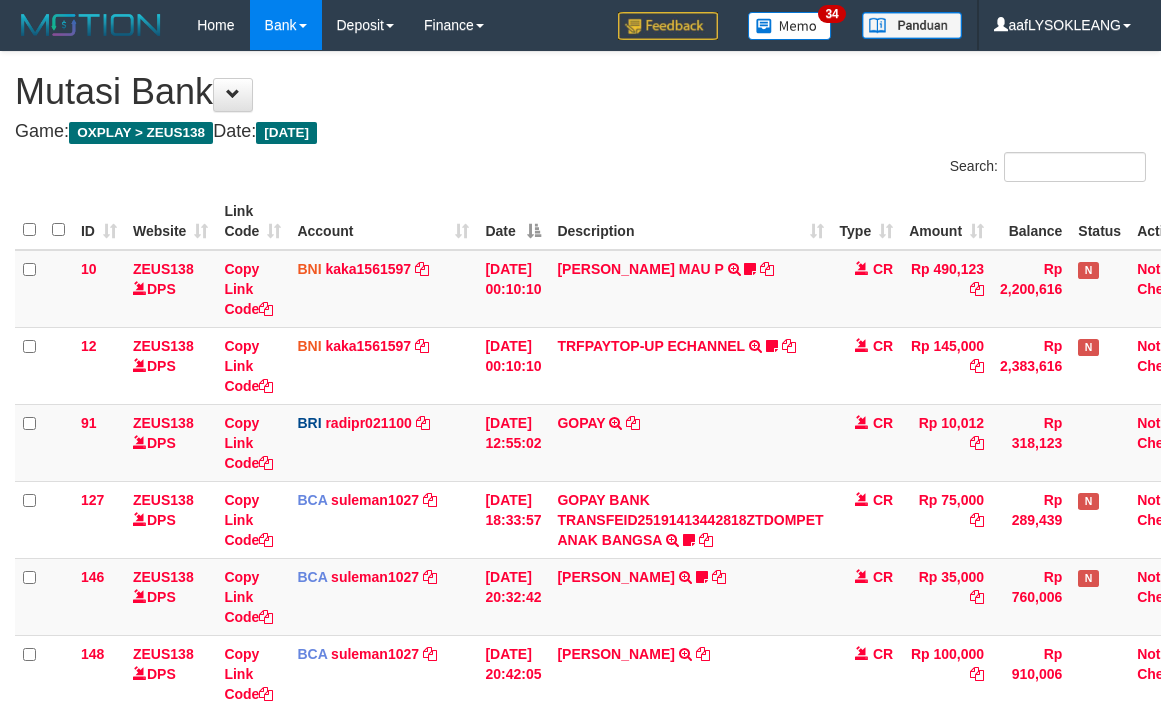 scroll, scrollTop: 0, scrollLeft: 0, axis: both 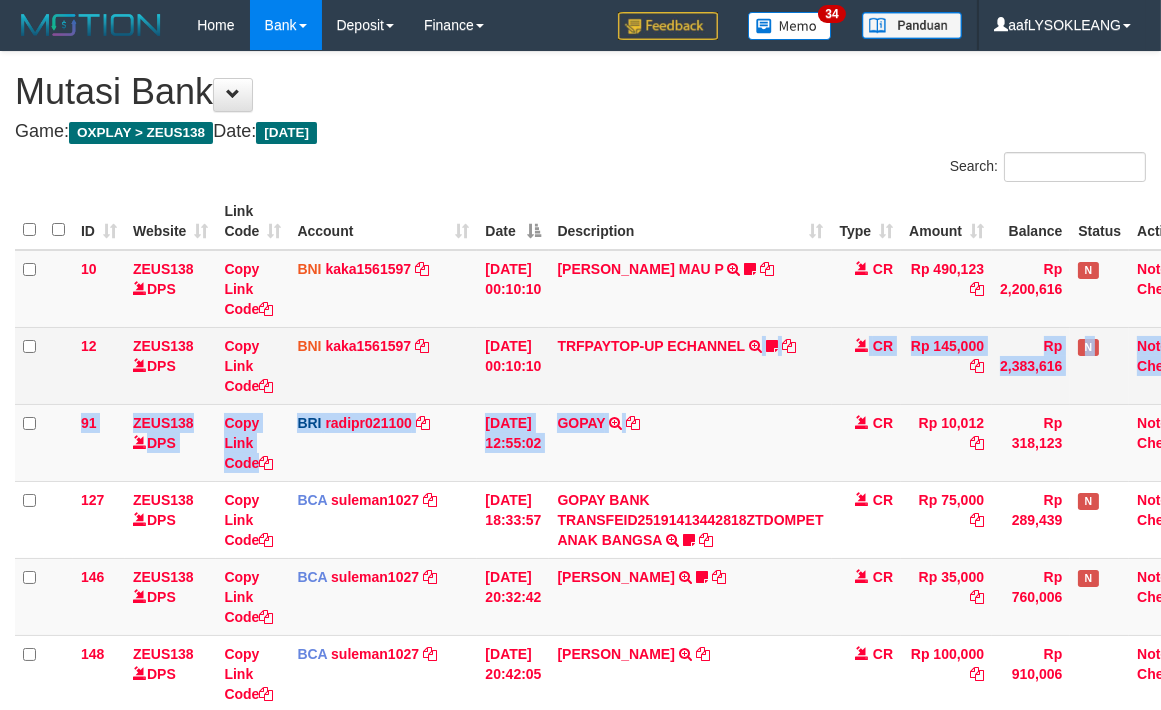 drag, startPoint x: 787, startPoint y: 405, endPoint x: 765, endPoint y: 387, distance: 28.42534 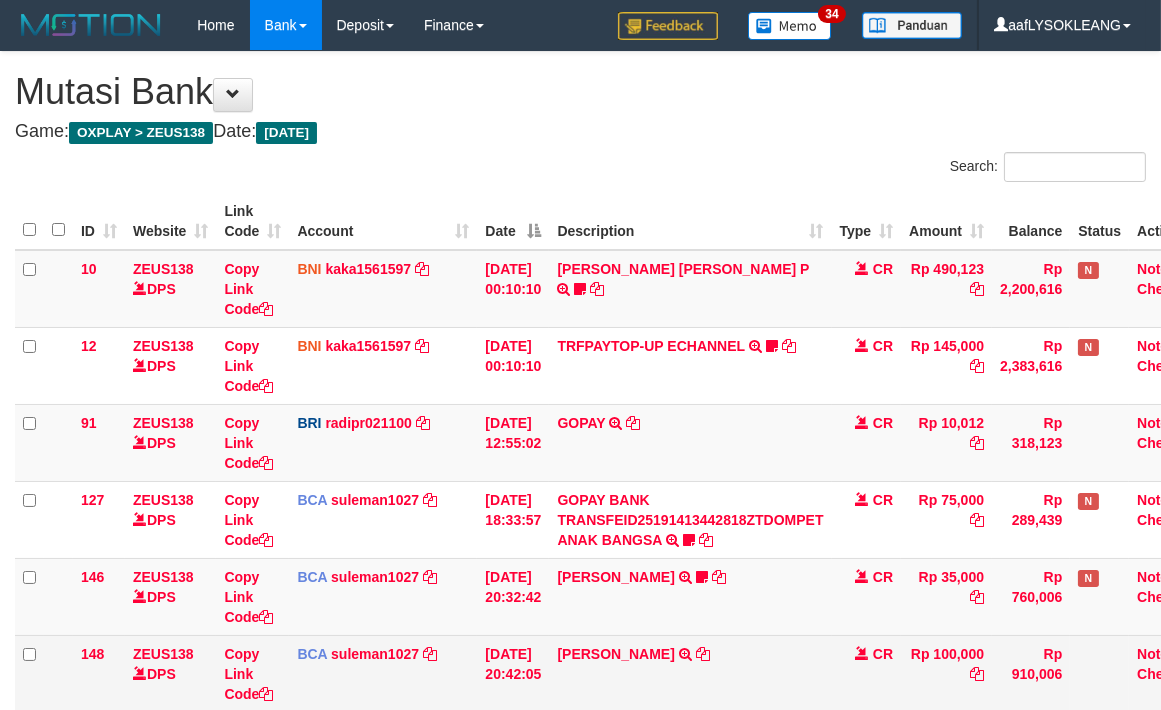 scroll, scrollTop: 237, scrollLeft: 0, axis: vertical 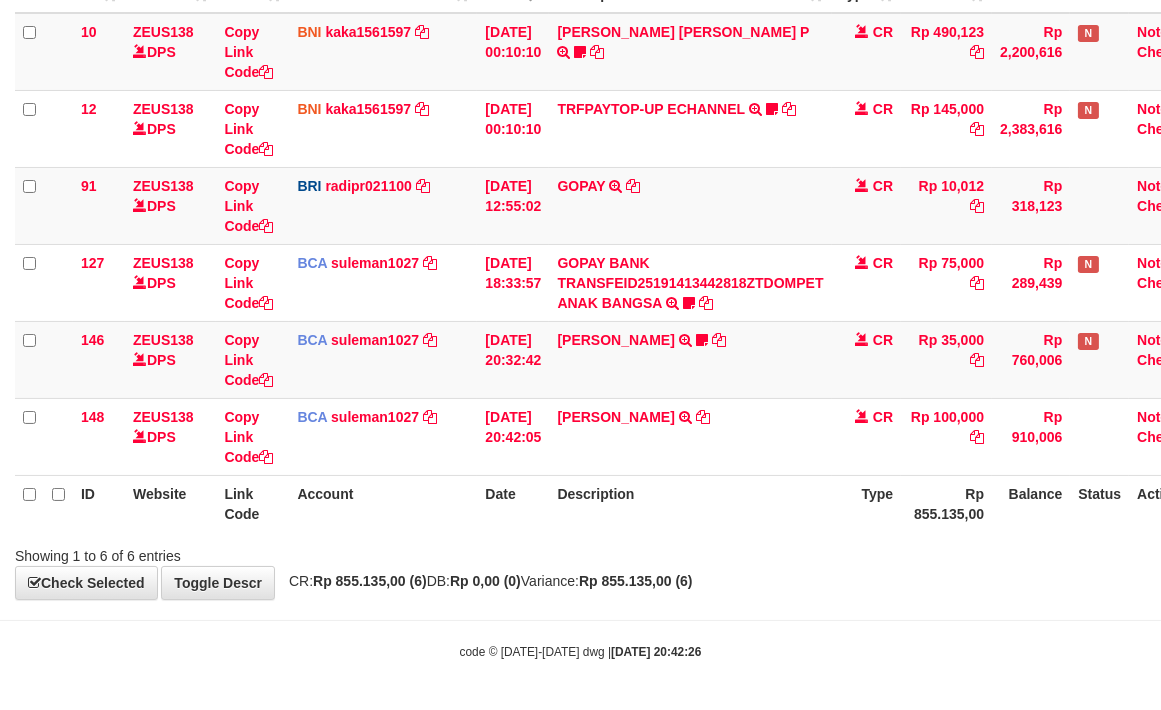 drag, startPoint x: 671, startPoint y: 520, endPoint x: 613, endPoint y: 485, distance: 67.74216 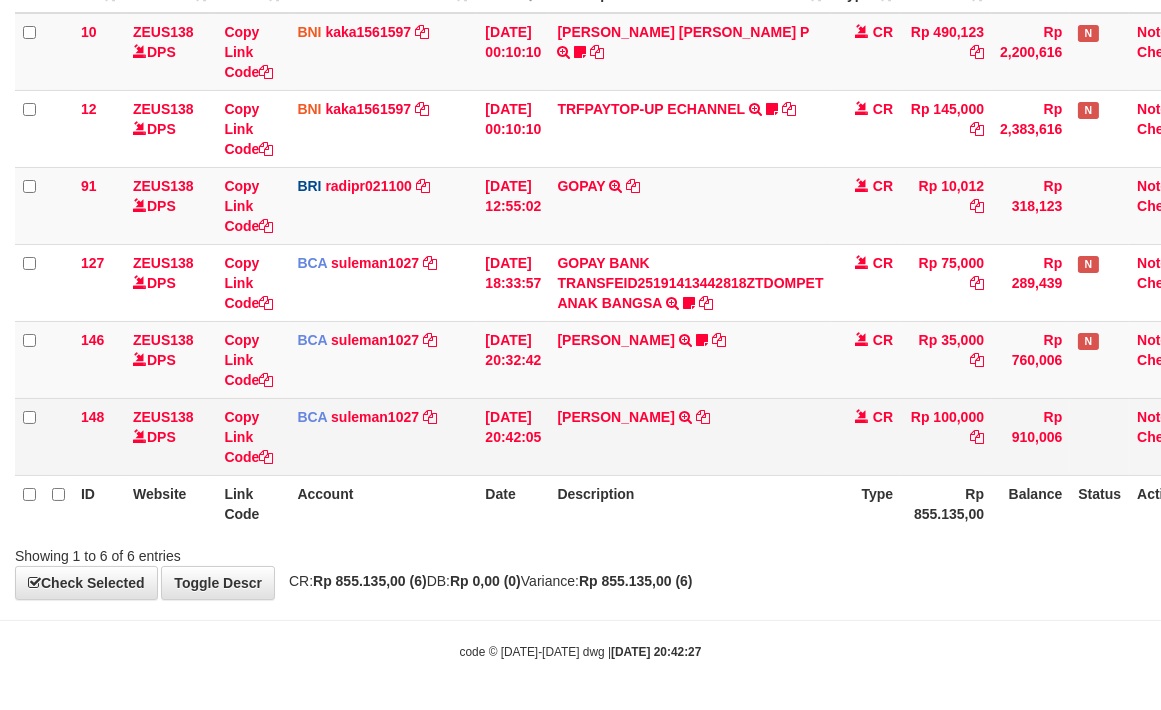scroll, scrollTop: 237, scrollLeft: 0, axis: vertical 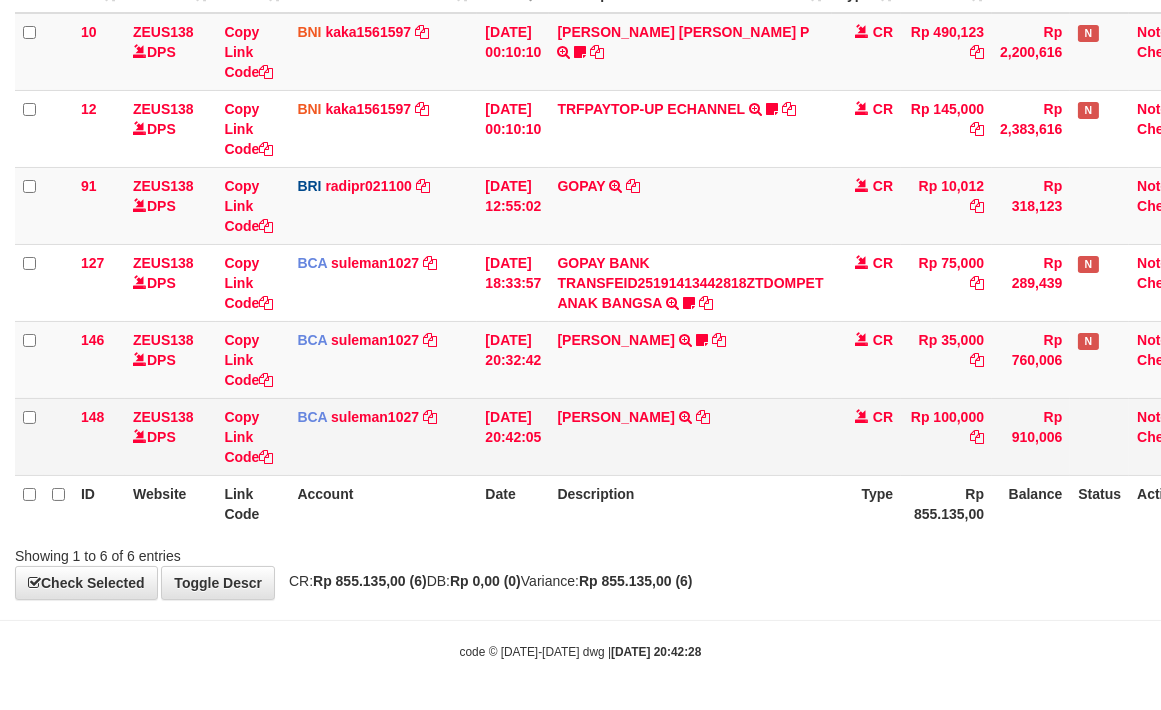 click on "[PERSON_NAME]         TRSF E-BANKING CR 1007/FTSCY/WS95031
100000.00IFANDA RIZAL" at bounding box center [690, 436] 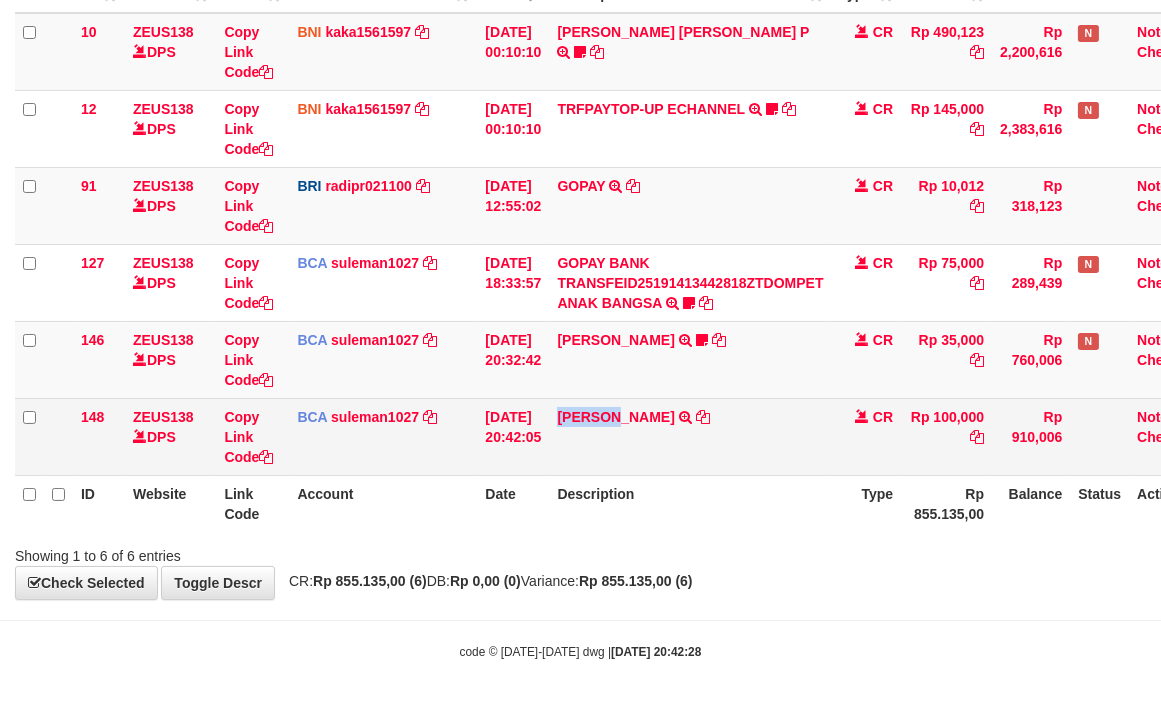 click on "[PERSON_NAME]         TRSF E-BANKING CR 1007/FTSCY/WS95031
100000.00IFANDA RIZAL" at bounding box center [690, 436] 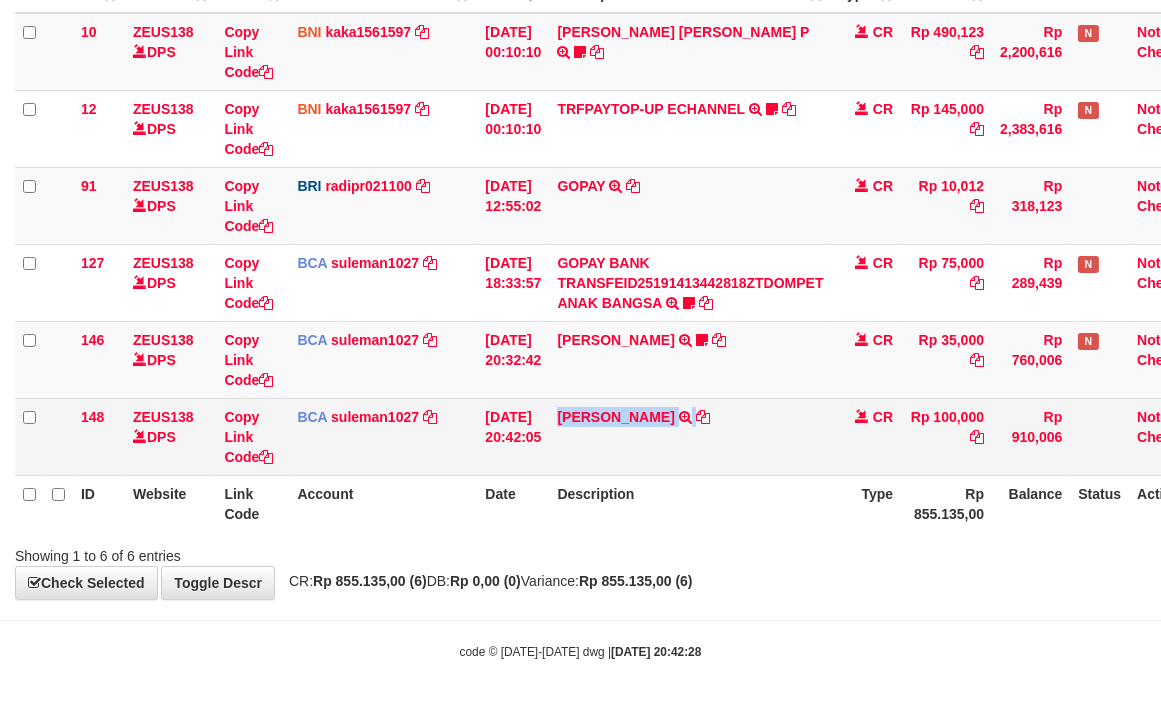click on "[PERSON_NAME]         TRSF E-BANKING CR 1007/FTSCY/WS95031
100000.00IFANDA RIZAL" at bounding box center [690, 436] 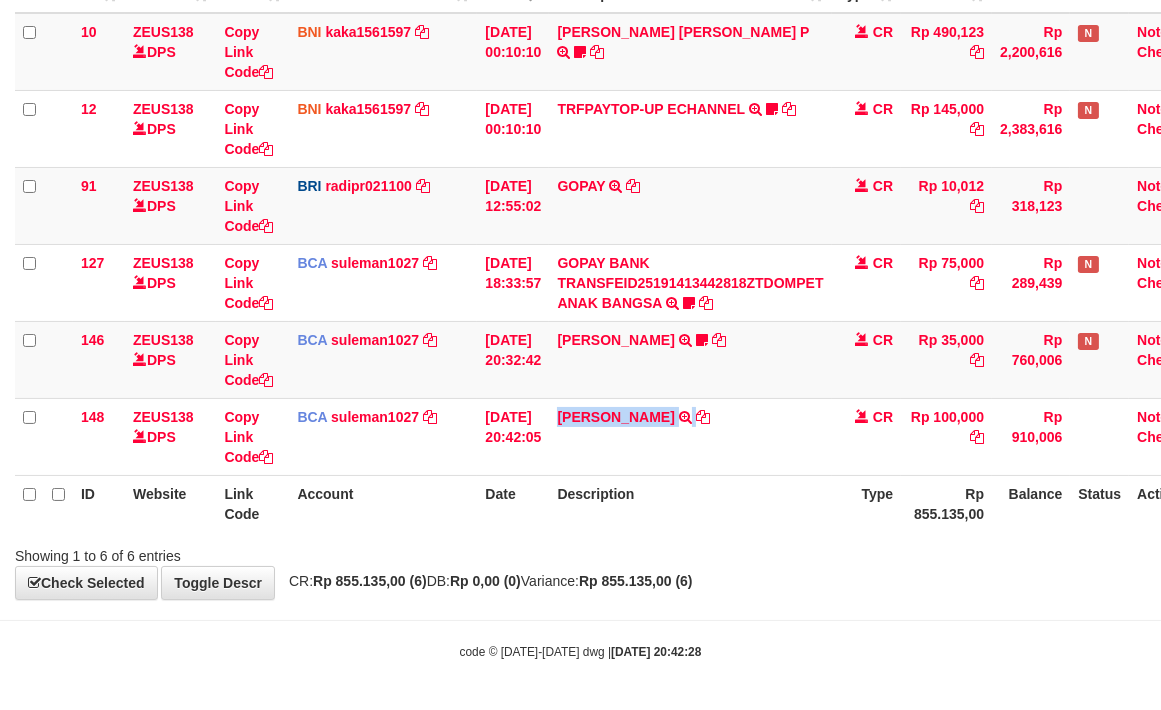 copy on "[PERSON_NAME]" 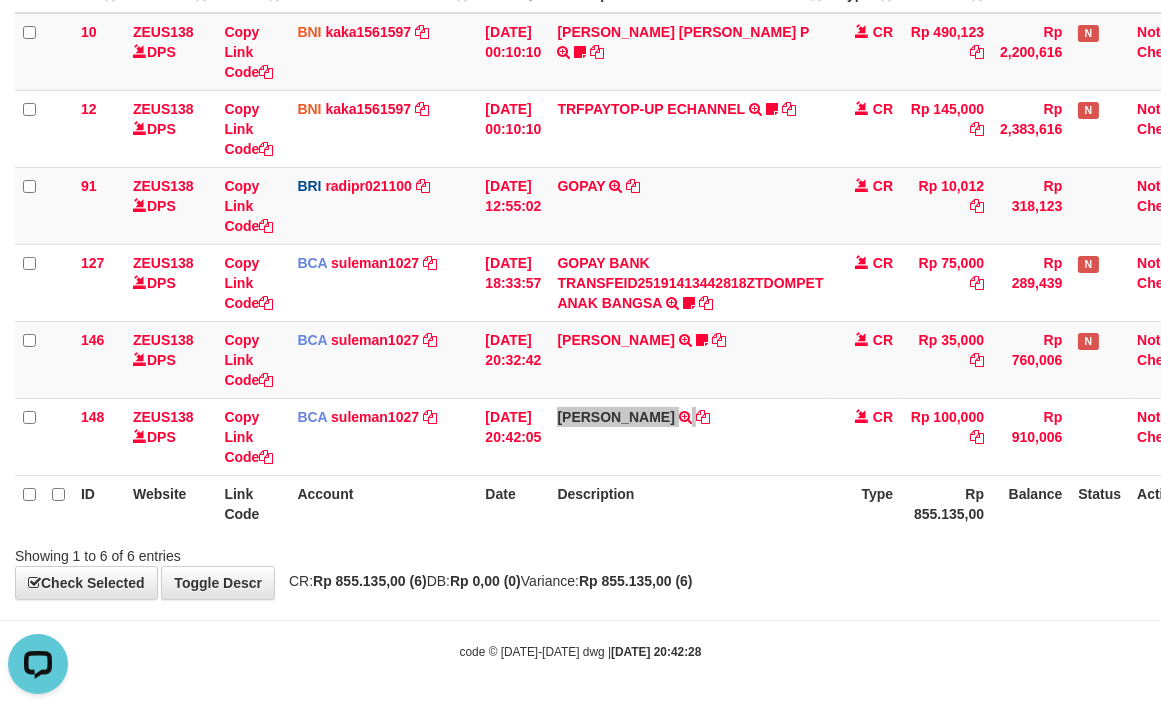 scroll, scrollTop: 0, scrollLeft: 0, axis: both 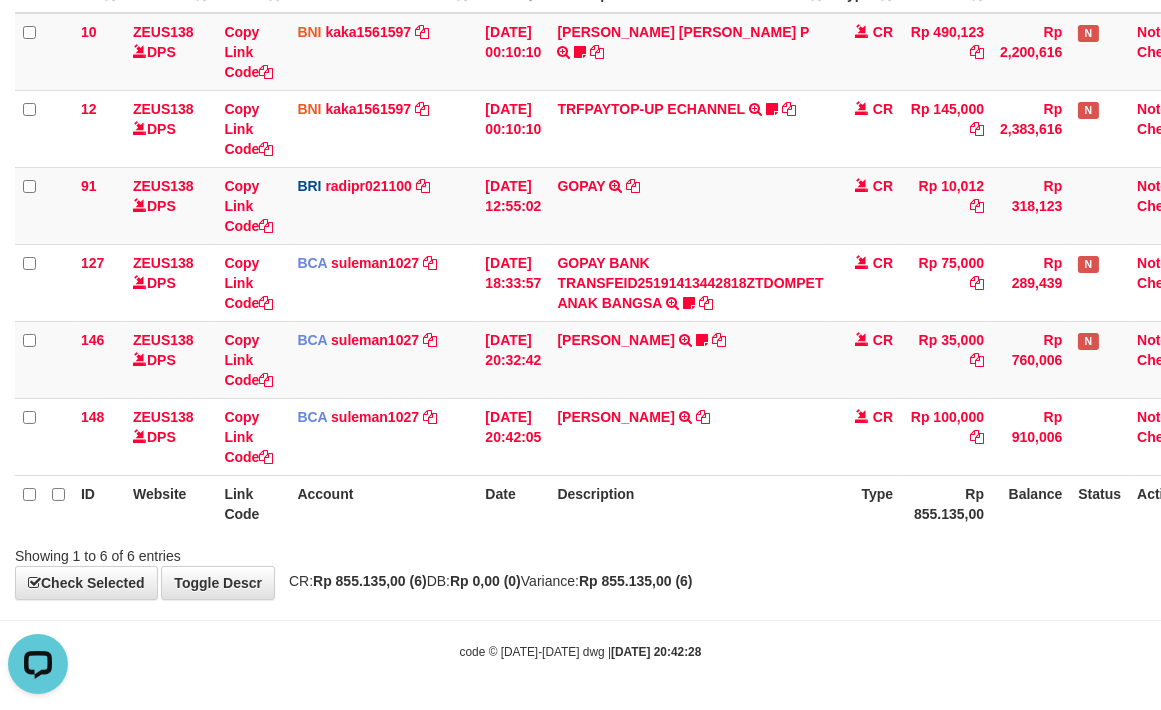 drag, startPoint x: 681, startPoint y: 515, endPoint x: 618, endPoint y: 478, distance: 73.061615 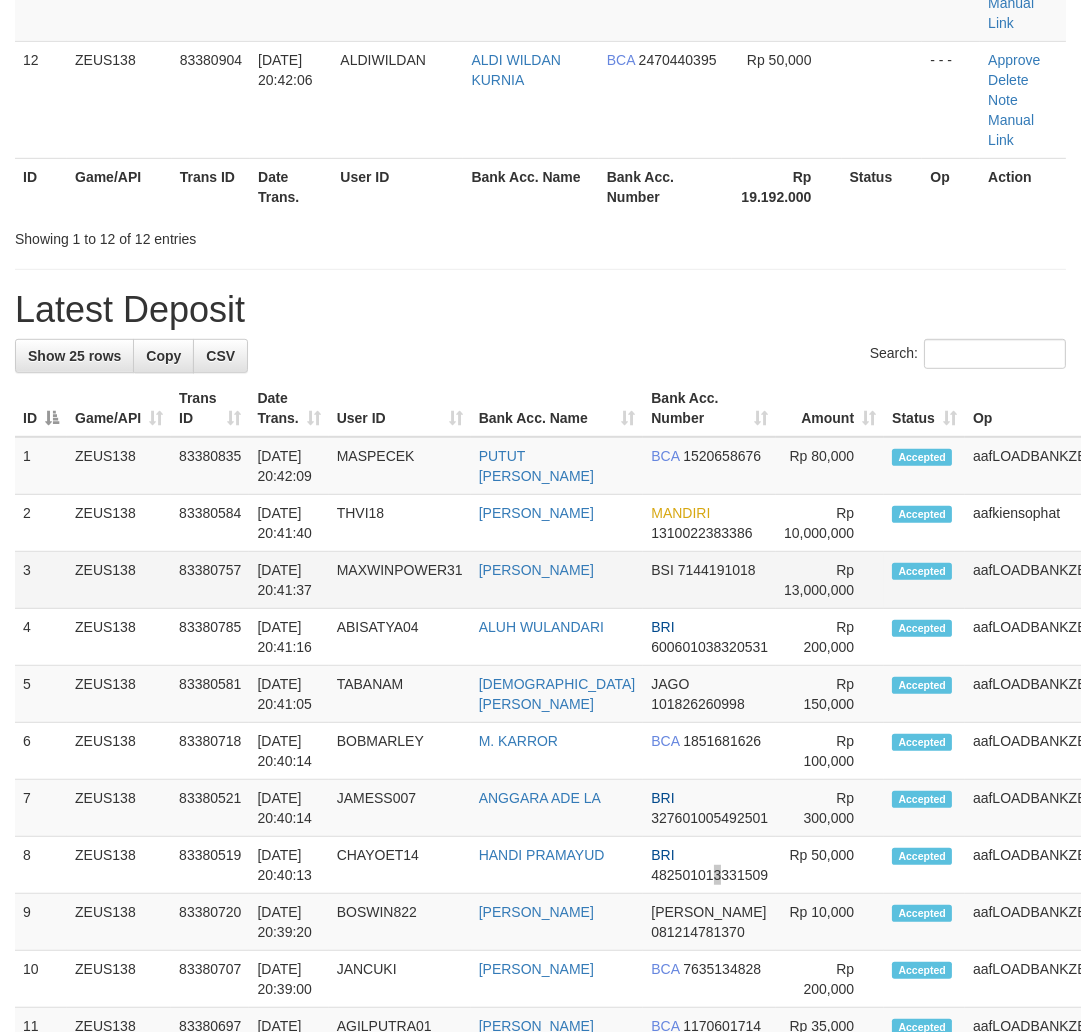 scroll, scrollTop: 1181, scrollLeft: 0, axis: vertical 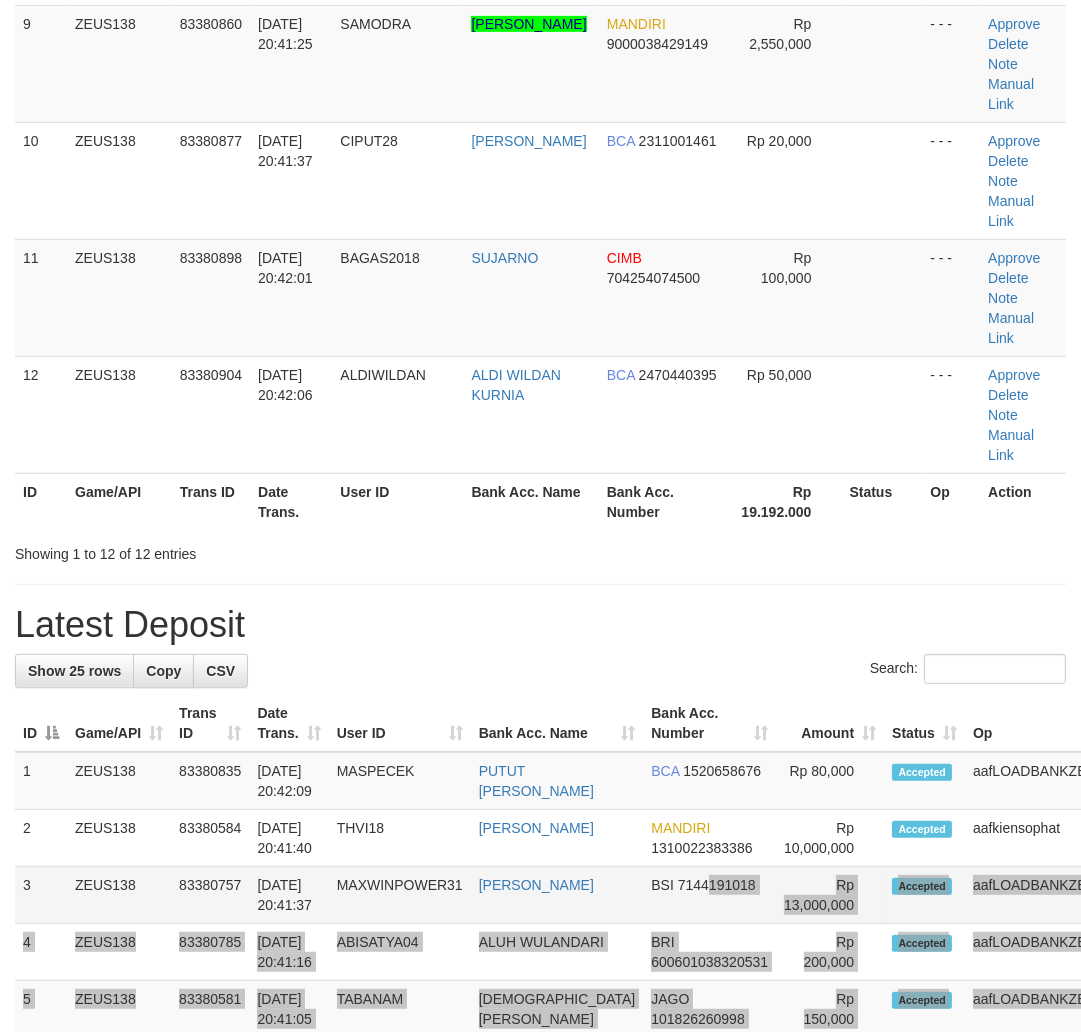 click on "1
ZEUS138
83380835
[DATE] 20:42:09
MASPECEK
PUTUT VERONIKA
BCA
1520658676
2" at bounding box center (605, 1465) 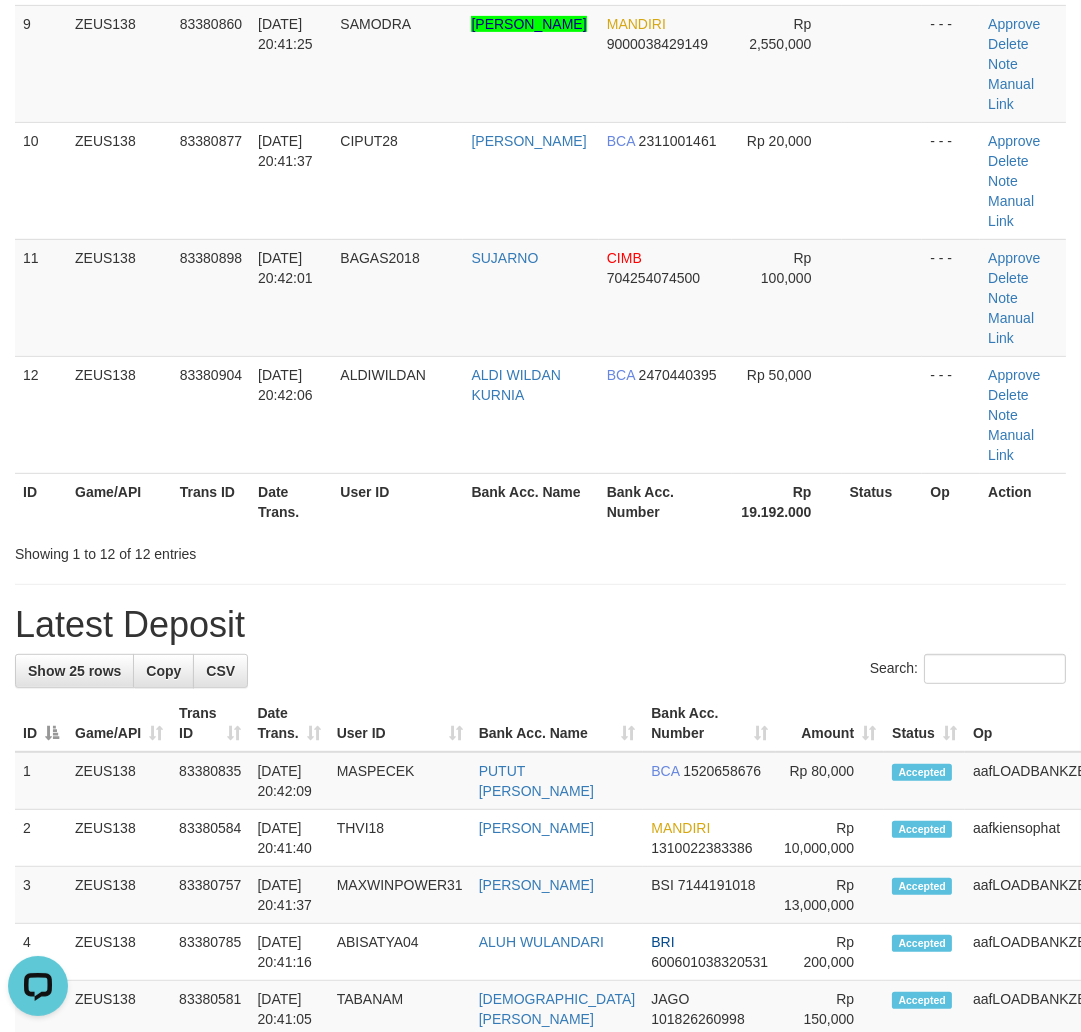 scroll, scrollTop: 0, scrollLeft: 0, axis: both 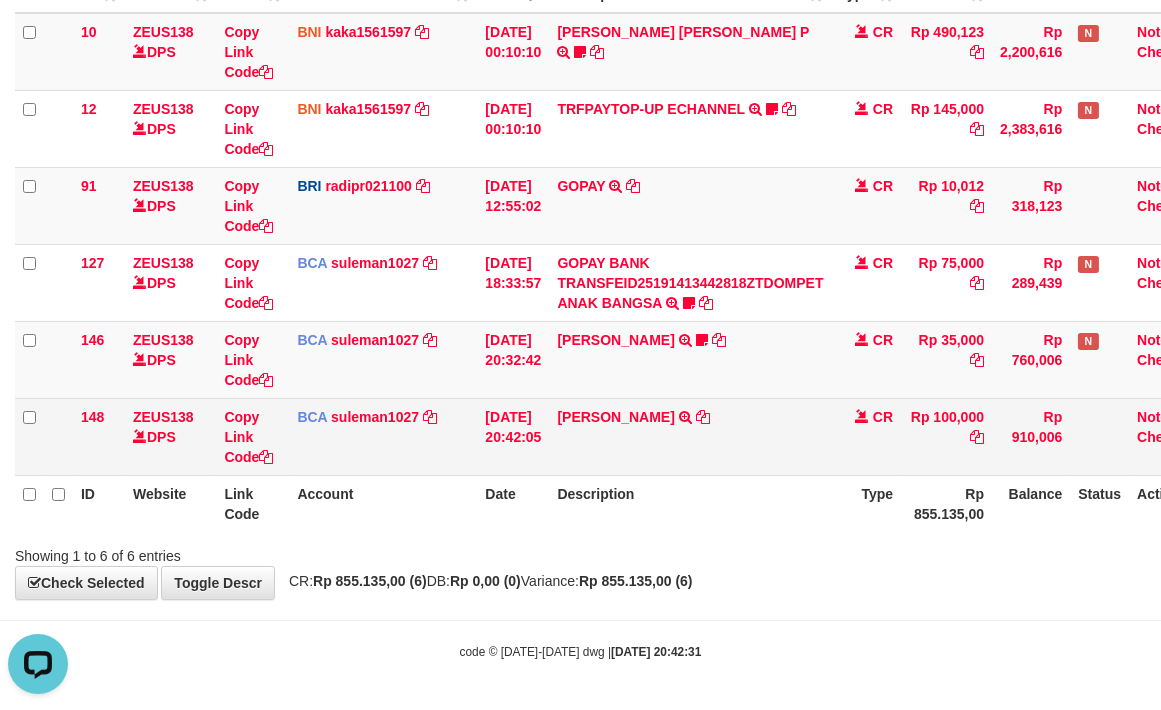 drag, startPoint x: 724, startPoint y: 404, endPoint x: 713, endPoint y: 404, distance: 11 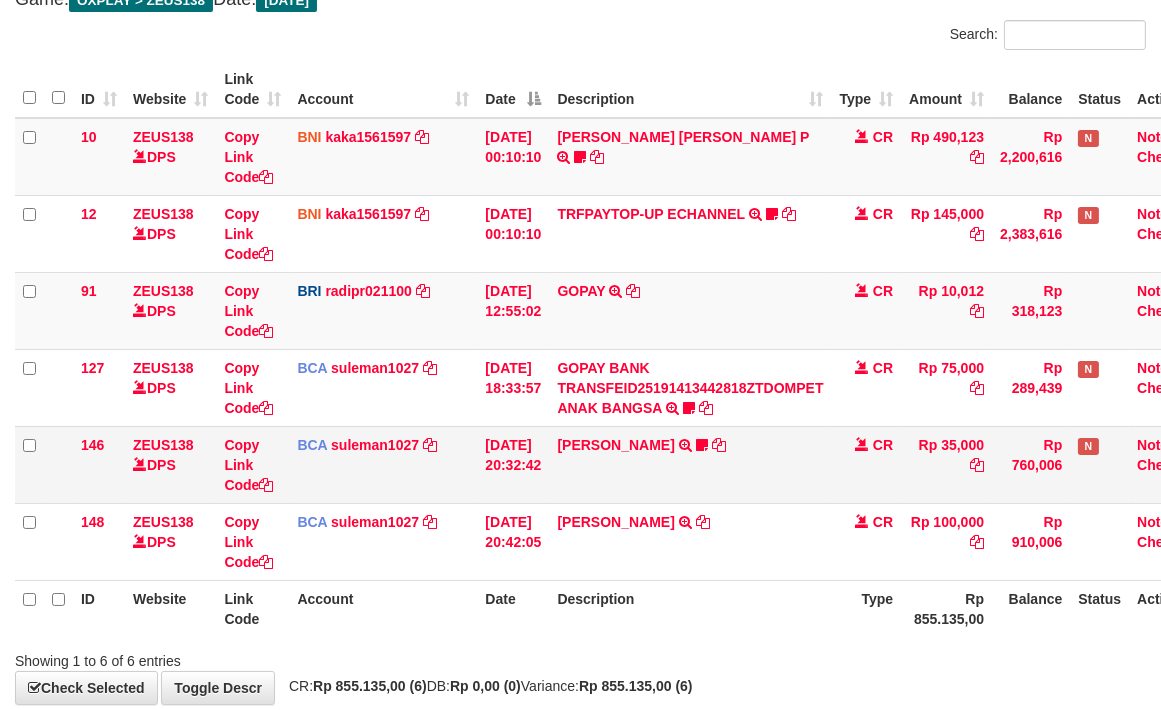 scroll, scrollTop: 237, scrollLeft: 0, axis: vertical 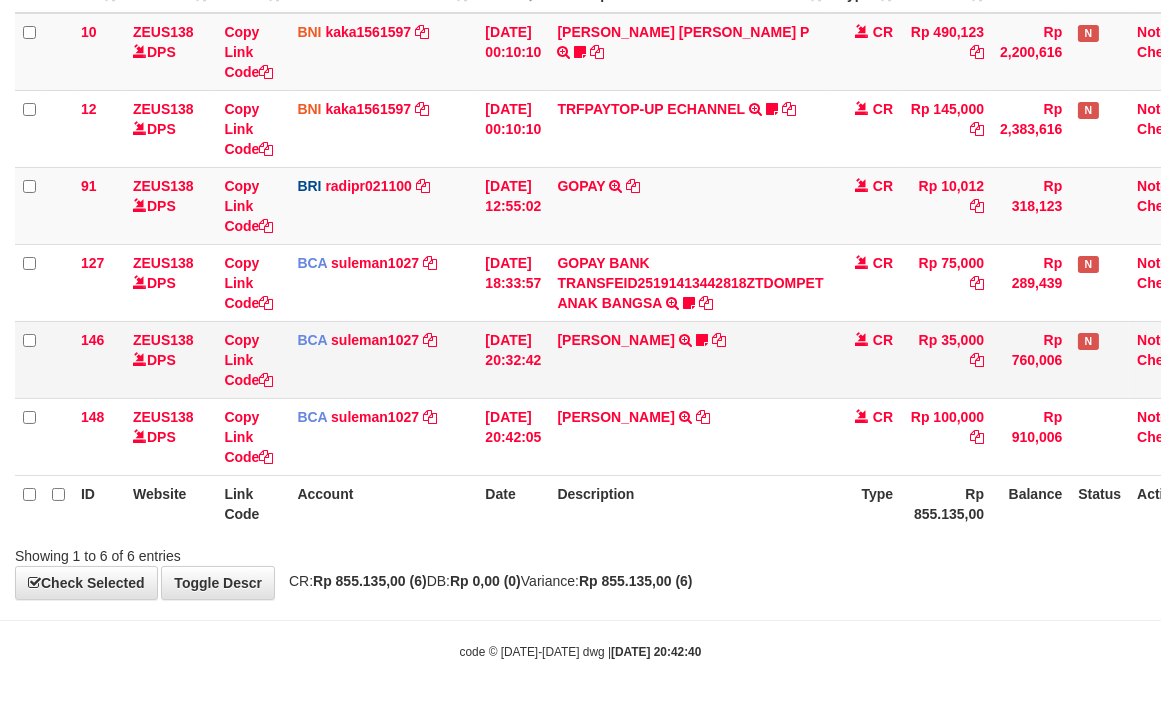 drag, startPoint x: 801, startPoint y: 392, endPoint x: 476, endPoint y: 387, distance: 325.03845 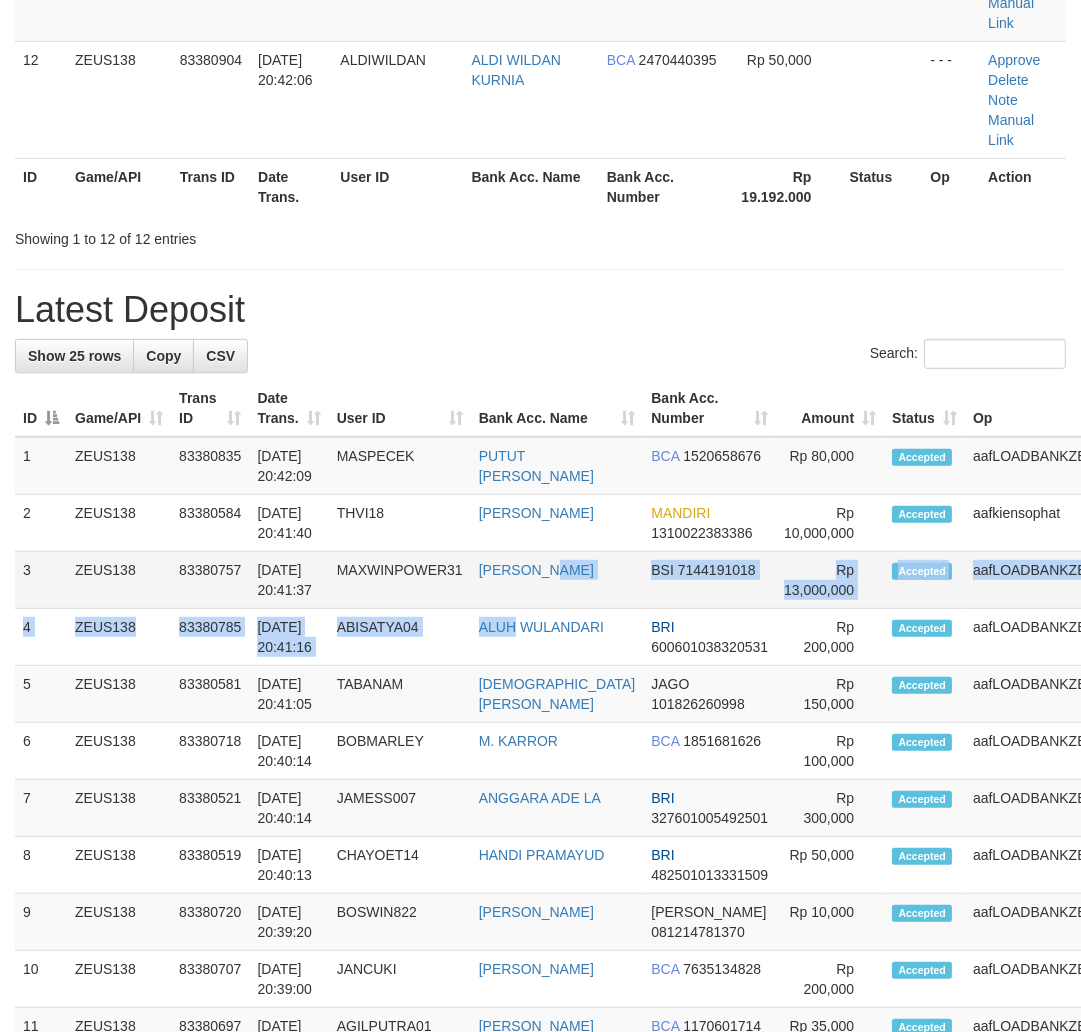 click on "1
ZEUS138
83380835
10/07/2025 20:42:09
MASPECEK
PUTUT VERONIKA
BCA
1520658676
2" at bounding box center [605, 1150] 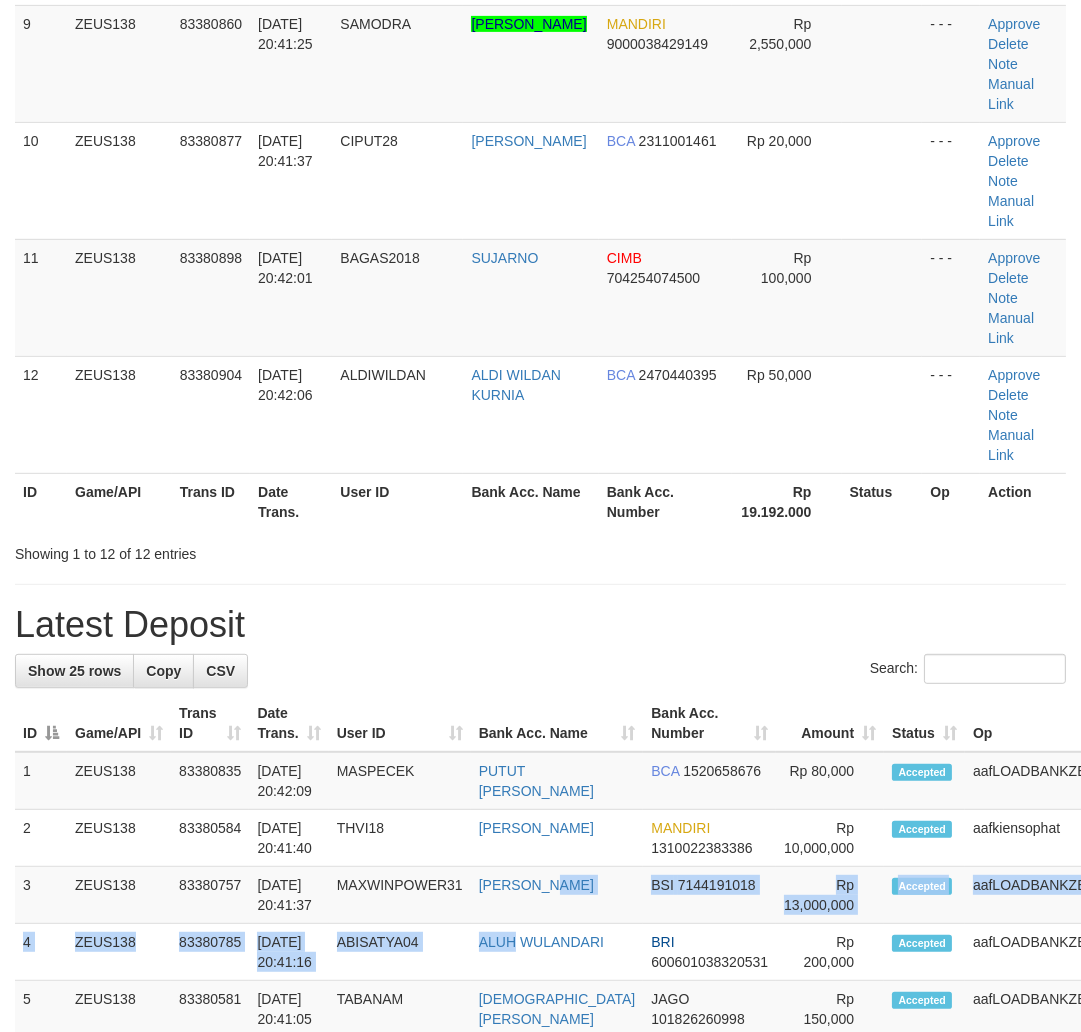 scroll, scrollTop: 1033, scrollLeft: 0, axis: vertical 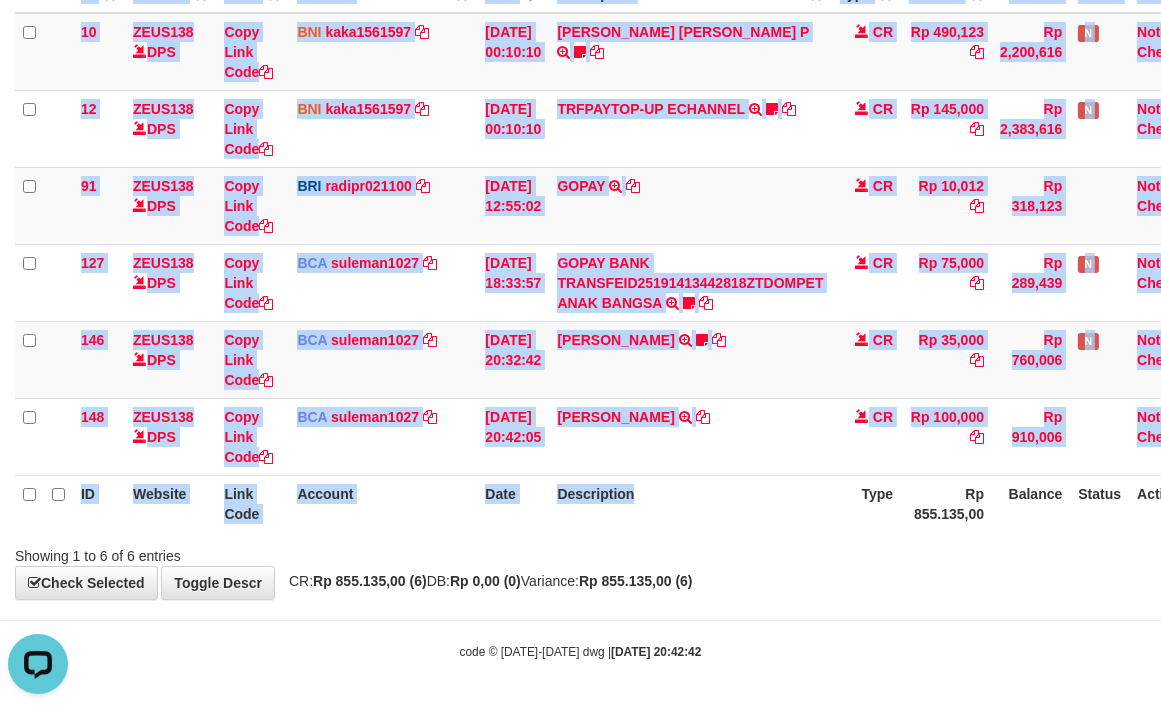 drag, startPoint x: 694, startPoint y: 531, endPoint x: 654, endPoint y: 510, distance: 45.17743 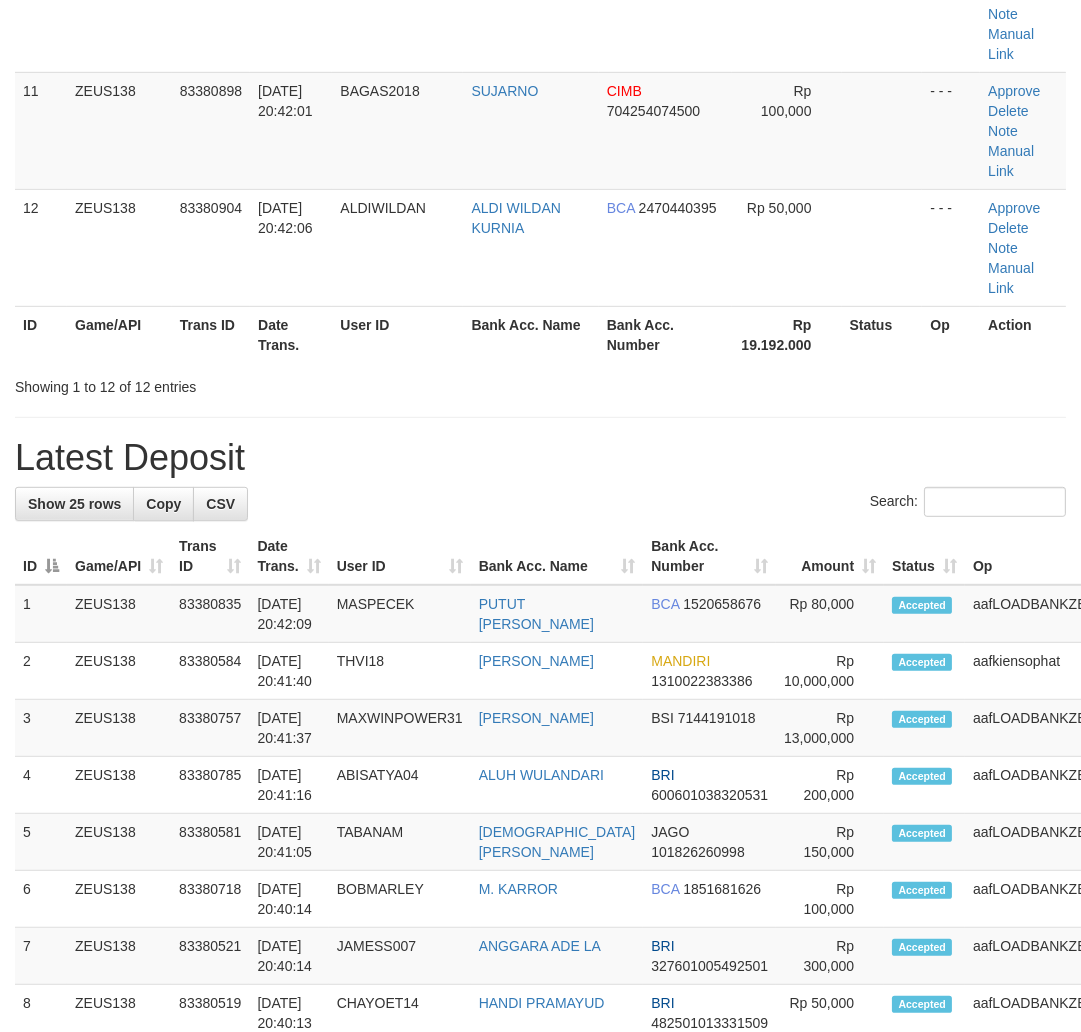 scroll, scrollTop: 1033, scrollLeft: 0, axis: vertical 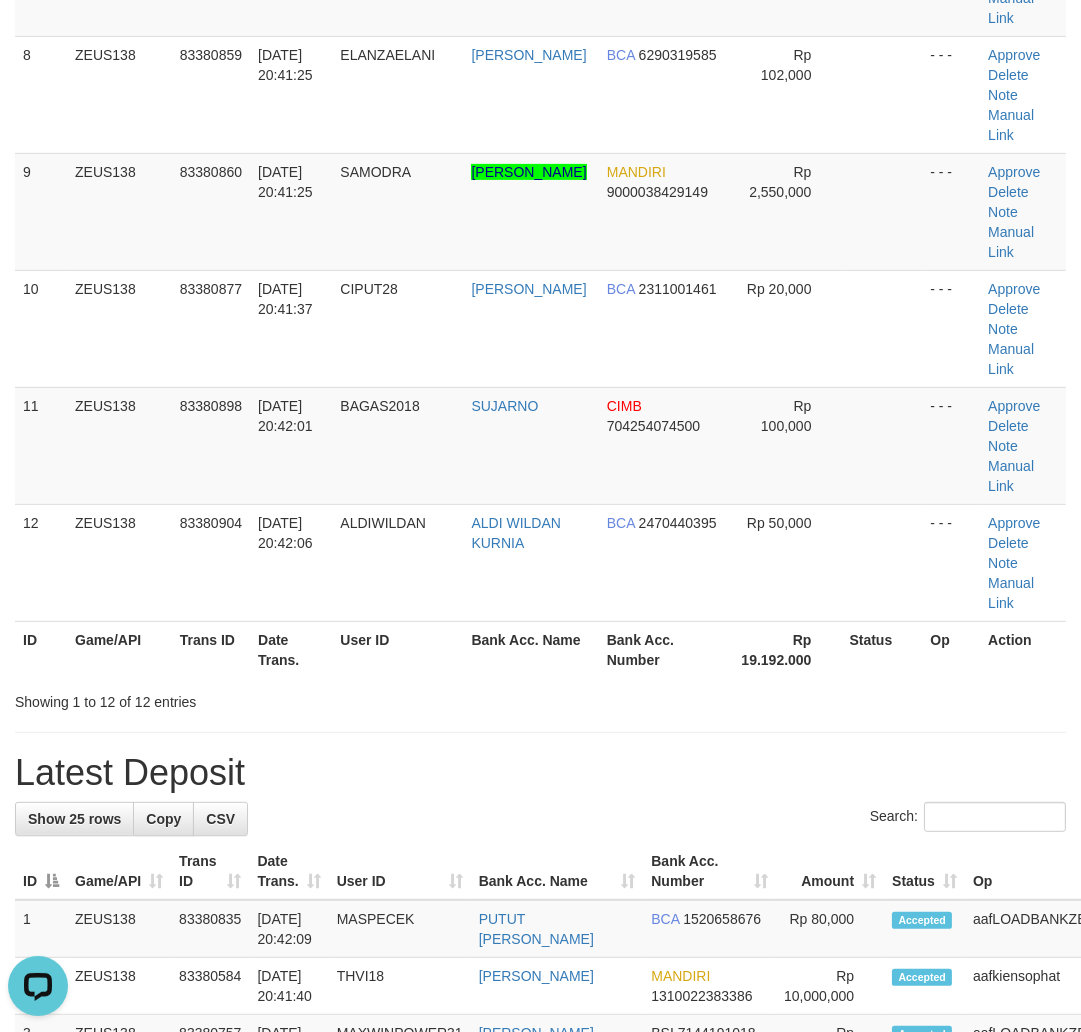 click on "Latest Deposit" at bounding box center (540, 773) 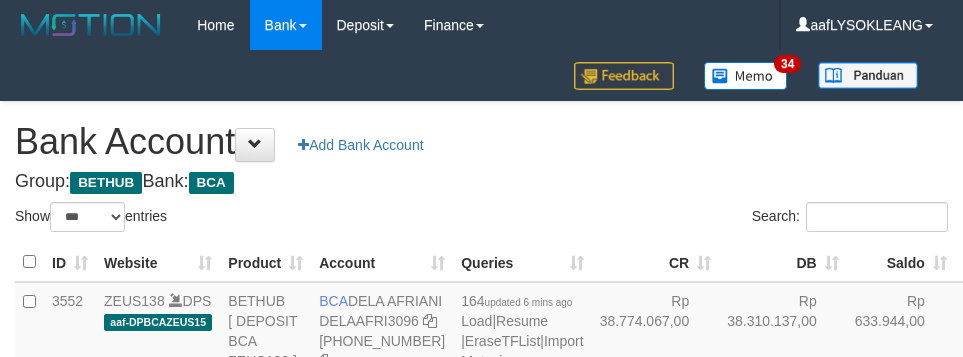 select on "***" 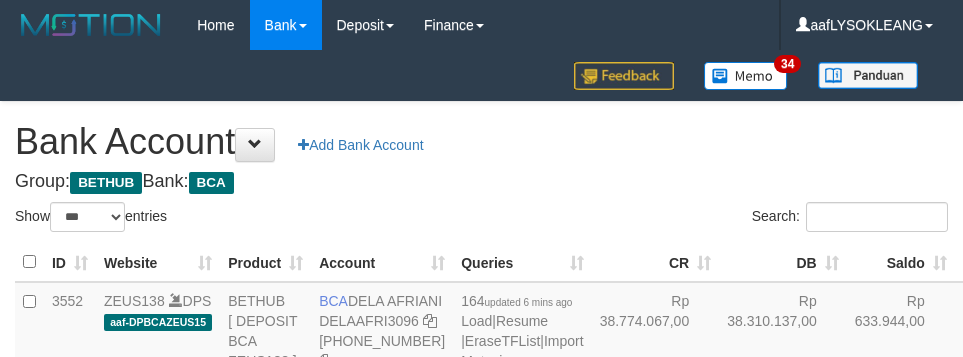 scroll, scrollTop: 163, scrollLeft: 0, axis: vertical 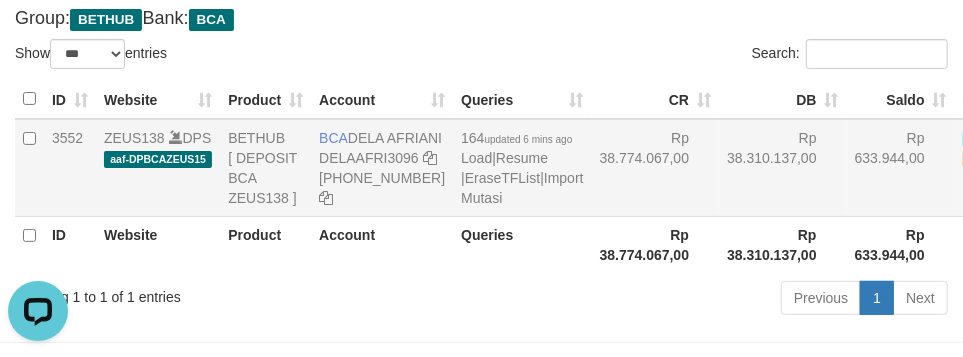drag, startPoint x: 507, startPoint y: 25, endPoint x: 563, endPoint y: 136, distance: 124.32619 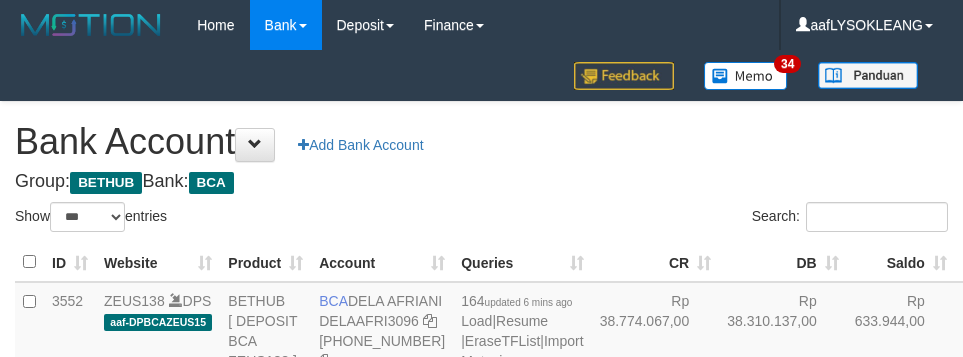 select on "***" 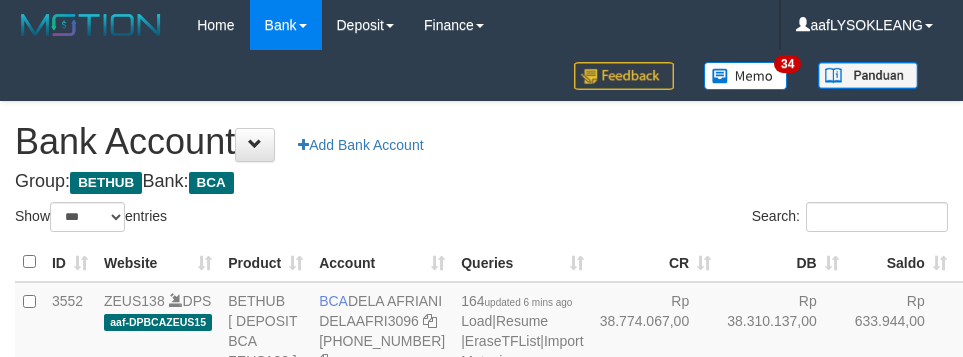 scroll, scrollTop: 163, scrollLeft: 0, axis: vertical 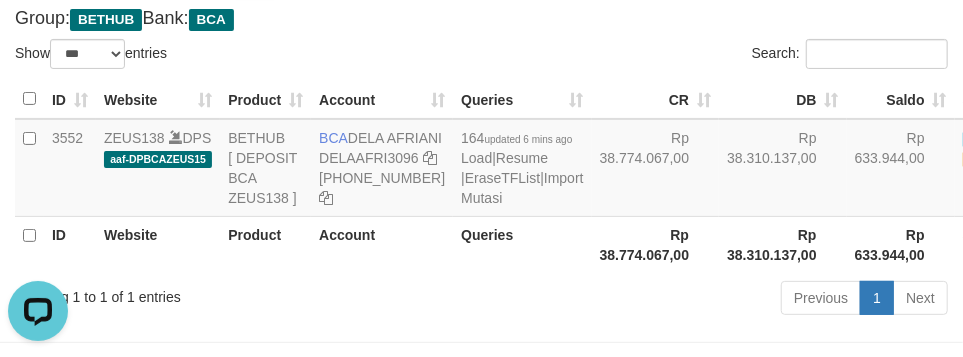drag, startPoint x: 520, startPoint y: 54, endPoint x: 524, endPoint y: 110, distance: 56.142673 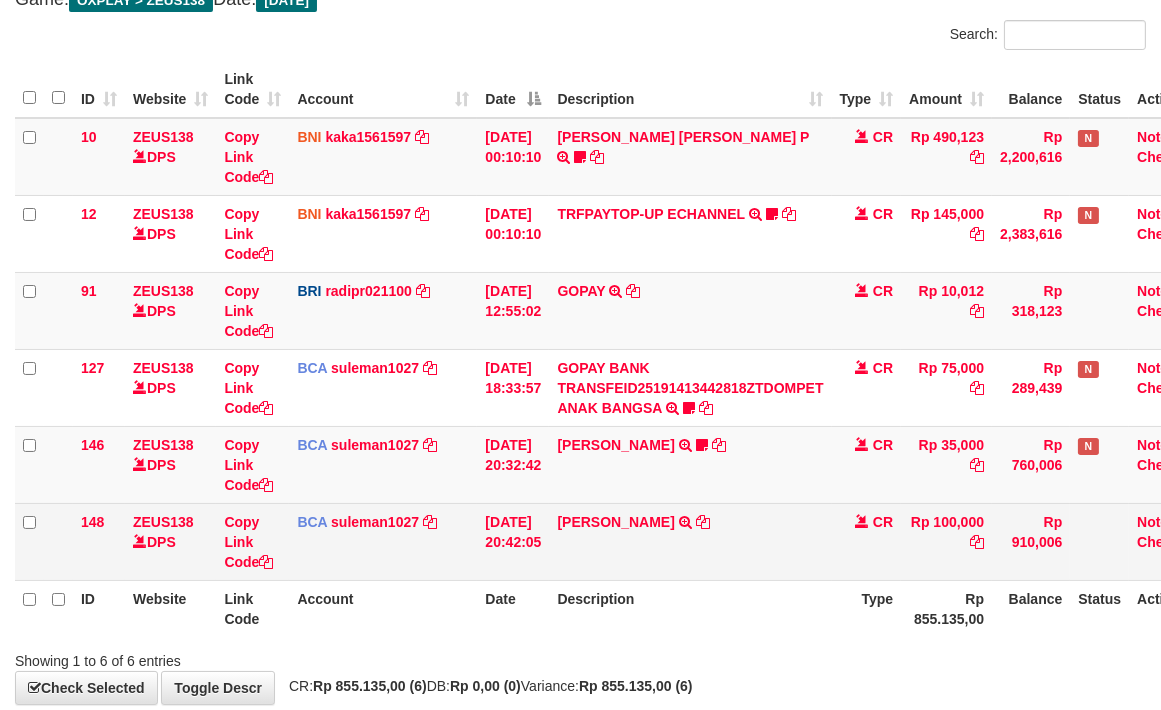 scroll, scrollTop: 237, scrollLeft: 0, axis: vertical 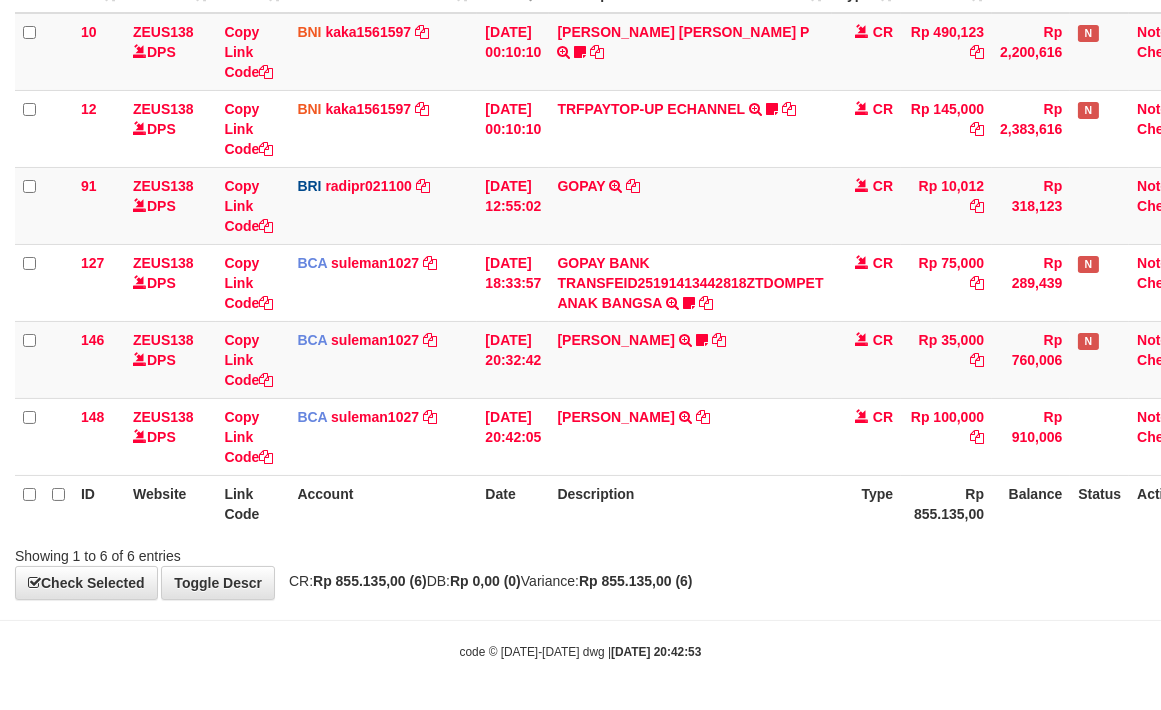 drag, startPoint x: 671, startPoint y: 445, endPoint x: 4, endPoint y: 298, distance: 683.0066 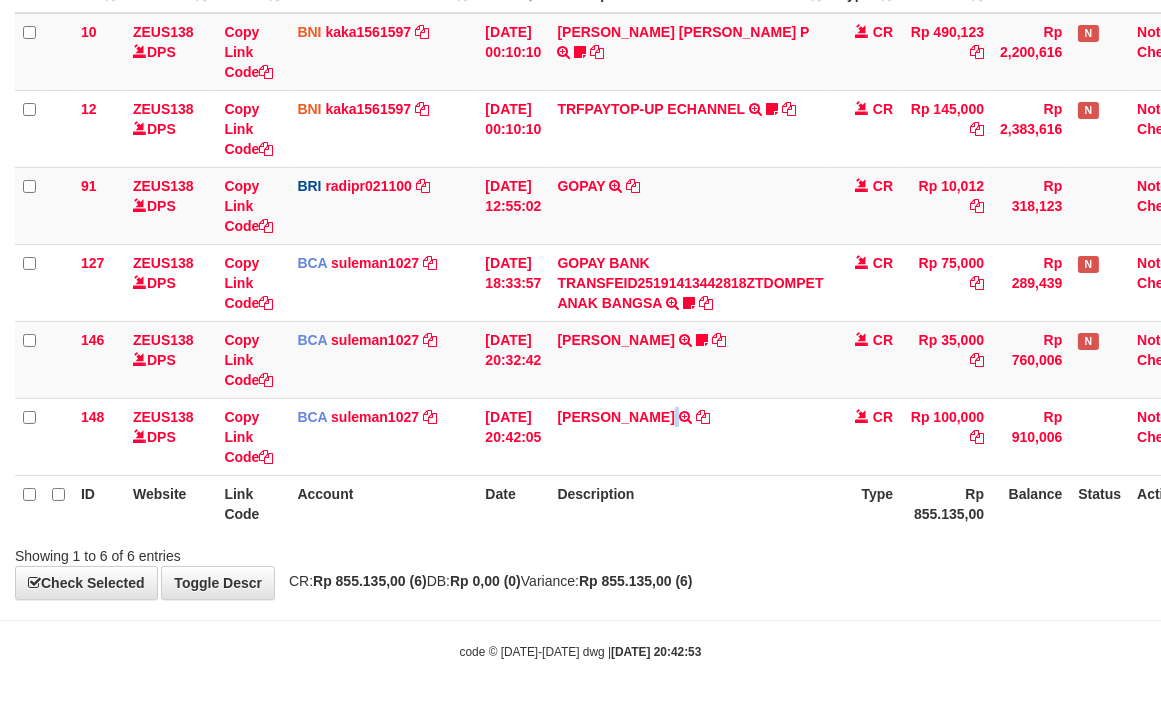 click on "IFANDA RIZAL         TRSF E-BANKING CR 1007/FTSCY/WS95031
100000.00IFANDA RIZAL" at bounding box center (690, 436) 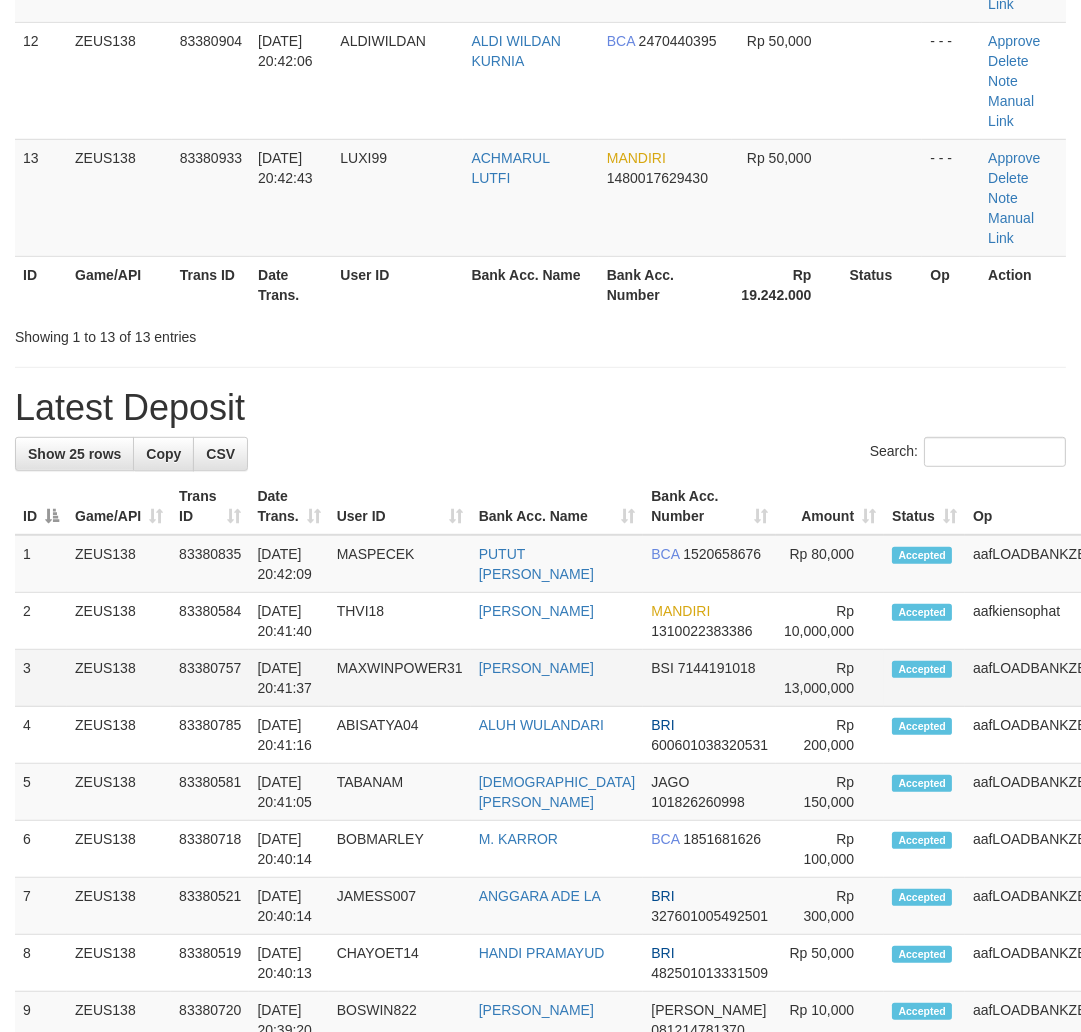 click on "TARMAN JAYA" at bounding box center [557, 678] 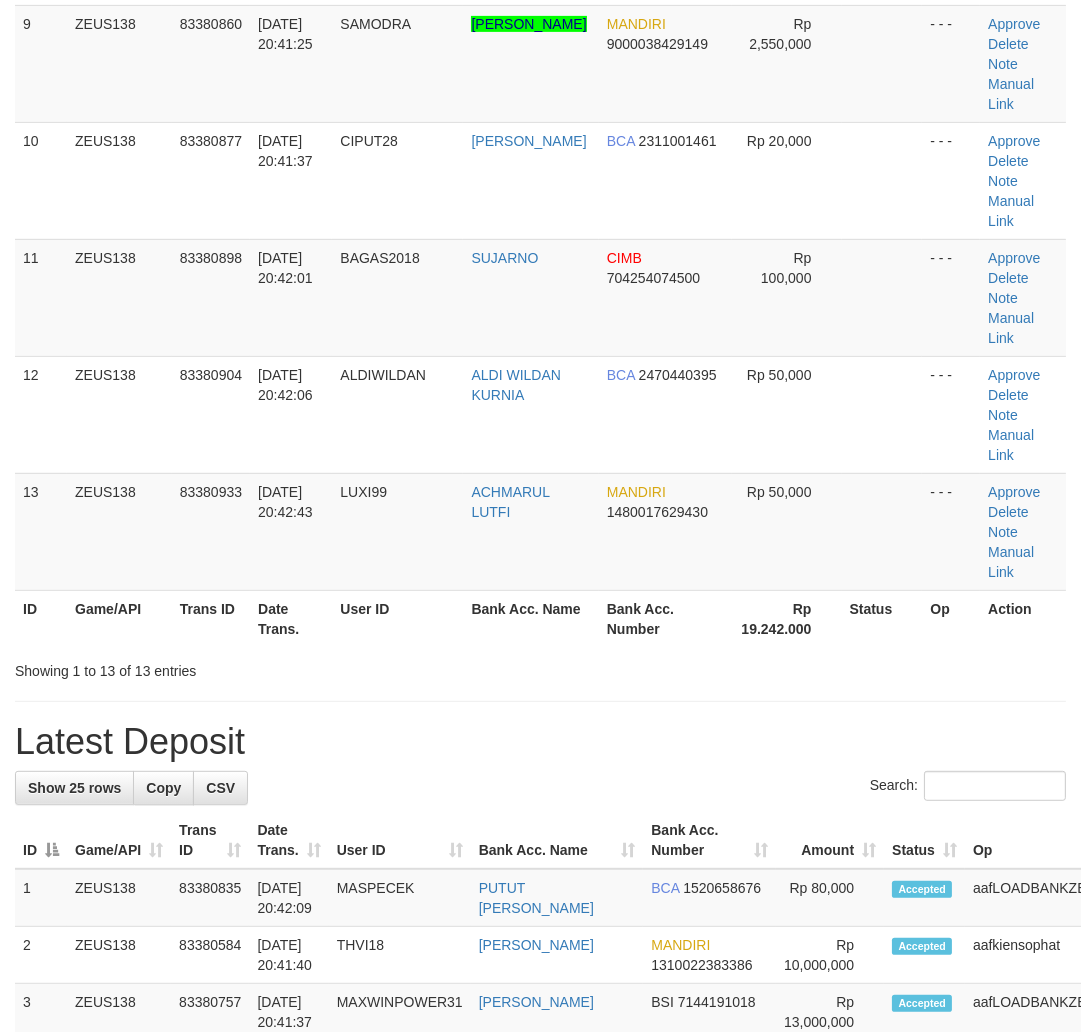 scroll, scrollTop: 736, scrollLeft: 0, axis: vertical 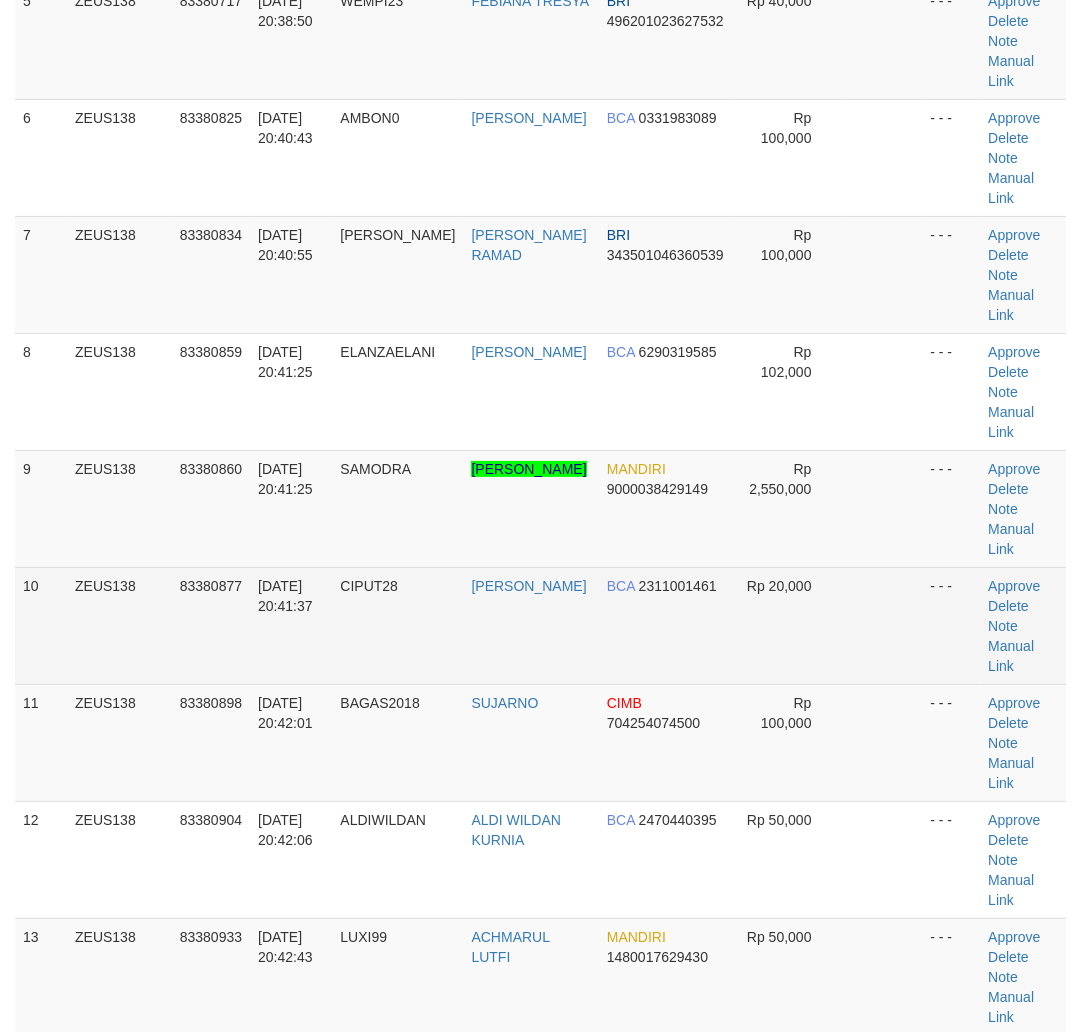 click on "1
ZEUS138
83380560
10/07/2025 20:35:53
OTWPCX160
AHMAD QOWARIR
DANA
089524019587
Rp 1,000,000
- - -
Approve
Delete
Note
Manual Link
2
ZEUS138
83380589
10/07/2025 20:36:23
ABRETKEN
OLEH
DANA
085817496295
Rp 50,000
- - -" at bounding box center (540, 275) 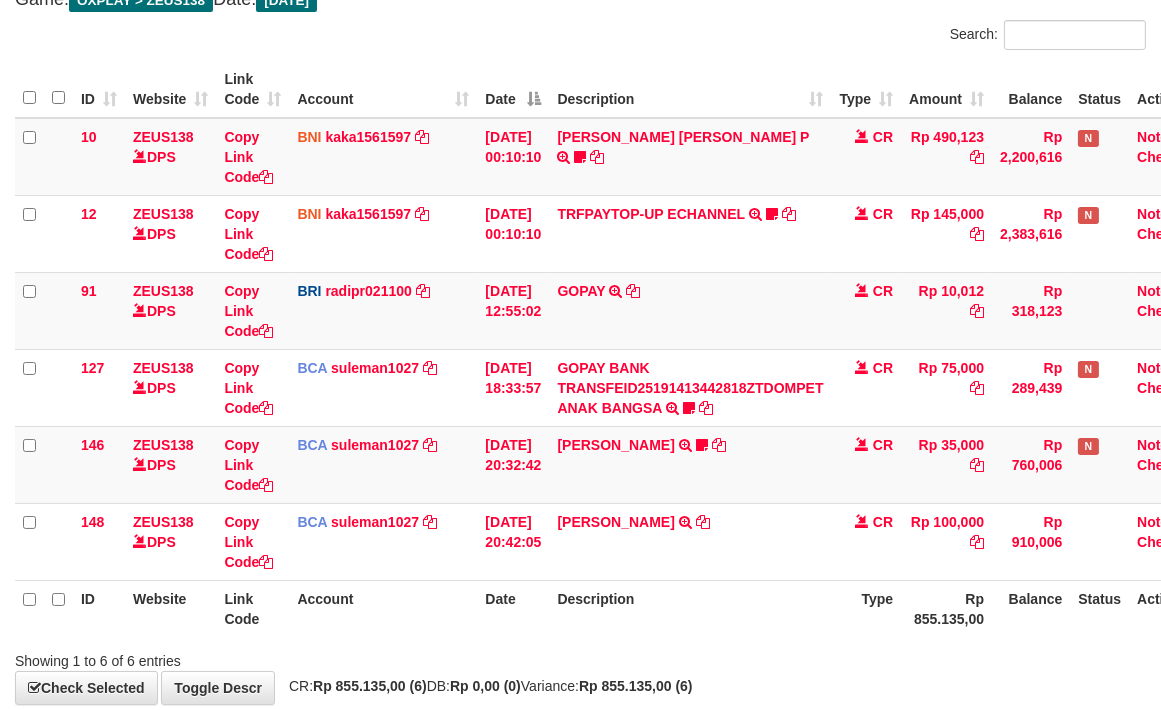 scroll, scrollTop: 237, scrollLeft: 0, axis: vertical 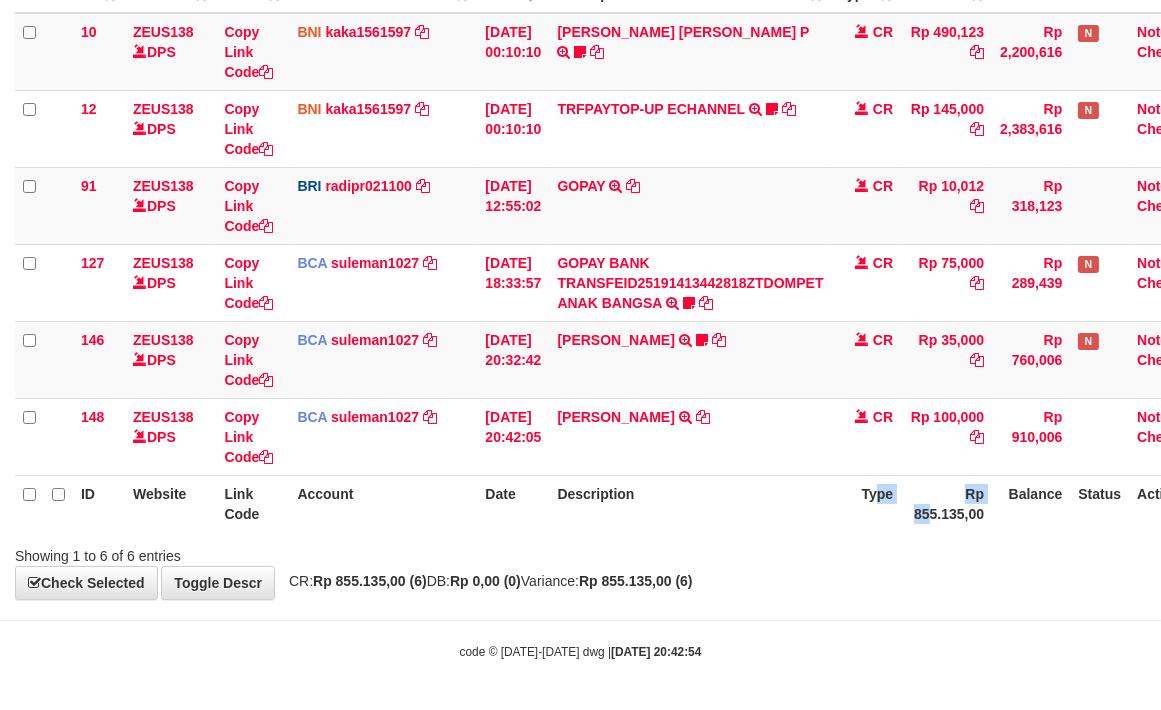 drag, startPoint x: 943, startPoint y: 510, endPoint x: 876, endPoint y: 510, distance: 67 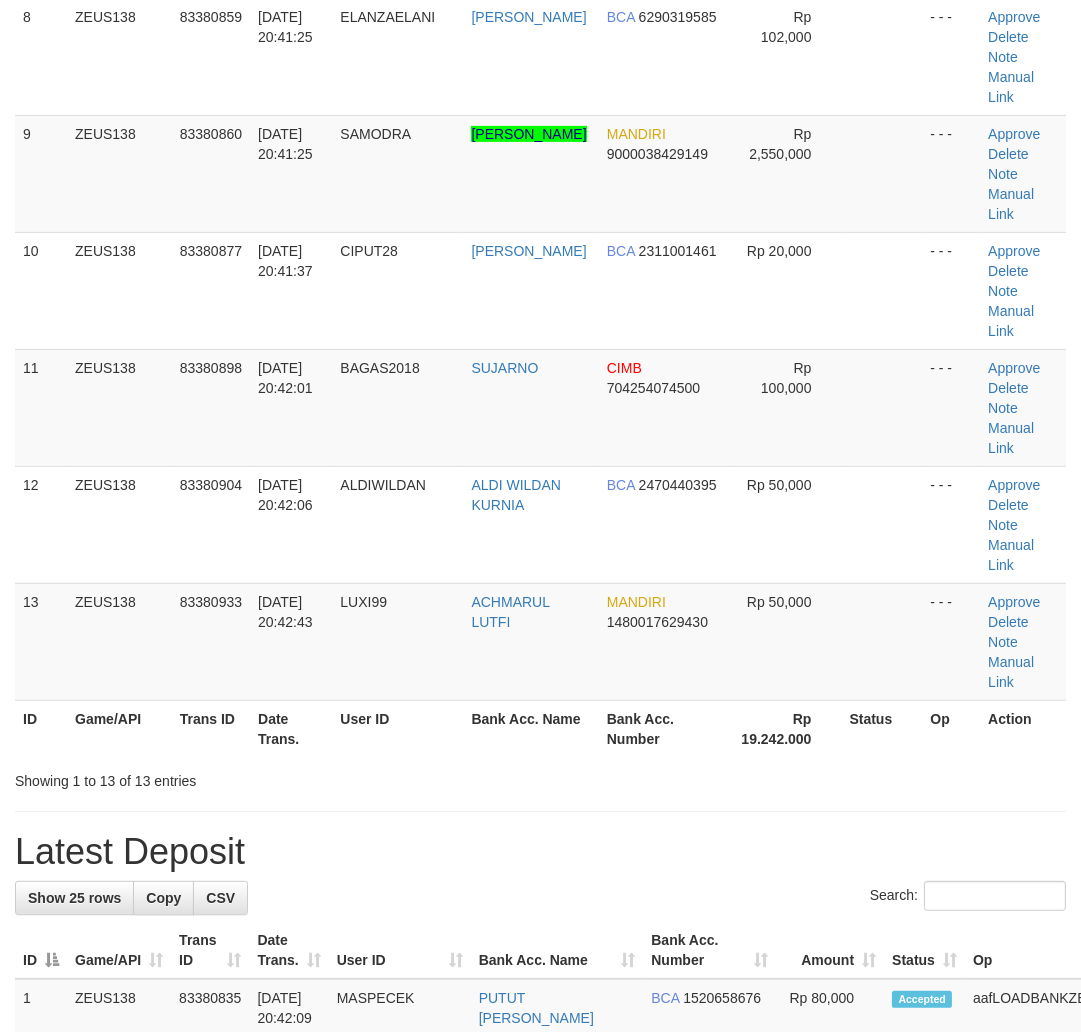 scroll, scrollTop: 736, scrollLeft: 0, axis: vertical 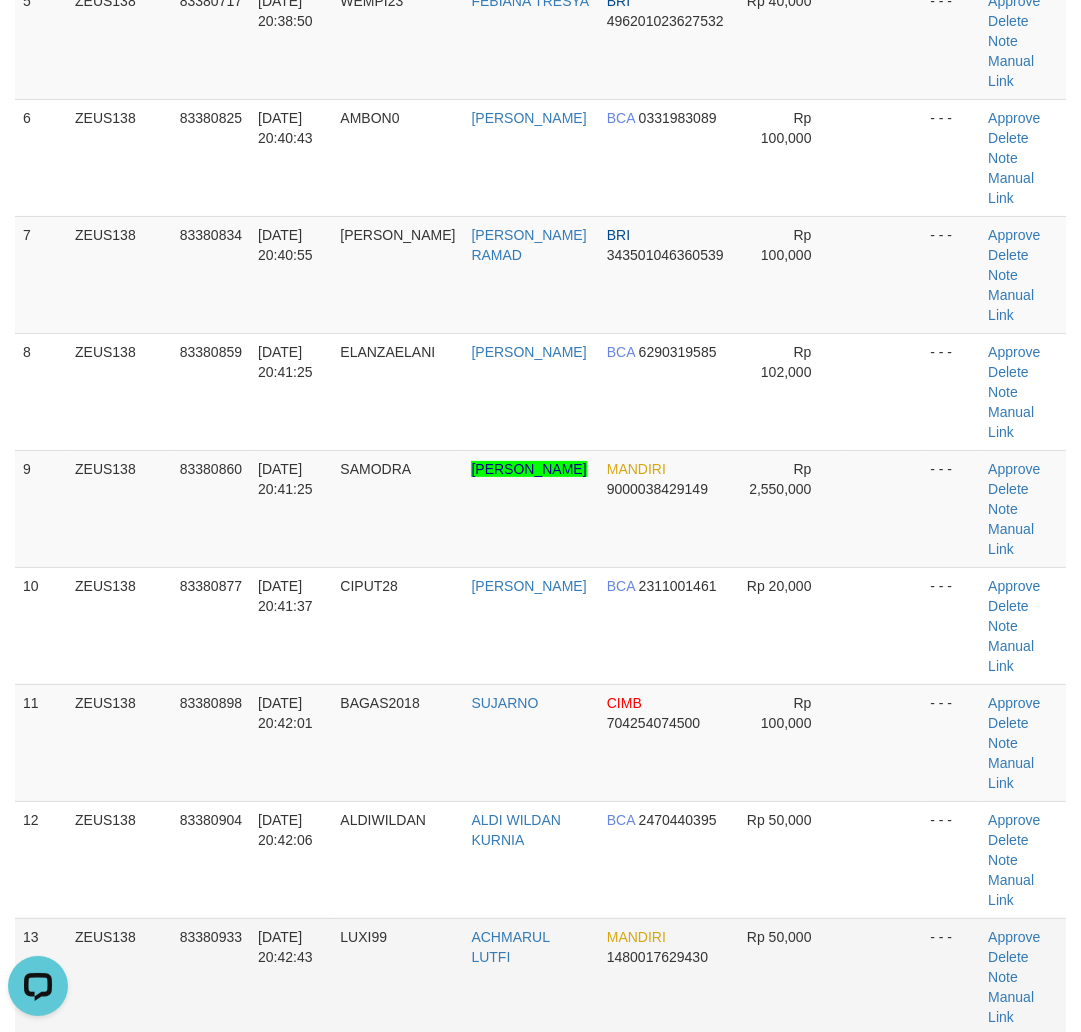 click on "MANDIRI" at bounding box center (636, 937) 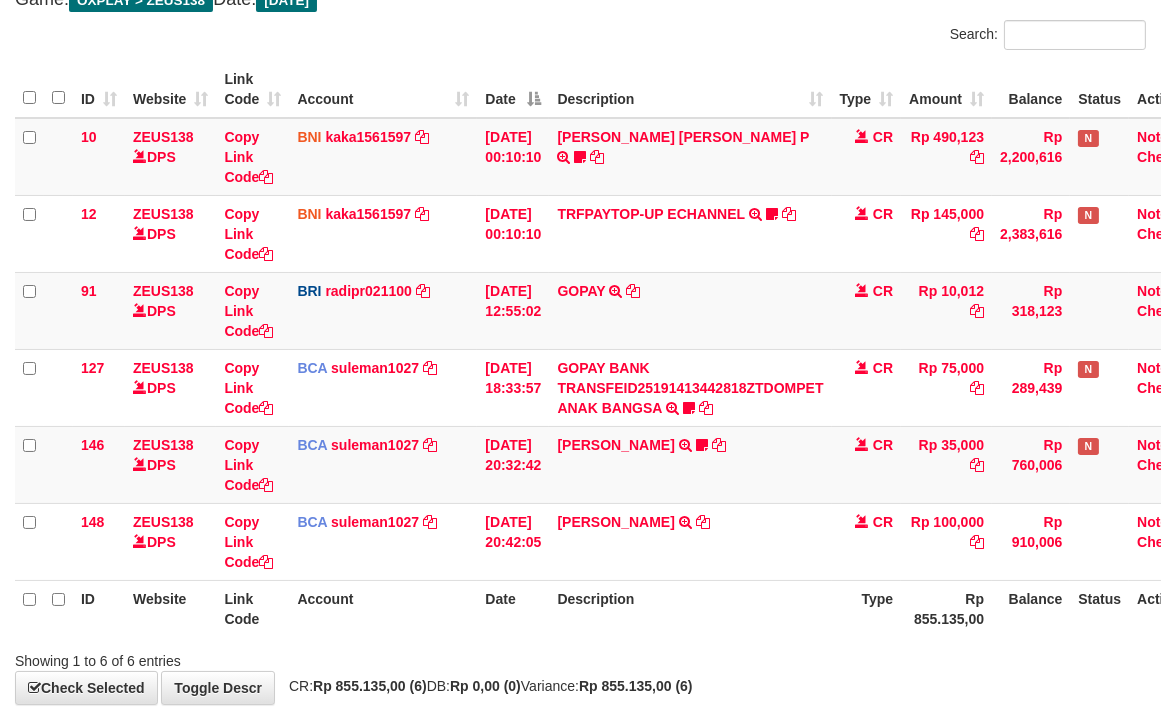 scroll, scrollTop: 237, scrollLeft: 0, axis: vertical 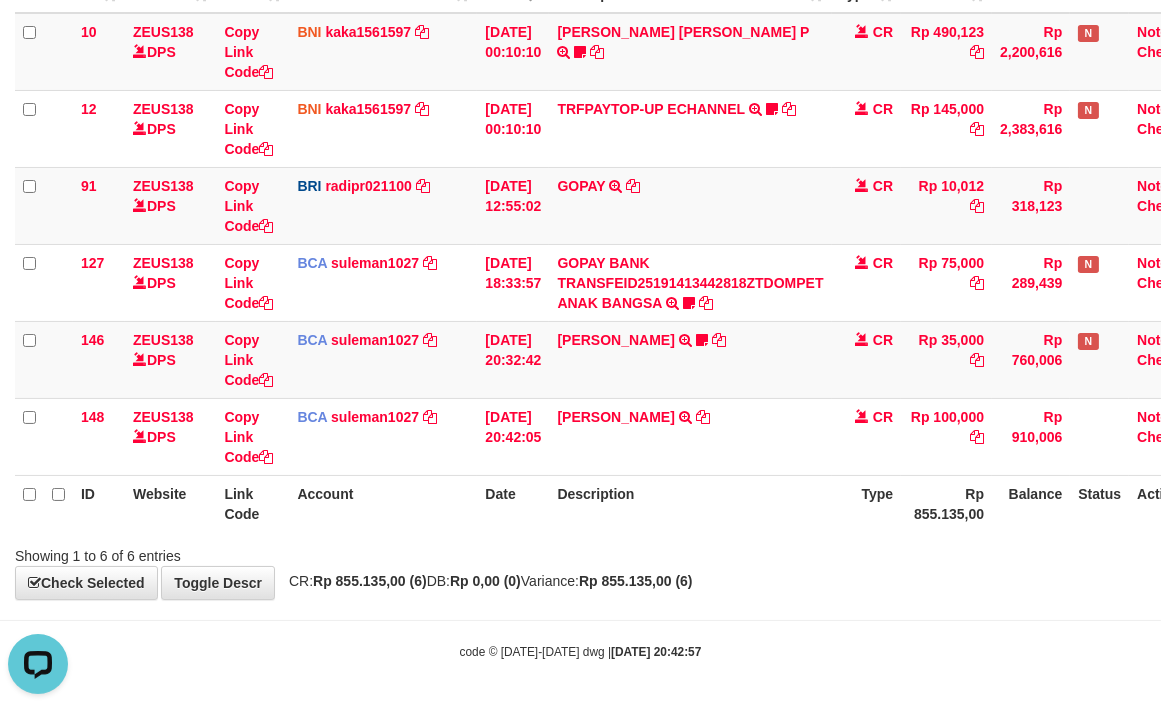 drag, startPoint x: 872, startPoint y: 517, endPoint x: 836, endPoint y: 500, distance: 39.812057 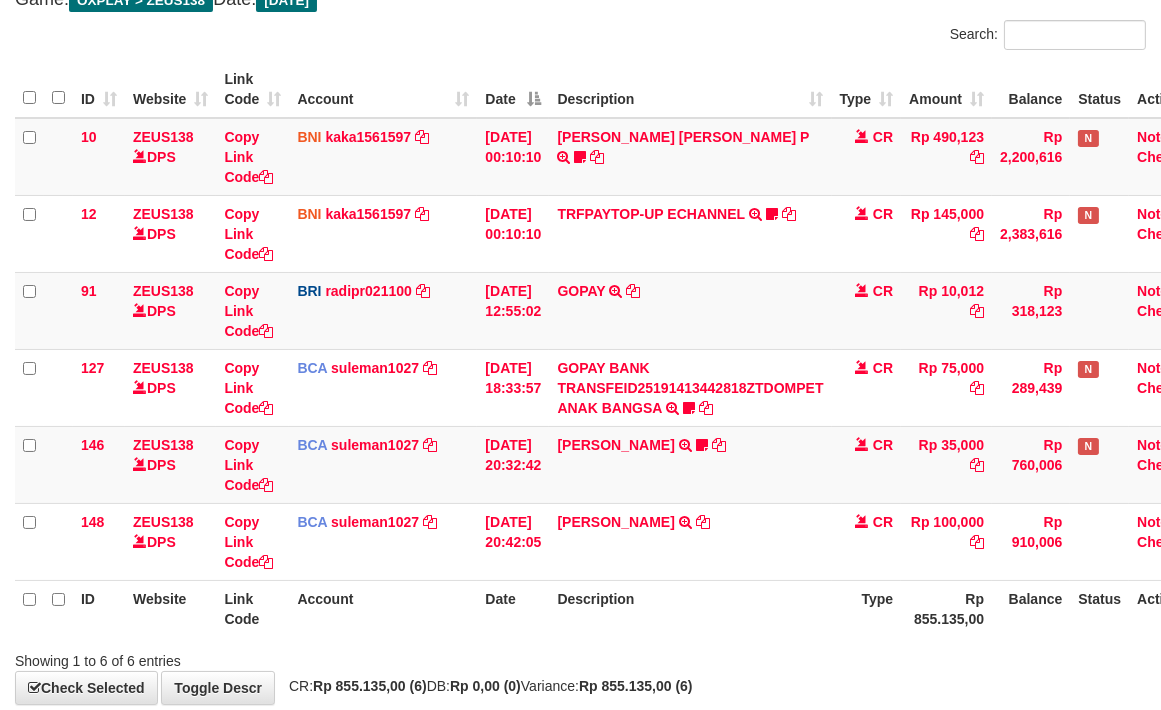 scroll, scrollTop: 237, scrollLeft: 0, axis: vertical 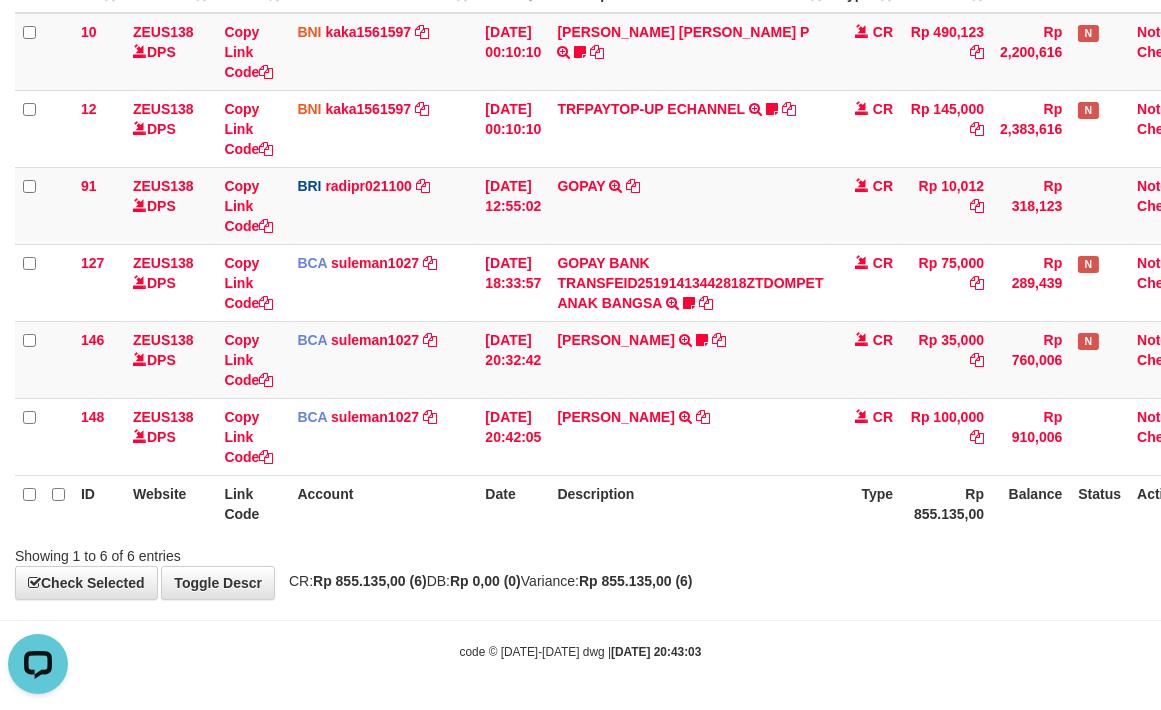drag, startPoint x: 753, startPoint y: 482, endPoint x: 697, endPoint y: 477, distance: 56.22277 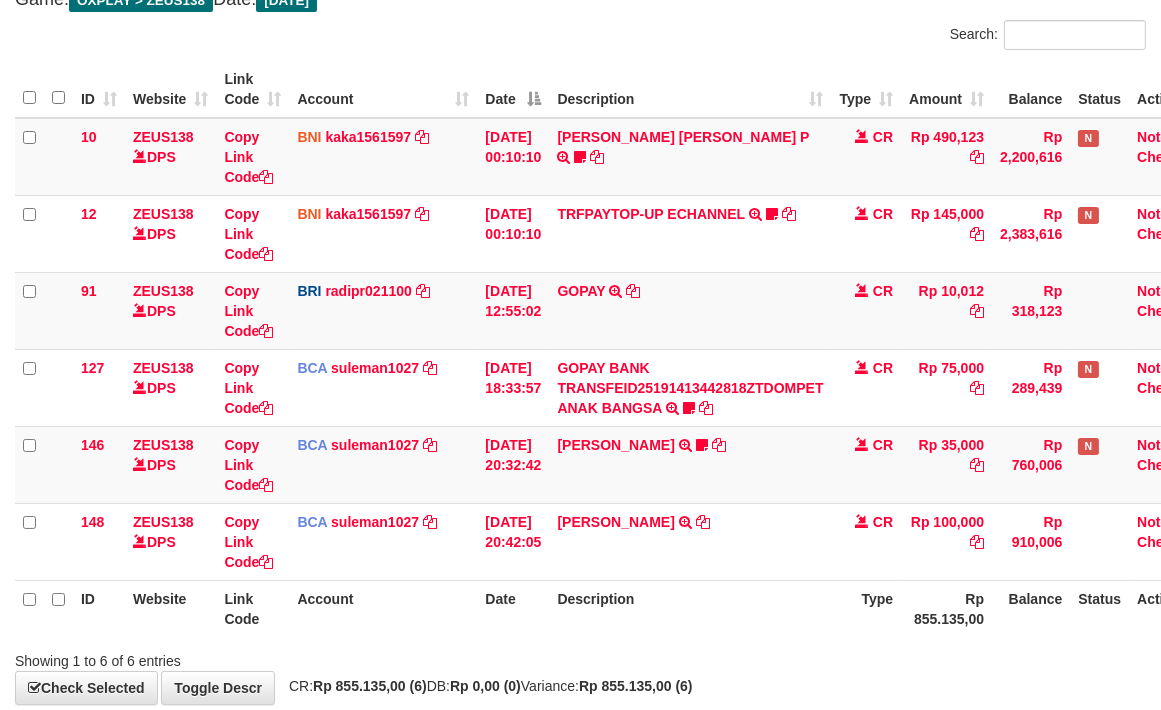 scroll, scrollTop: 237, scrollLeft: 0, axis: vertical 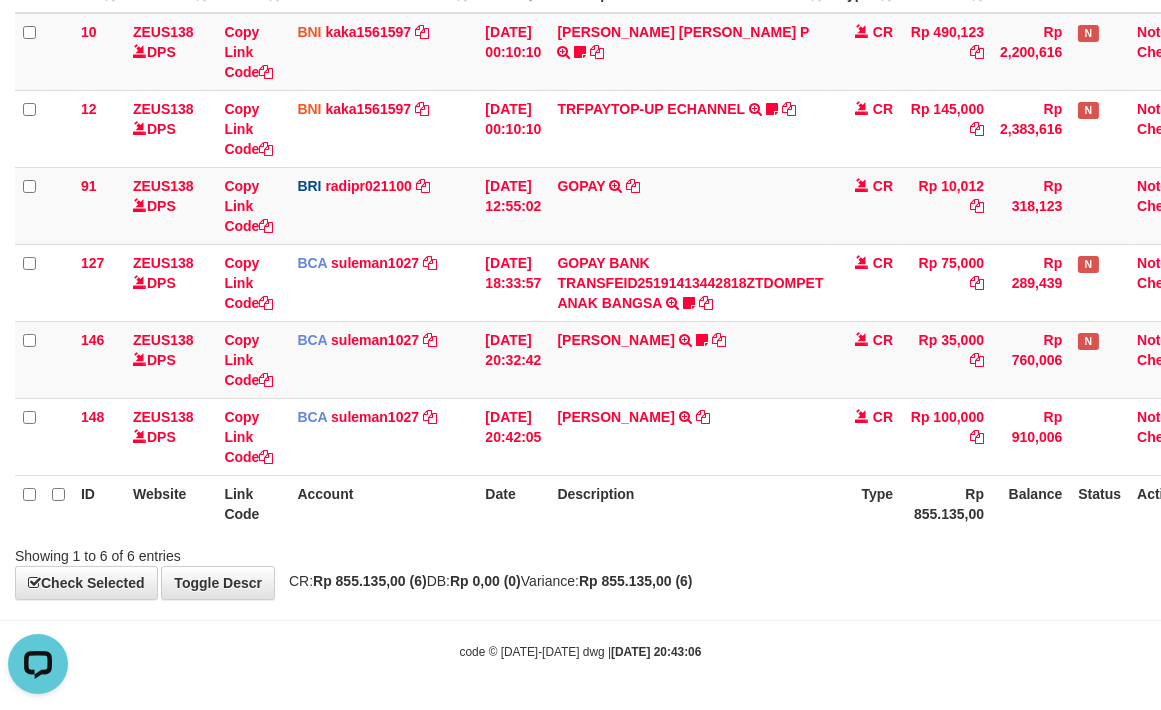 drag, startPoint x: 835, startPoint y: 526, endPoint x: 850, endPoint y: 524, distance: 15.132746 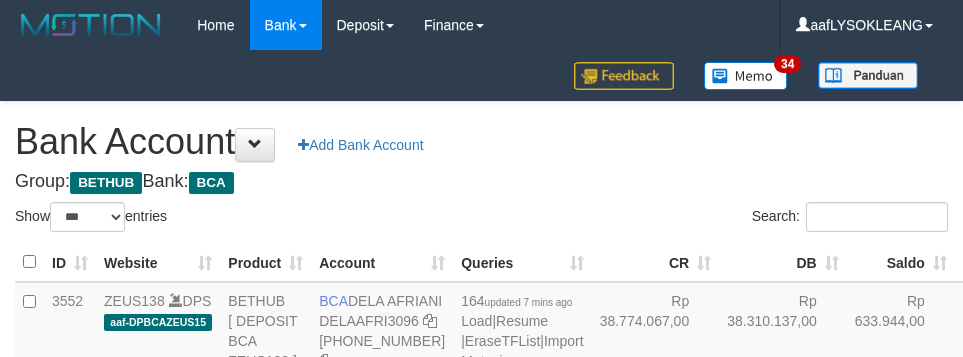 select on "***" 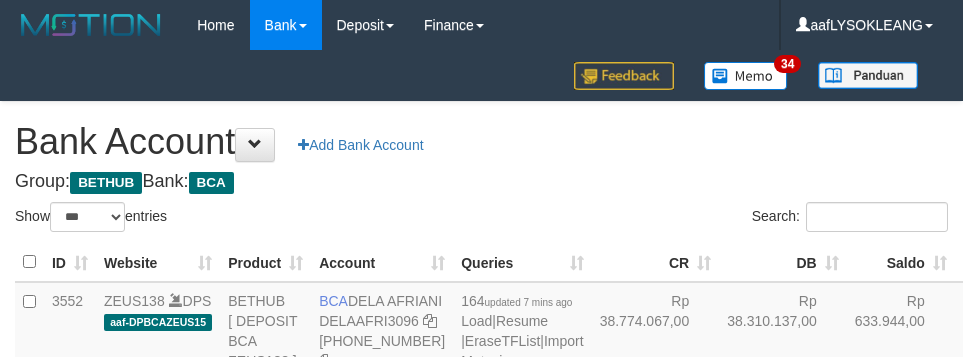 scroll, scrollTop: 163, scrollLeft: 0, axis: vertical 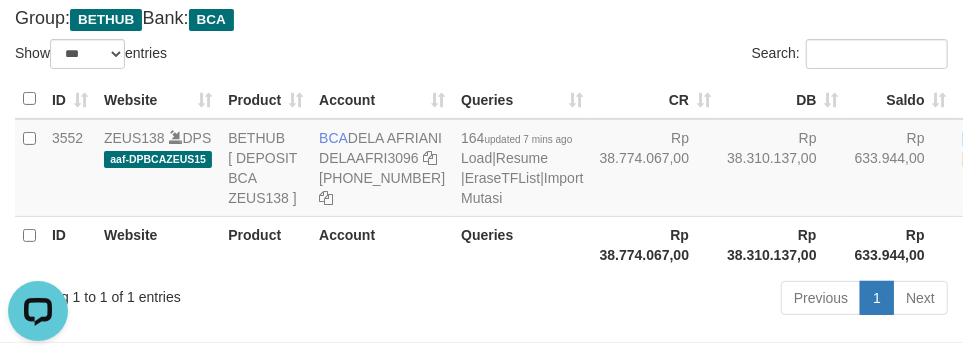 click on "Search:" at bounding box center (723, 56) 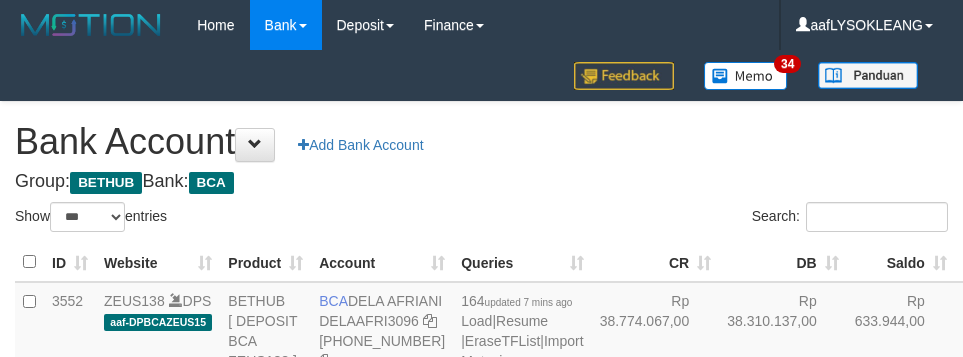 select on "***" 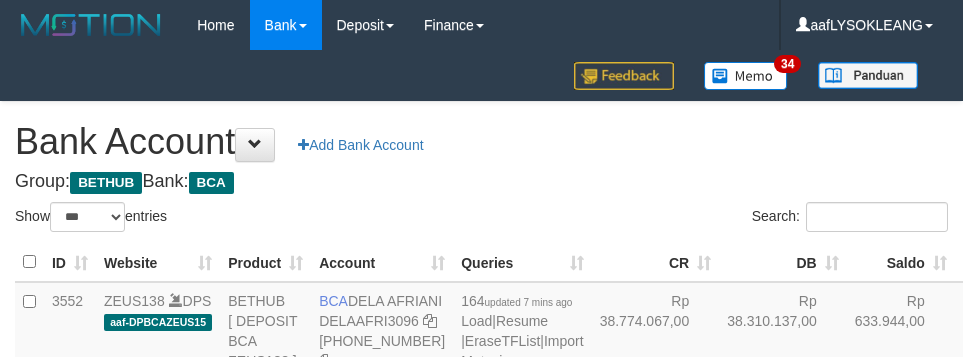 scroll, scrollTop: 163, scrollLeft: 0, axis: vertical 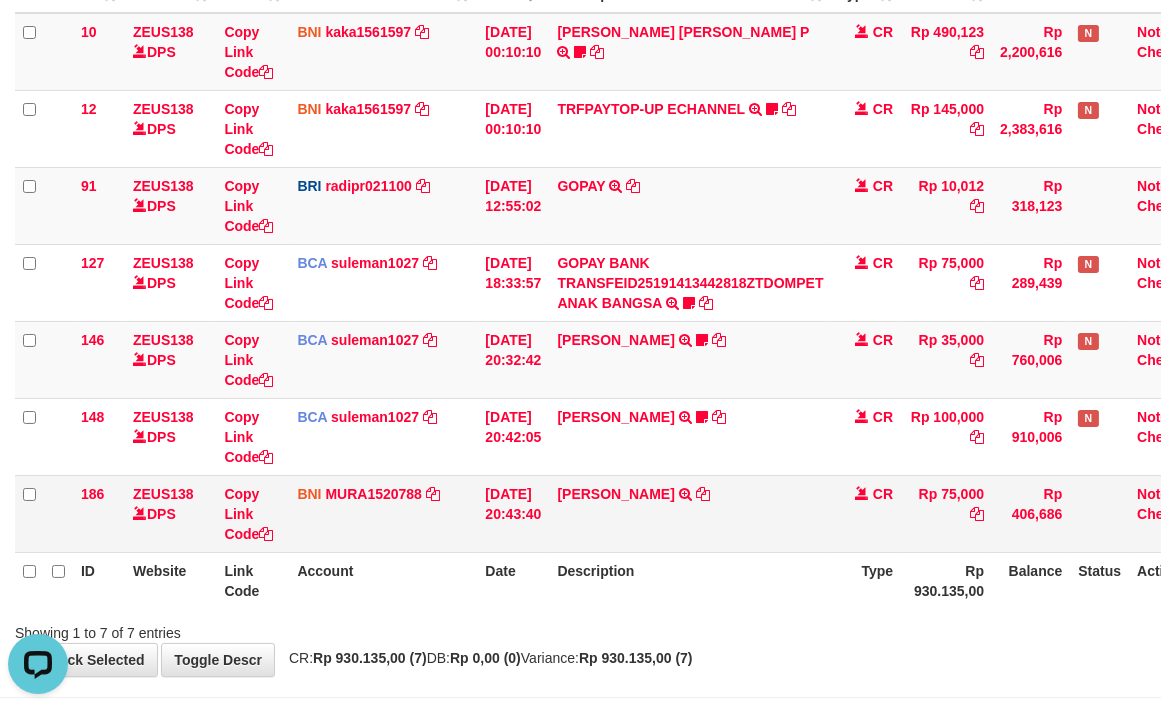 drag, startPoint x: 710, startPoint y: 513, endPoint x: 728, endPoint y: 513, distance: 18 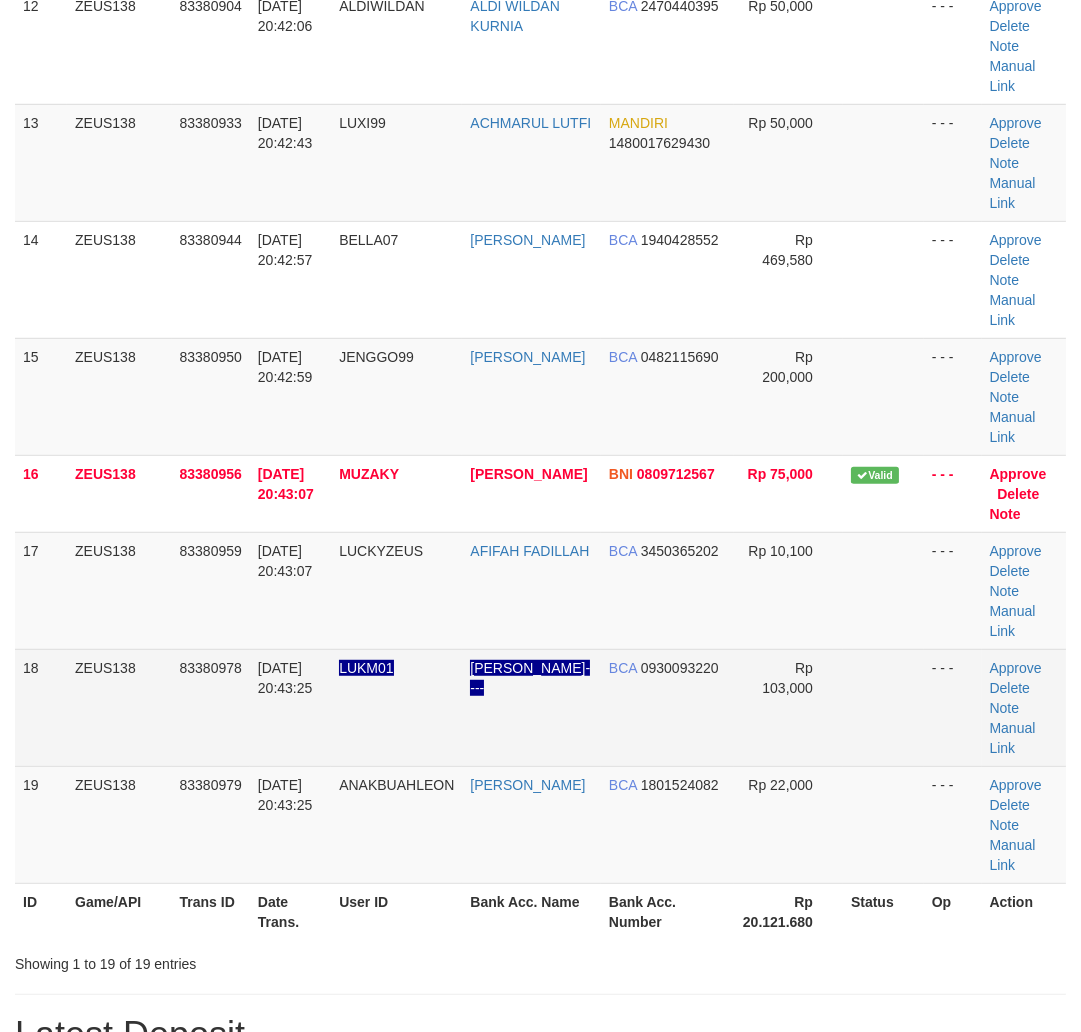 click on "BCA
0930093220" at bounding box center (667, 707) 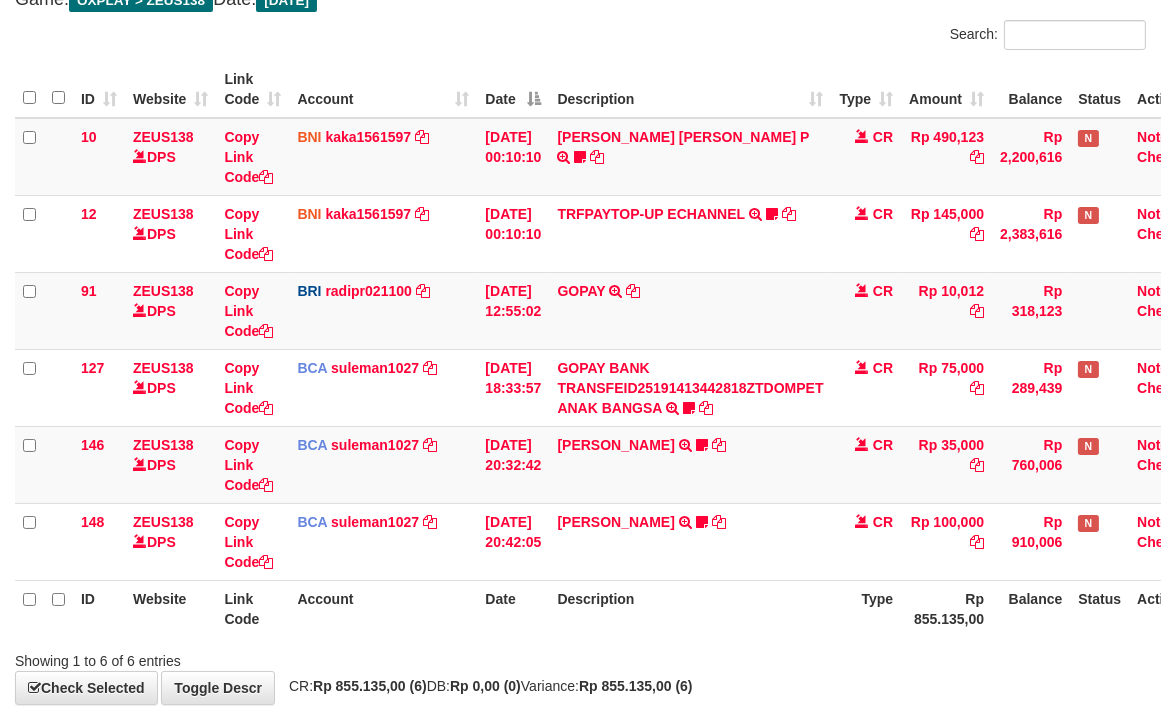 scroll, scrollTop: 237, scrollLeft: 0, axis: vertical 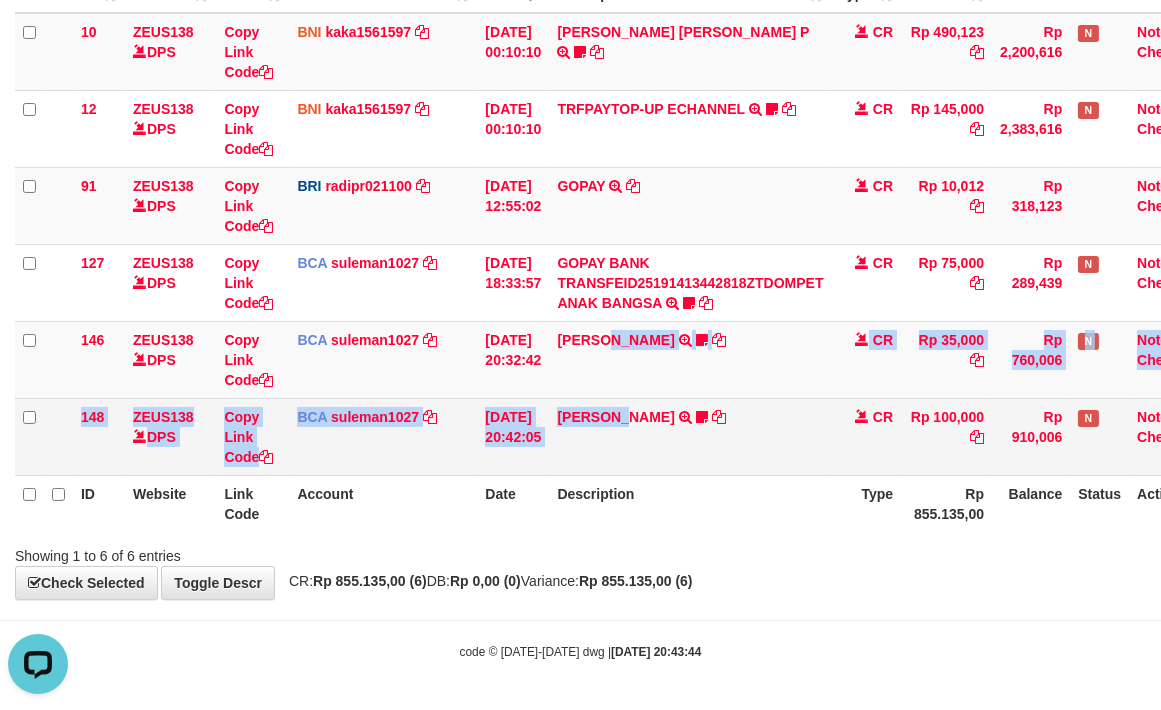 click on "10
ZEUS138    DPS
Copy Link Code
BNI
kaka1561597
DPS
KARMILA
mutasi_20250710_2425 | 10
mutasi_20250710_2425 | 10
[DATE] 00:10:10
[PERSON_NAME] [PERSON_NAME] P            TRF/PAY/TOP-UP ECHANNEL [PERSON_NAME] [PERSON_NAME] P    LAKILAKIKUAT99
CR
Rp 490,123
Rp 2,200,616
N
Note
Check
12
ZEUS138    DPS
Copy Link Code
BNI
kaka1561597
DPS
KARMILA
mutasi_20250710_2425 | 12
mutasi_20250710_2425 | 12" at bounding box center (613, 244) 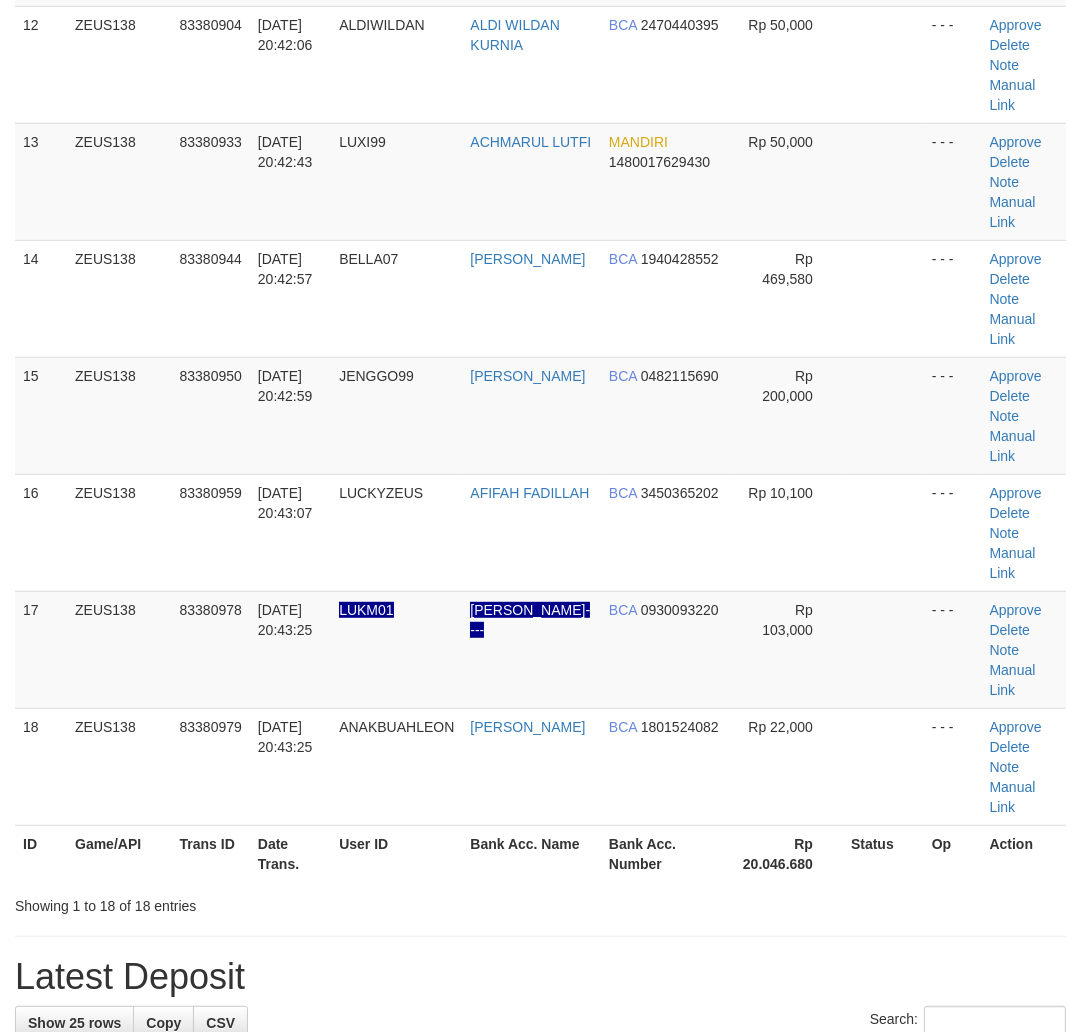 scroll, scrollTop: 736, scrollLeft: 0, axis: vertical 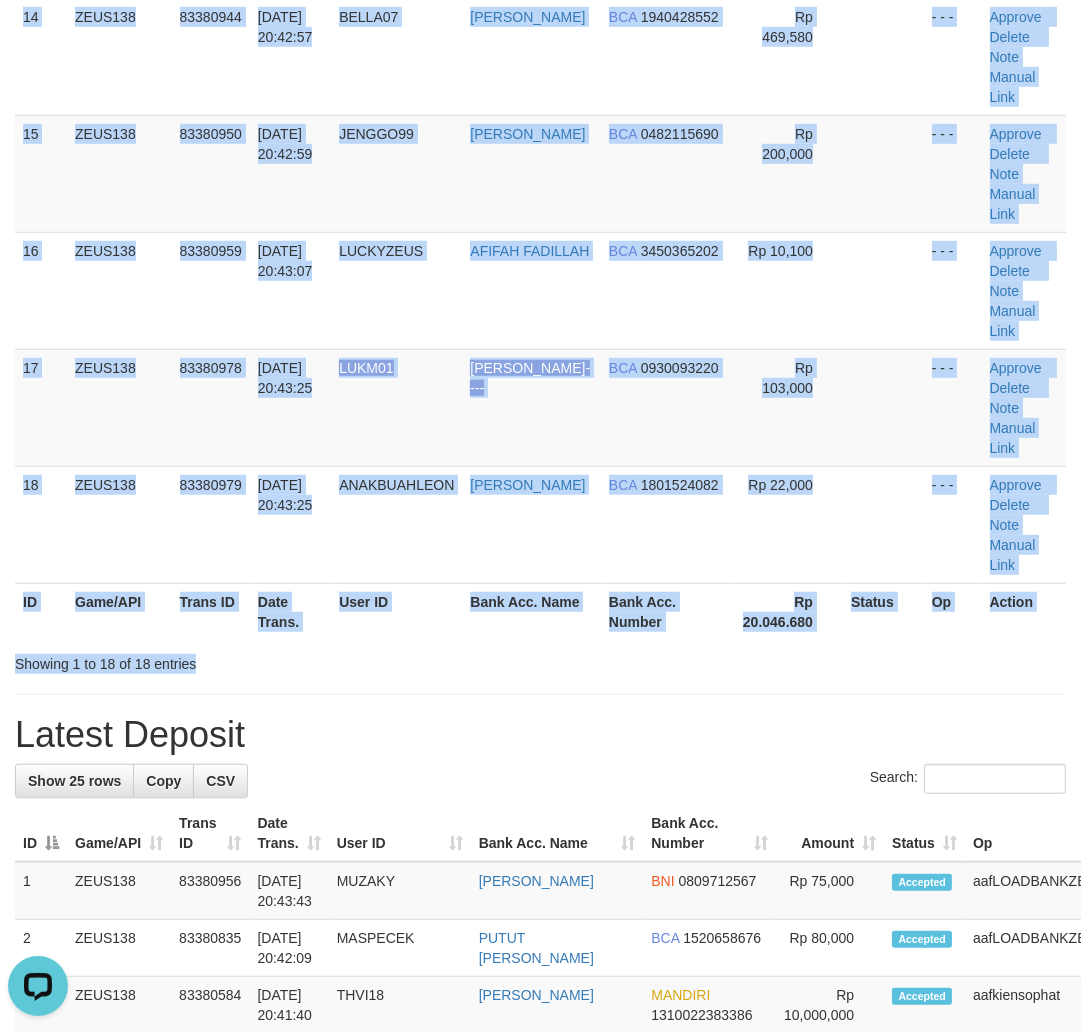 drag, startPoint x: 680, startPoint y: 650, endPoint x: 1095, endPoint y: 703, distance: 418.37064 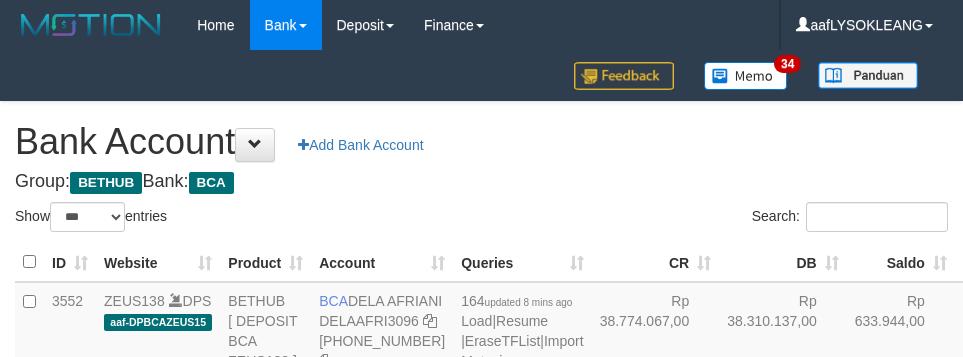 select on "***" 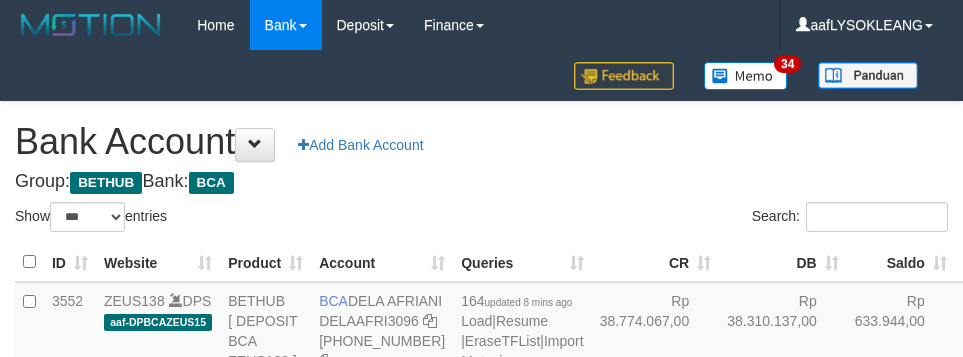 scroll, scrollTop: 163, scrollLeft: 0, axis: vertical 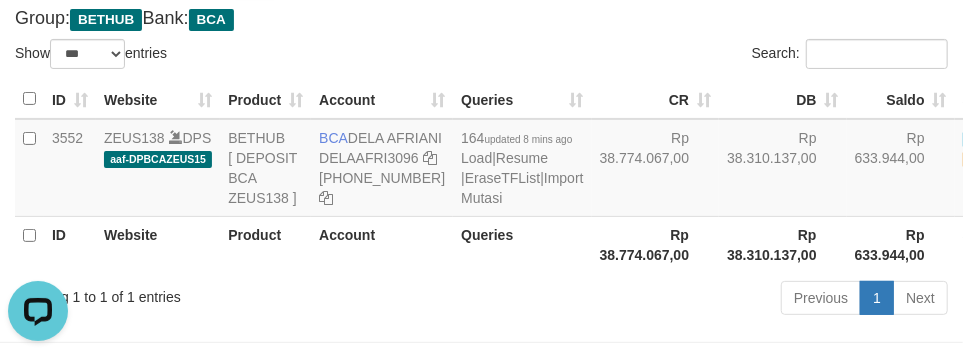 click on "Search:" at bounding box center (723, 56) 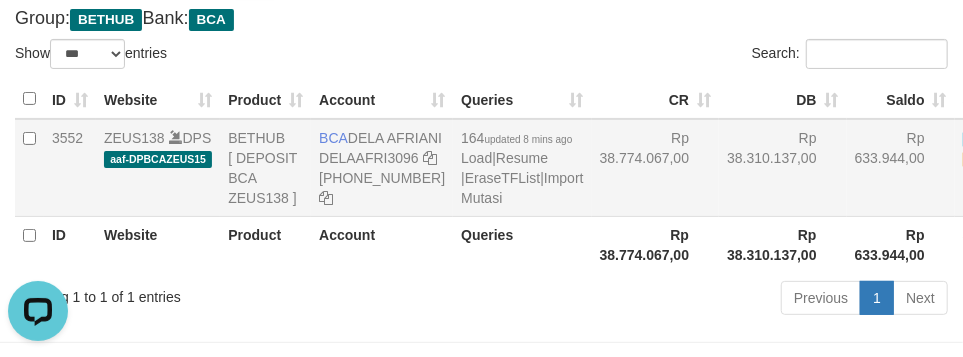 click on "164  updated 8 mins ago
Load
|
Resume
|
EraseTFList
|
Import Mutasi" at bounding box center [522, 168] 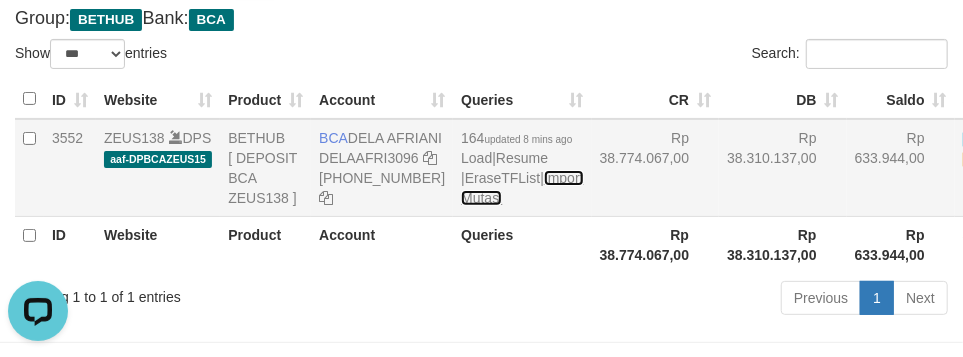 click on "Import Mutasi" at bounding box center [522, 188] 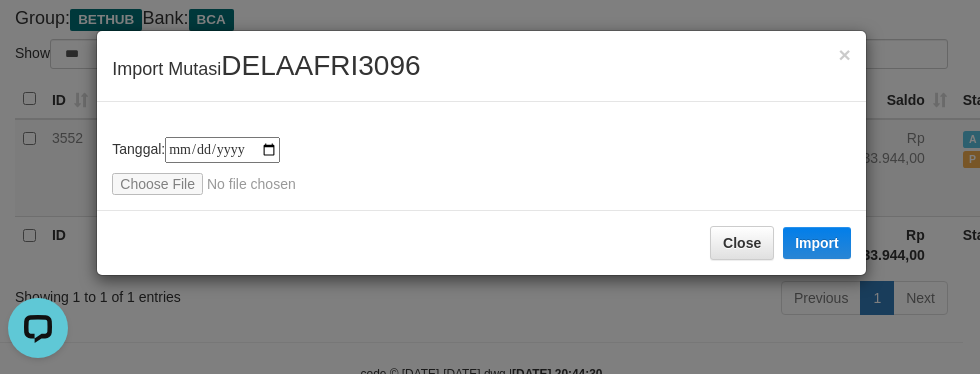 drag, startPoint x: 135, startPoint y: 196, endPoint x: 144, endPoint y: 187, distance: 12.727922 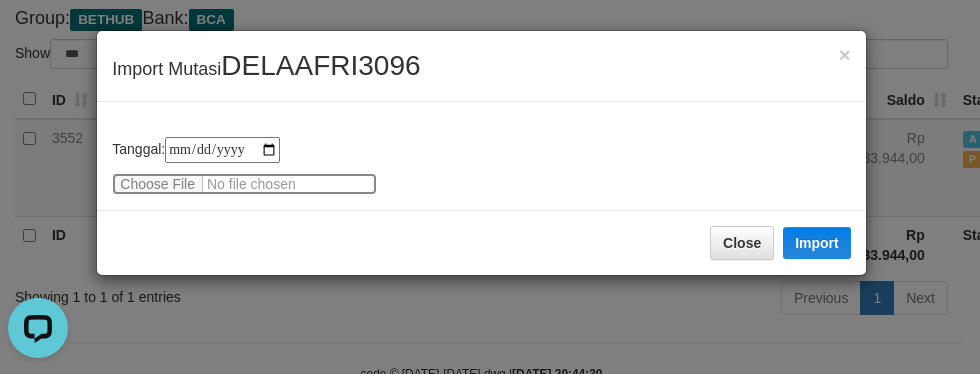 click at bounding box center [244, 184] 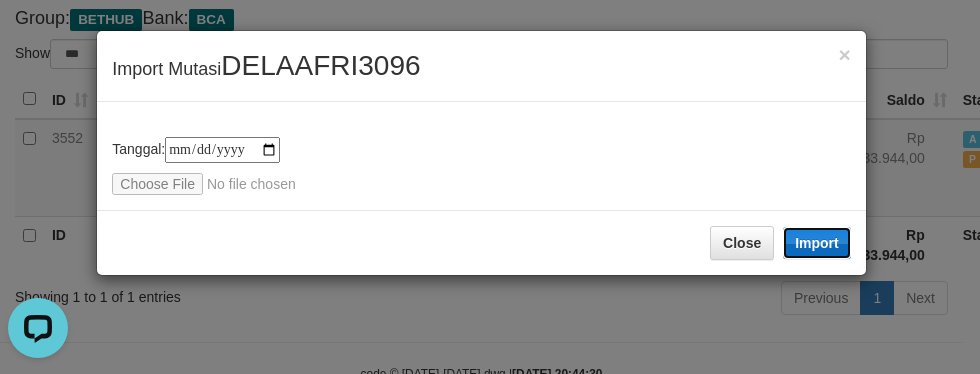 click on "Import" at bounding box center (817, 243) 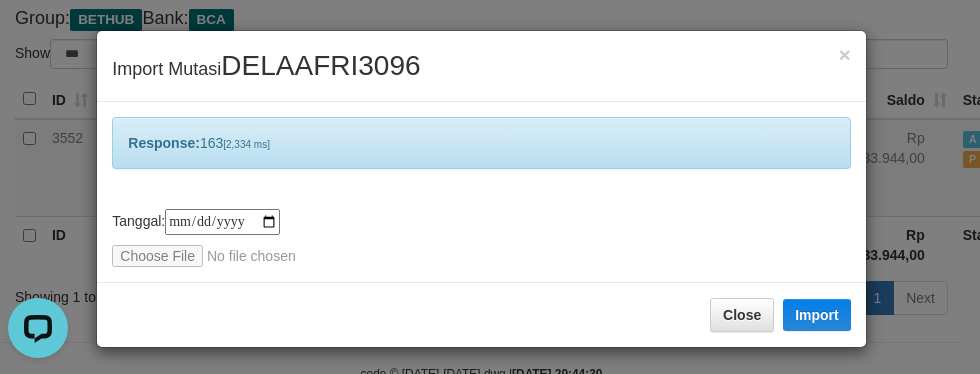 scroll, scrollTop: 1, scrollLeft: 0, axis: vertical 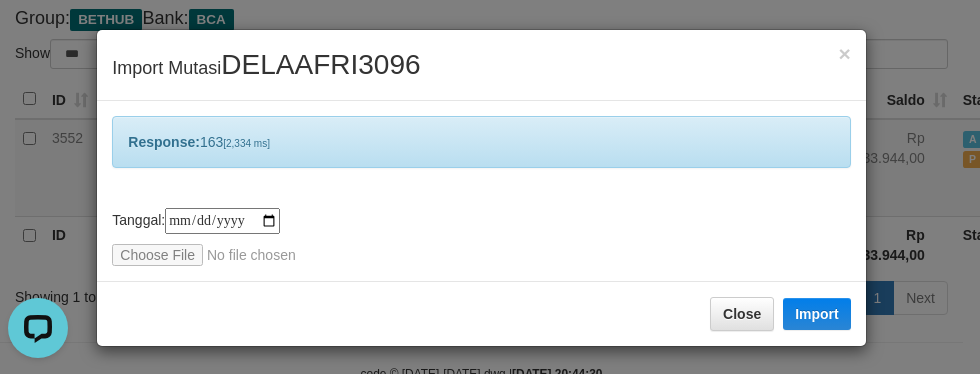 drag, startPoint x: 634, startPoint y: 110, endPoint x: 626, endPoint y: 120, distance: 12.806249 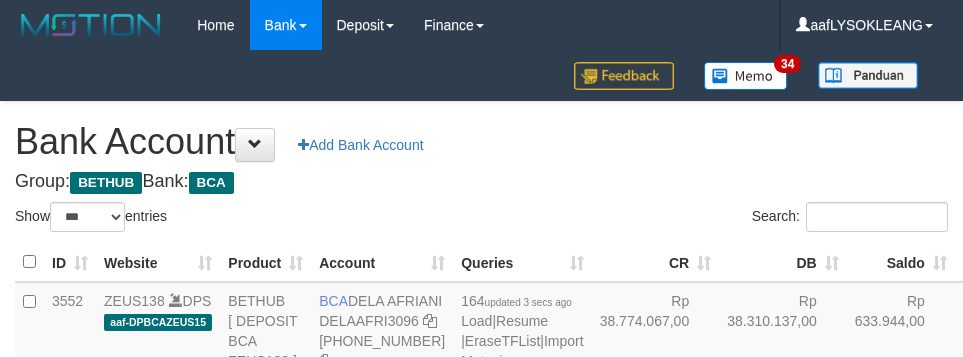 select on "***" 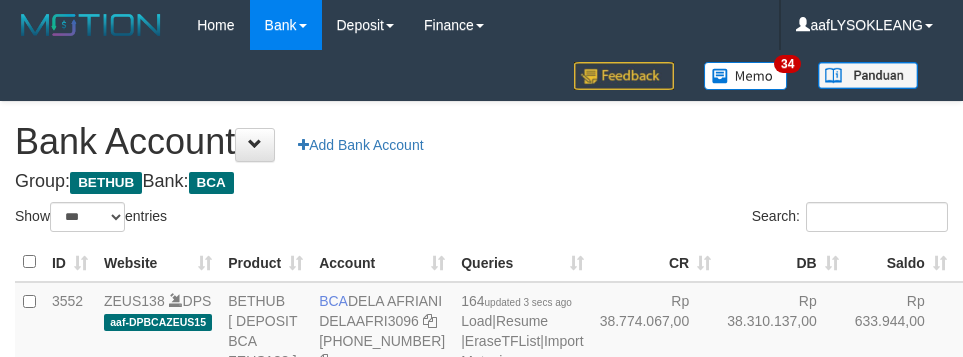 scroll, scrollTop: 163, scrollLeft: 0, axis: vertical 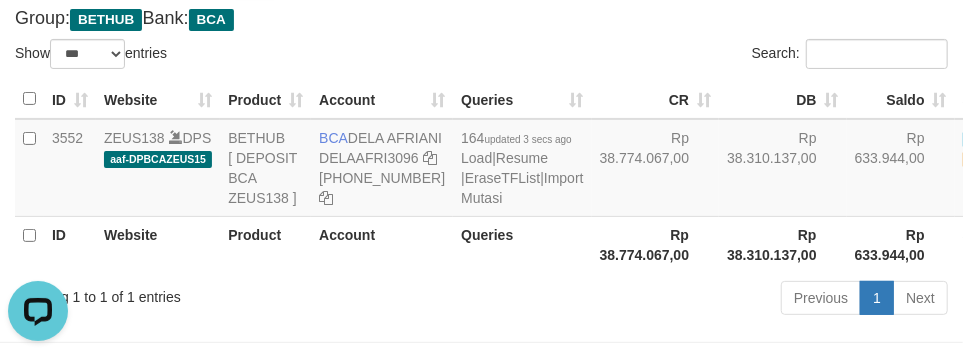 click on "Search:" at bounding box center (723, 56) 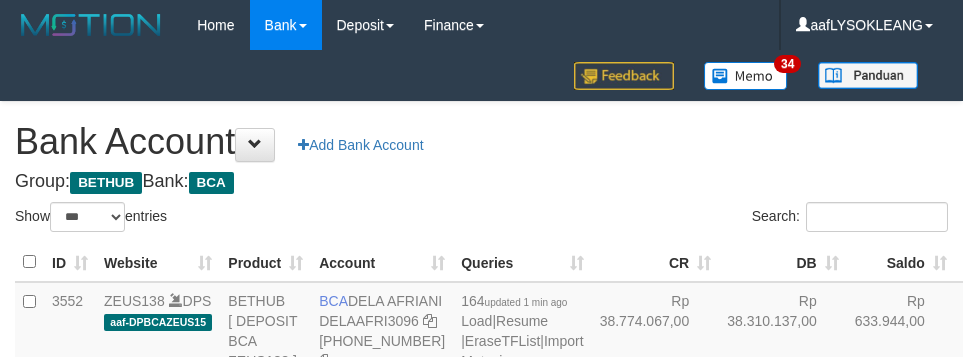 select on "***" 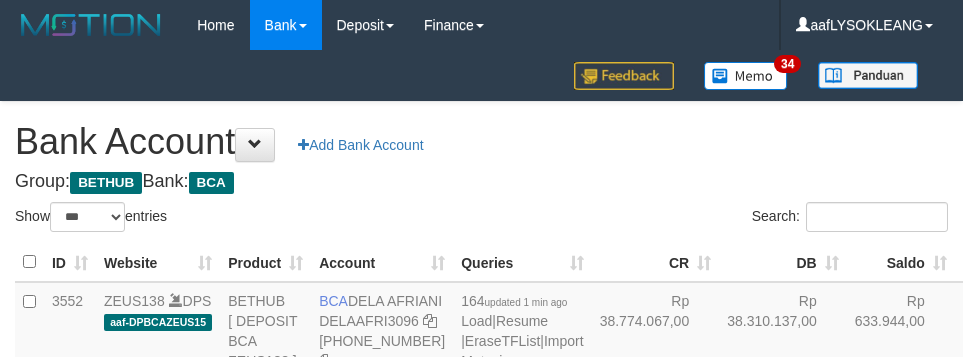 scroll, scrollTop: 163, scrollLeft: 0, axis: vertical 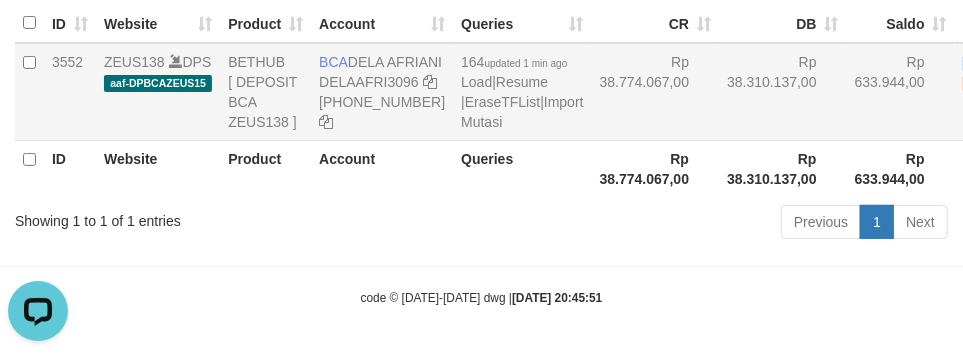 drag, startPoint x: 668, startPoint y: 134, endPoint x: 657, endPoint y: 135, distance: 11.045361 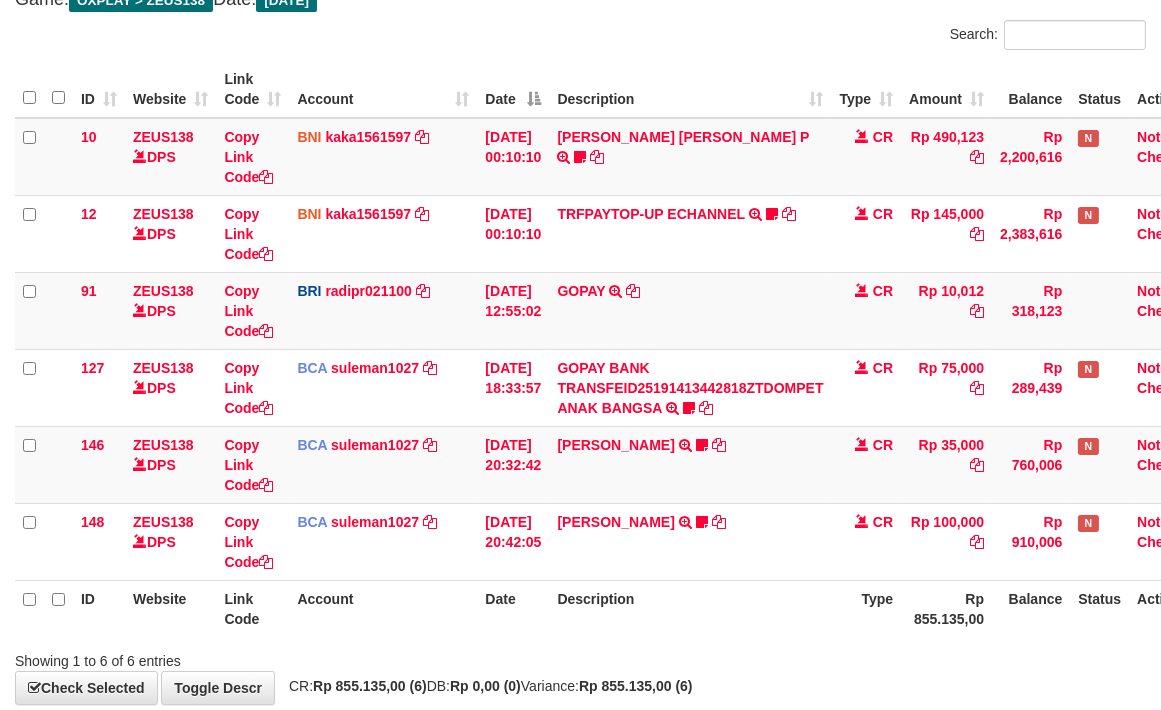 scroll, scrollTop: 237, scrollLeft: 0, axis: vertical 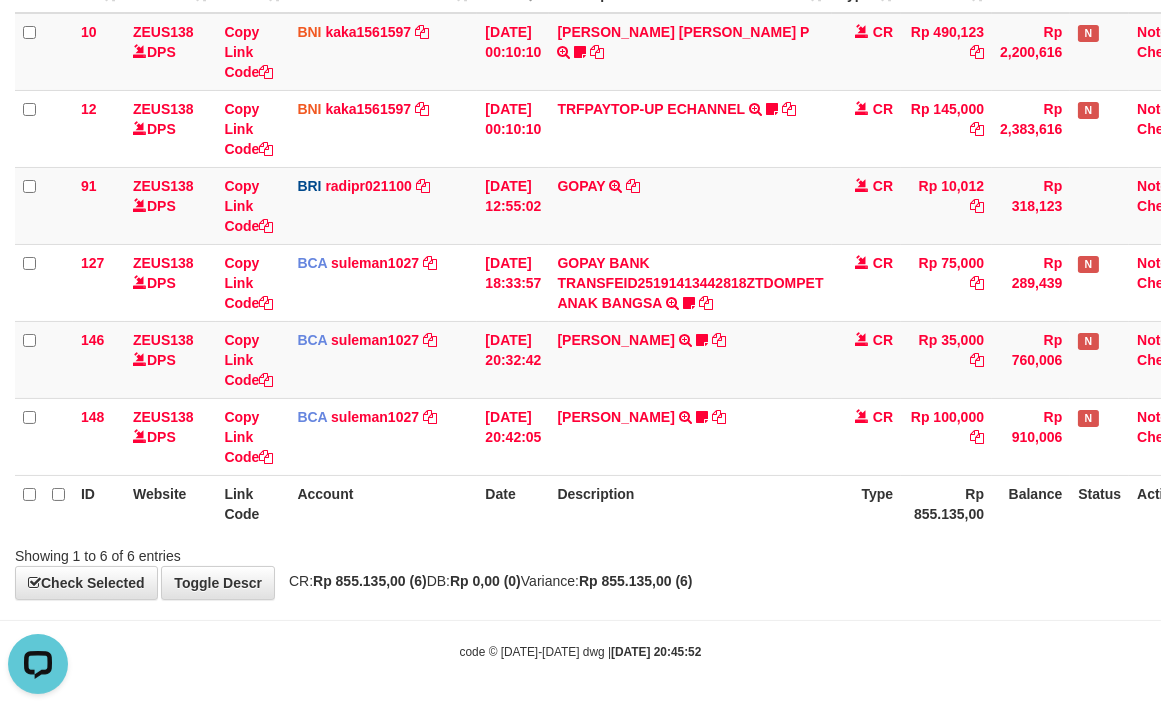click on "Rp 855.135,00 (6)" at bounding box center (636, 581) 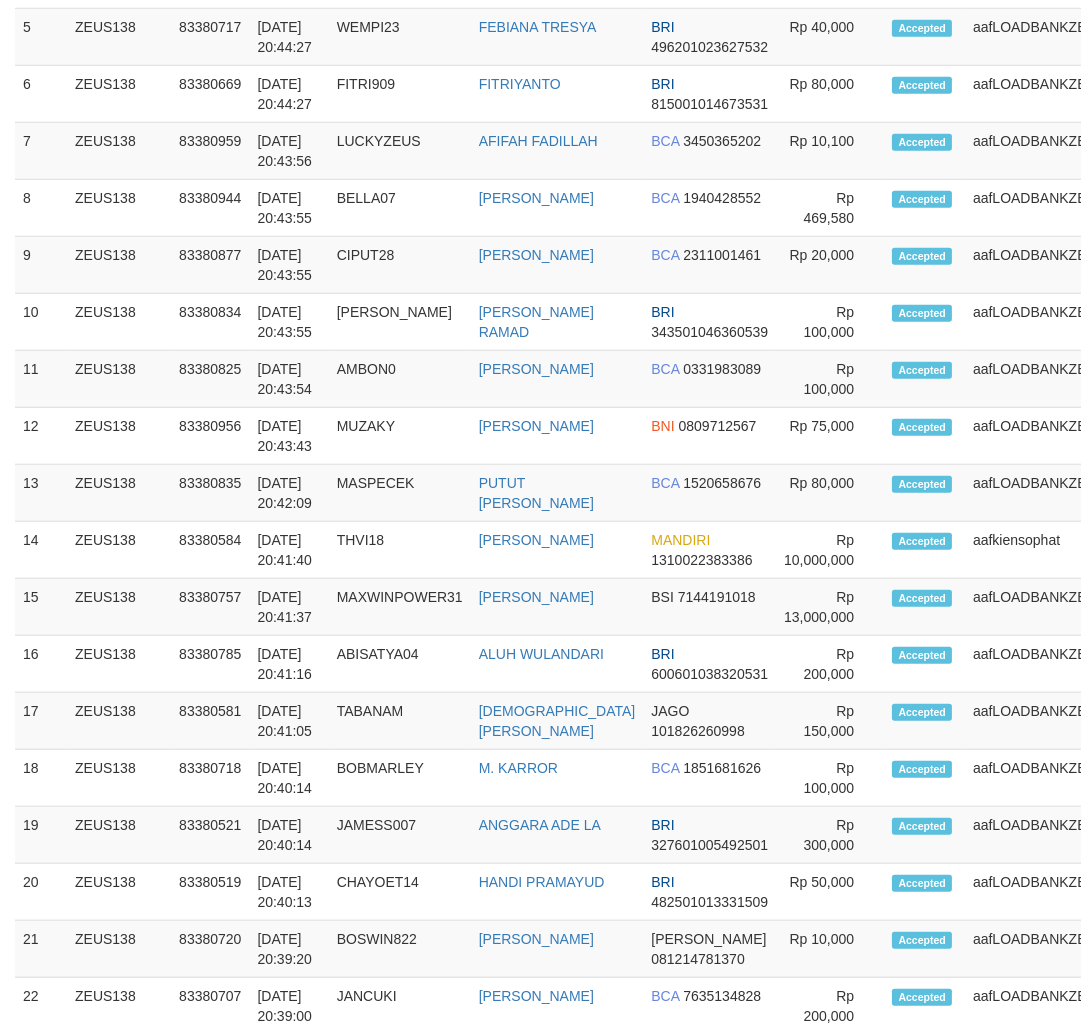 scroll, scrollTop: 1773, scrollLeft: 0, axis: vertical 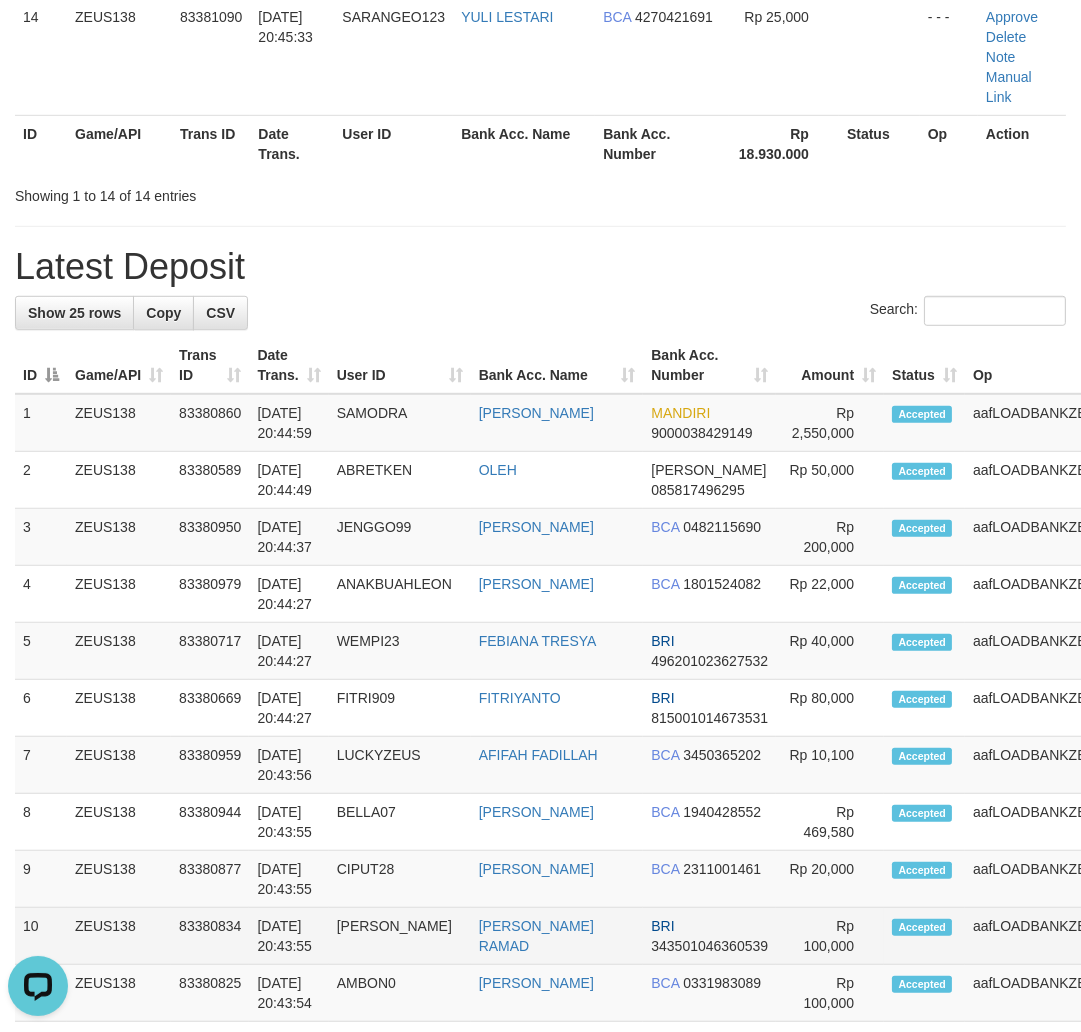 click on "Accepted" at bounding box center (924, 936) 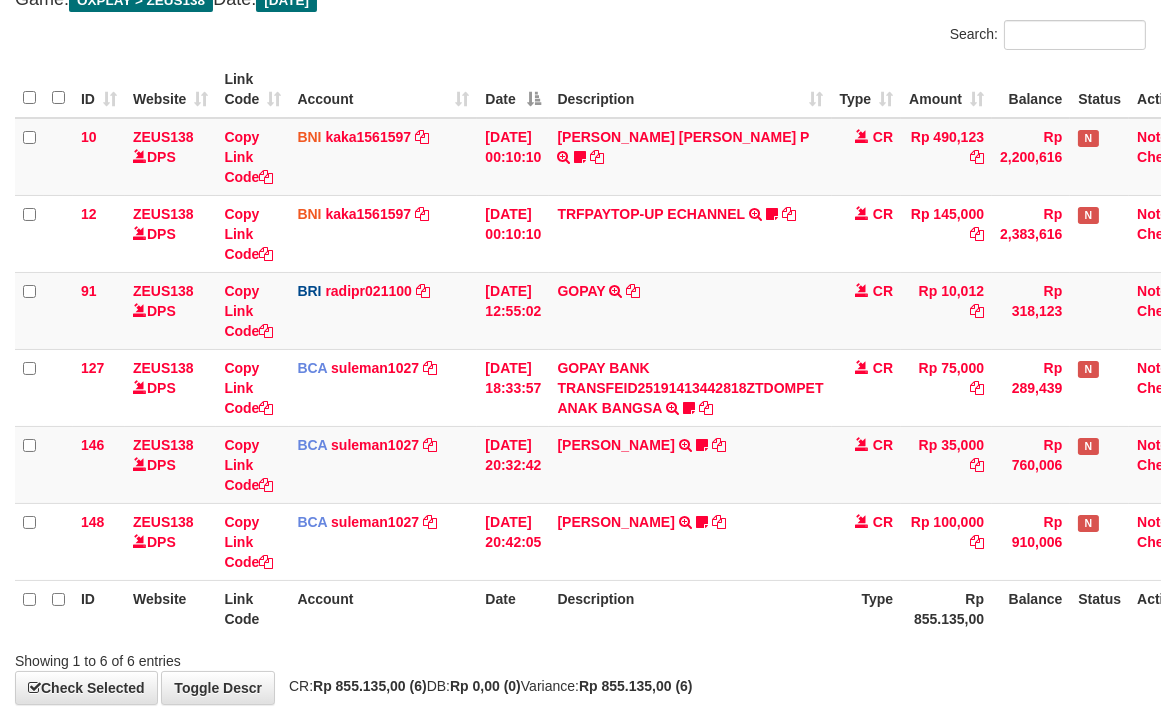 scroll, scrollTop: 237, scrollLeft: 0, axis: vertical 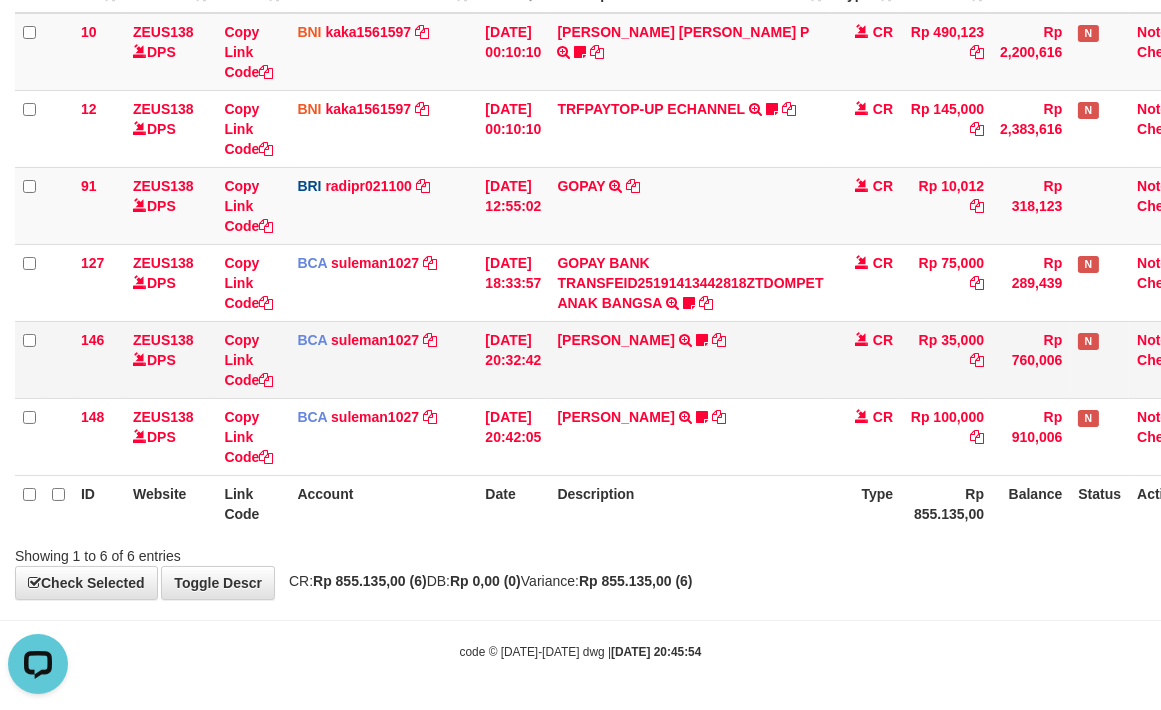 click on "CR" at bounding box center [867, 359] 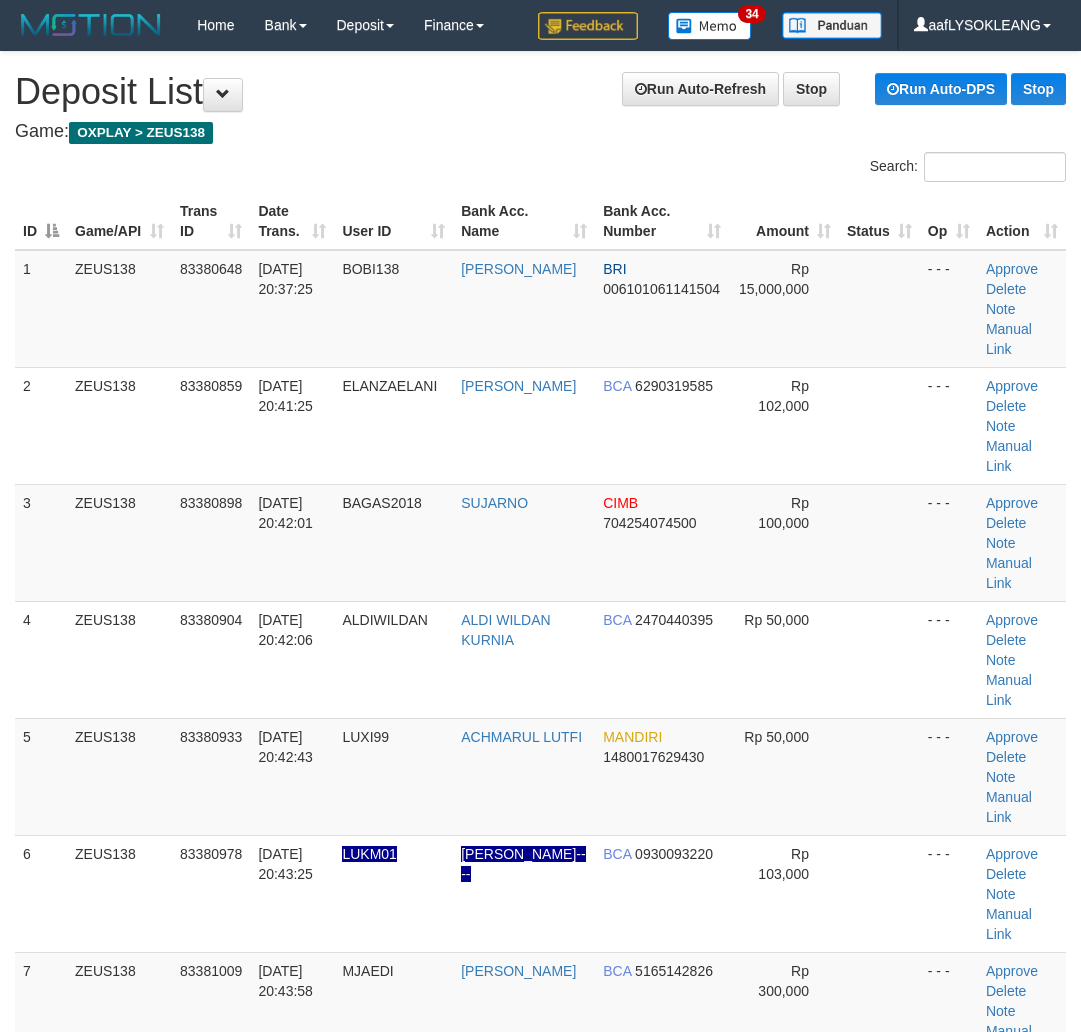 scroll, scrollTop: 1968, scrollLeft: 0, axis: vertical 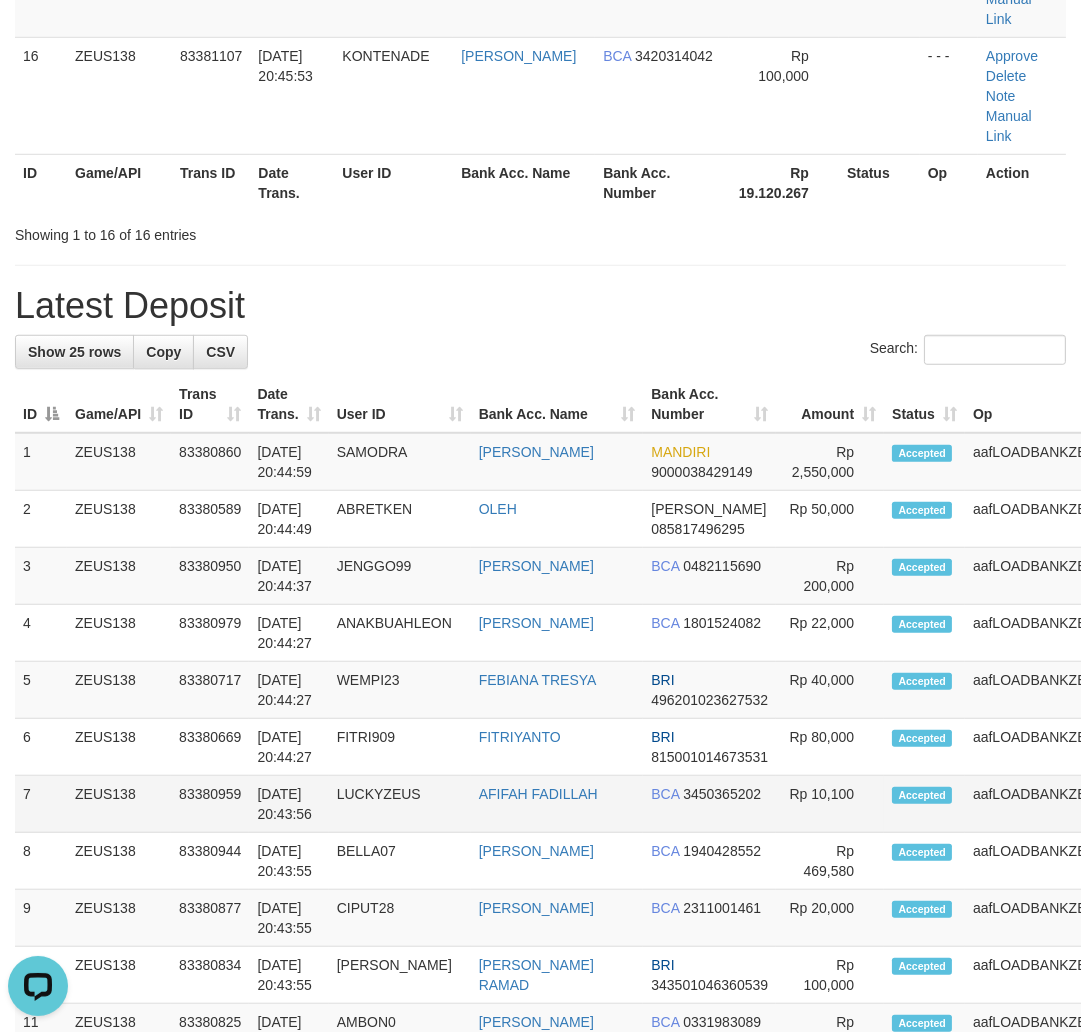 drag, startPoint x: 713, startPoint y: 497, endPoint x: 1094, endPoint y: 543, distance: 383.76685 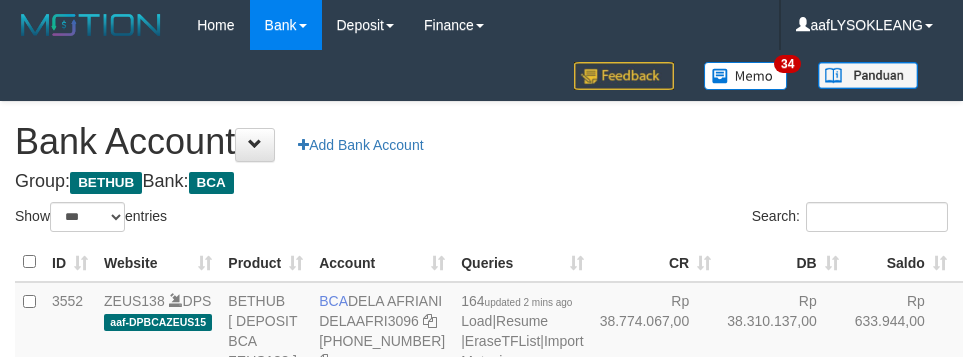 select on "***" 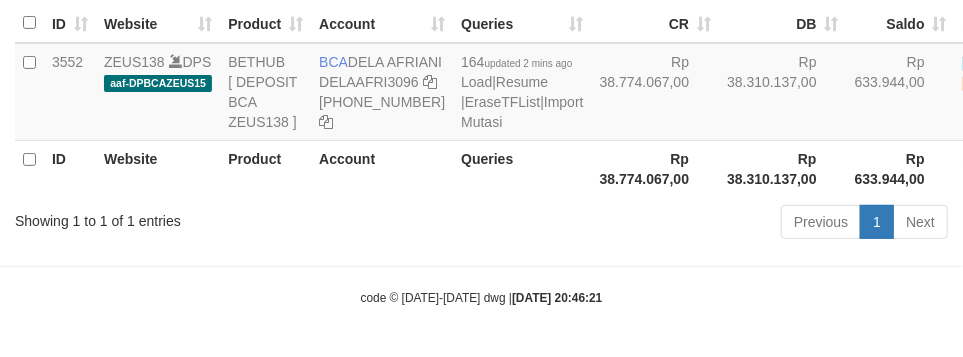 scroll, scrollTop: 153, scrollLeft: 0, axis: vertical 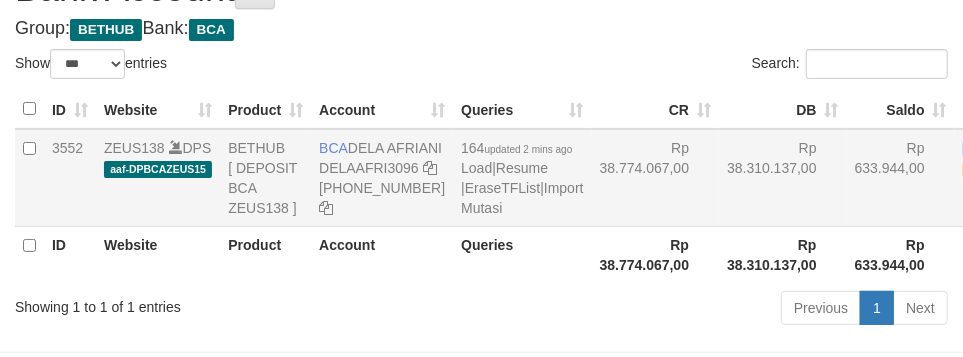 click on "Rp 38.774.067,00" at bounding box center (656, 178) 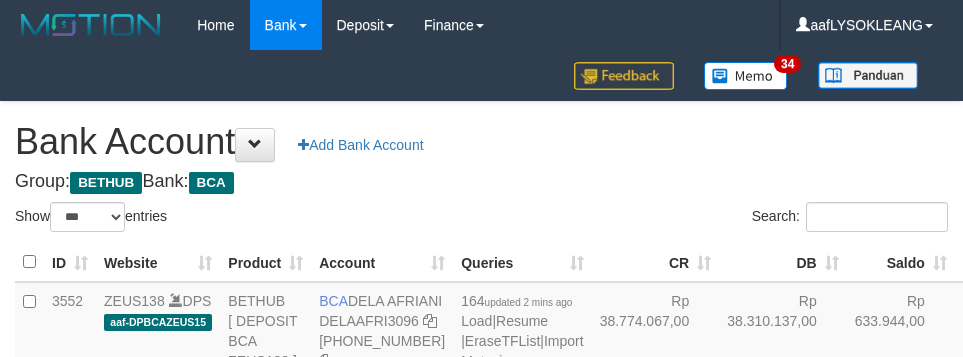 select on "***" 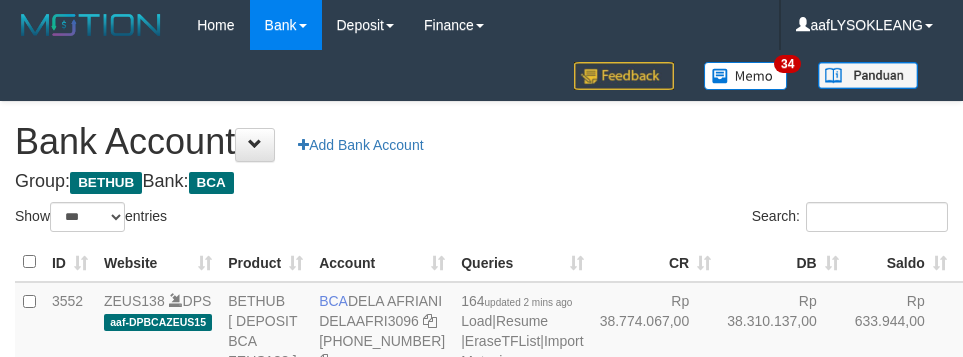 scroll, scrollTop: 154, scrollLeft: 0, axis: vertical 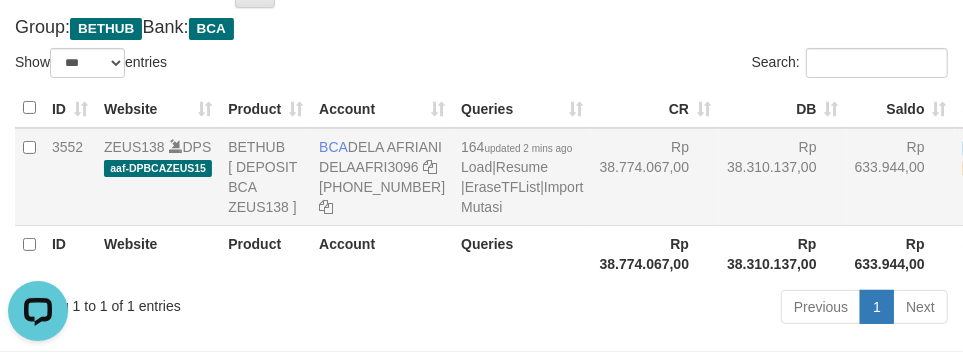 click on "Rp 38.774.067,00" at bounding box center (656, 177) 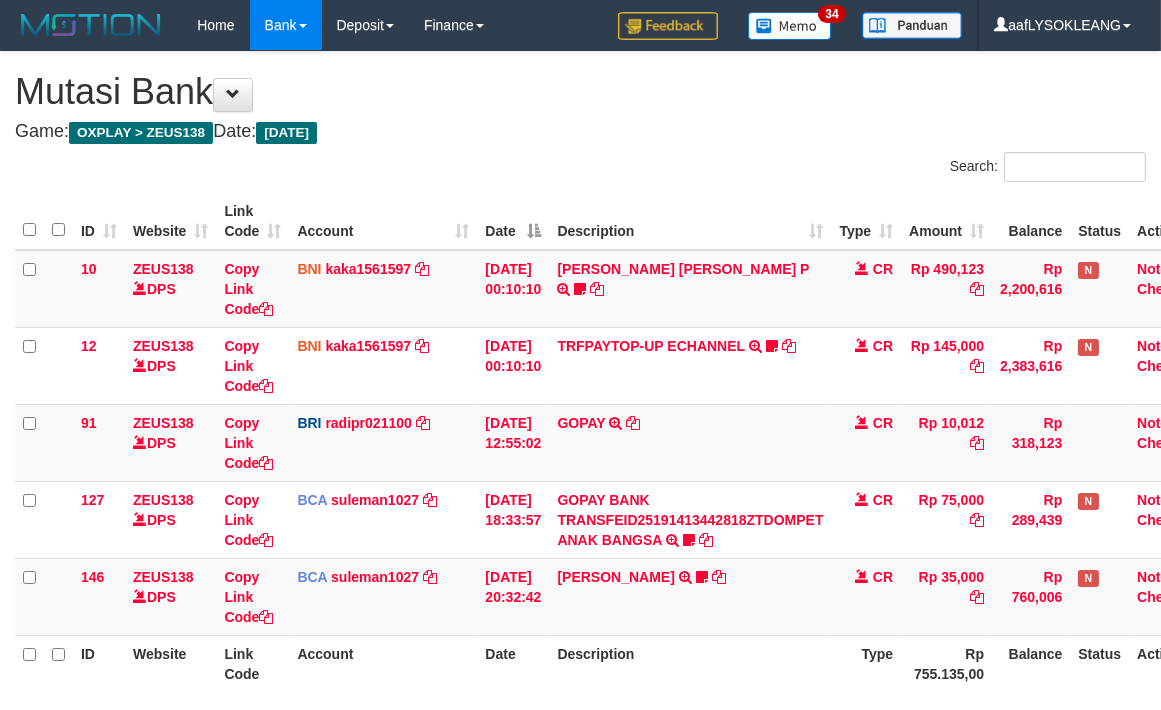 scroll, scrollTop: 160, scrollLeft: 0, axis: vertical 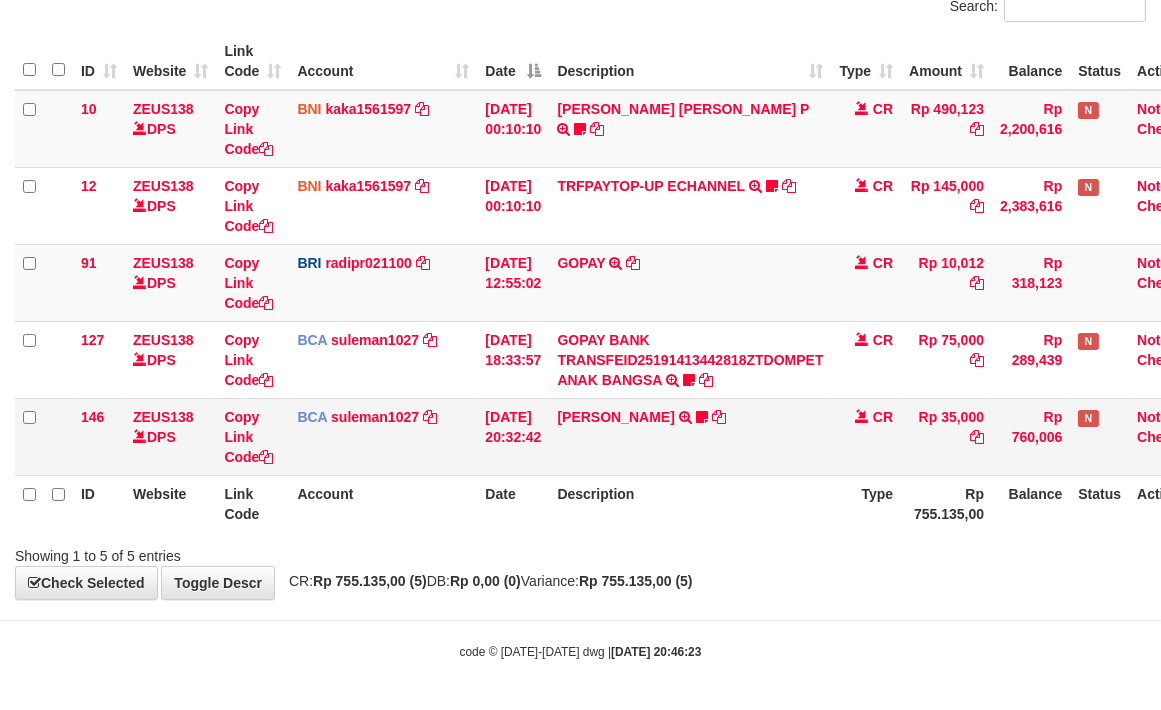click on "LINUSMAN DANI            TRSF E-BANKING CR 1007/FTSCY/WS95031
35000.00LINUSMAN DANI    Linudm" at bounding box center [690, 436] 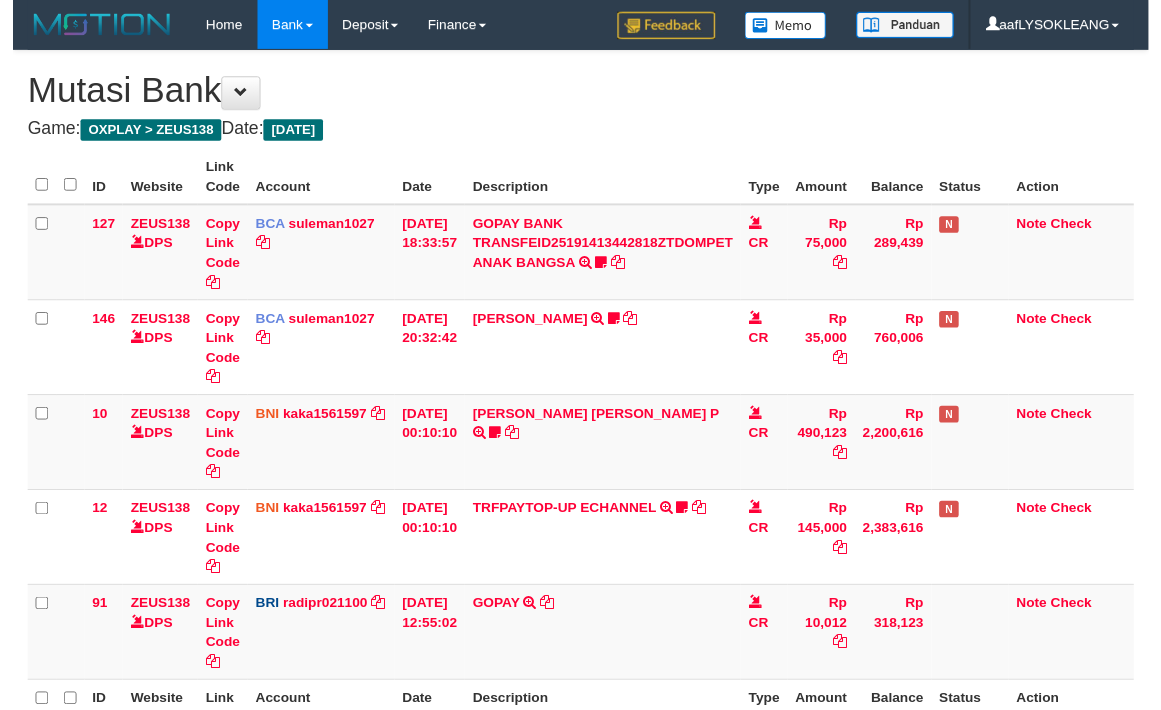 scroll, scrollTop: 108, scrollLeft: 0, axis: vertical 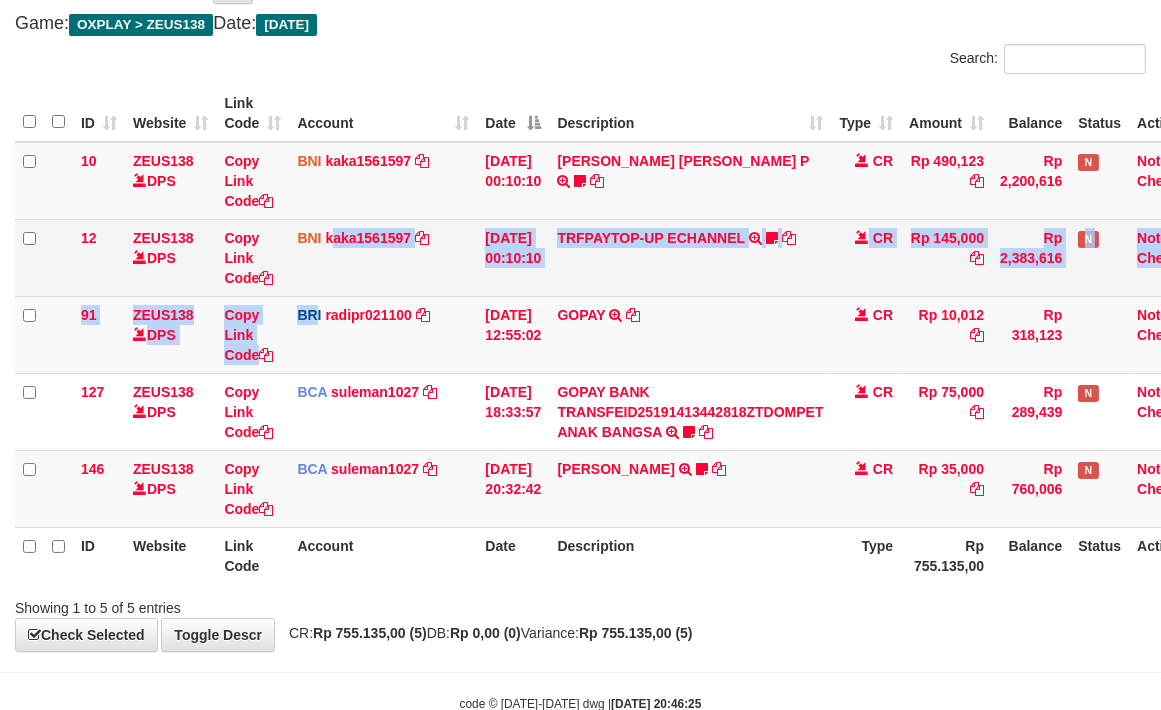 click on "10
ZEUS138    DPS
Copy Link Code
BNI
kaka1561597
DPS
KARMILA
mutasi_20250710_2425 | 10
mutasi_20250710_2425 | 10
10/07/2025 00:10:10
MARIO MATERNUS MAU P            TRF/PAY/TOP-UP ECHANNEL MARIO MATERNUS MAU P    LAKILAKIKUAT99
CR
Rp 490,123
Rp 2,200,616
N
Note
Check
12
ZEUS138    DPS
Copy Link Code
BNI
kaka1561597
DPS
KARMILA
mutasi_20250710_2425 | 12
mutasi_20250710_2425 | 12" at bounding box center [613, 335] 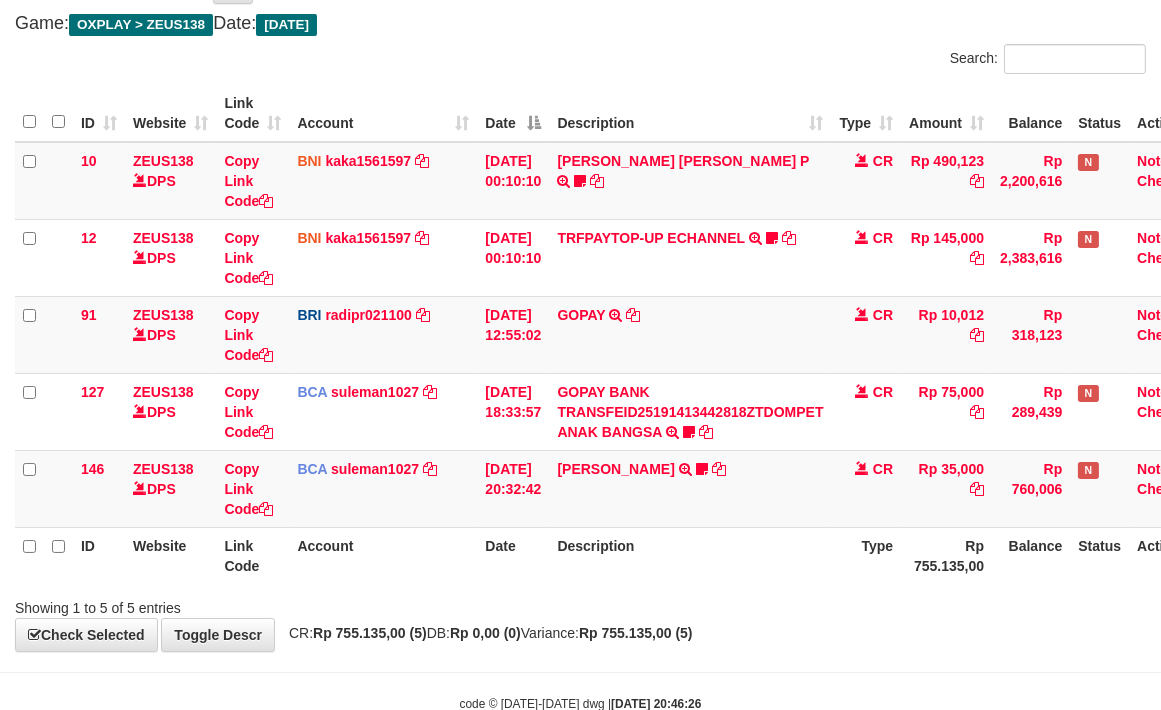 scroll, scrollTop: 108, scrollLeft: 0, axis: vertical 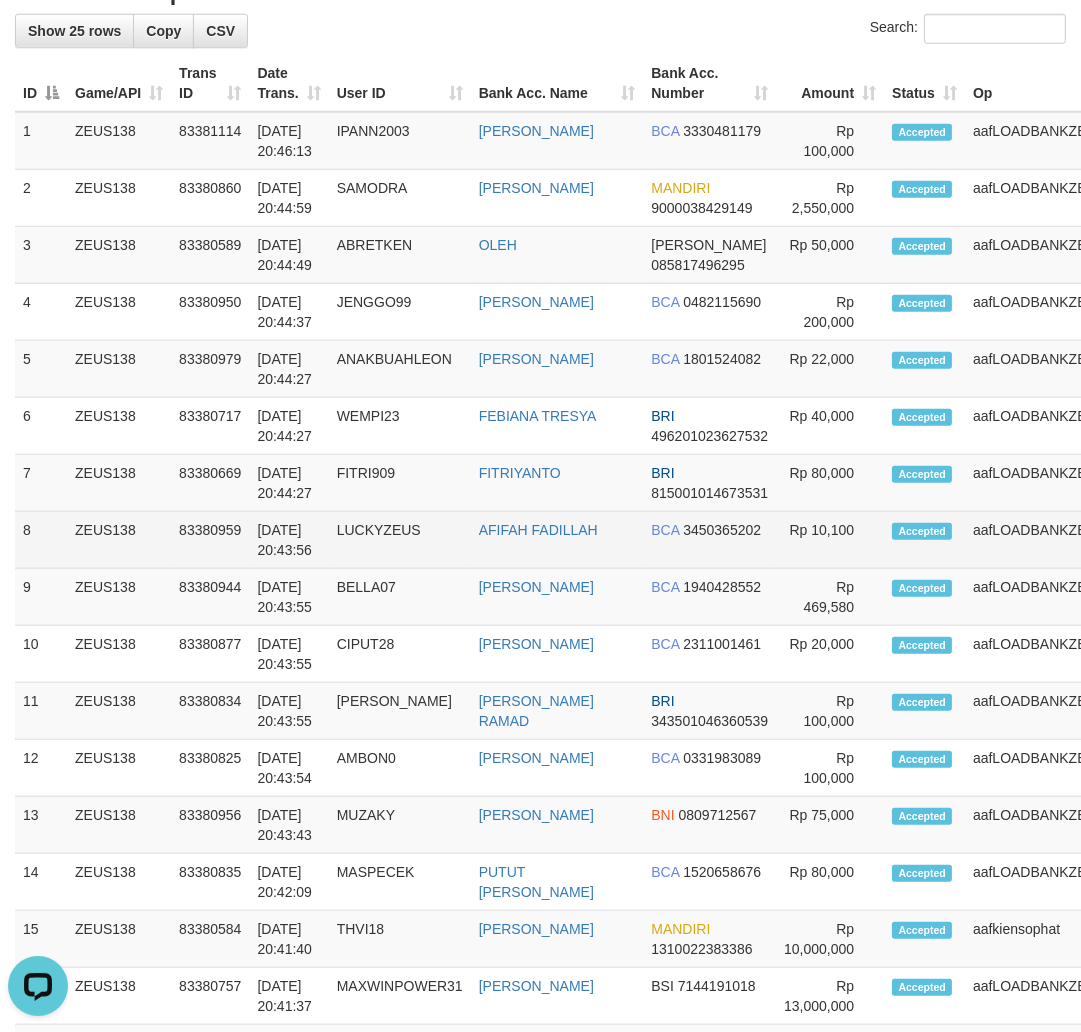 click on "BCA
3450365202" at bounding box center (709, 540) 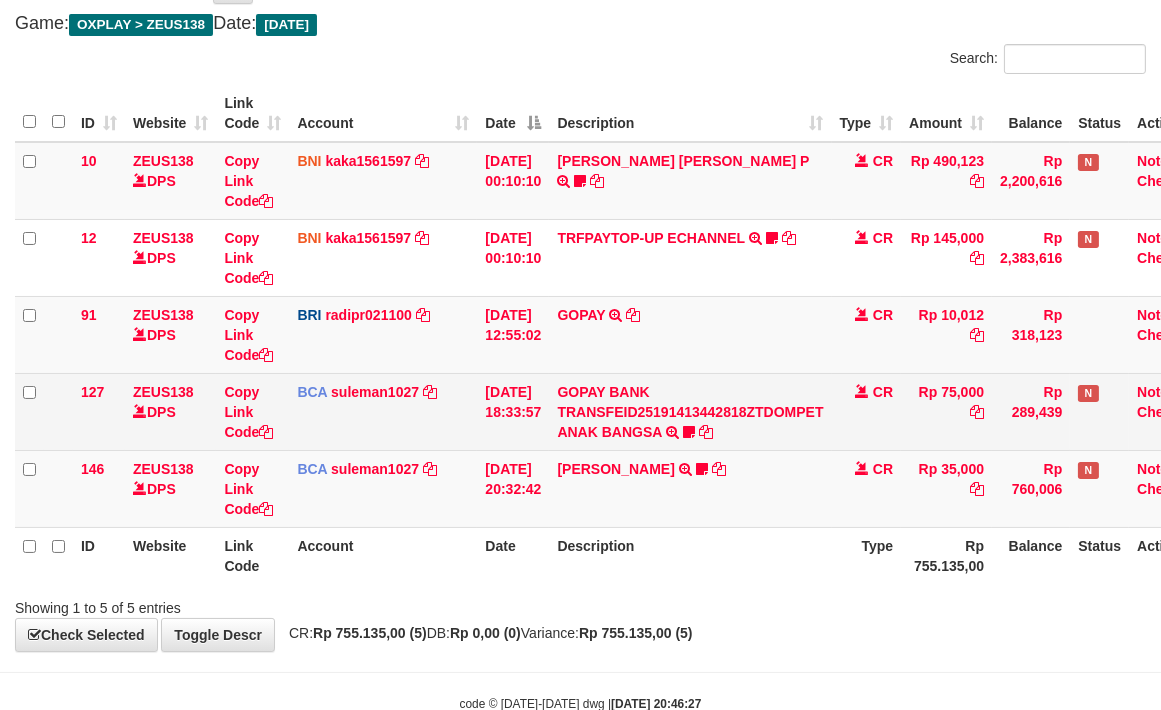 scroll, scrollTop: 160, scrollLeft: 0, axis: vertical 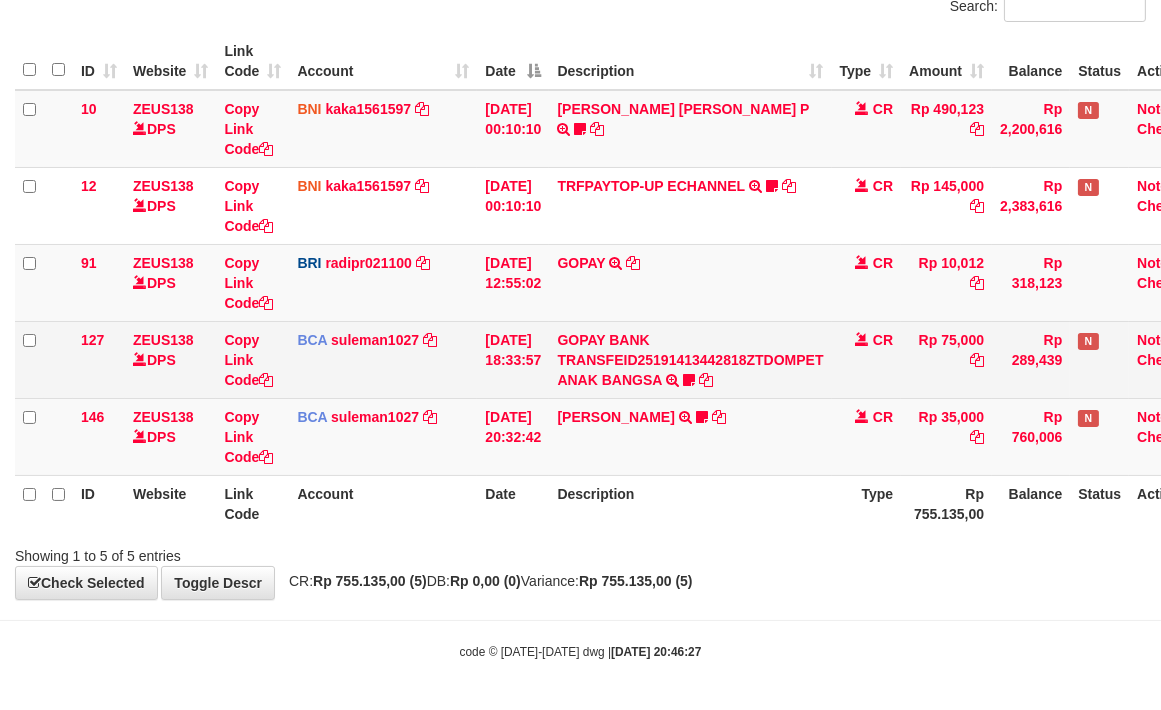 click on "GOPAY BANK TRANSFEID25191413442818ZTDOMPET ANAK BANGSA            TRSF E-BANKING CR 1007/FTSCY/WS95051
75000.00GOPAY BANK TRANSFEID25191413442818ZTDOMPET ANAK BANGSA    Irawansetiawn02  https://prnt.sc/TDJkEkswqrK0" at bounding box center [690, 359] 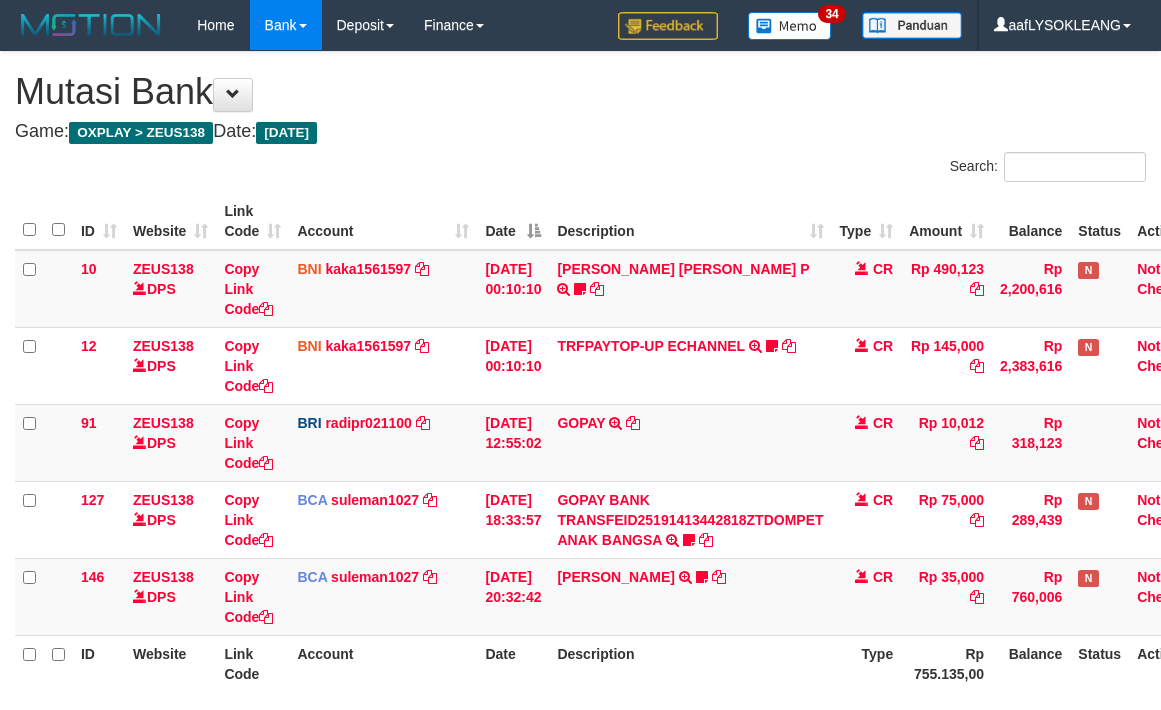 scroll, scrollTop: 114, scrollLeft: 0, axis: vertical 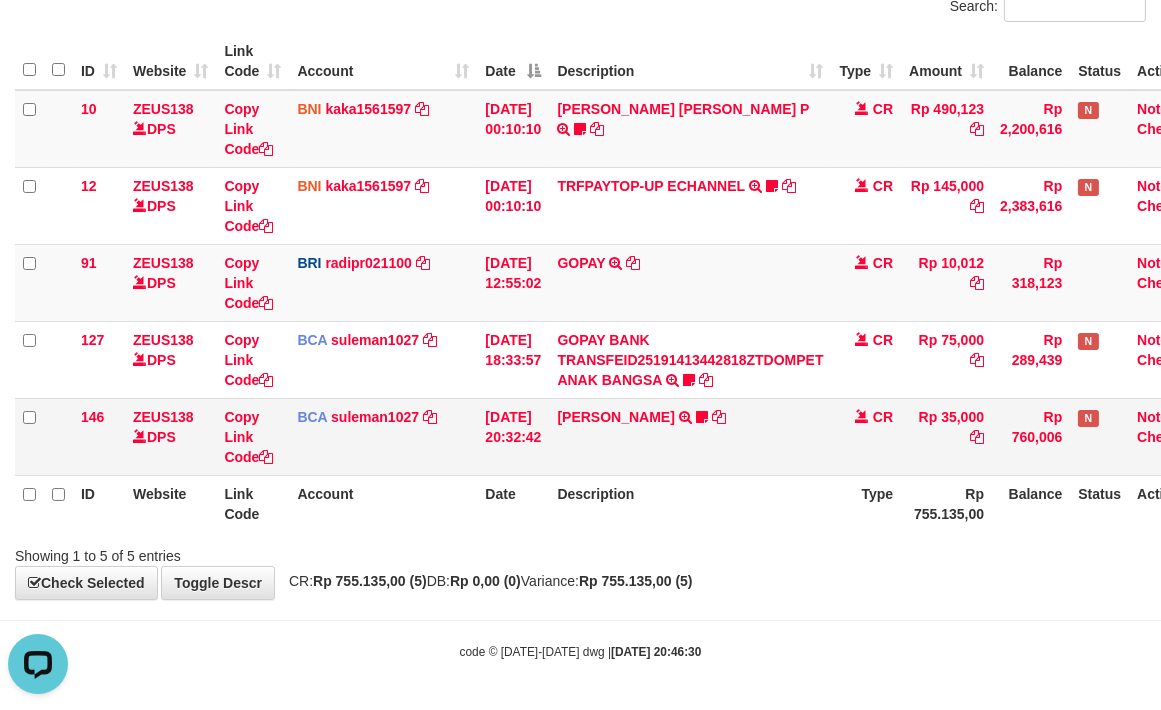 drag, startPoint x: 820, startPoint y: 413, endPoint x: 947, endPoint y: 408, distance: 127.09839 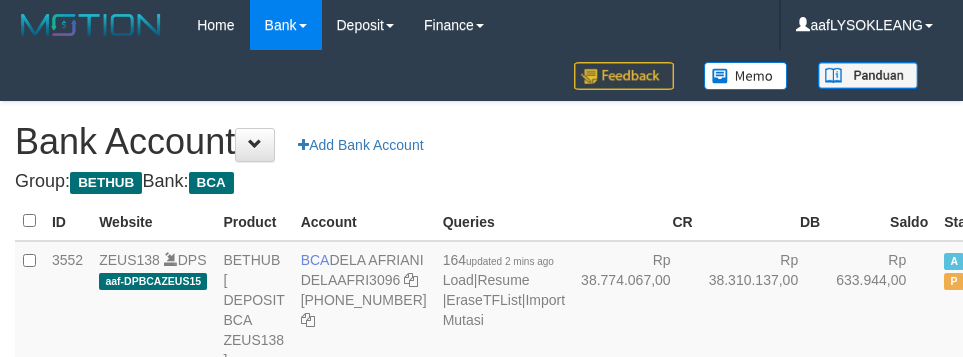scroll, scrollTop: 155, scrollLeft: 0, axis: vertical 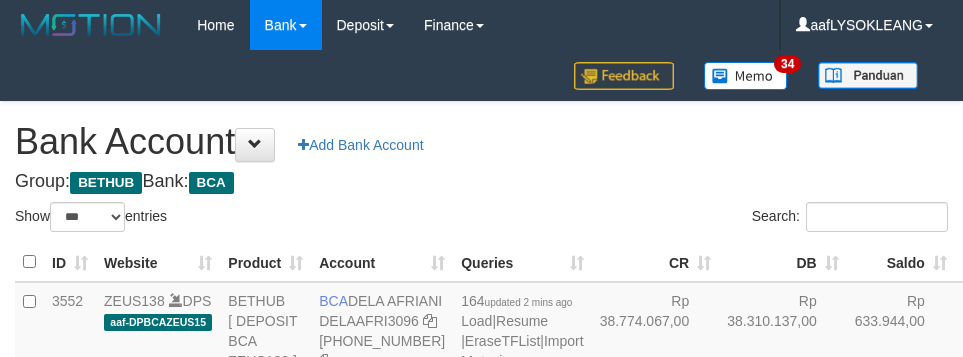 select on "***" 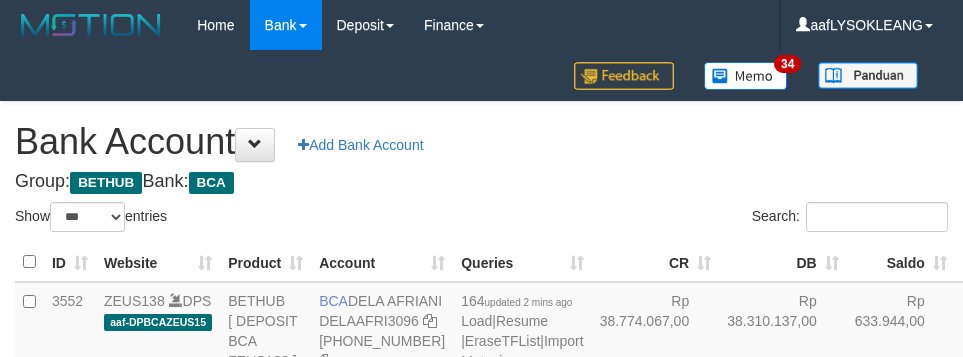 scroll, scrollTop: 155, scrollLeft: 0, axis: vertical 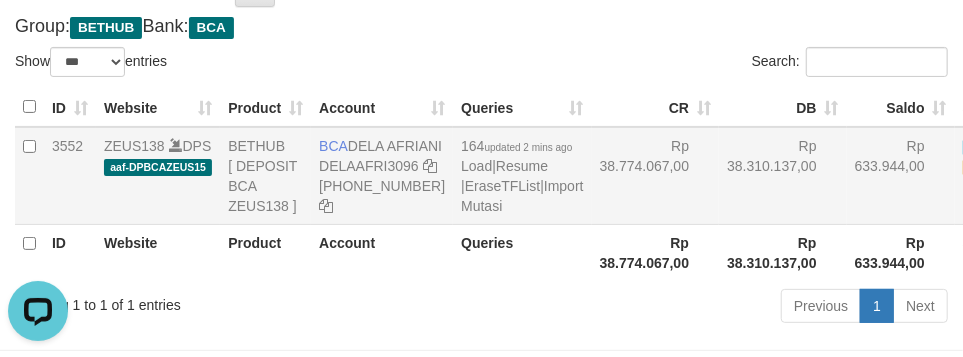 click on "Rp 38.774.067,00" at bounding box center [656, 176] 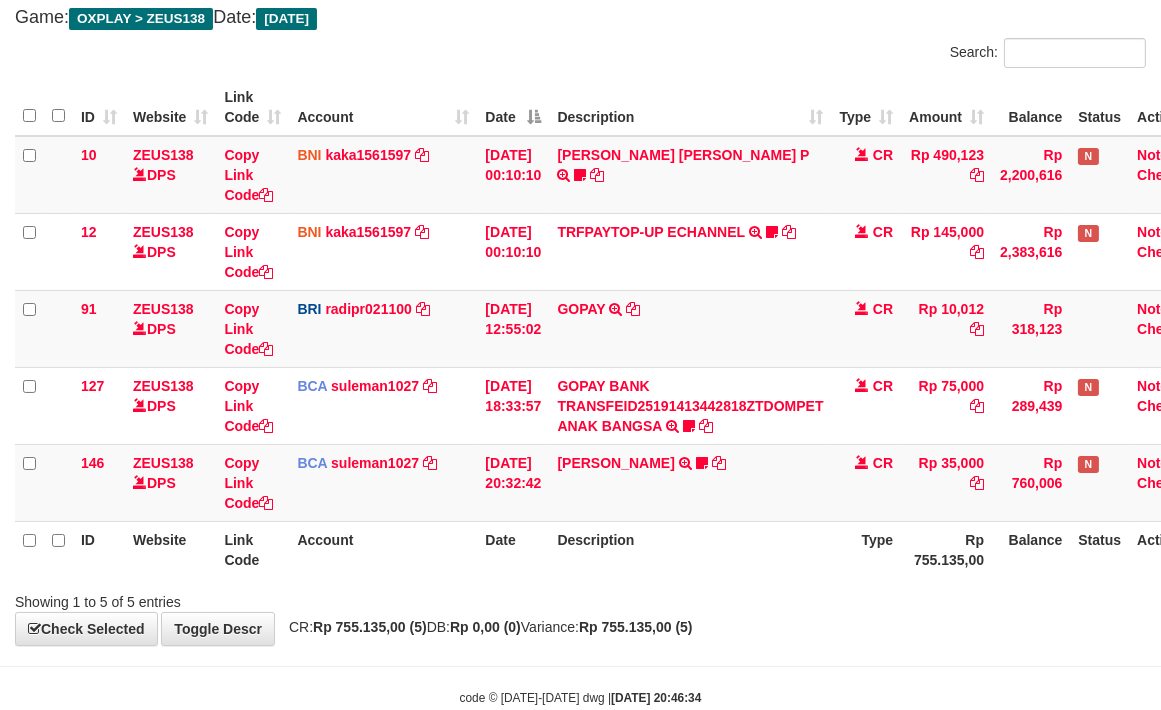scroll, scrollTop: 160, scrollLeft: 0, axis: vertical 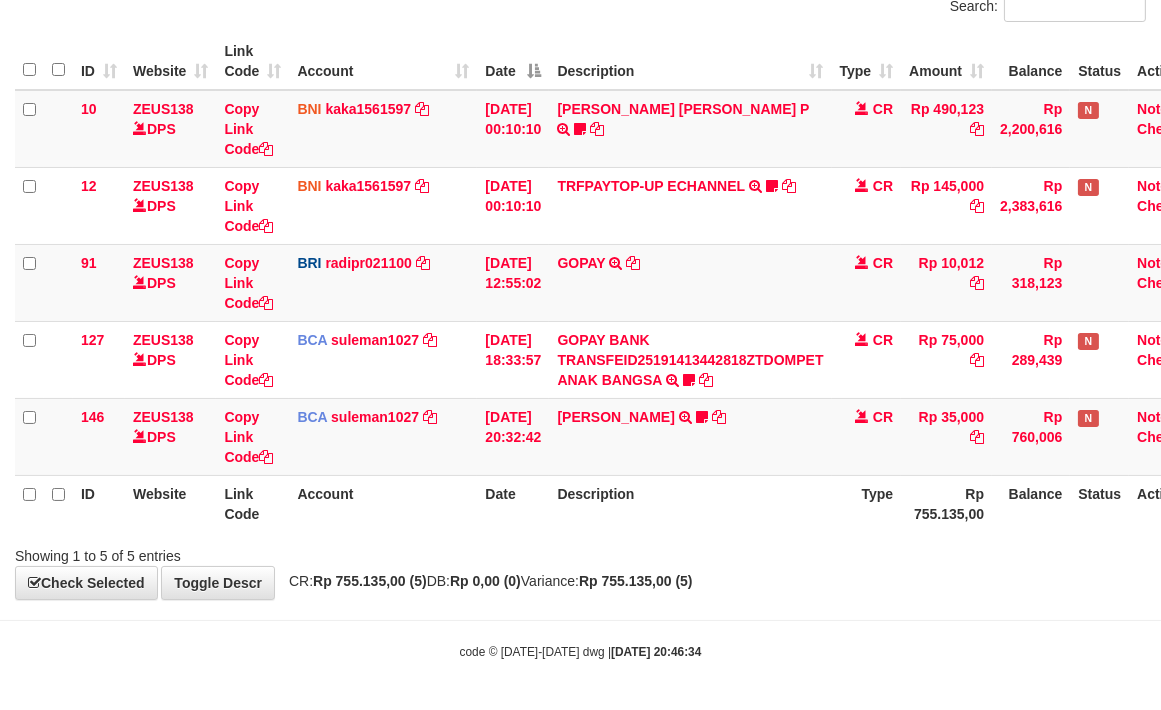 click on "Description" at bounding box center [690, 503] 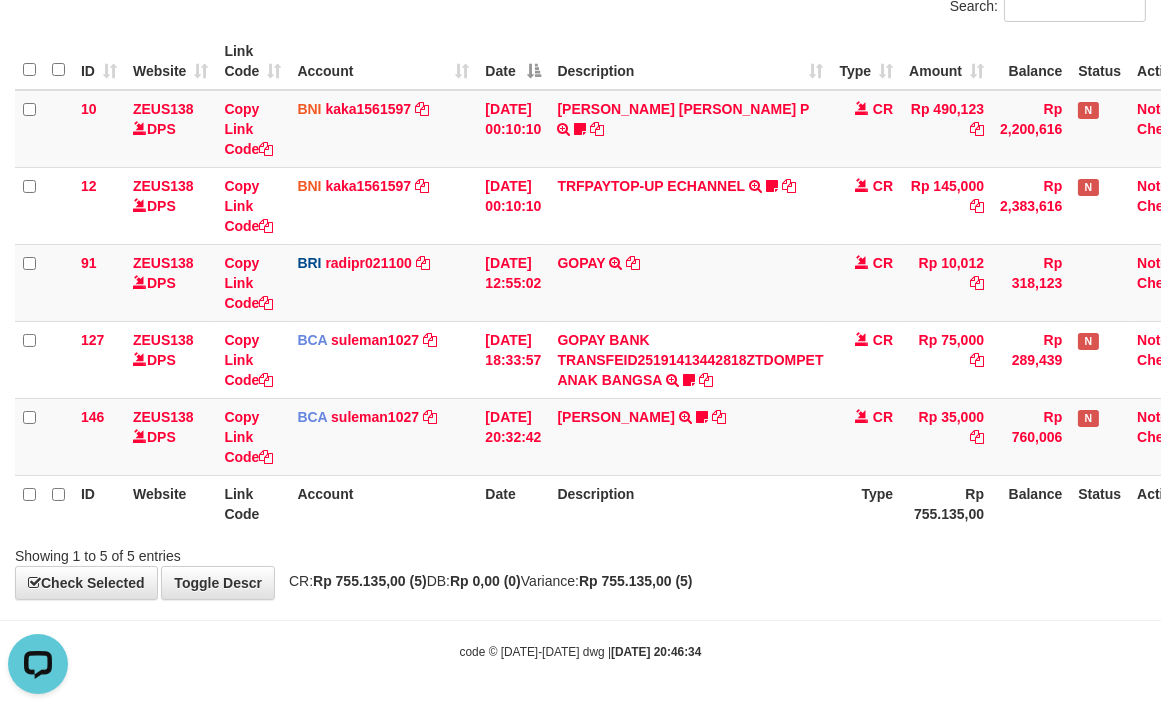 scroll, scrollTop: 0, scrollLeft: 0, axis: both 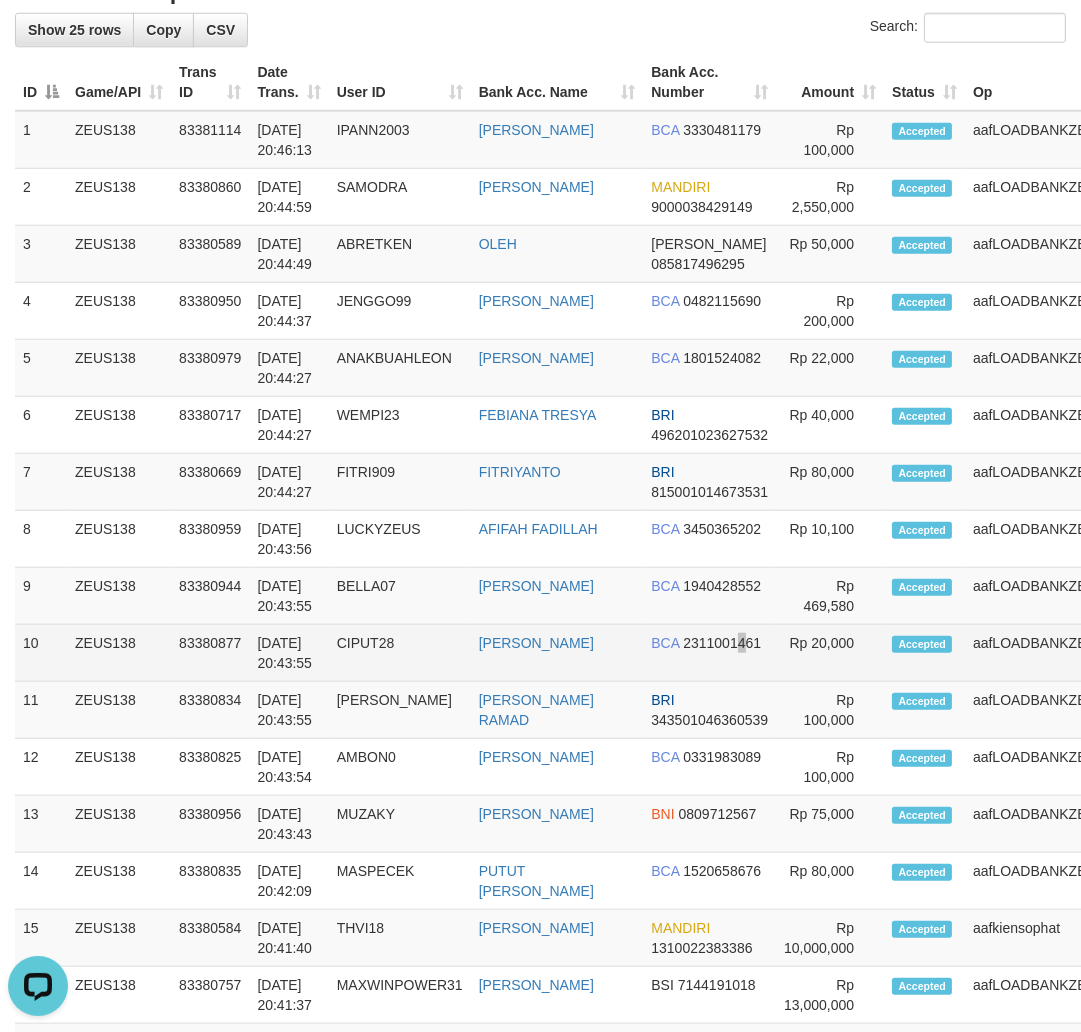 click on "BCA
2311001461" at bounding box center [709, 653] 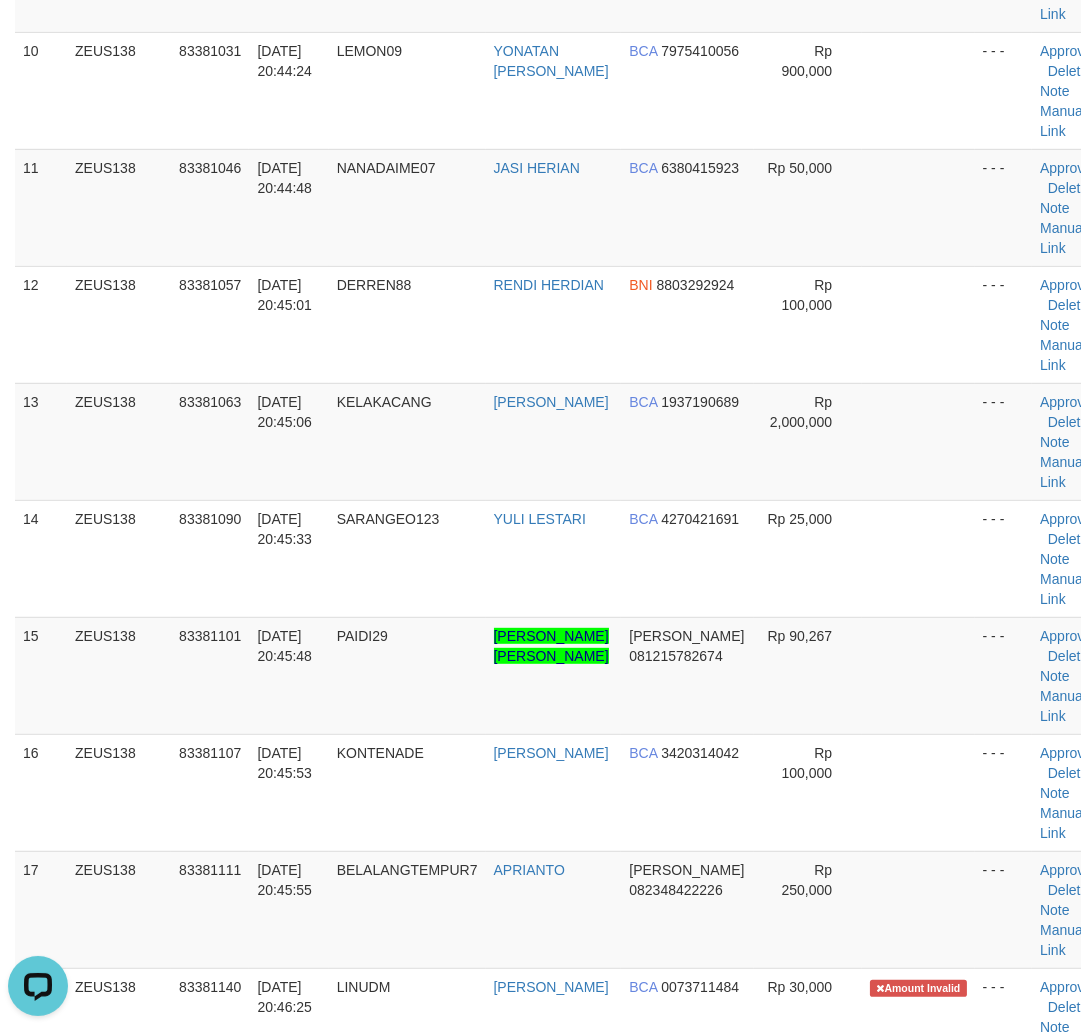 scroll, scrollTop: 1567, scrollLeft: 0, axis: vertical 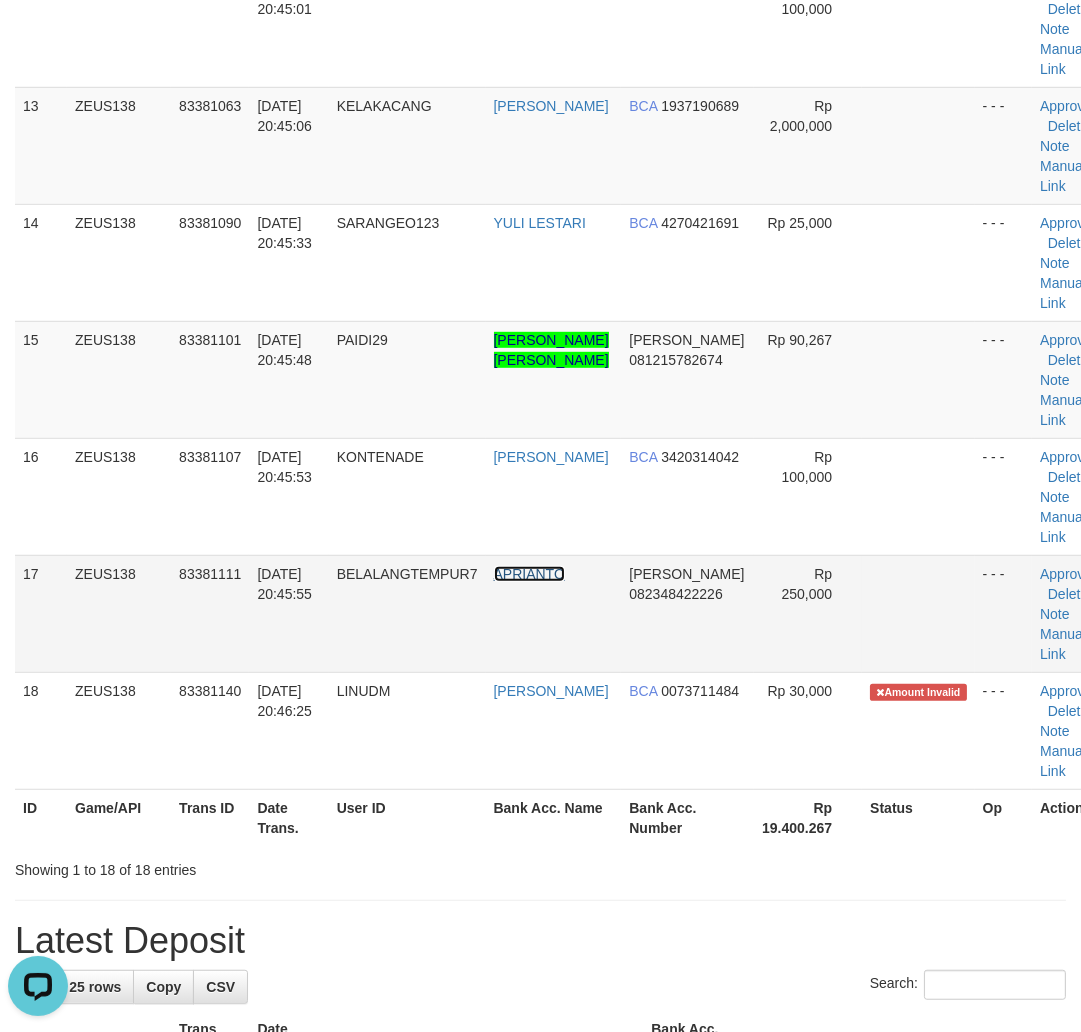 click on "APRIANTO" at bounding box center (554, 613) 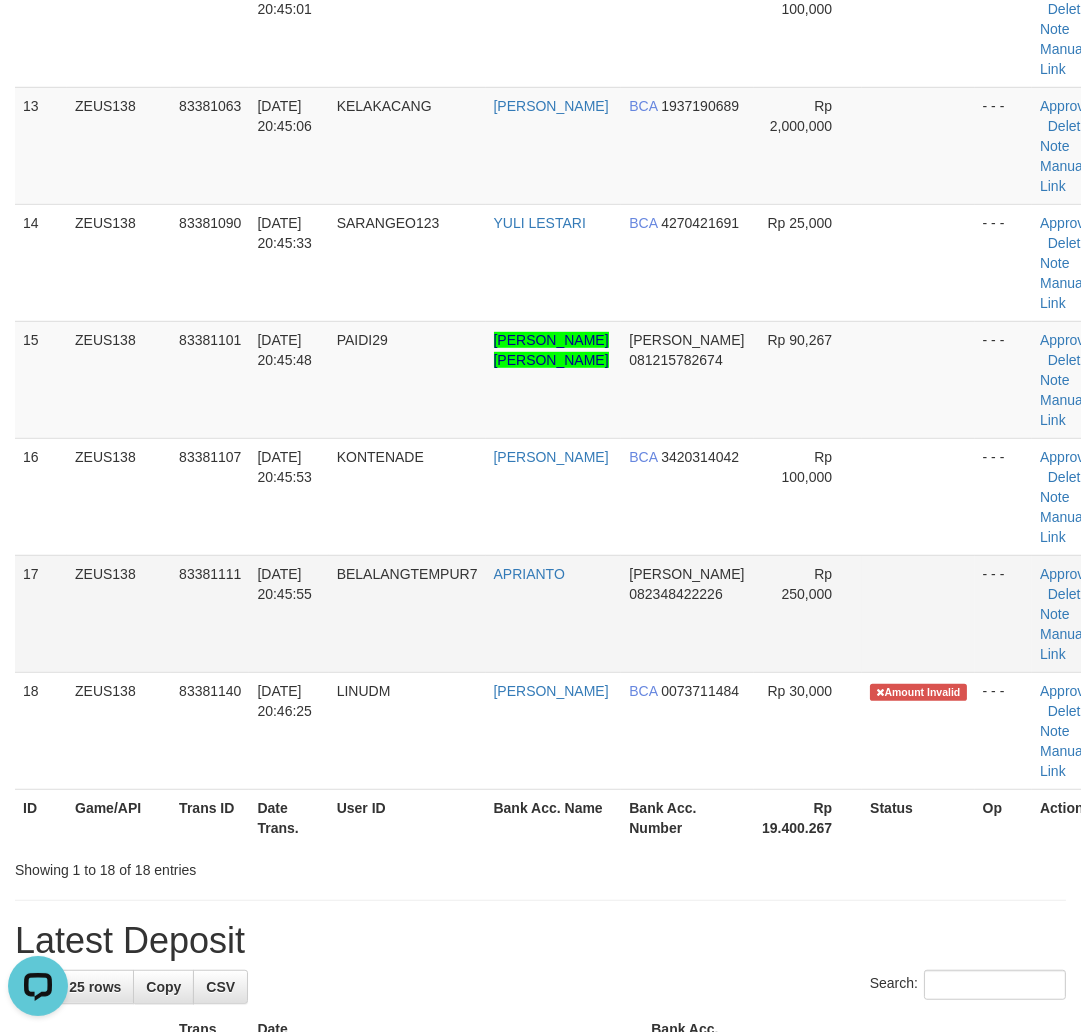 click on "APRIANTO" at bounding box center (554, 613) 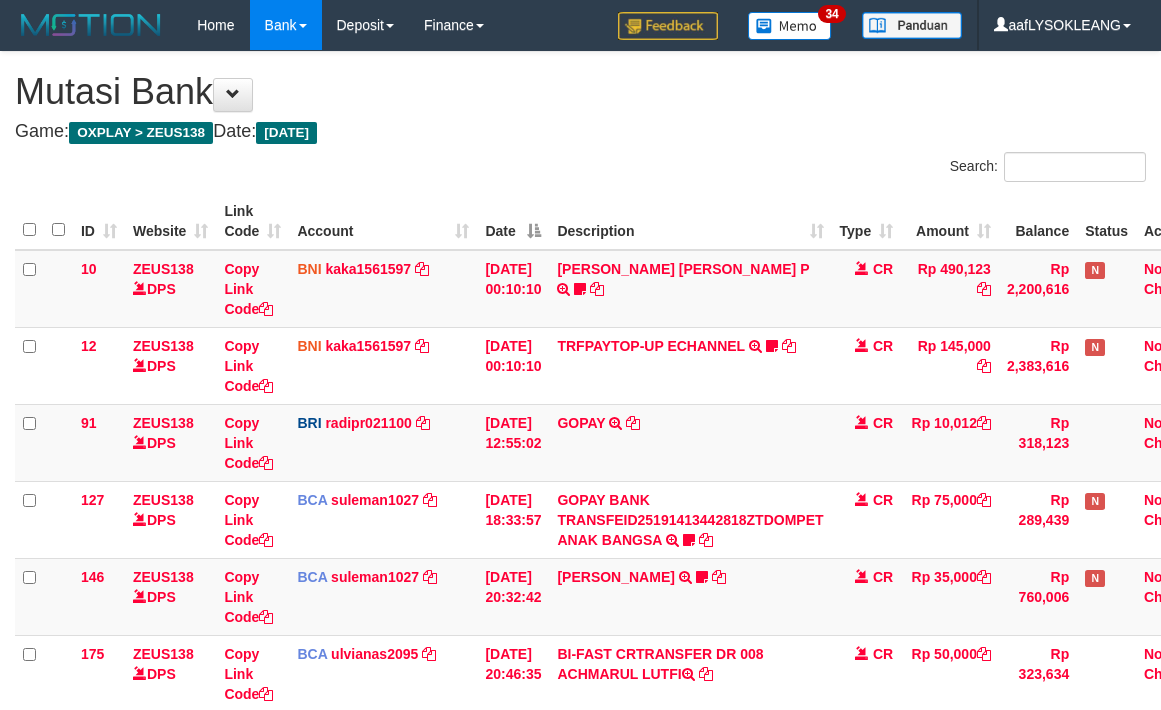 scroll, scrollTop: 160, scrollLeft: 0, axis: vertical 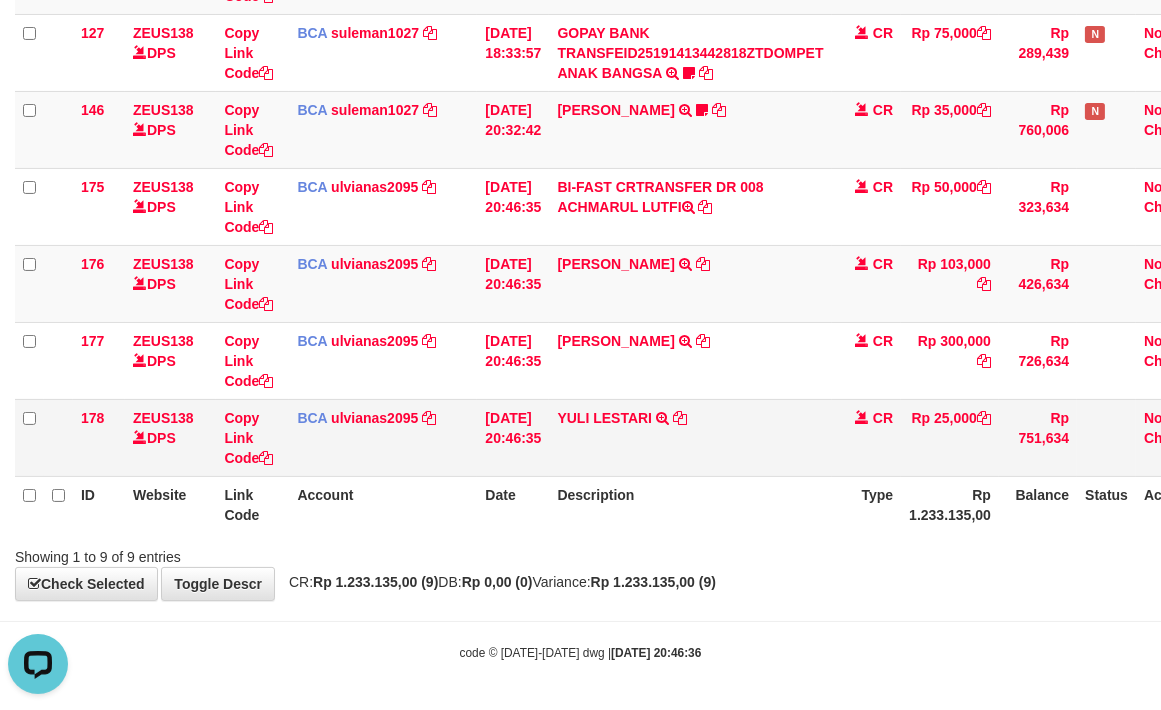 drag, startPoint x: 747, startPoint y: 447, endPoint x: 1047, endPoint y: 452, distance: 300.04166 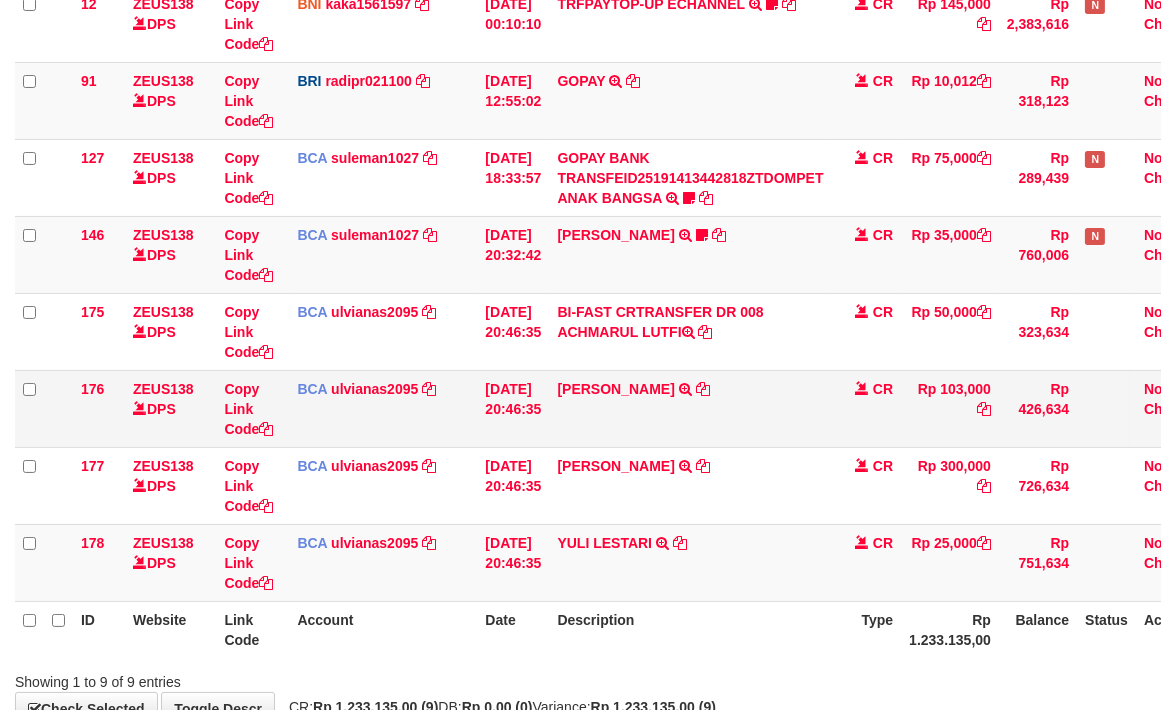 scroll, scrollTop: 467, scrollLeft: 0, axis: vertical 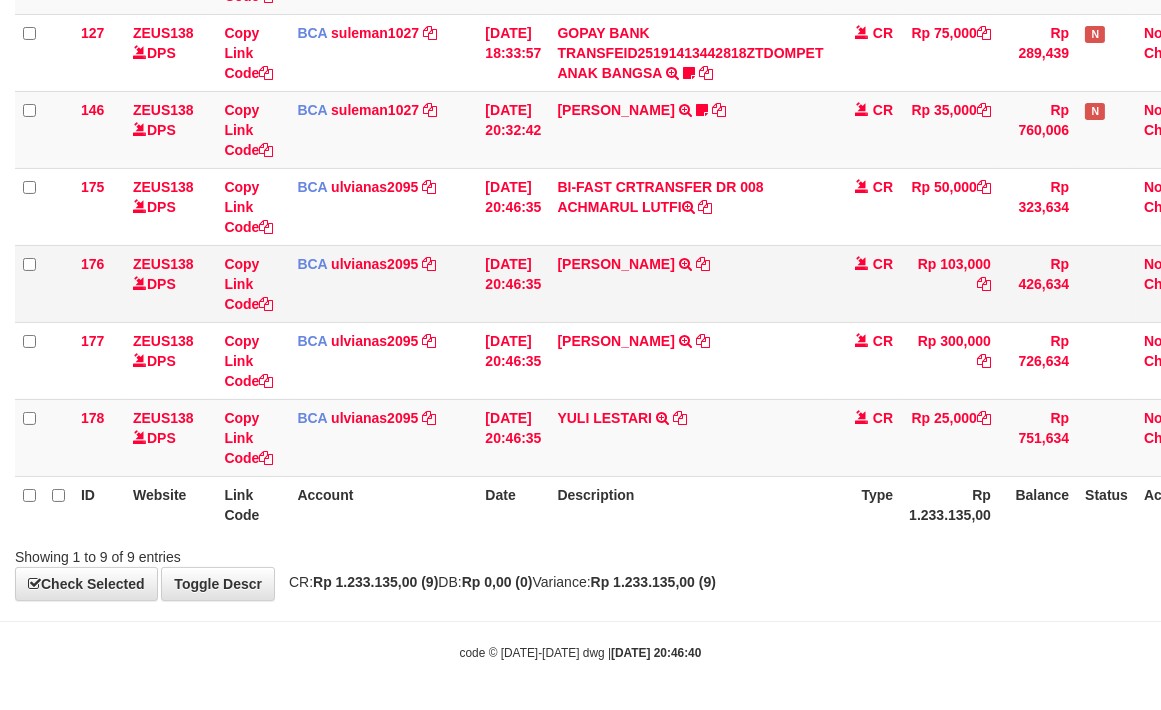 click on "M JAEDI         TRSF E-BANKING CR 1007/FTSCY/WS95031
300000.00M JAEDI" at bounding box center [690, 360] 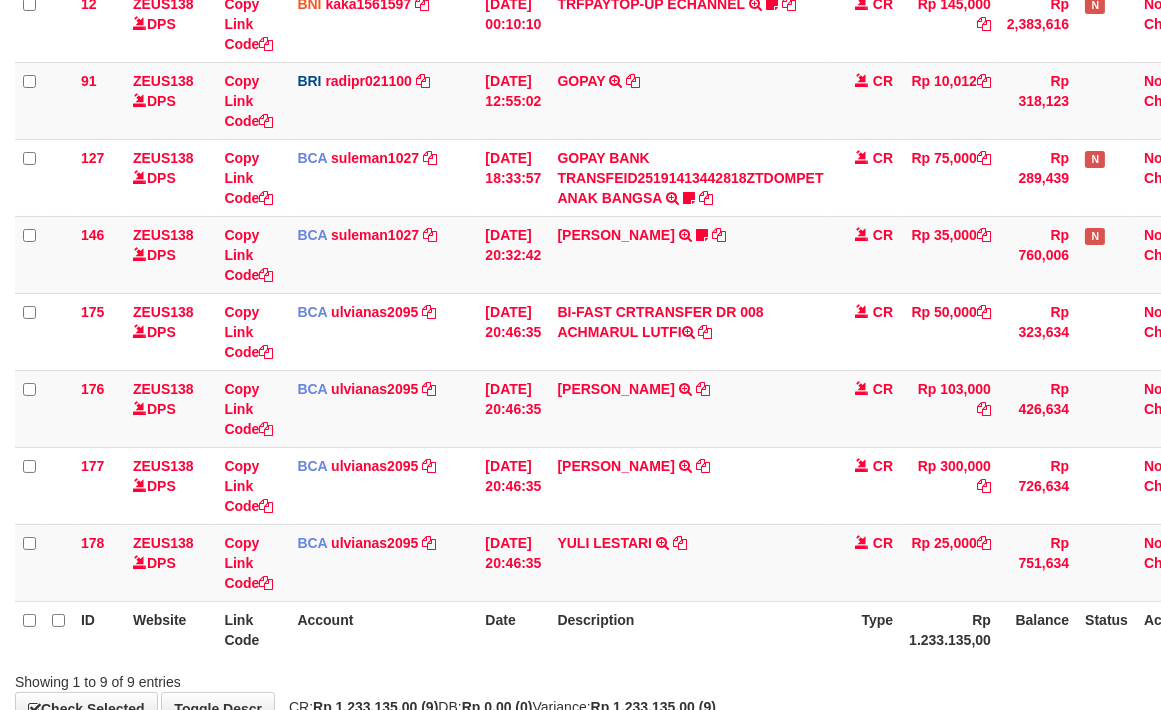scroll, scrollTop: 467, scrollLeft: 0, axis: vertical 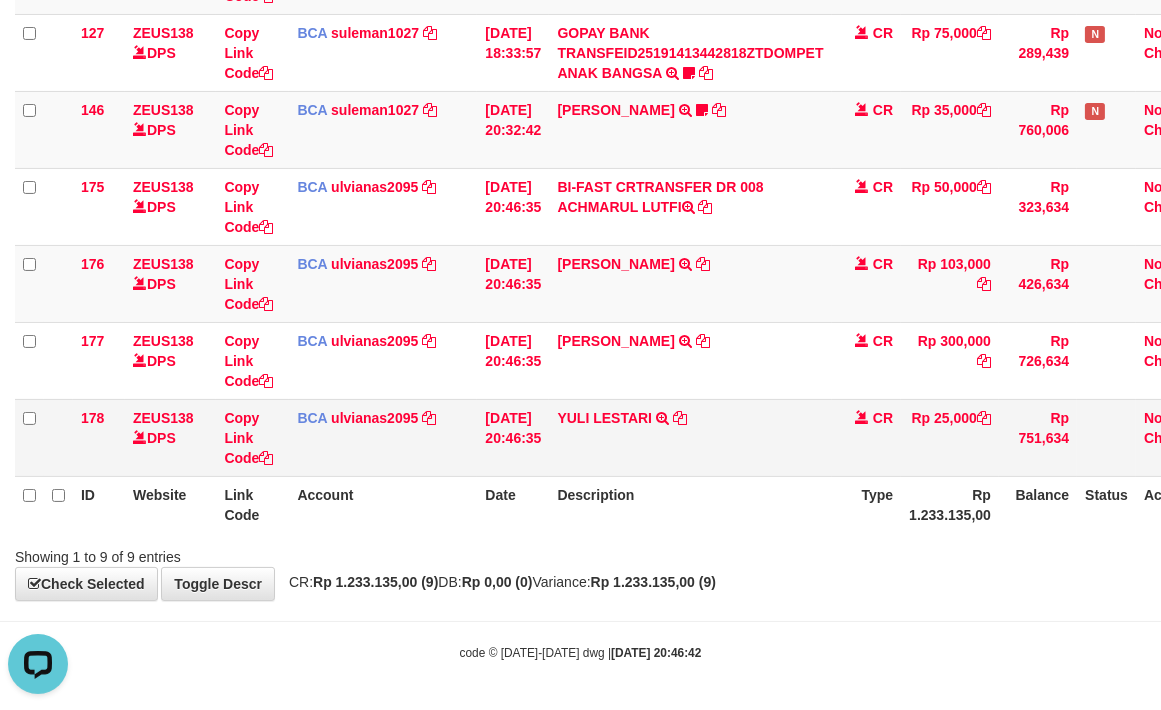 click on "YULI LESTARI         TRSF E-BANKING CR 1007/FTSCY/WS95031
25000.00YULI LESTARI" at bounding box center (690, 437) 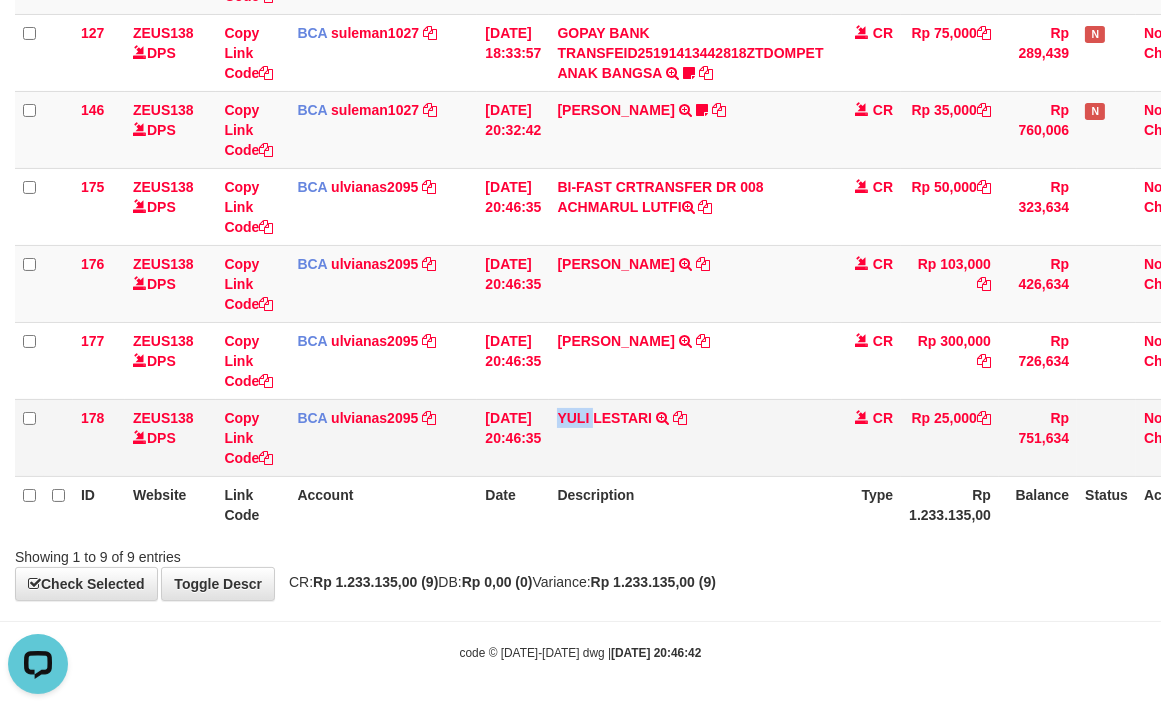 click on "YULI LESTARI         TRSF E-BANKING CR 1007/FTSCY/WS95031
25000.00YULI LESTARI" at bounding box center [690, 437] 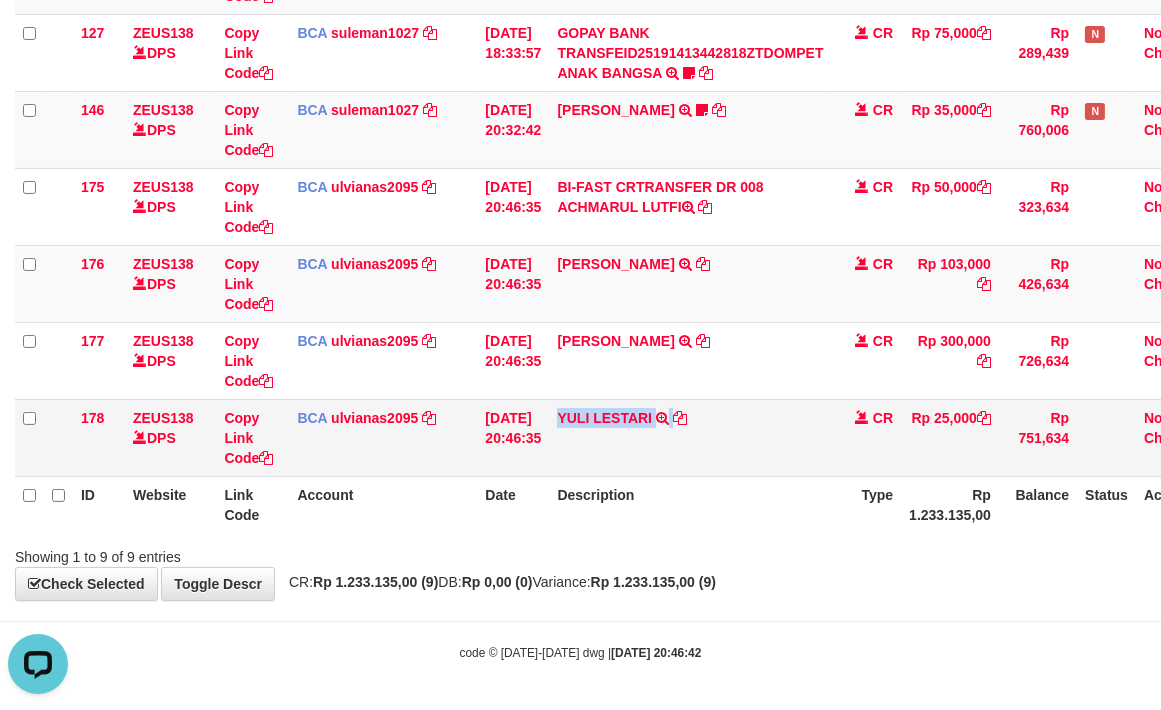 copy on "YULI LESTARI" 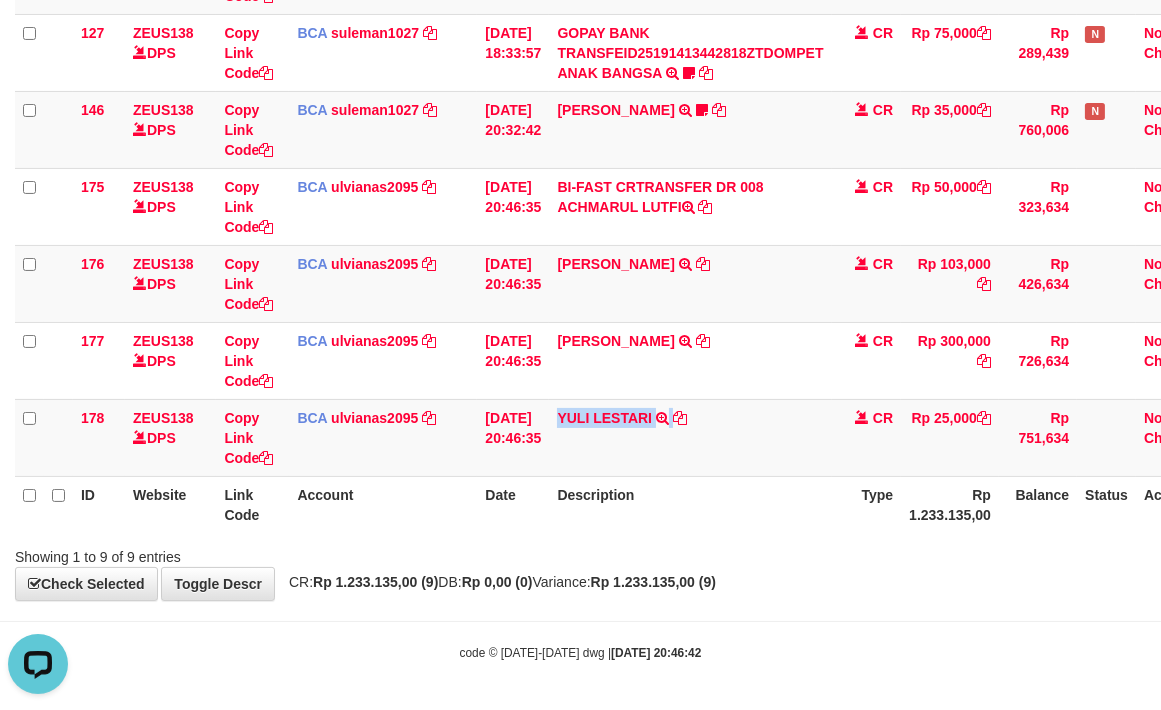 drag, startPoint x: 592, startPoint y: 455, endPoint x: 2, endPoint y: 397, distance: 592.844 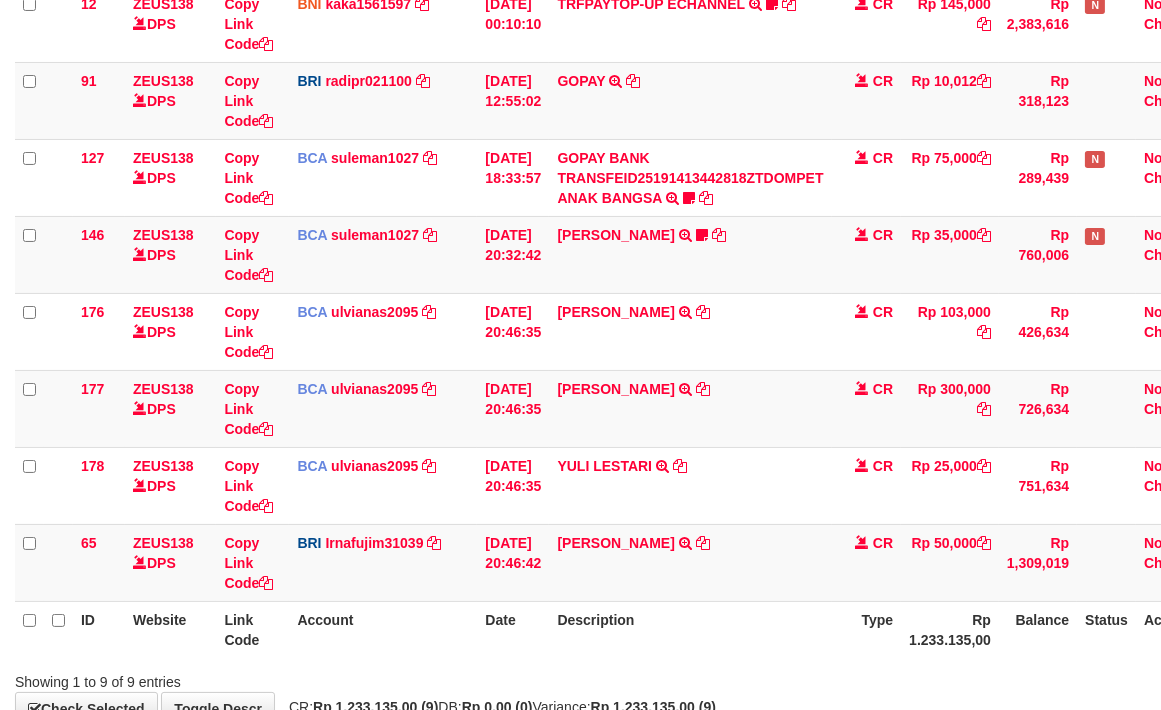 scroll, scrollTop: 467, scrollLeft: 0, axis: vertical 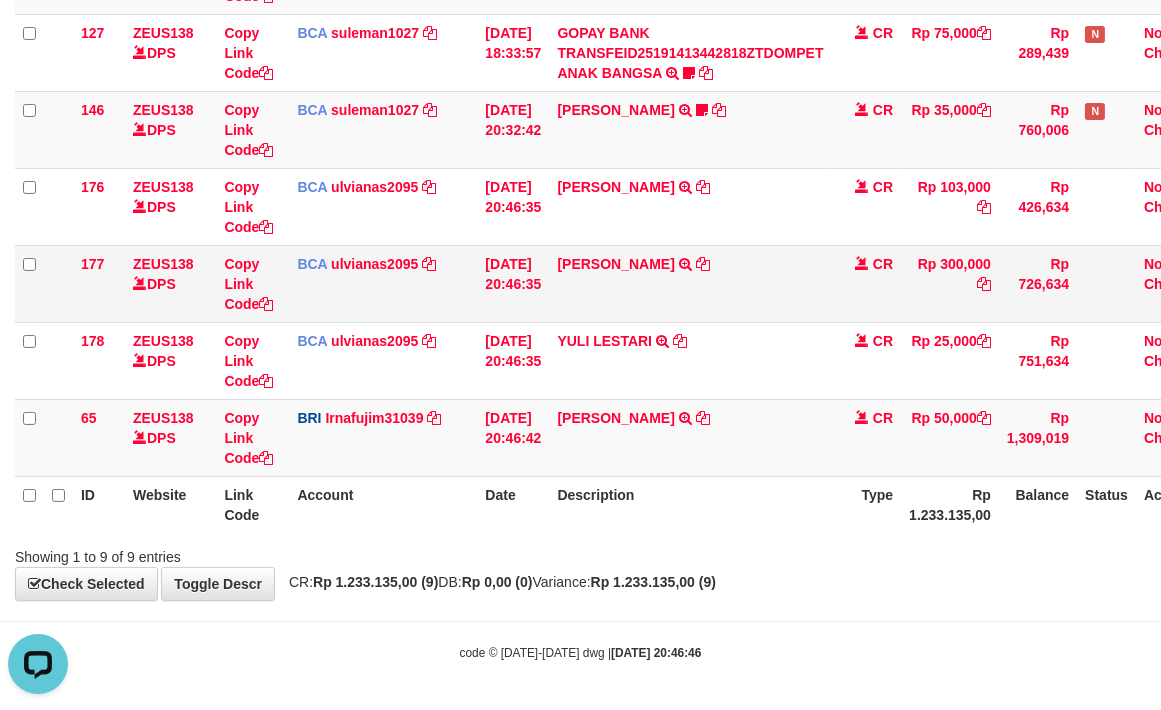 drag, startPoint x: 713, startPoint y: 301, endPoint x: 697, endPoint y: 313, distance: 20 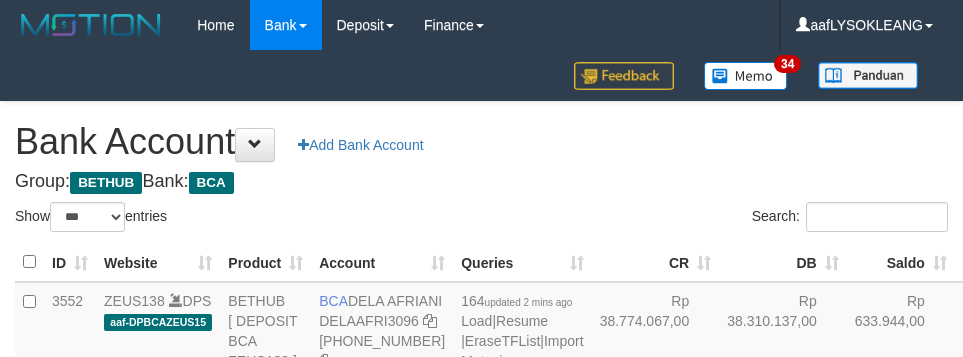 select on "***" 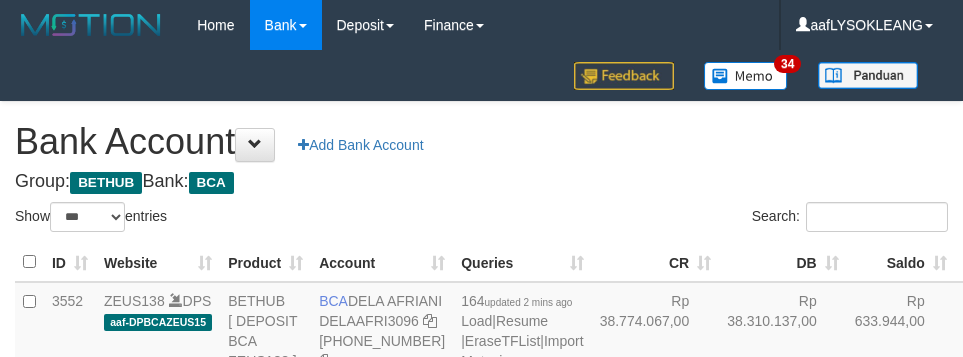 scroll, scrollTop: 156, scrollLeft: 0, axis: vertical 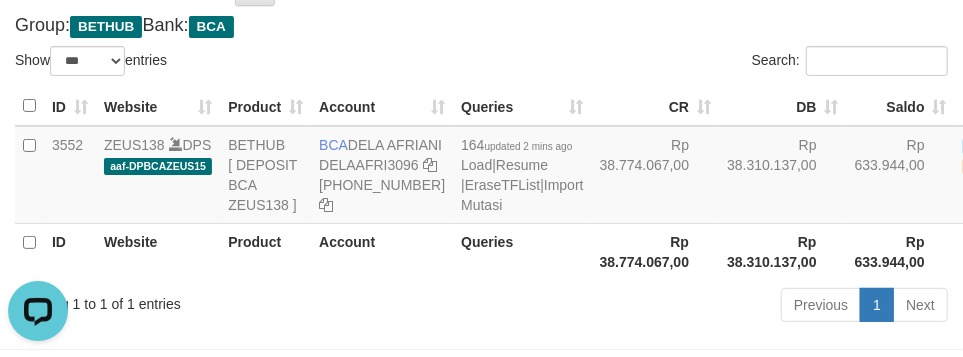 drag, startPoint x: 641, startPoint y: 64, endPoint x: 622, endPoint y: 64, distance: 19 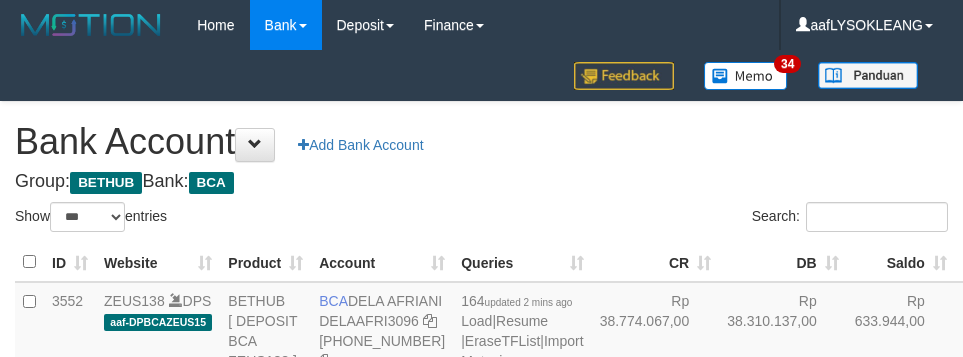 select on "***" 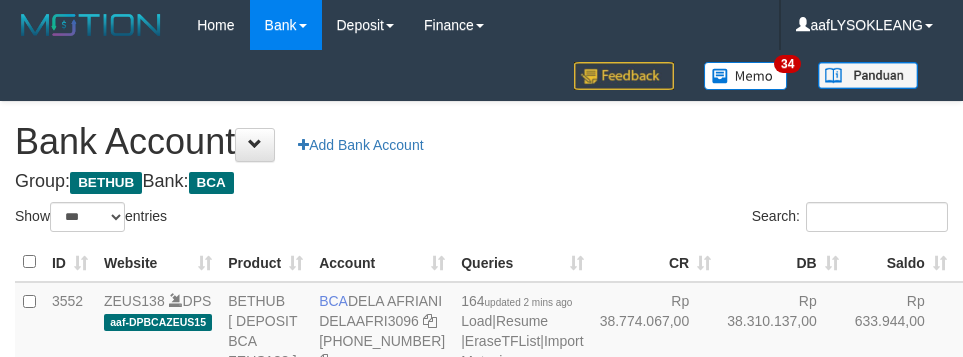 scroll, scrollTop: 157, scrollLeft: 0, axis: vertical 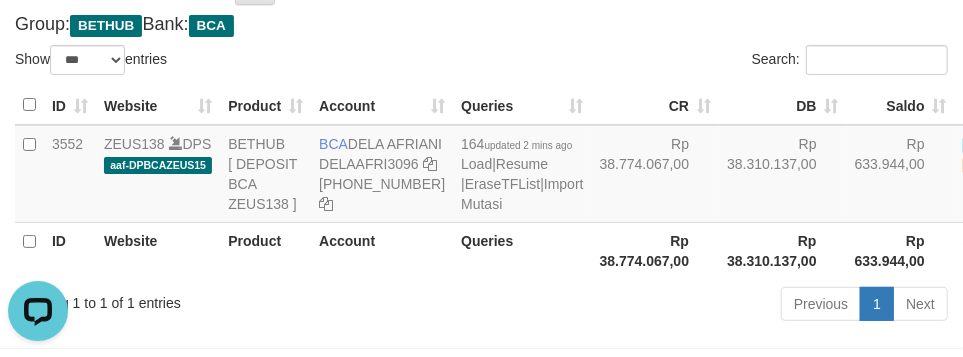 click on "Show  ** ** ** *** ***  entries" at bounding box center [241, 62] 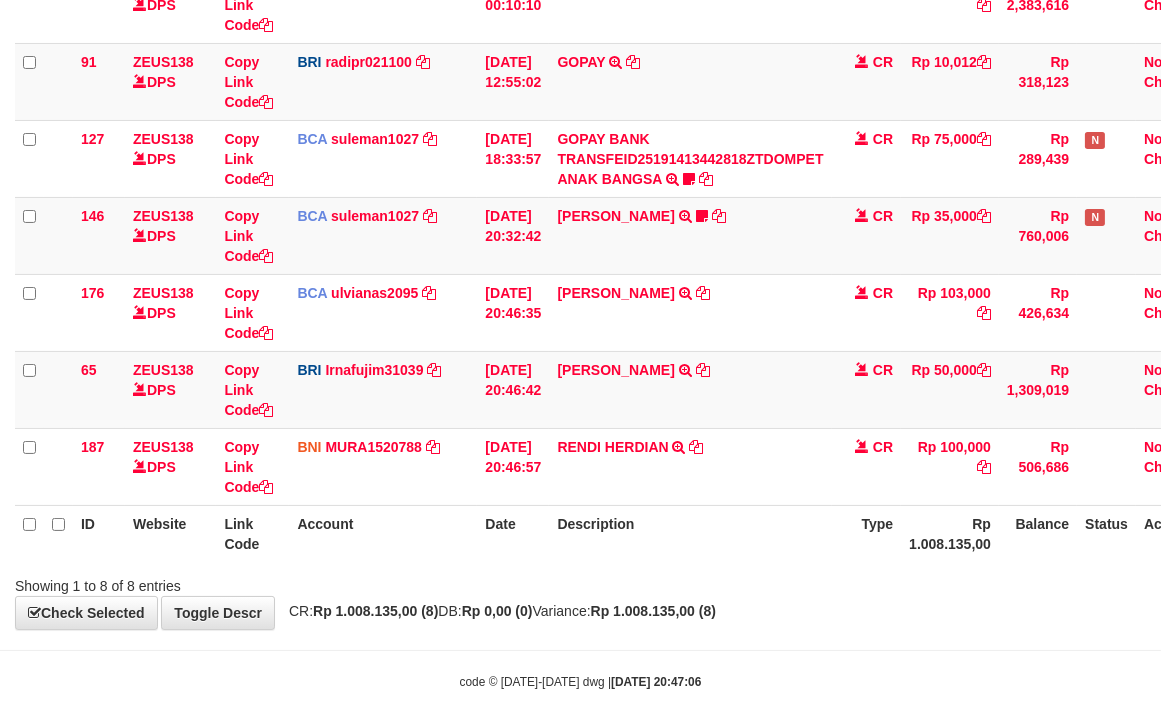 scroll, scrollTop: 391, scrollLeft: 0, axis: vertical 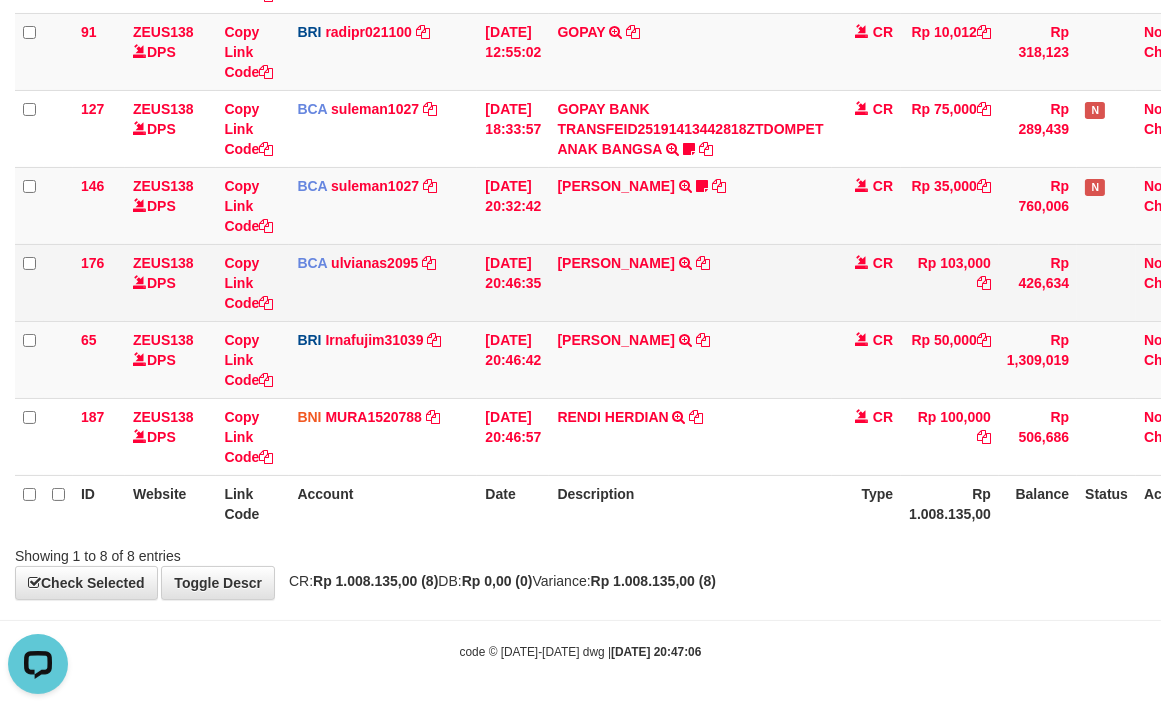click on "[PERSON_NAME]         TRSF E-BANKING CR 1007/FTSCY/WS95031
103000.00[PERSON_NAME]" at bounding box center (690, 282) 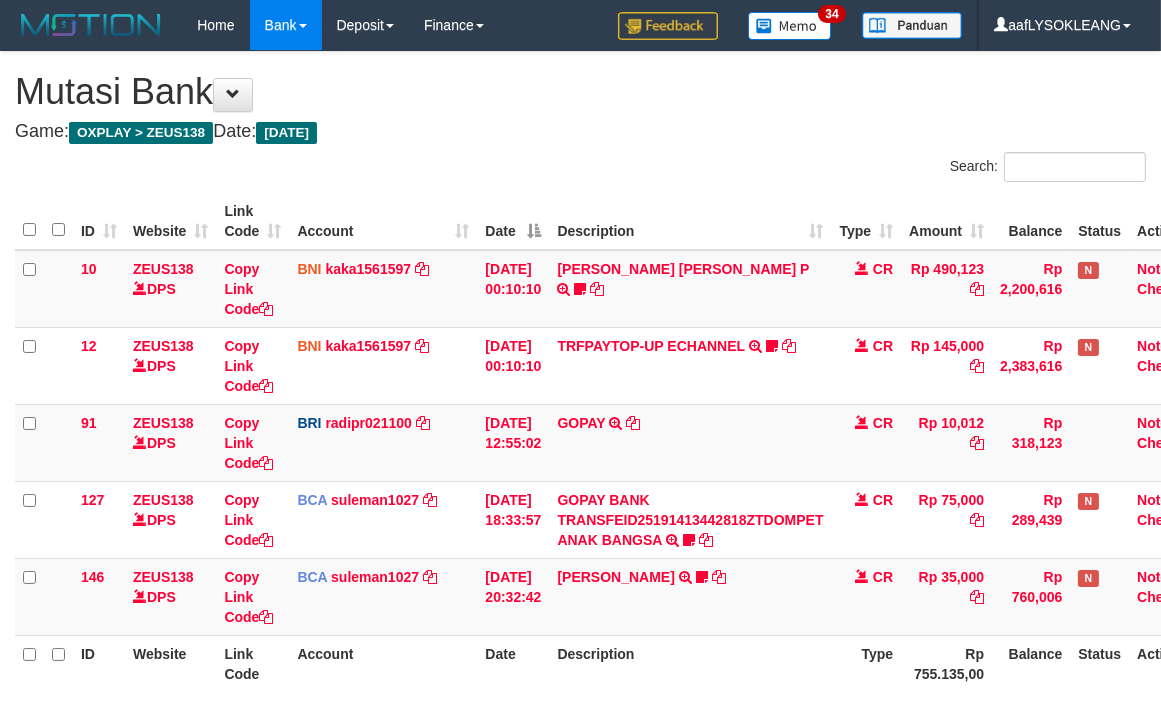 scroll, scrollTop: 160, scrollLeft: 0, axis: vertical 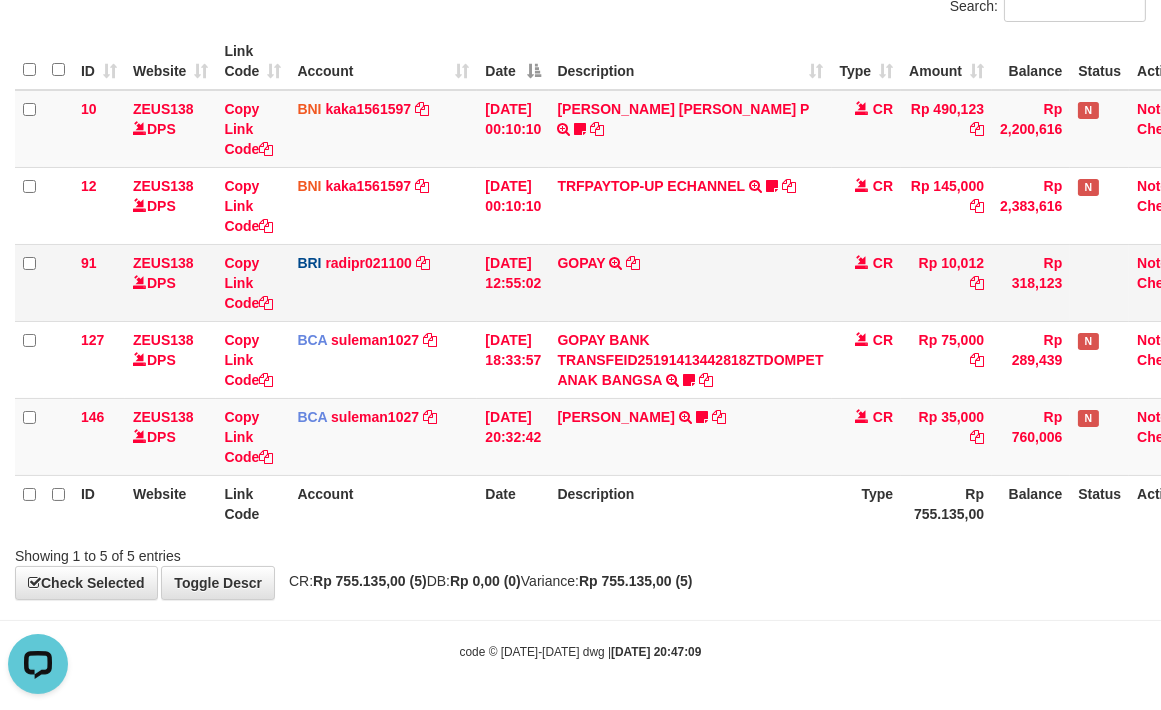 drag, startPoint x: 780, startPoint y: 270, endPoint x: 764, endPoint y: 268, distance: 16.124516 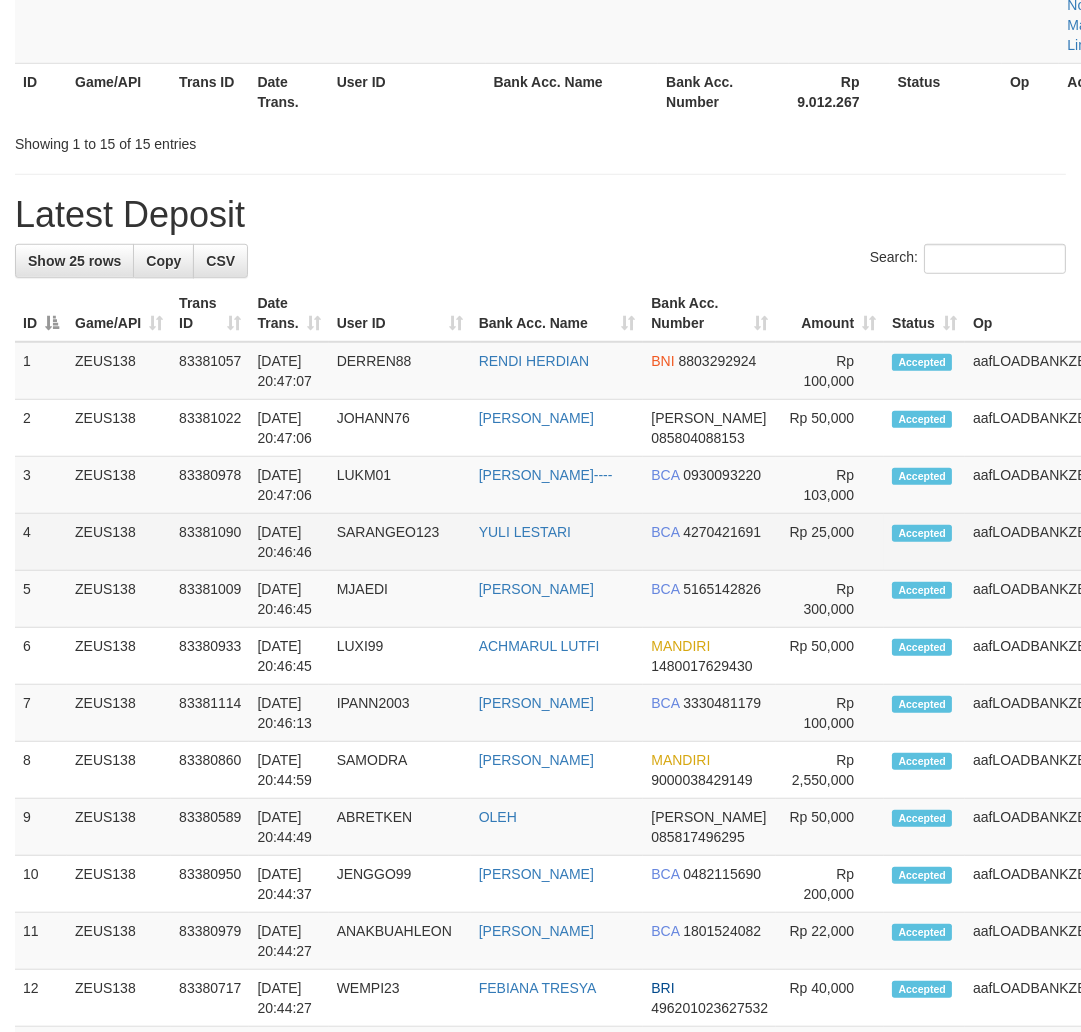 scroll, scrollTop: 1567, scrollLeft: 0, axis: vertical 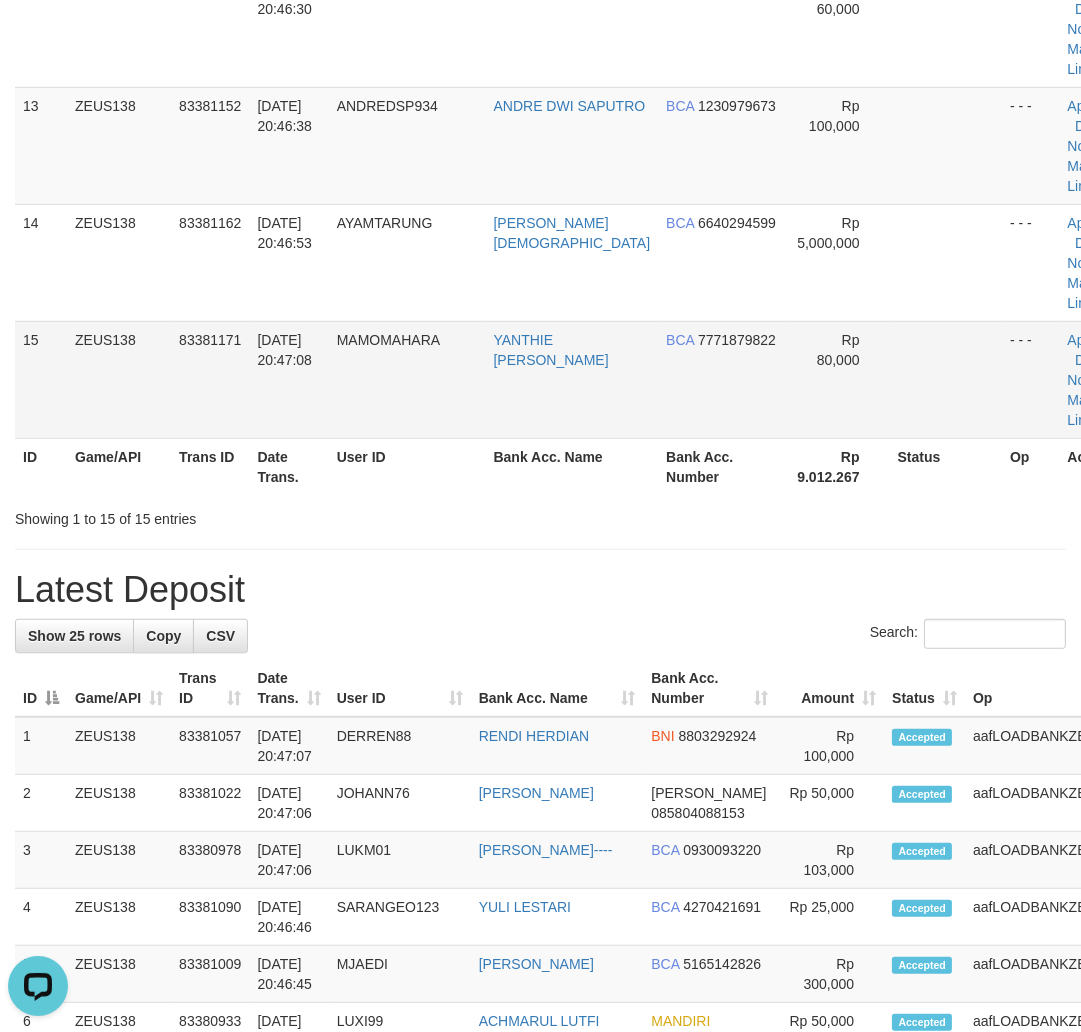 drag, startPoint x: 851, startPoint y: 373, endPoint x: 888, endPoint y: 372, distance: 37.01351 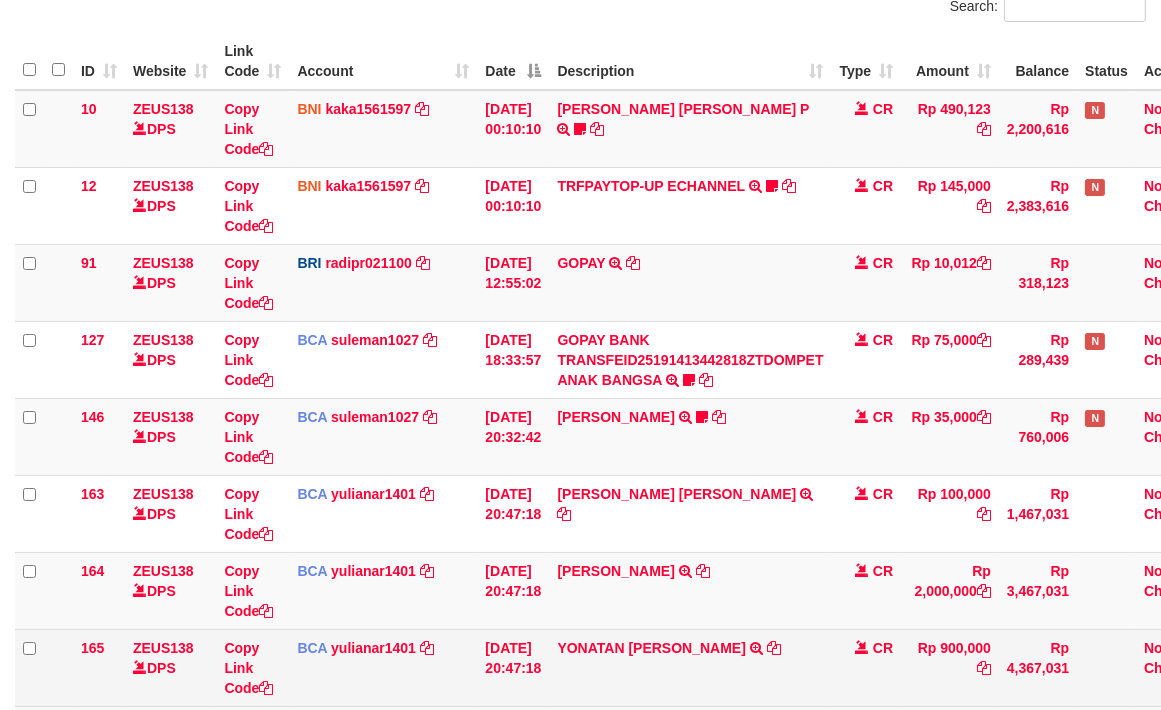 scroll, scrollTop: 545, scrollLeft: 0, axis: vertical 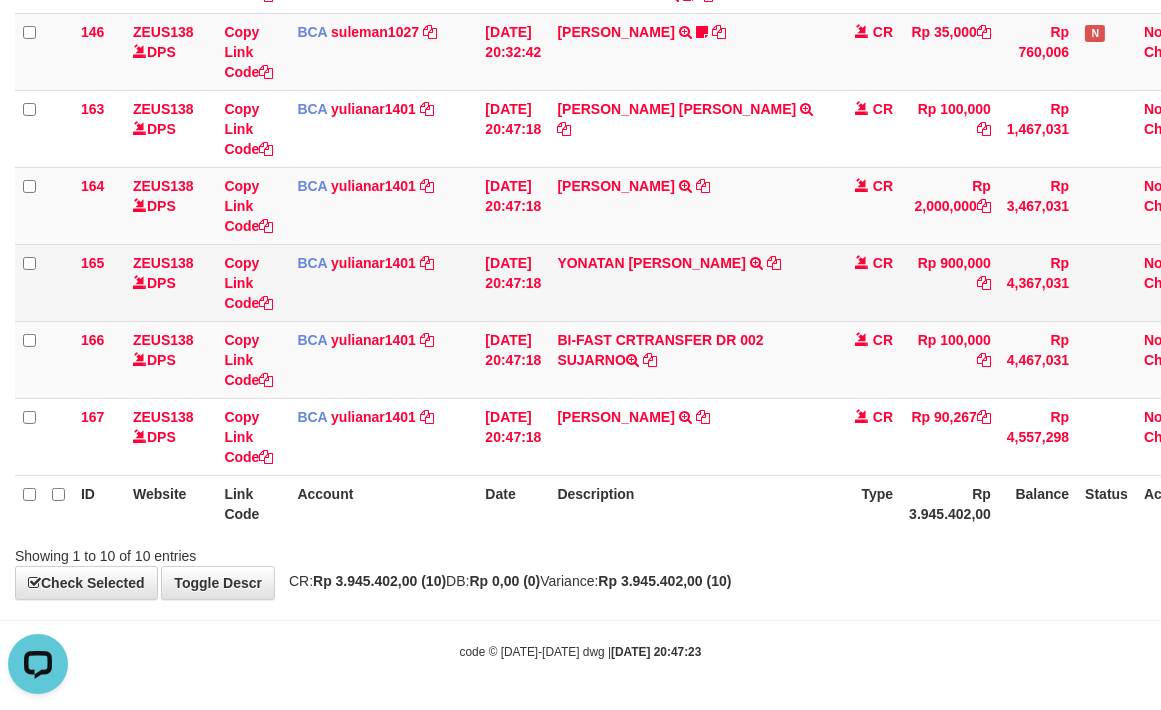drag, startPoint x: 738, startPoint y: 278, endPoint x: 694, endPoint y: 302, distance: 50.119858 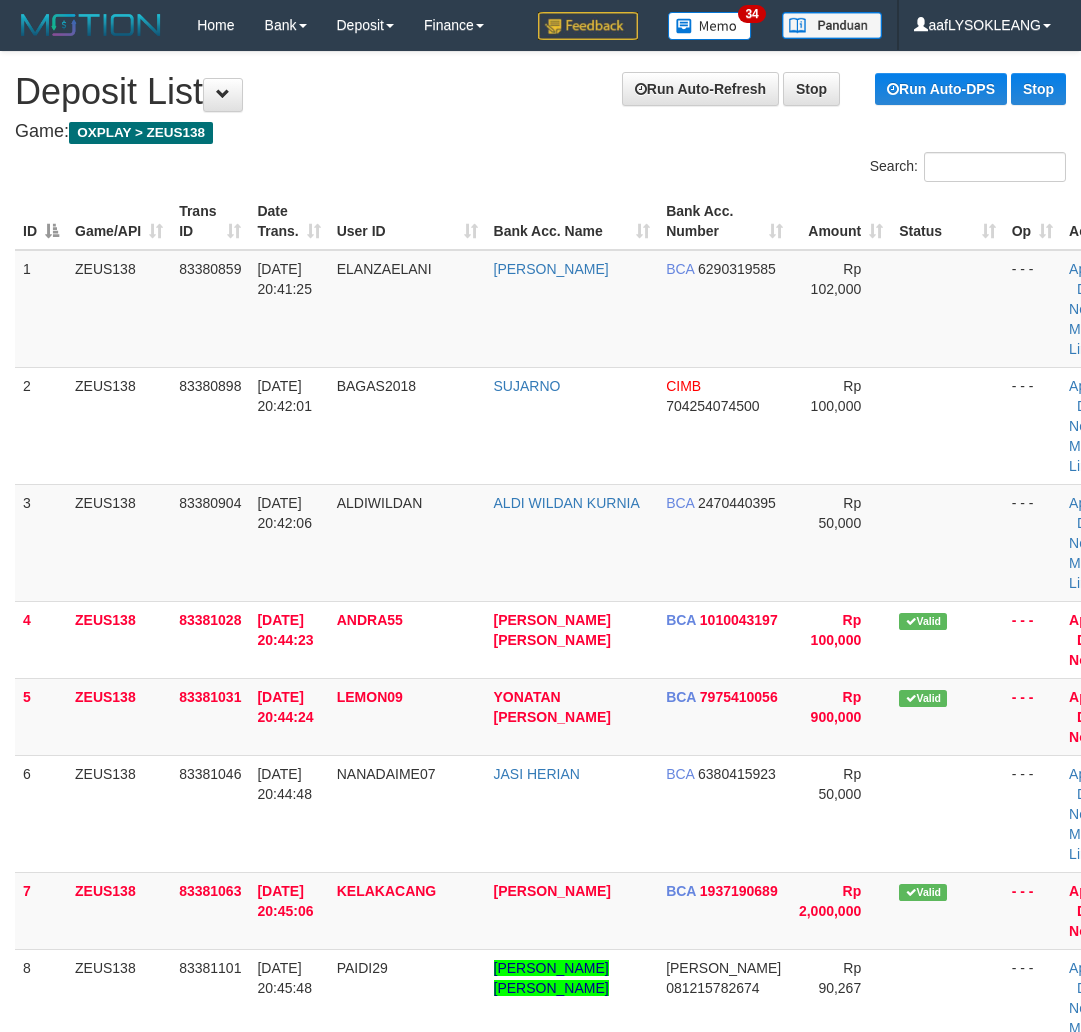 scroll, scrollTop: 1567, scrollLeft: 0, axis: vertical 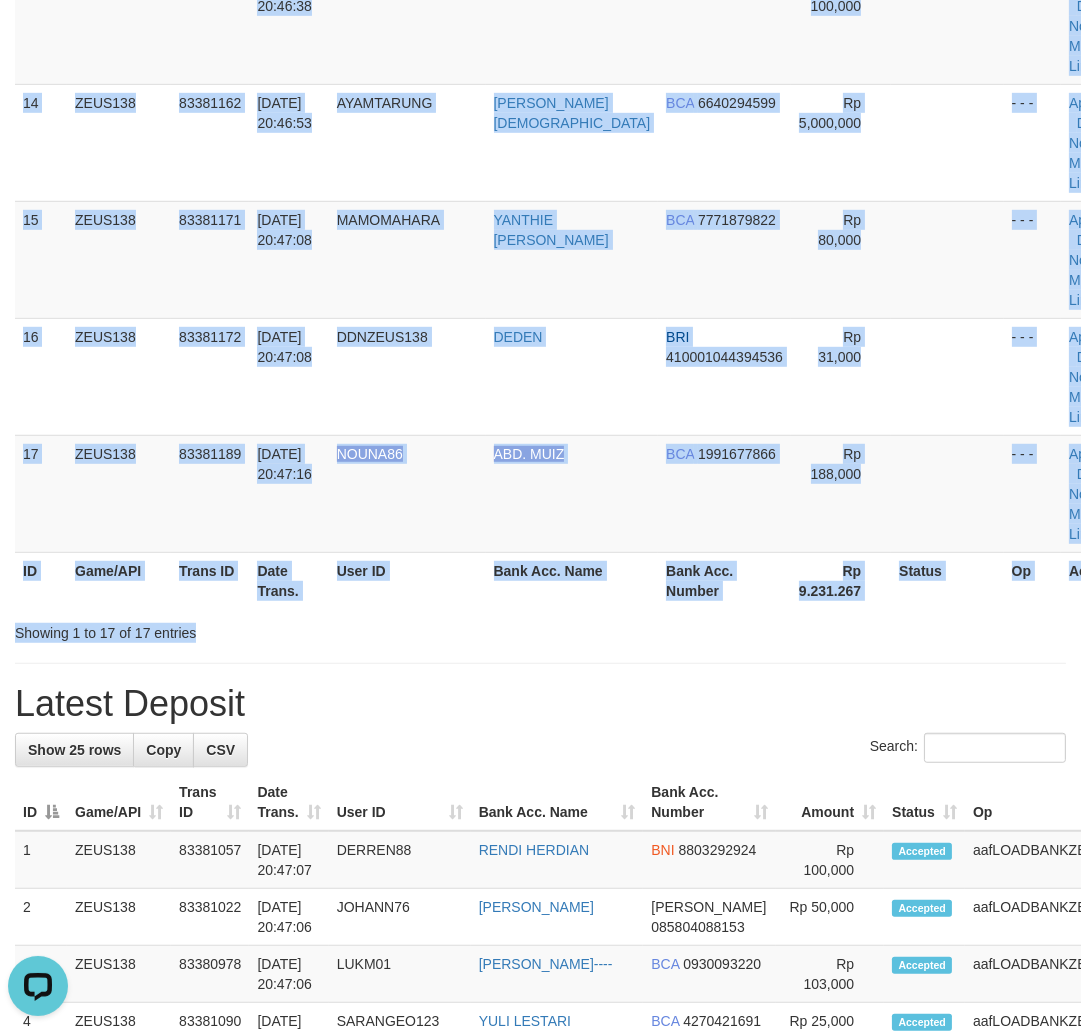 drag, startPoint x: 668, startPoint y: 613, endPoint x: 677, endPoint y: 607, distance: 10.816654 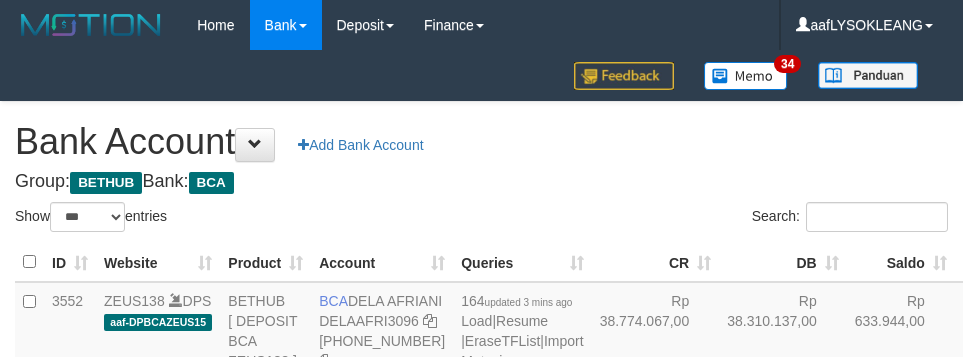 select on "***" 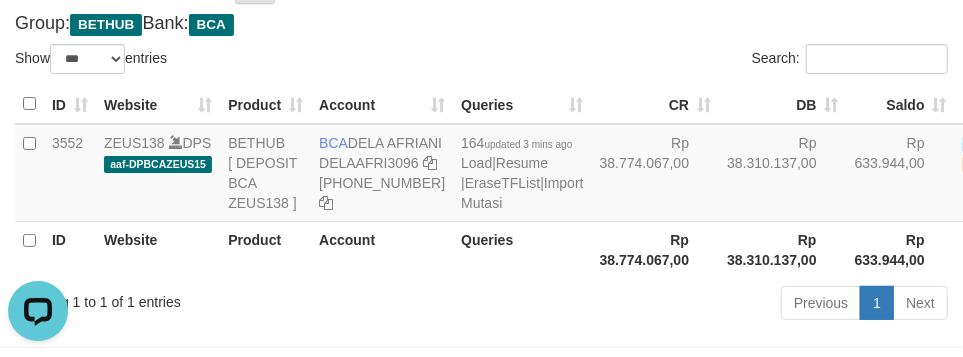 scroll, scrollTop: 0, scrollLeft: 0, axis: both 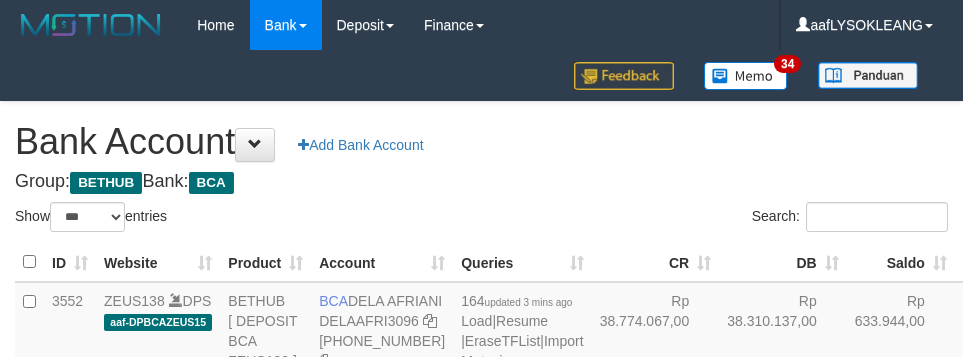 select on "***" 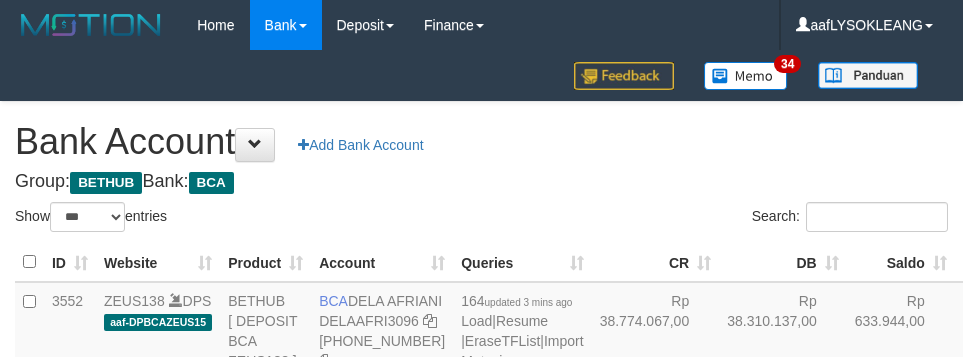 scroll, scrollTop: 160, scrollLeft: 0, axis: vertical 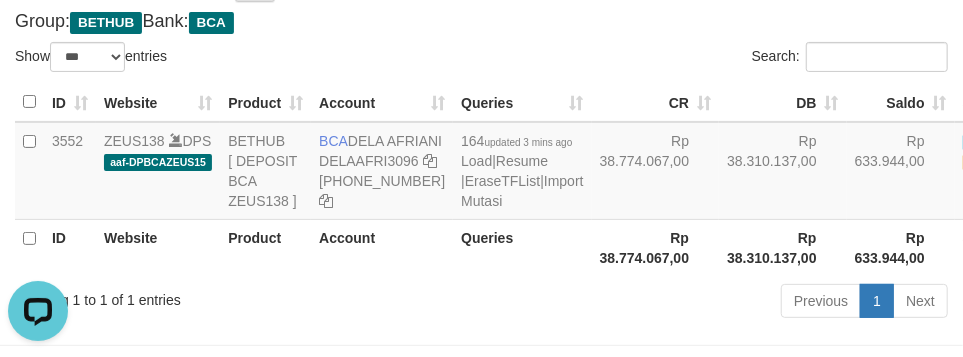 click on "Search:" at bounding box center (723, 59) 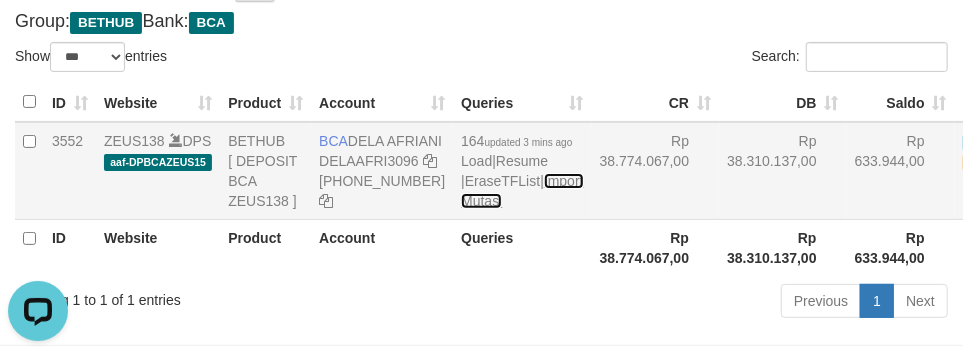click on "Import Mutasi" at bounding box center (522, 191) 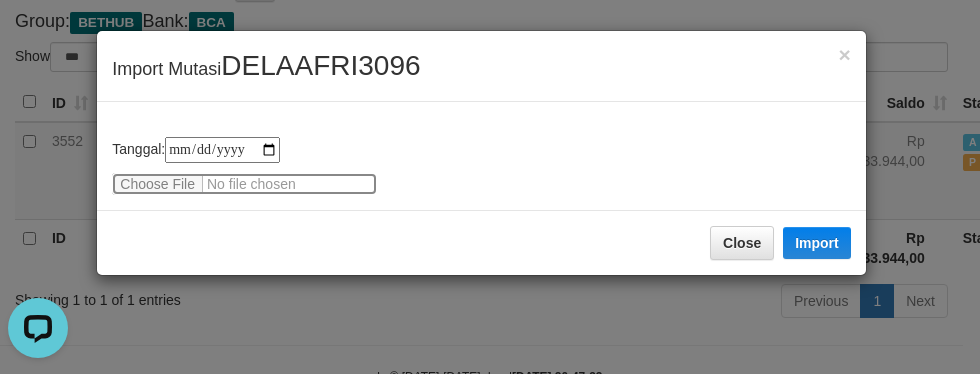 click at bounding box center [244, 184] 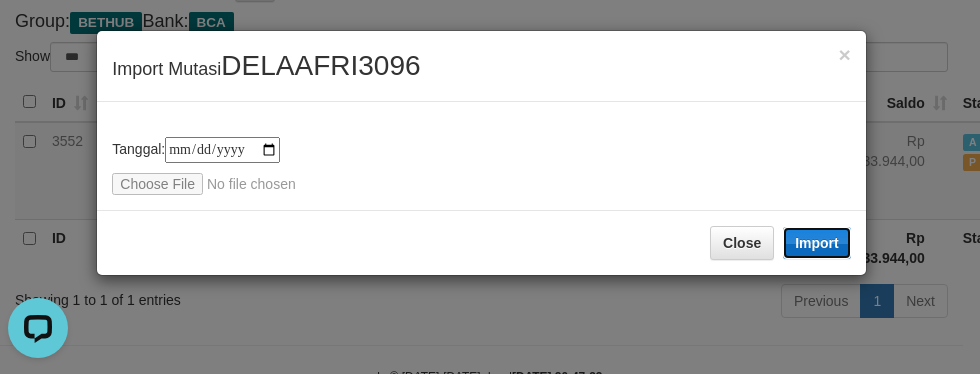 click on "Import" at bounding box center (817, 243) 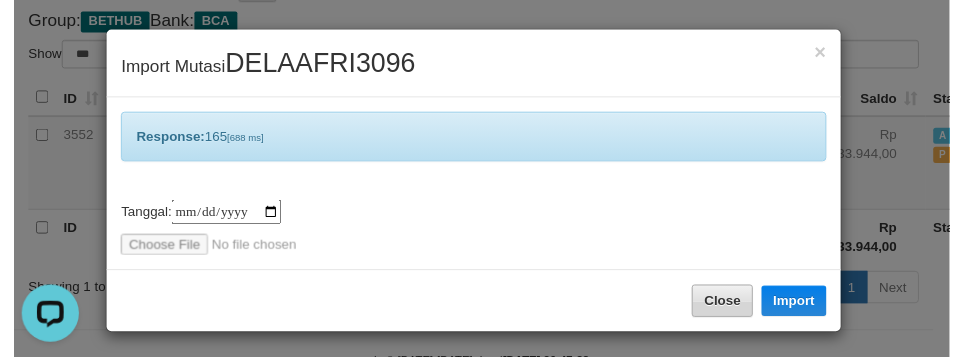 scroll, scrollTop: 1, scrollLeft: 0, axis: vertical 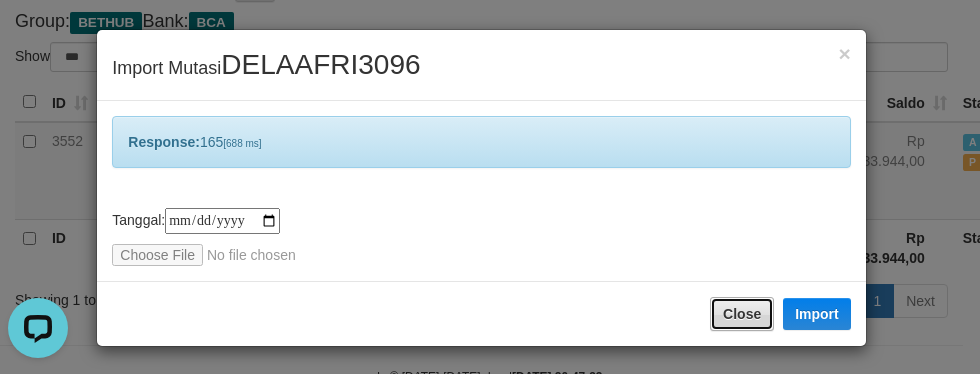 click on "Close" at bounding box center (742, 314) 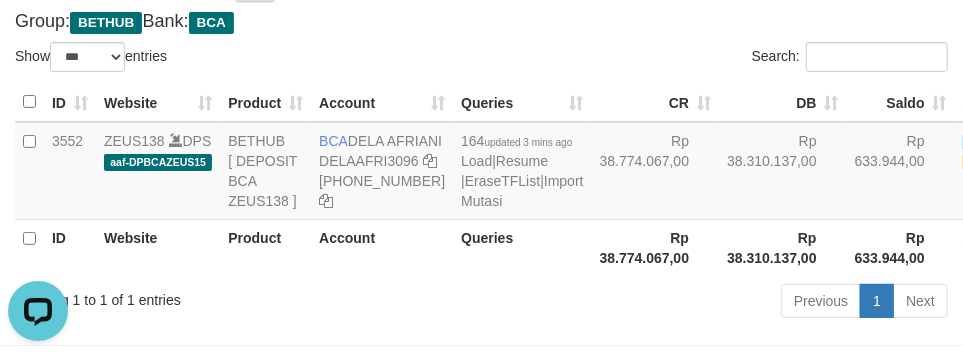 drag, startPoint x: 751, startPoint y: 288, endPoint x: 735, endPoint y: 290, distance: 16.124516 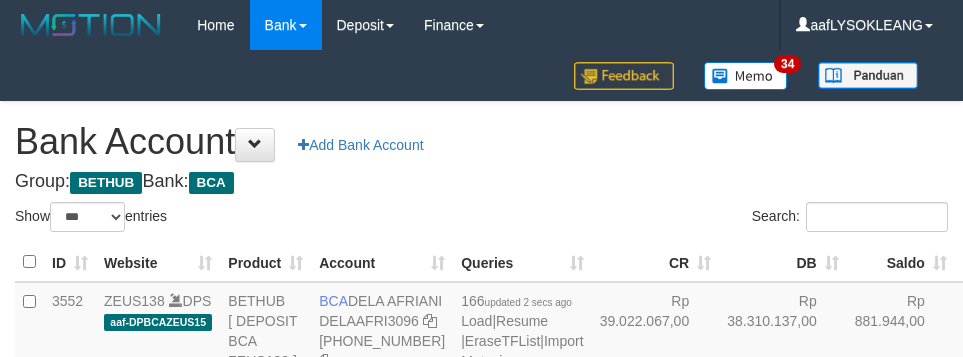 select on "***" 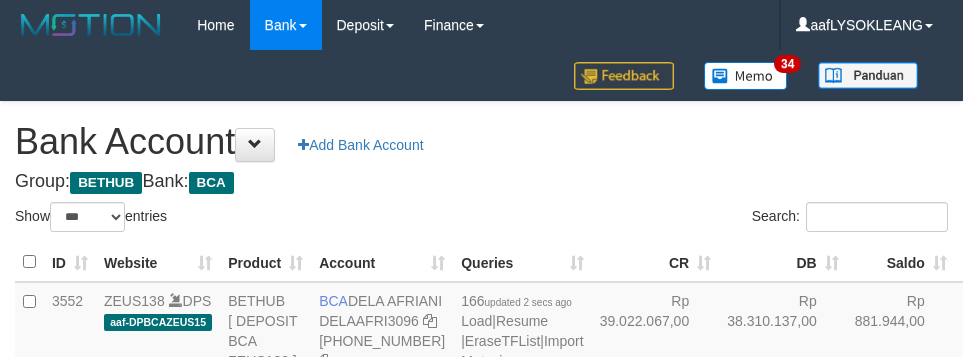 scroll, scrollTop: 161, scrollLeft: 0, axis: vertical 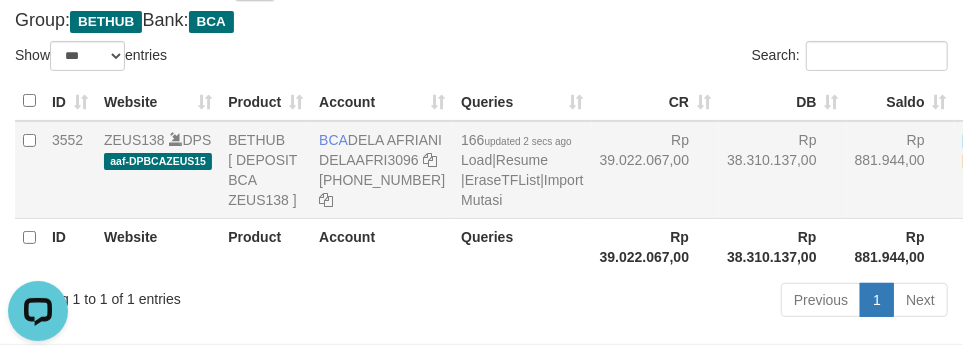 drag, startPoint x: 580, startPoint y: 180, endPoint x: 597, endPoint y: 181, distance: 17.029387 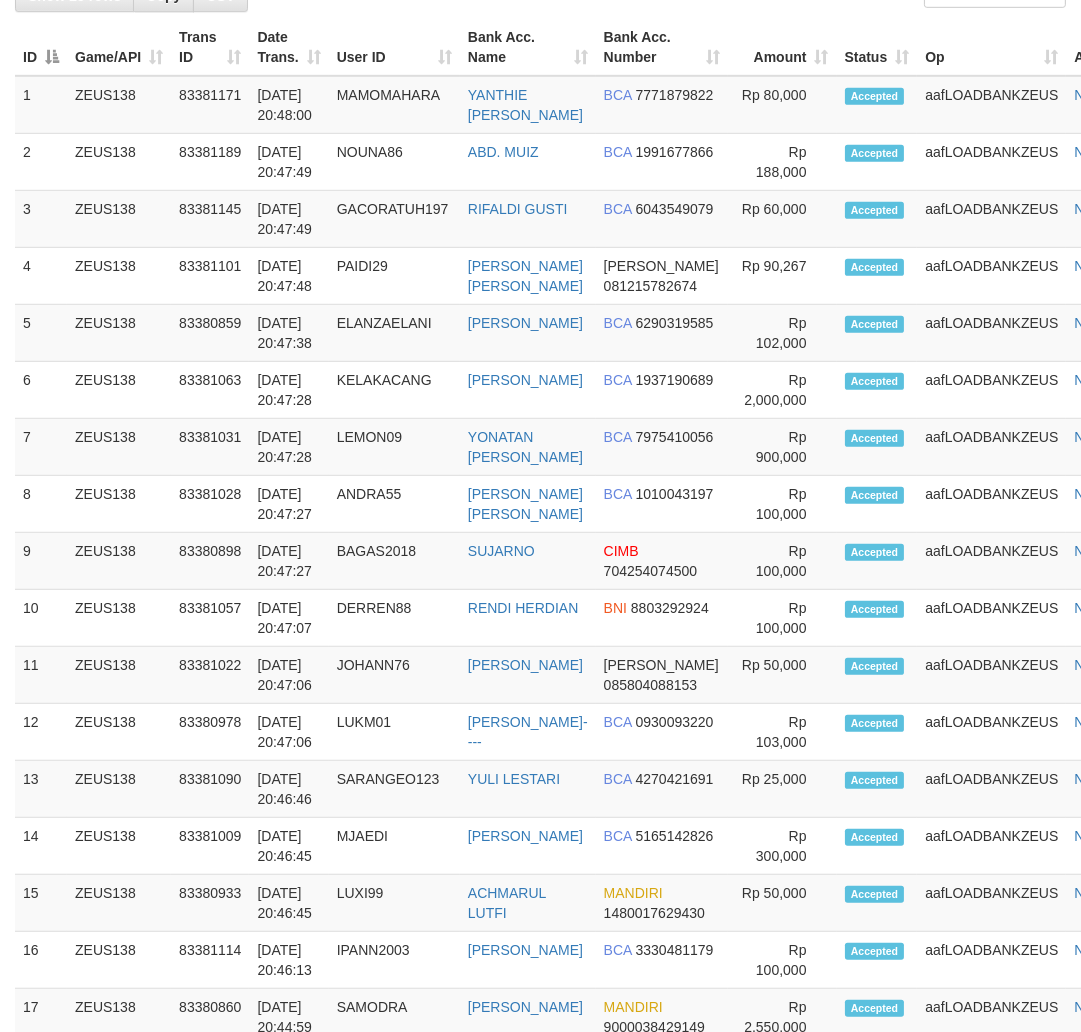 scroll, scrollTop: 1567, scrollLeft: 0, axis: vertical 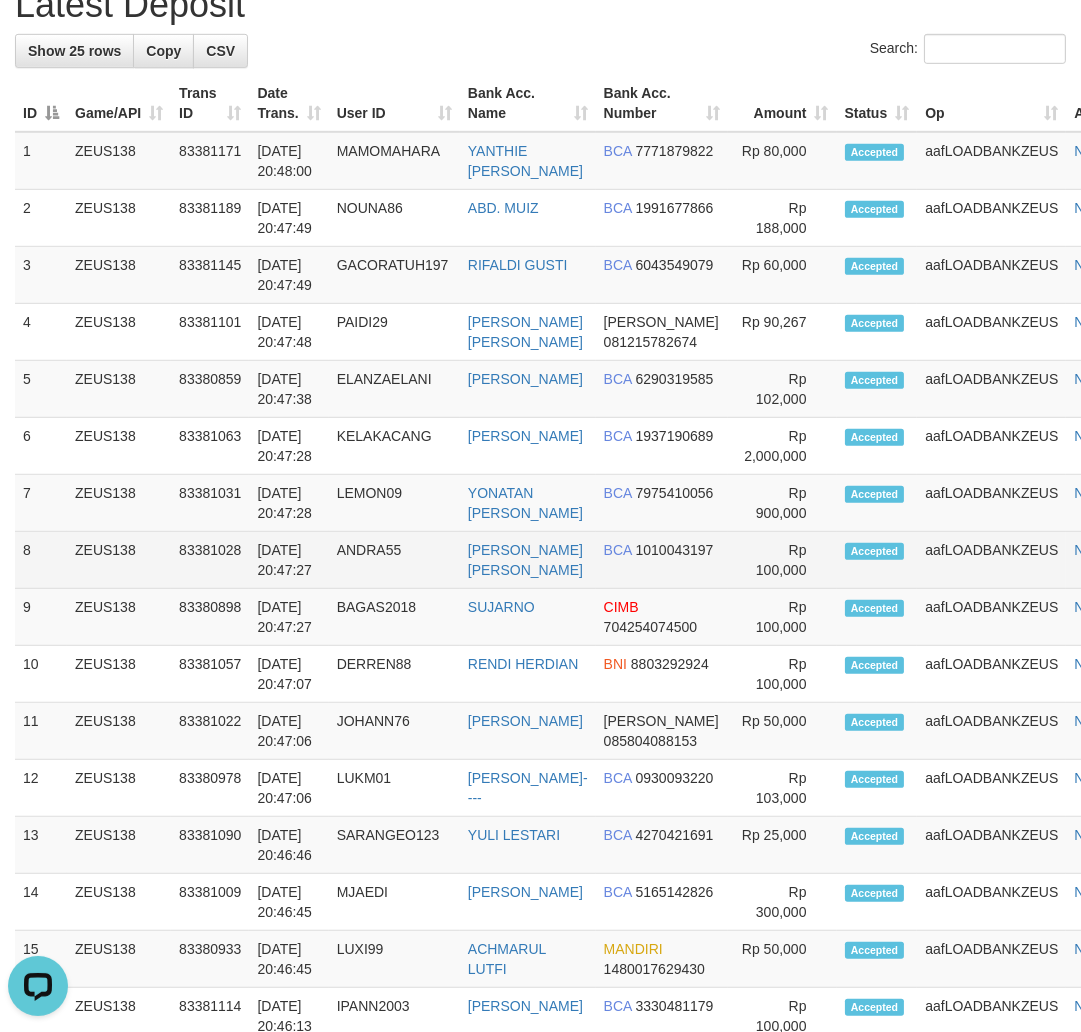 click on "Rp 100,000" at bounding box center (782, 560) 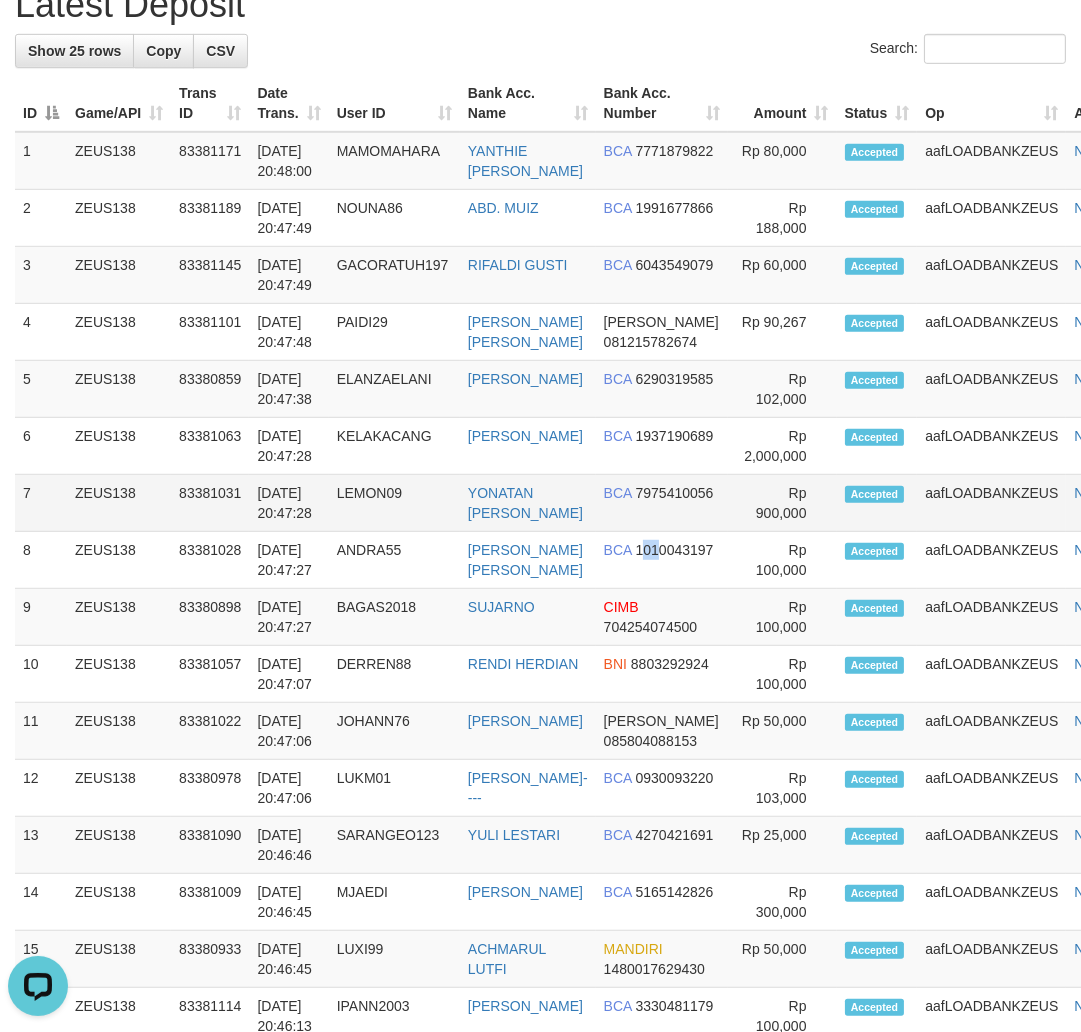 drag, startPoint x: 630, startPoint y: 623, endPoint x: 581, endPoint y: 606, distance: 51.86521 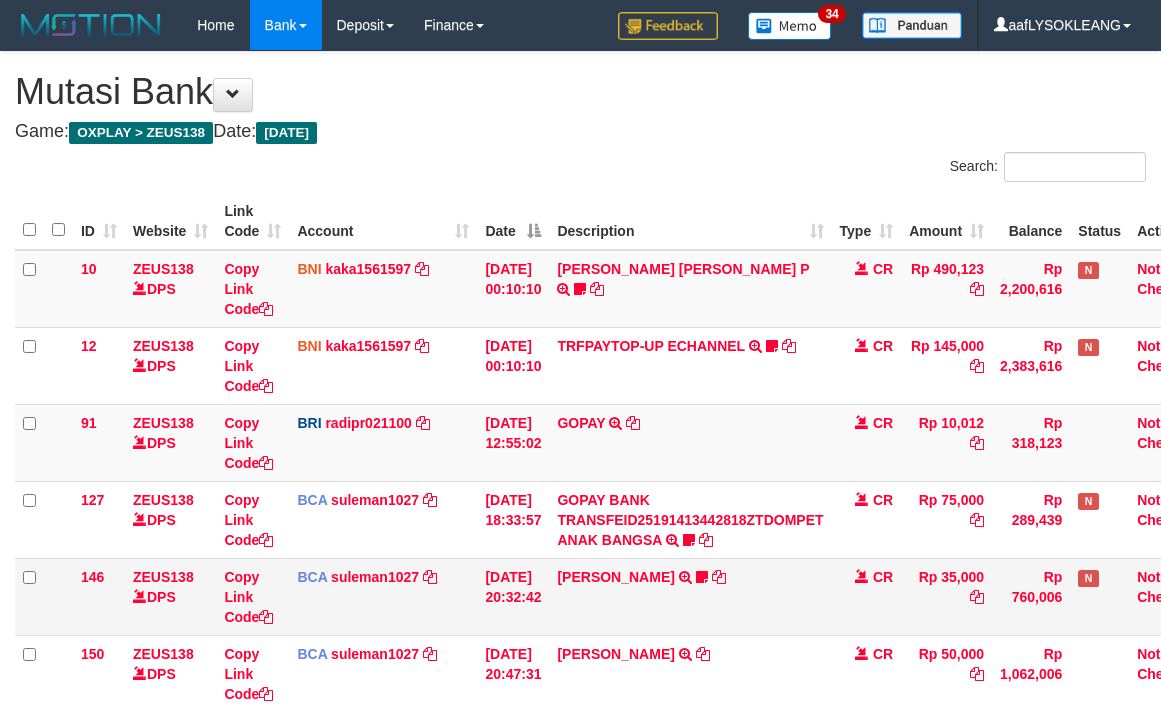 scroll, scrollTop: 237, scrollLeft: 0, axis: vertical 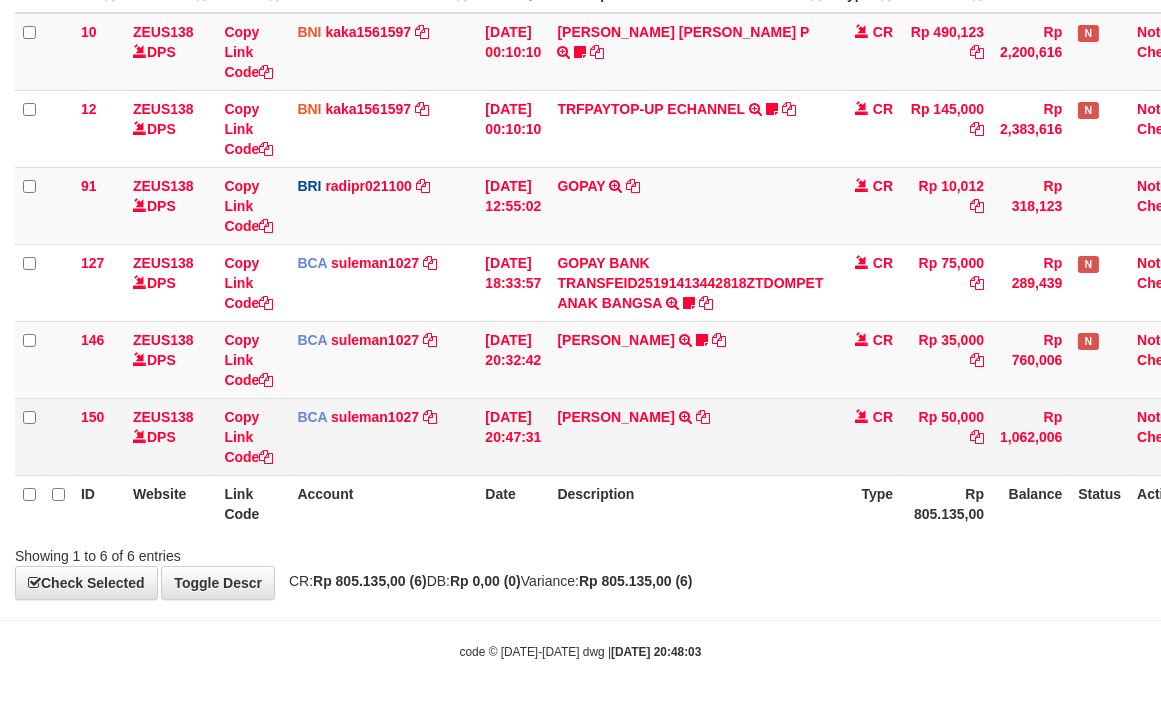 click on "JASI HERYAN         TRSF E-BANKING CR 1007/FTSCY/WS95031
50000.00[PERSON_NAME]" at bounding box center (690, 436) 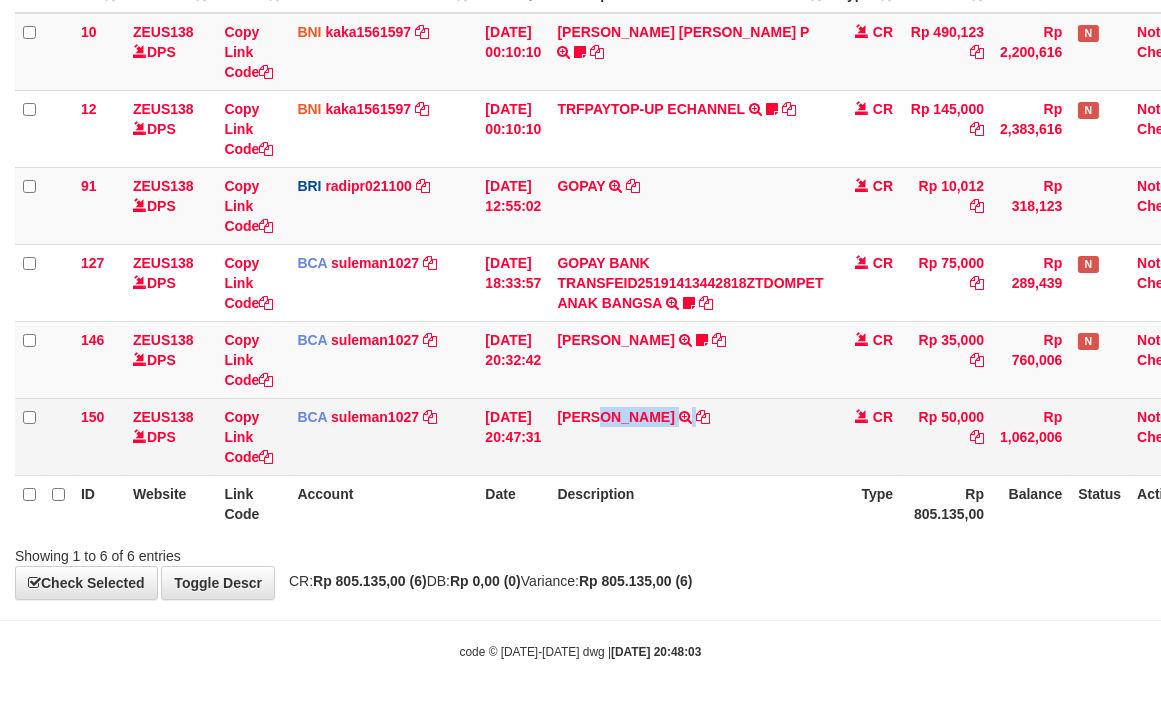 click on "JASI HERYAN         TRSF E-BANKING CR 1007/FTSCY/WS95031
50000.00[PERSON_NAME]" at bounding box center [690, 436] 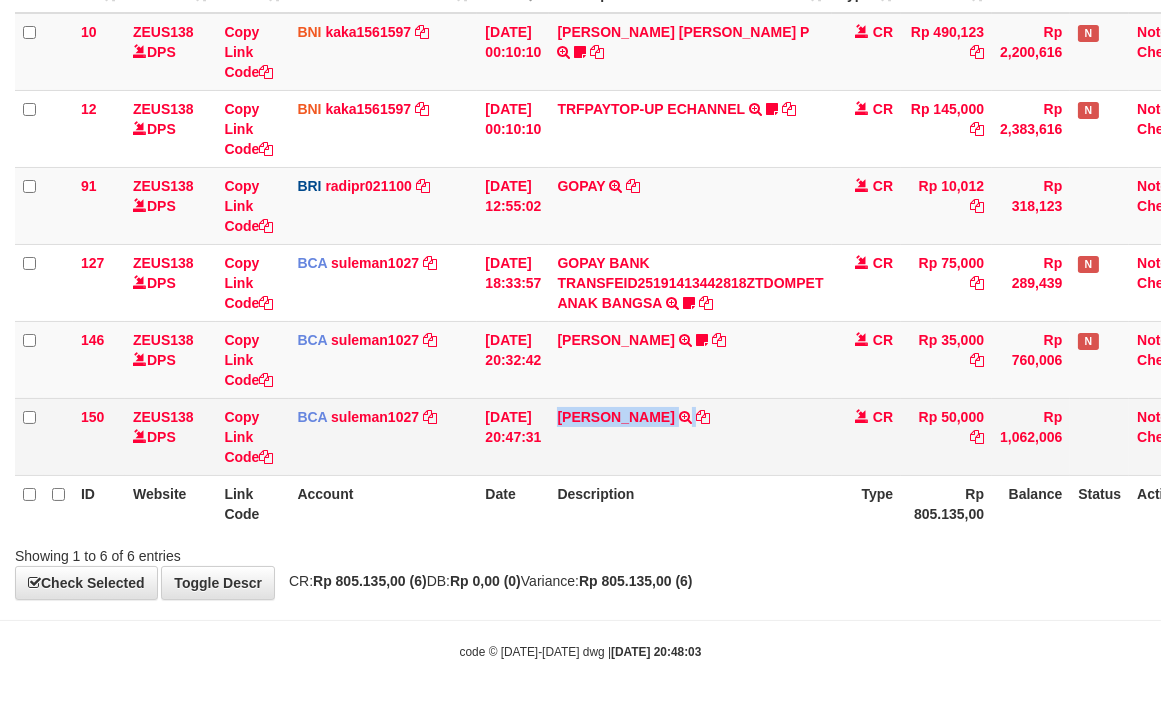 click on "JASI HERYAN         TRSF E-BANKING CR 1007/FTSCY/WS95031
50000.00JASI HERYAN" at bounding box center [690, 436] 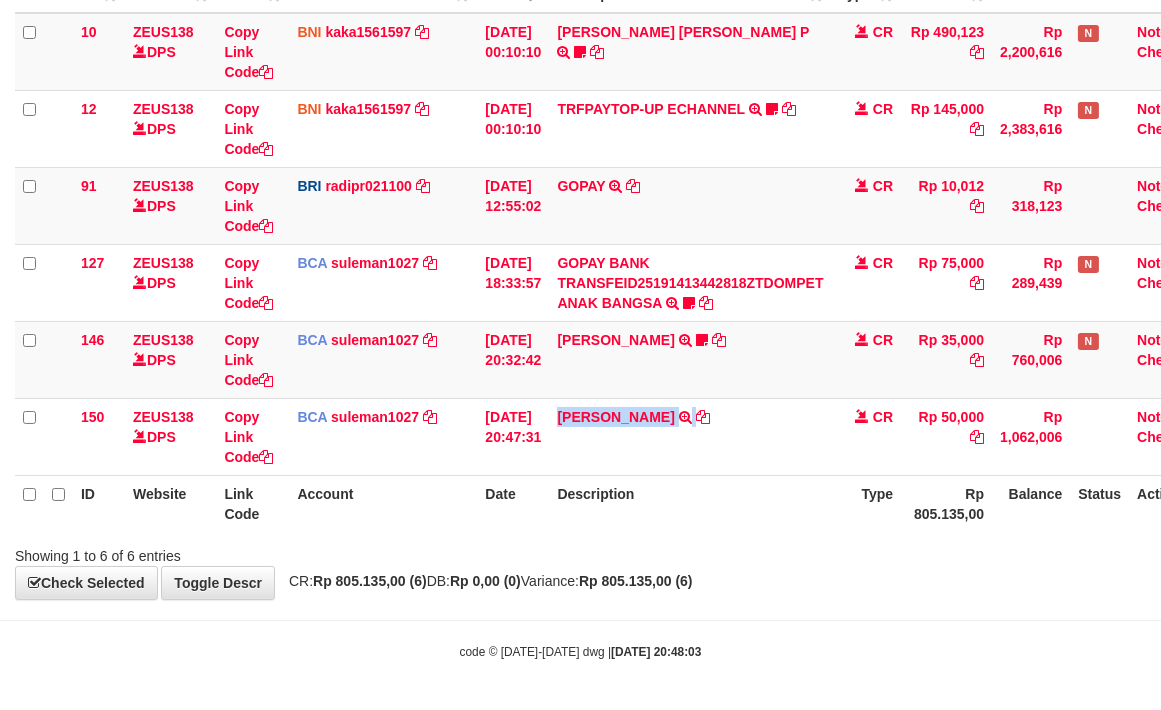 copy on "JASI HERYAN" 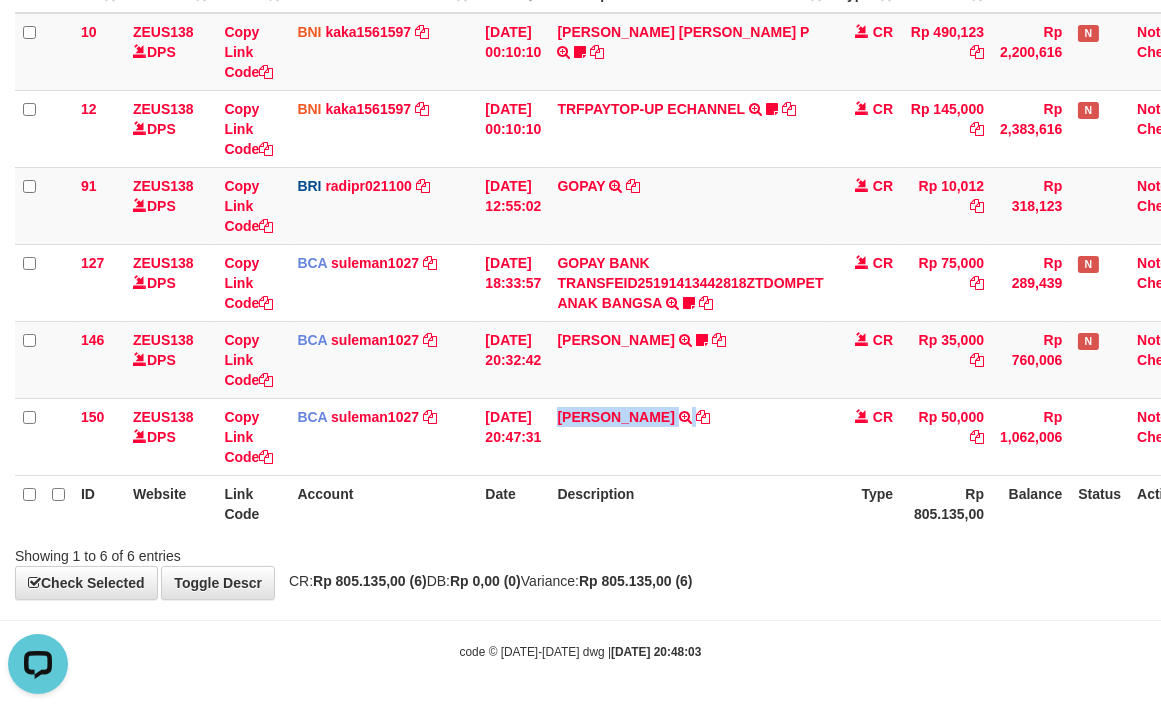 scroll, scrollTop: 0, scrollLeft: 0, axis: both 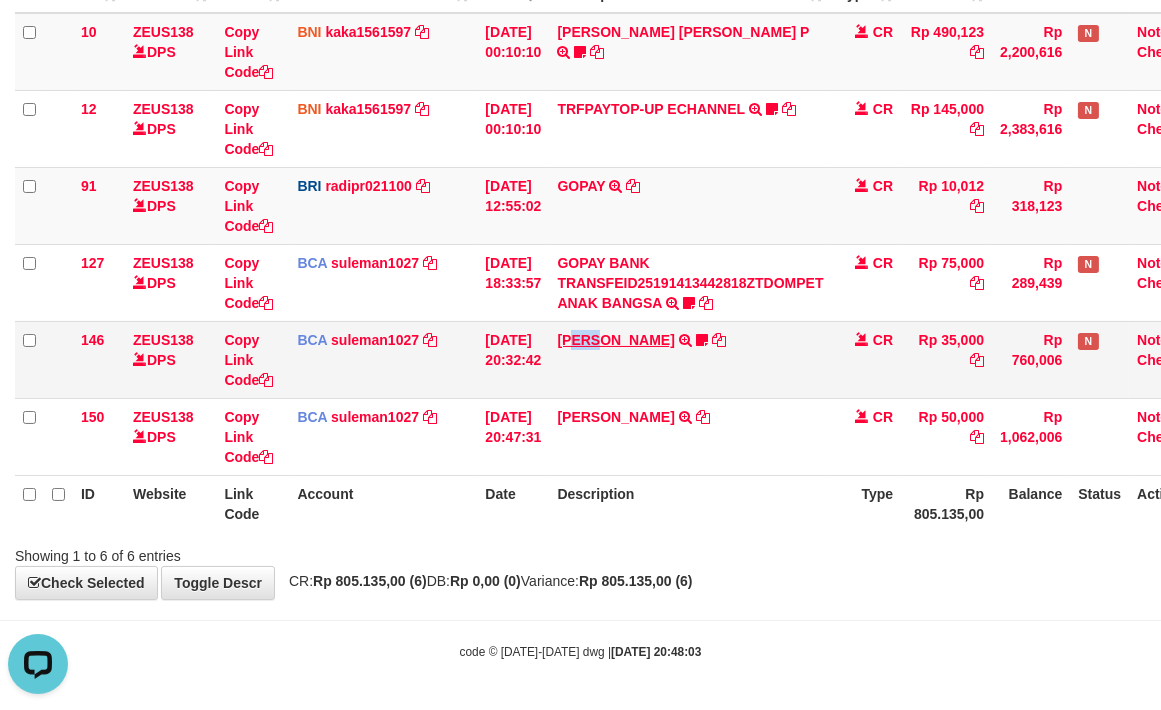 drag, startPoint x: 587, startPoint y: 348, endPoint x: 615, endPoint y: 342, distance: 28.635643 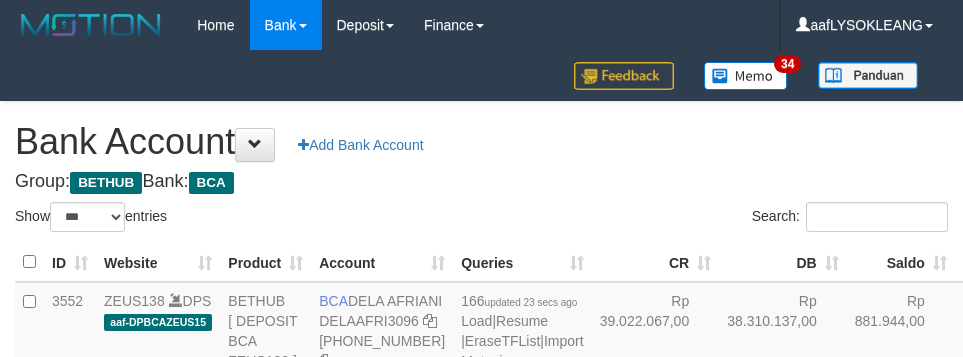 select on "***" 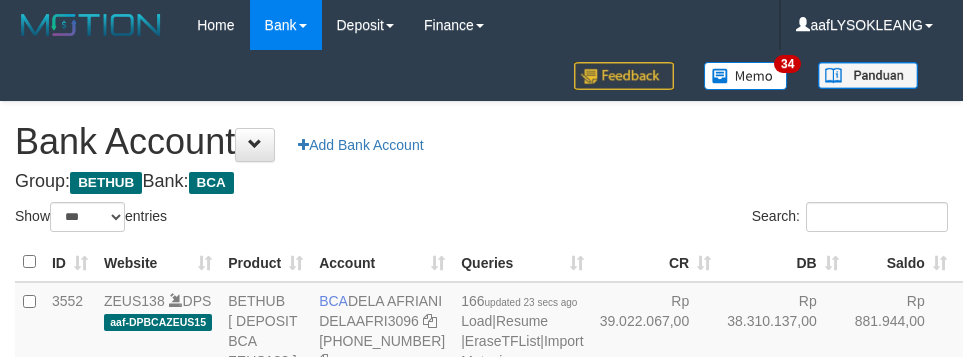 scroll, scrollTop: 162, scrollLeft: 0, axis: vertical 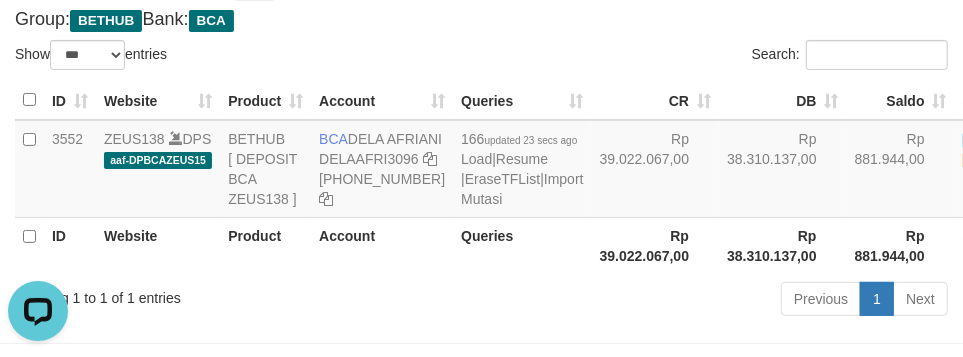 click on "Search:" at bounding box center (723, 57) 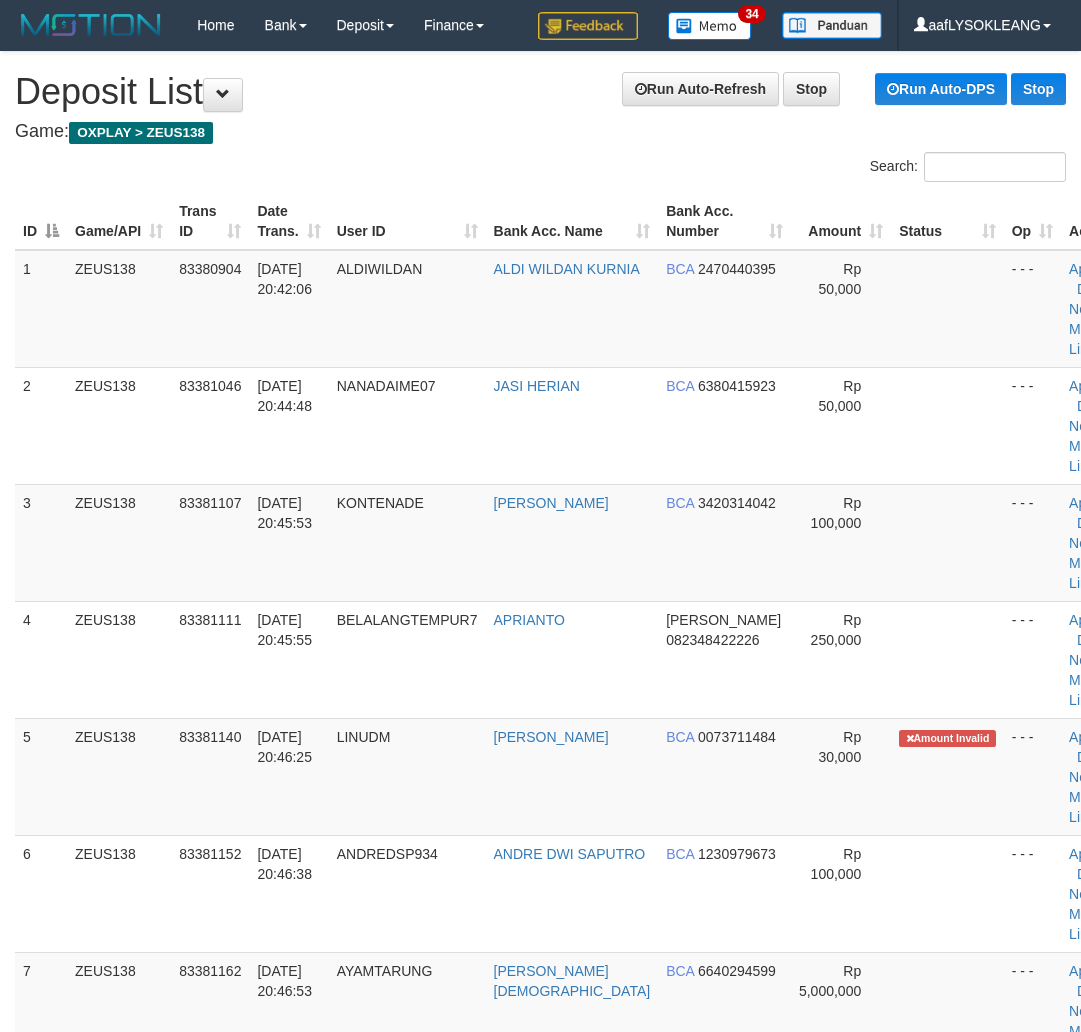 scroll, scrollTop: 1568, scrollLeft: 0, axis: vertical 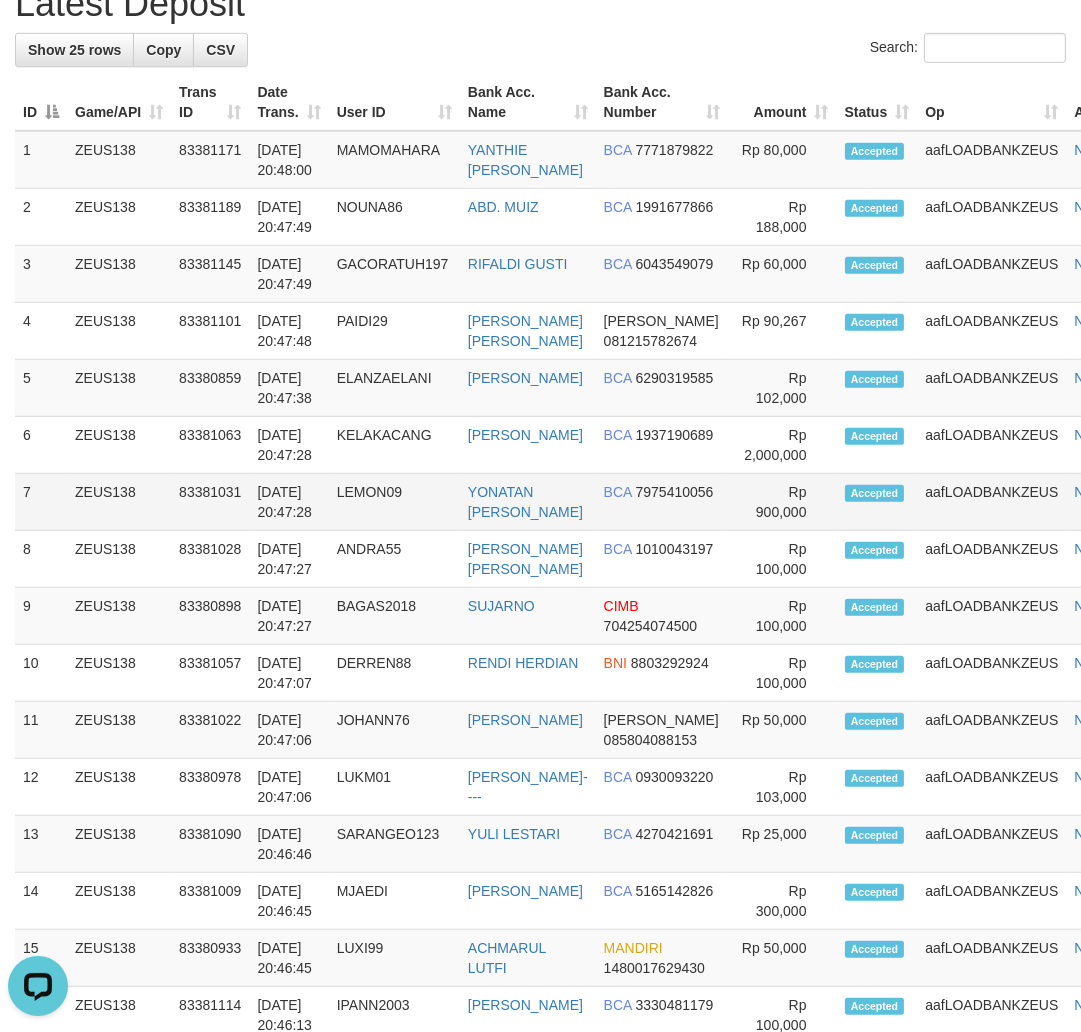 click on "LEMON09" at bounding box center (394, 502) 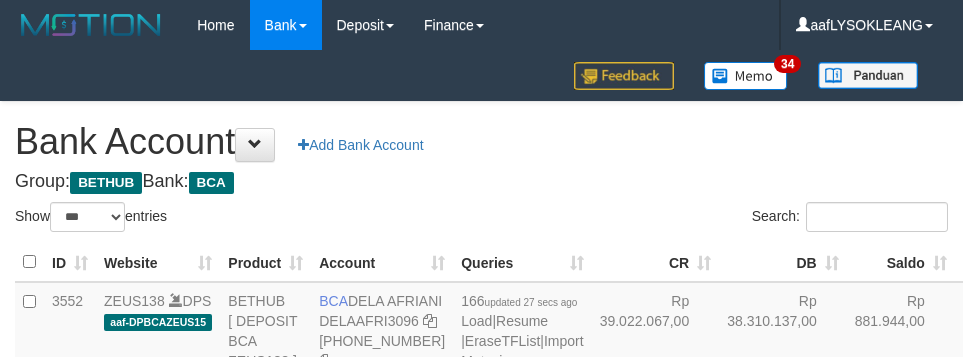 select on "***" 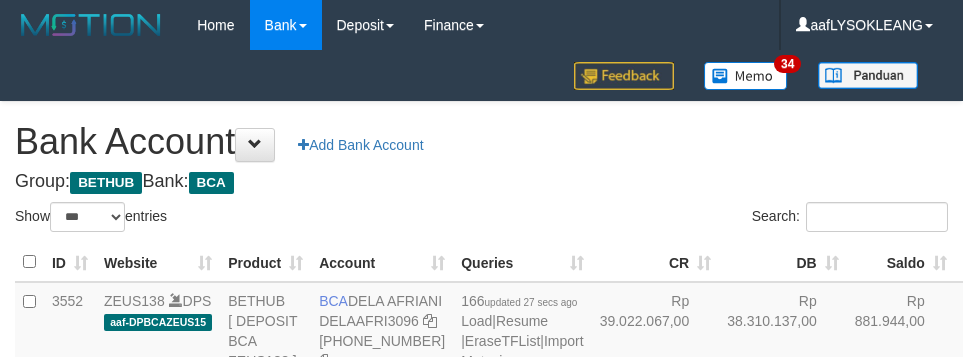 scroll, scrollTop: 112, scrollLeft: 0, axis: vertical 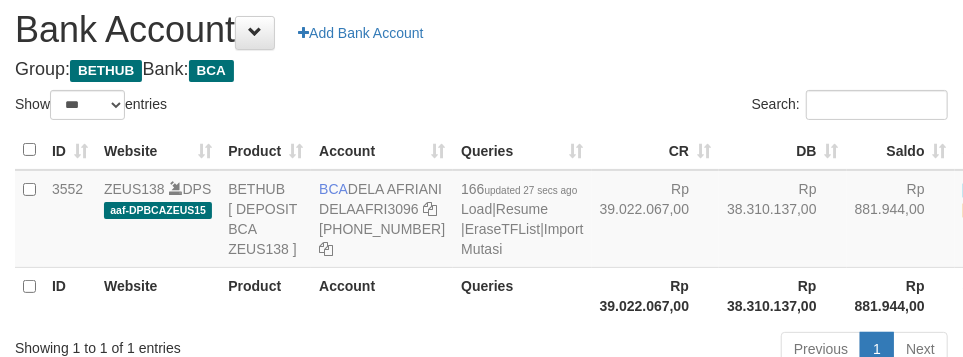 drag, startPoint x: 570, startPoint y: 50, endPoint x: 890, endPoint y: 270, distance: 388.32974 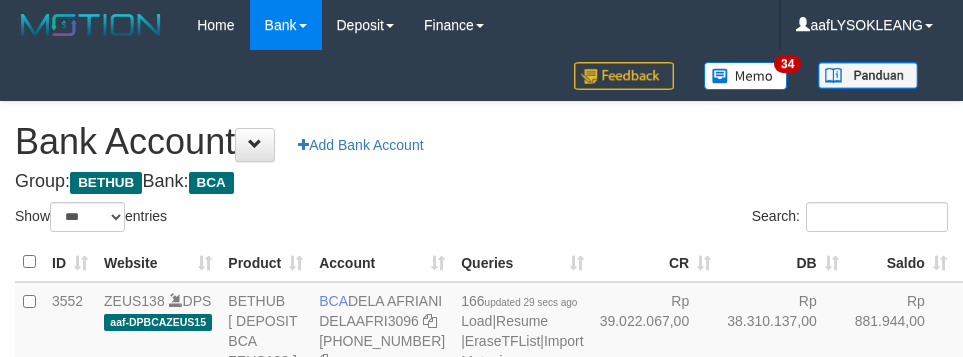 select on "***" 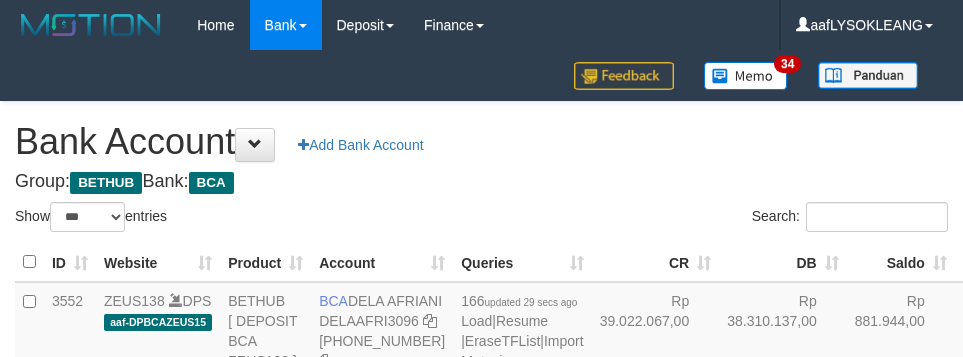 scroll, scrollTop: 112, scrollLeft: 0, axis: vertical 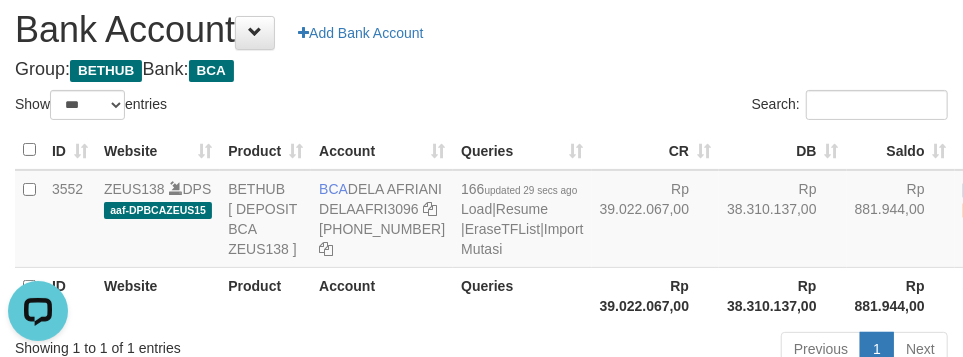 drag, startPoint x: 562, startPoint y: 108, endPoint x: 543, endPoint y: 110, distance: 19.104973 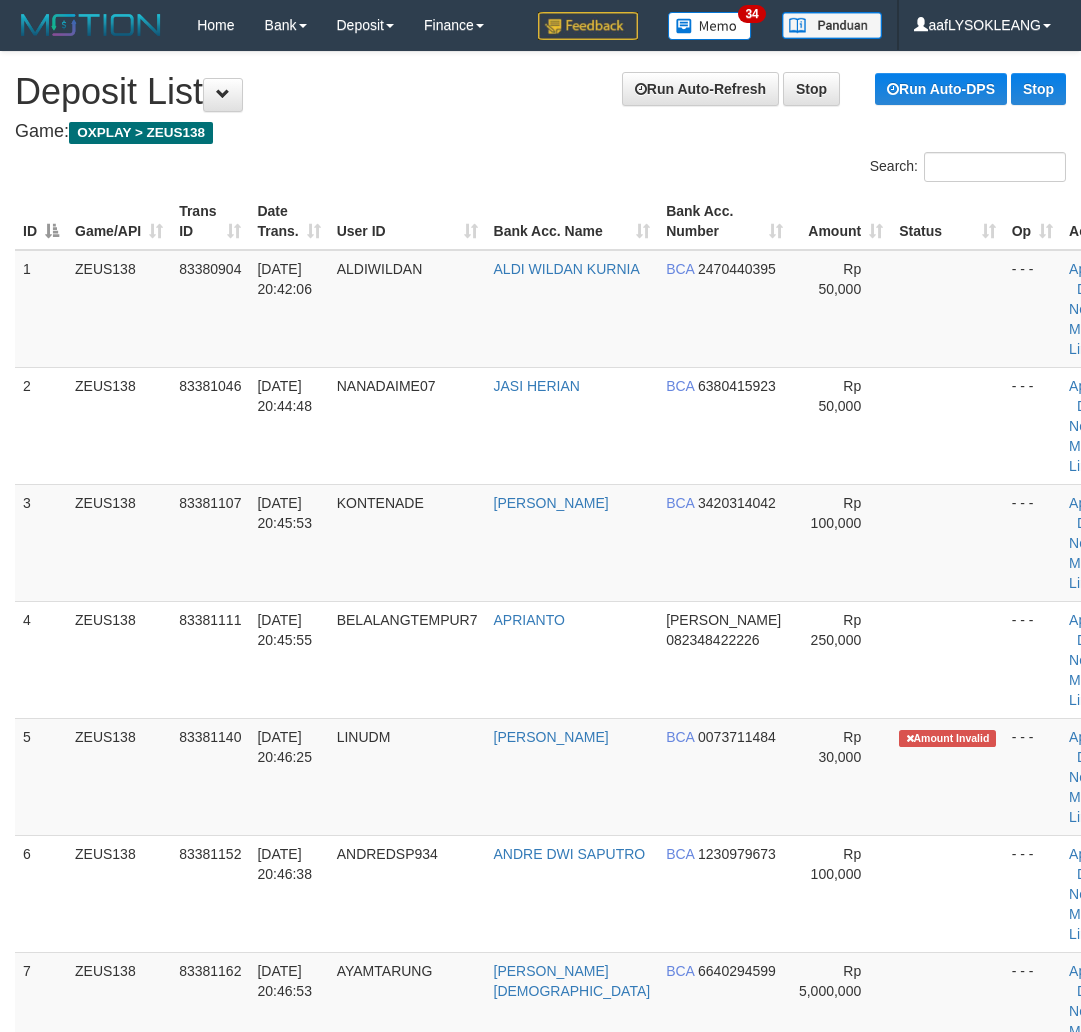 scroll, scrollTop: 1686, scrollLeft: 0, axis: vertical 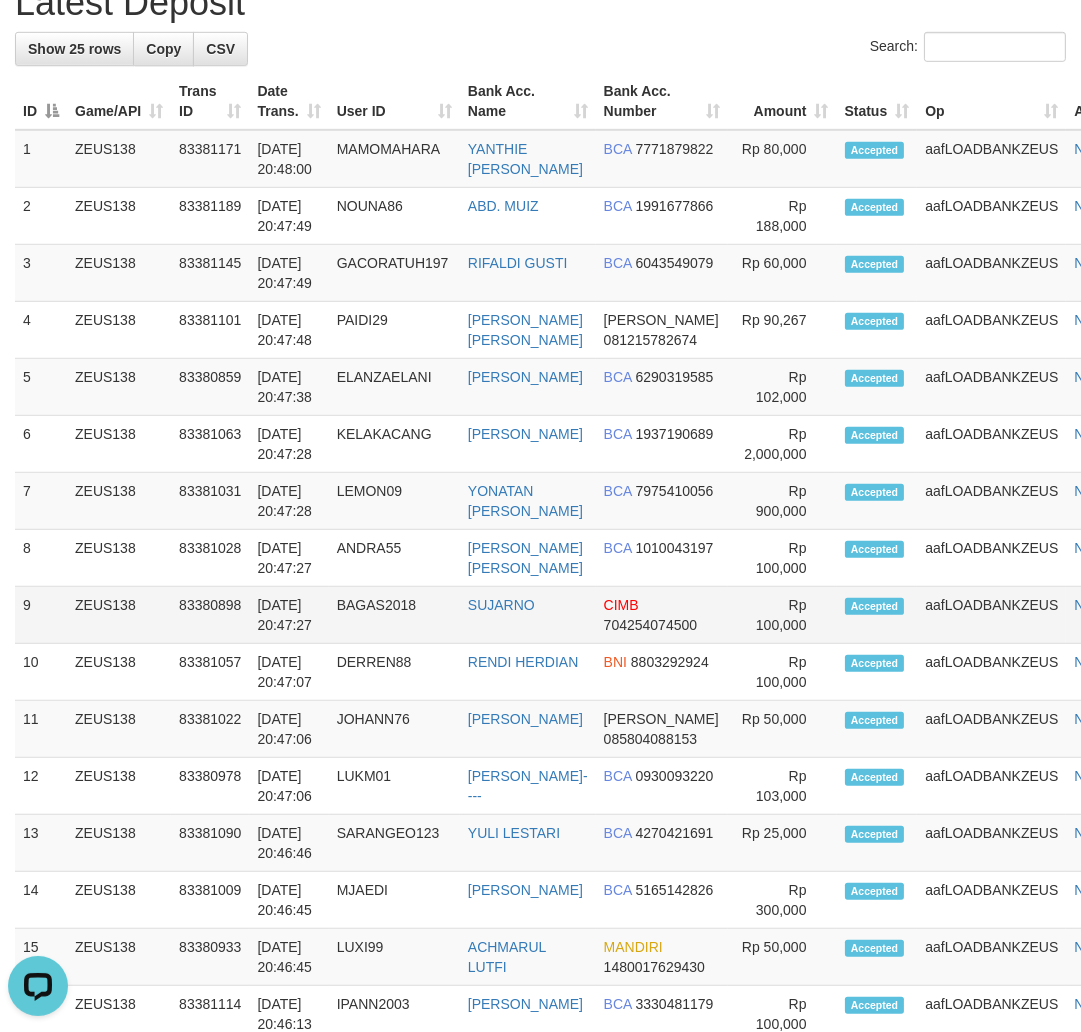 drag, startPoint x: 782, startPoint y: 714, endPoint x: 948, endPoint y: 763, distance: 173.0809 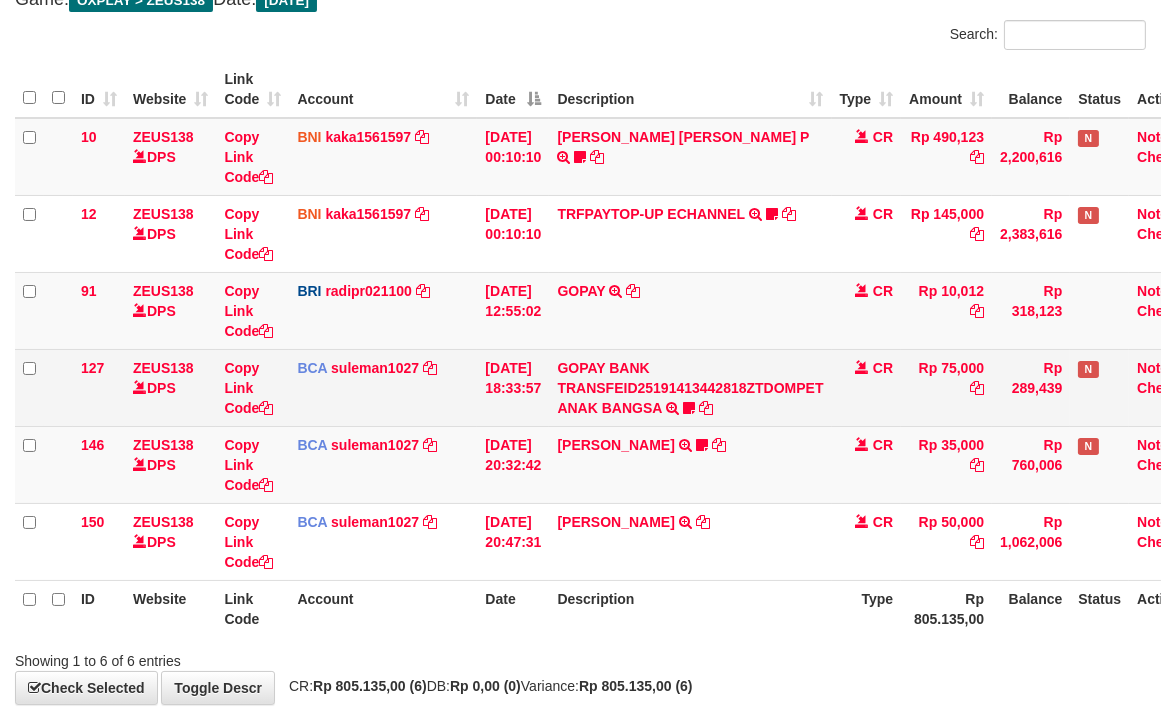scroll, scrollTop: 237, scrollLeft: 0, axis: vertical 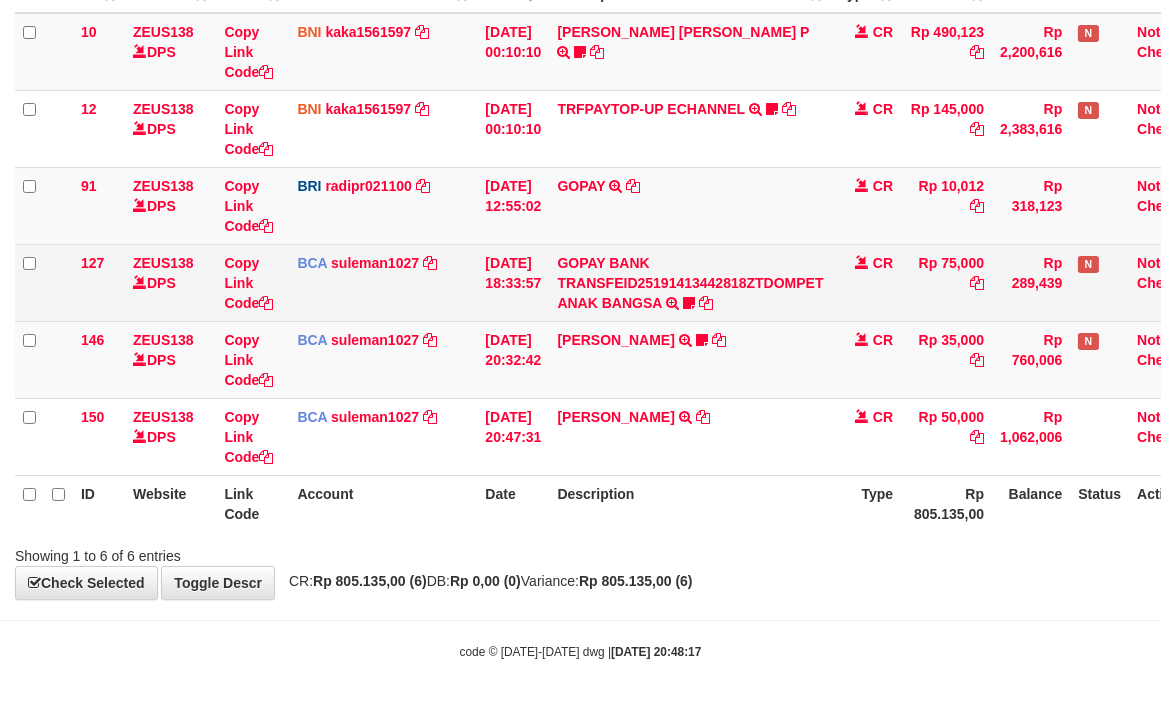 drag, startPoint x: 854, startPoint y: 313, endPoint x: 842, endPoint y: 313, distance: 12 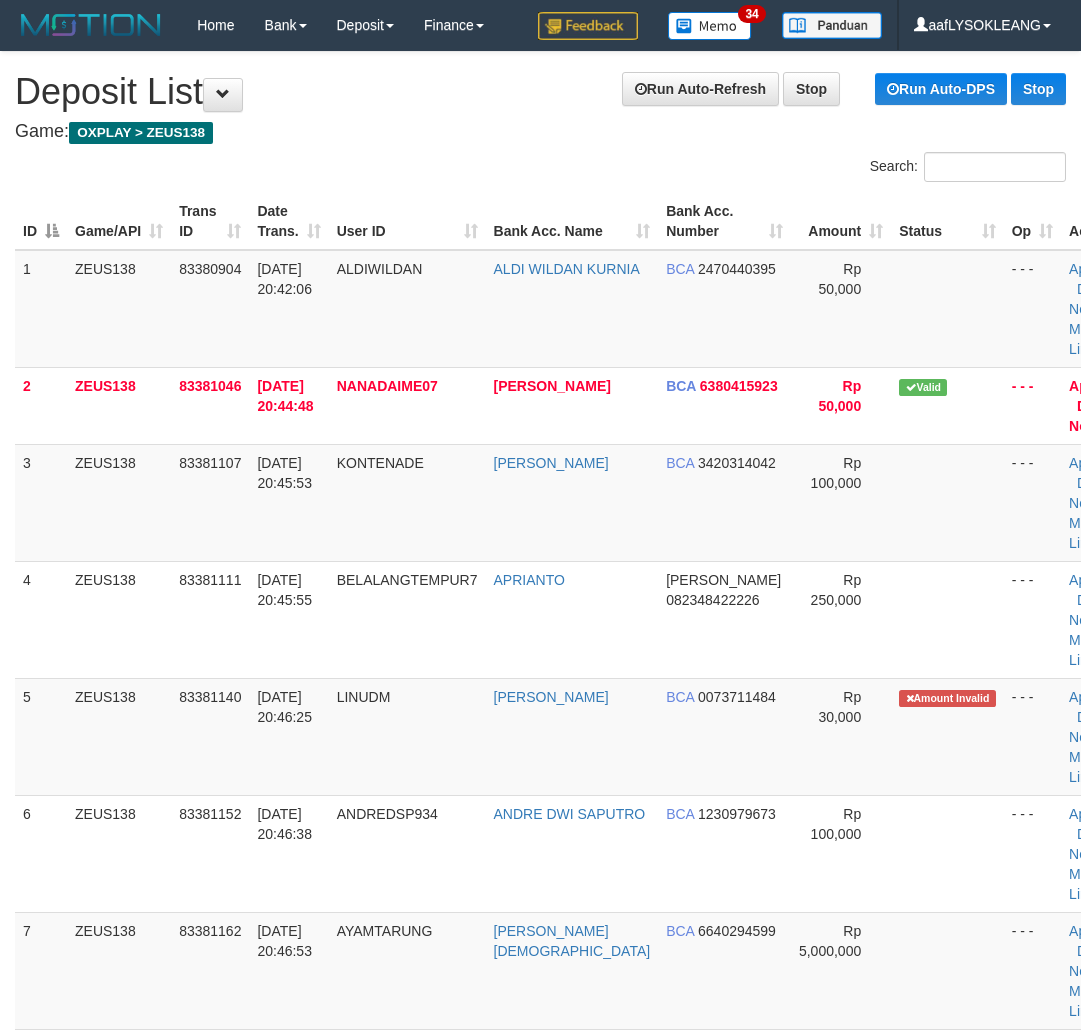 scroll, scrollTop: 1648, scrollLeft: 0, axis: vertical 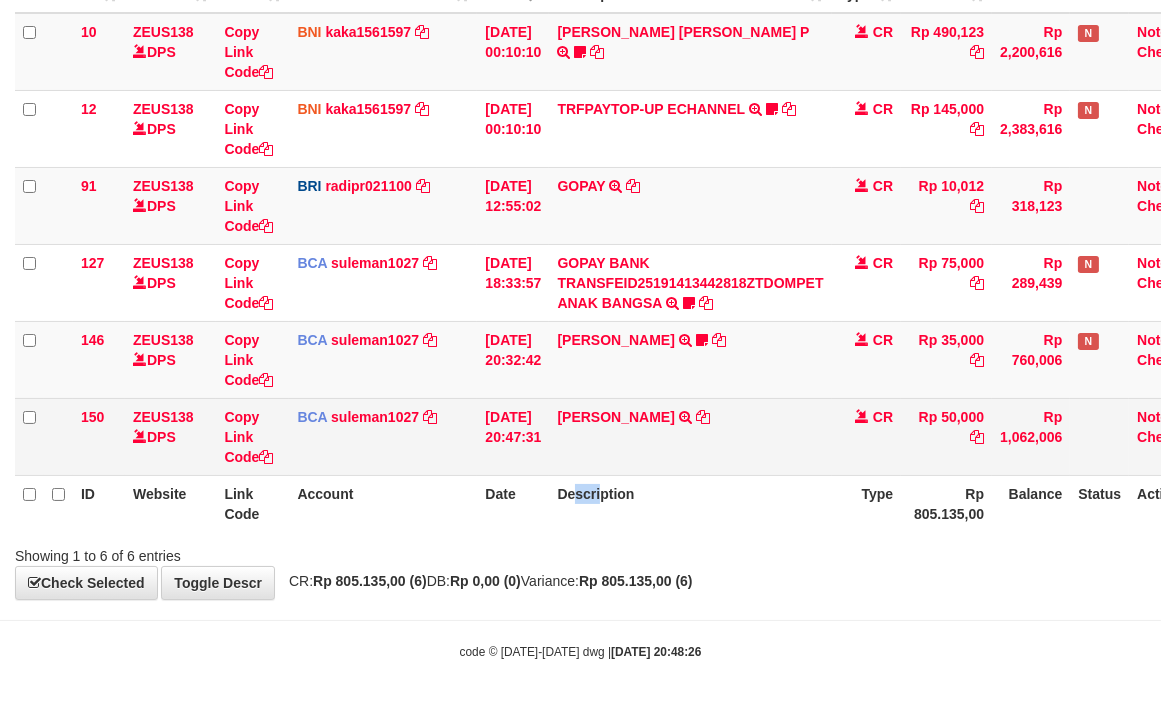 drag, startPoint x: 612, startPoint y: 503, endPoint x: 504, endPoint y: 466, distance: 114.16216 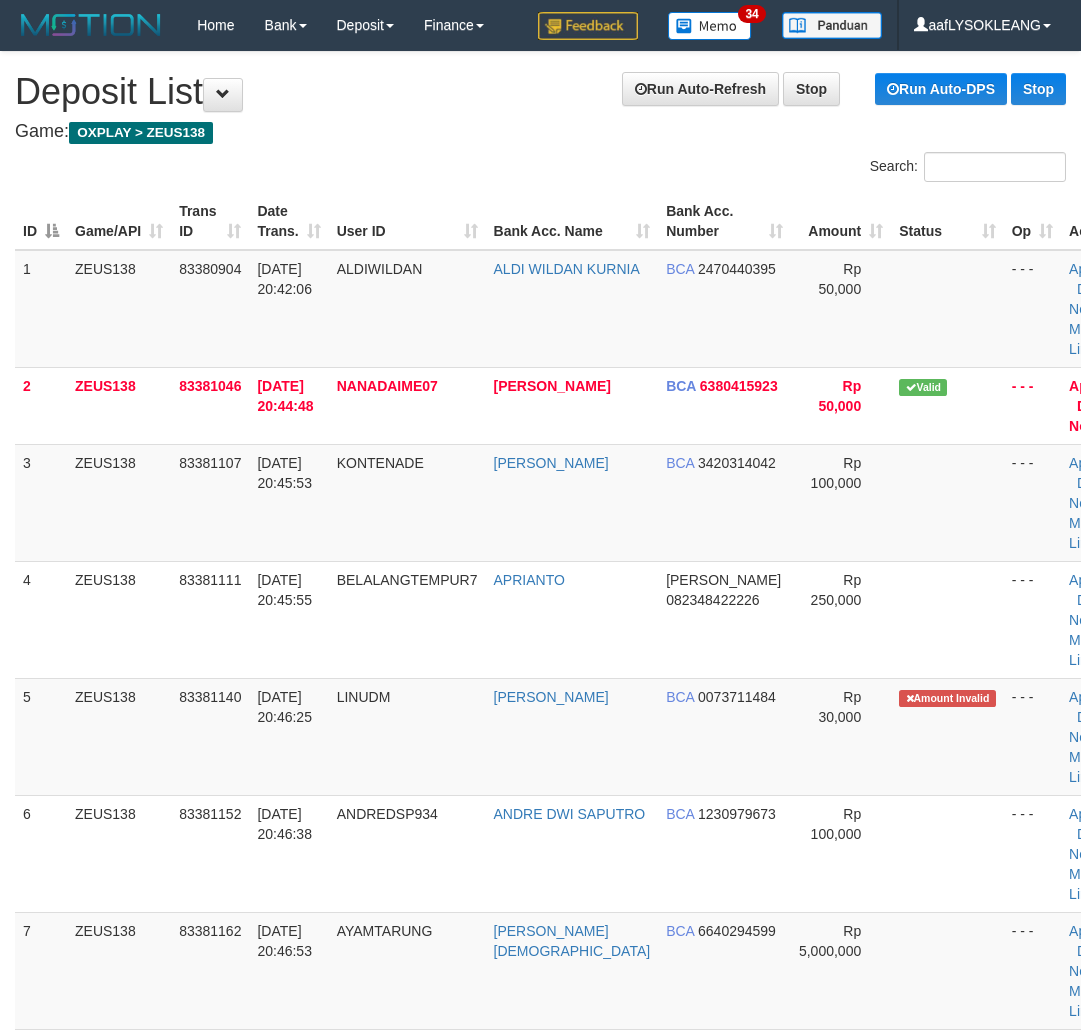 scroll, scrollTop: 1648, scrollLeft: 0, axis: vertical 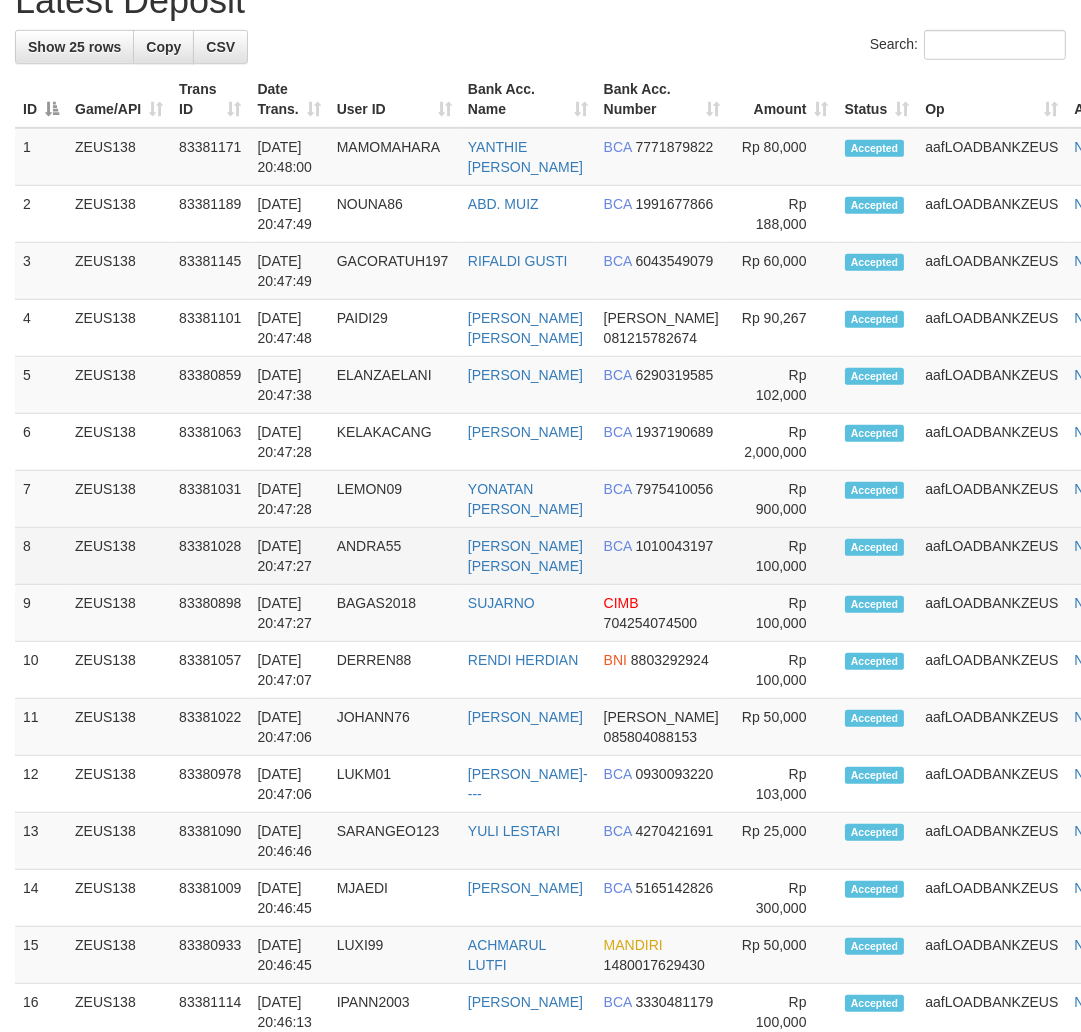 drag, startPoint x: 420, startPoint y: 616, endPoint x: 434, endPoint y: 613, distance: 14.3178215 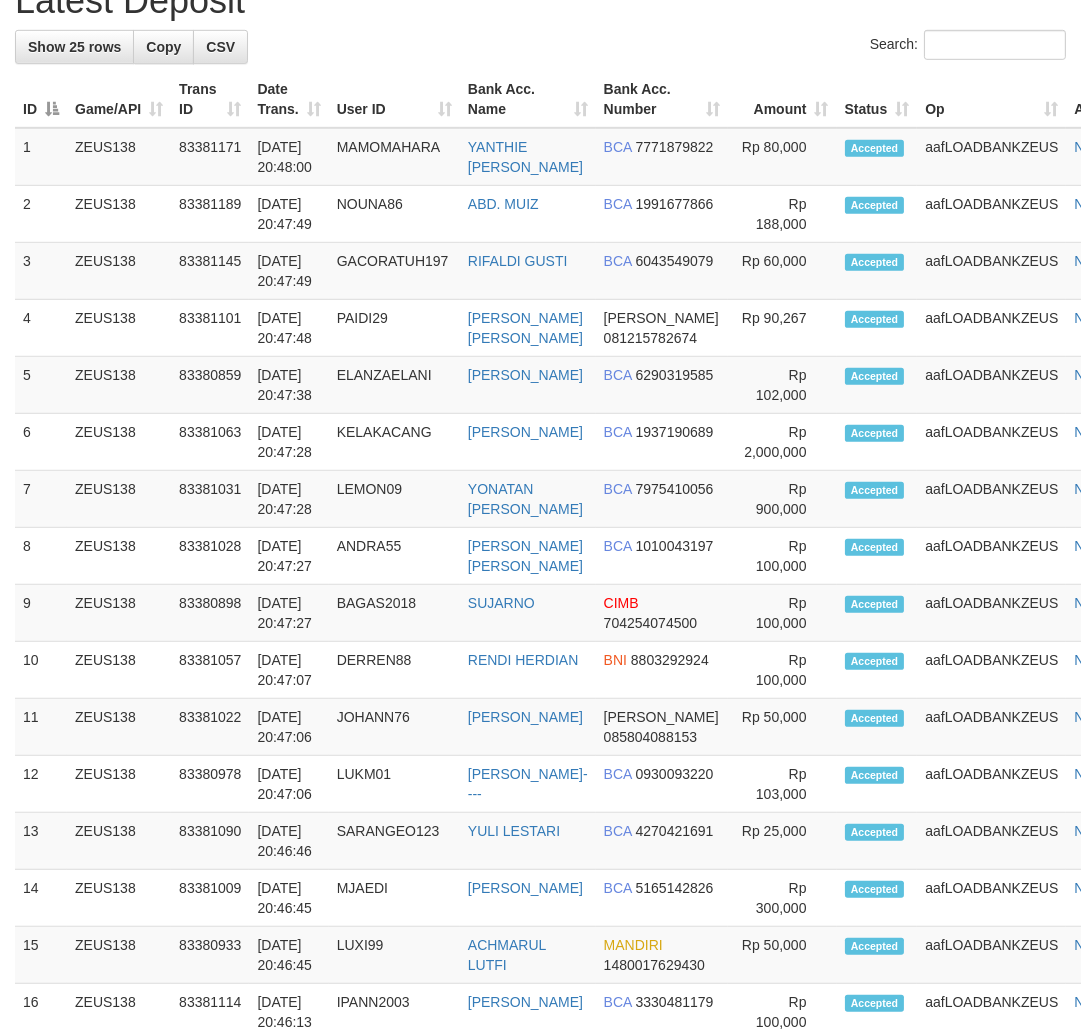 scroll, scrollTop: 1796, scrollLeft: 0, axis: vertical 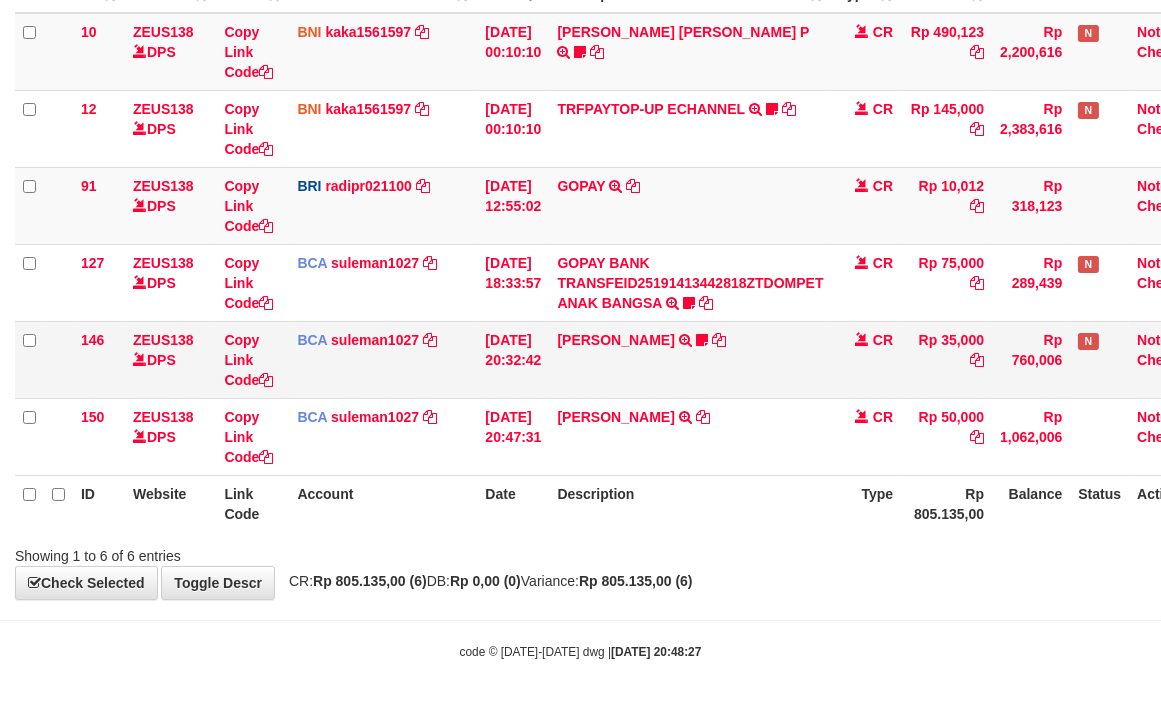 drag, startPoint x: 842, startPoint y: 410, endPoint x: 725, endPoint y: 388, distance: 119.05041 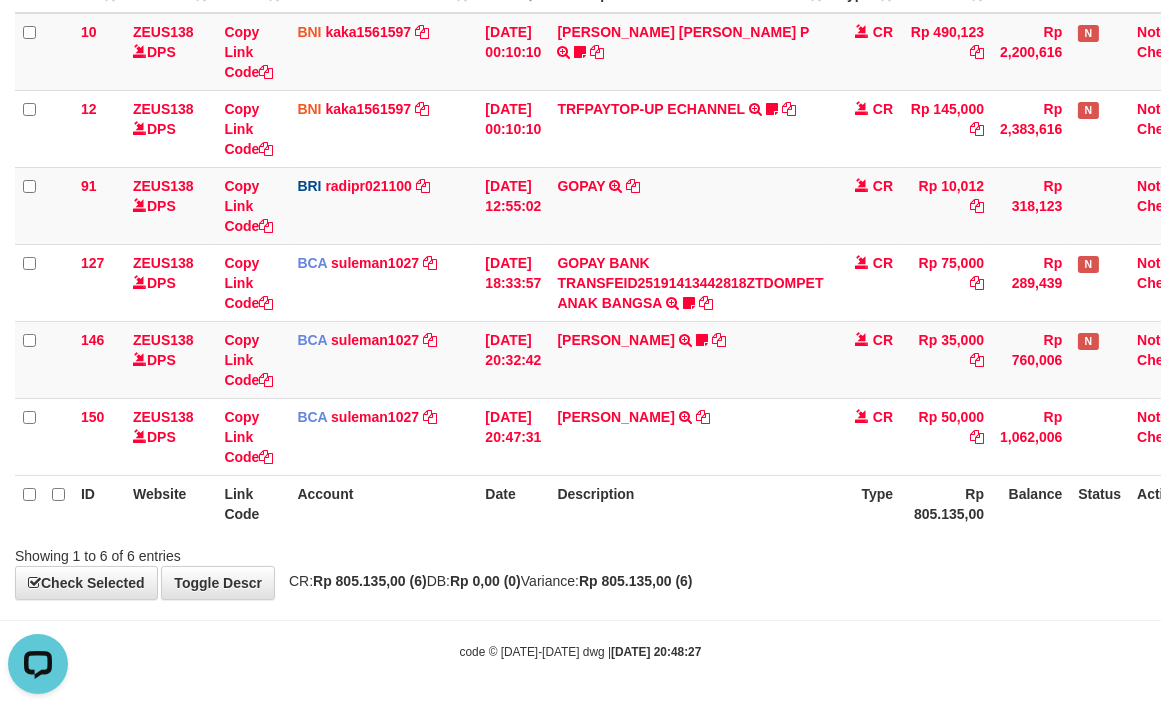 scroll, scrollTop: 0, scrollLeft: 0, axis: both 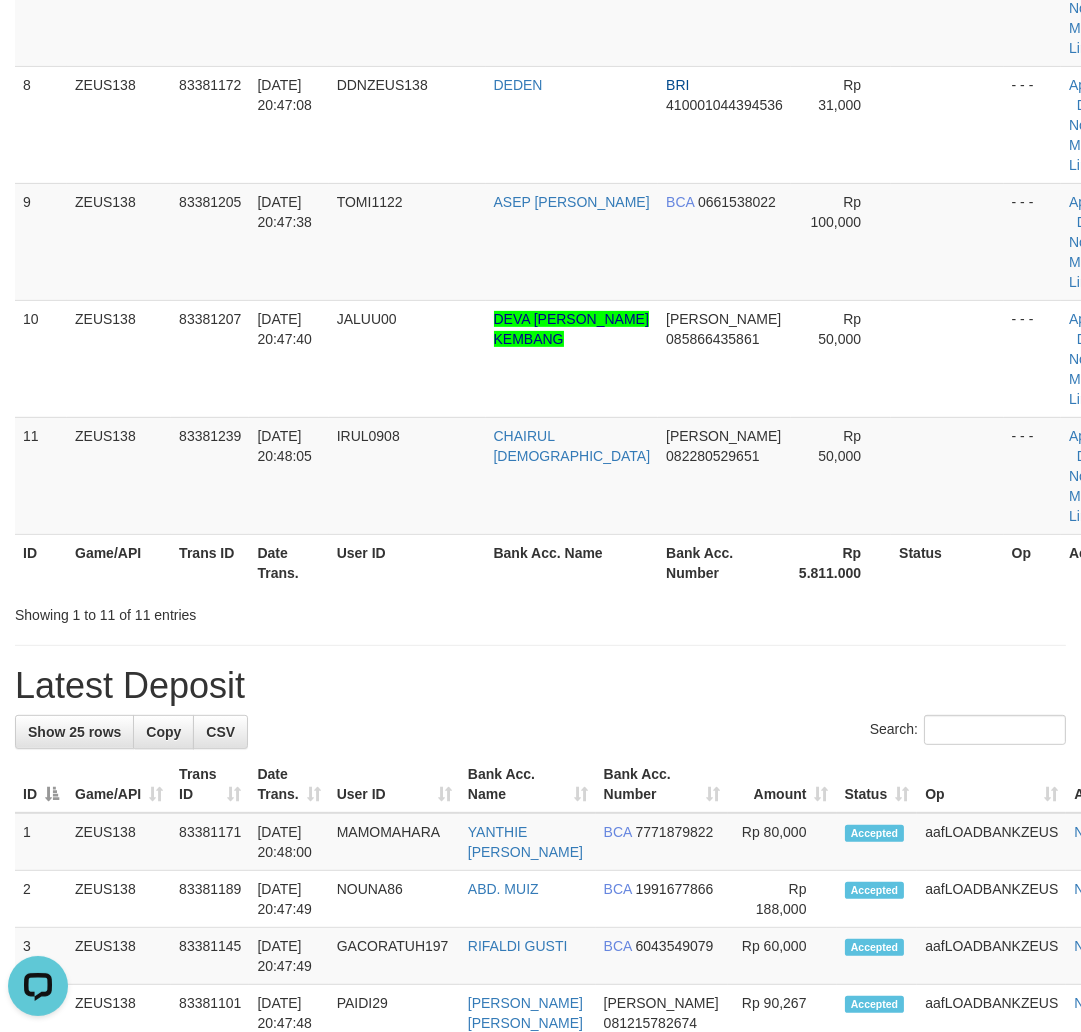 drag, startPoint x: 851, startPoint y: 614, endPoint x: 866, endPoint y: 627, distance: 19.849434 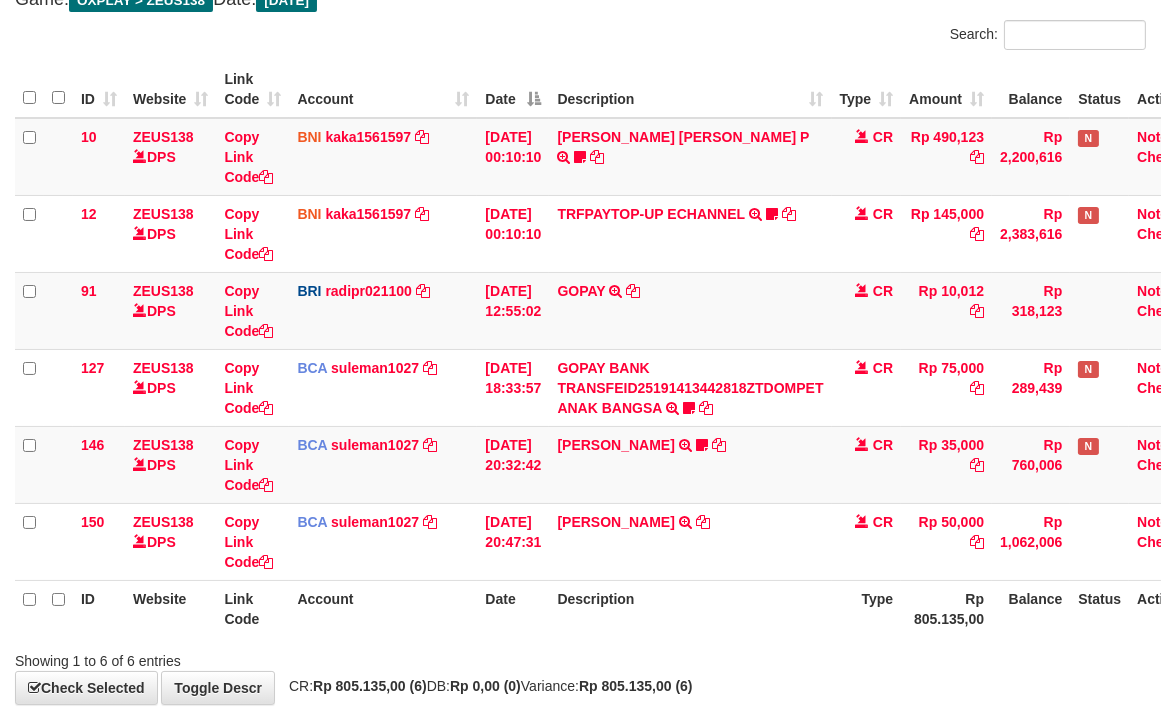 scroll, scrollTop: 237, scrollLeft: 0, axis: vertical 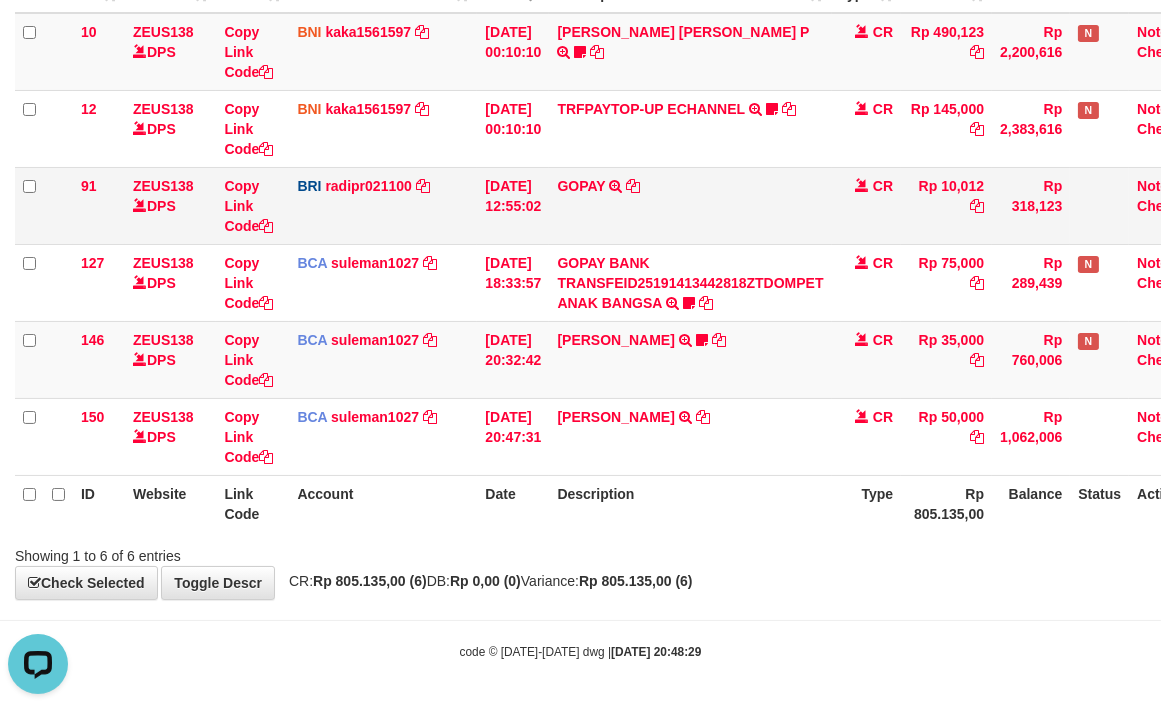 click on "GOPAY         TRANSFER NBMB GOPAY TO REYNALDI ADI PRATAMA" at bounding box center (690, 205) 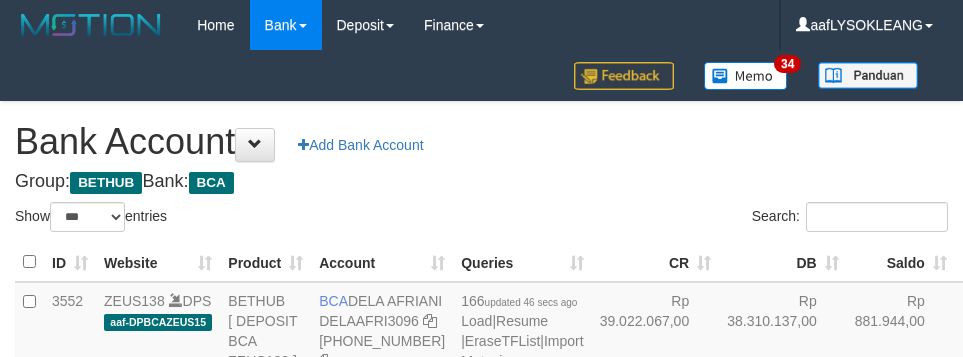 select on "***" 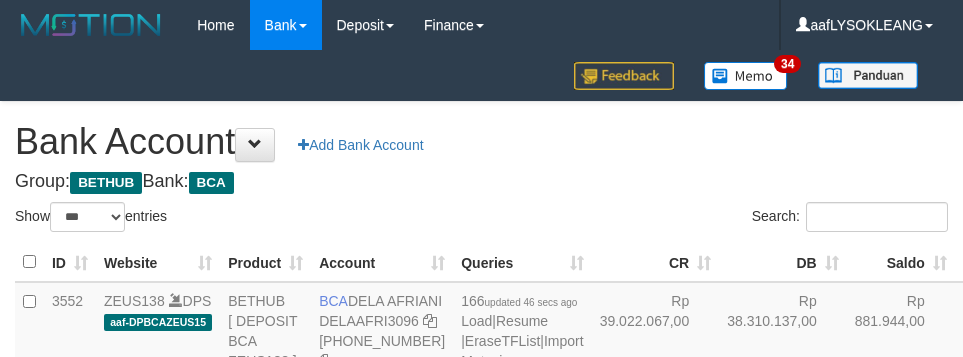 scroll, scrollTop: 112, scrollLeft: 0, axis: vertical 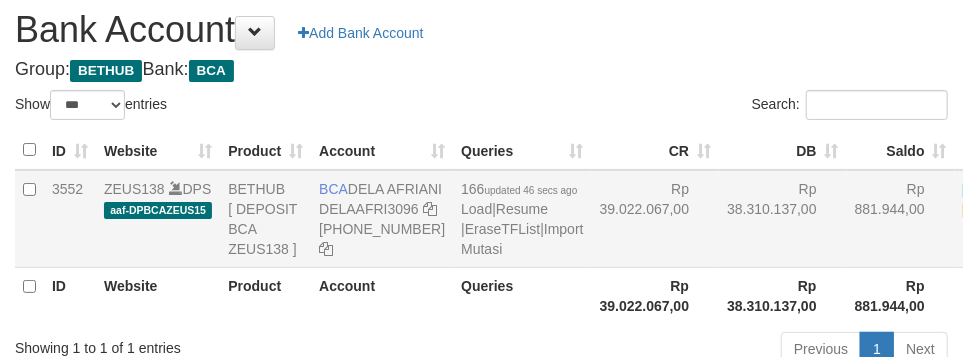 click on "Rp 38.310.137,00" at bounding box center (783, 219) 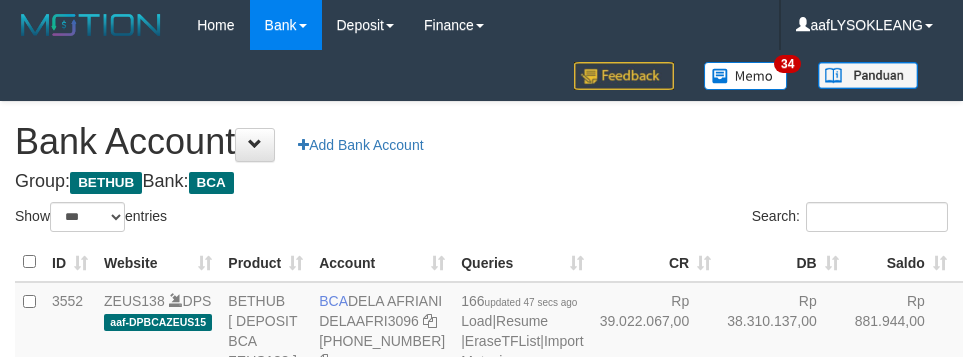 select on "***" 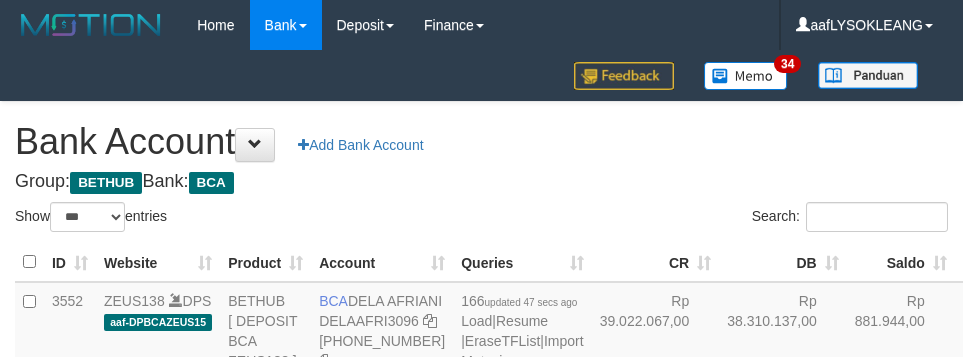 scroll, scrollTop: 112, scrollLeft: 0, axis: vertical 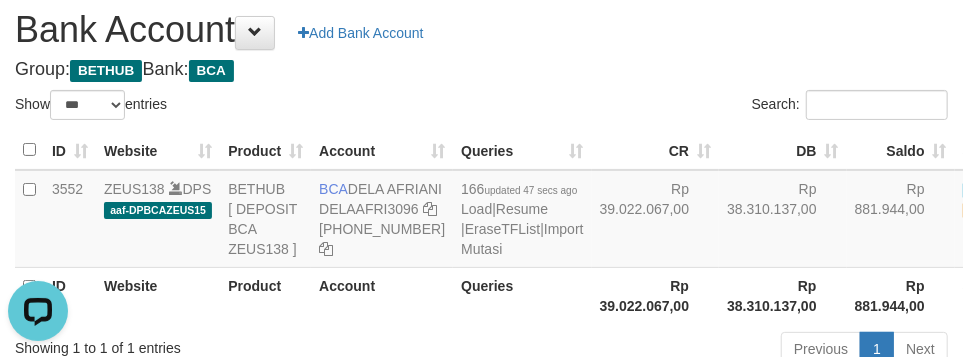 click on "Bank Account
Add Bank Account" at bounding box center [481, 30] 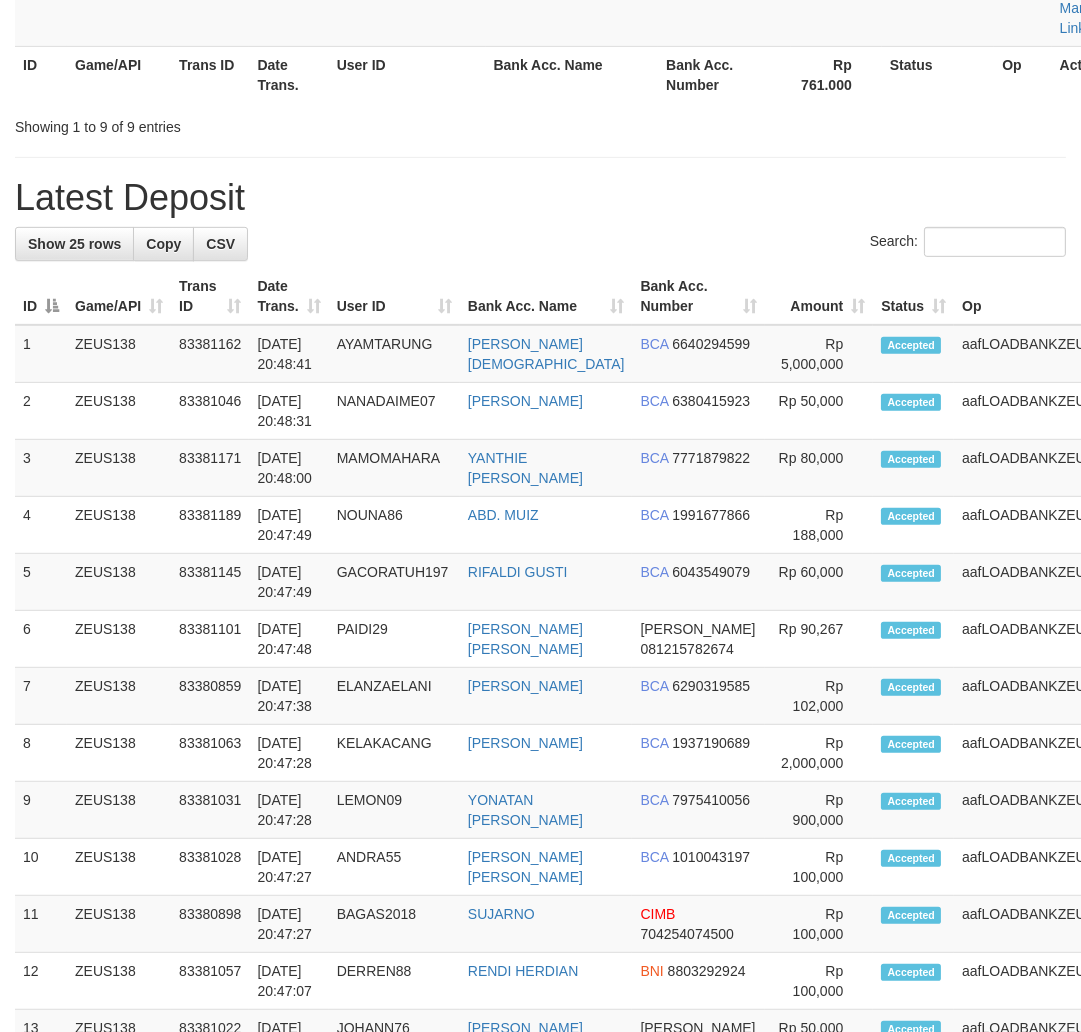 scroll, scrollTop: 963, scrollLeft: 0, axis: vertical 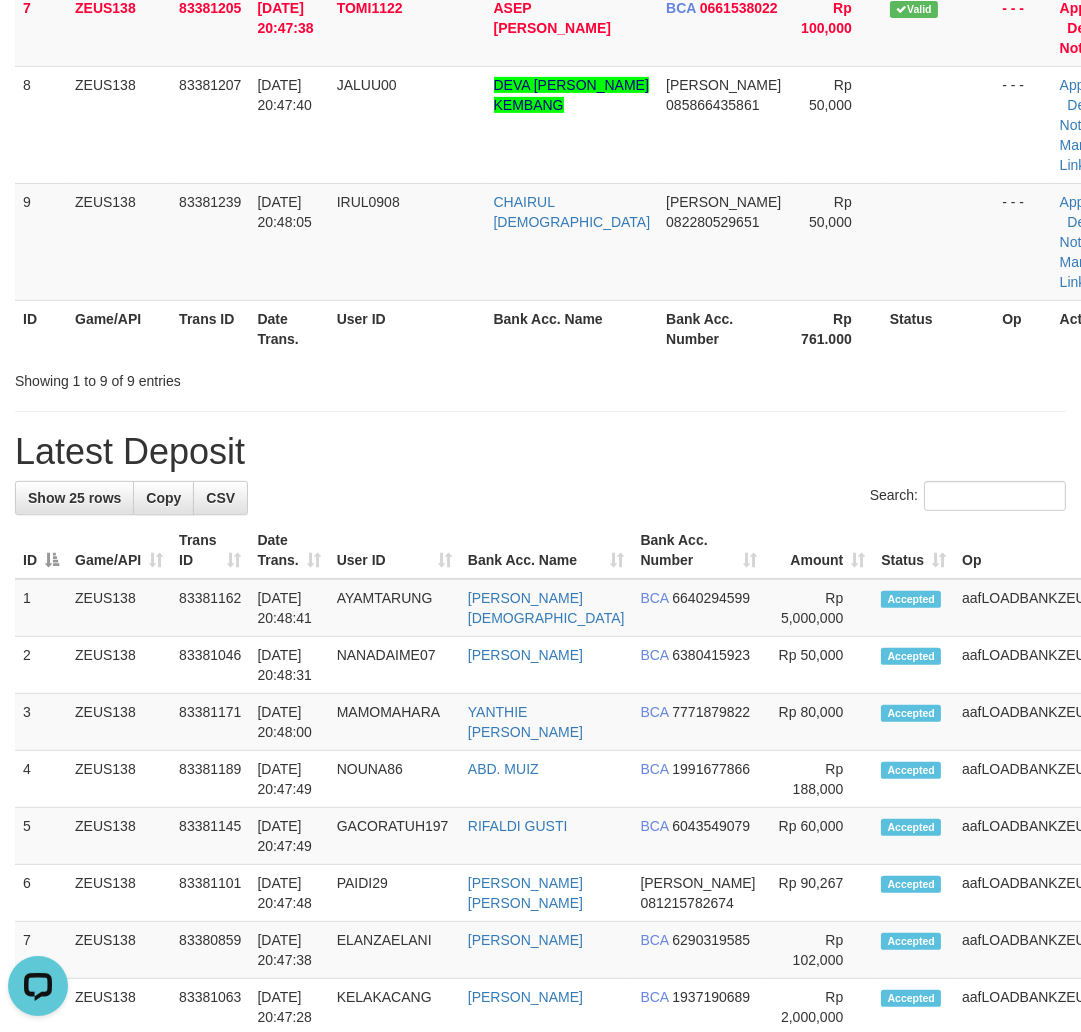 drag, startPoint x: 695, startPoint y: 422, endPoint x: 1094, endPoint y: 463, distance: 401.10098 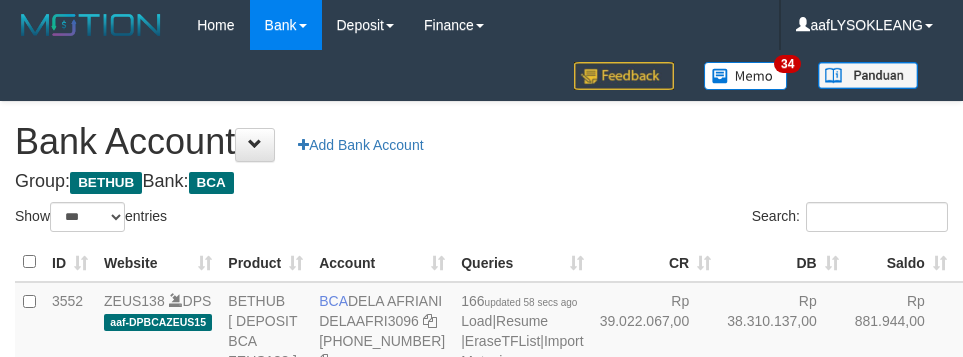 select on "***" 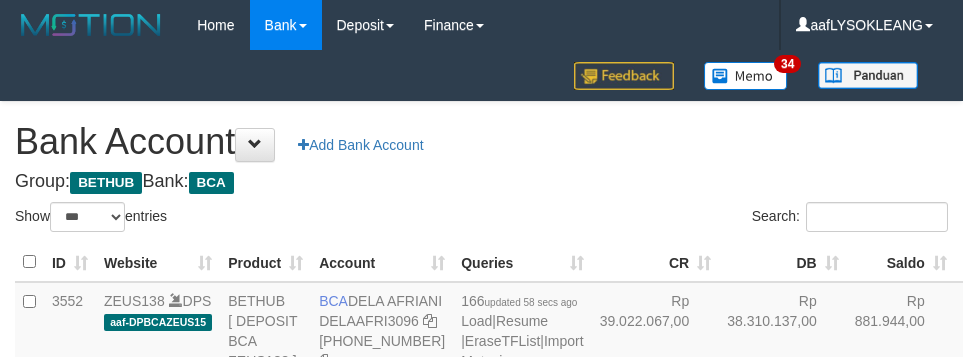scroll, scrollTop: 112, scrollLeft: 0, axis: vertical 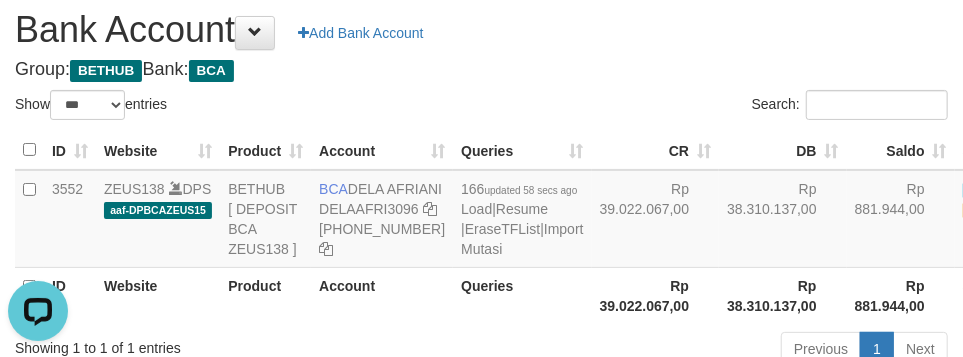 click on "Search:" at bounding box center (723, 107) 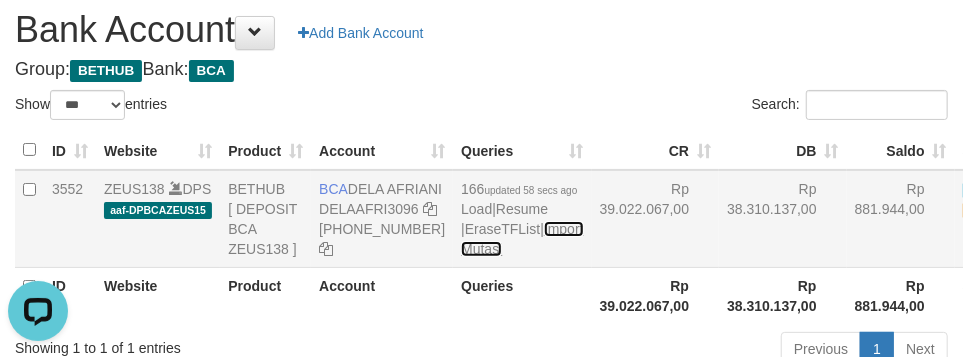 click on "Import Mutasi" at bounding box center (522, 239) 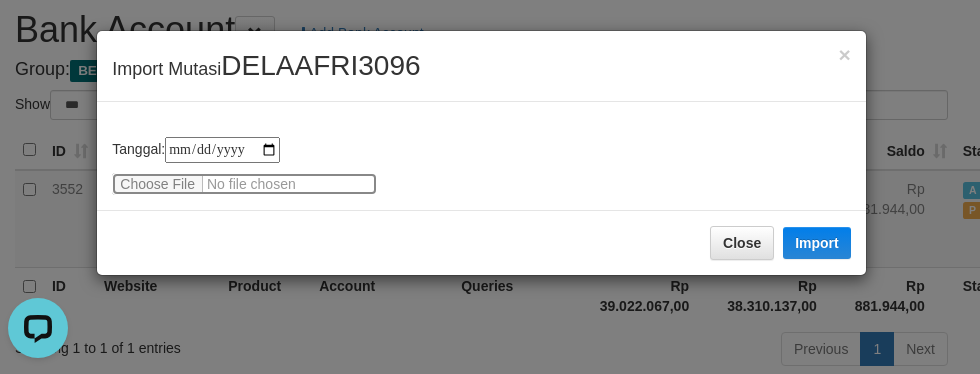 click at bounding box center (244, 184) 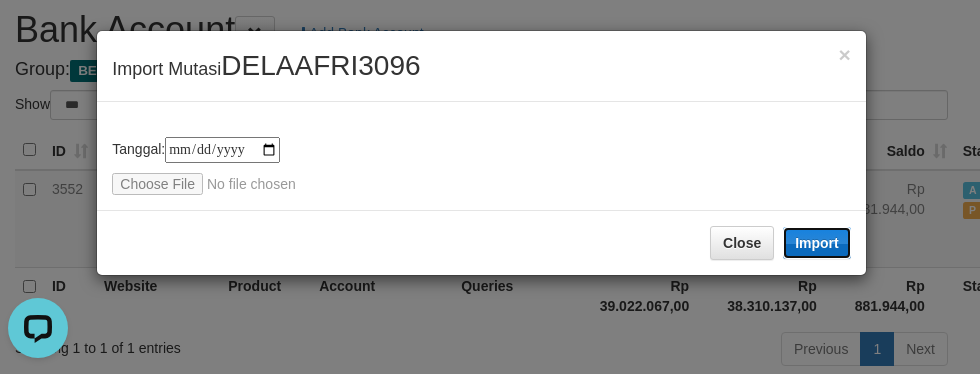 click on "Import" at bounding box center (817, 243) 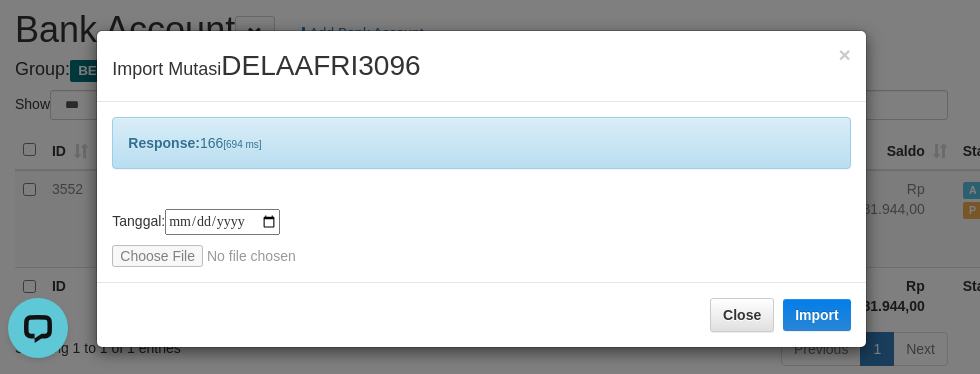 click on "**********" at bounding box center [481, 192] 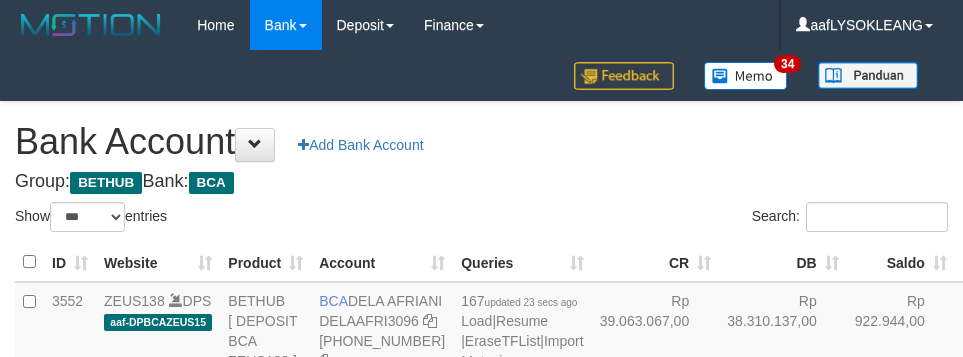 select on "***" 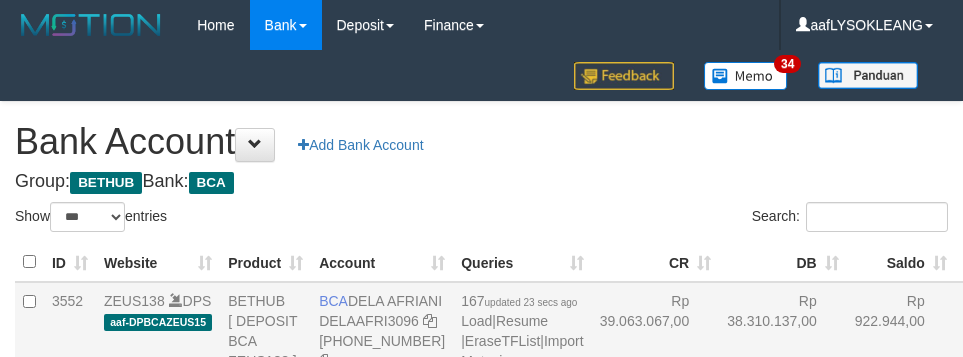 scroll, scrollTop: 112, scrollLeft: 0, axis: vertical 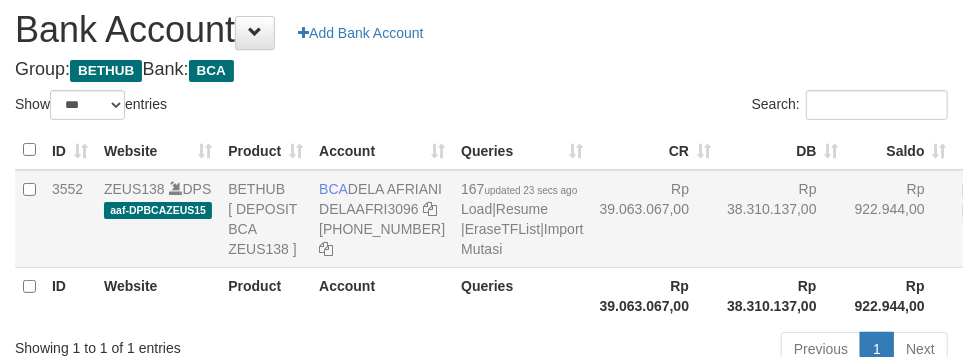 click on "Rp 38.310.137,00" at bounding box center (783, 219) 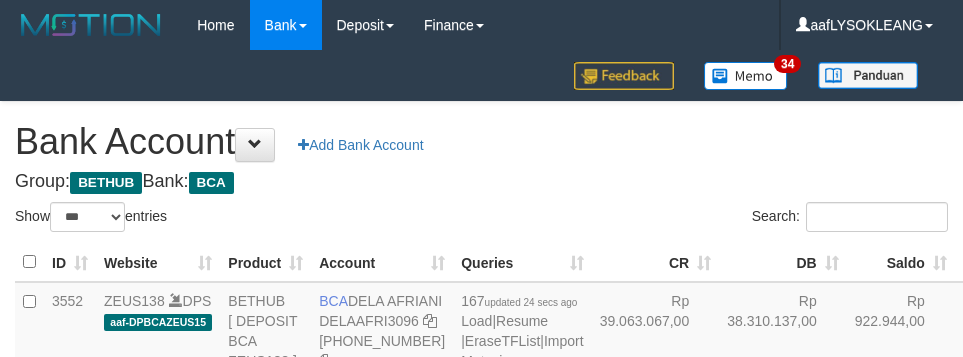 select on "***" 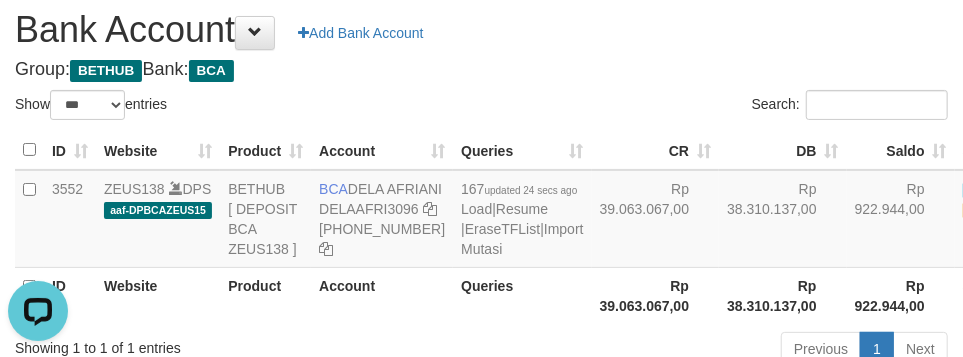 scroll, scrollTop: 0, scrollLeft: 0, axis: both 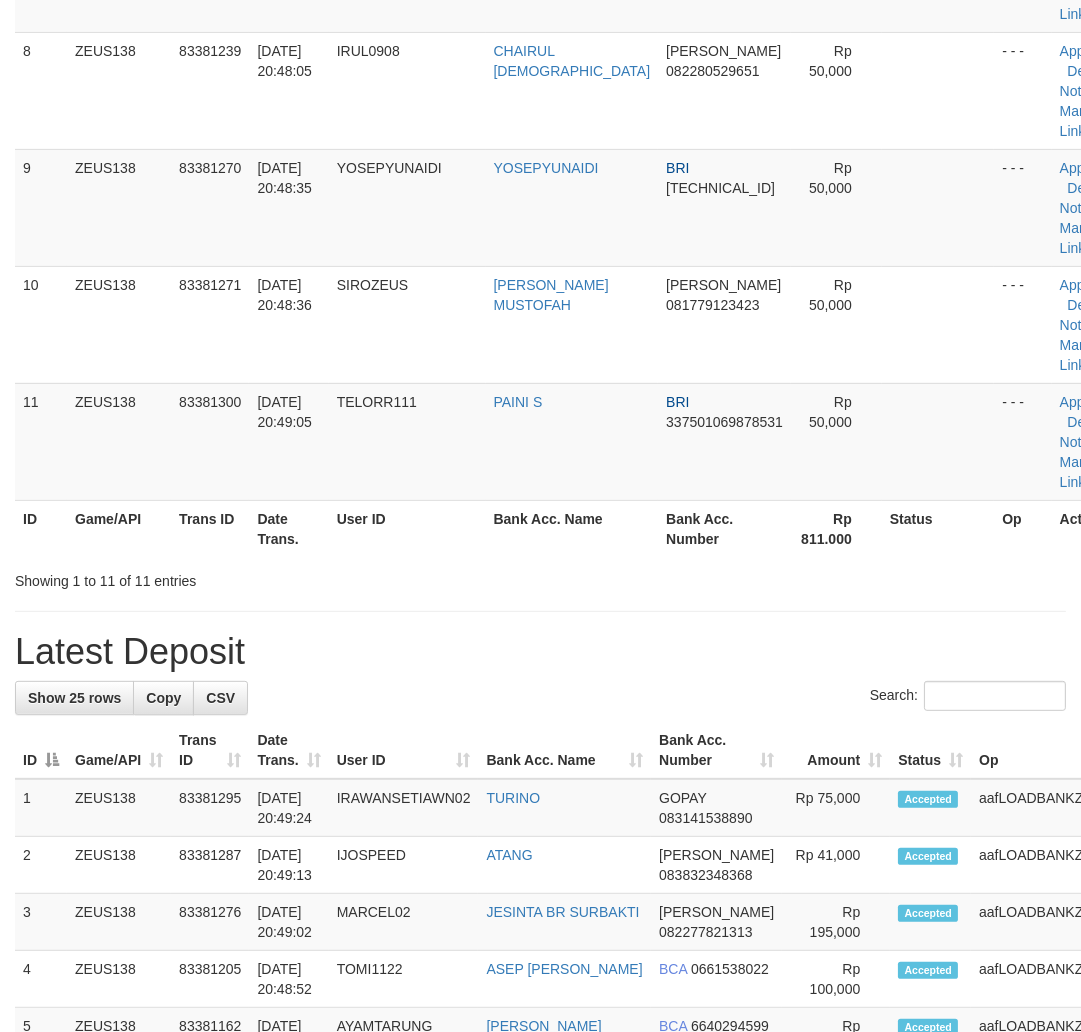 click at bounding box center (938, 441) 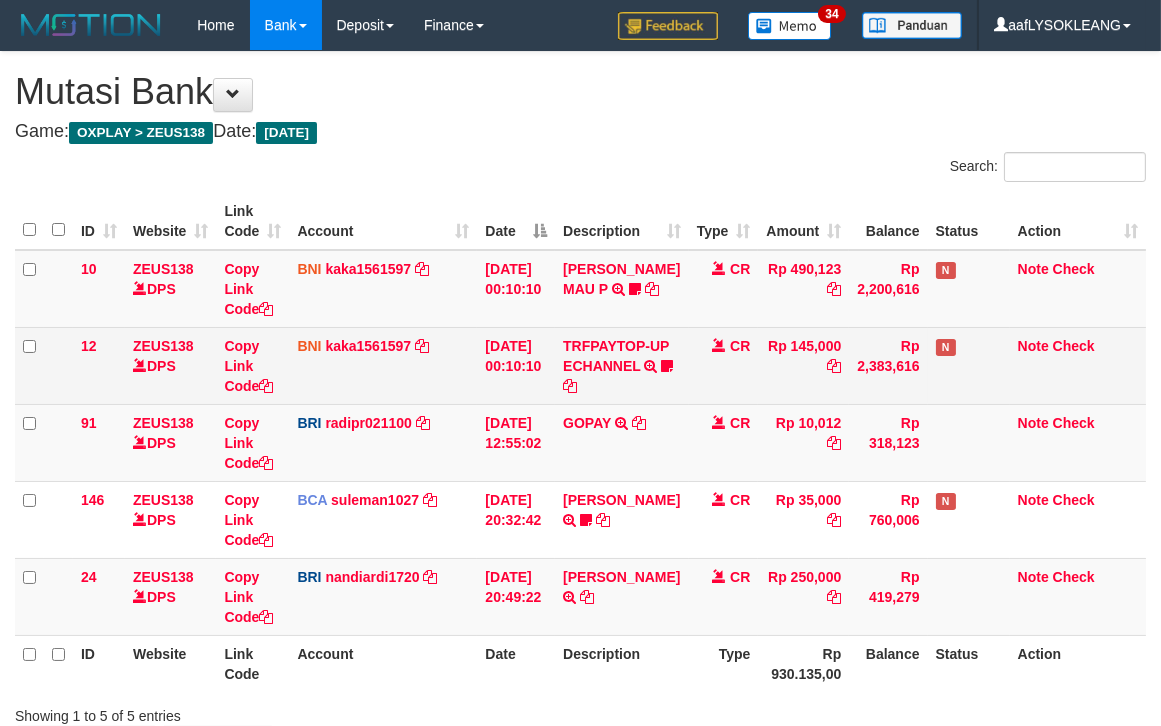 scroll, scrollTop: 163, scrollLeft: 0, axis: vertical 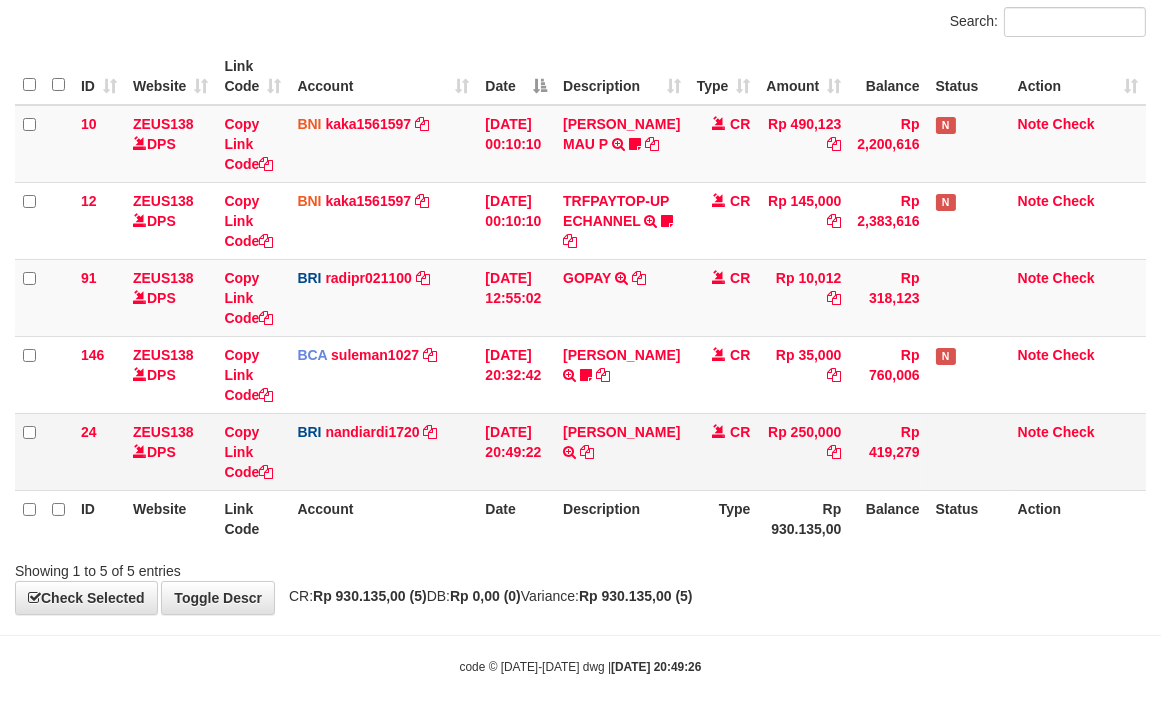 click on "DANA APRIANTO         TRANSFER NBMB DANA APRIANTO TO NANDI ARDIANSYAH" at bounding box center [621, 451] 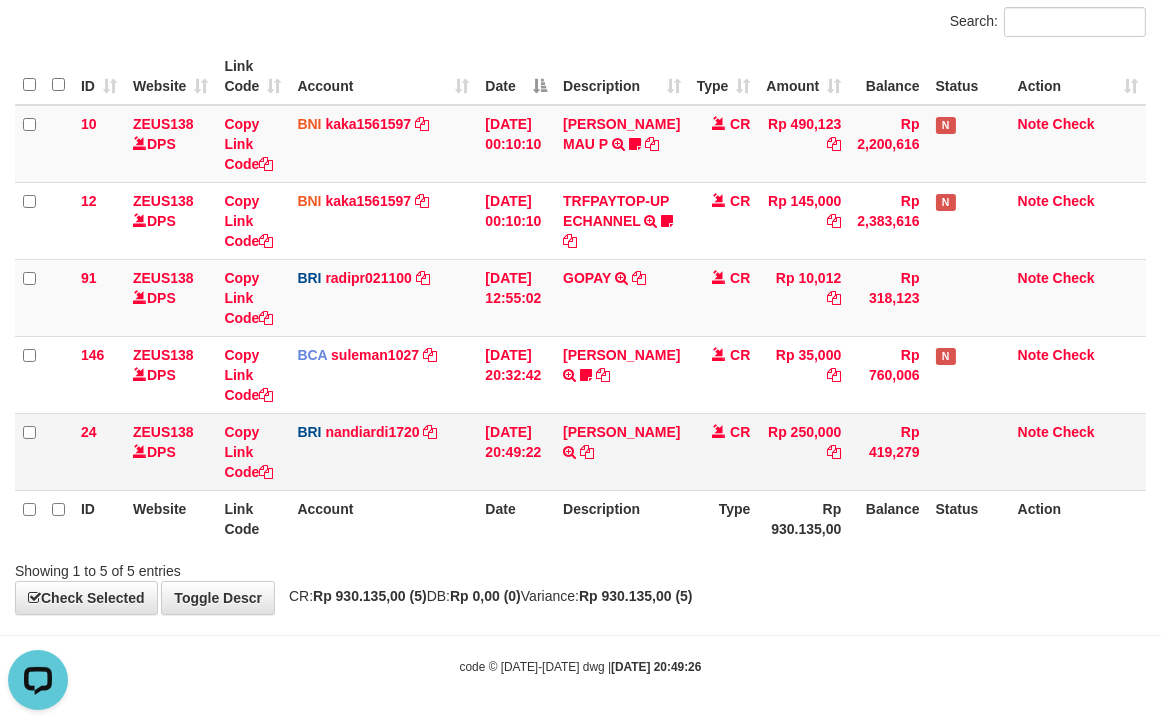 scroll, scrollTop: 0, scrollLeft: 0, axis: both 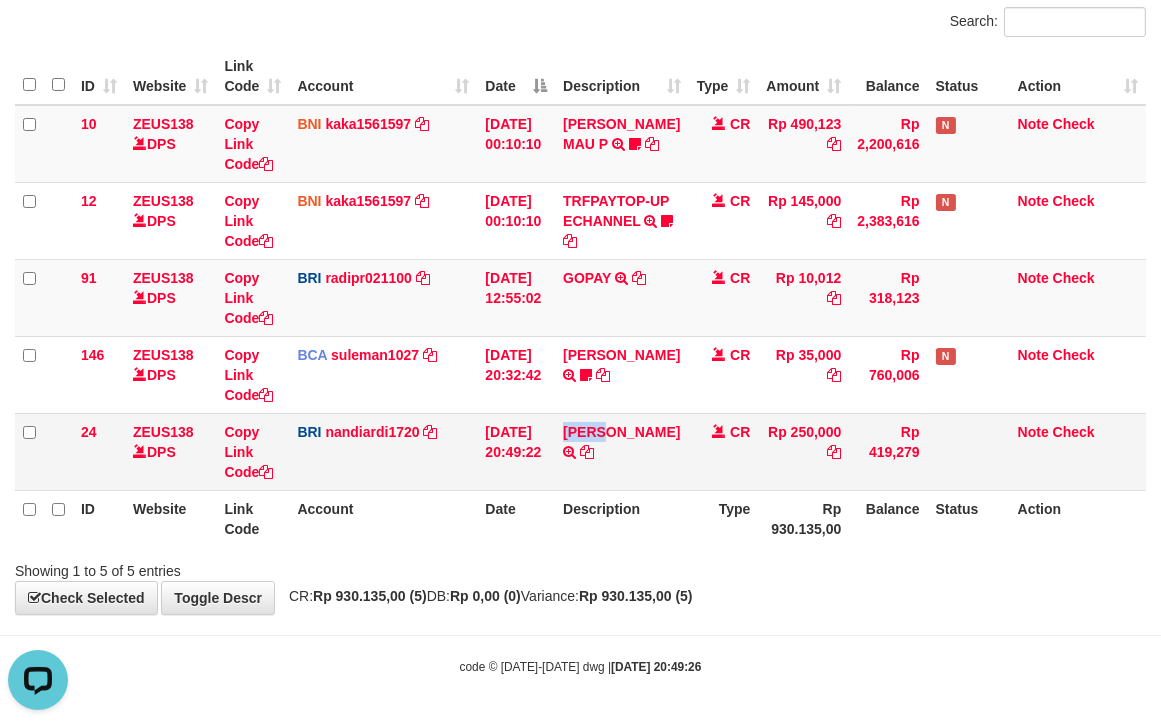 click on "DANA APRIANTO         TRANSFER NBMB DANA APRIANTO TO NANDI ARDIANSYAH" at bounding box center [621, 451] 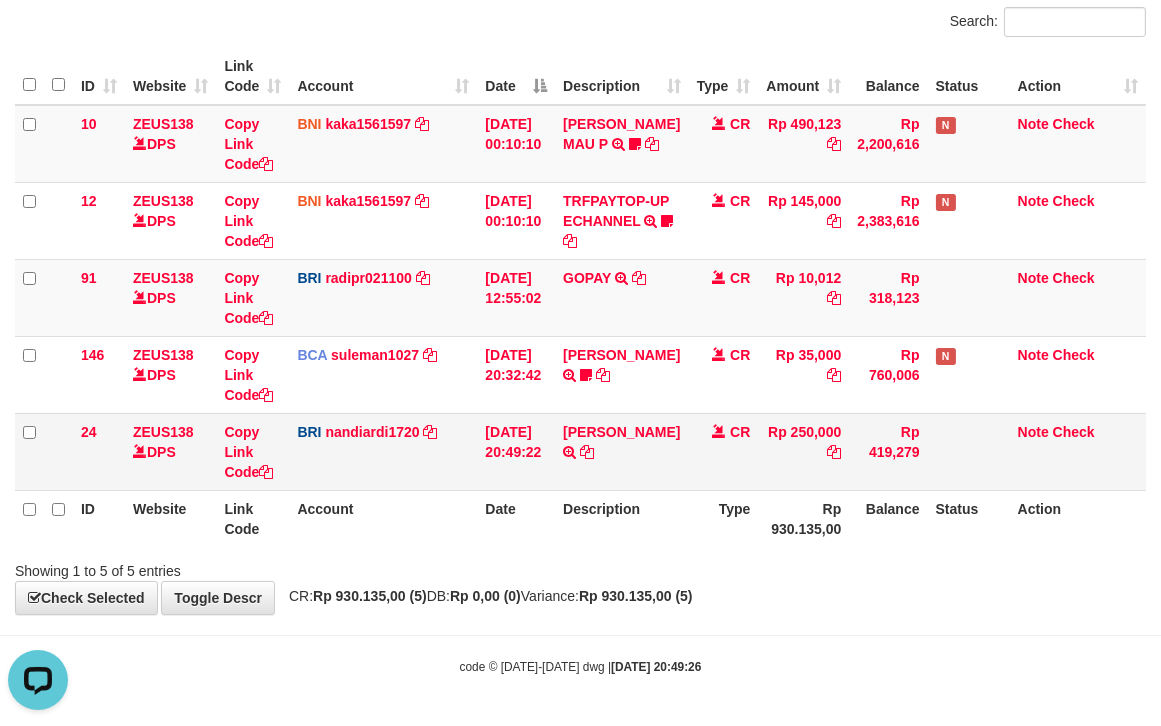 click on "DANA APRIANTO         TRANSFER NBMB DANA APRIANTO TO NANDI ARDIANSYAH" at bounding box center [621, 451] 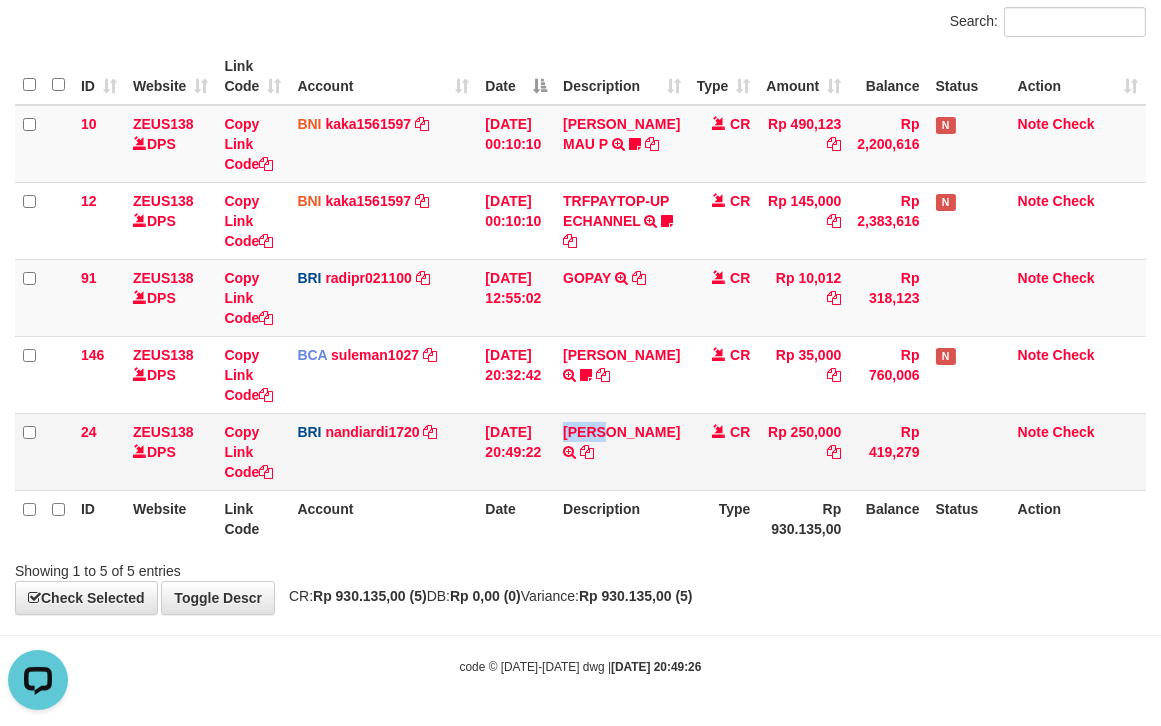 click on "DANA APRIANTO         TRANSFER NBMB DANA APRIANTO TO NANDI ARDIANSYAH" at bounding box center (621, 451) 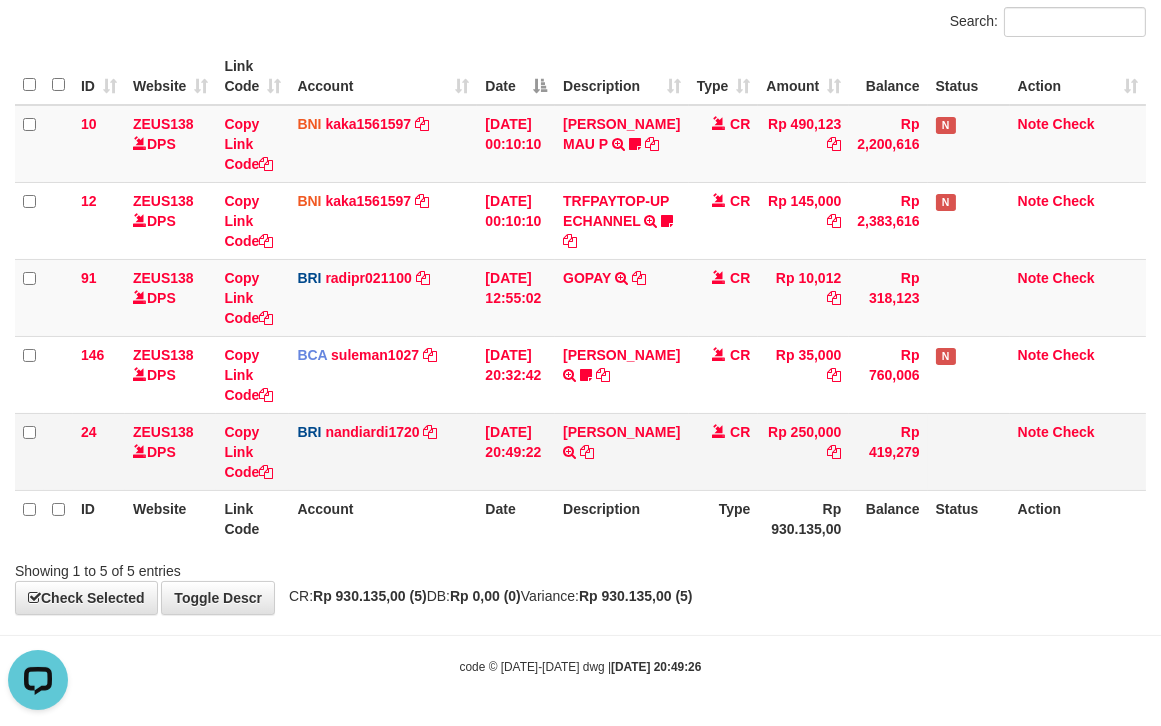 click on "DANA APRIANTO         TRANSFER NBMB DANA APRIANTO TO NANDI ARDIANSYAH" 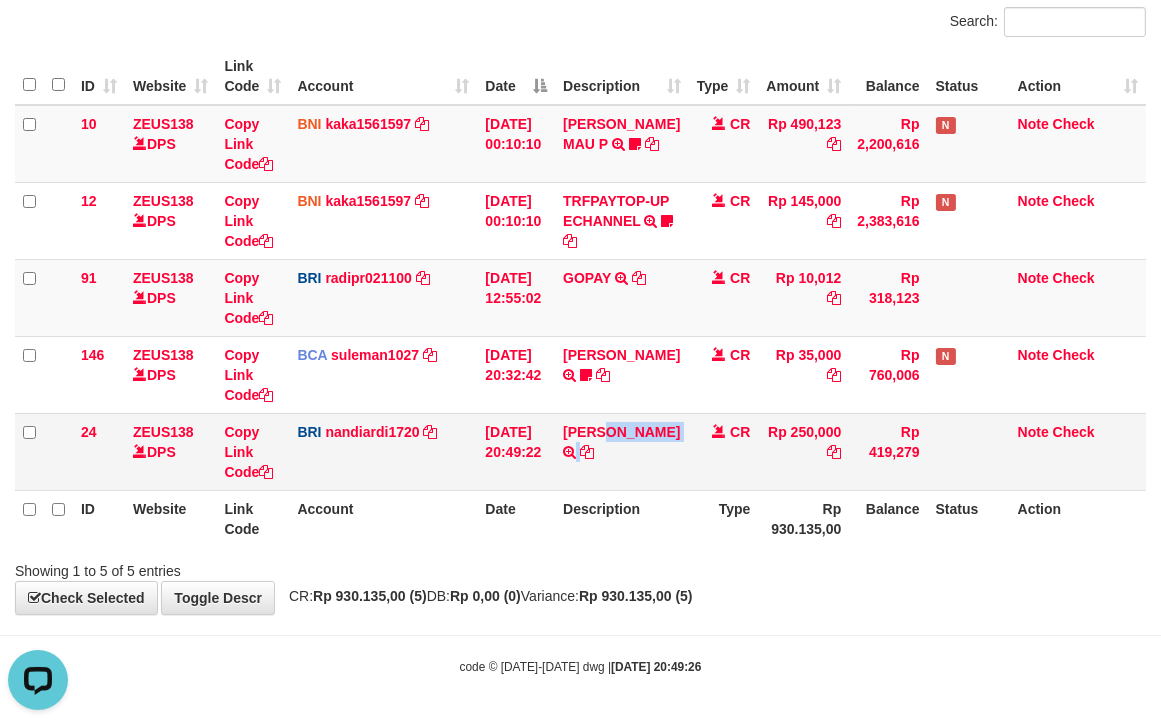 click on "DANA APRIANTO         TRANSFER NBMB DANA APRIANTO TO NANDI ARDIANSYAH" 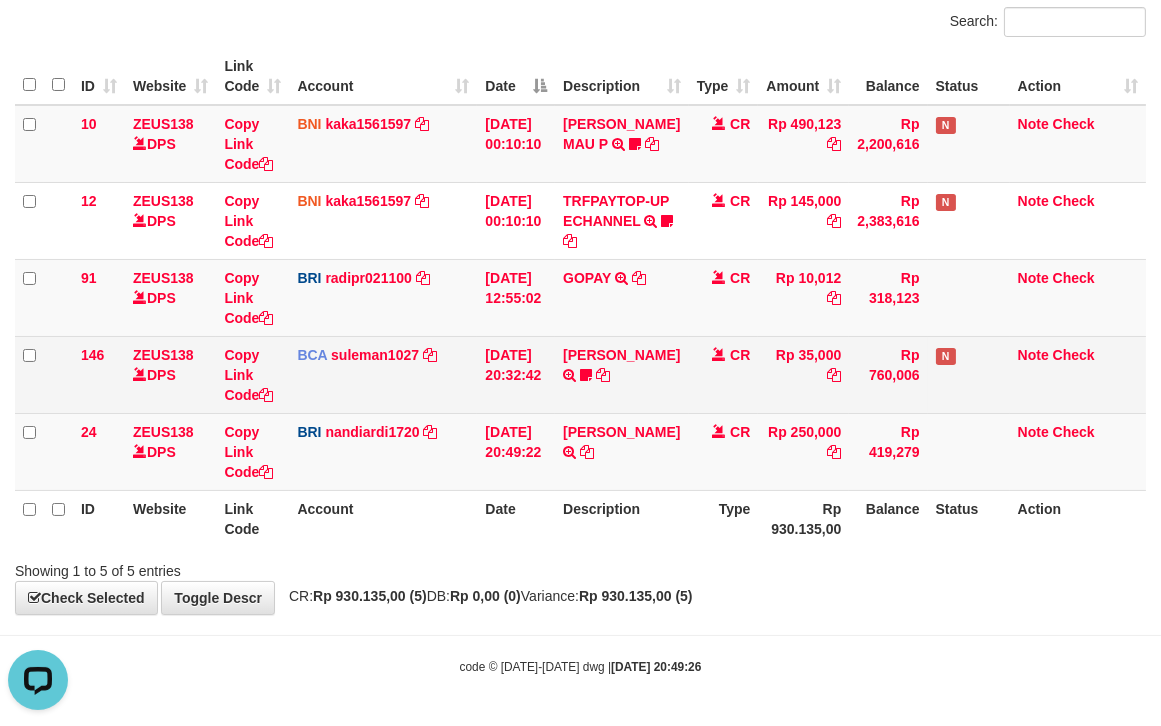 click on "Rp 760,006" 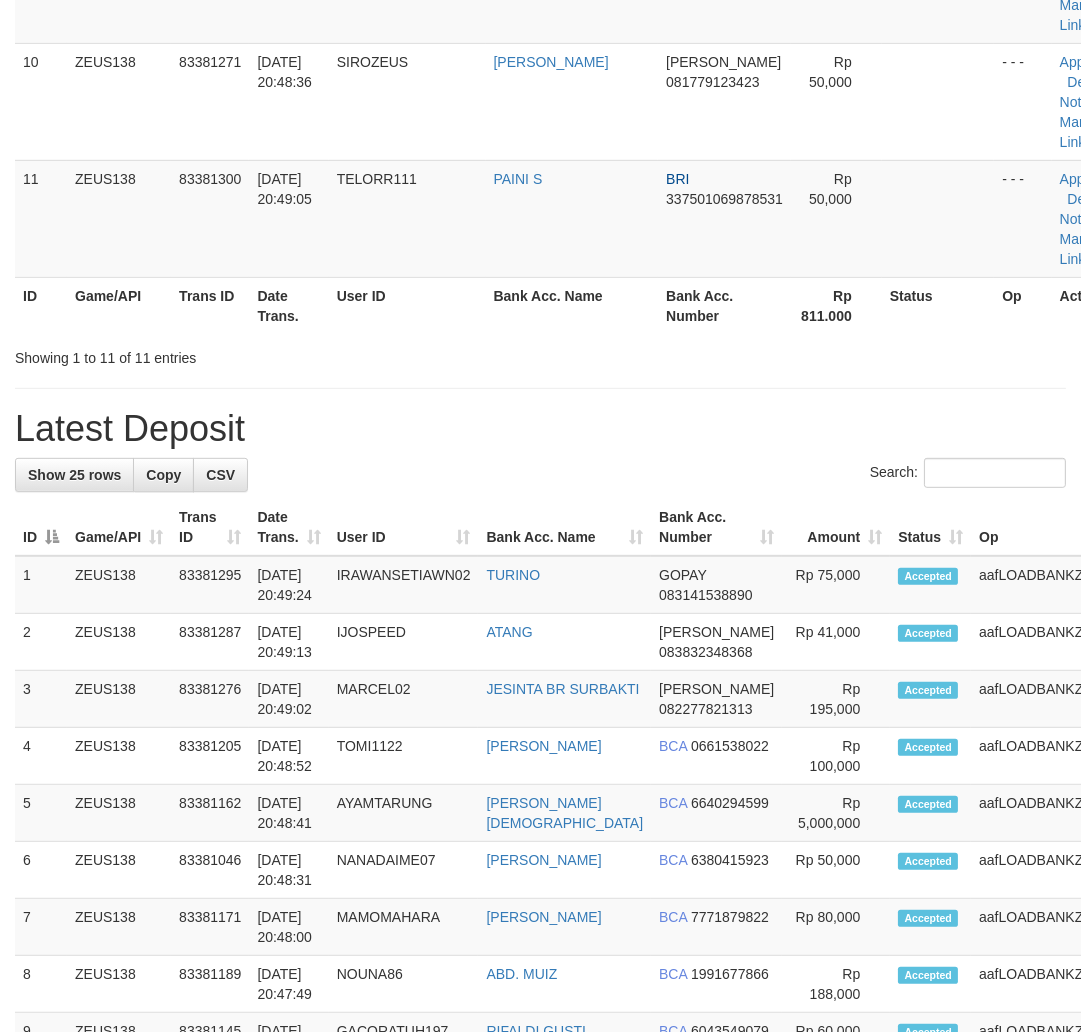 scroll, scrollTop: 1185, scrollLeft: 0, axis: vertical 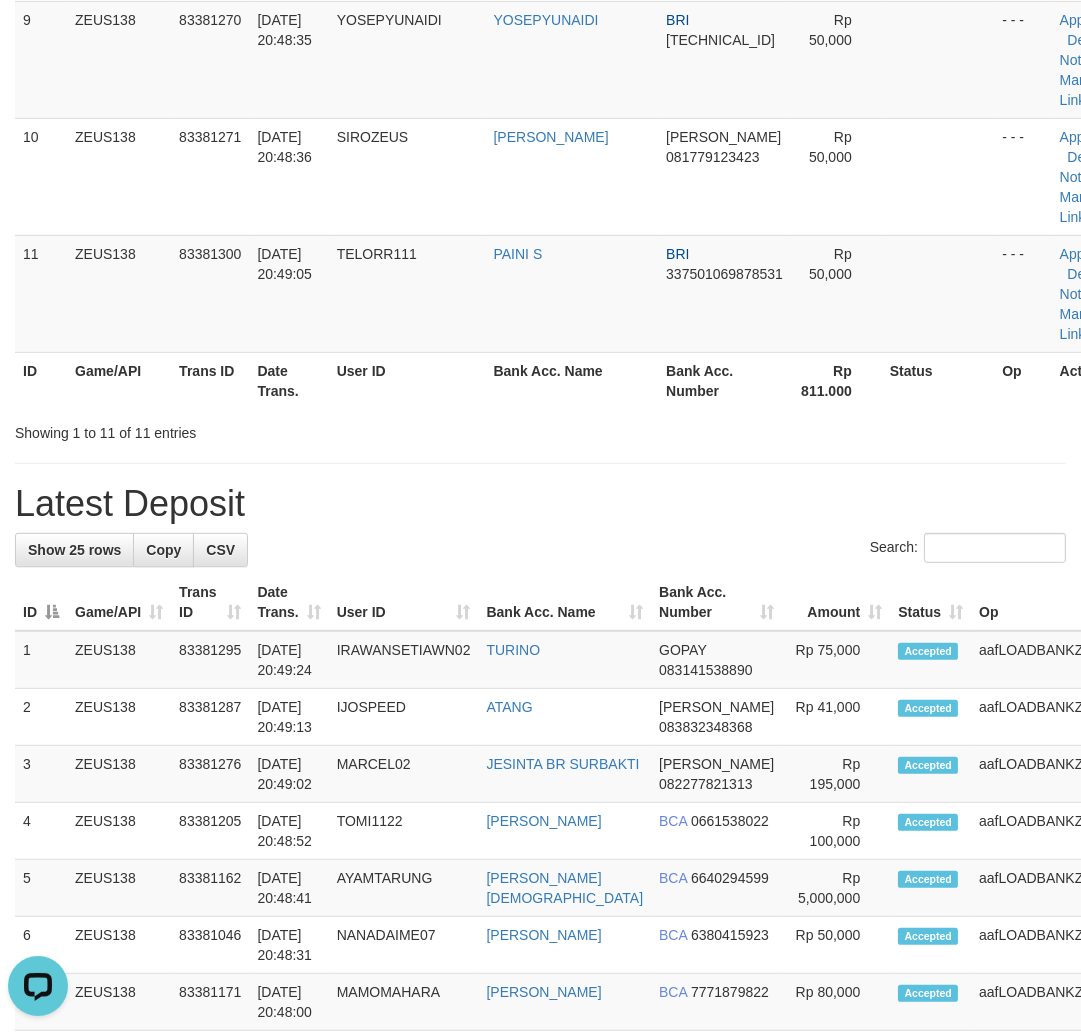 click on "**********" at bounding box center [540, 528] 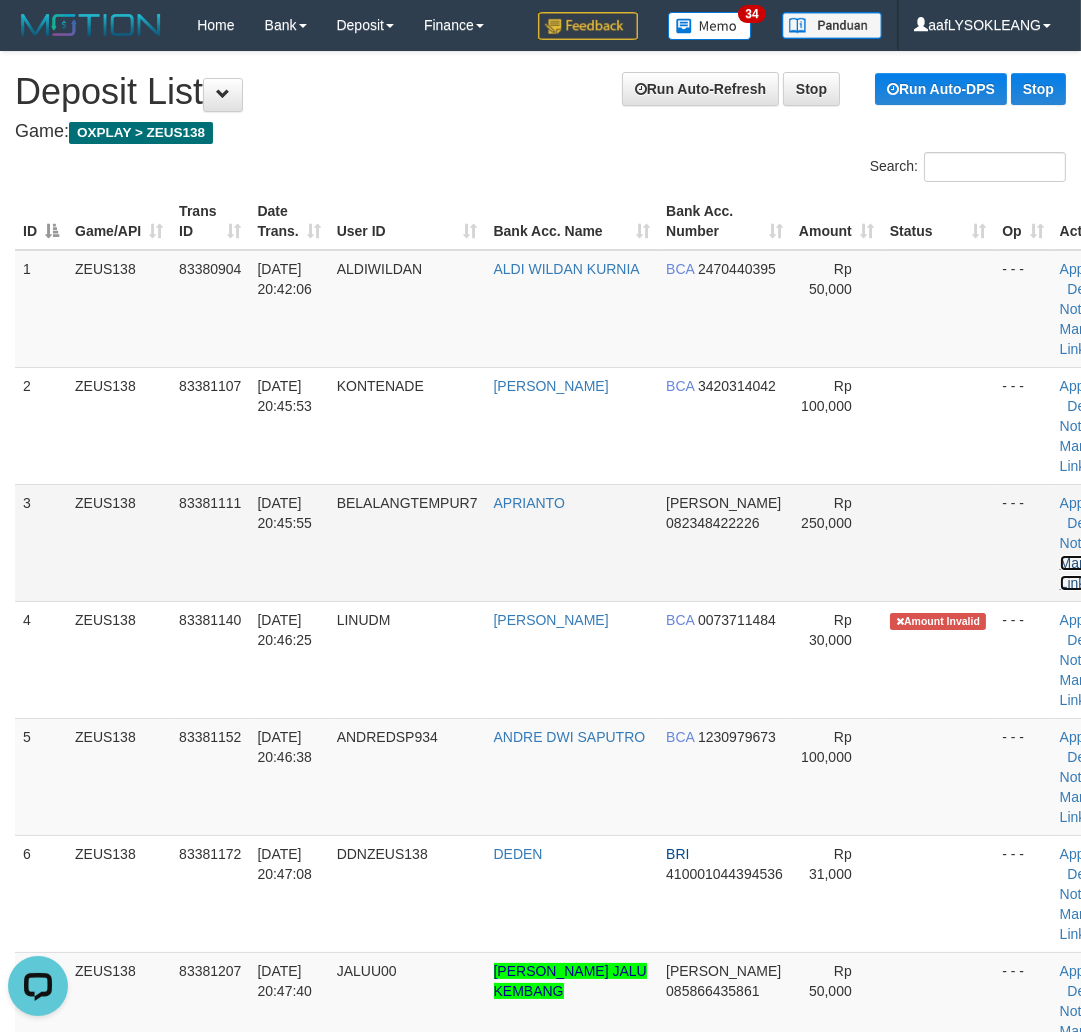 click on "Manual Link" at bounding box center (1083, 573) 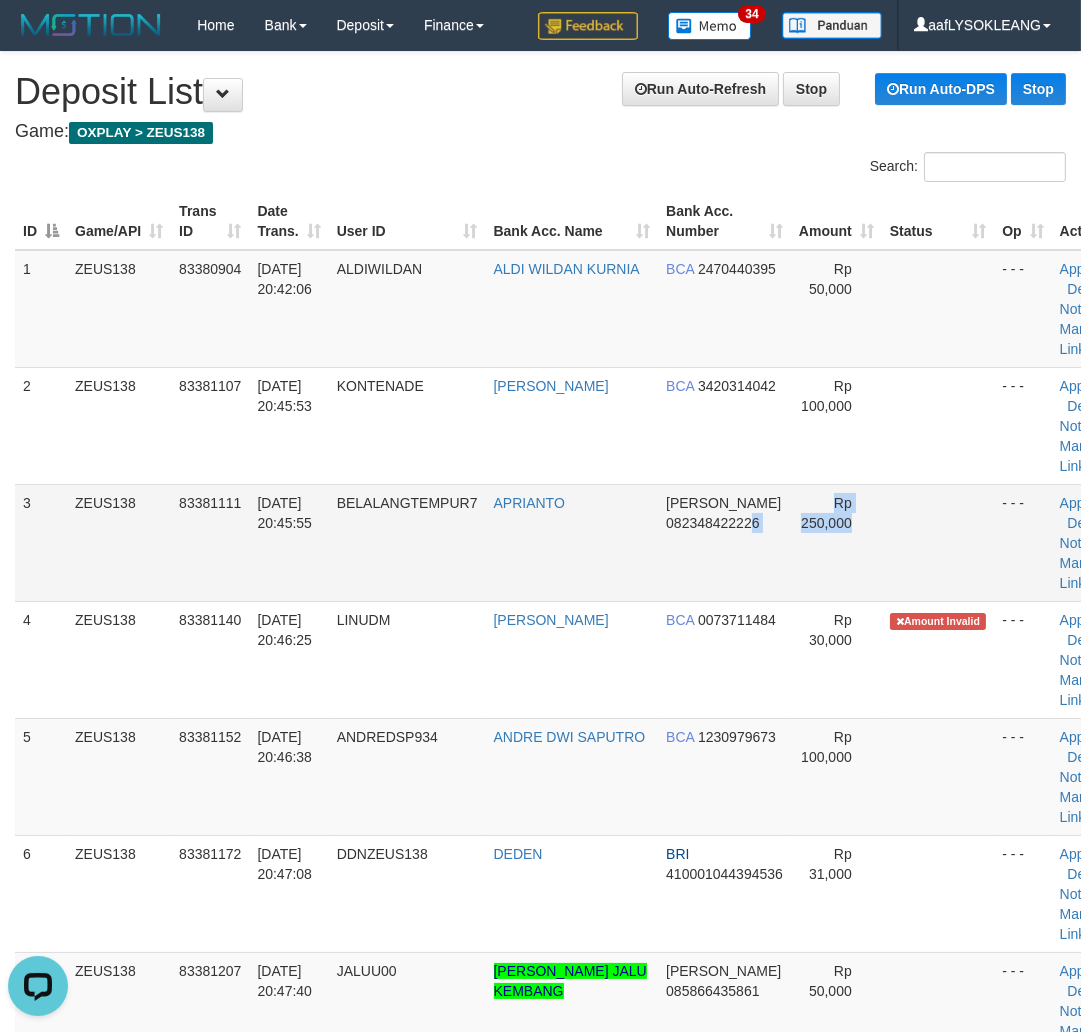 drag, startPoint x: 751, startPoint y: 530, endPoint x: 706, endPoint y: 523, distance: 45.54119 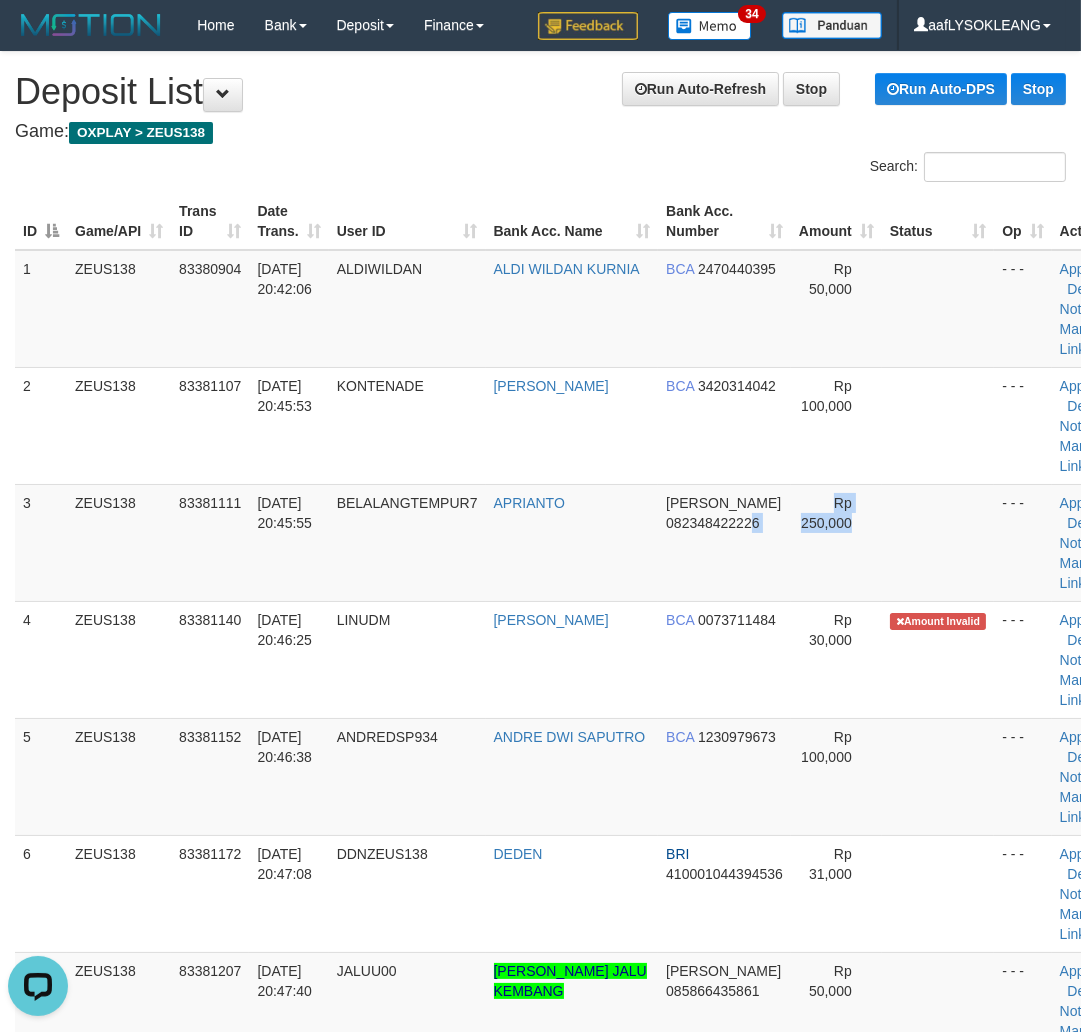 scroll, scrollTop: 888, scrollLeft: 0, axis: vertical 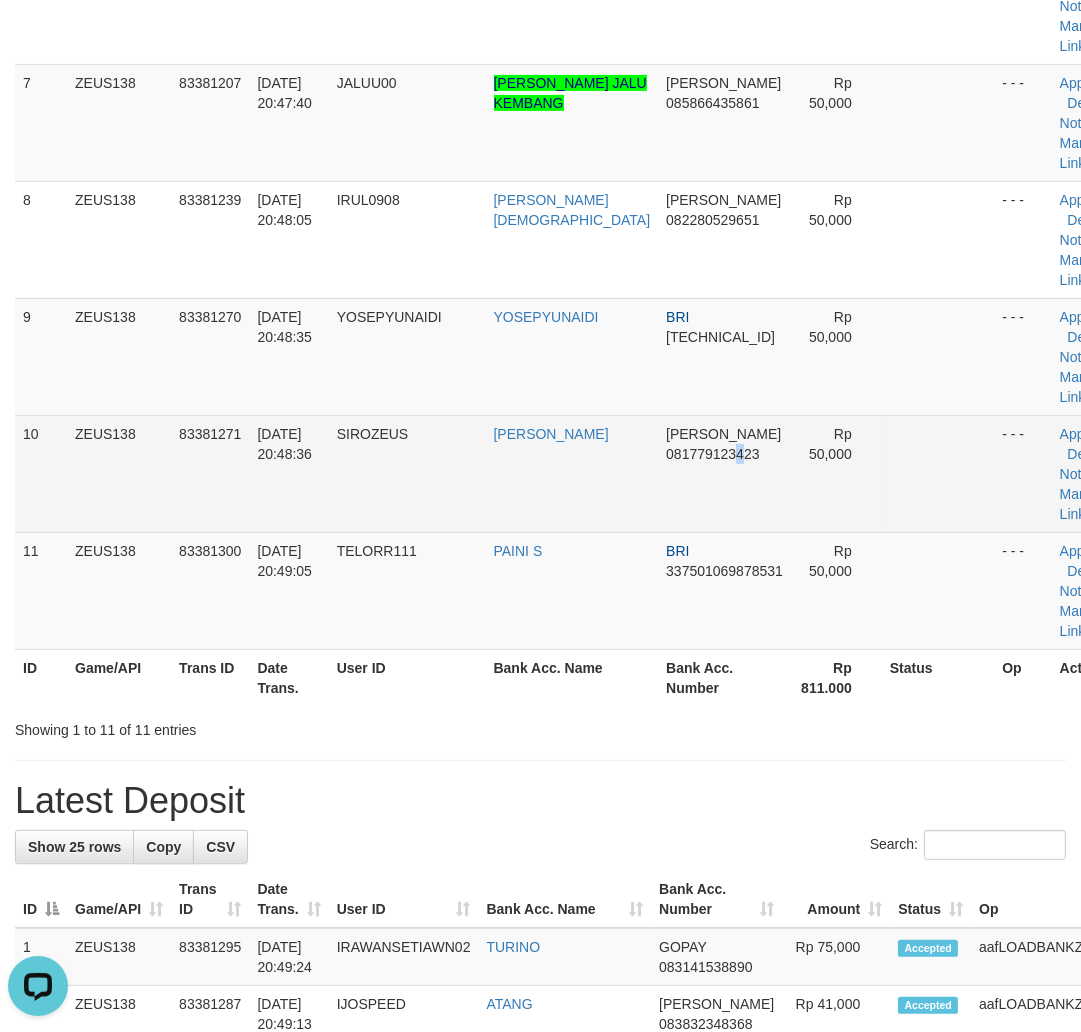 drag, startPoint x: 697, startPoint y: 514, endPoint x: 778, endPoint y: 502, distance: 81.88406 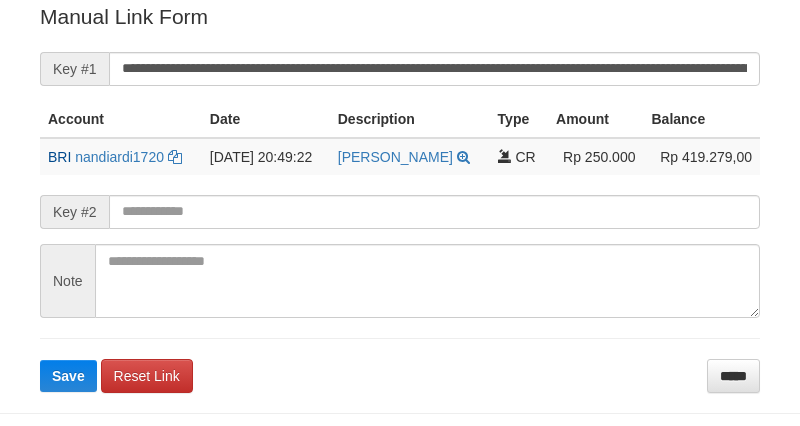 scroll, scrollTop: 404, scrollLeft: 0, axis: vertical 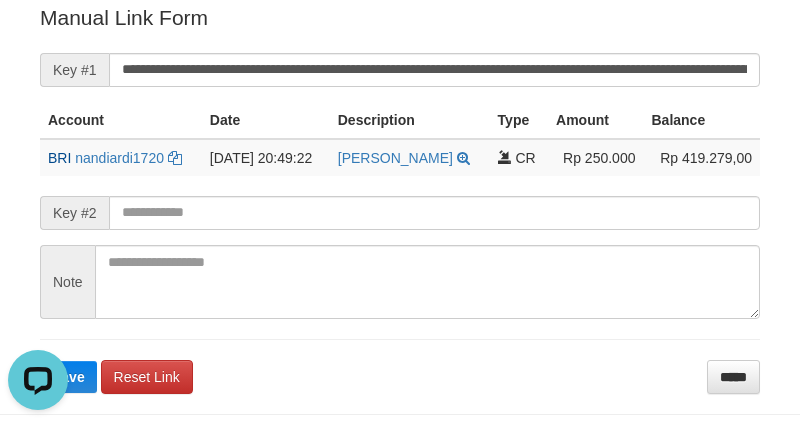 click on "**********" at bounding box center [400, 198] 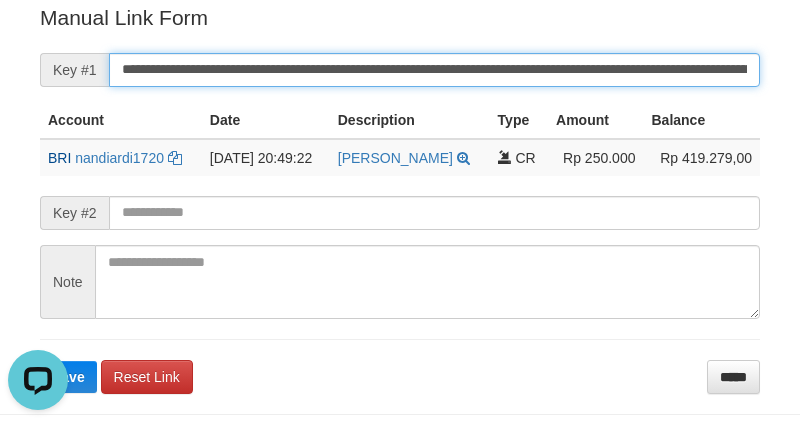 click on "Save" at bounding box center (68, 377) 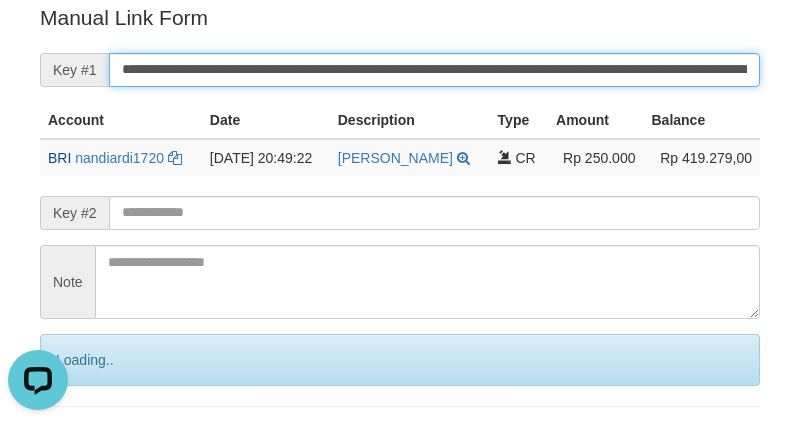 click on "Save" at bounding box center (90, 444) 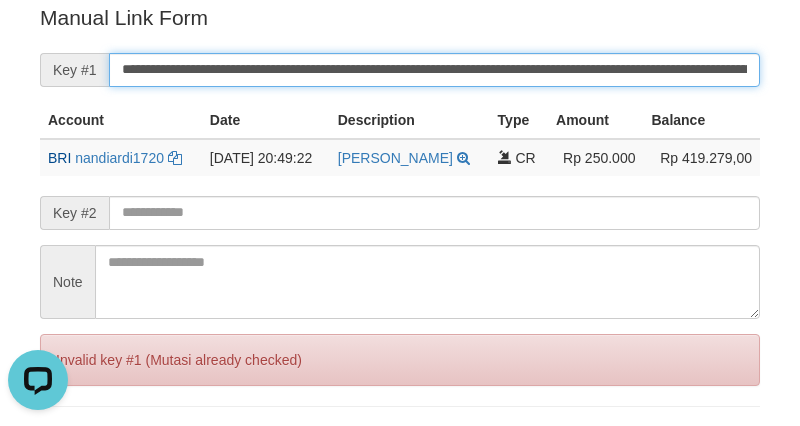 click on "Save" at bounding box center [68, 444] 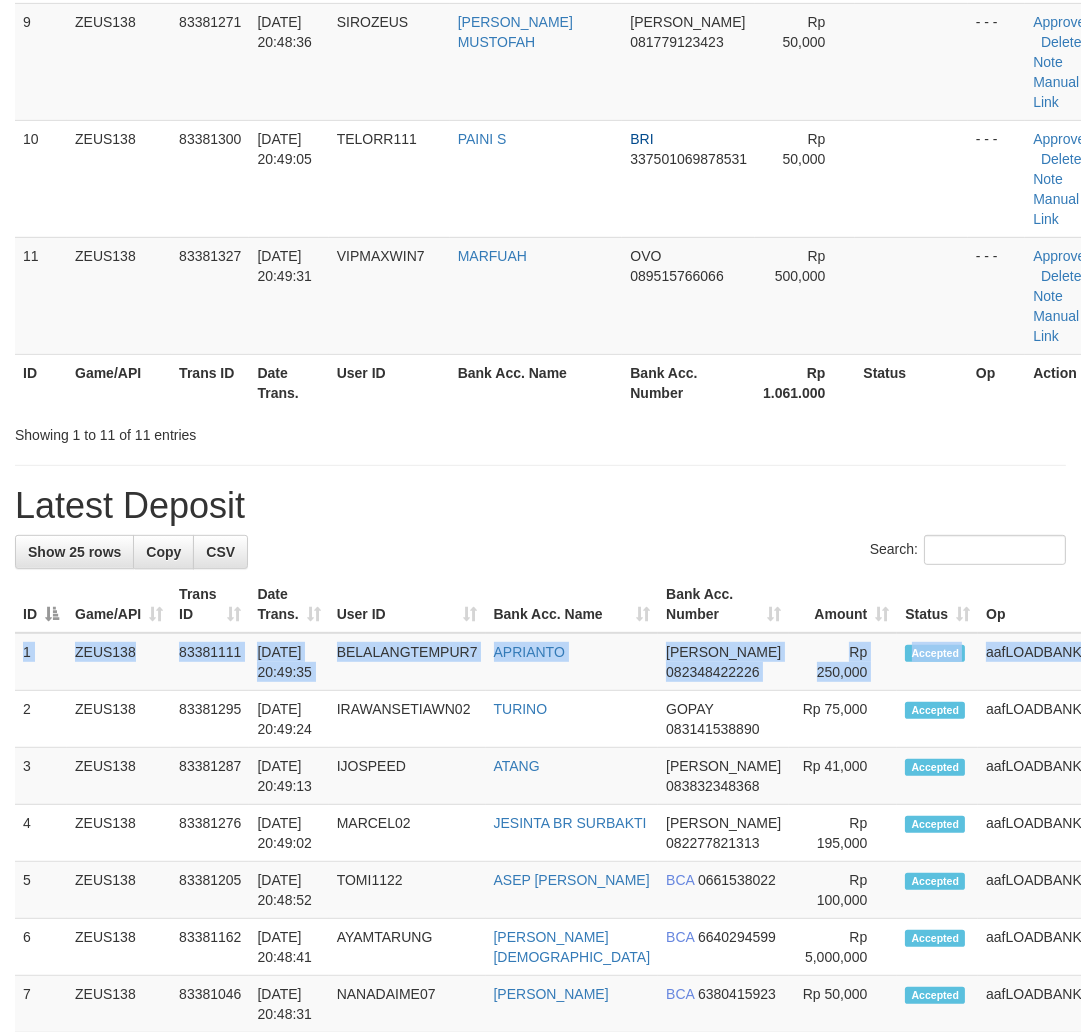 drag, startPoint x: 1012, startPoint y: 620, endPoint x: 1092, endPoint y: 620, distance: 80 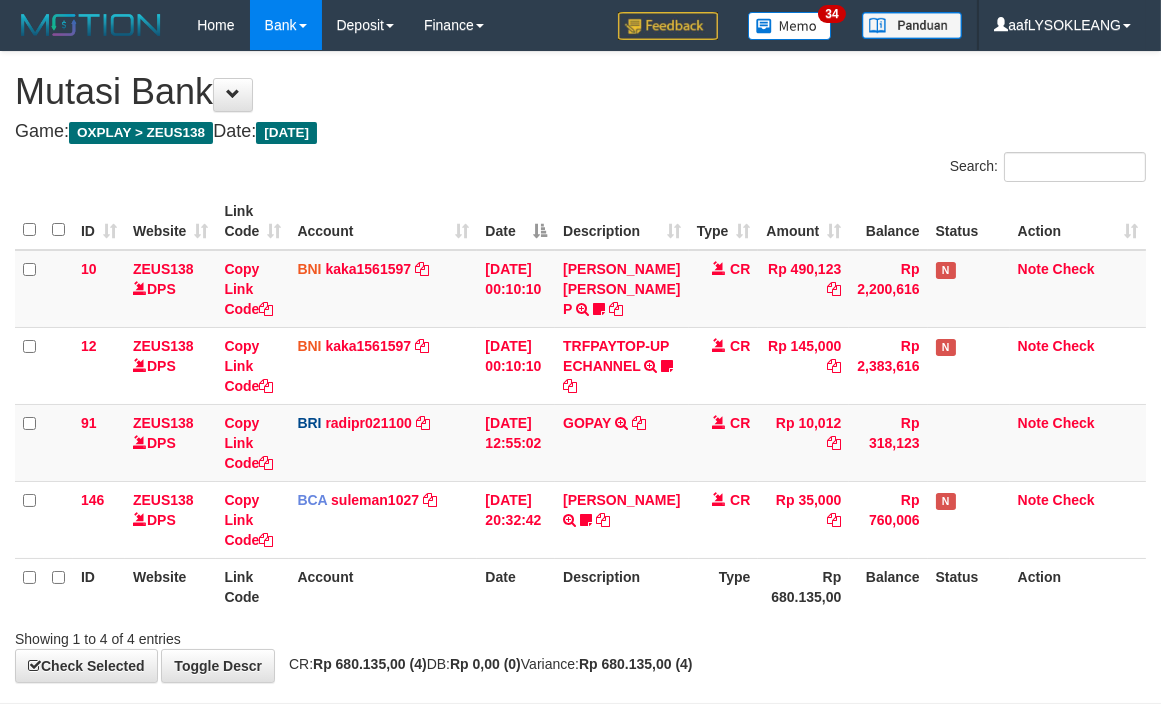 scroll, scrollTop: 86, scrollLeft: 0, axis: vertical 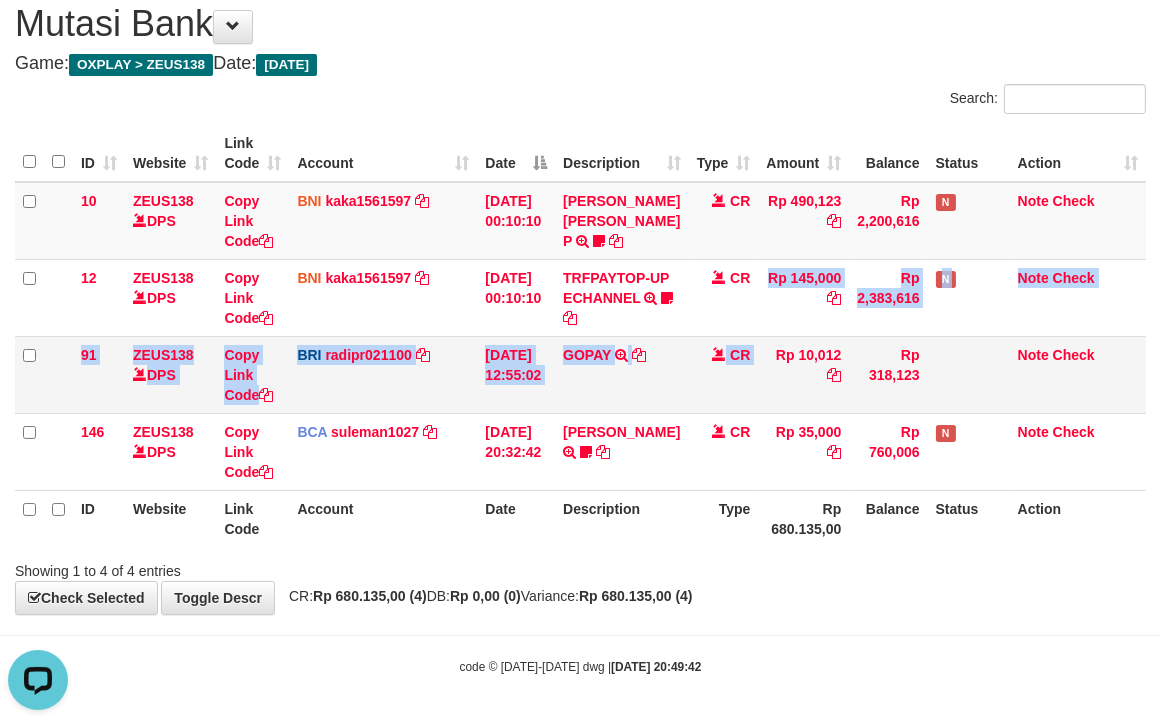 drag, startPoint x: 750, startPoint y: 342, endPoint x: 718, endPoint y: 343, distance: 32.01562 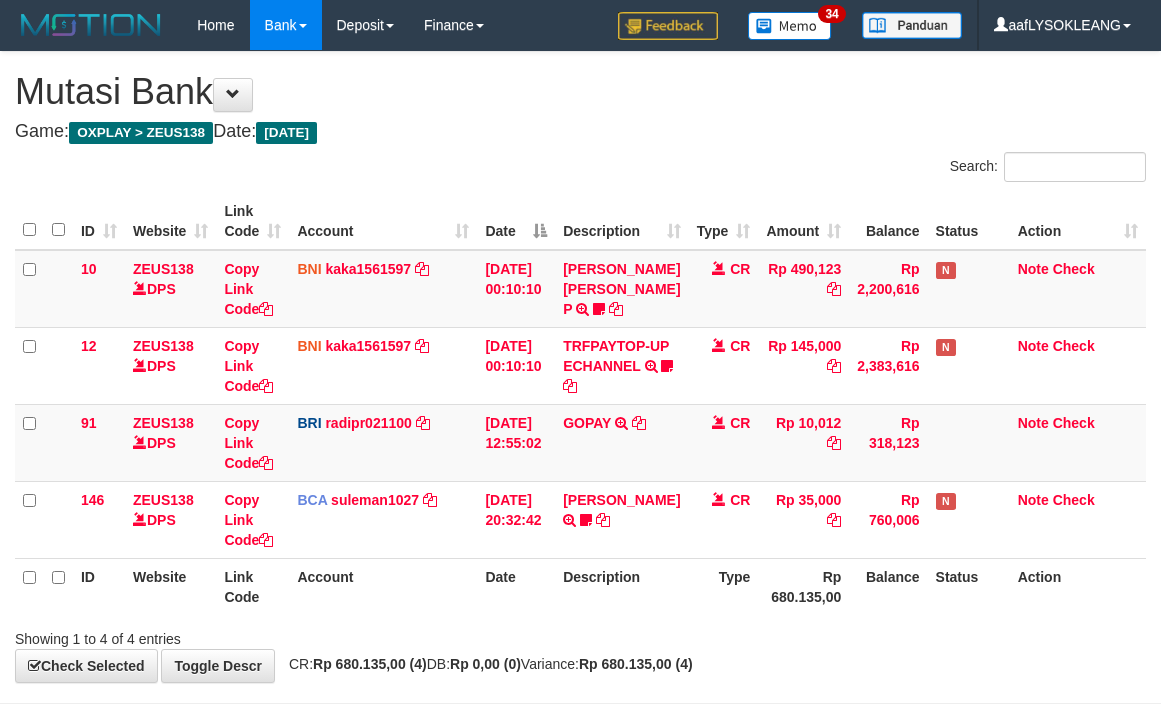 scroll, scrollTop: 86, scrollLeft: 0, axis: vertical 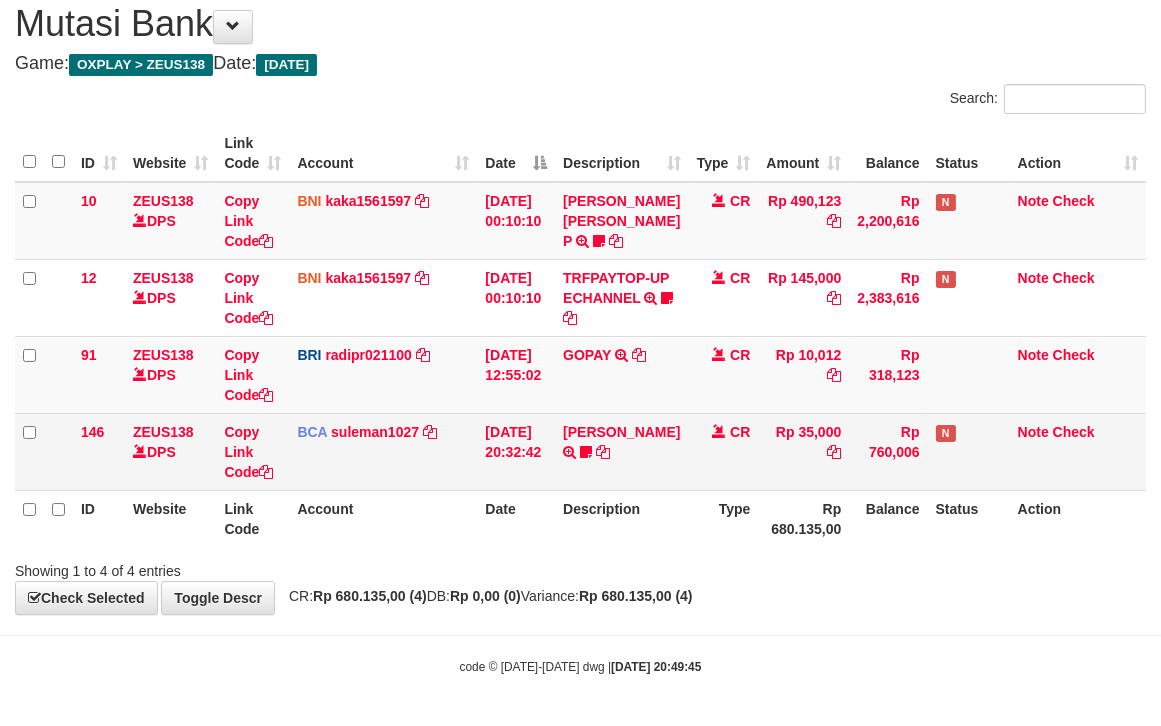 drag, startPoint x: 678, startPoint y: 462, endPoint x: 215, endPoint y: 450, distance: 463.1555 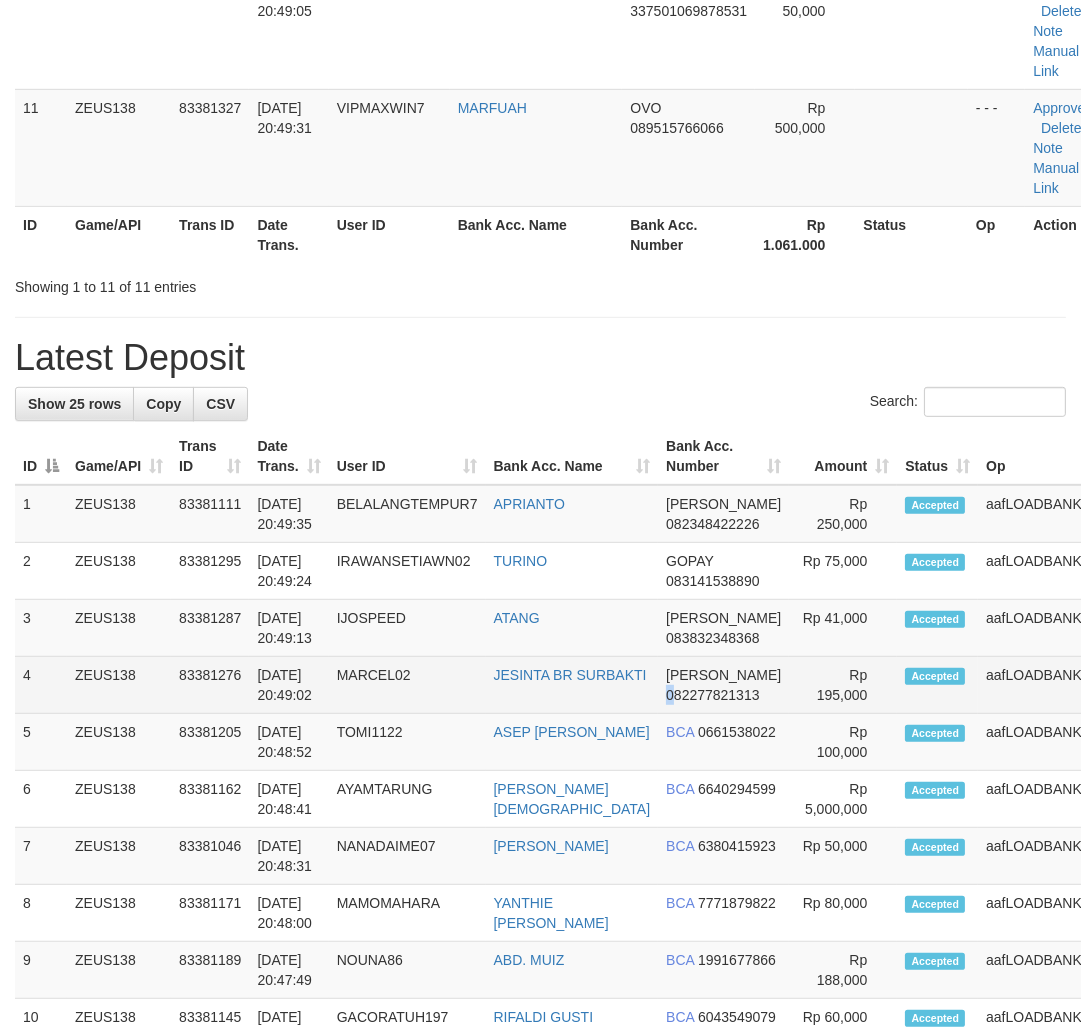 drag, startPoint x: 611, startPoint y: 708, endPoint x: 600, endPoint y: 704, distance: 11.7046995 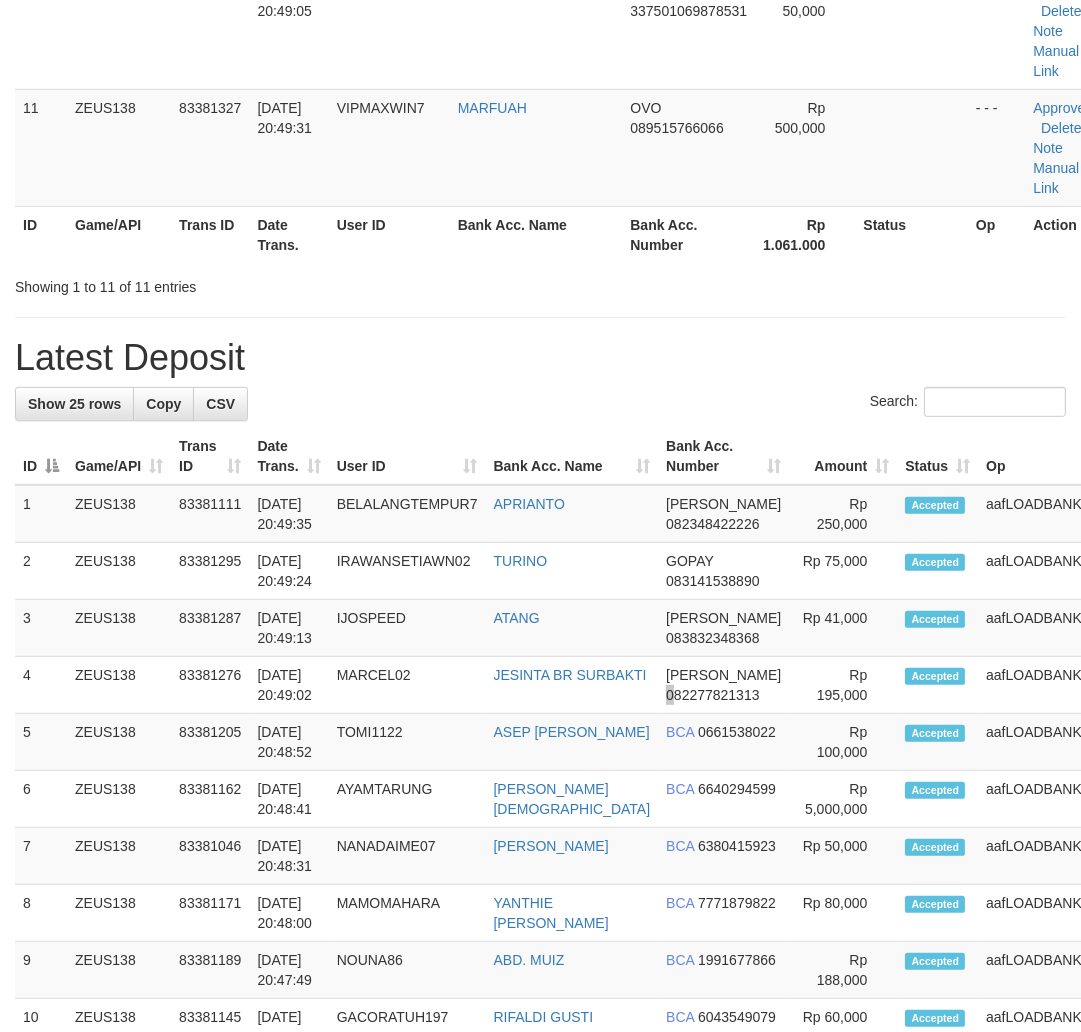 scroll, scrollTop: 1036, scrollLeft: 0, axis: vertical 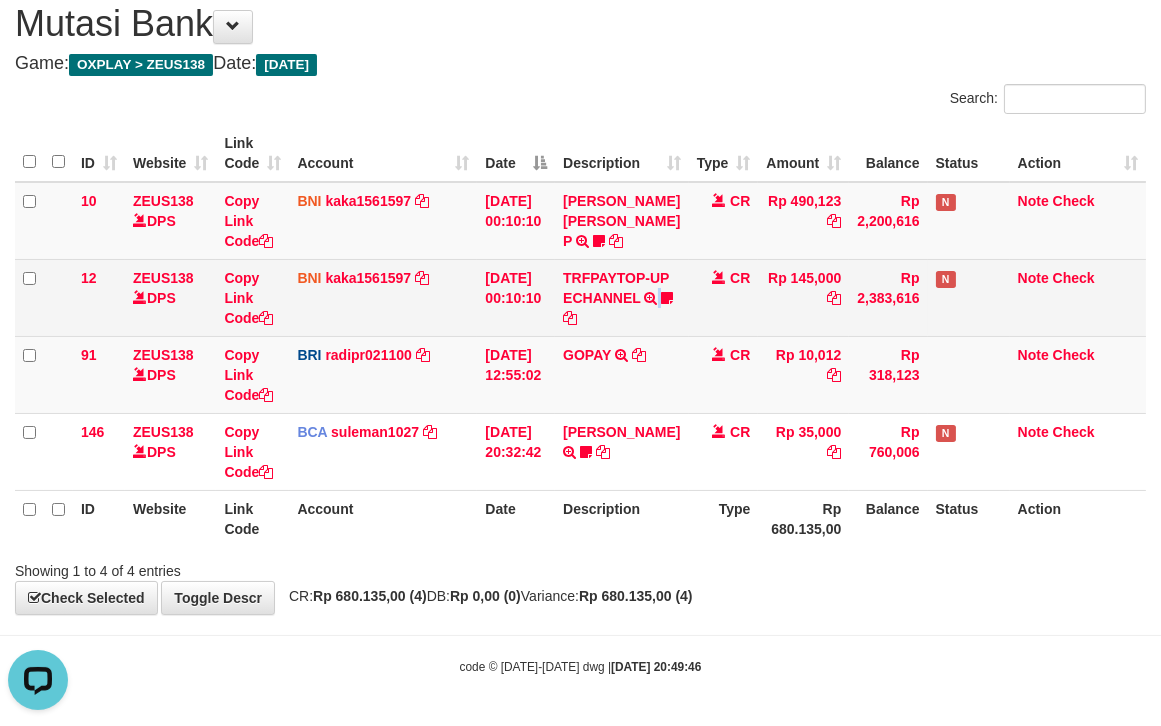 drag, startPoint x: 665, startPoint y: 293, endPoint x: 516, endPoint y: 273, distance: 150.33629 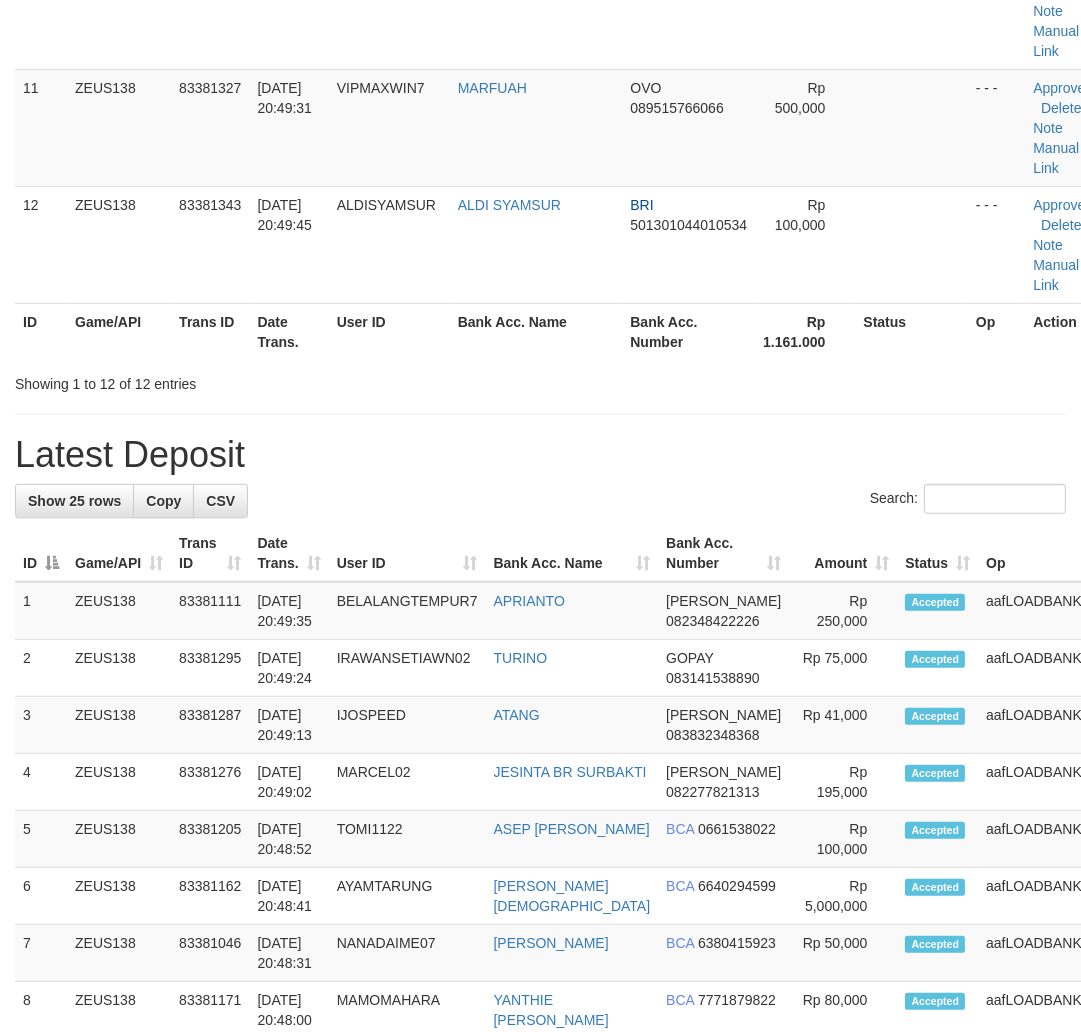scroll, scrollTop: 1036, scrollLeft: 0, axis: vertical 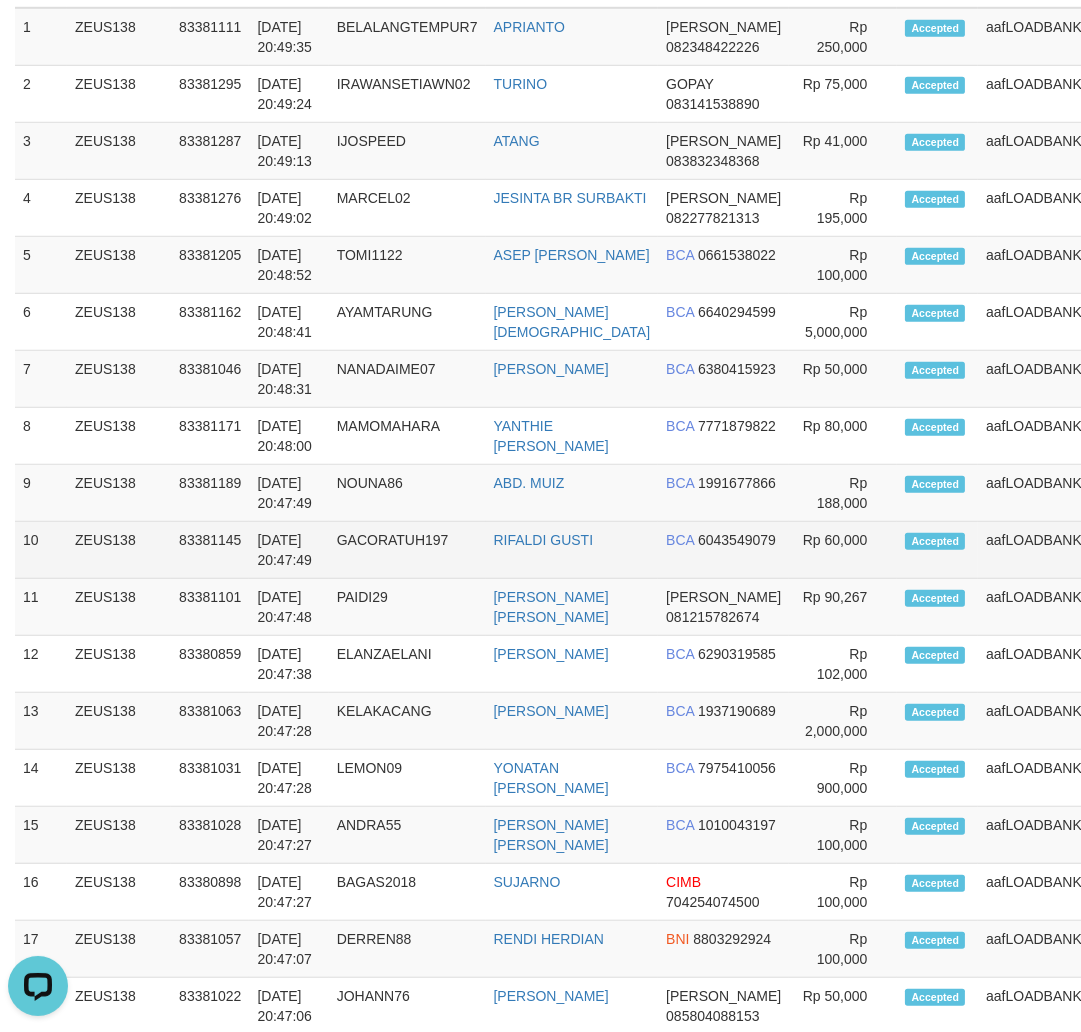 click on "1
ZEUS138
83381111
[DATE] 20:49:35
BELALANGTEMPUR7
[PERSON_NAME]
082348422226
Note" at bounding box center (612, 721) 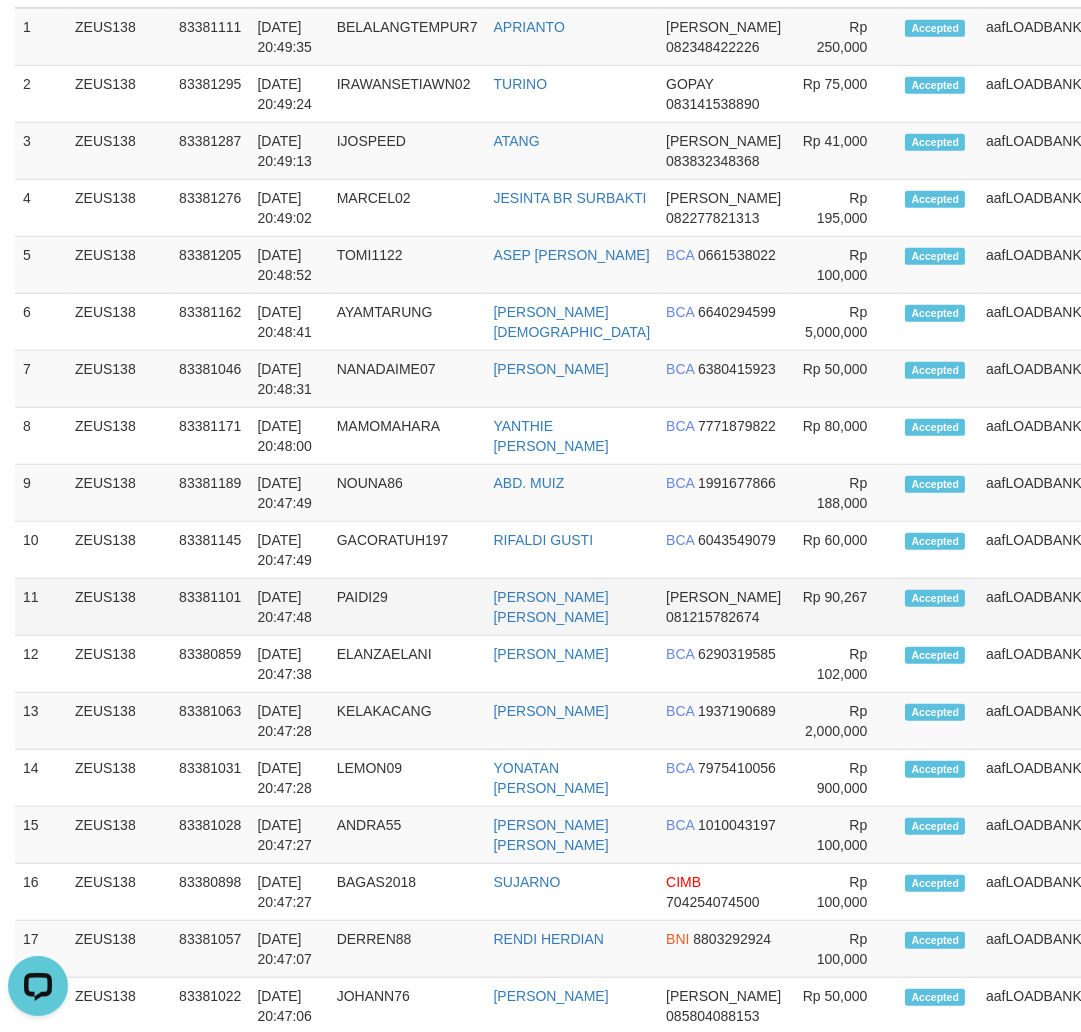 drag, startPoint x: 820, startPoint y: 581, endPoint x: 1091, endPoint y: 595, distance: 271.3614 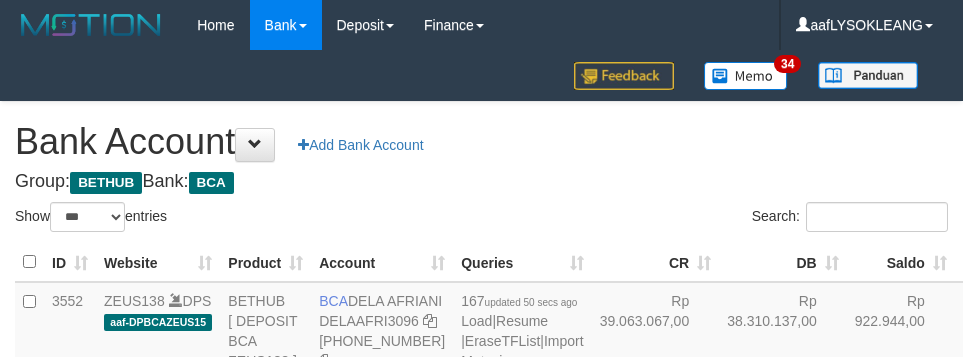 select on "***" 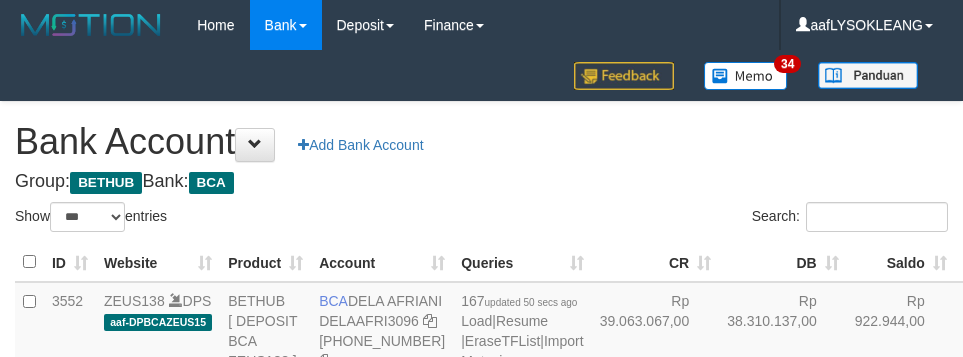 scroll, scrollTop: 112, scrollLeft: 0, axis: vertical 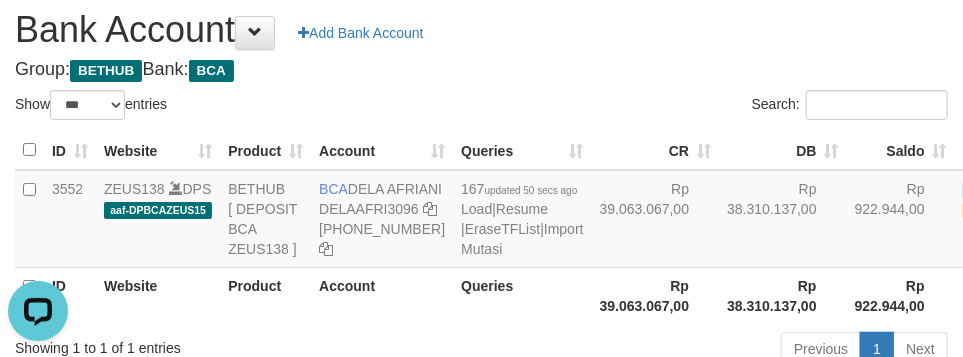 drag, startPoint x: 456, startPoint y: 52, endPoint x: 470, endPoint y: 64, distance: 18.439089 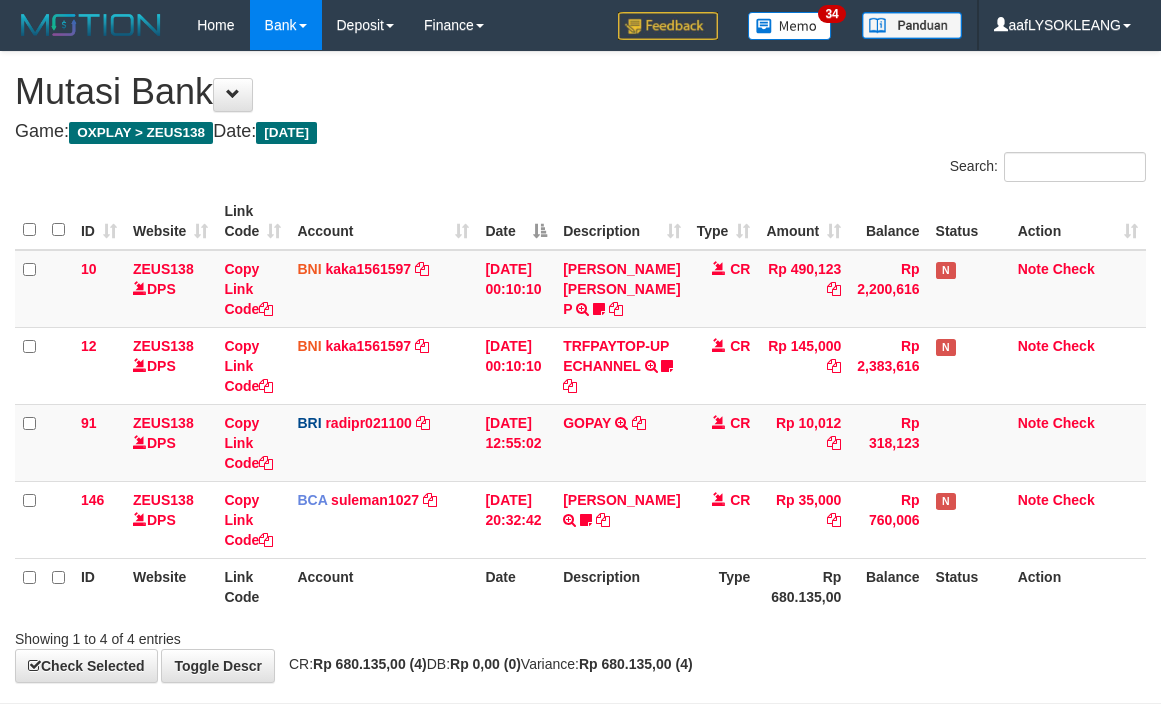 scroll, scrollTop: 86, scrollLeft: 0, axis: vertical 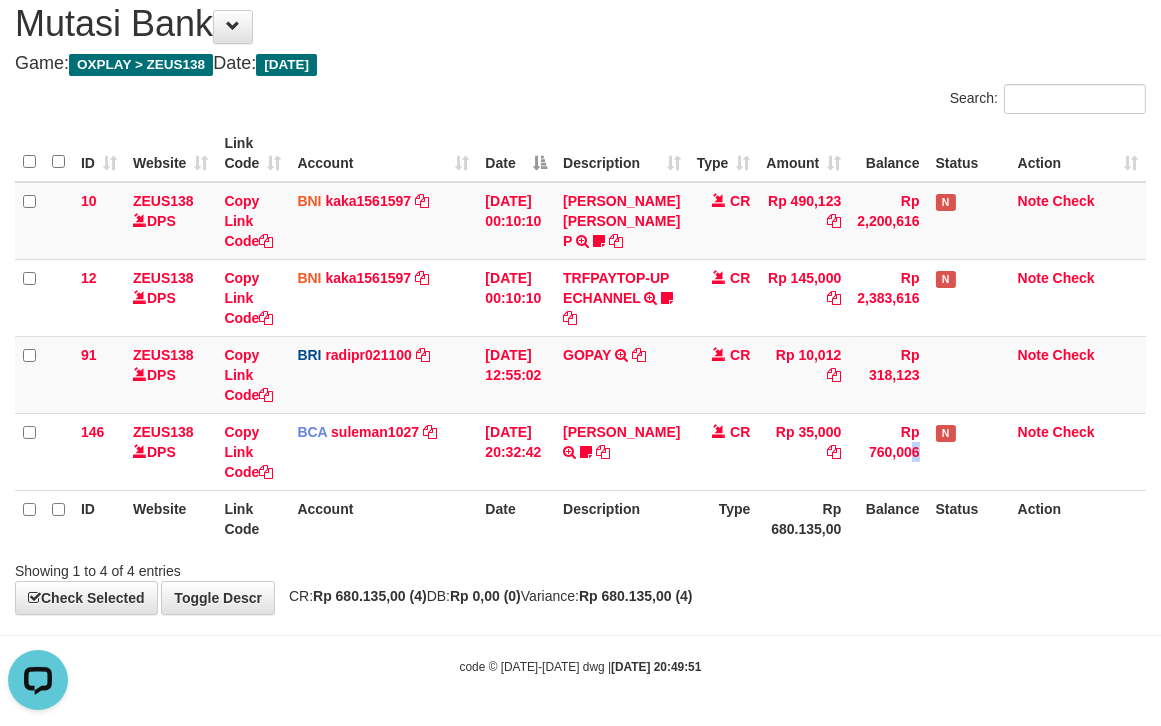 drag, startPoint x: 847, startPoint y: 456, endPoint x: 1173, endPoint y: 457, distance: 326.00153 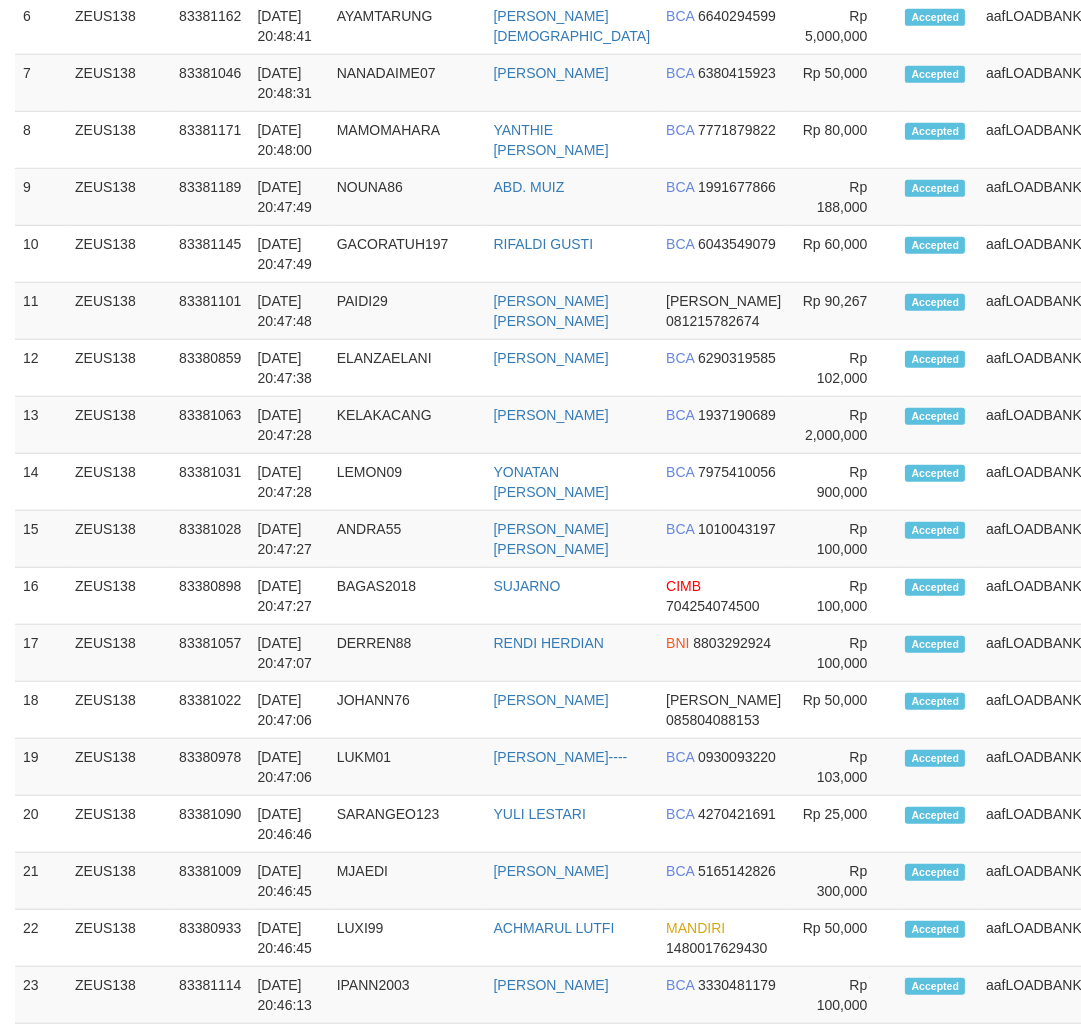scroll, scrollTop: 1925, scrollLeft: 0, axis: vertical 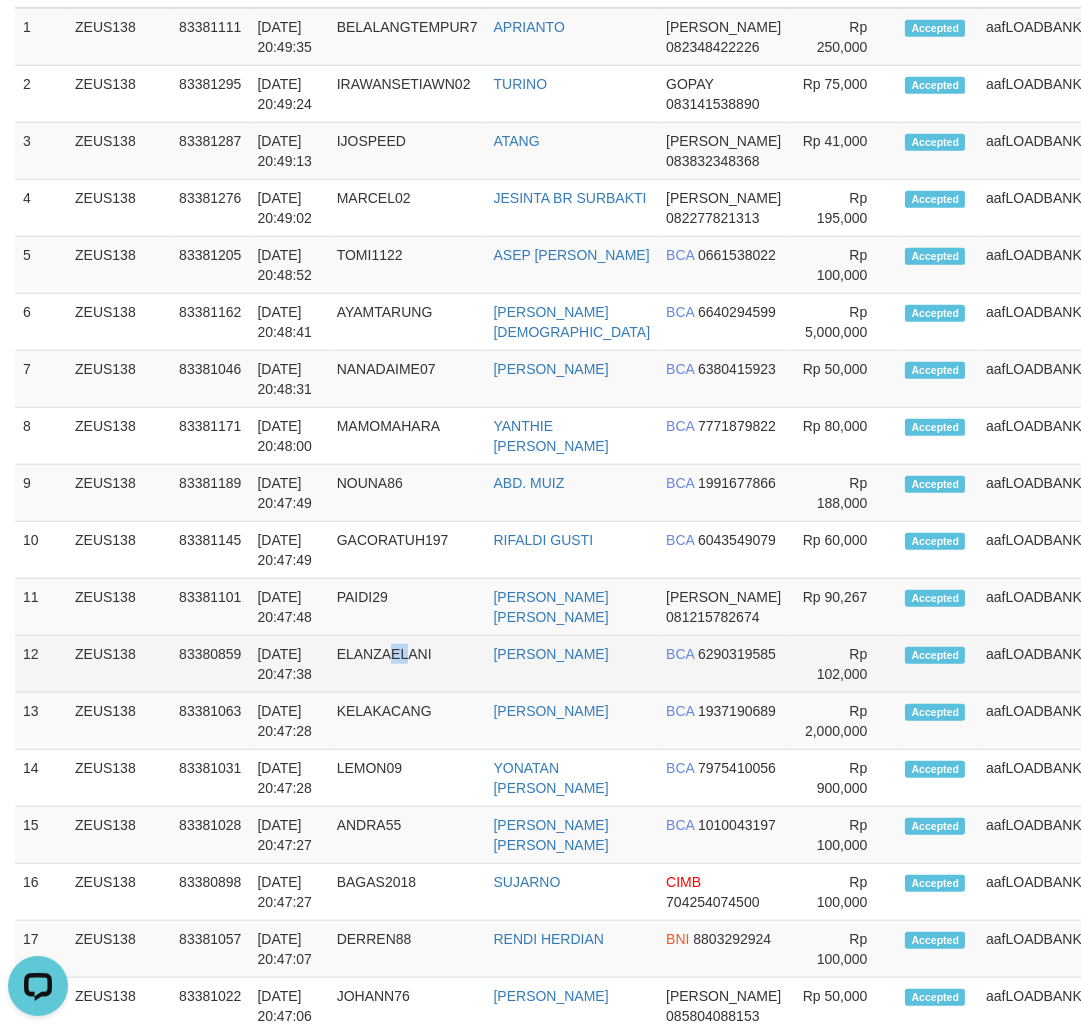 drag, startPoint x: 414, startPoint y: 667, endPoint x: 400, endPoint y: 657, distance: 17.20465 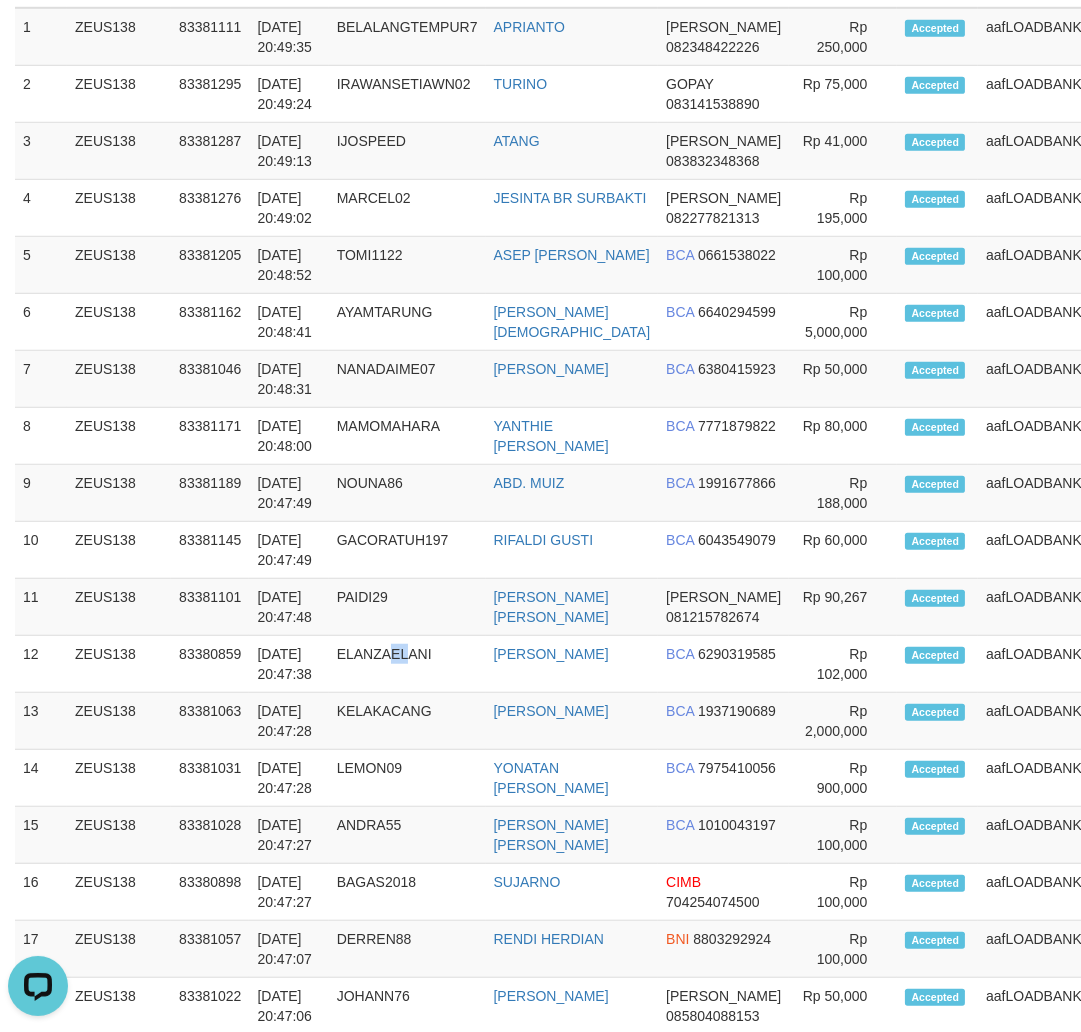 scroll, scrollTop: 2632, scrollLeft: 0, axis: vertical 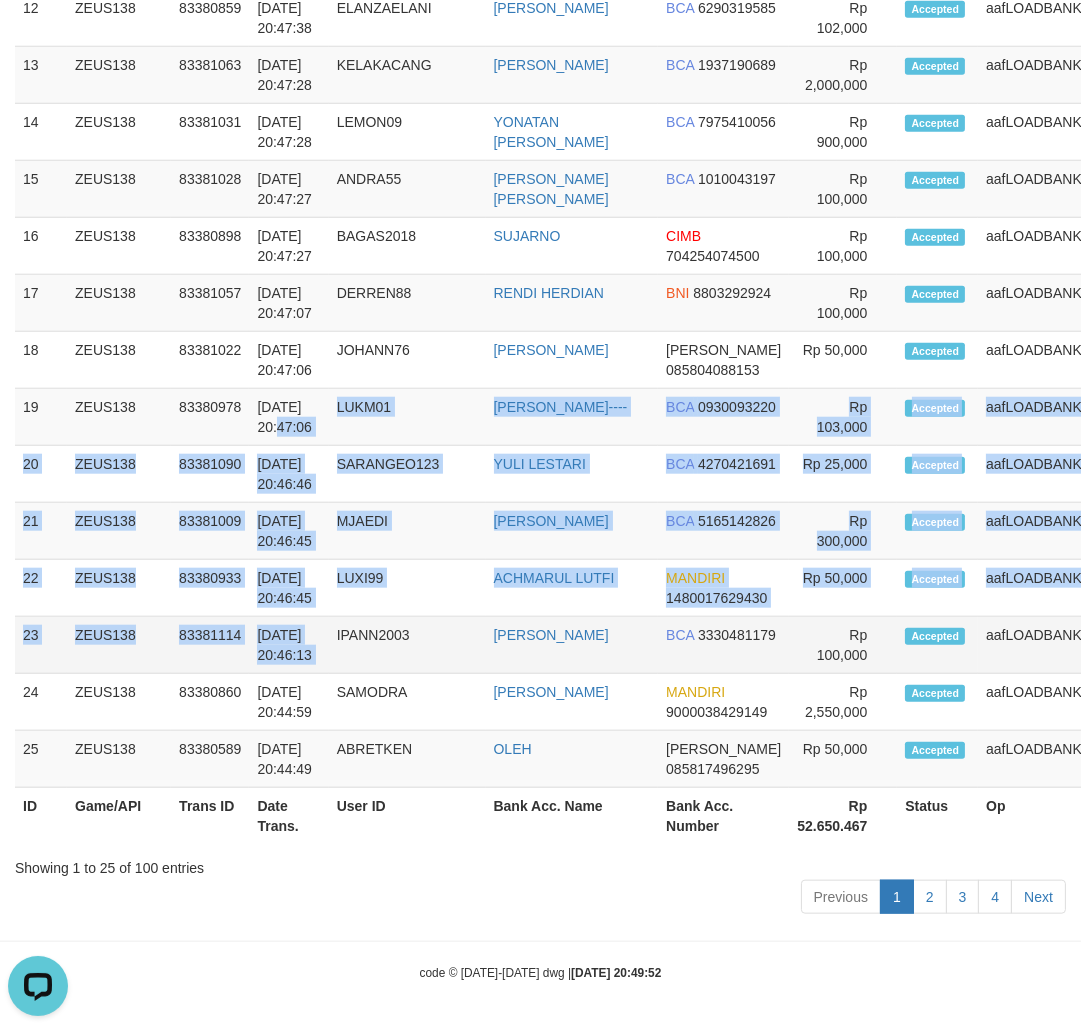 drag, startPoint x: 327, startPoint y: 634, endPoint x: 143, endPoint y: 601, distance: 186.93582 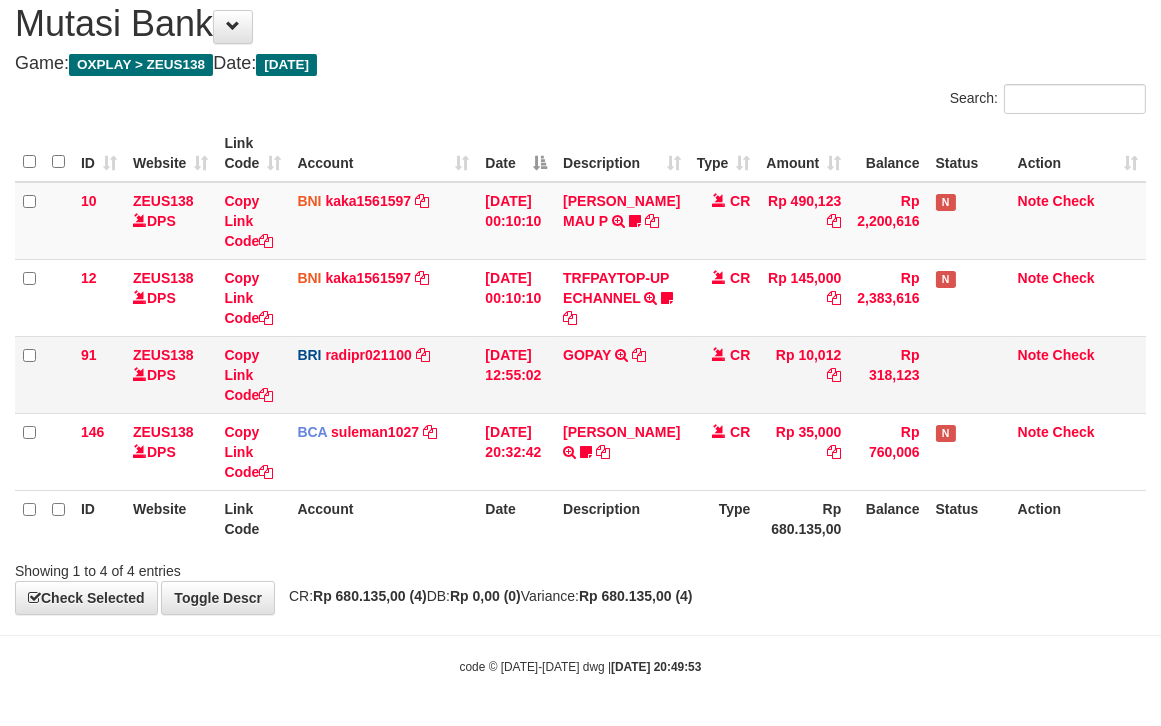 scroll, scrollTop: 0, scrollLeft: 0, axis: both 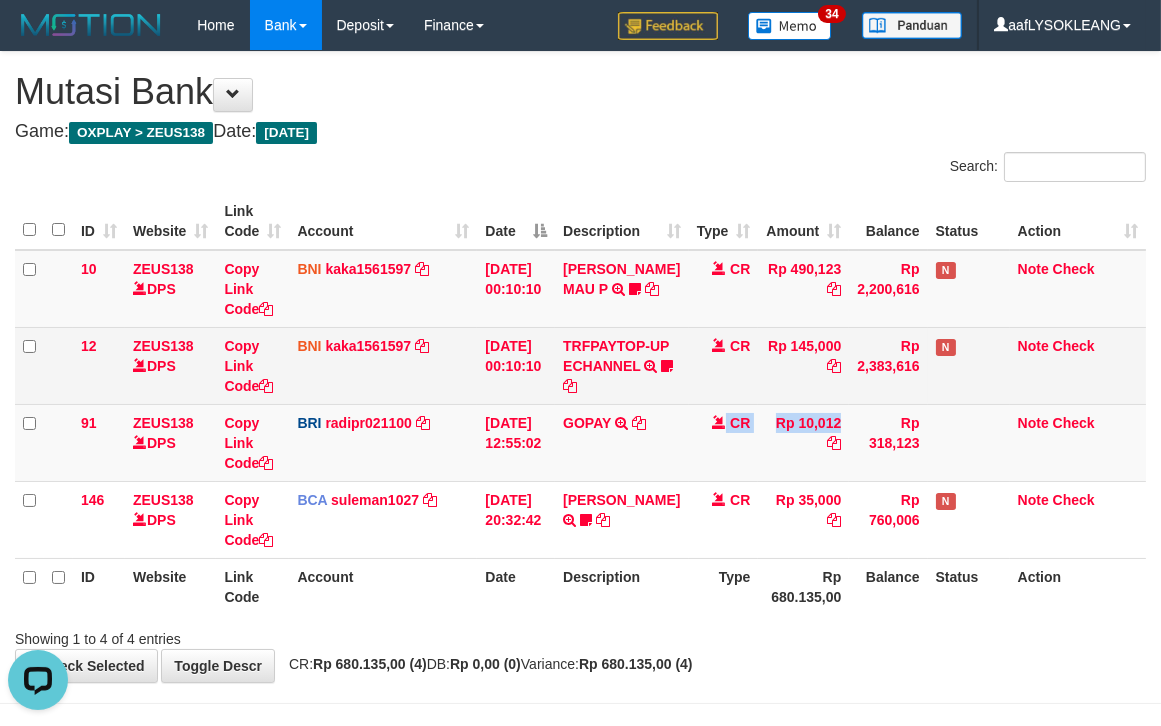 drag, startPoint x: 760, startPoint y: 455, endPoint x: 441, endPoint y: 412, distance: 321.88507 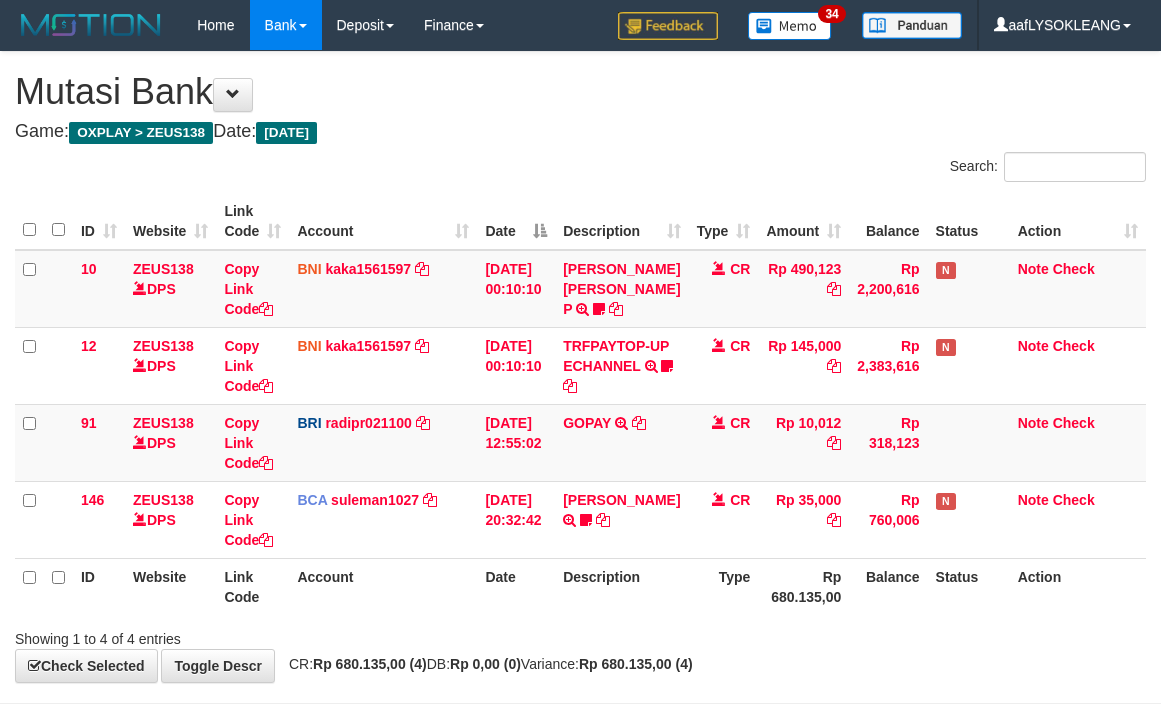 scroll, scrollTop: 0, scrollLeft: 0, axis: both 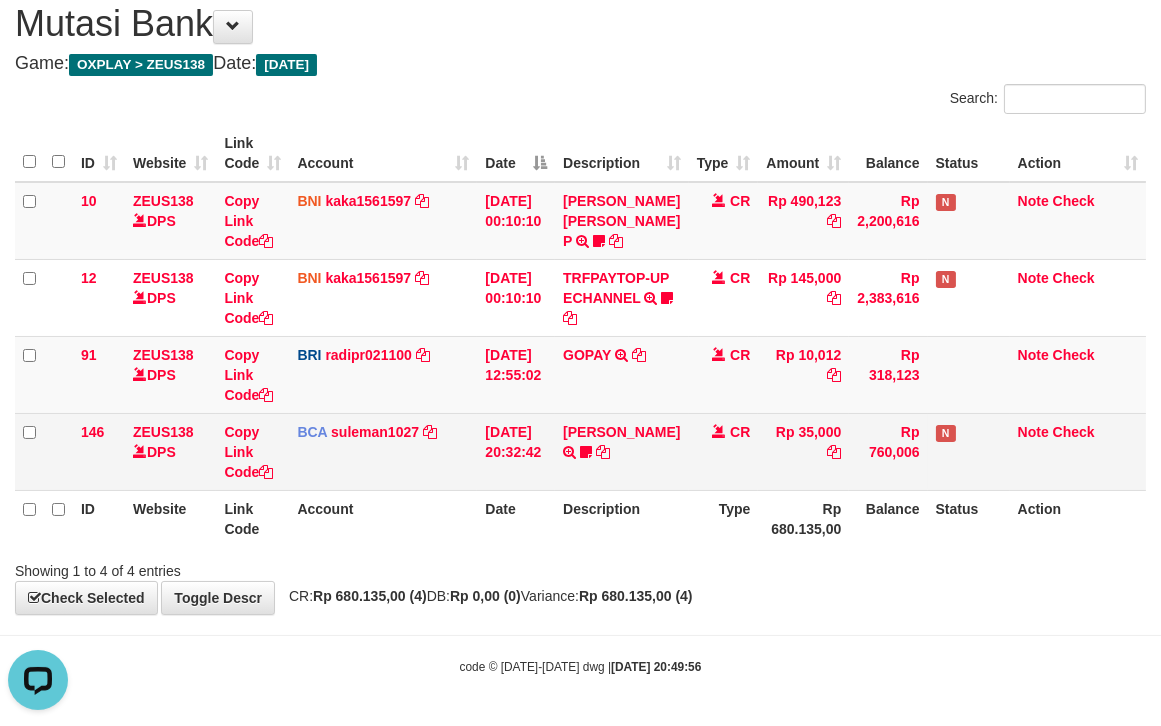 drag, startPoint x: 602, startPoint y: 486, endPoint x: 603, endPoint y: 476, distance: 10.049875 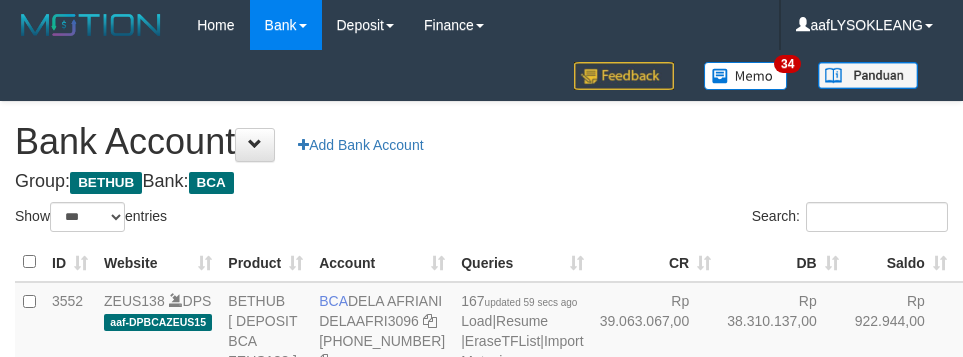 select on "***" 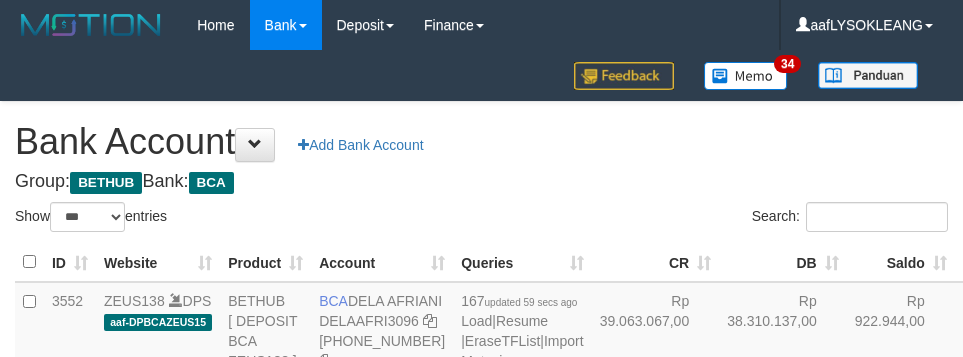 scroll, scrollTop: 112, scrollLeft: 0, axis: vertical 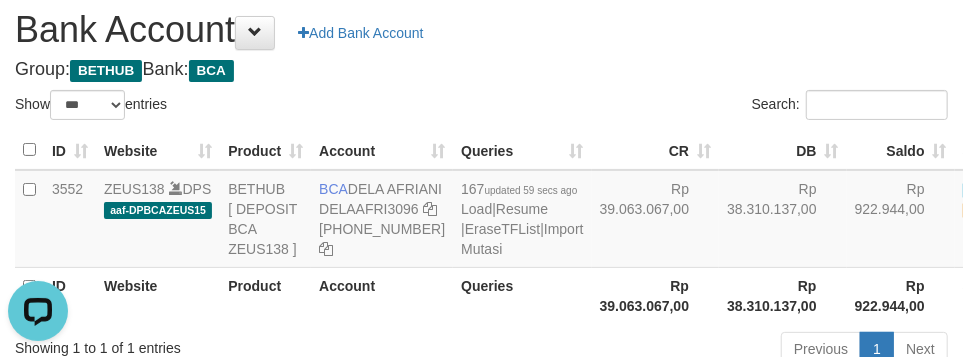 drag, startPoint x: 685, startPoint y: 96, endPoint x: 674, endPoint y: 97, distance: 11.045361 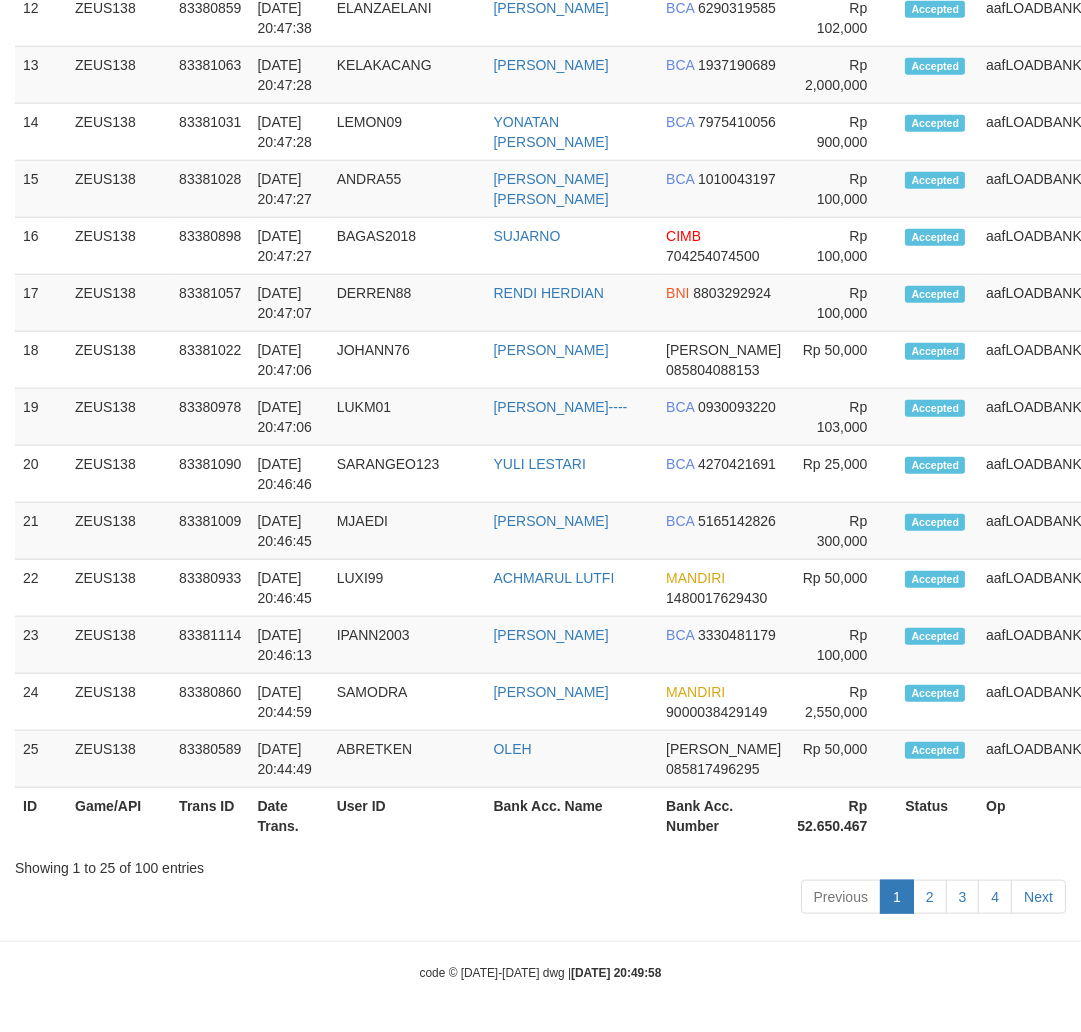 scroll, scrollTop: 2632, scrollLeft: 0, axis: vertical 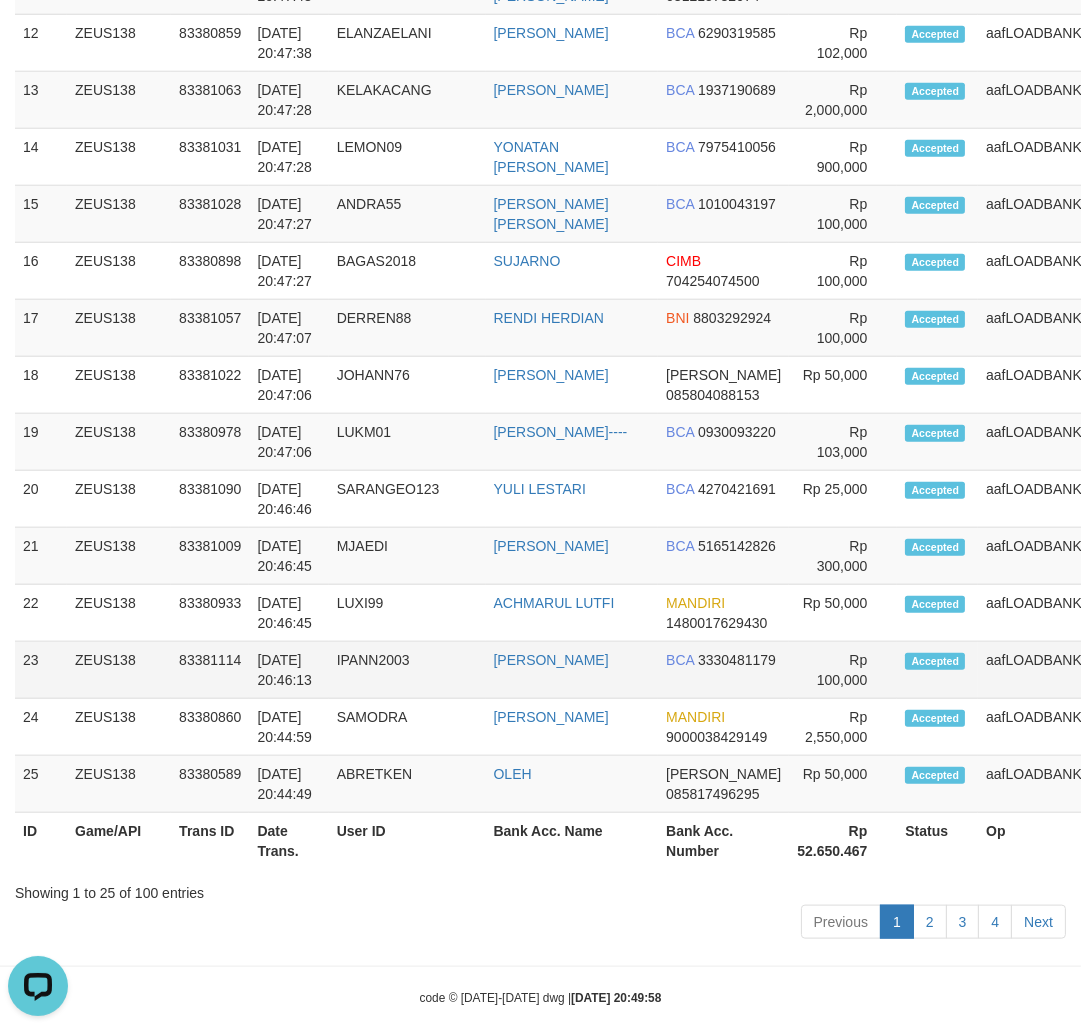 click on "IPANN2003" at bounding box center [407, 670] 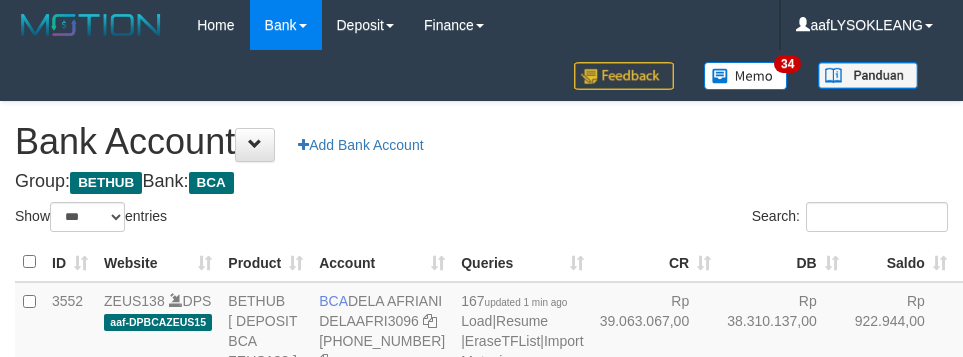 select on "***" 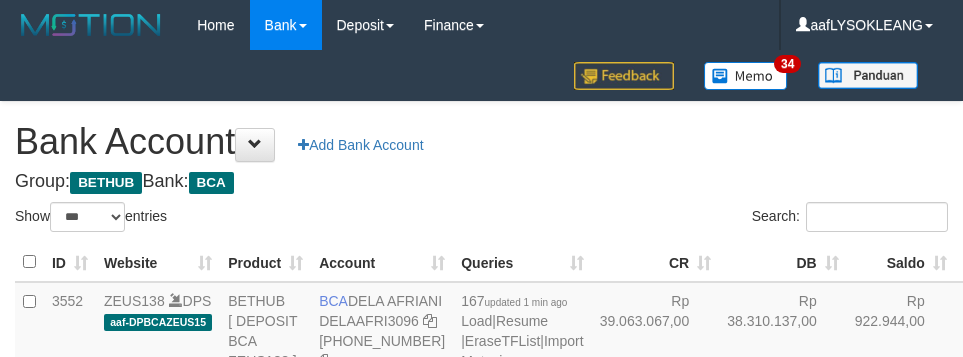 scroll, scrollTop: 112, scrollLeft: 0, axis: vertical 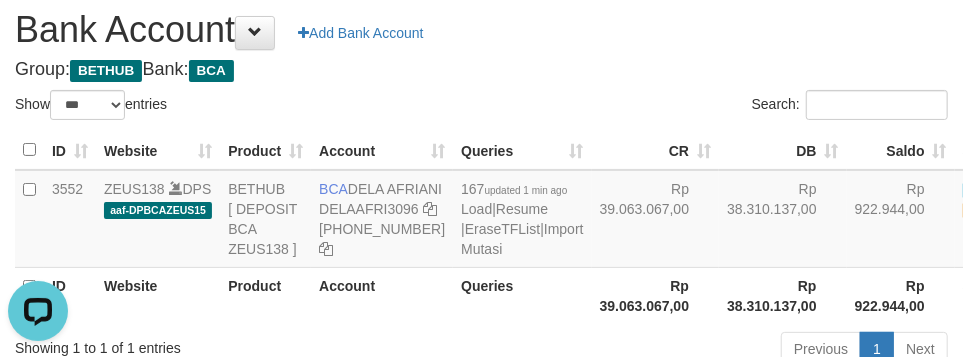 click on "**********" at bounding box center (481, 181) 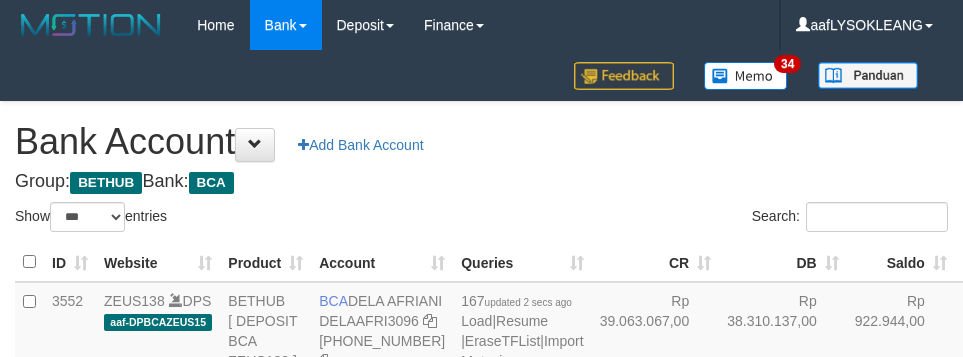 select on "***" 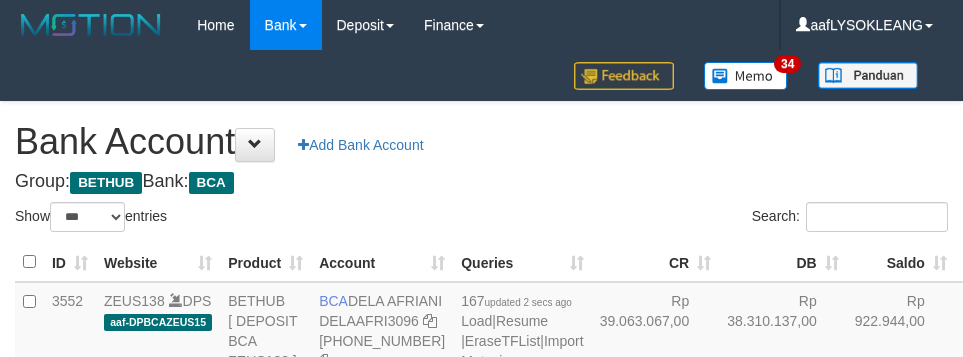 scroll, scrollTop: 112, scrollLeft: 0, axis: vertical 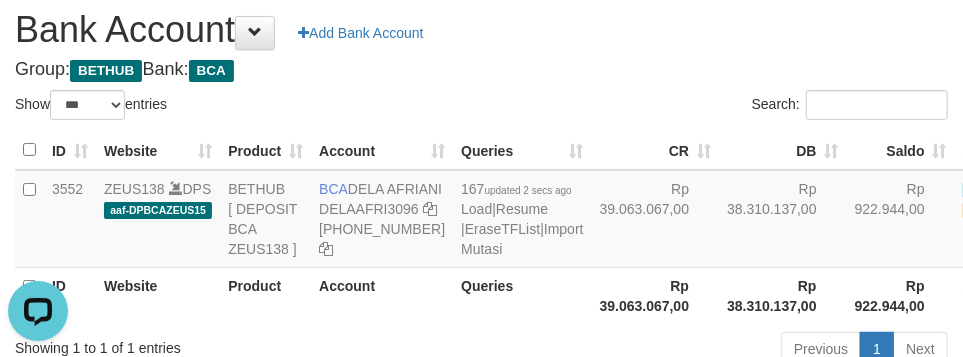 drag, startPoint x: 416, startPoint y: 81, endPoint x: 440, endPoint y: 85, distance: 24.33105 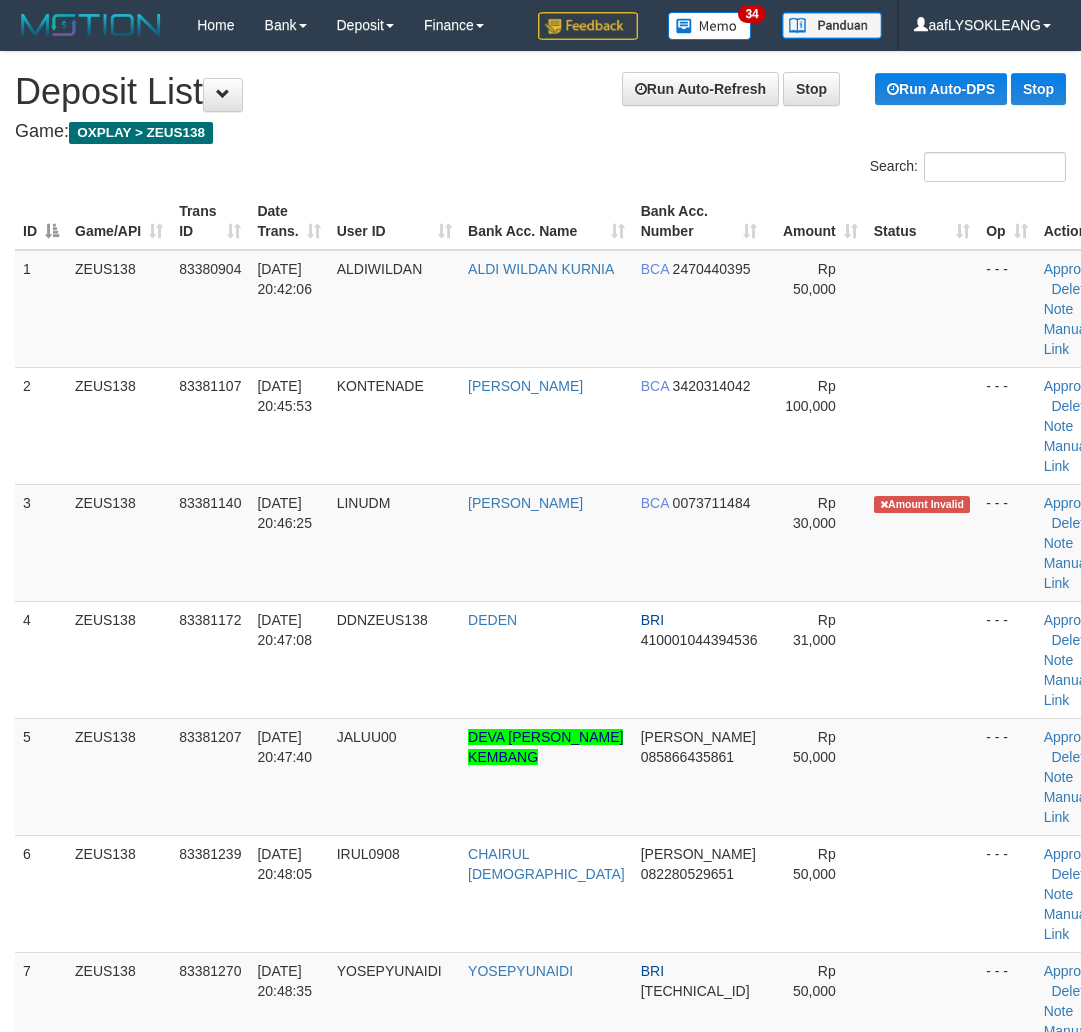 scroll, scrollTop: 2748, scrollLeft: 0, axis: vertical 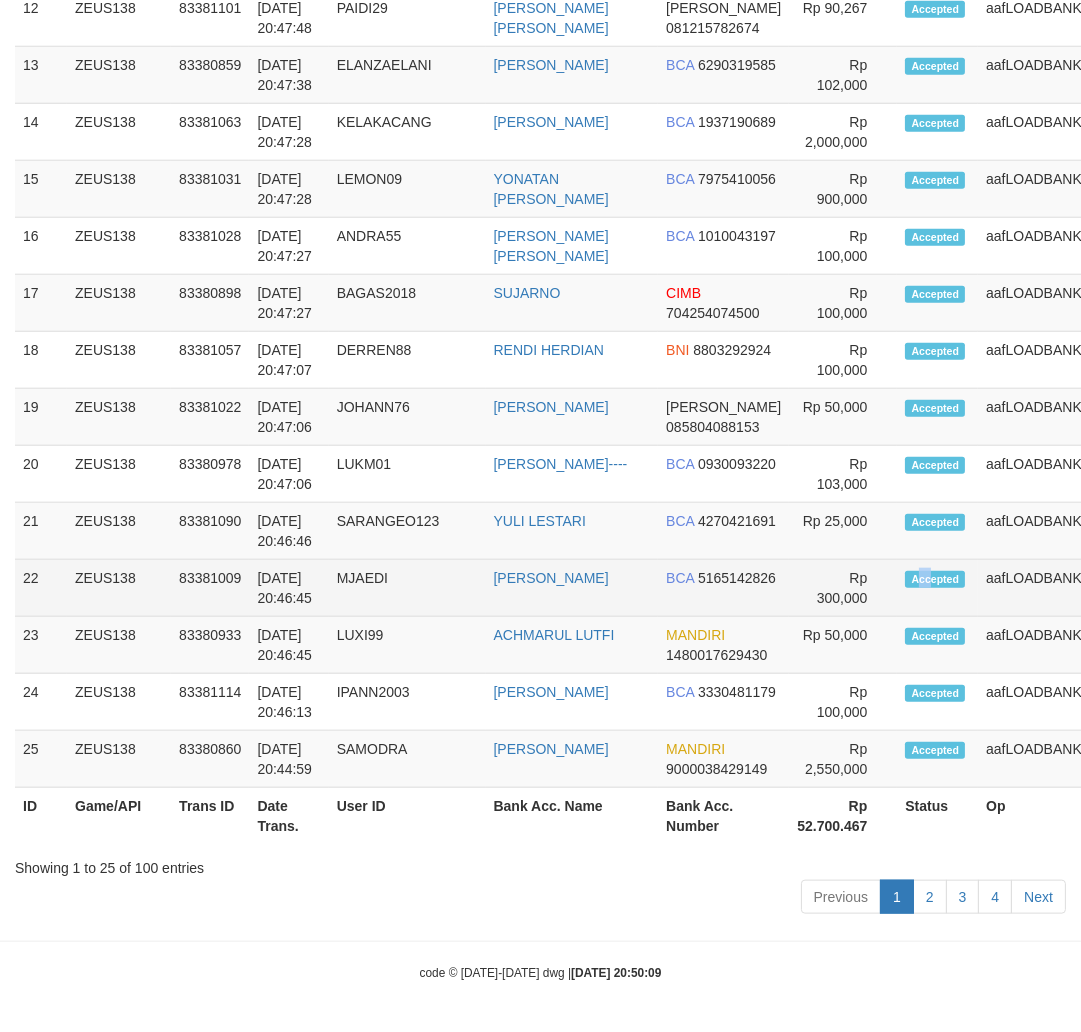 click on "Accepted" at bounding box center [937, 588] 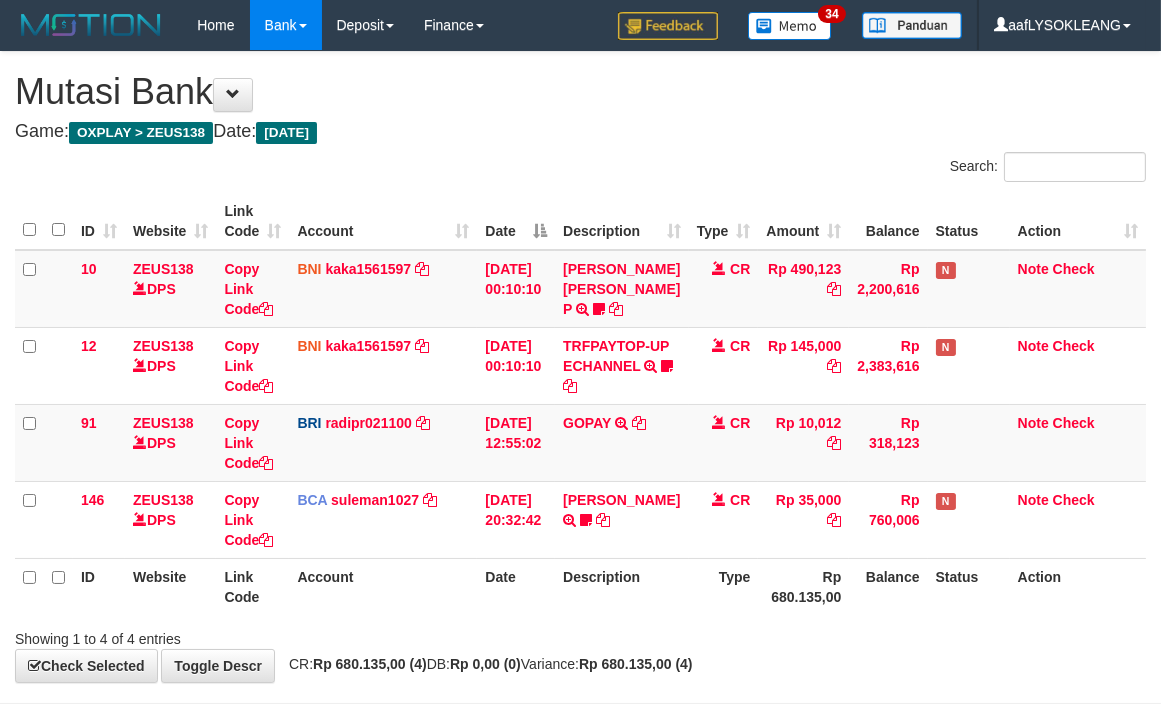 scroll, scrollTop: 86, scrollLeft: 0, axis: vertical 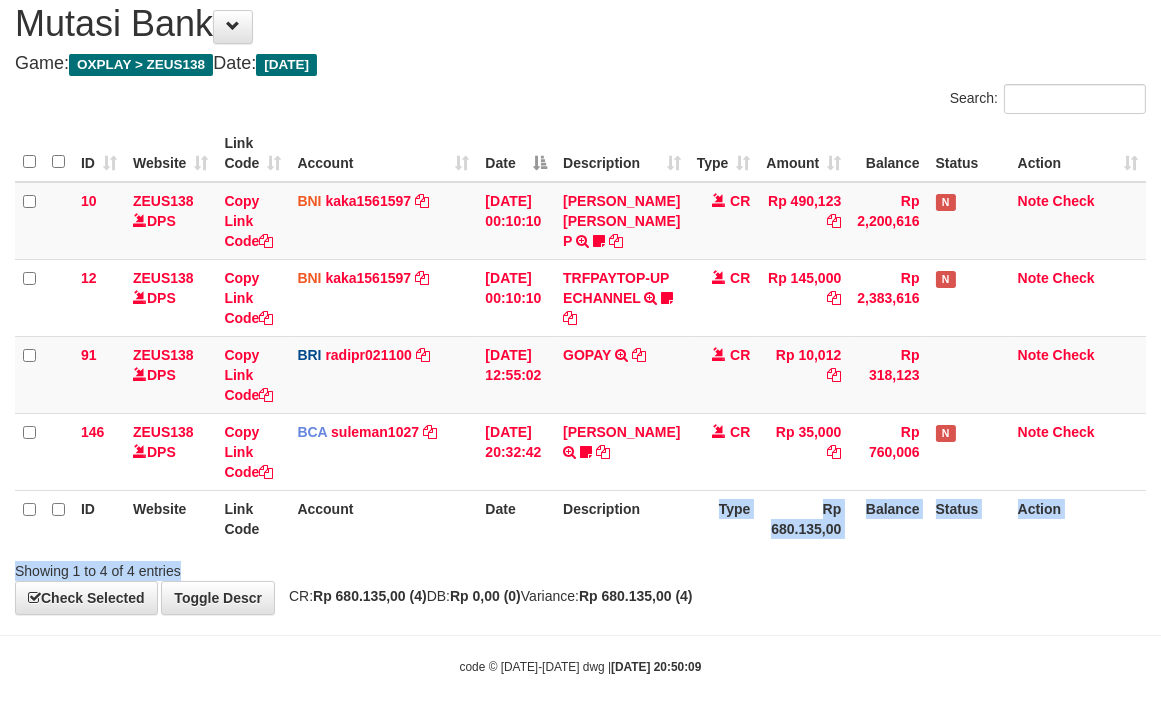 drag, startPoint x: 663, startPoint y: 552, endPoint x: 644, endPoint y: 542, distance: 21.470911 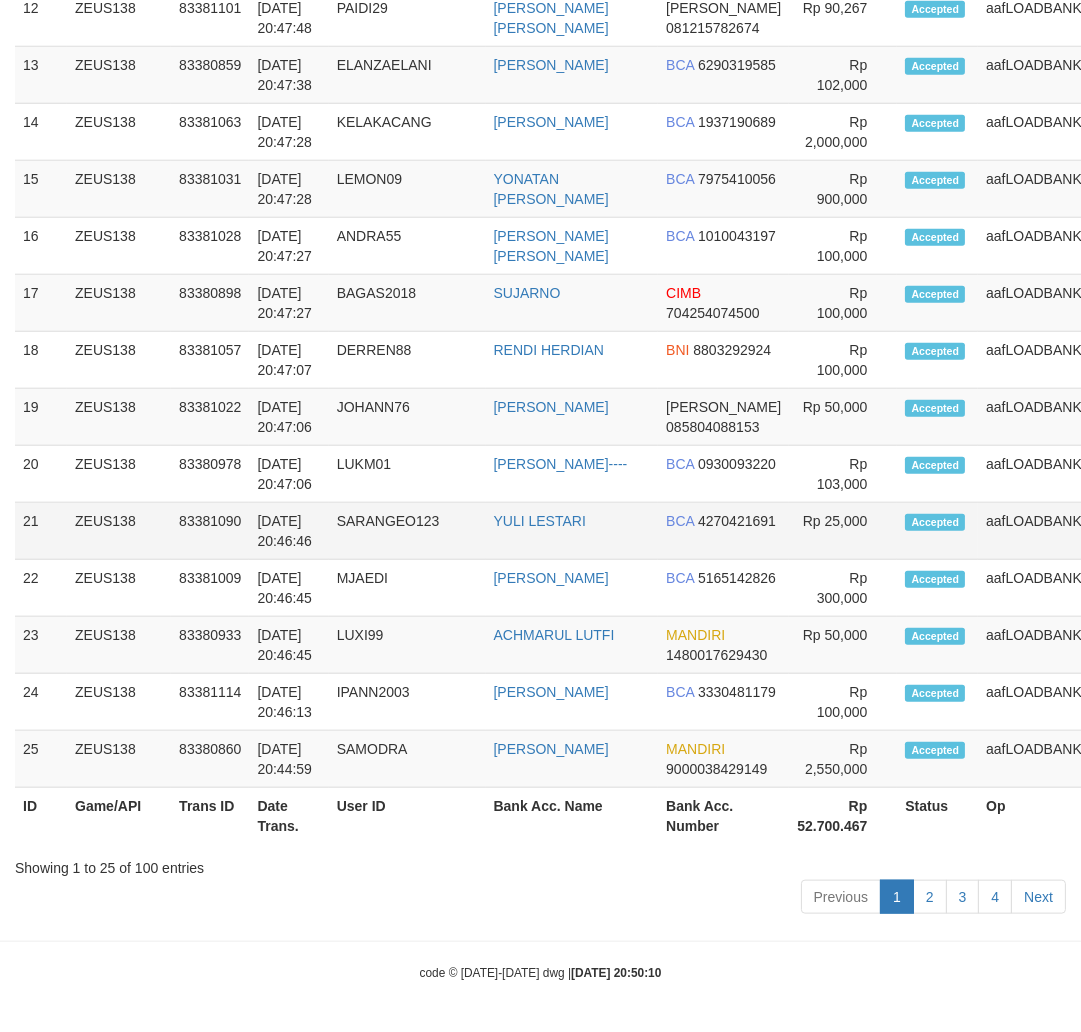 click on "BCA
4270421691" at bounding box center [723, 531] 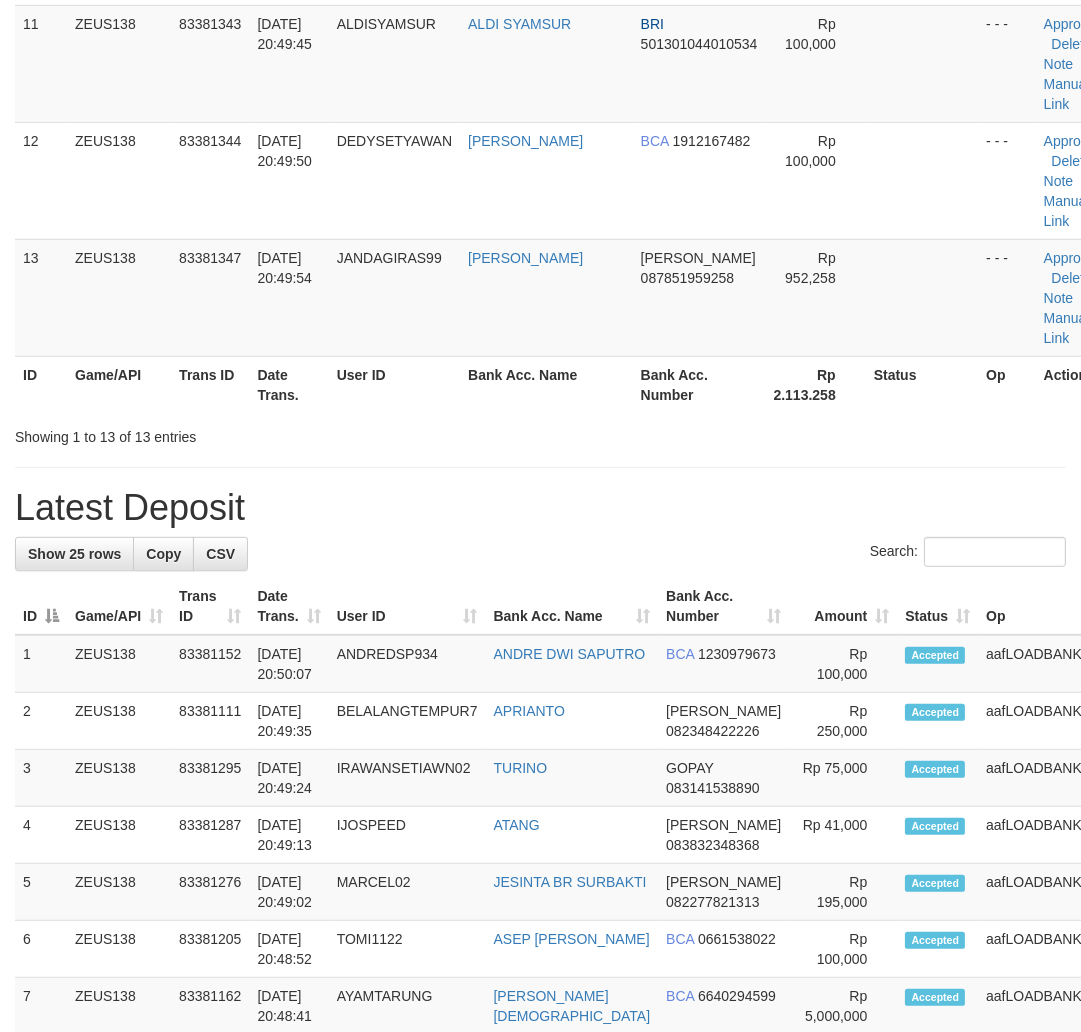 scroll, scrollTop: 1267, scrollLeft: 0, axis: vertical 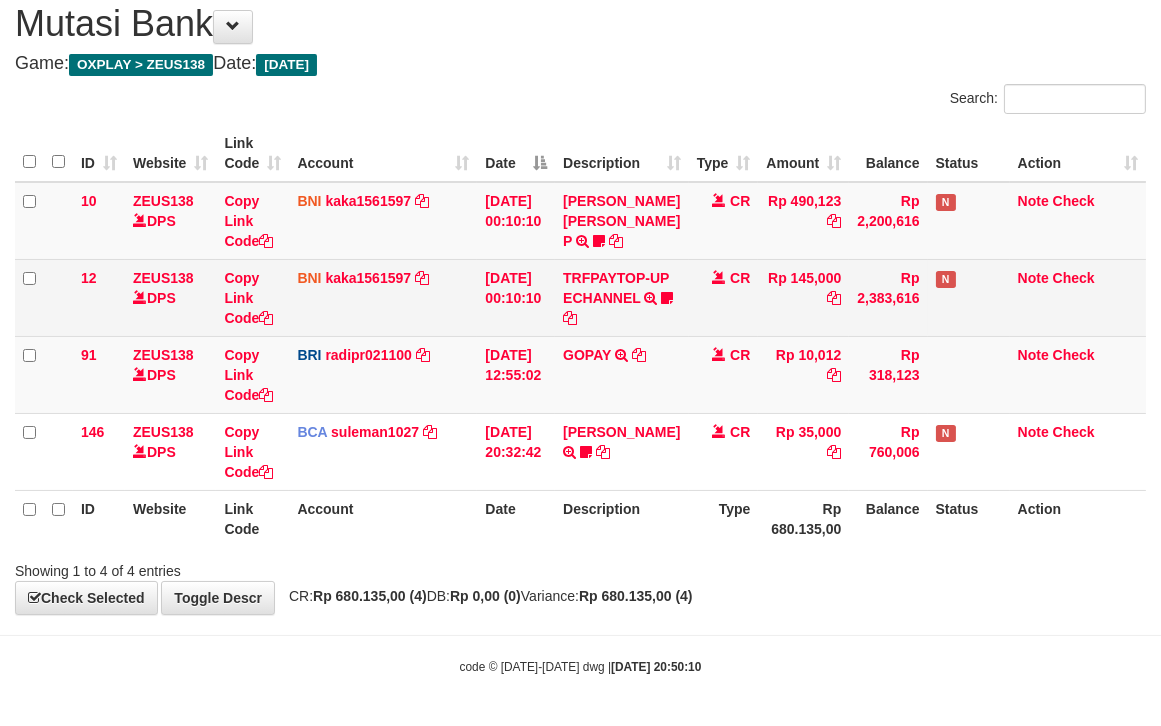 drag, startPoint x: 678, startPoint y: 537, endPoint x: 33, endPoint y: 320, distance: 680.5248 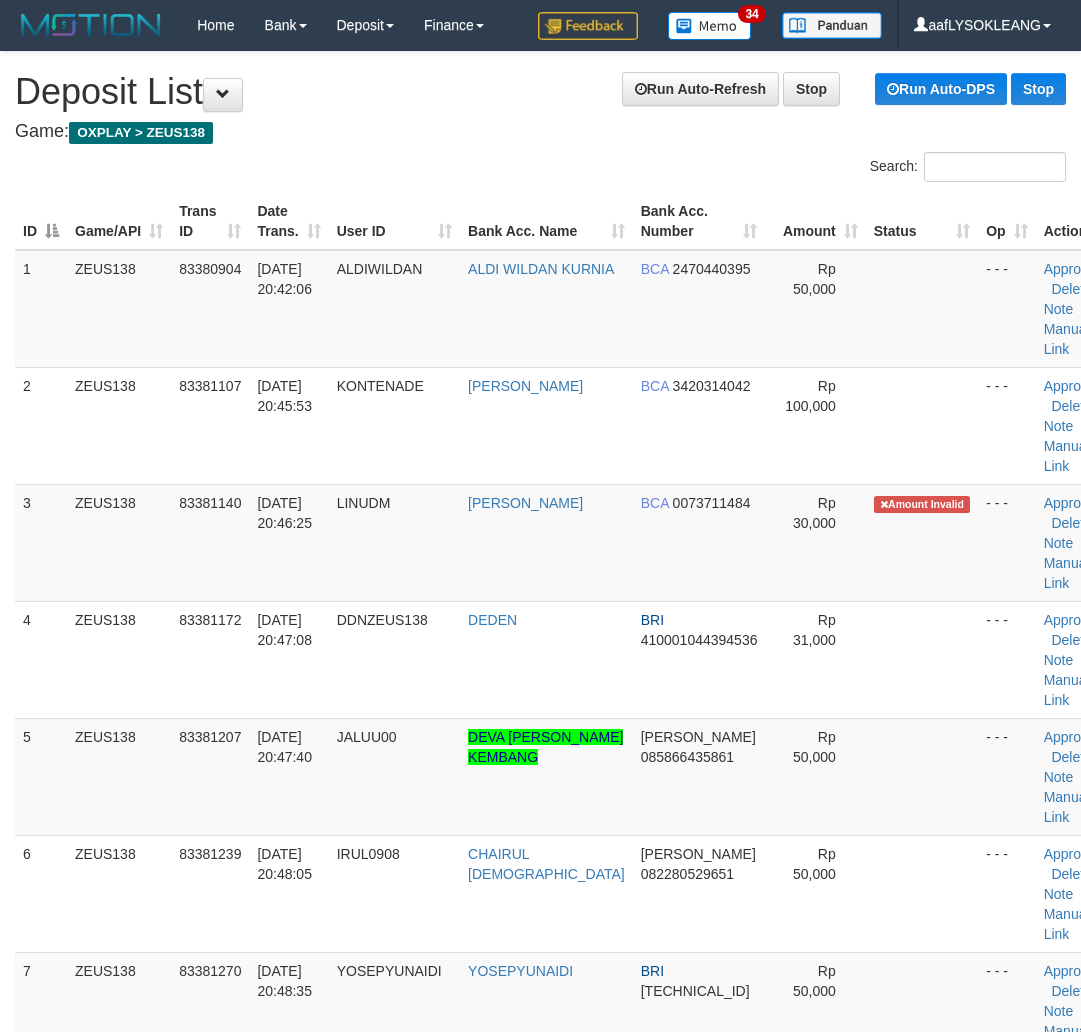 scroll, scrollTop: 1603, scrollLeft: 0, axis: vertical 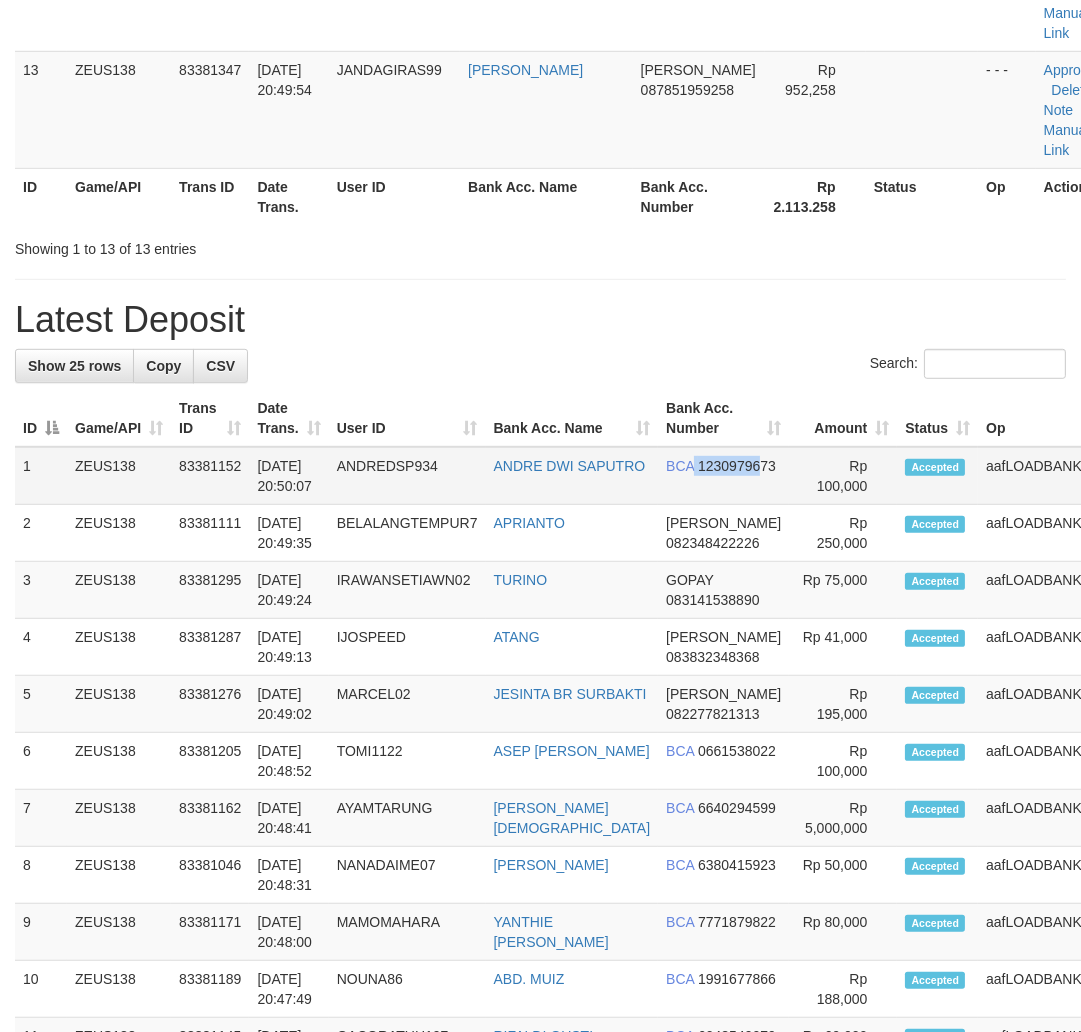 click on "BCA
1230979673" at bounding box center (723, 476) 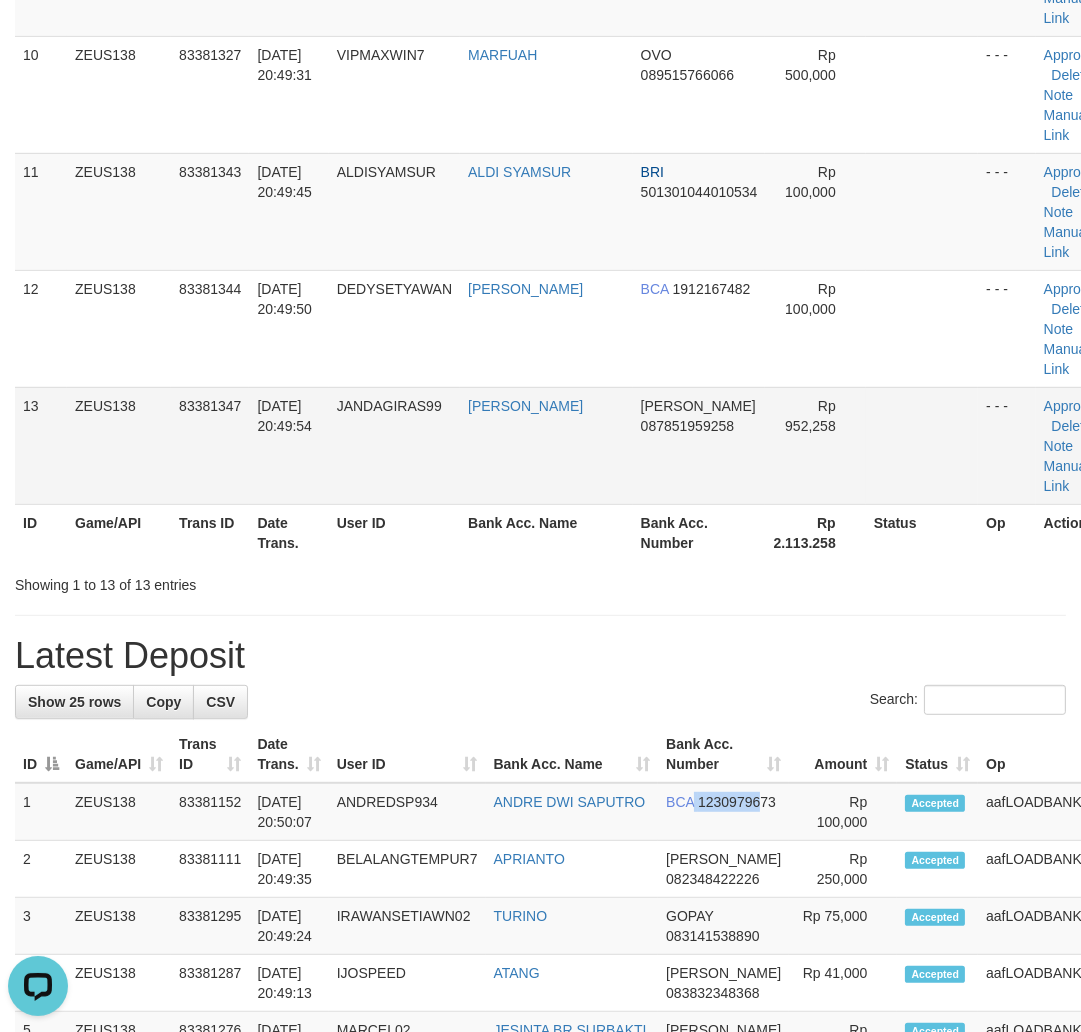 scroll, scrollTop: 0, scrollLeft: 0, axis: both 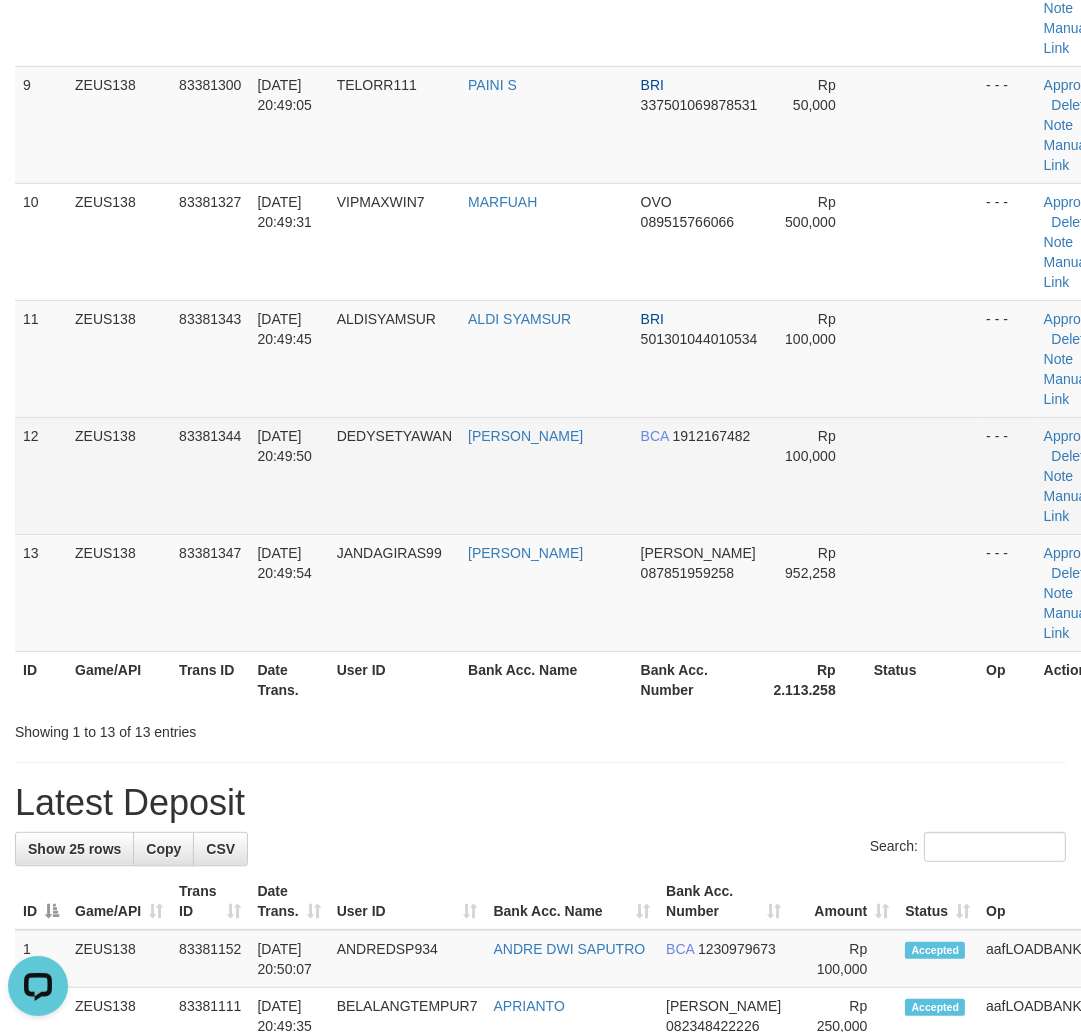 click on "[PERSON_NAME]" at bounding box center [546, 475] 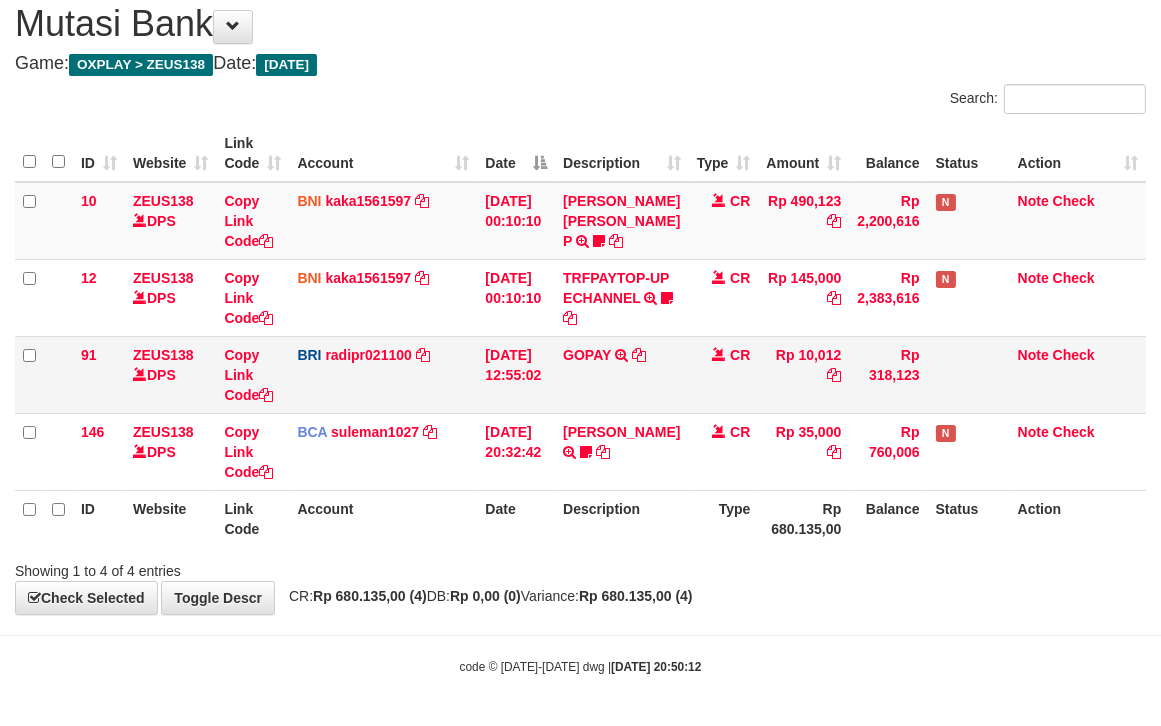 scroll, scrollTop: 0, scrollLeft: 0, axis: both 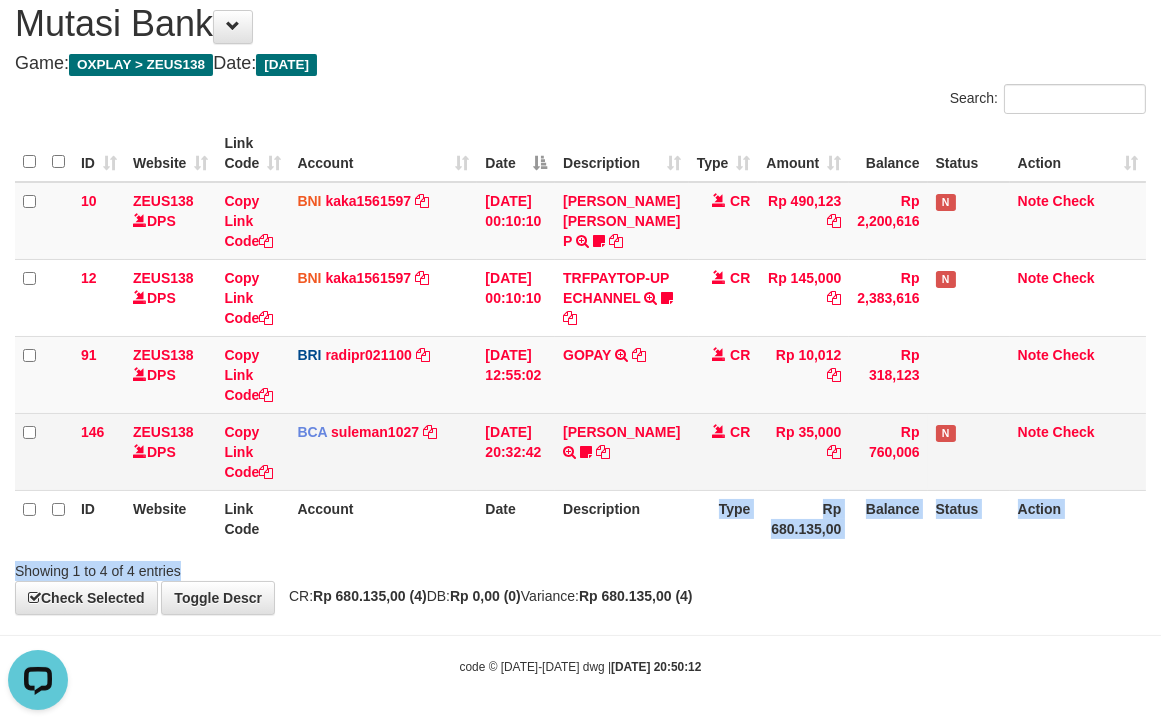 drag, startPoint x: 686, startPoint y: 552, endPoint x: 361, endPoint y: 478, distance: 333.31818 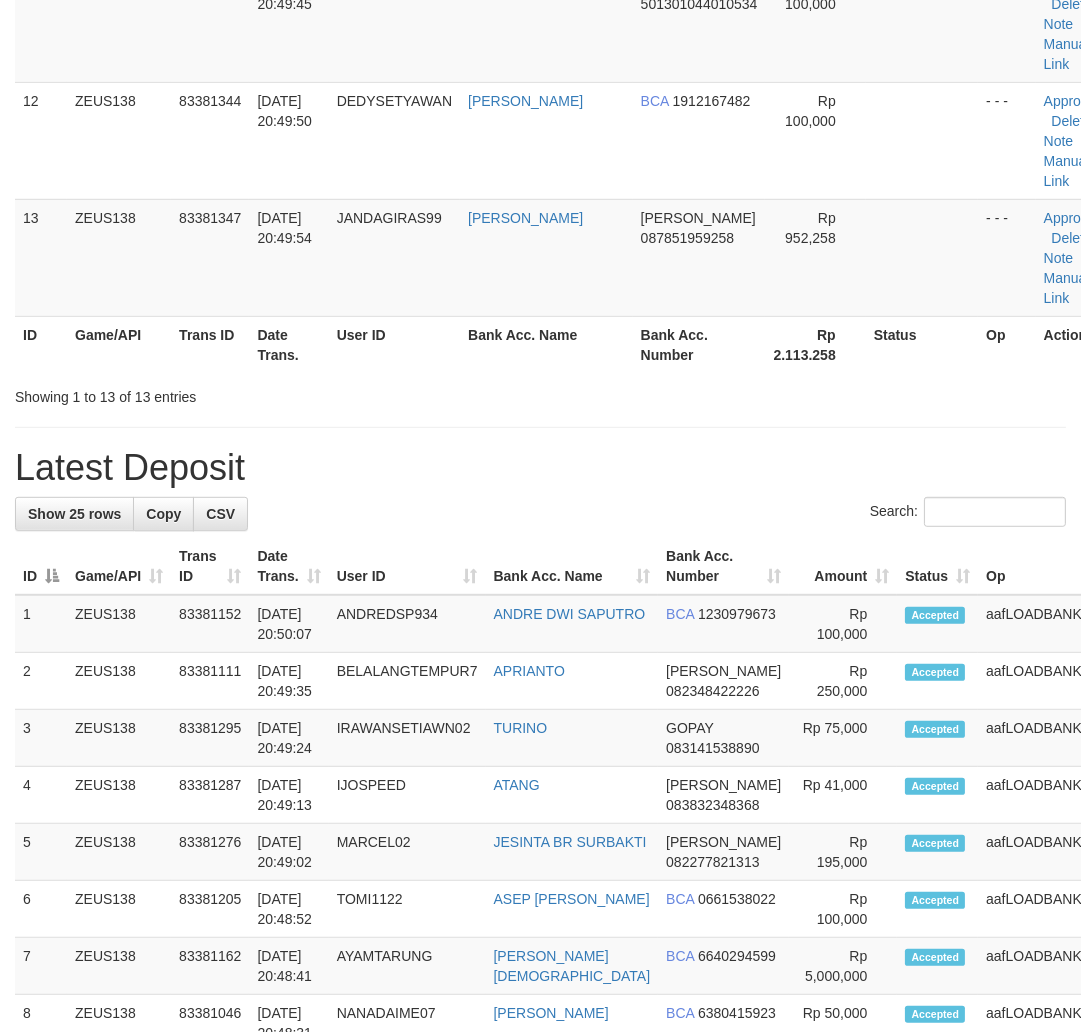 scroll, scrollTop: 1120, scrollLeft: 0, axis: vertical 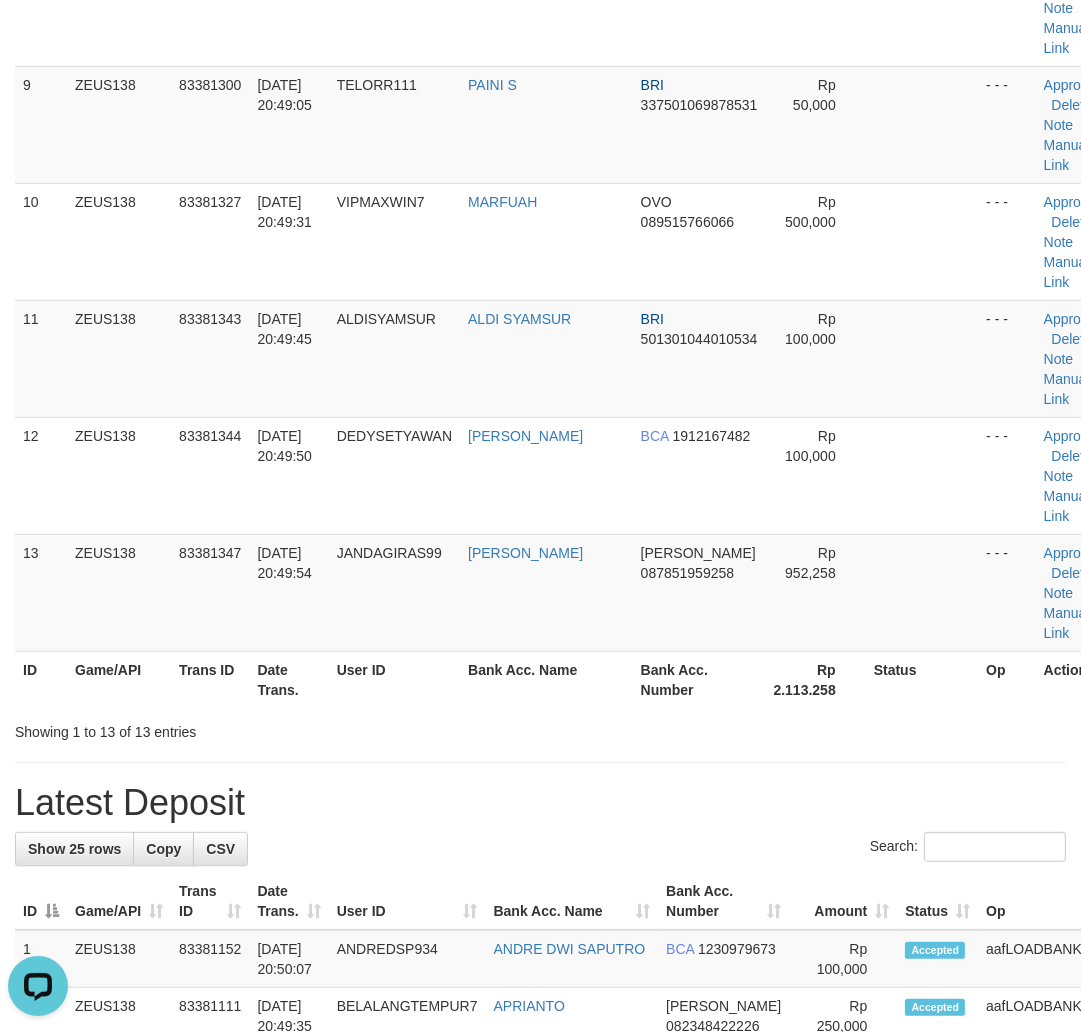drag, startPoint x: 764, startPoint y: 797, endPoint x: 734, endPoint y: 780, distance: 34.48188 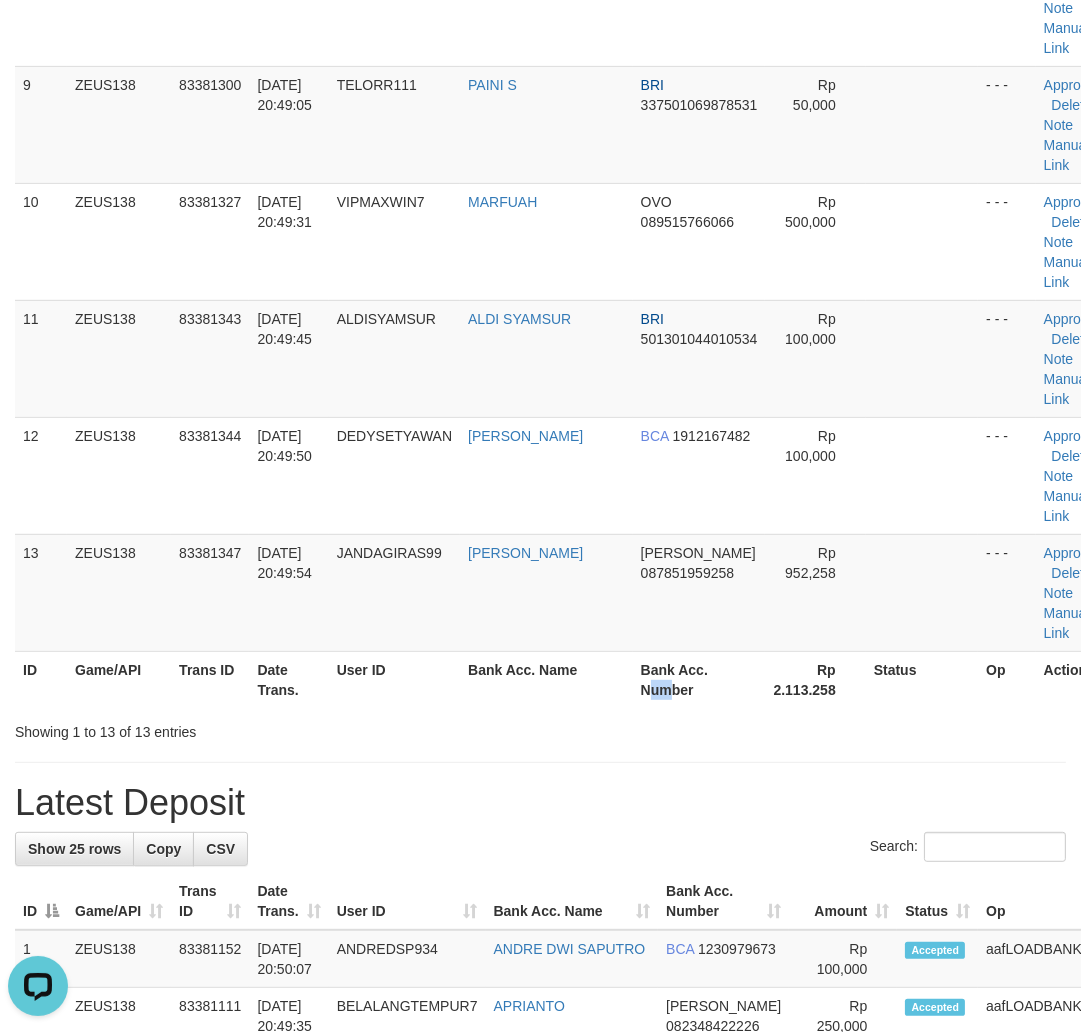 drag, startPoint x: 628, startPoint y: 705, endPoint x: 526, endPoint y: 676, distance: 106.04244 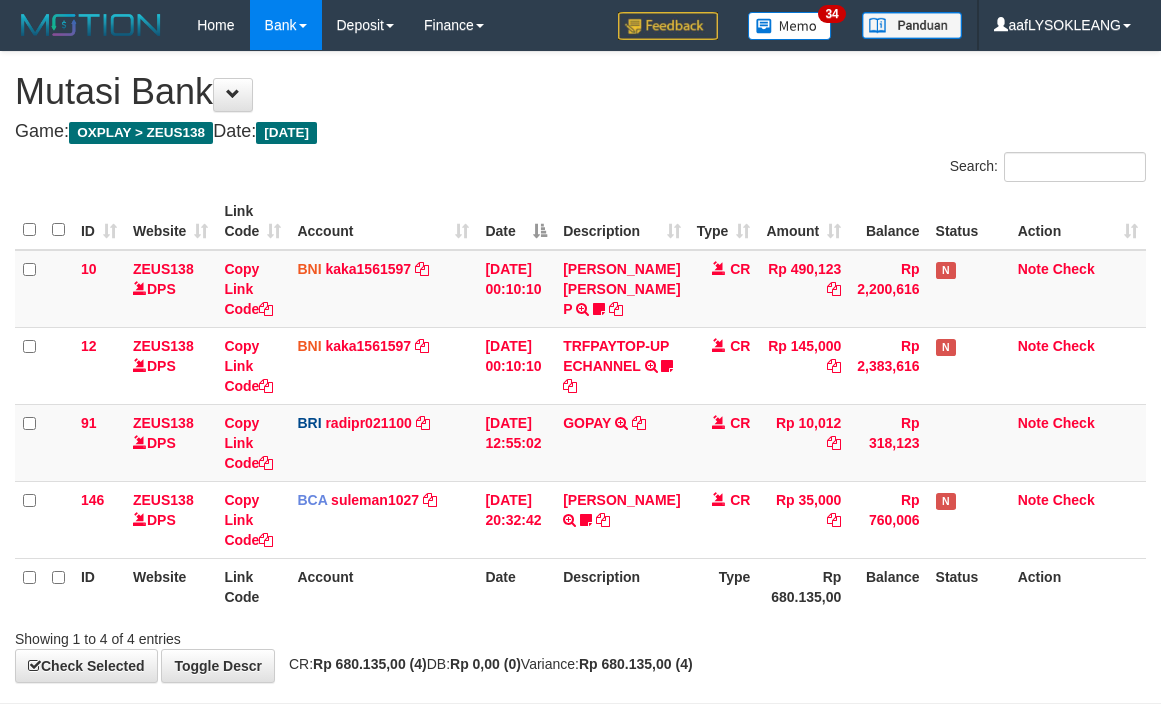 scroll, scrollTop: 86, scrollLeft: 0, axis: vertical 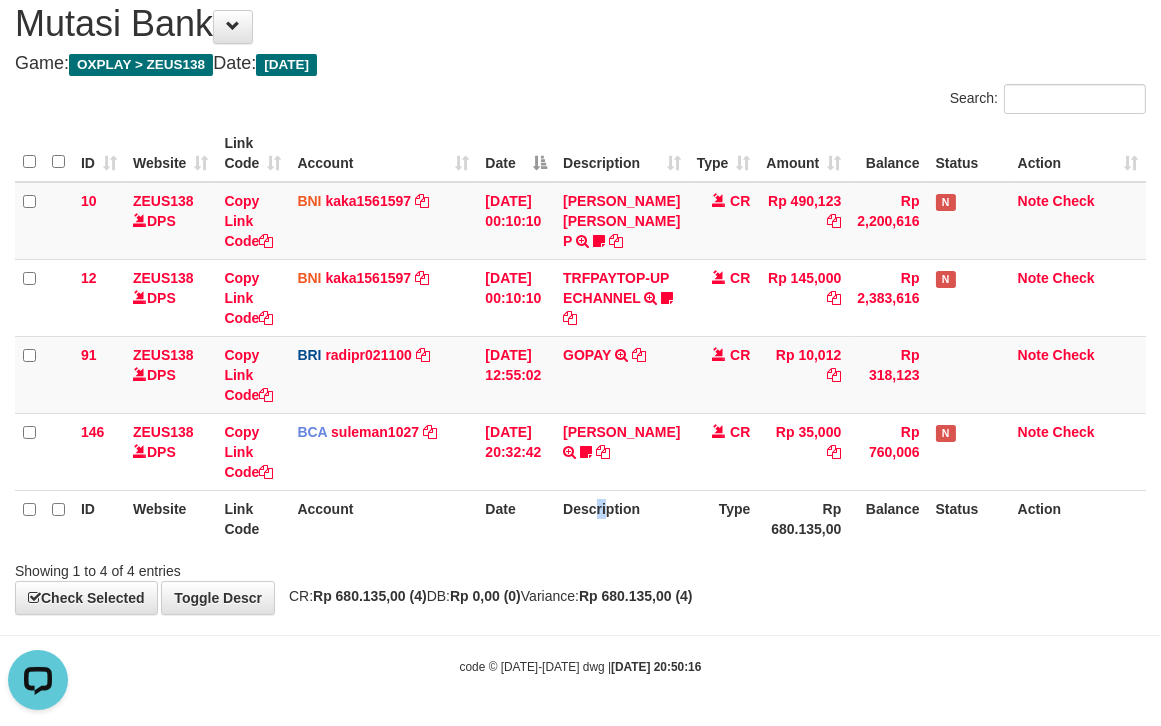 drag, startPoint x: 614, startPoint y: 537, endPoint x: 578, endPoint y: 537, distance: 36 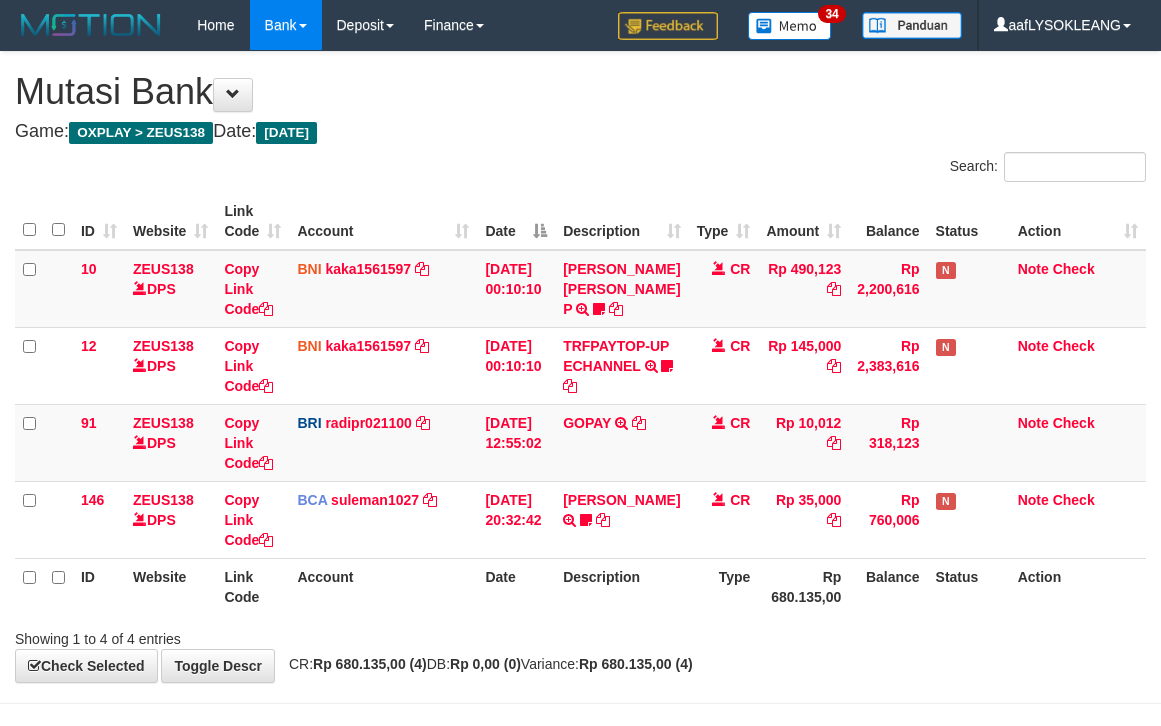 scroll, scrollTop: 86, scrollLeft: 0, axis: vertical 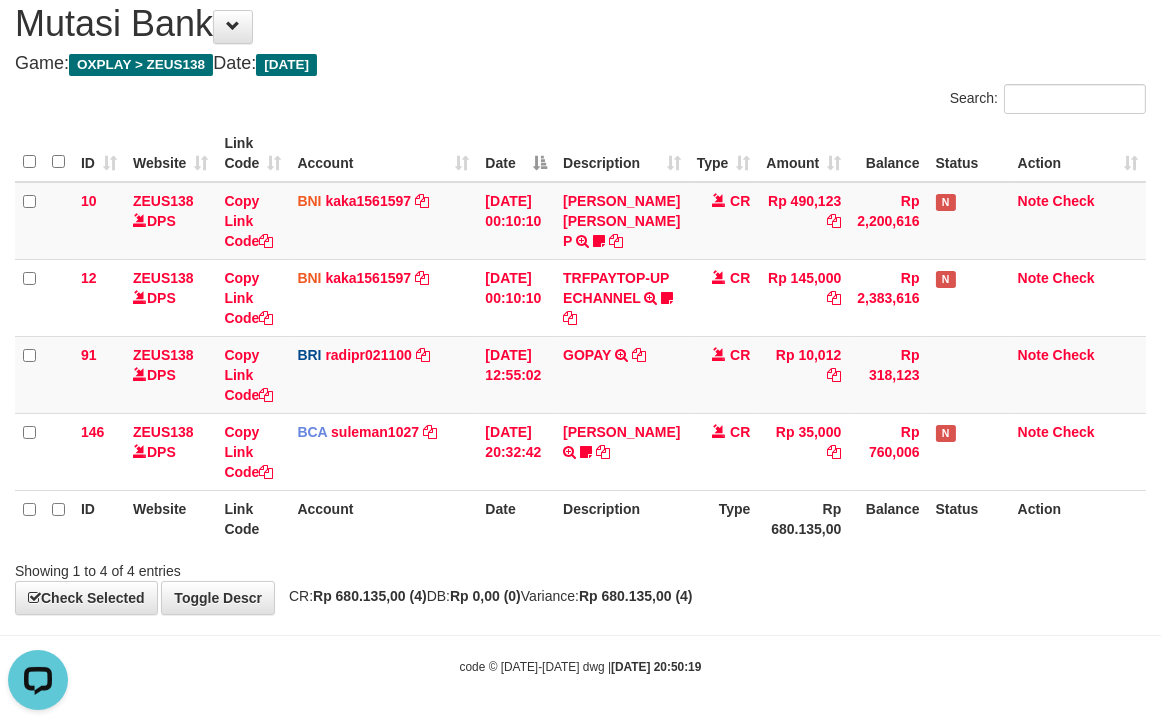 drag, startPoint x: 655, startPoint y: 514, endPoint x: 630, endPoint y: 501, distance: 28.178005 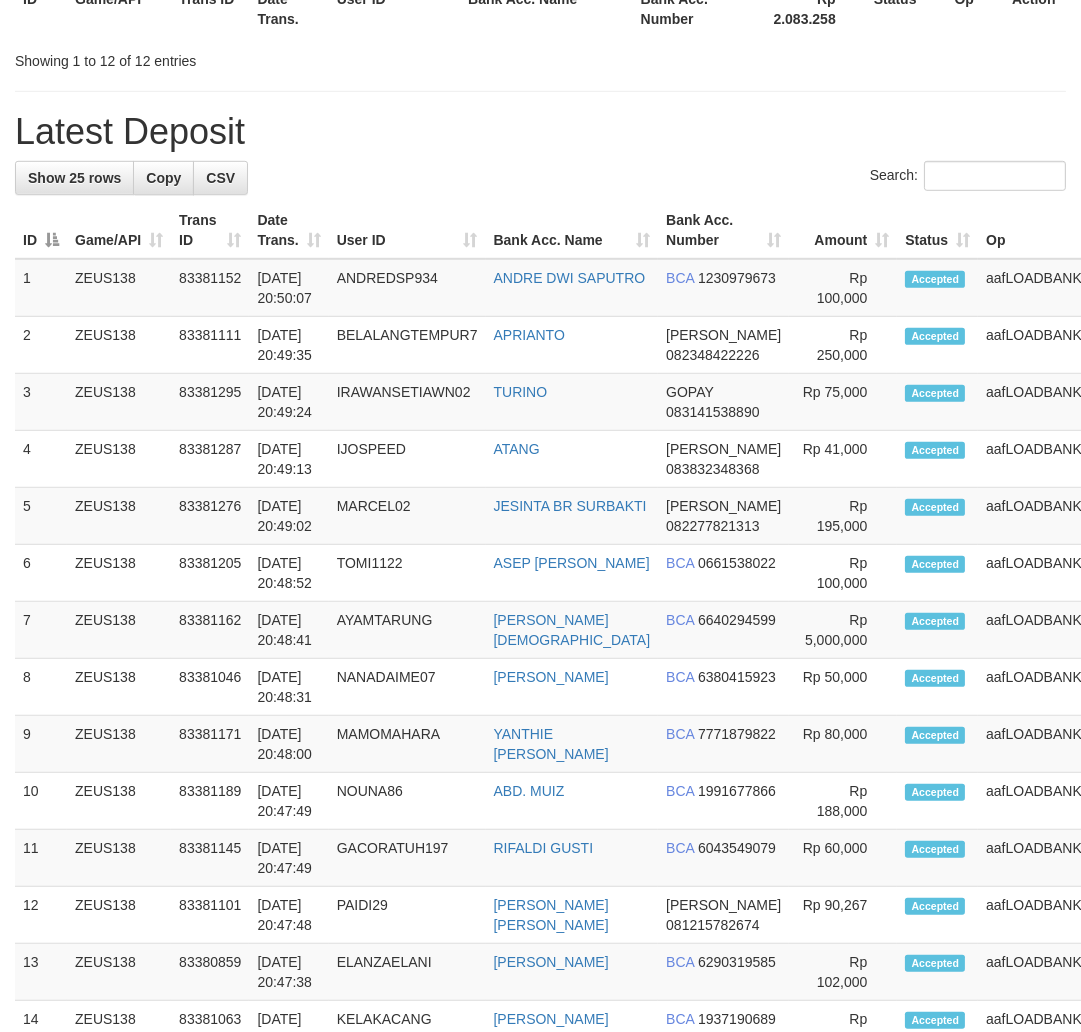scroll, scrollTop: 1120, scrollLeft: 0, axis: vertical 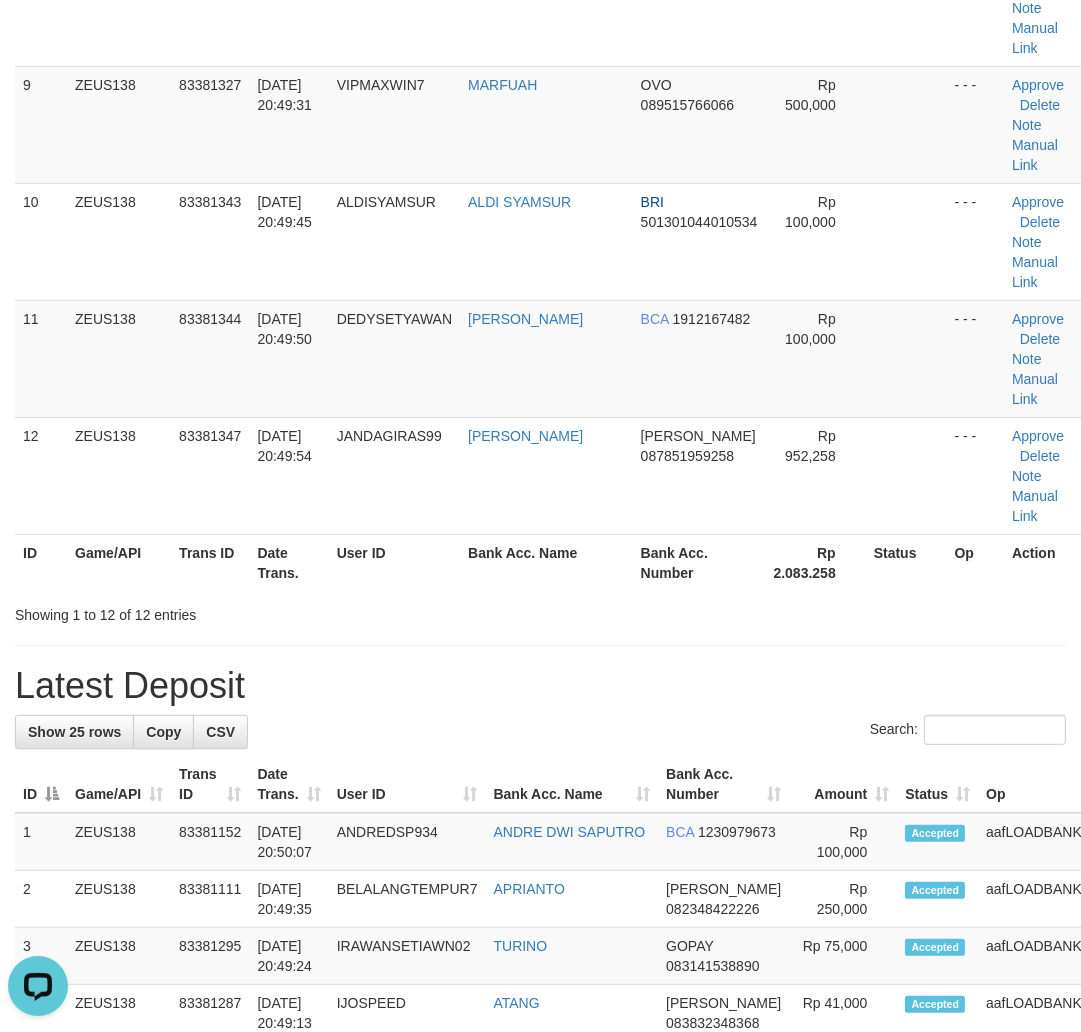 click on "**********" at bounding box center [540, 652] 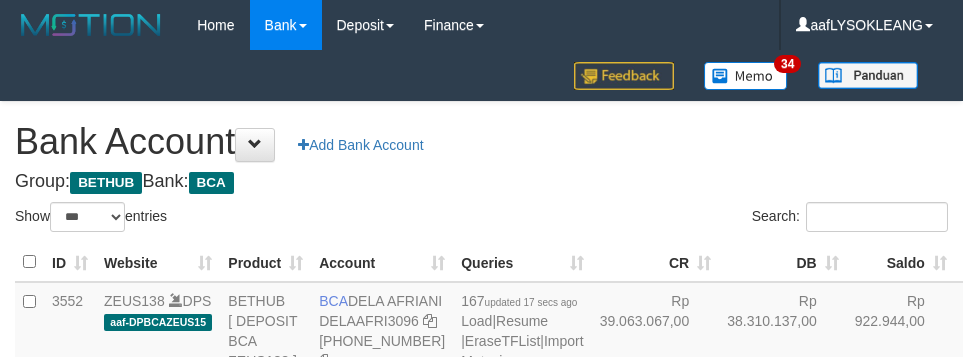 select on "***" 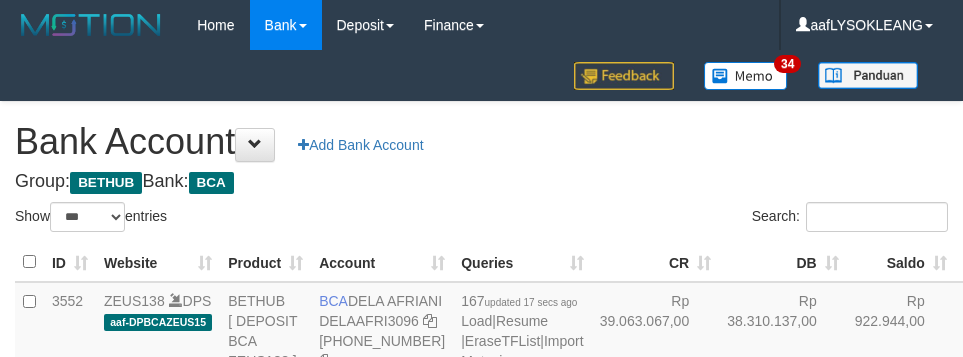 scroll, scrollTop: 112, scrollLeft: 0, axis: vertical 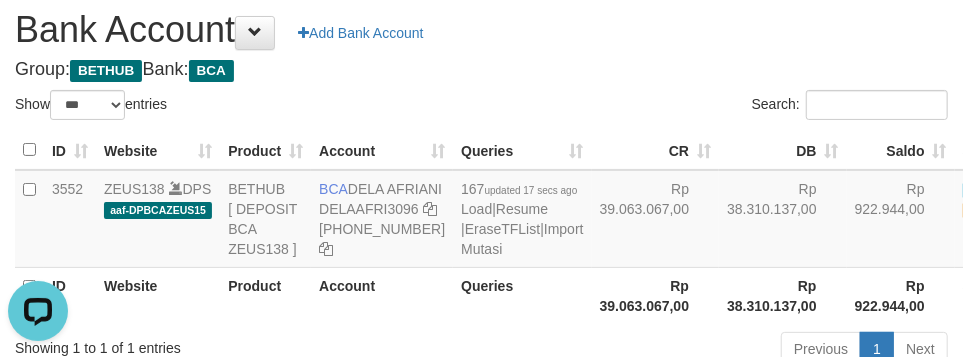 drag, startPoint x: 674, startPoint y: 55, endPoint x: 662, endPoint y: 56, distance: 12.0415945 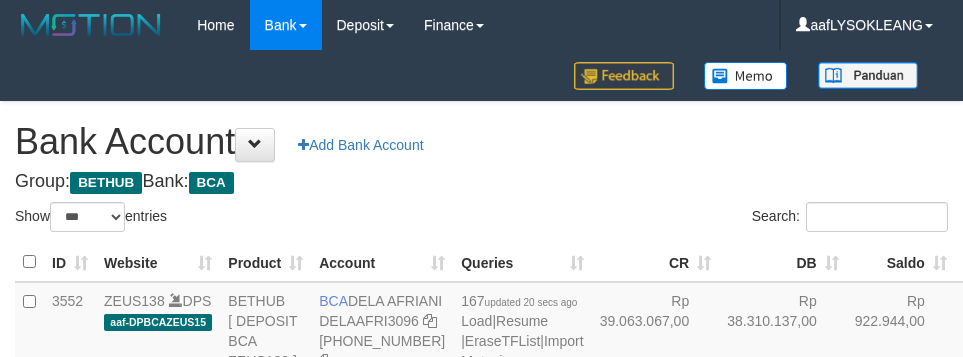 select on "***" 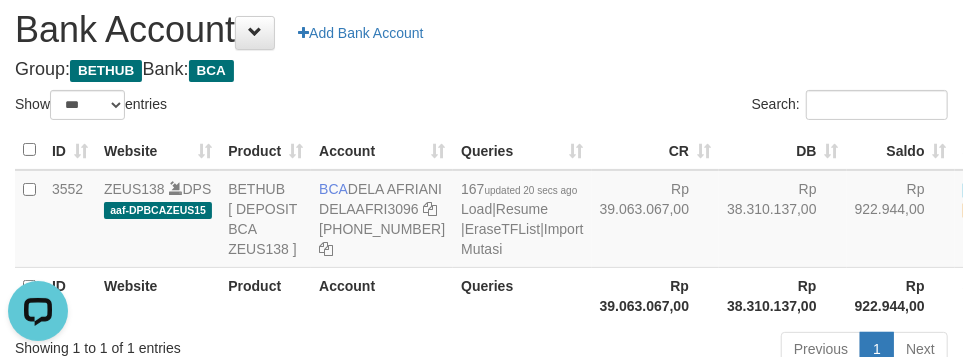 scroll, scrollTop: 0, scrollLeft: 0, axis: both 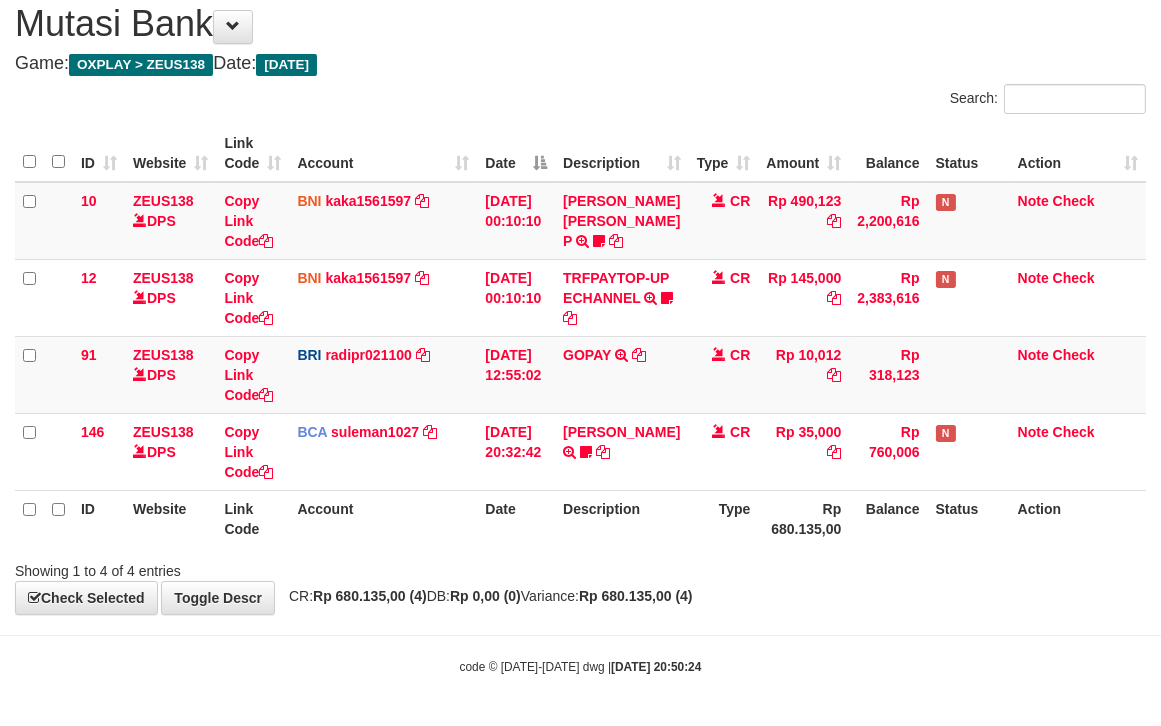 drag, startPoint x: 778, startPoint y: 511, endPoint x: 747, endPoint y: 495, distance: 34.88553 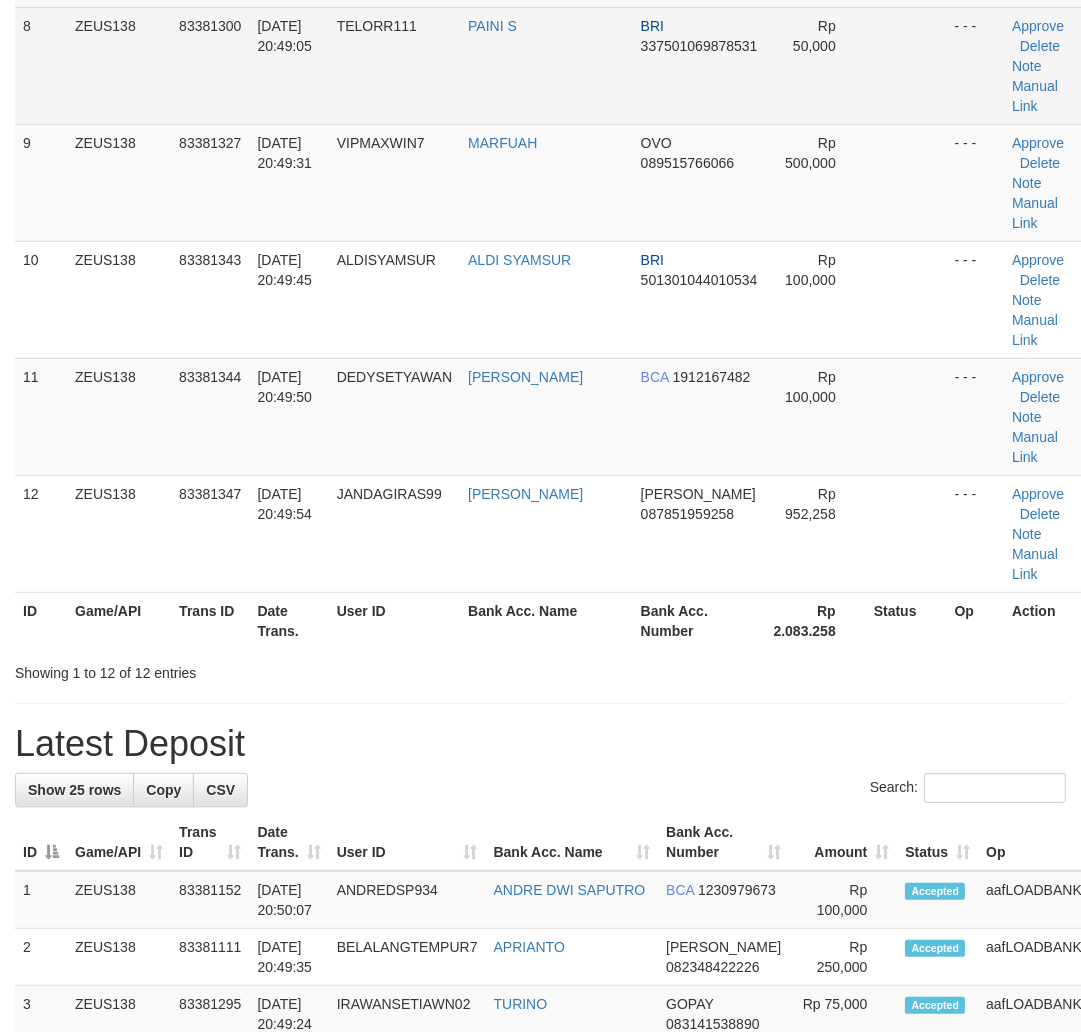 scroll, scrollTop: 617, scrollLeft: 0, axis: vertical 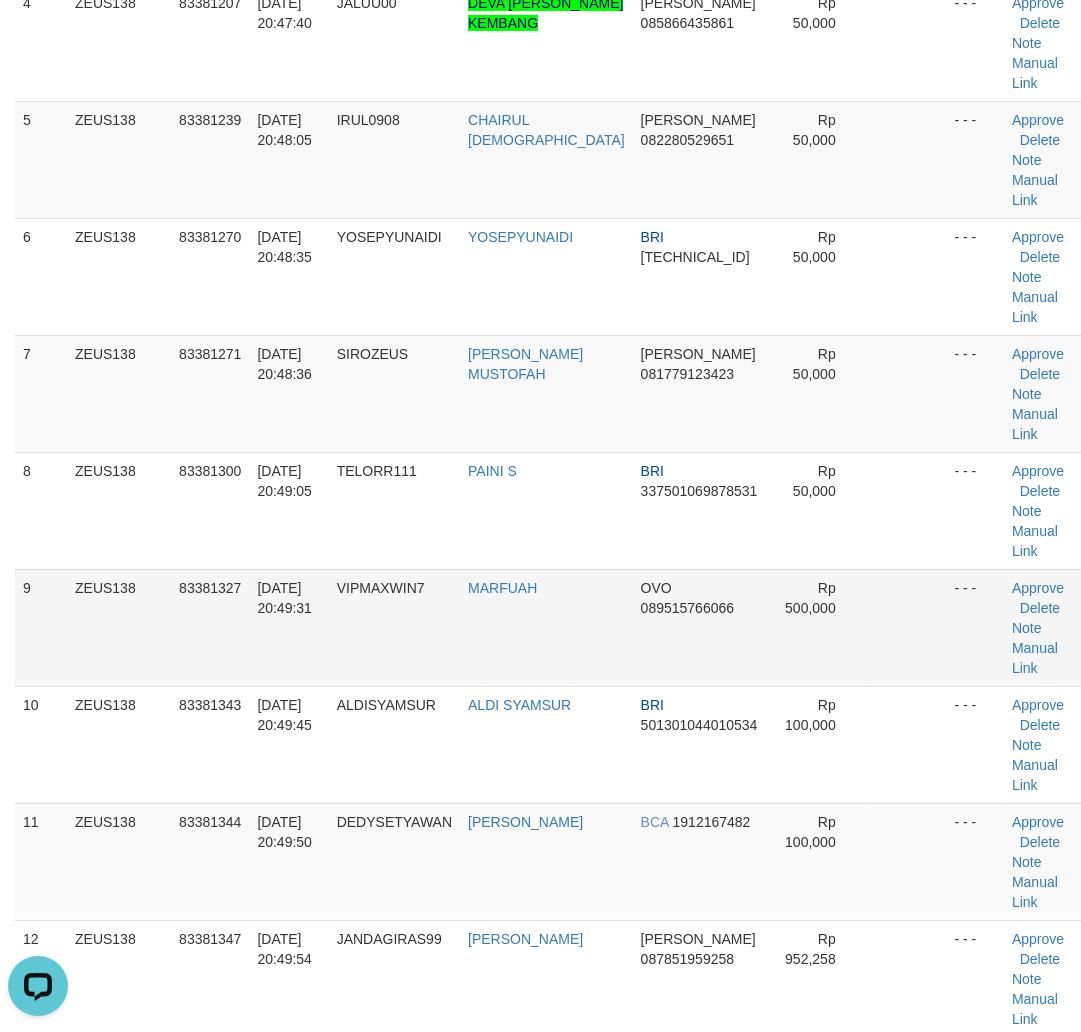 drag, startPoint x: 364, startPoint y: 643, endPoint x: 430, endPoint y: 648, distance: 66.189125 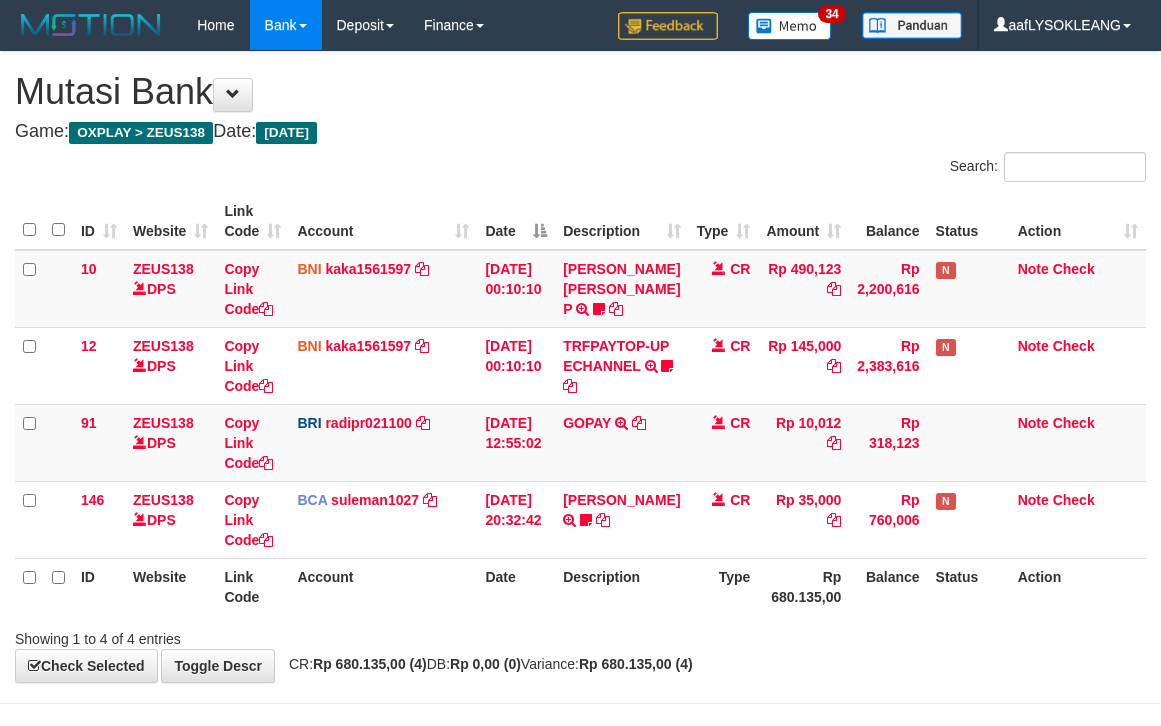 scroll, scrollTop: 86, scrollLeft: 0, axis: vertical 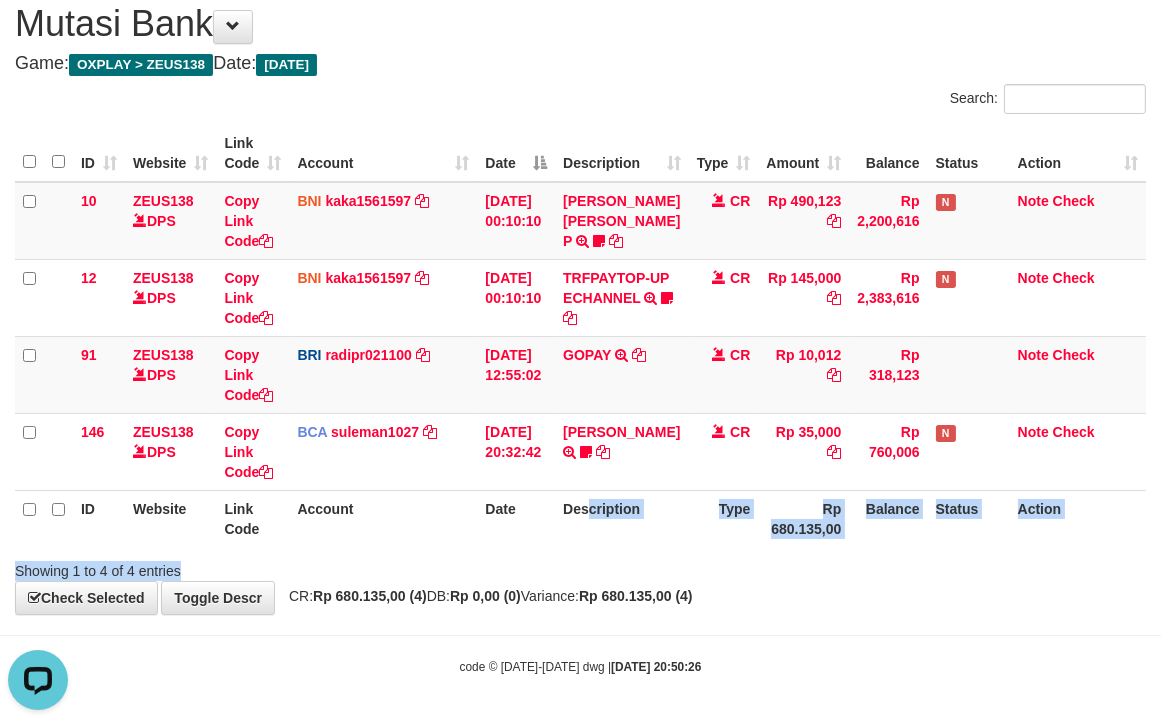 drag, startPoint x: 655, startPoint y: 538, endPoint x: 558, endPoint y: 522, distance: 98.31073 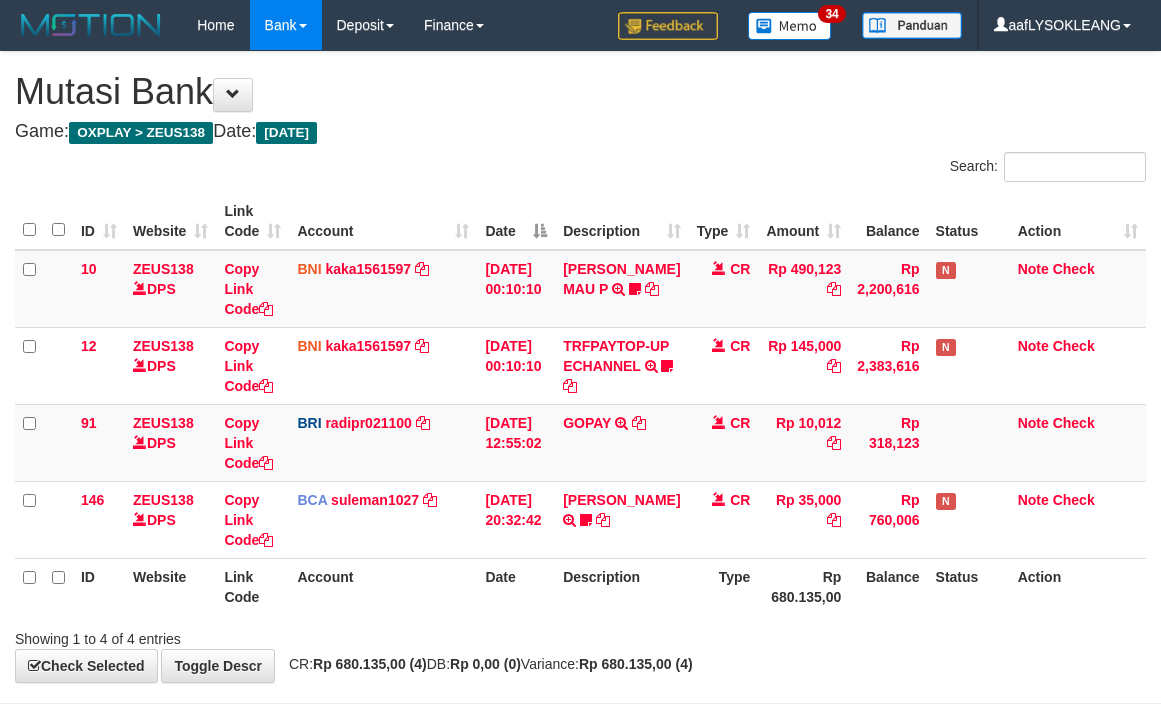 scroll, scrollTop: 86, scrollLeft: 0, axis: vertical 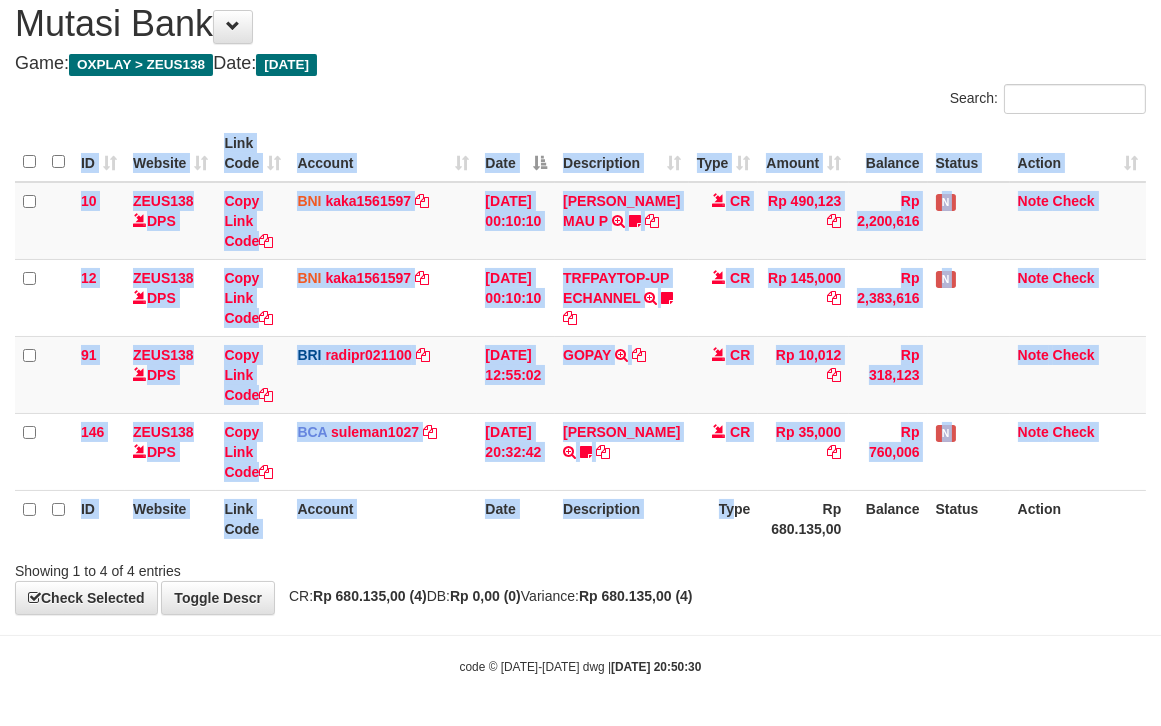 drag, startPoint x: 721, startPoint y: 546, endPoint x: 672, endPoint y: 538, distance: 49.648766 